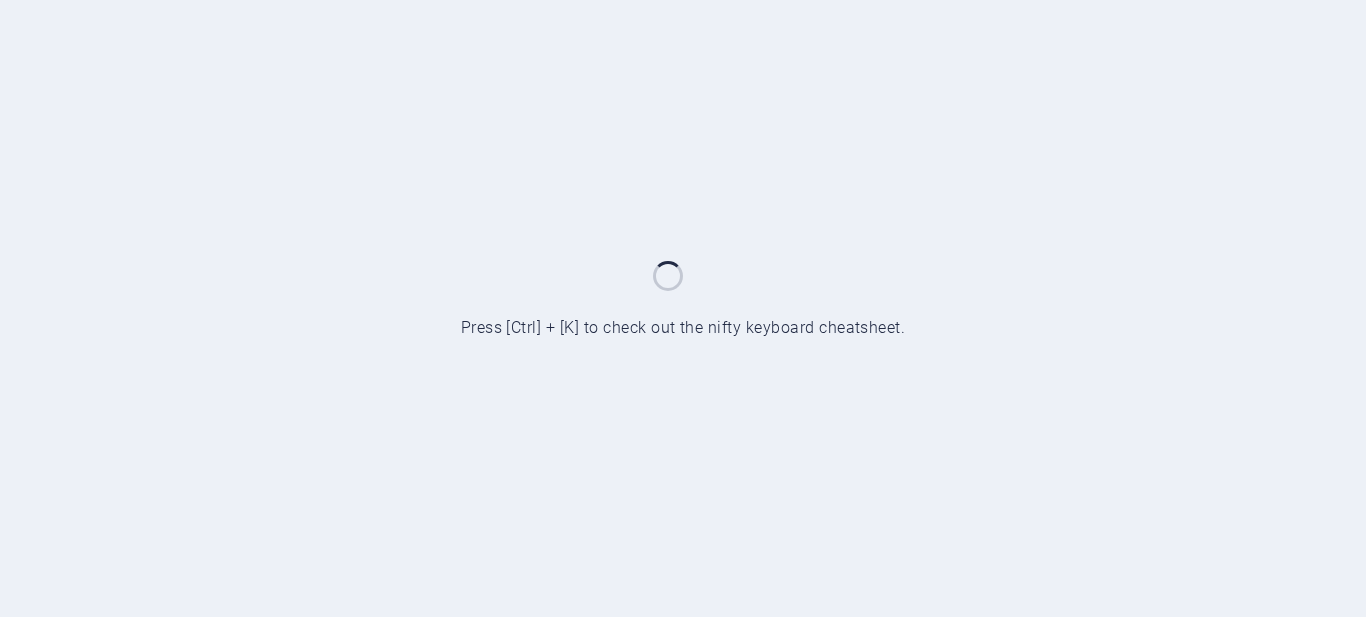 scroll, scrollTop: 0, scrollLeft: 0, axis: both 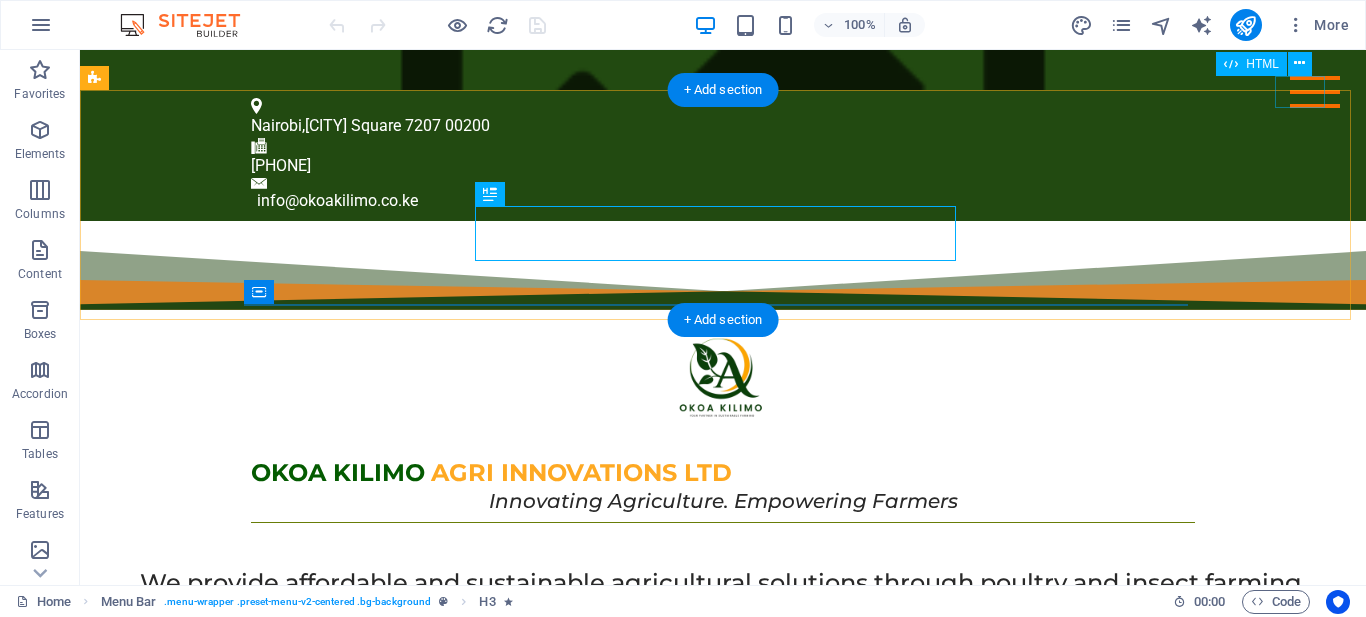 click at bounding box center (1315, 92) 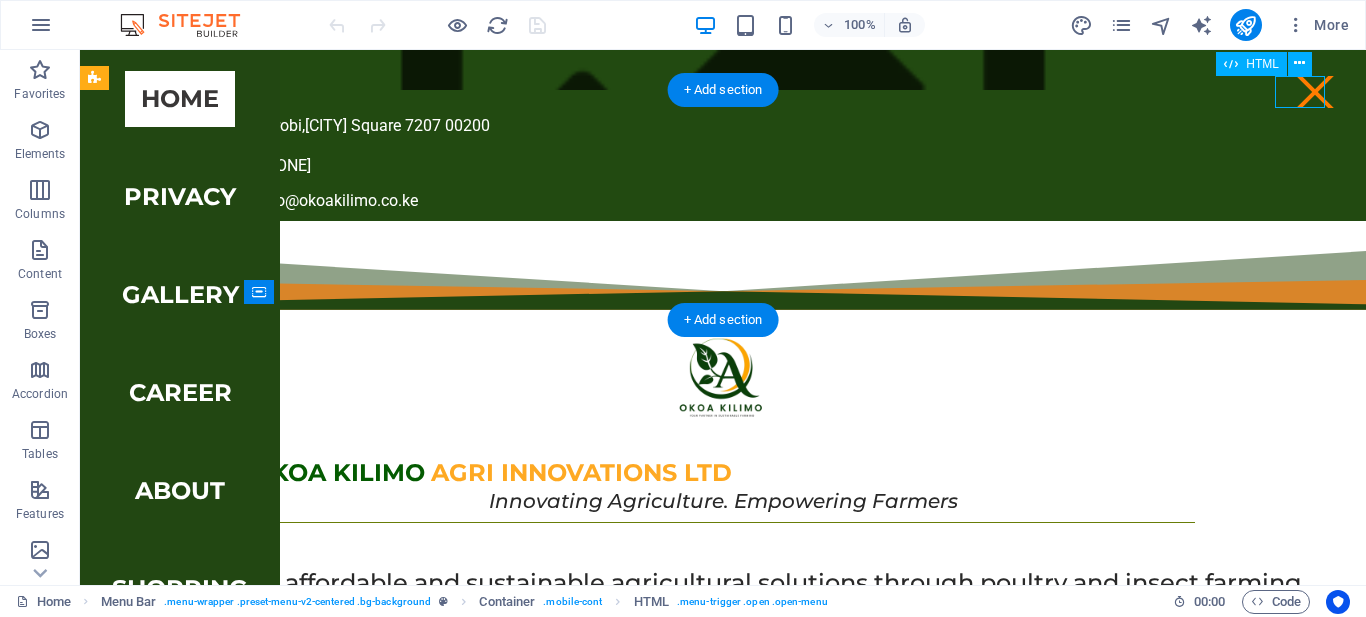 click at bounding box center [1315, 92] 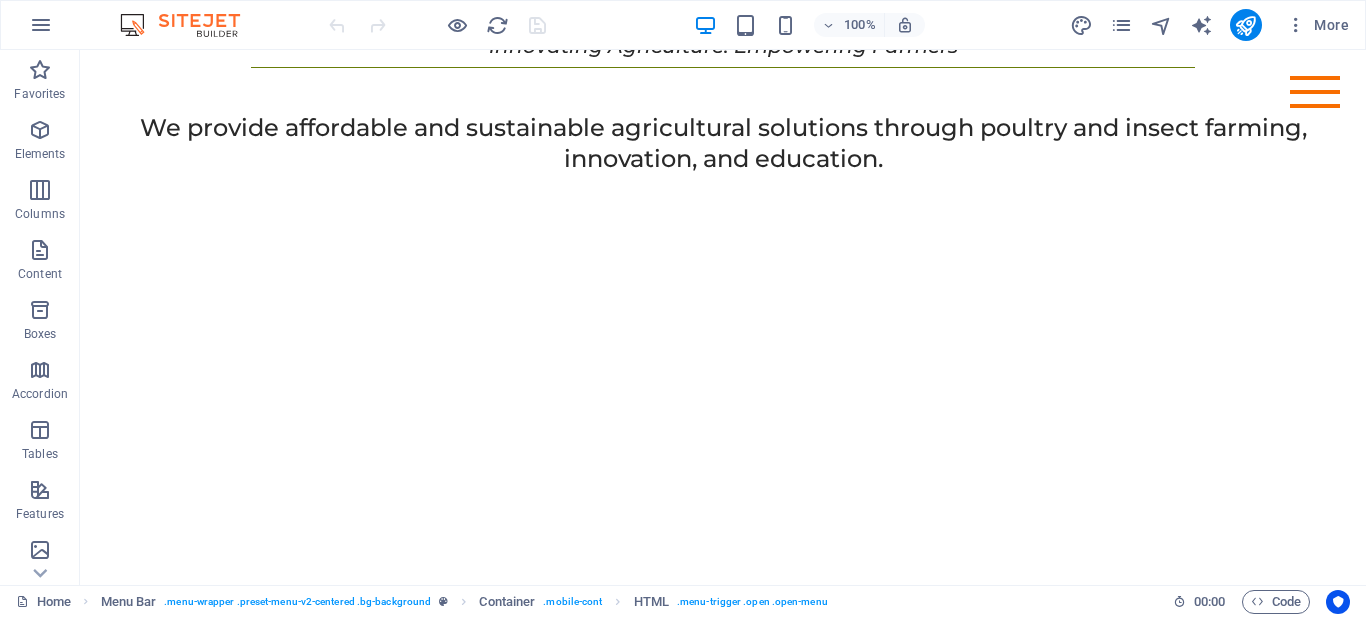 scroll, scrollTop: 0, scrollLeft: 0, axis: both 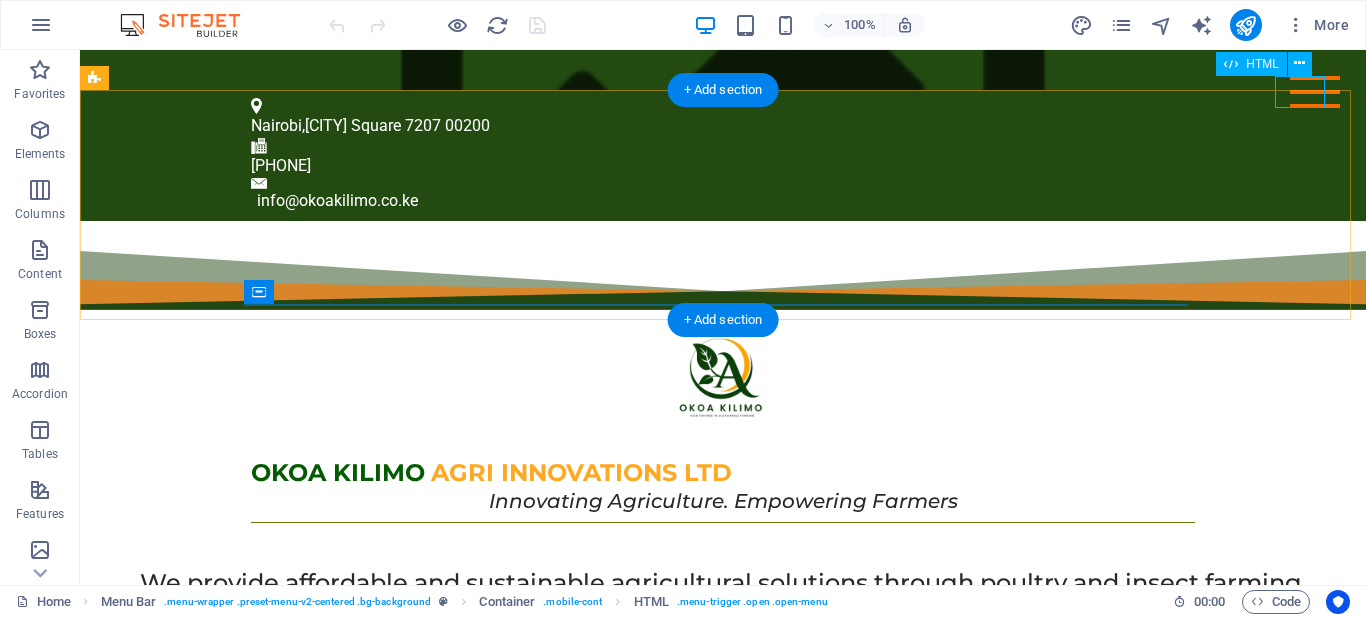 click at bounding box center [1315, 92] 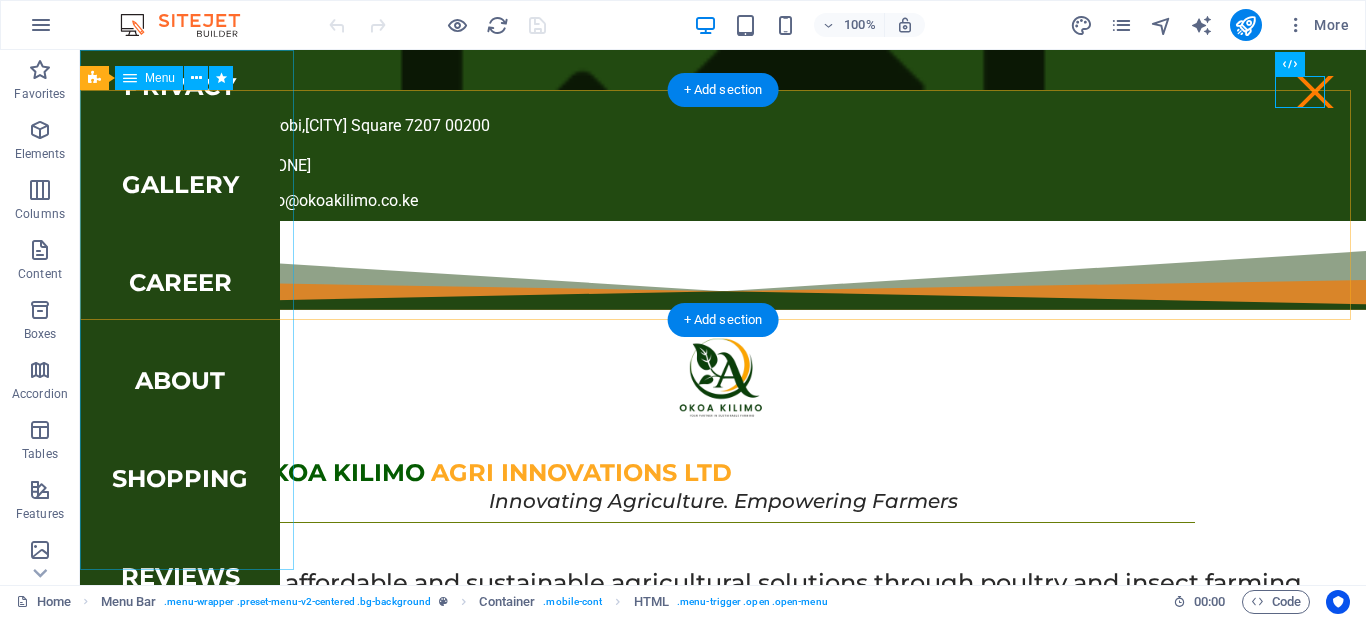scroll, scrollTop: 150, scrollLeft: 0, axis: vertical 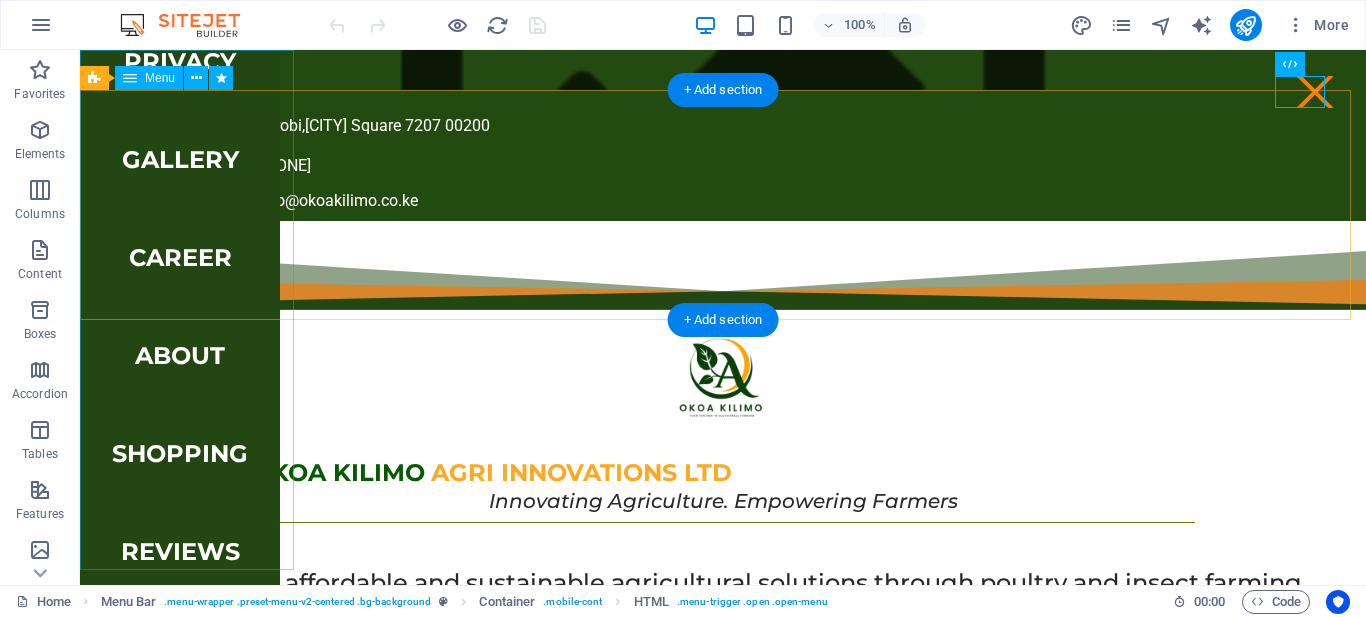 click on "Home Privacy Gallery Career About Shopping  Reviews" at bounding box center [180, 317] 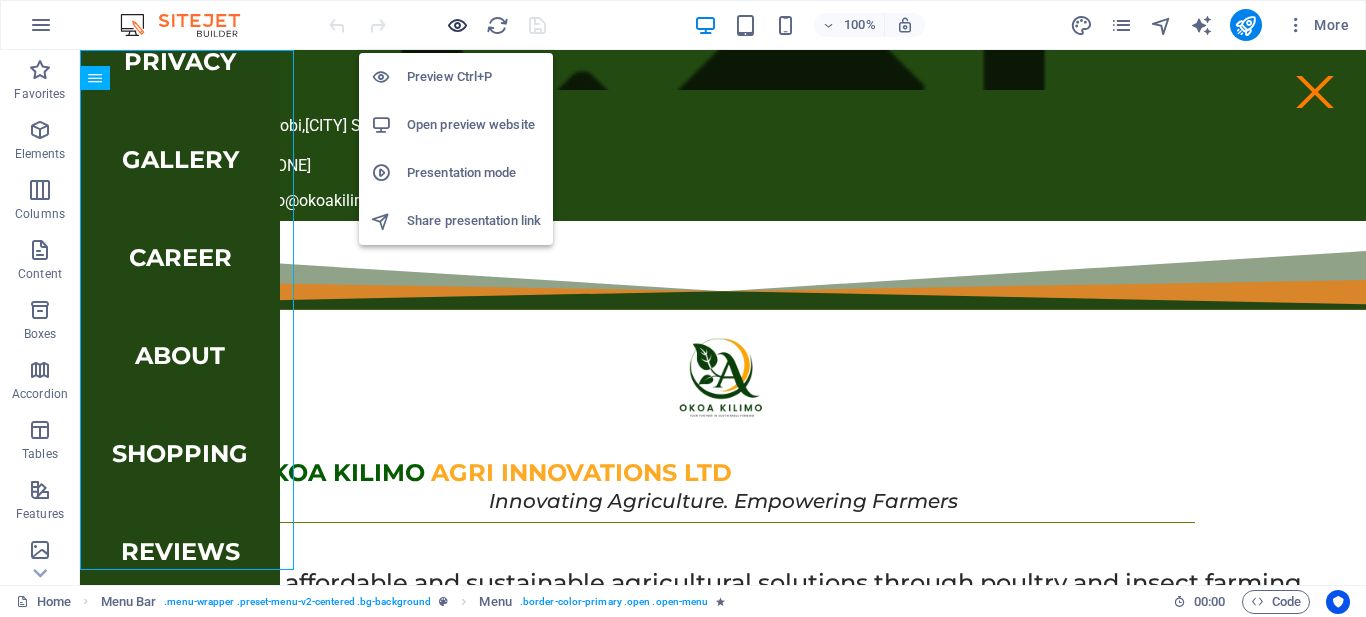click at bounding box center (457, 25) 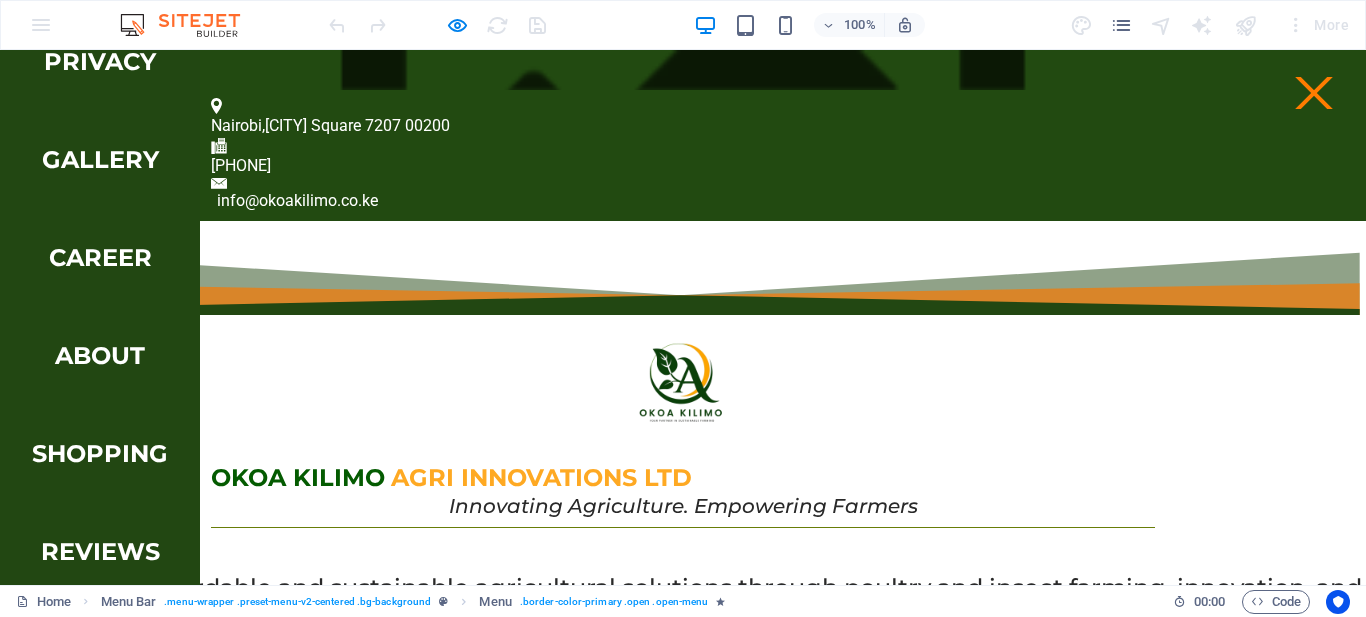click at bounding box center (1314, 93) 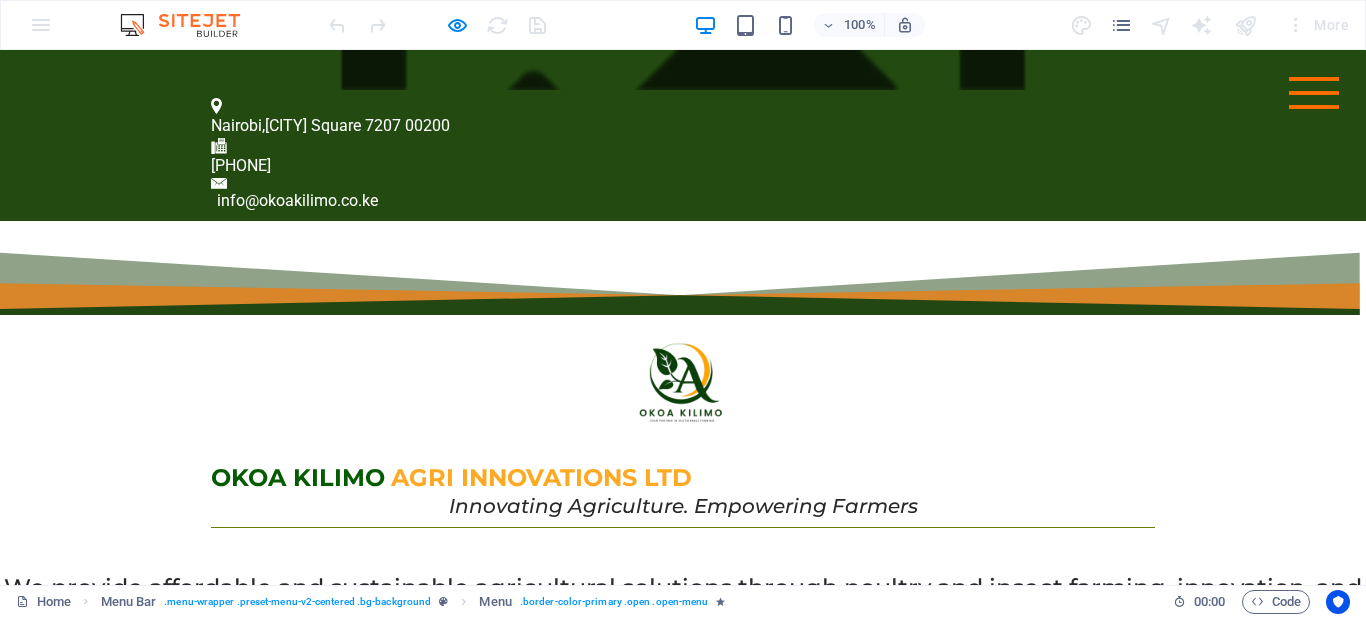 click at bounding box center (1314, 93) 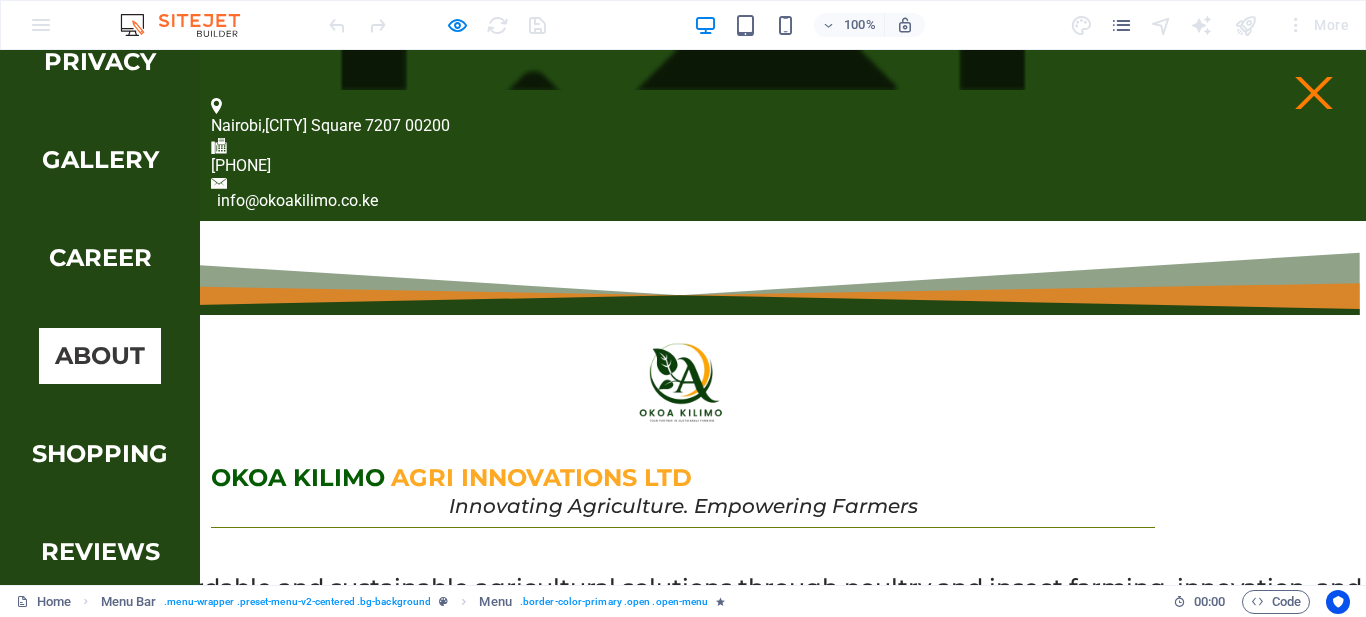 click on "About" at bounding box center (100, 356) 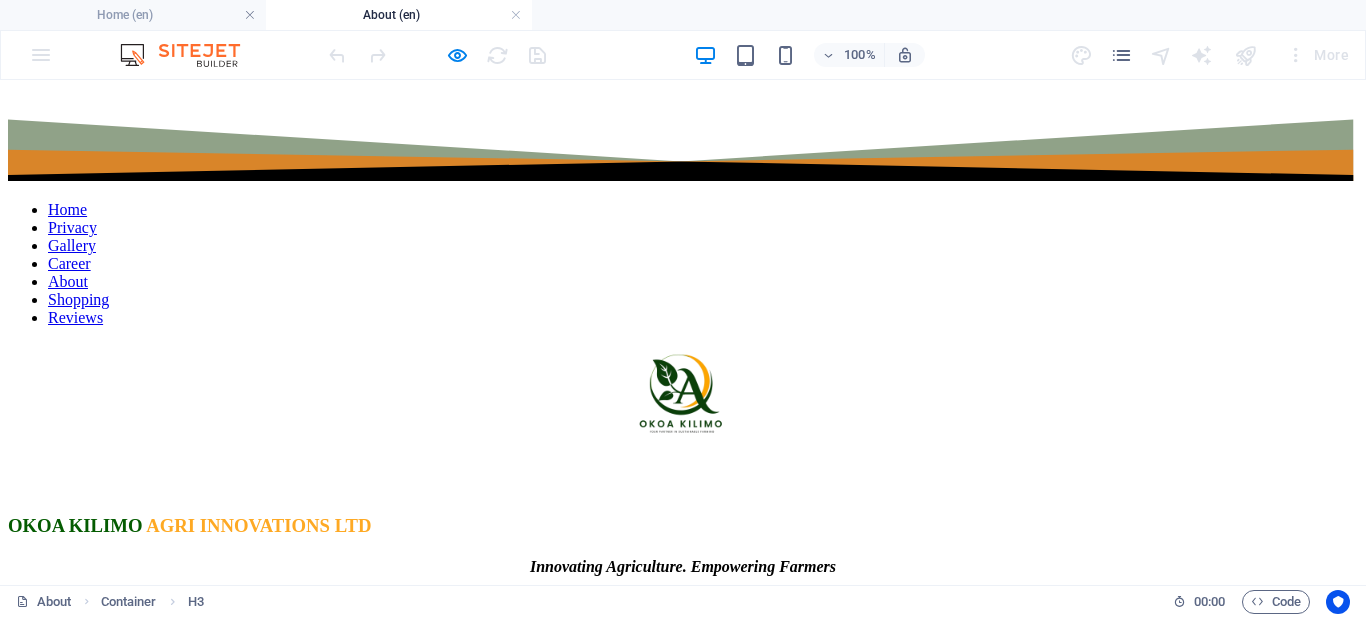 scroll, scrollTop: 0, scrollLeft: 0, axis: both 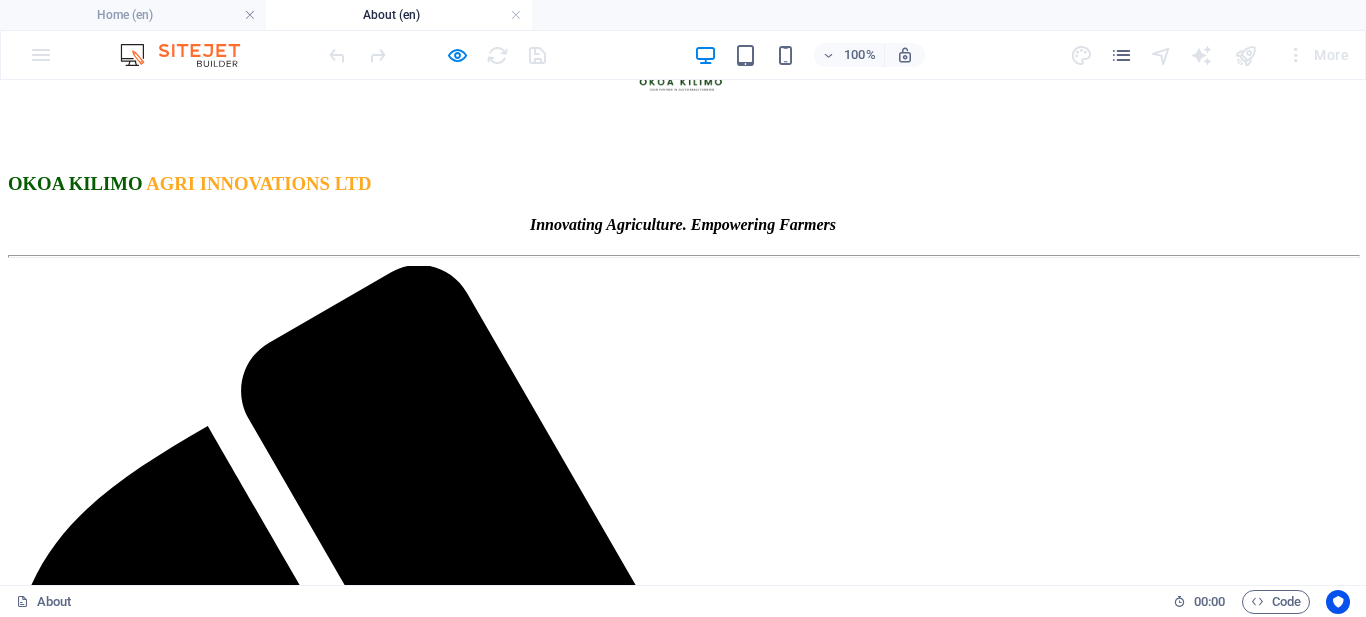 drag, startPoint x: 484, startPoint y: 396, endPoint x: 659, endPoint y: 406, distance: 175.28548 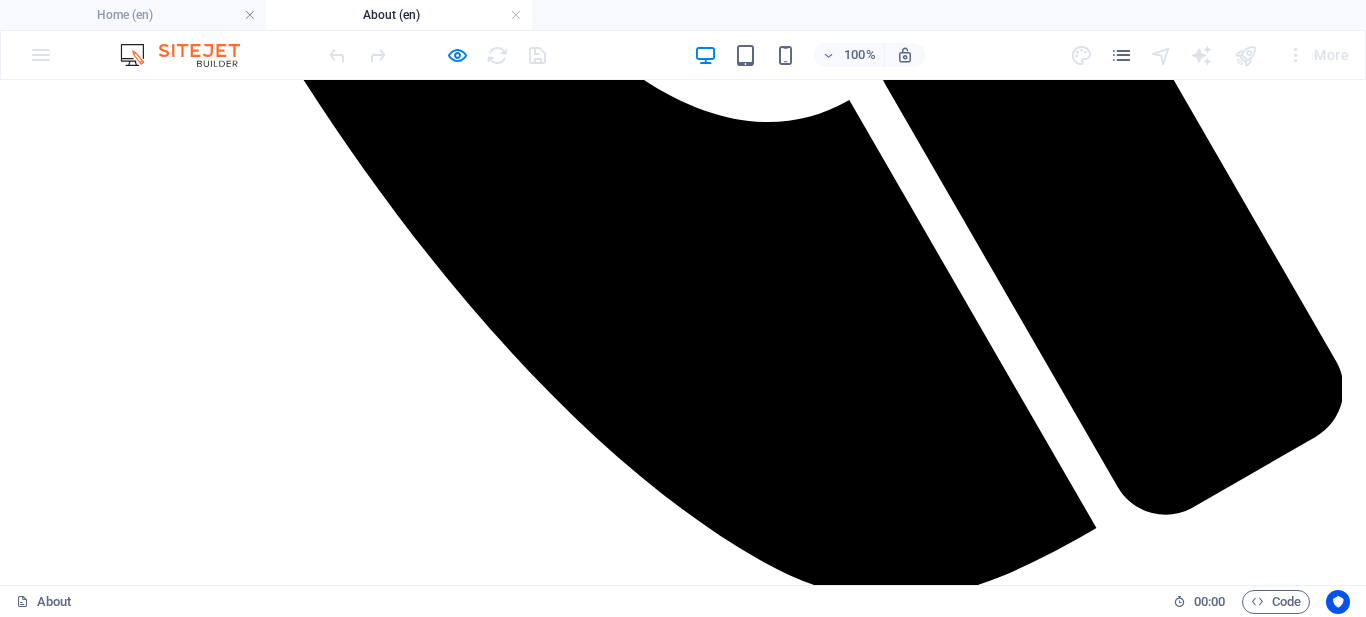 scroll, scrollTop: 1786, scrollLeft: 0, axis: vertical 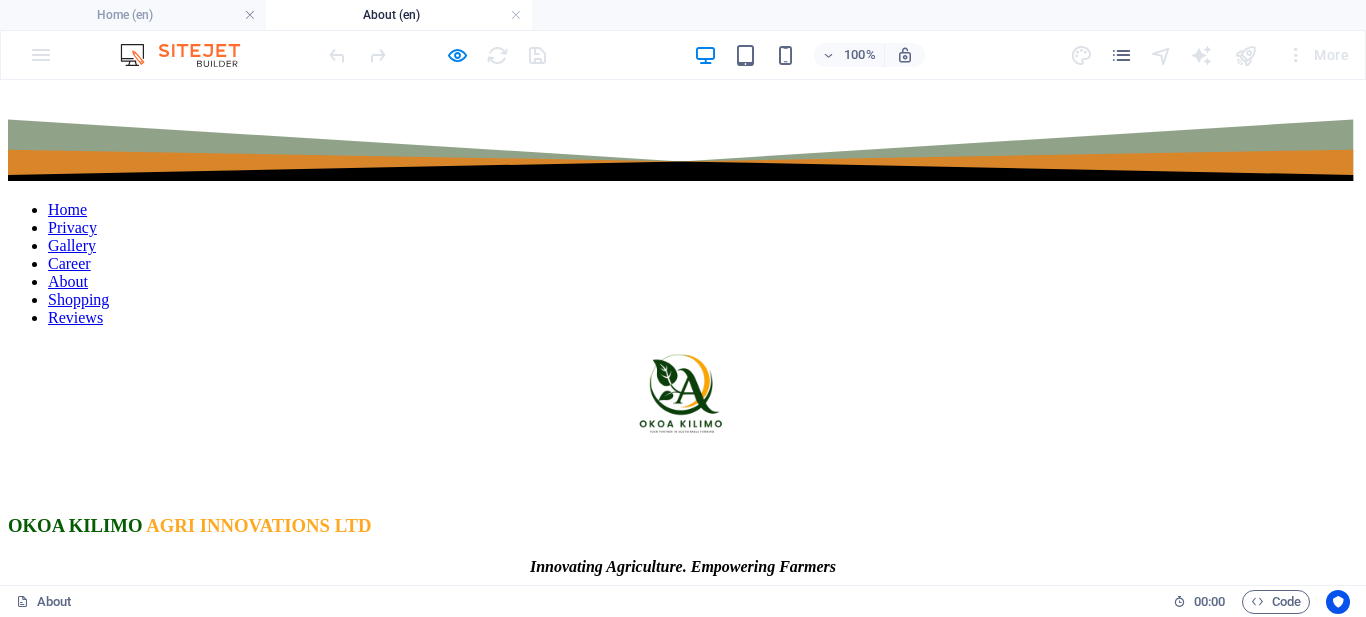 drag, startPoint x: 1364, startPoint y: 514, endPoint x: 1335, endPoint y: 141, distance: 374.12564 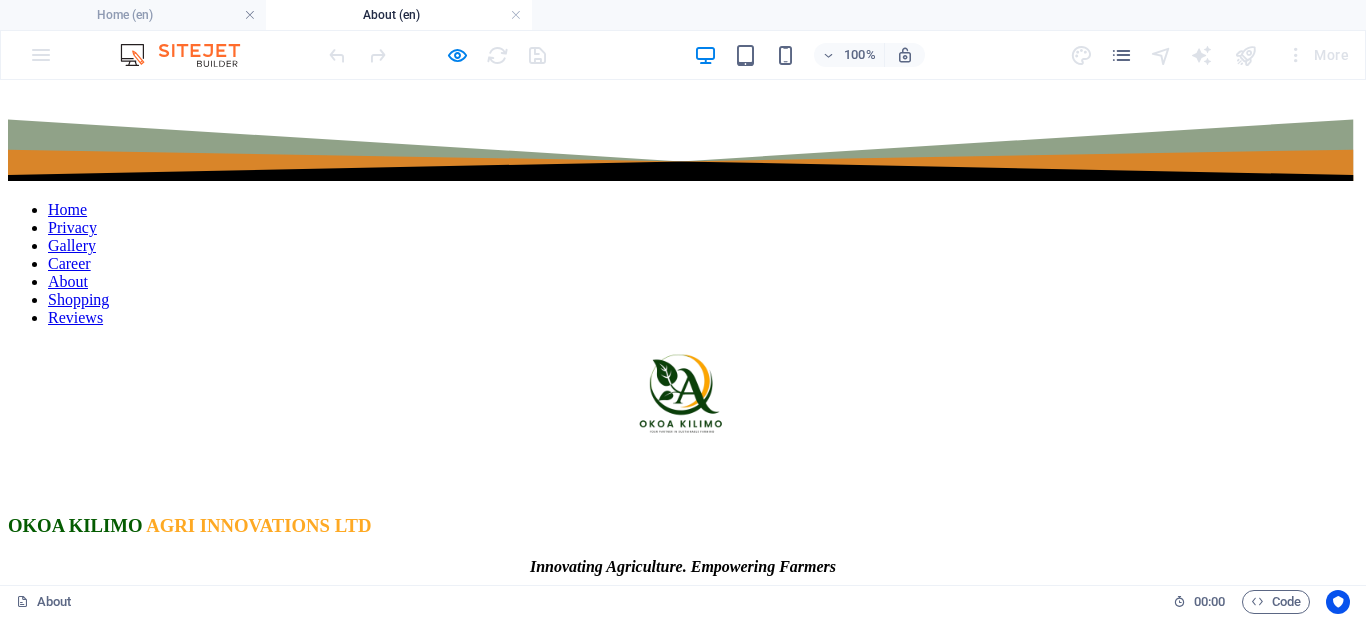 click at bounding box center (683, 2384) 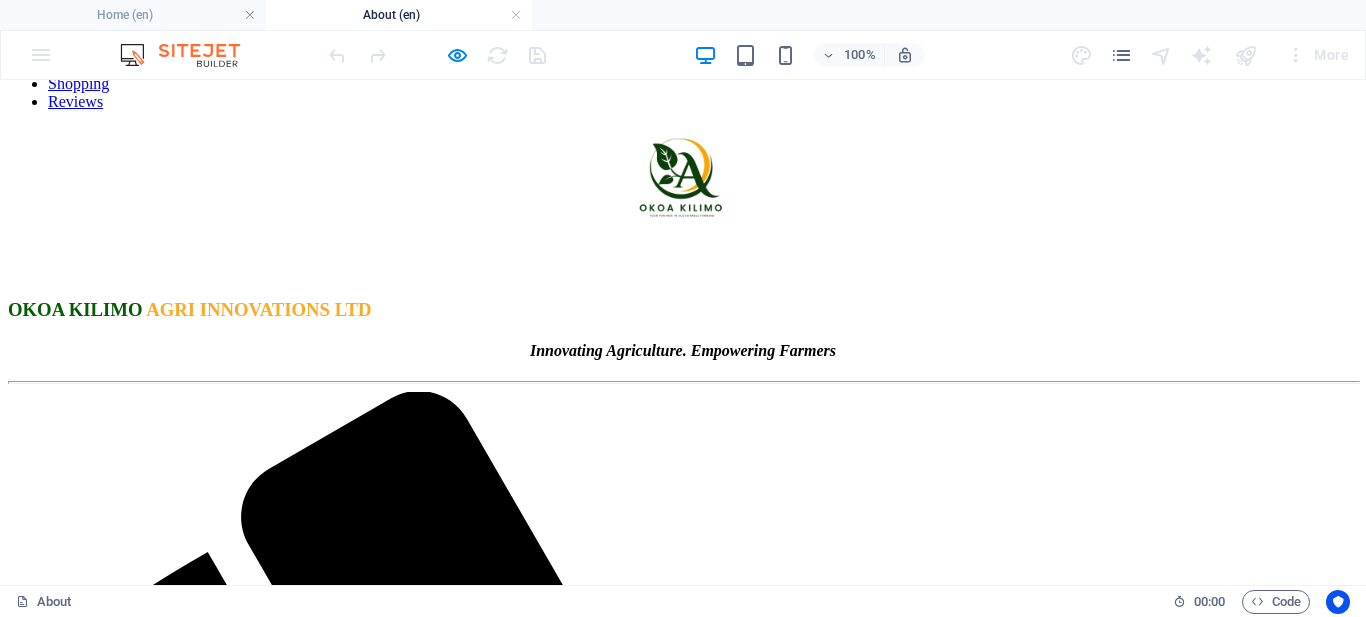 scroll, scrollTop: 209, scrollLeft: 0, axis: vertical 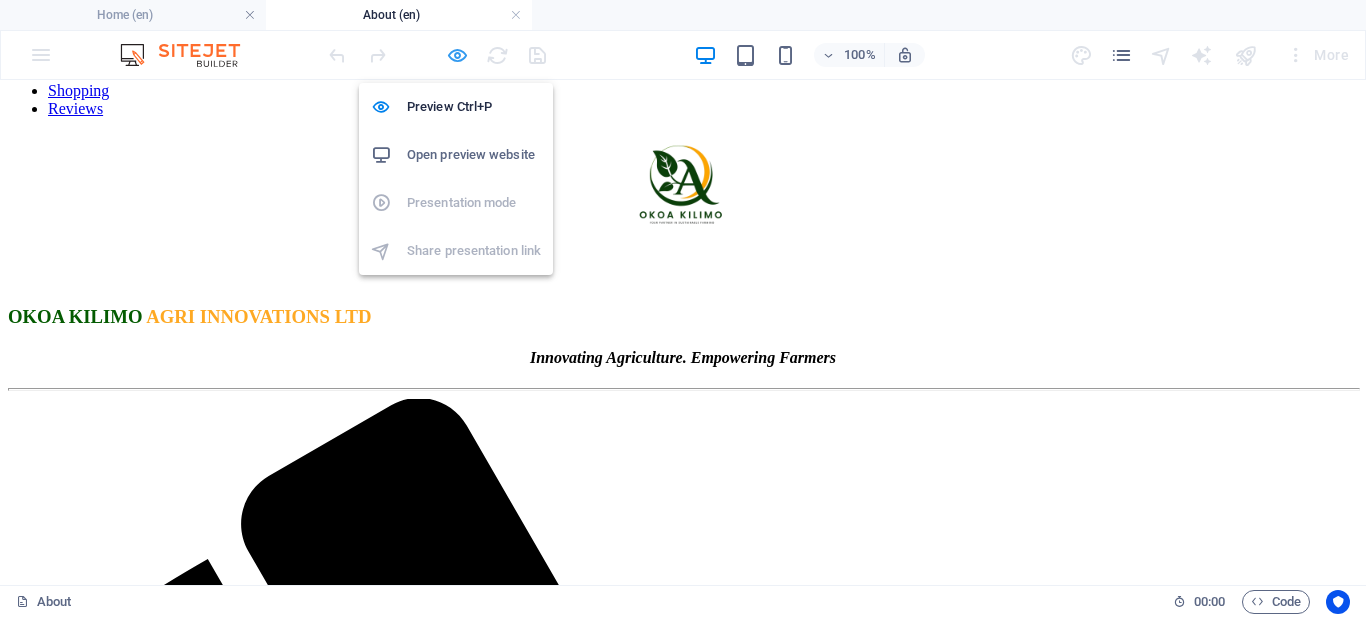 click at bounding box center [457, 55] 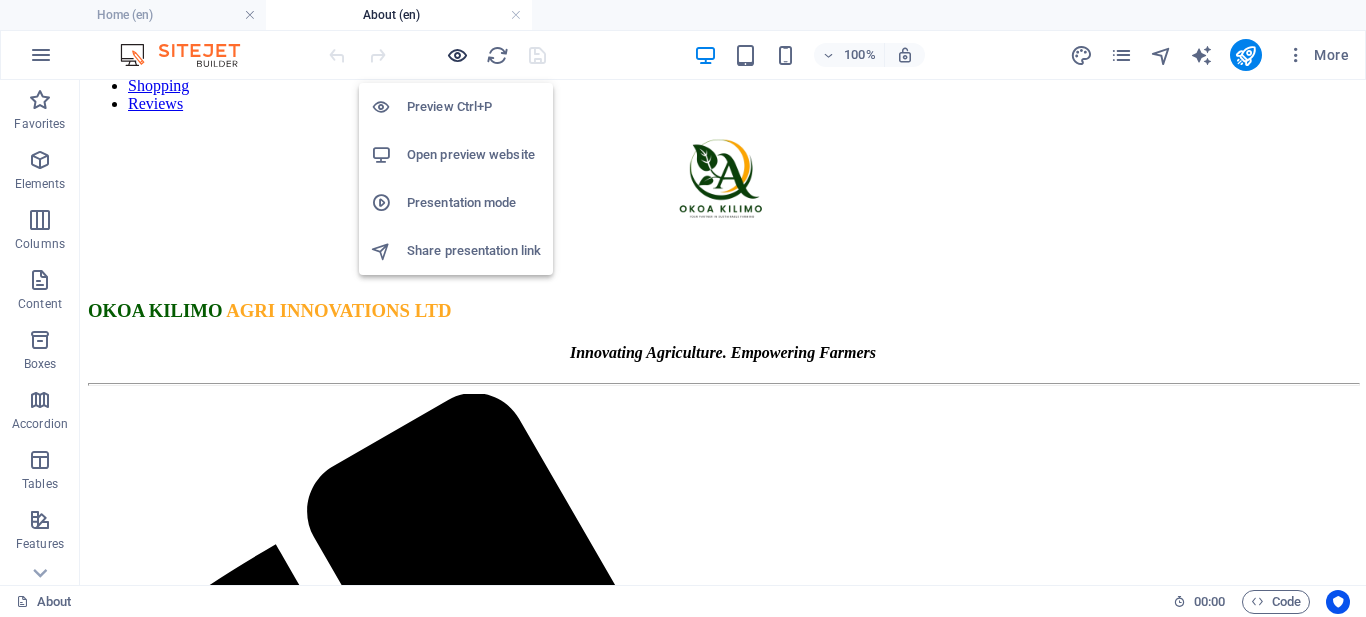 scroll, scrollTop: 214, scrollLeft: 0, axis: vertical 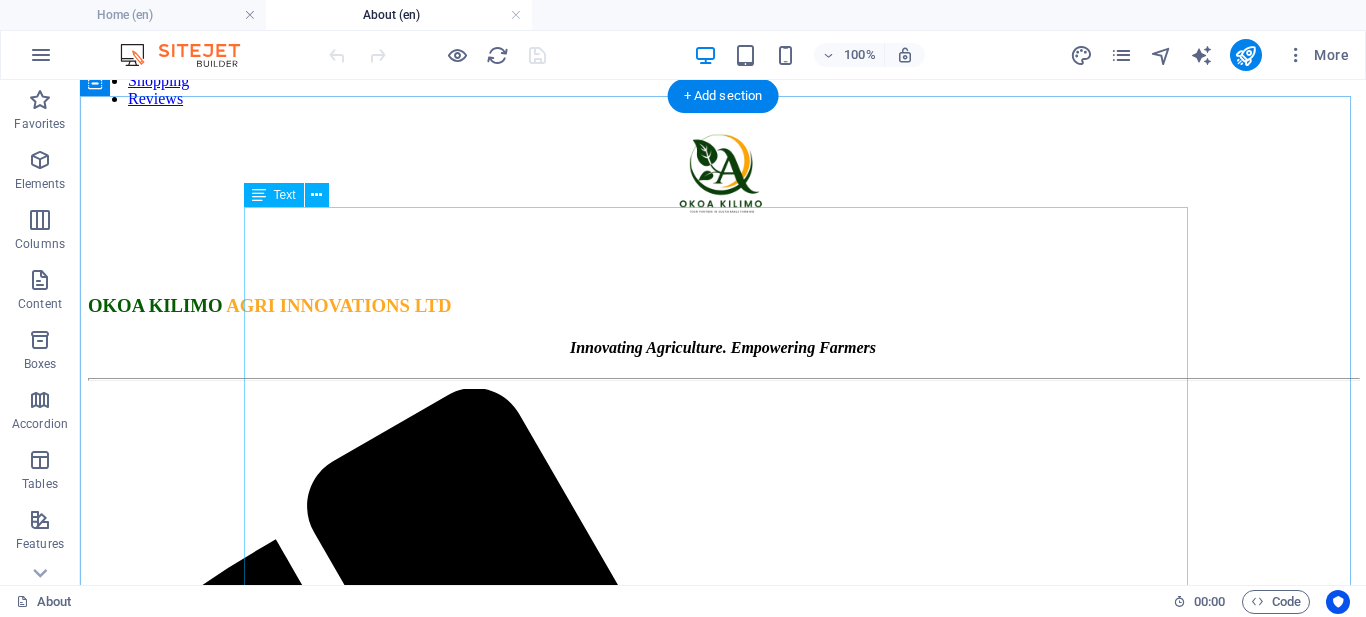 click on "In the fertile heartlands of agricultural innovation, Okoa Kilimo Agri Innovations Ltd was founded in 2021 and officially incorporated under Kenyan law in 2025. Our vision is rooted in a strong commitment to transforming Kenya’s poultry farming landscape by empowering smallholder farmers with innovative, sustainable solutions . At the core of our mission is the integration of circular economy principles into poultry farming, fostering both profitability and environmental responsibility. By leveraging advanced Black Soldier Fly (BSF) farming technology, we convert organic waste into nutrient-rich feed, helping farmers cut expenses, improve poultry health, and restore soil fertility. Our feed solutions are designed to promote growth and resilience, allowing farmers to do more with less." at bounding box center (723, 2240) 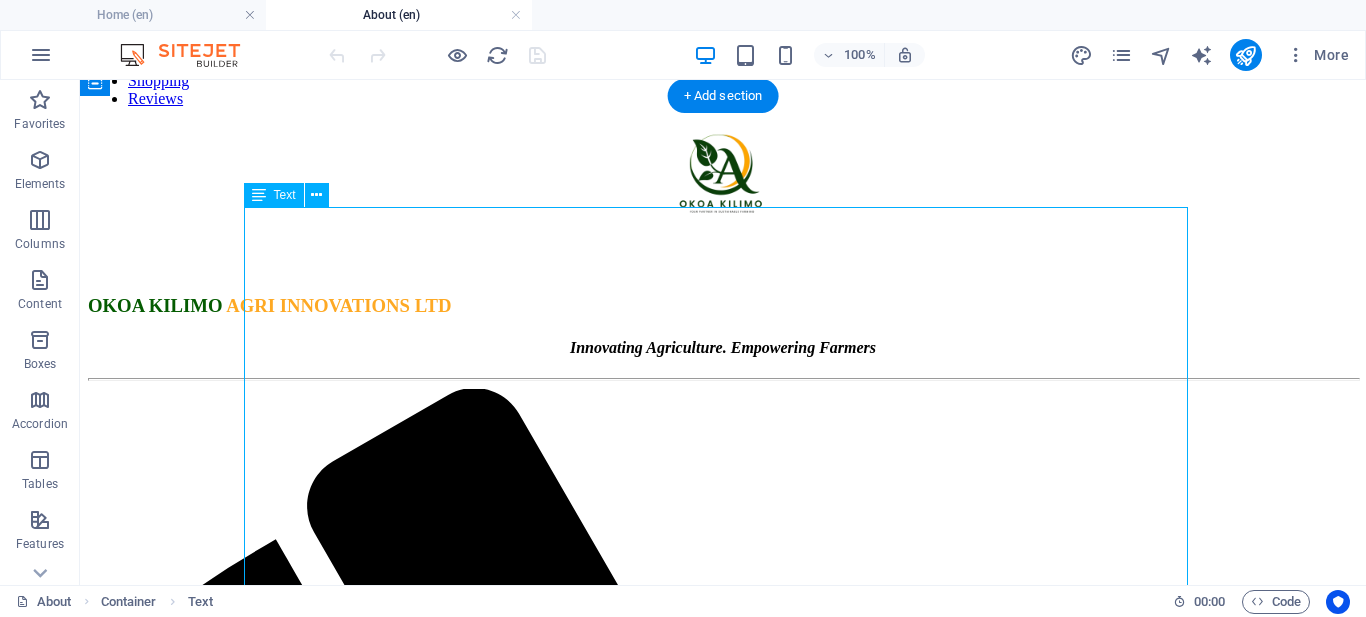 click on "In the fertile heartlands of agricultural innovation, Okoa Kilimo Agri Innovations Ltd was founded in 2021 and officially incorporated under Kenyan law in 2025. Our vision is rooted in a strong commitment to transforming Kenya’s poultry farming landscape by empowering smallholder farmers with innovative, sustainable solutions . At the core of our mission is the integration of circular economy principles into poultry farming, fostering both profitability and environmental responsibility. By leveraging advanced Black Soldier Fly (BSF) farming technology, we convert organic waste into nutrient-rich feed, helping farmers cut expenses, improve poultry health, and restore soil fertility. Our feed solutions are designed to promote growth and resilience, allowing farmers to do more with less." at bounding box center [723, 2240] 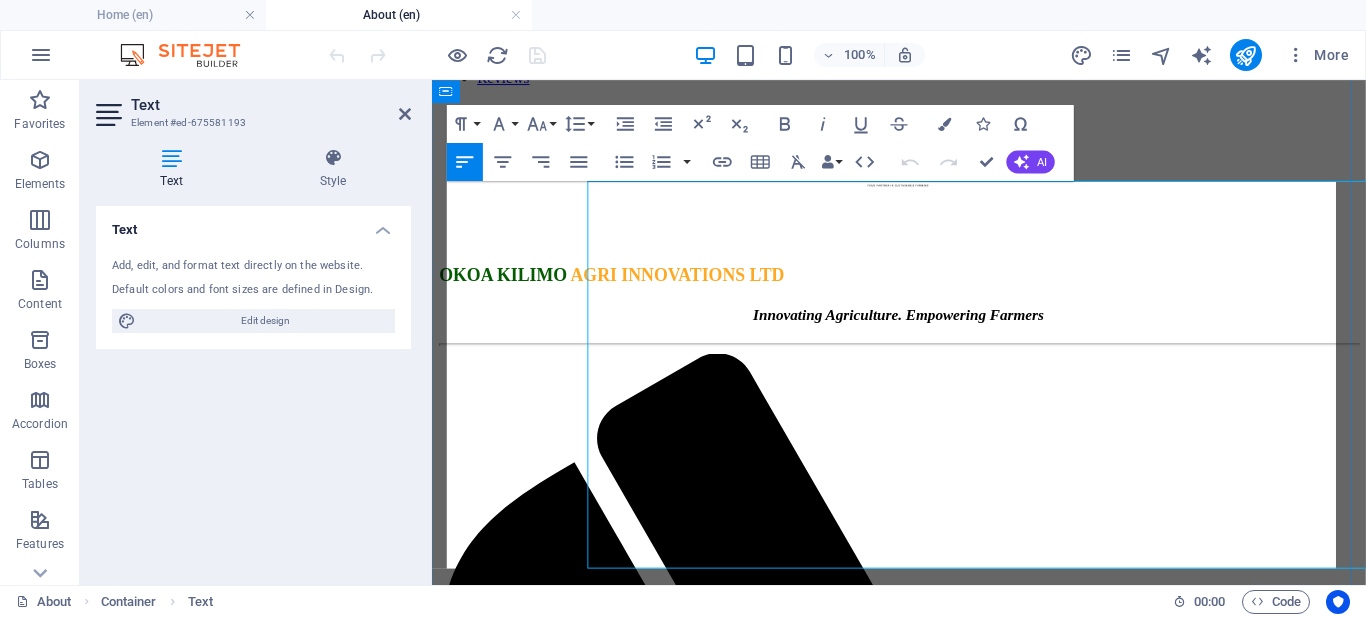 scroll, scrollTop: 235, scrollLeft: 0, axis: vertical 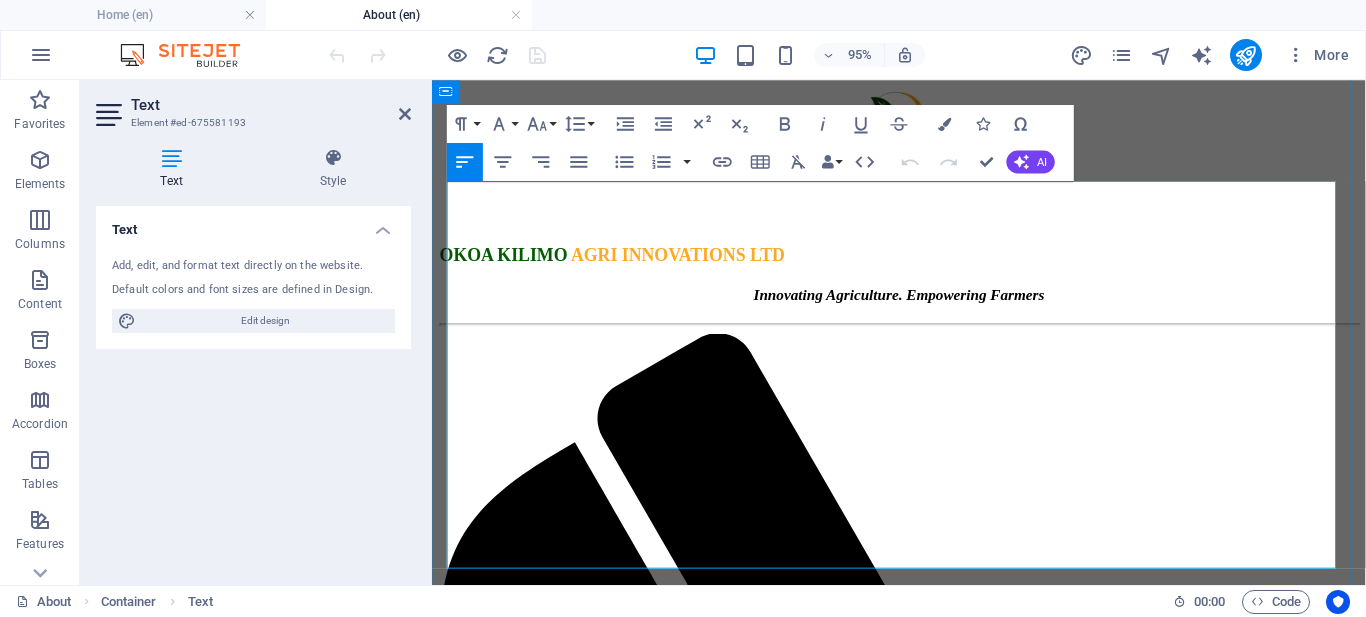 click on "We were born out of the need to address the pressing challenges that continue to push smallholder farmers out of poultry farming: high production costs, elevated mortality rates, limited skills and technical knowledge, poor access to support services, and substandard poultry breeds. Recognizing that over 70% of production costs are attributed to feed, we knew a shift was needed. This inspired us to embrace insect farming, an innovative, eco-friendly approach that reduces feed costs while transforming organic waste into high-value resources." at bounding box center (933, 1797) 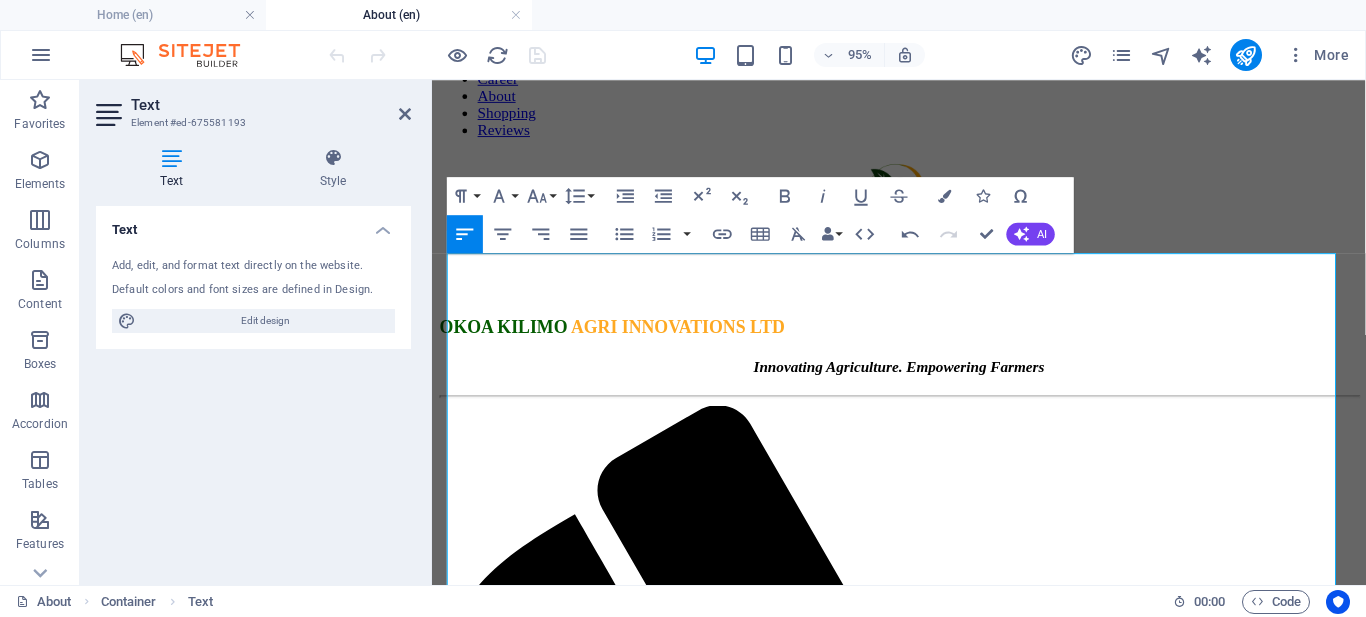 scroll, scrollTop: 153, scrollLeft: 0, axis: vertical 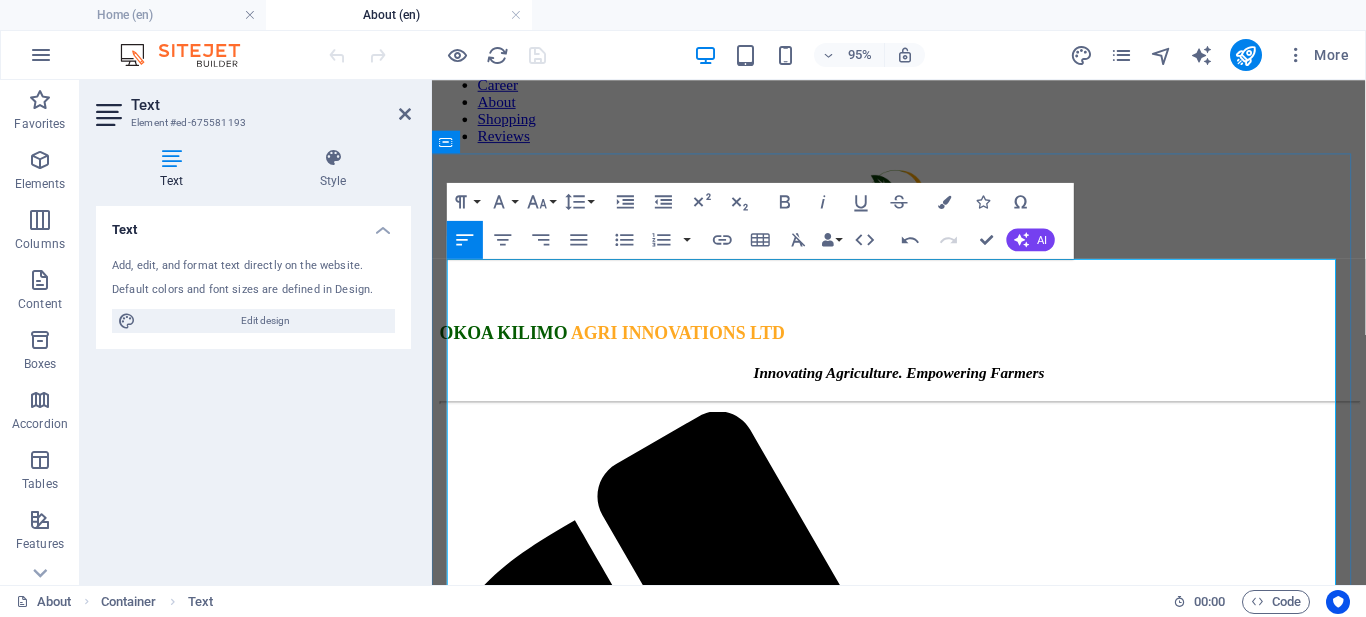 click on "In the fertile heartlands of agricultural innovation, Okoa Kilimo Agri Innovations Ltd was founded in 2021 and officially incorporated under Kenyan law in 2025. Our vision is rooted in a strong commitment to transforming Kenya’s poultry farming landscape by empowering smallholder farmers with innovative, sustainable solutions . At the core of our mission is the integration of circular economy principles into poultry farming, fostering both profitability and environmental responsibility." at bounding box center [933, 1791] 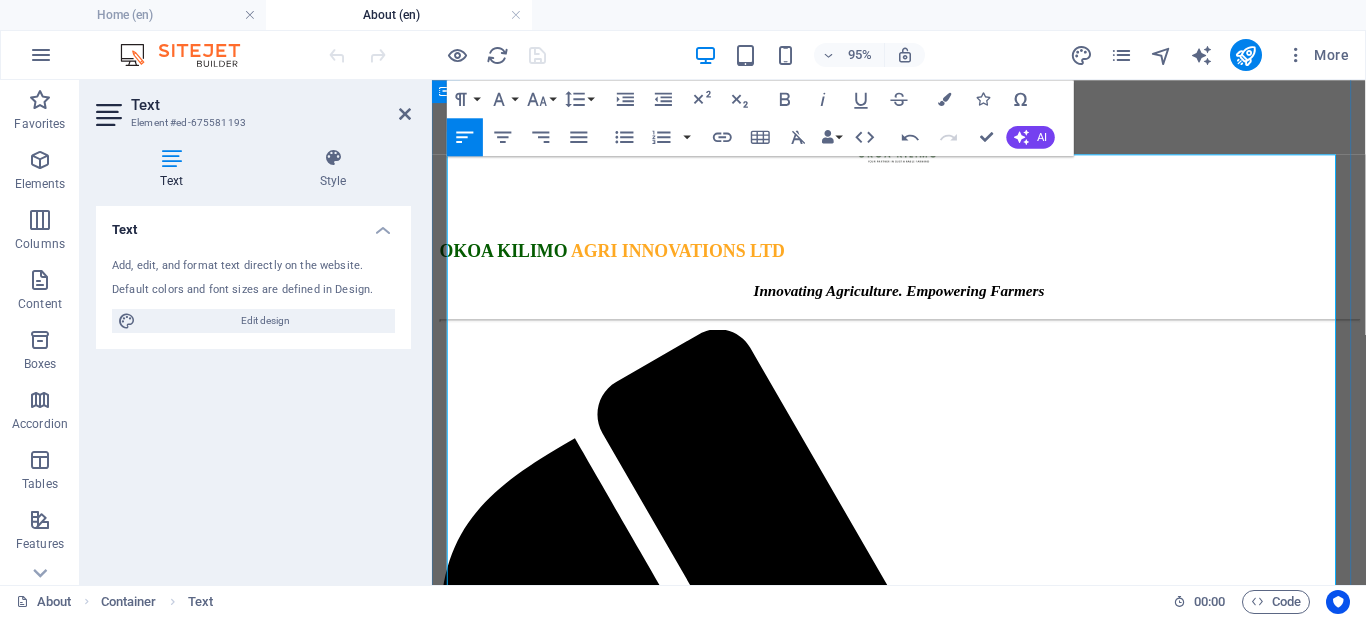 scroll, scrollTop: 263, scrollLeft: 0, axis: vertical 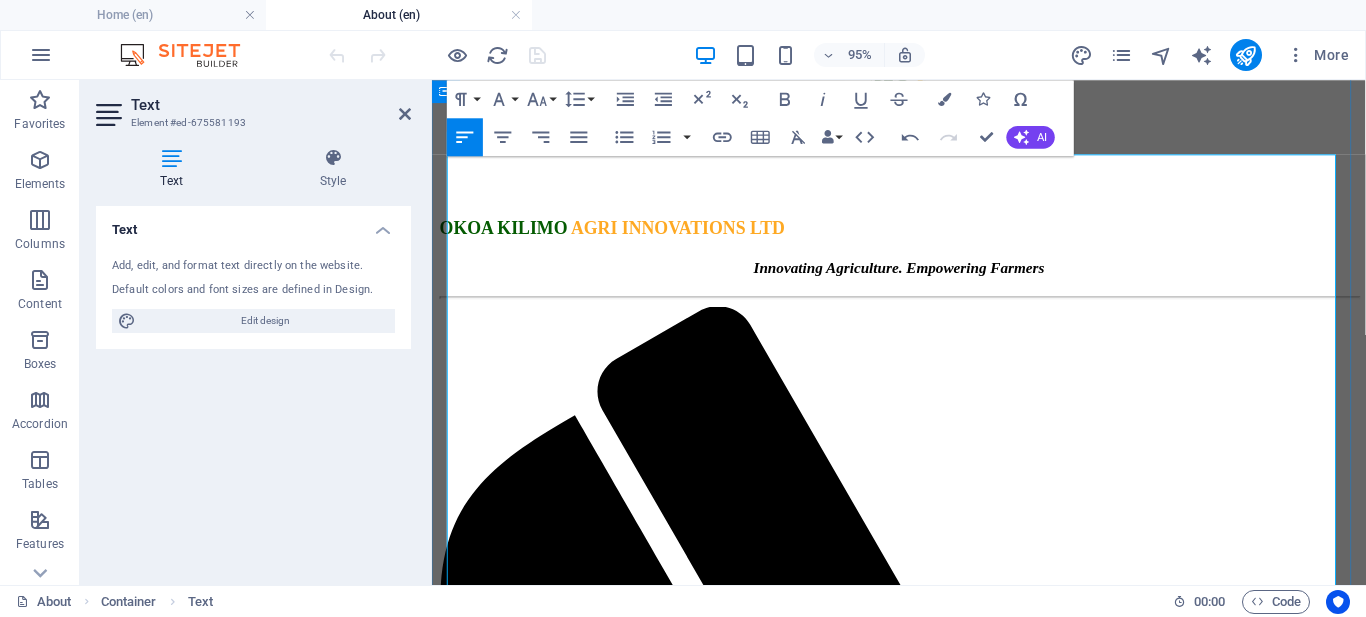click on "By leveraging advanced Black Soldier Fly (BSF) farming technology, we convert organic waste into nutrient-rich feed, helping farmers cut expenses, improve poultry health, and restore soil fertility. Our feed solutions are designed to promote growth and resilience, allowing farmers to do more with less." at bounding box center (933, 1916) 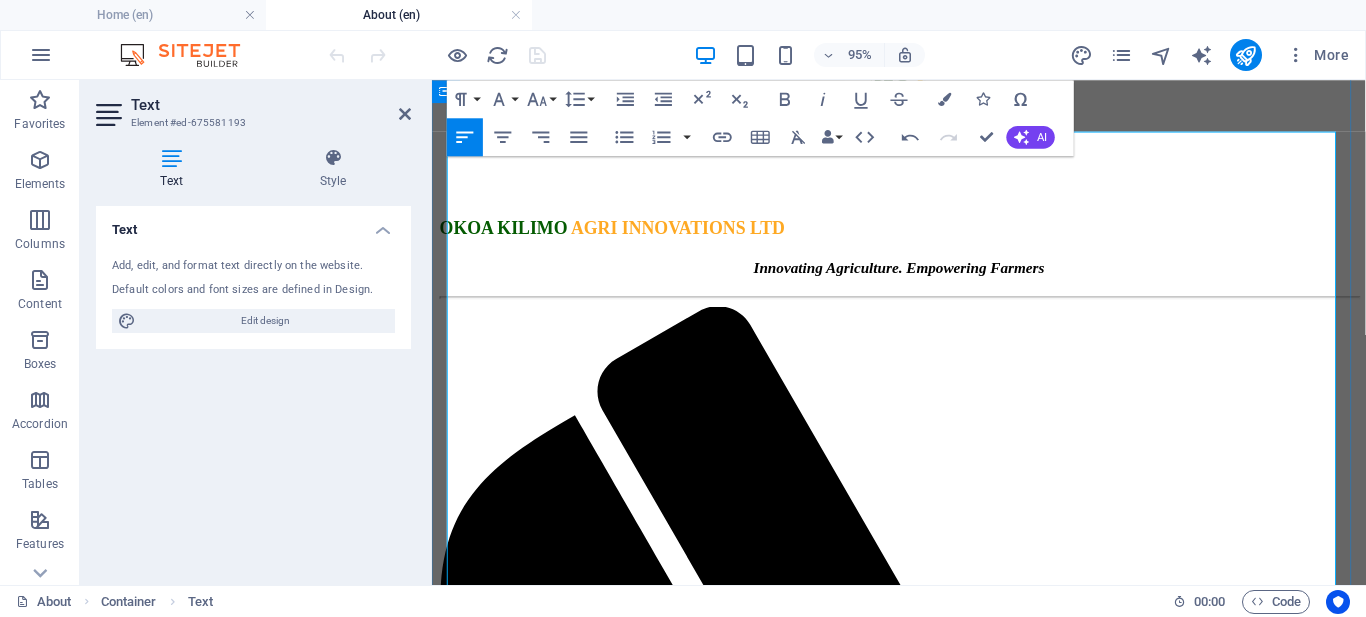 scroll, scrollTop: 287, scrollLeft: 0, axis: vertical 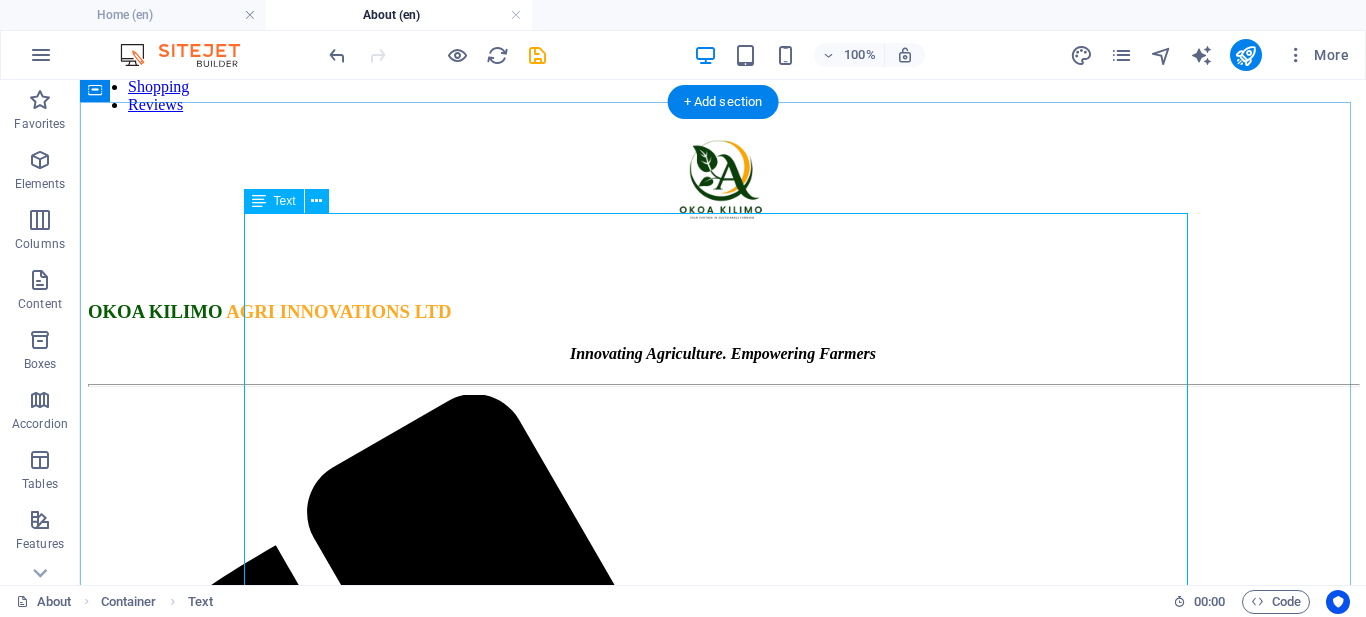 click on "In the fertile heartlands of agricultural innovation, Okoa Kilimo Agri Innovations Ltd was founded in 2021 and officially incorporated under Kenyan law in 2025. Our vision is rooted in a strong commitment to transforming Kenya’s poultry farming landscape by empowering smallholder farmers with innovative, sustainable solutions . At the core of our mission is the integration of circular economy principles into poultry farming, fostering both profitability and environmental responsibility. By leveraging advanced Black Soldier Fly (BSF) farming technology, we convert organic waste into nutrient-rich feed, helping farmers cut expenses, improve poultry health, and restore soil fertility. Our feed solutions are designed to promote growth and resilience, allowing farmers to do more with less." at bounding box center [723, 2297] 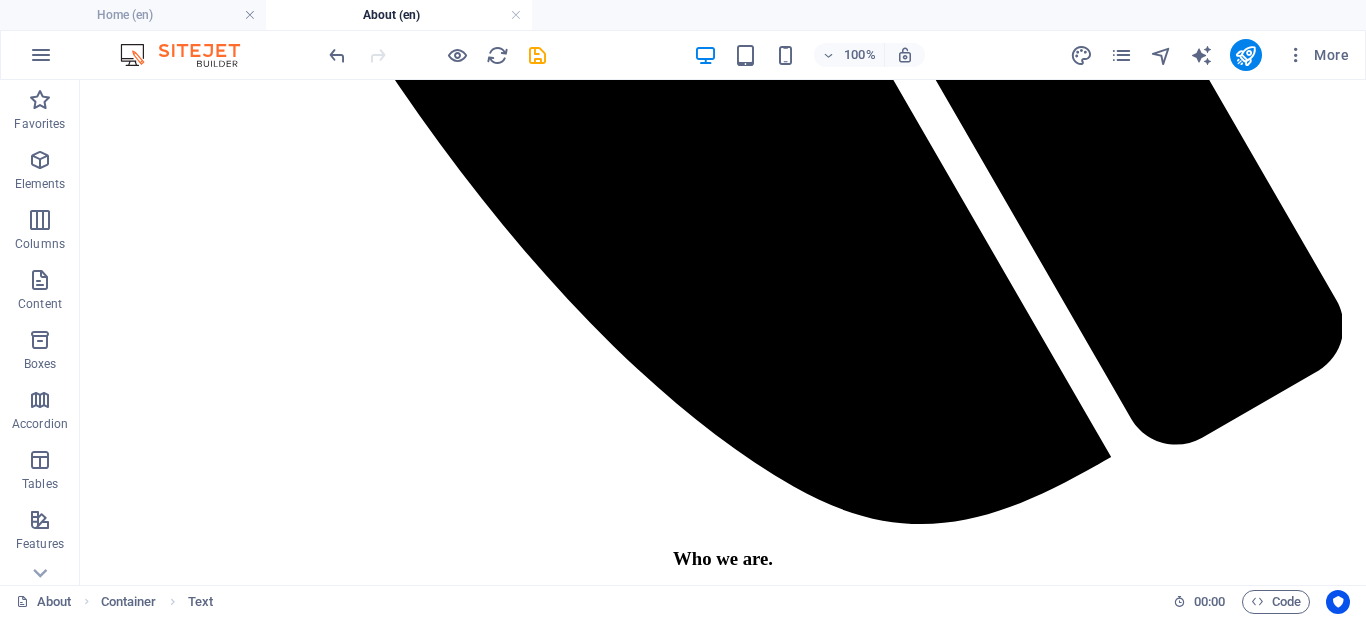 scroll, scrollTop: 1757, scrollLeft: 0, axis: vertical 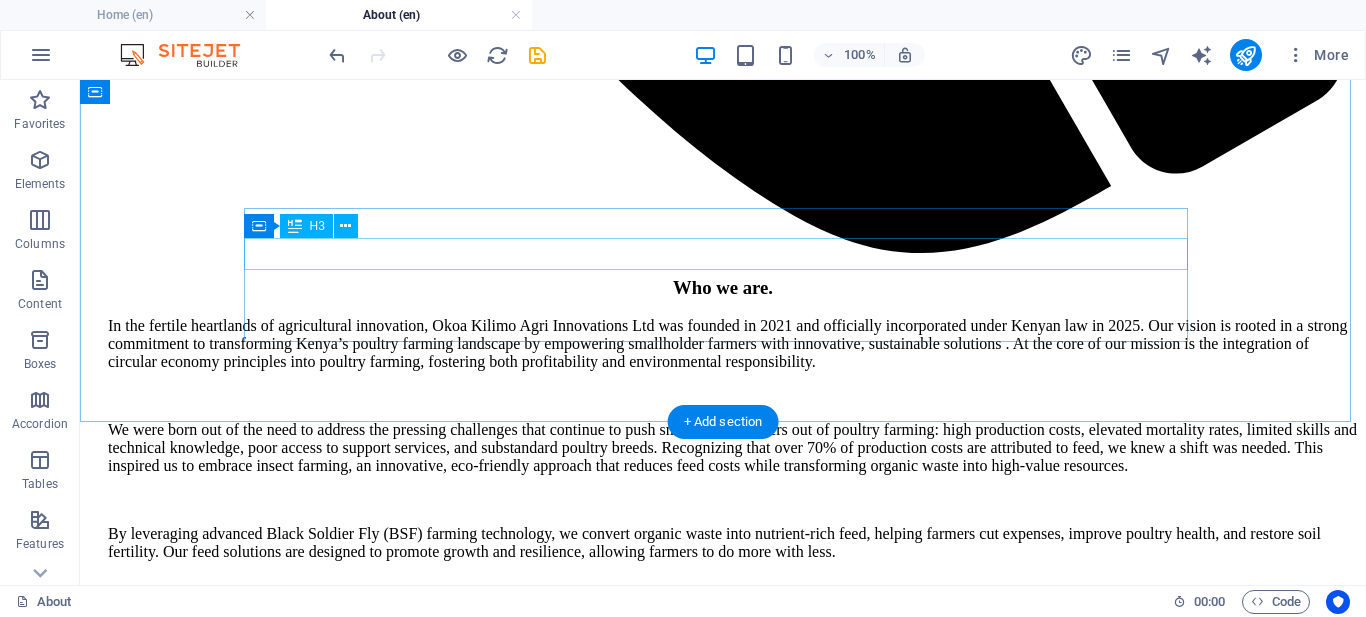 click on "Our mission" at bounding box center (723, 2576) 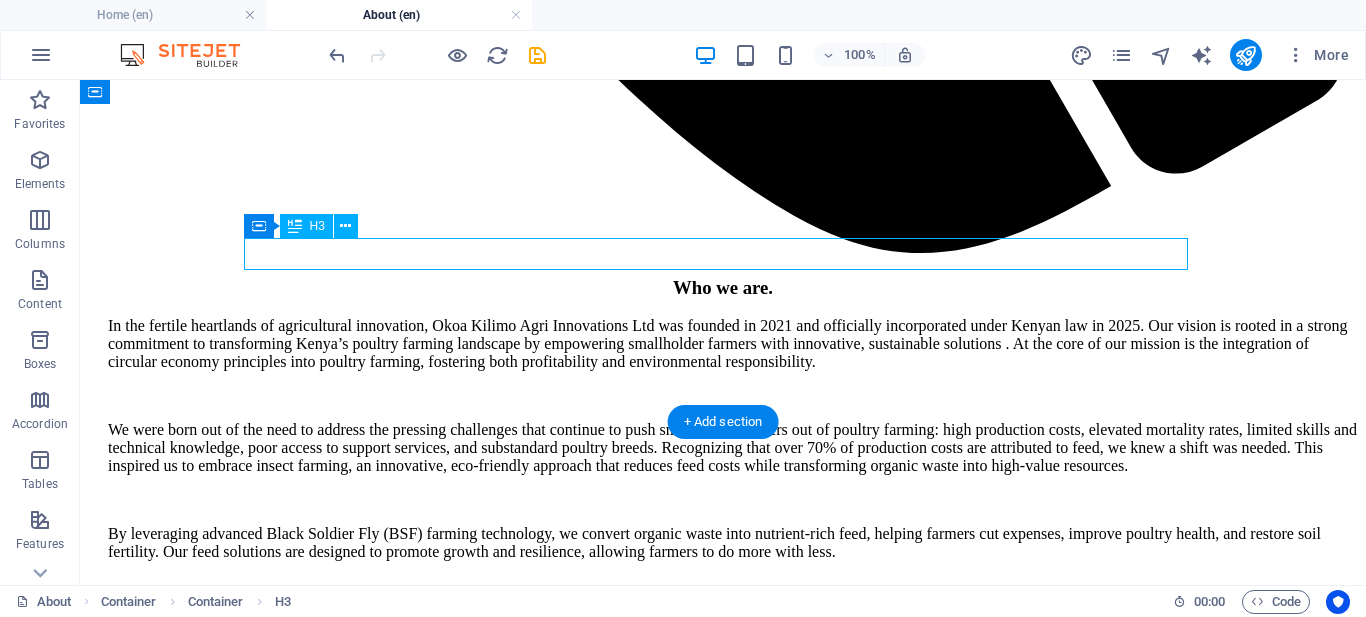 click on "Our mission" at bounding box center [723, 2576] 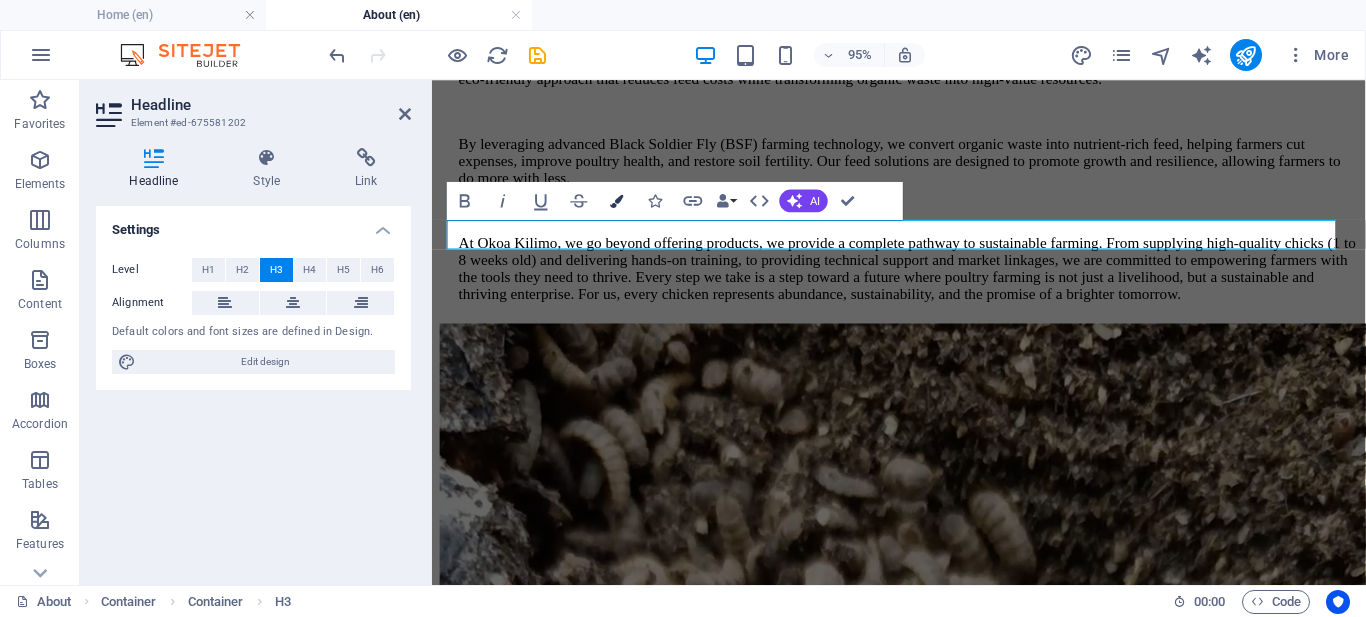 click at bounding box center [617, 200] 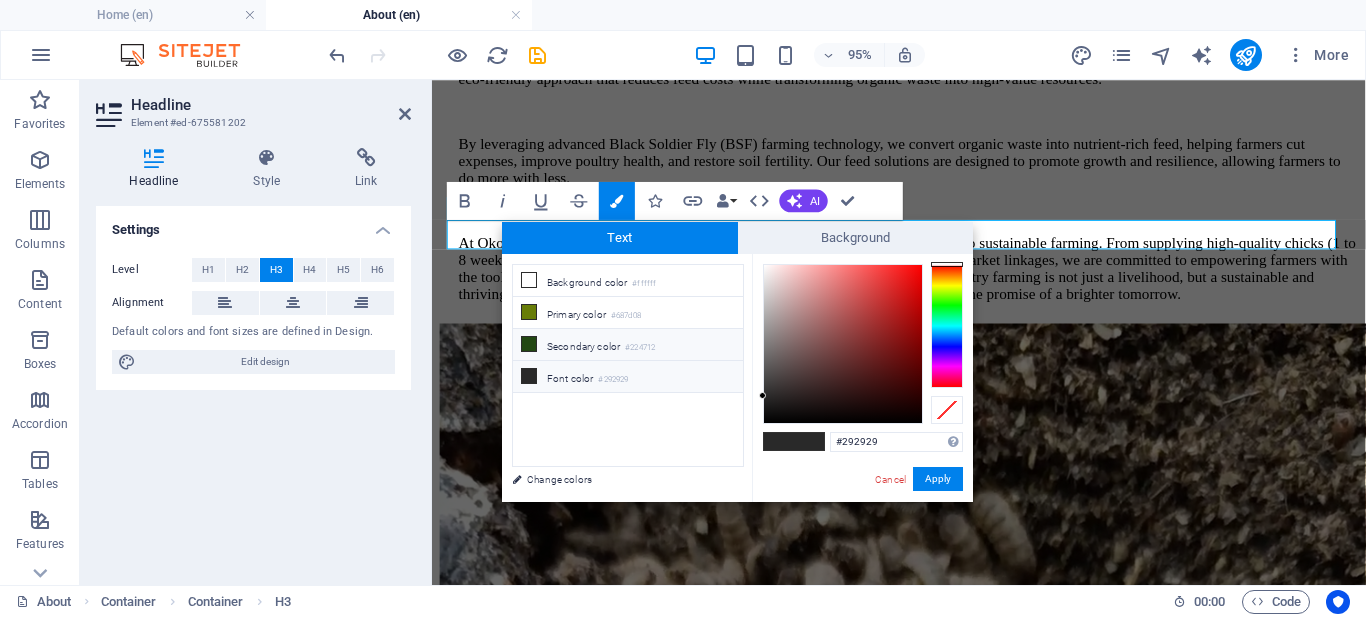 click at bounding box center [529, 344] 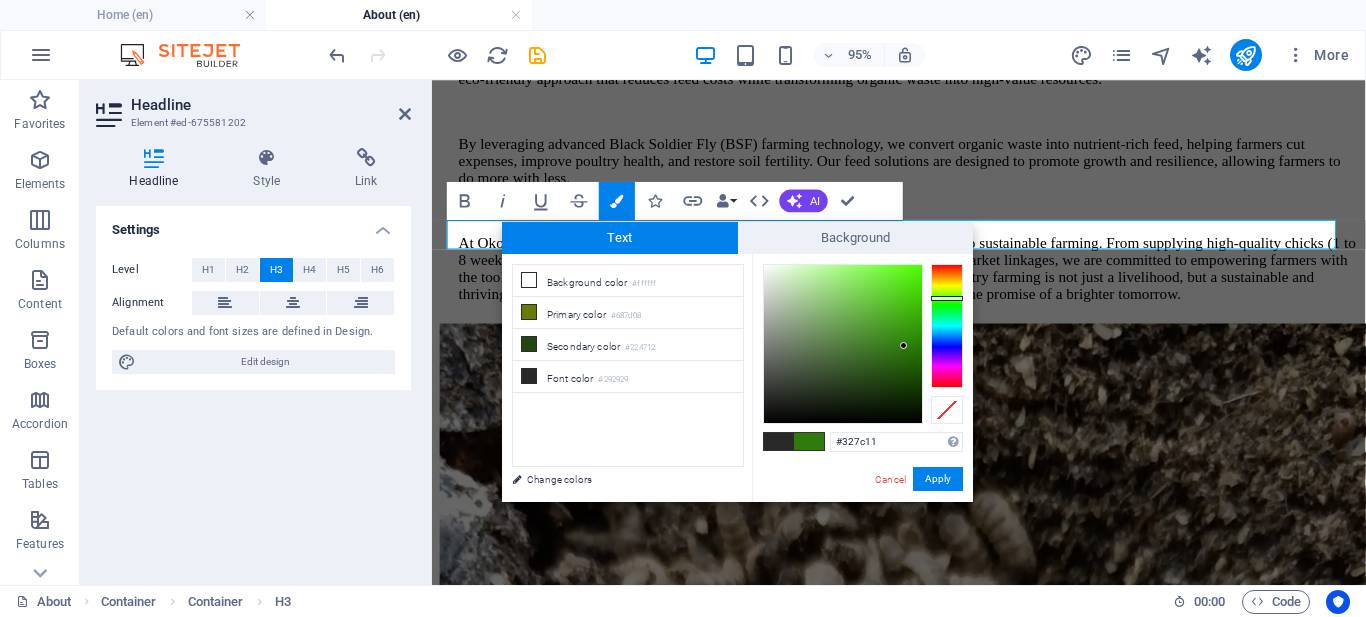 type on "#327c12" 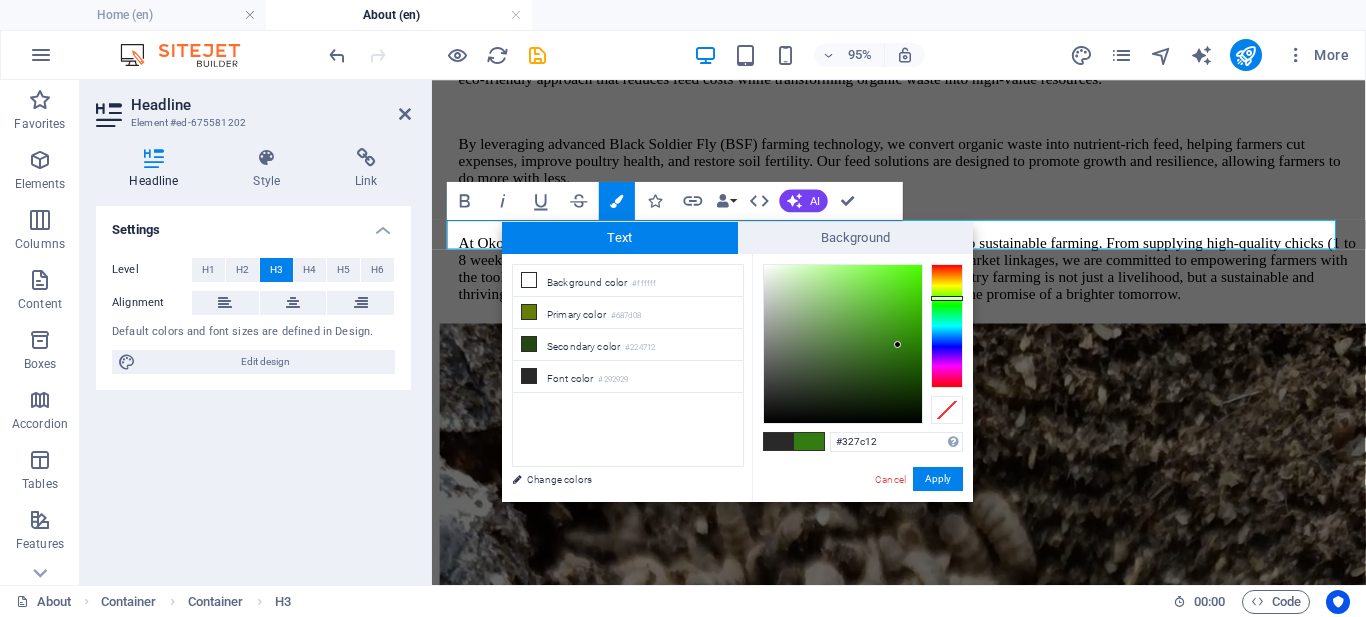 drag, startPoint x: 879, startPoint y: 371, endPoint x: 898, endPoint y: 345, distance: 32.202484 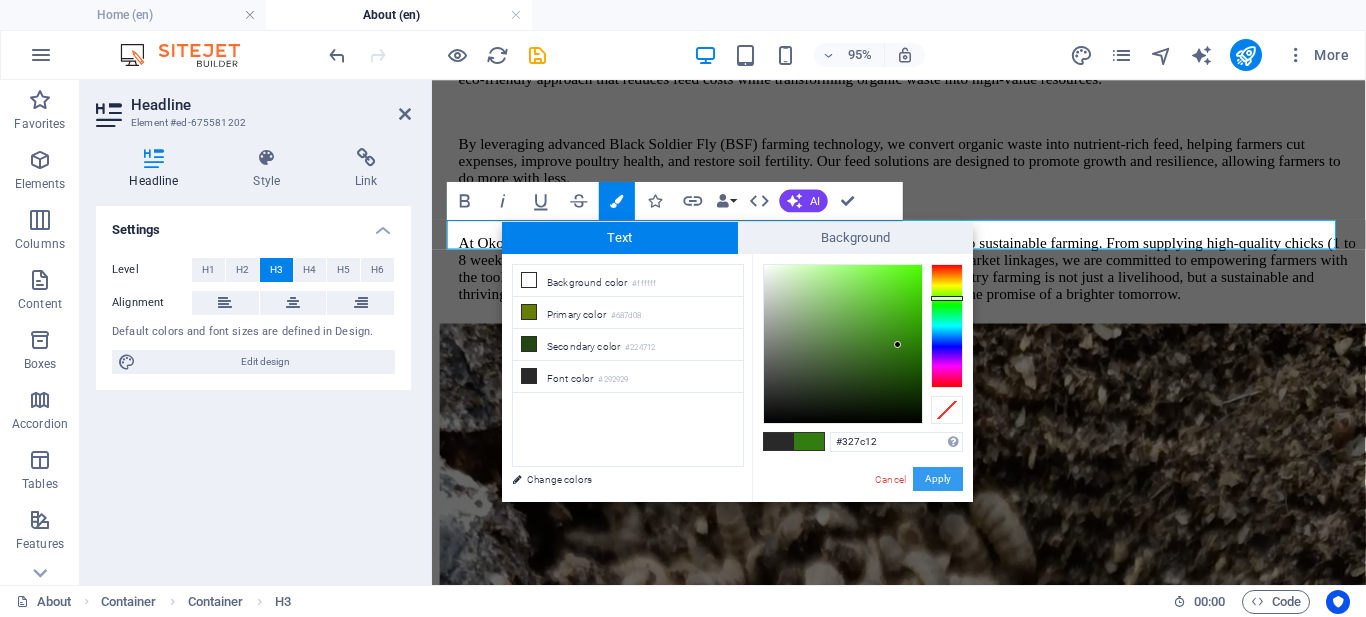 click on "Apply" at bounding box center [938, 479] 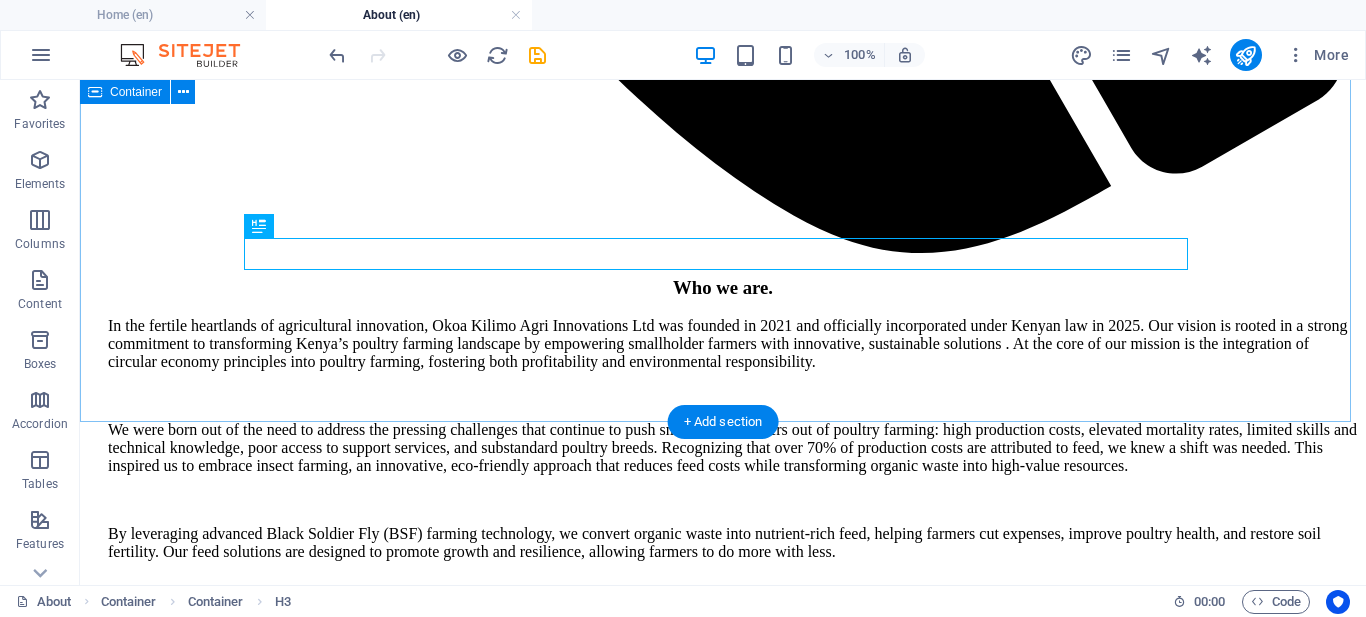 click on "Who we are. In the fertile heartlands of agricultural innovation, Okoa Kilimo Agri Innovations Ltd was founded in 2021 and officially incorporated under Kenyan law in 2025. Our vision is rooted in a strong commitment to transforming Kenya’s poultry farming landscape by empowering smallholder farmers with innovative, sustainable solutions . At the core of our mission is the integration of circular economy principles into poultry farming, fostering both profitability and environmental responsibility. By leveraging advanced Black Soldier Fly (BSF) farming technology, we convert organic waste into nutrient-rich feed, helping farmers cut expenses, improve poultry health, and restore soil fertility. Our feed solutions are designed to promote growth and resilience, allowing farmers to do more with less. Our mission ." at bounding box center (723, 1459) 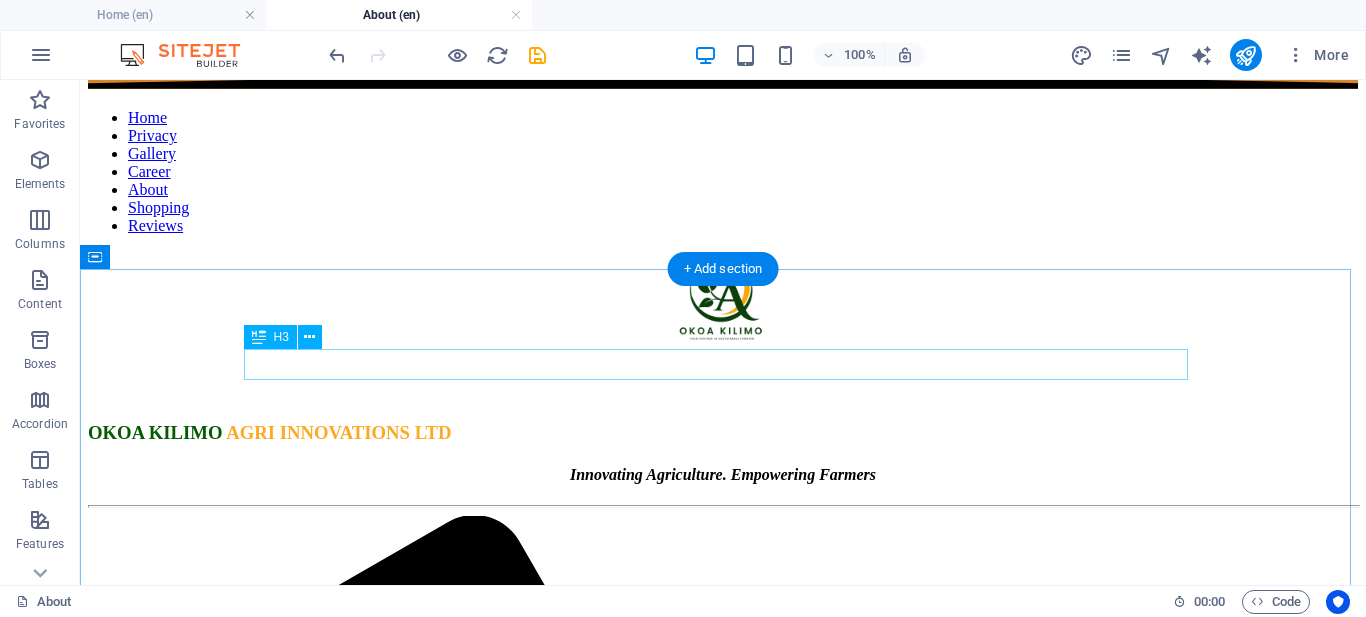 scroll, scrollTop: 0, scrollLeft: 0, axis: both 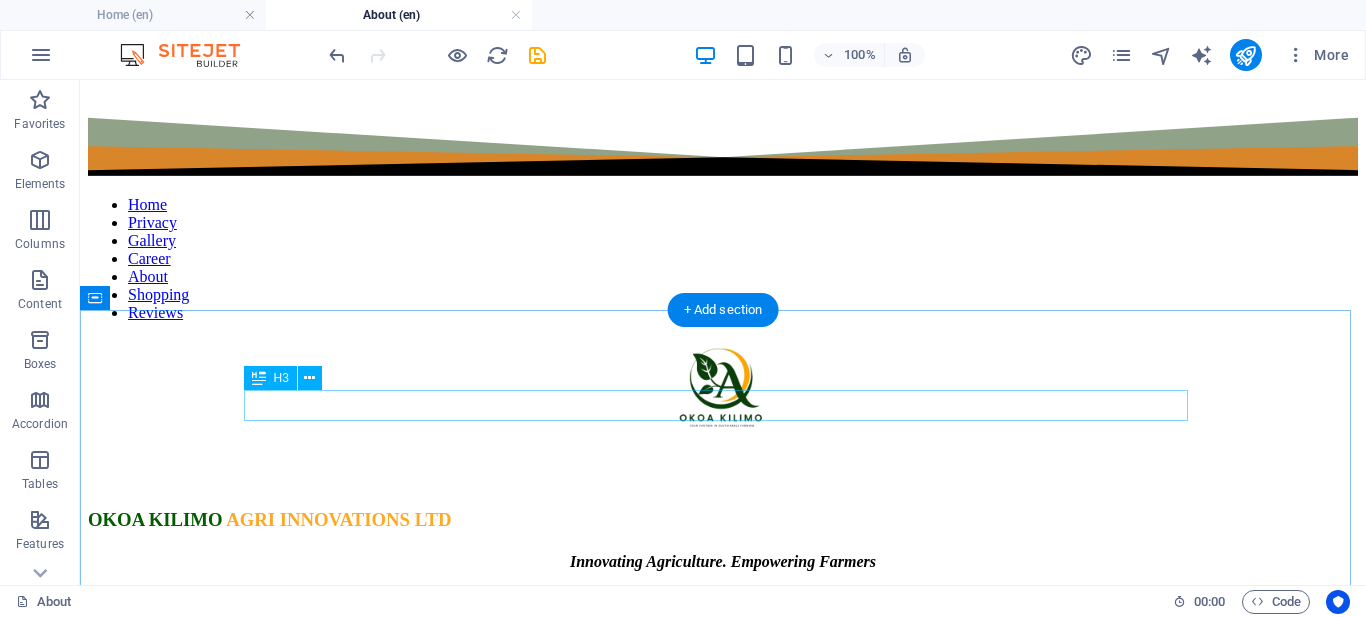 click on "Who we are." at bounding box center [723, 2302] 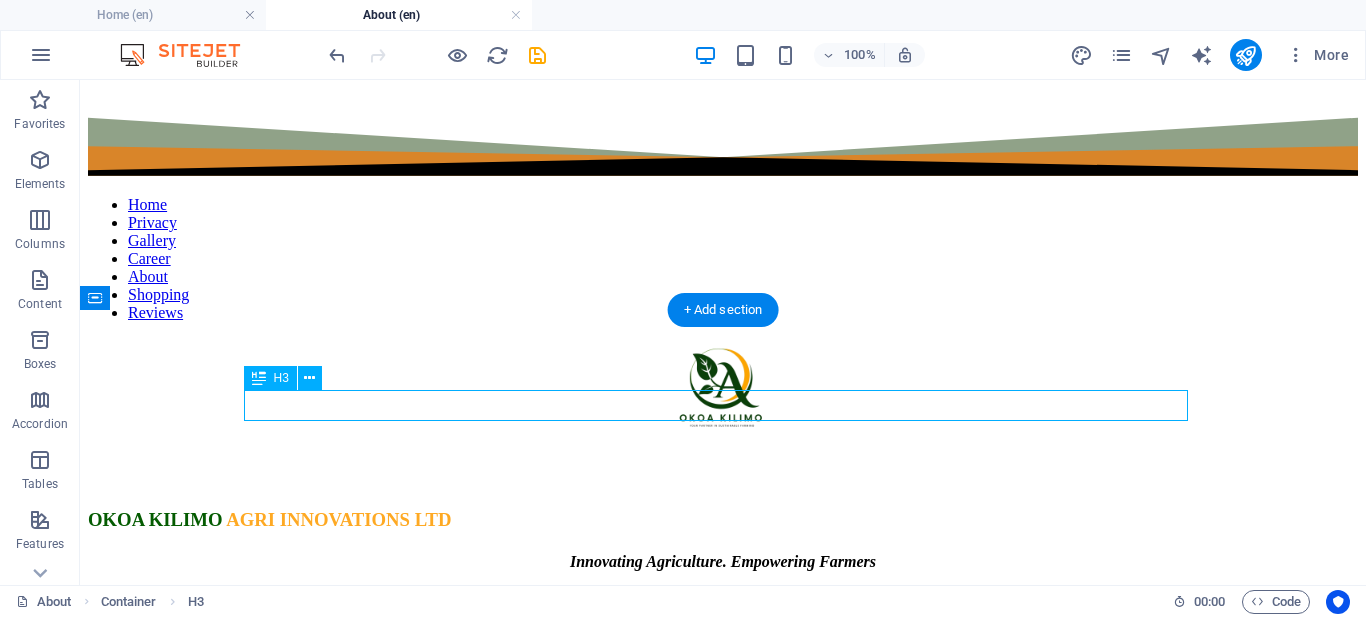 click on "Who we are." at bounding box center [723, 2302] 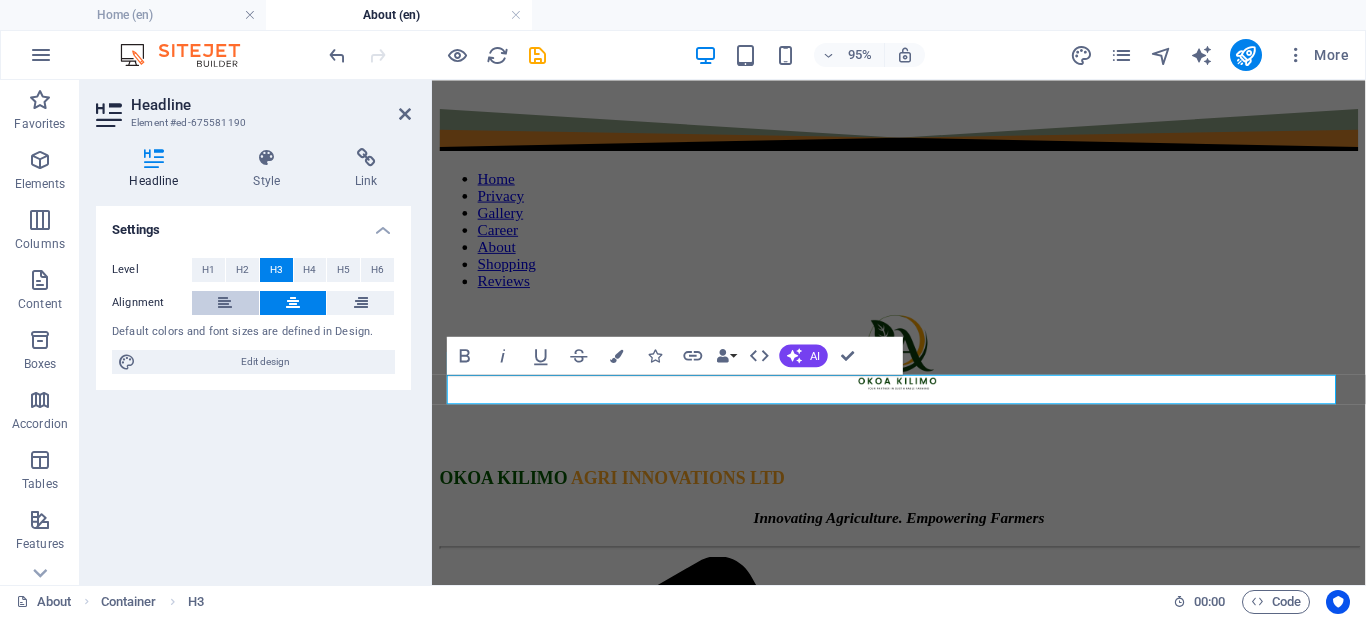 click at bounding box center (225, 303) 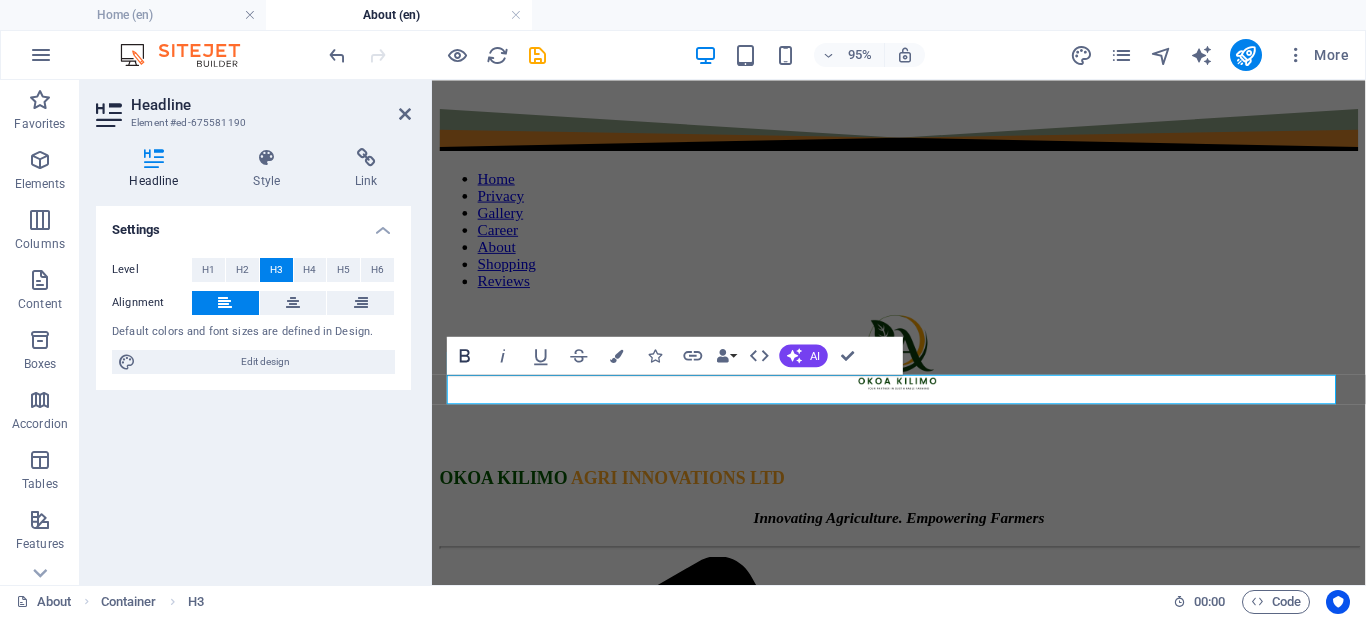 click 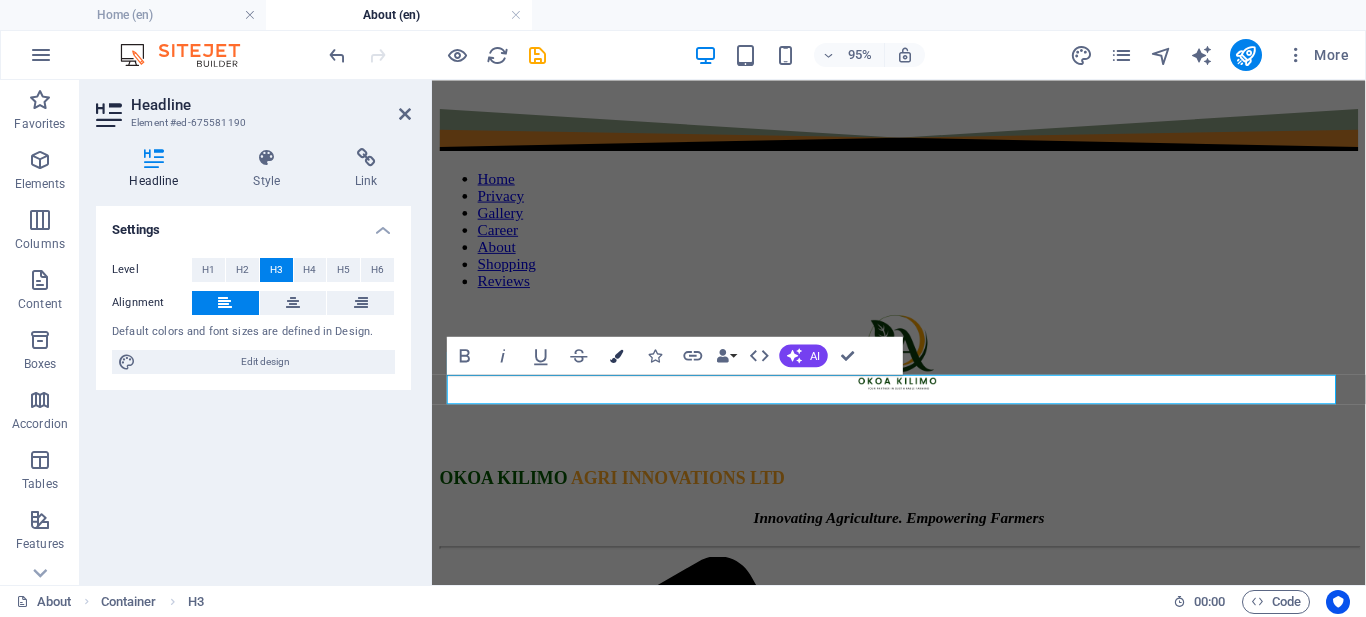 click at bounding box center (617, 355) 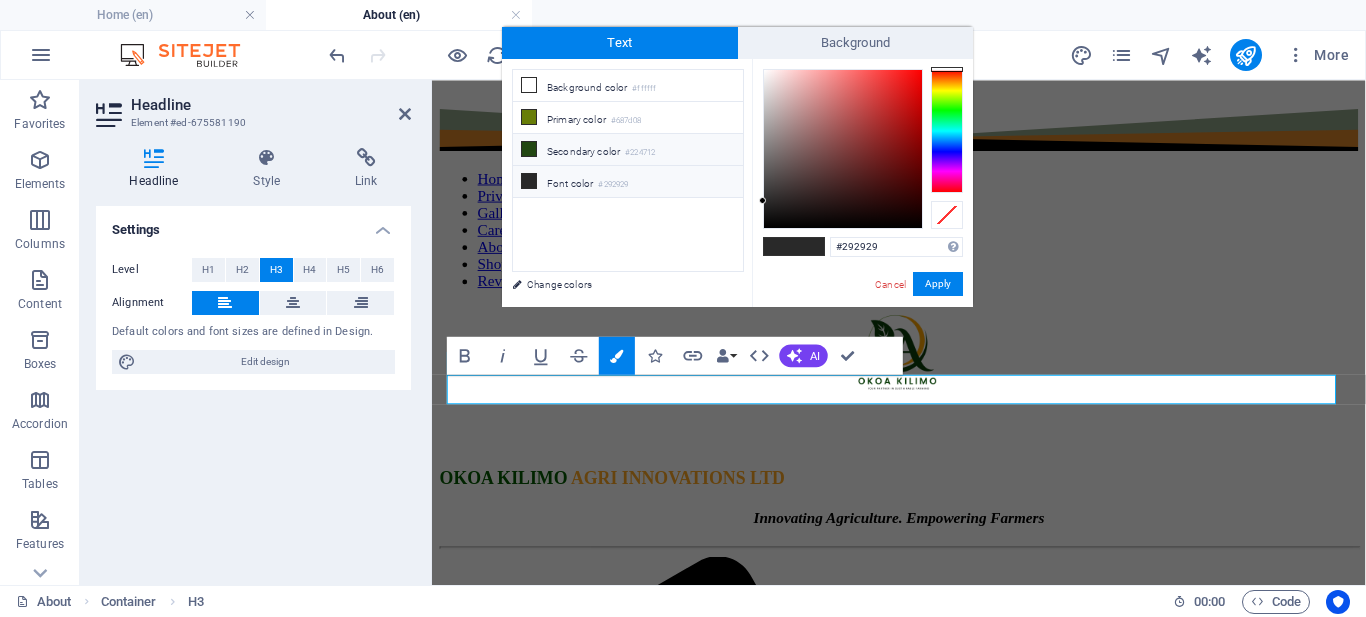 click at bounding box center (529, 149) 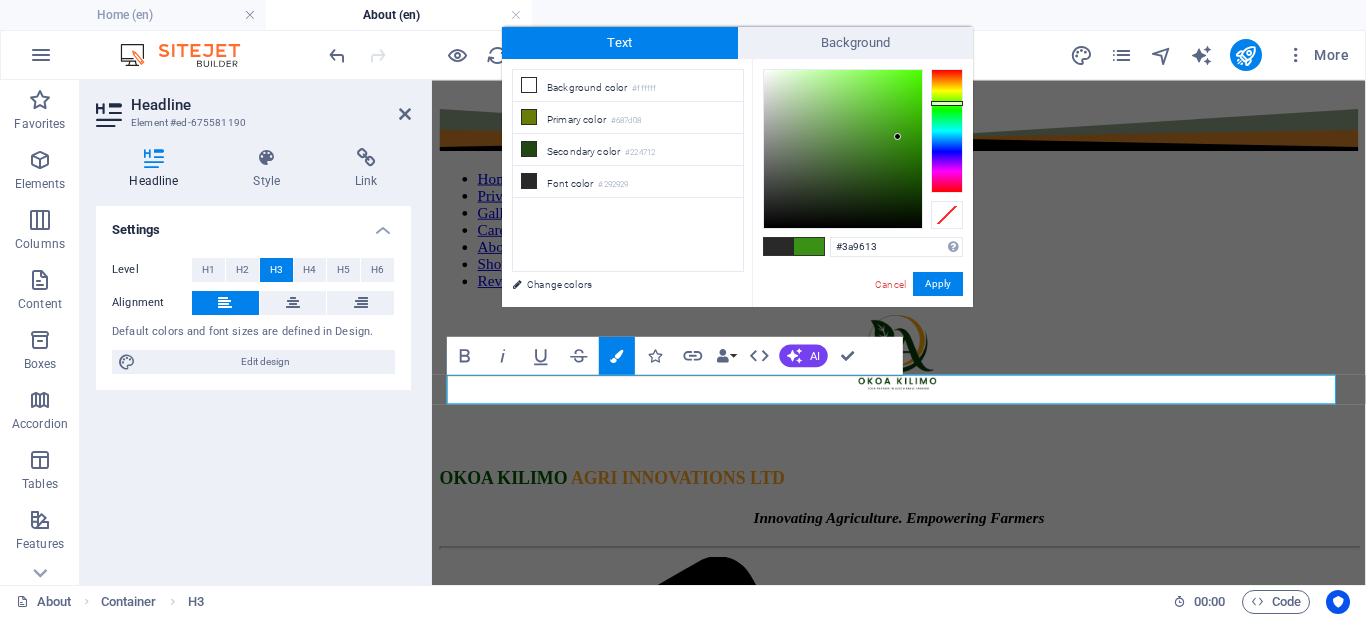type on "#3b9713" 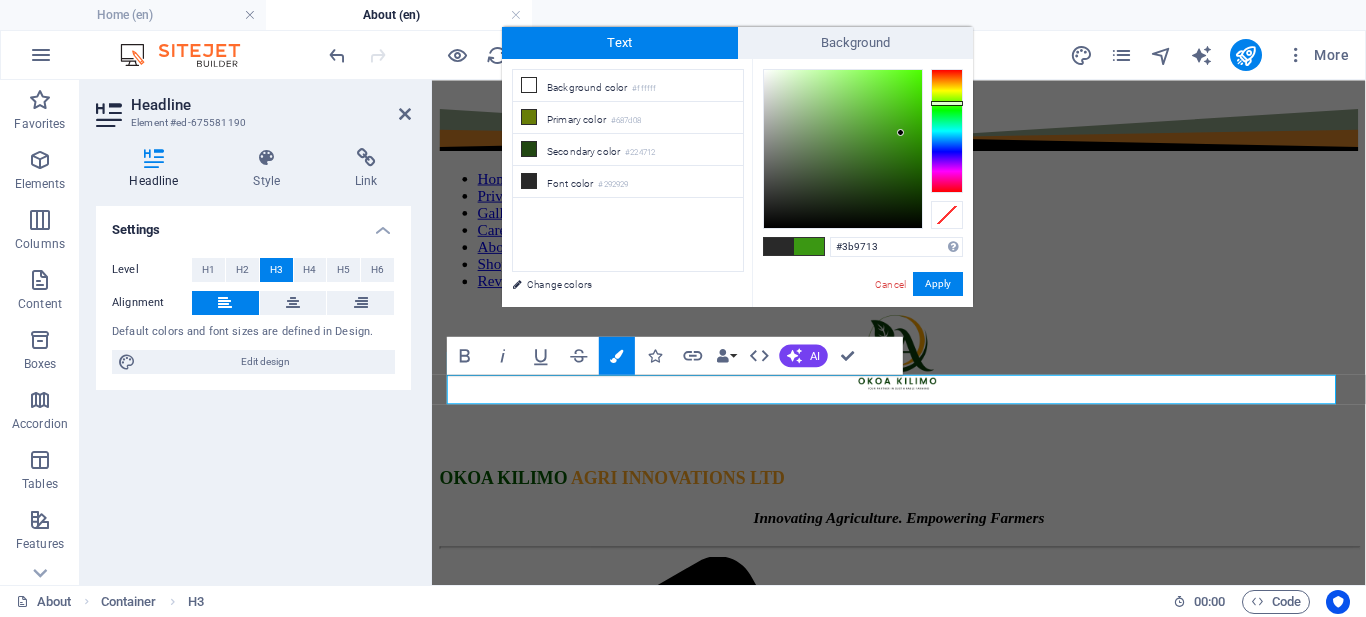 drag, startPoint x: 879, startPoint y: 180, endPoint x: 901, endPoint y: 133, distance: 51.894123 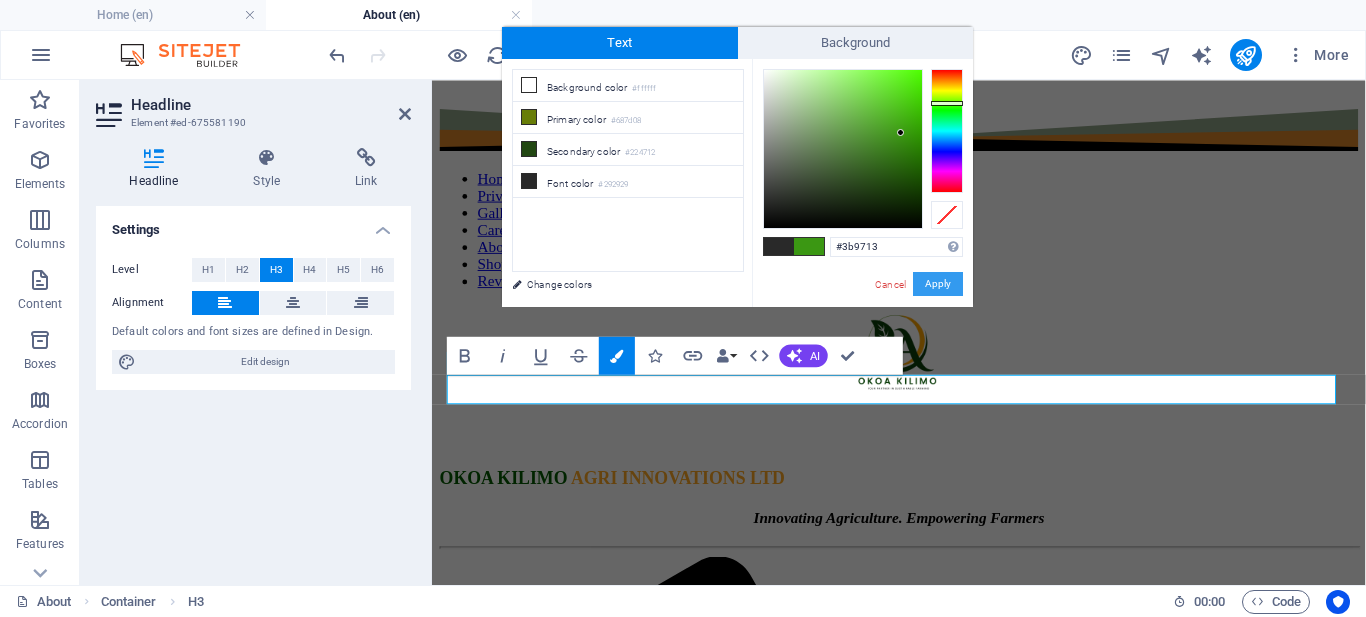 click on "Apply" at bounding box center [938, 284] 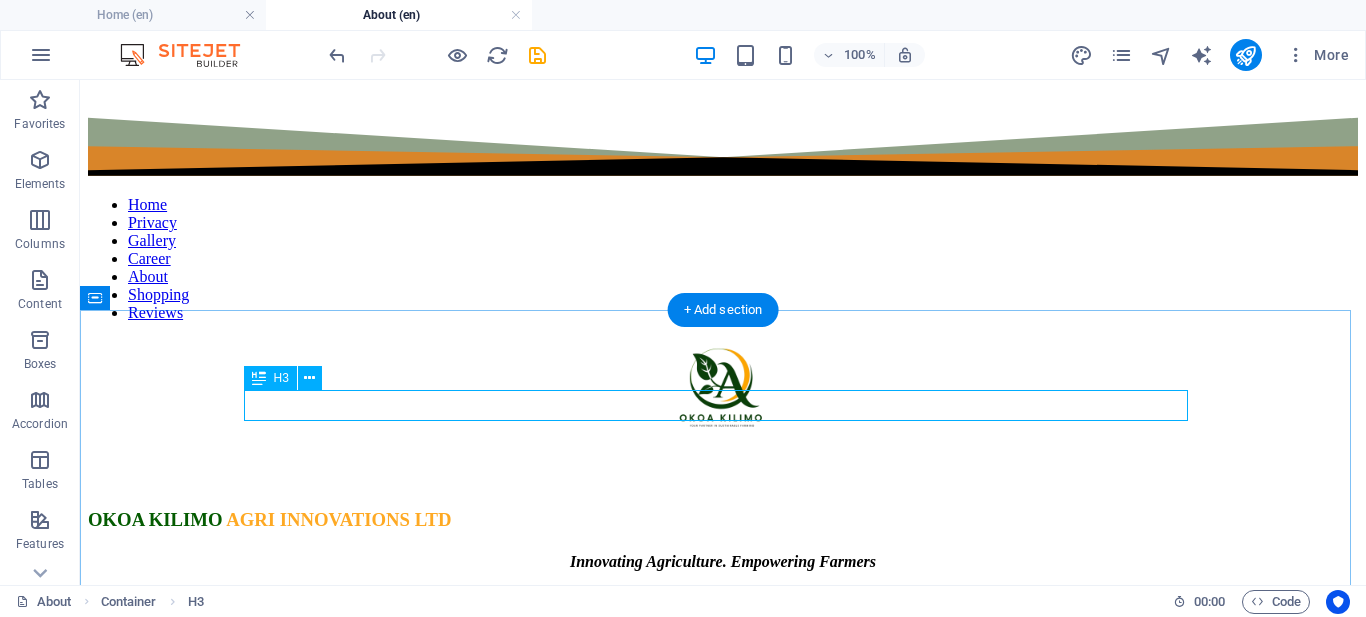 click on "Who we are." at bounding box center (723, 2302) 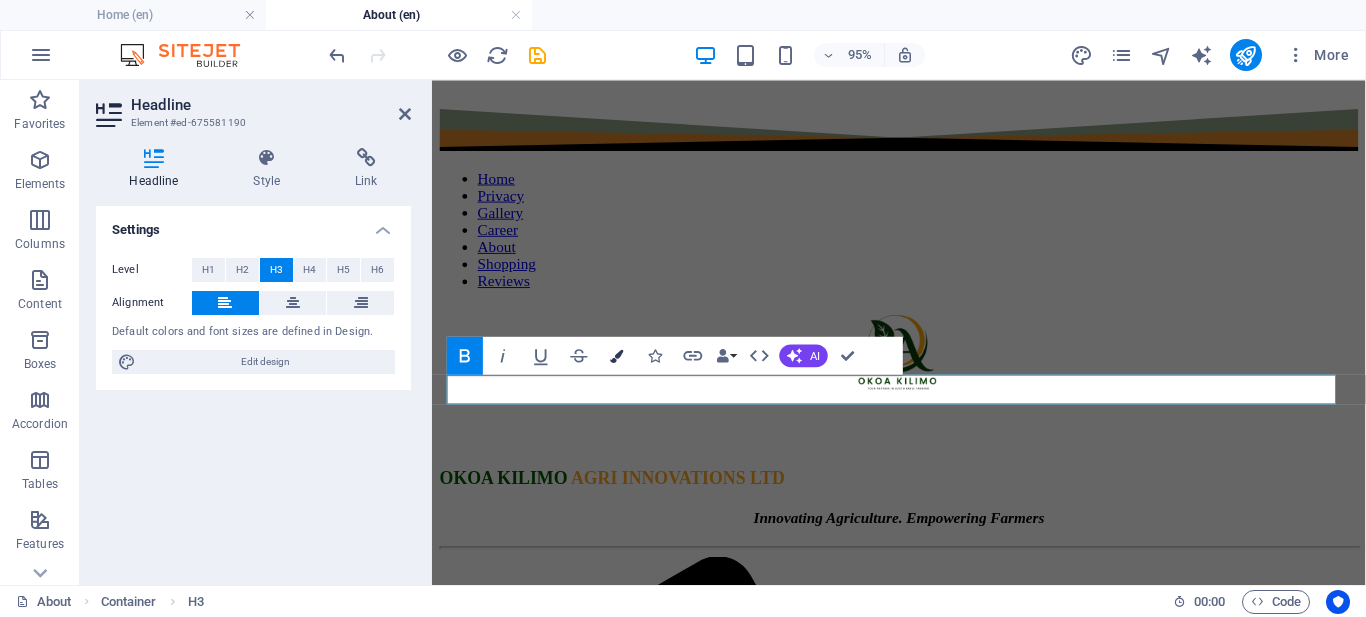 click at bounding box center (617, 355) 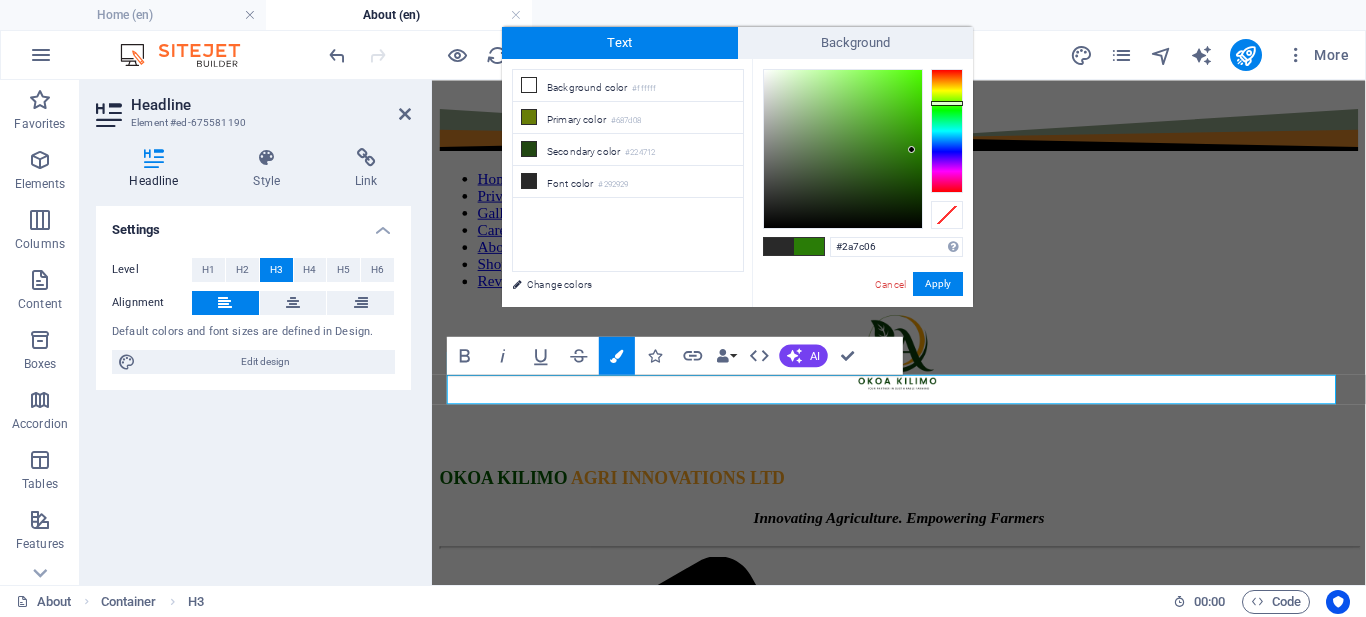 type on "#297c05" 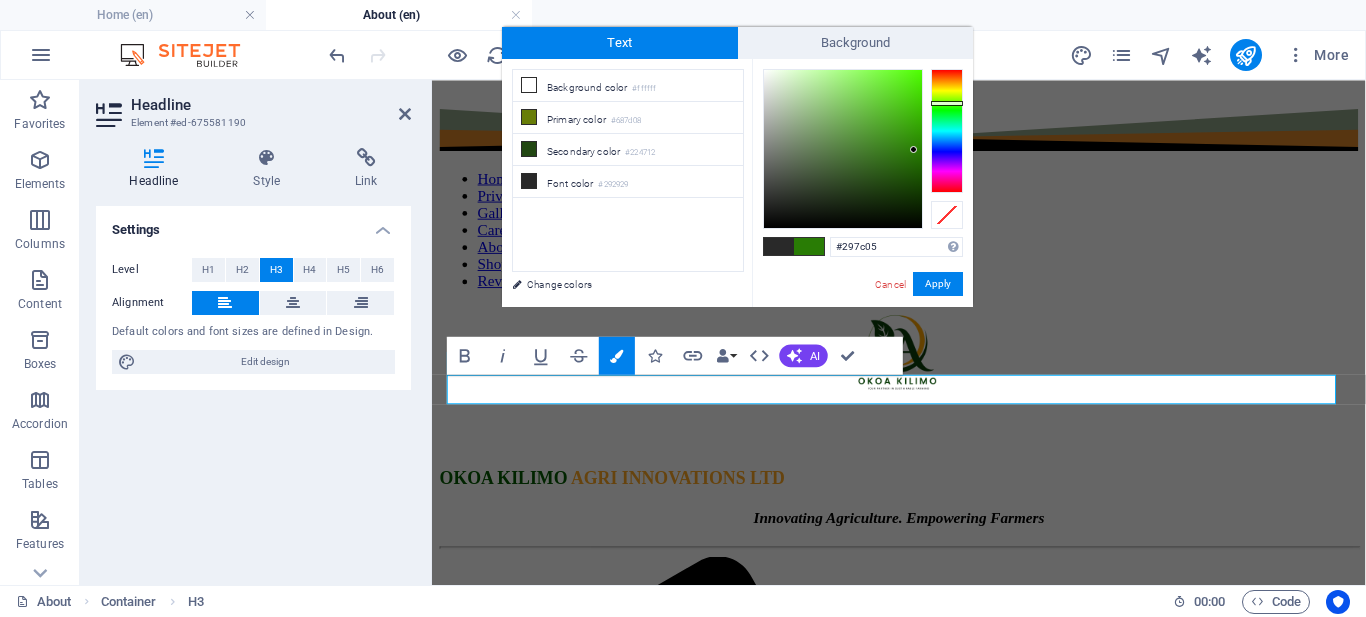 drag, startPoint x: 898, startPoint y: 130, endPoint x: 914, endPoint y: 150, distance: 25.612497 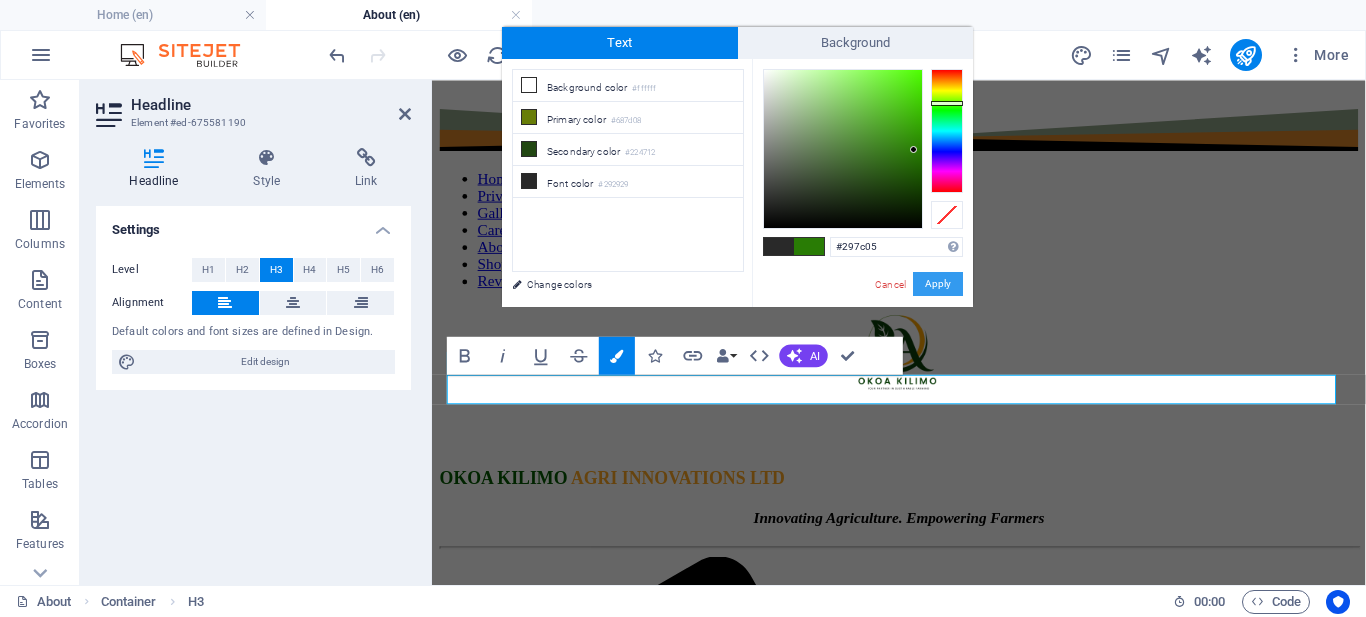 click on "Apply" at bounding box center (938, 284) 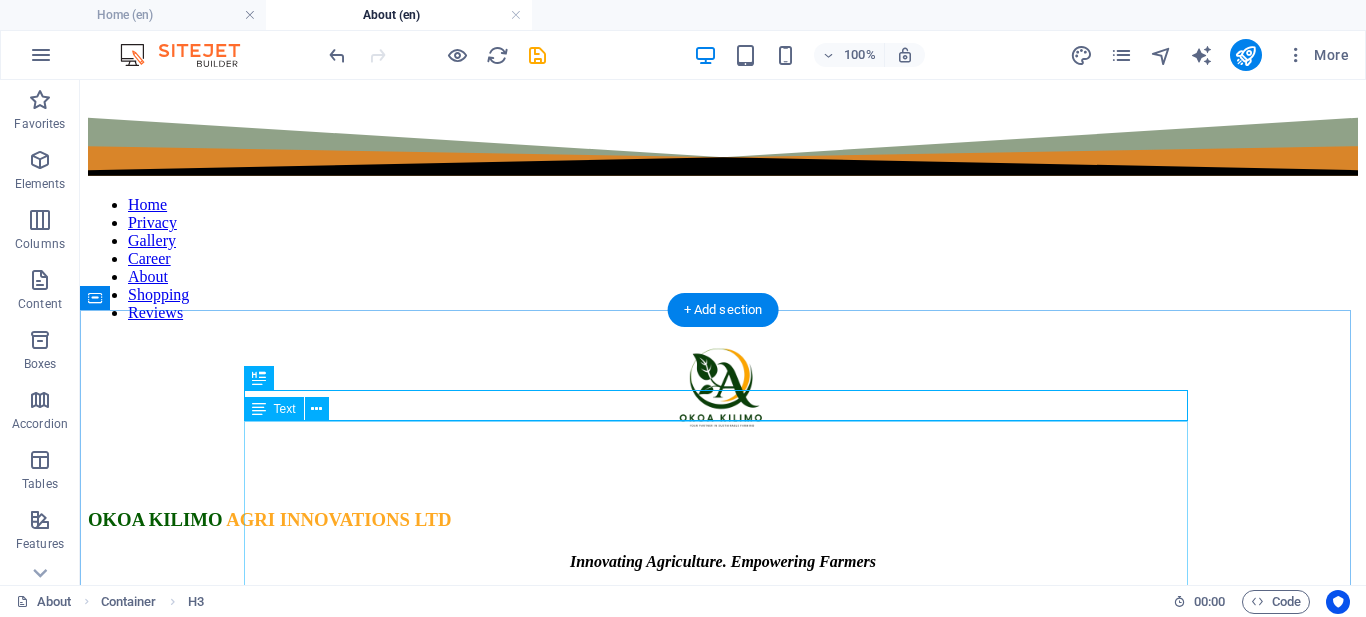 click on "In the fertile heartlands of agricultural innovation, Okoa Kilimo Agri Innovations Ltd was founded in 2021 and officially incorporated under Kenyan law in 2025. Our vision is rooted in a strong commitment to transforming Kenya’s poultry farming landscape by empowering smallholder farmers with innovative, sustainable solutions . At the core of our mission is the integration of circular economy principles into poultry farming, fostering both profitability and environmental responsibility. By leveraging advanced Black Soldier Fly (BSF) farming technology, we convert organic waste into nutrient-rich feed, helping farmers cut expenses, improve poultry health, and restore soil fertility. Our feed solutions are designed to promote growth and resilience, allowing farmers to do more with less." at bounding box center (723, 2505) 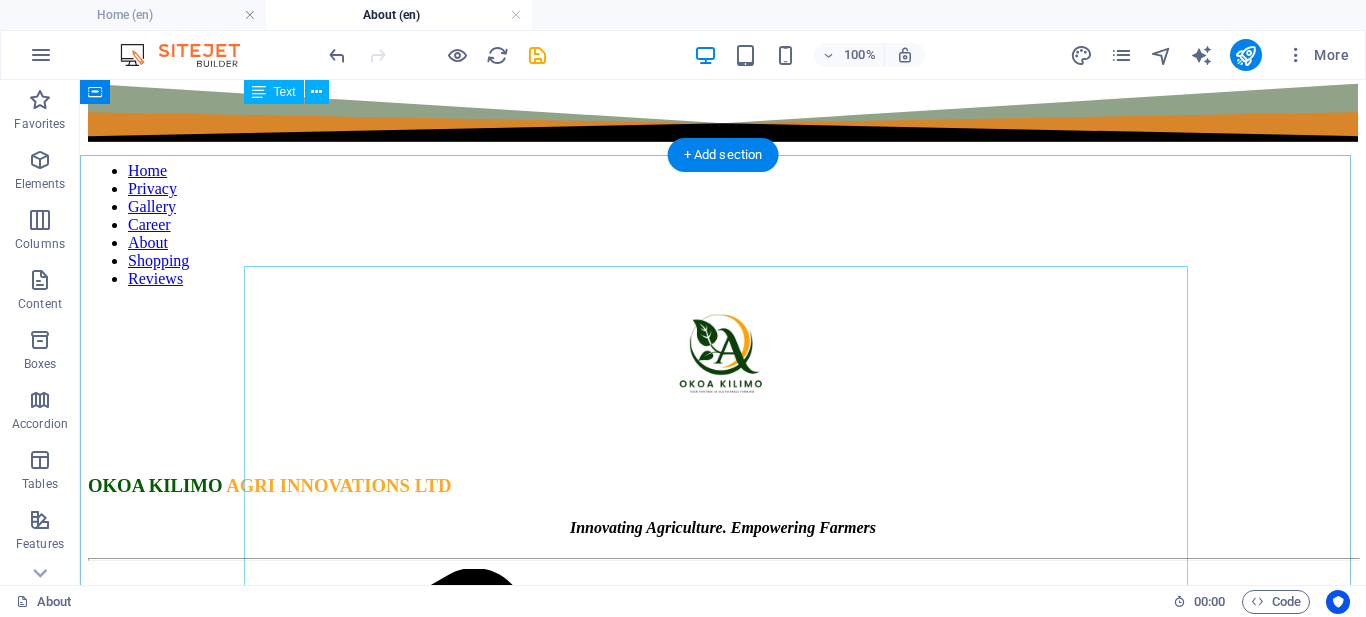 scroll, scrollTop: 0, scrollLeft: 0, axis: both 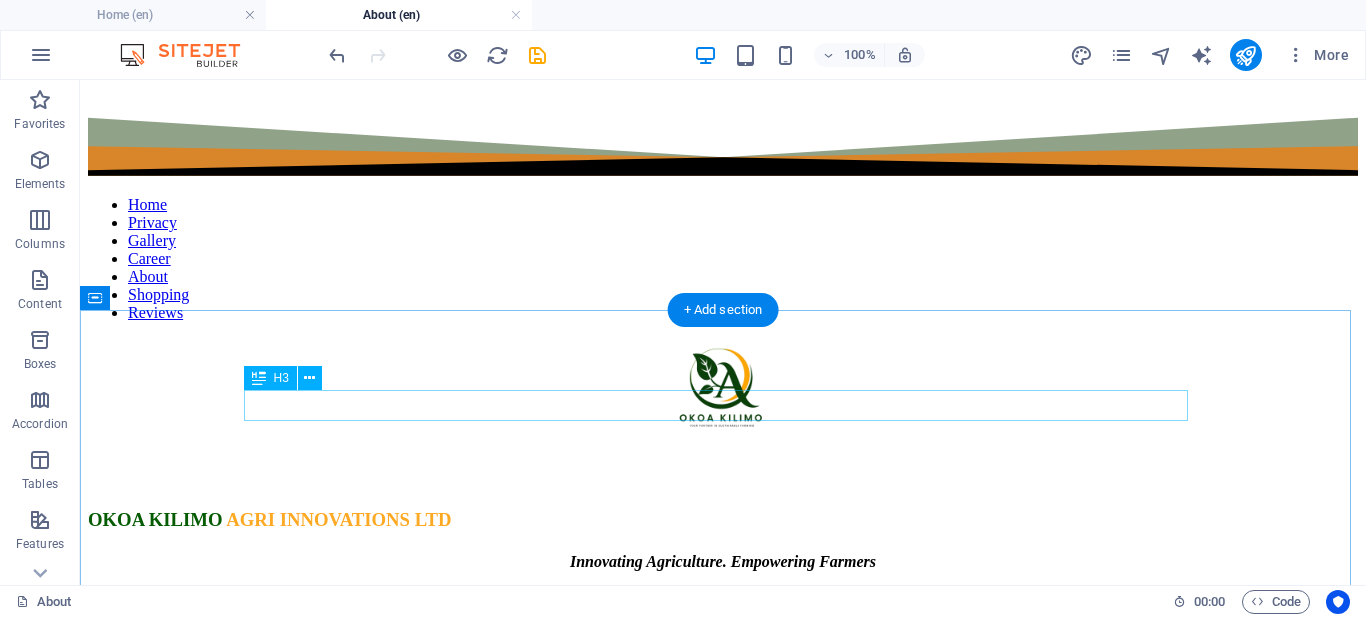 click on "Who we are." at bounding box center (723, 2302) 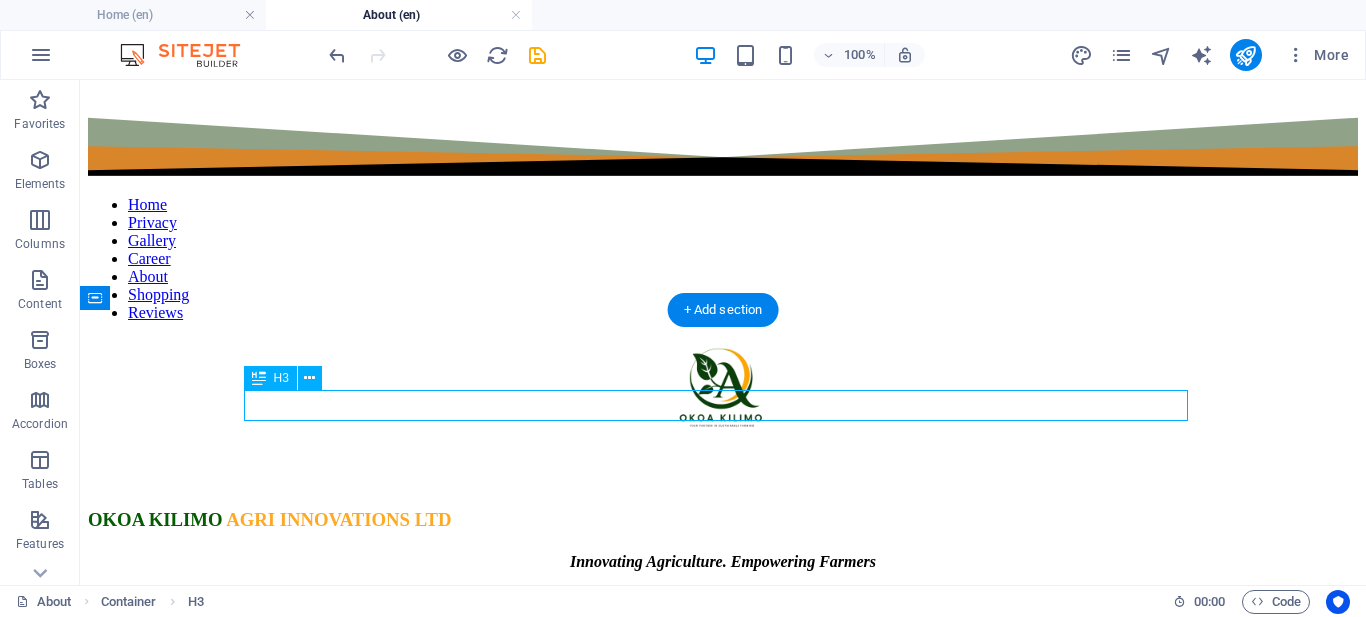 click on "Who we are." at bounding box center [723, 2302] 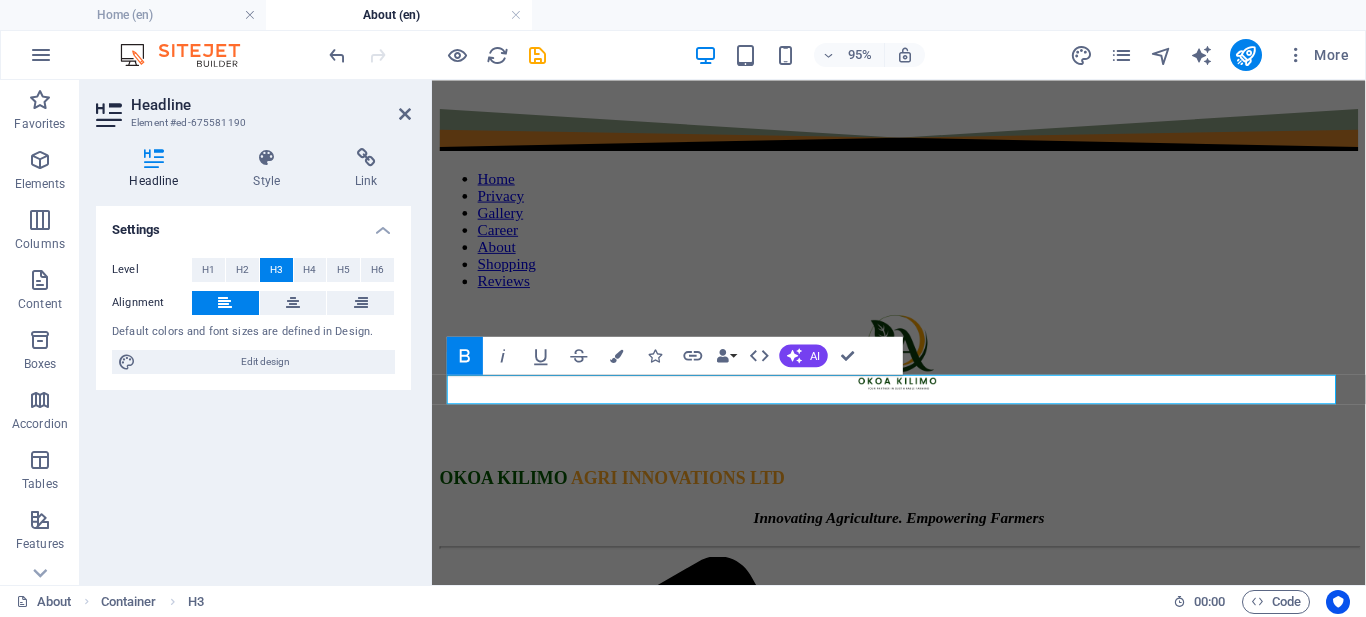 click 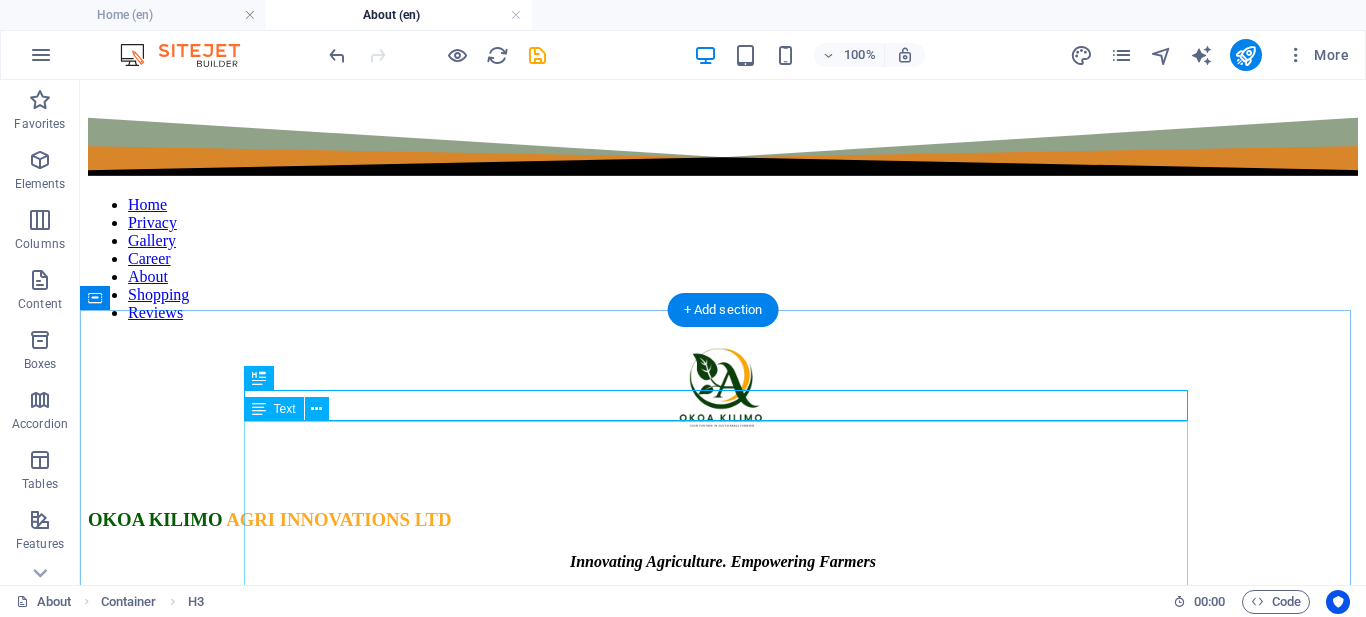 click on "In the fertile heartlands of agricultural innovation, Okoa Kilimo Agri Innovations Ltd was founded in 2021 and officially incorporated under Kenyan law in 2025. Our vision is rooted in a strong commitment to transforming Kenya’s poultry farming landscape by empowering smallholder farmers with innovative, sustainable solutions . At the core of our mission is the integration of circular economy principles into poultry farming, fostering both profitability and environmental responsibility. By leveraging advanced Black Soldier Fly (BSF) farming technology, we convert organic waste into nutrient-rich feed, helping farmers cut expenses, improve poultry health, and restore soil fertility. Our feed solutions are designed to promote growth and resilience, allowing farmers to do more with less." at bounding box center (723, 2505) 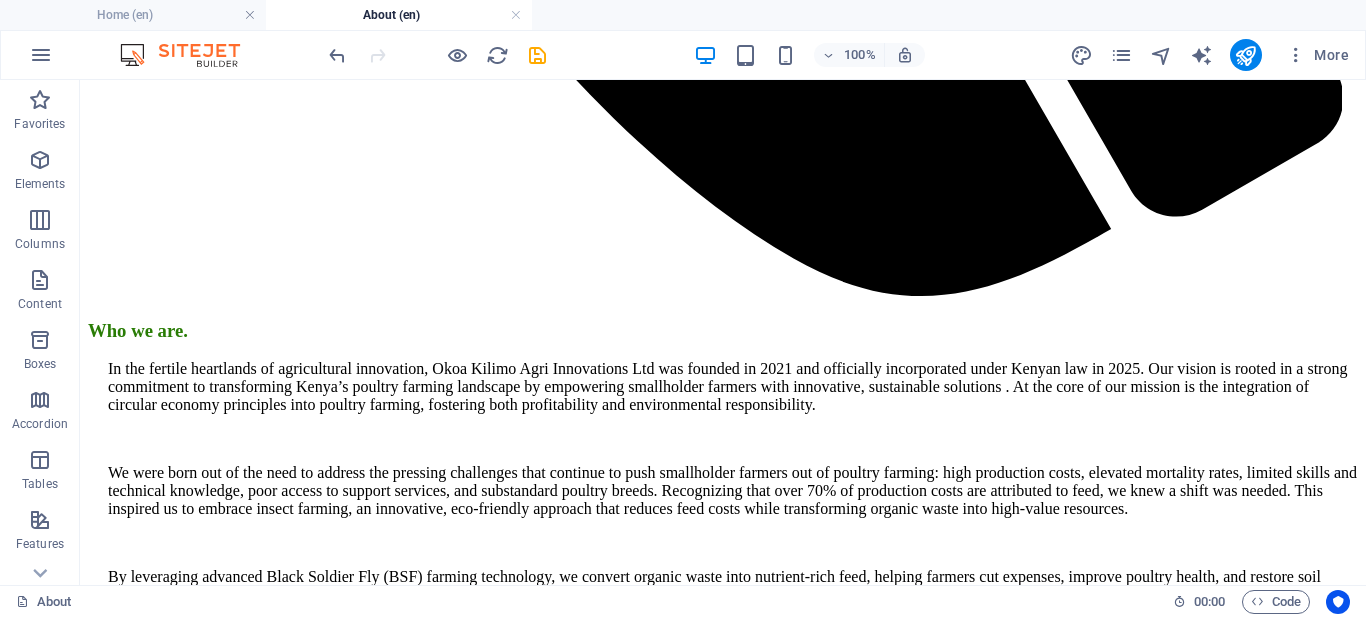 scroll, scrollTop: 1935, scrollLeft: 0, axis: vertical 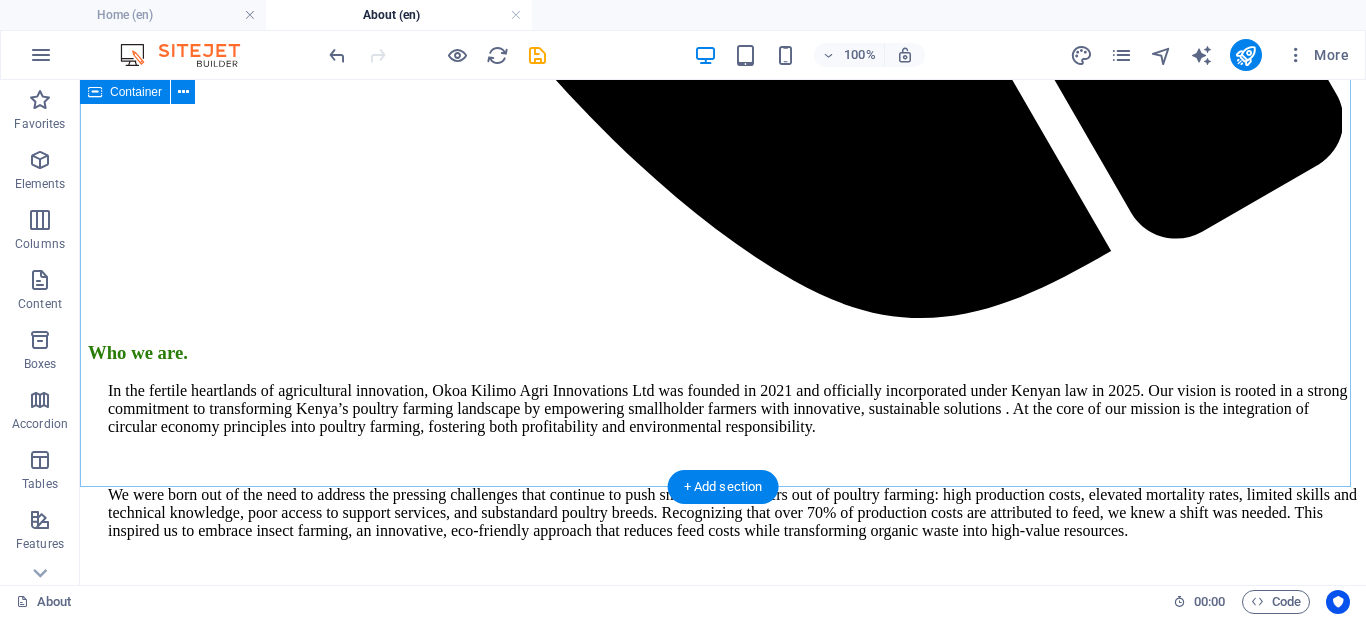 click on "Who we are. In the fertile heartlands of agricultural innovation, Okoa Kilimo Agri Innovations Ltd was founded in 2021 and officially incorporated under Kenyan law in 2025. Our vision is rooted in a strong commitment to transforming Kenya’s poultry farming landscape by empowering smallholder farmers with innovative, sustainable solutions . At the core of our mission is the integration of circular economy principles into poultry farming, fostering both profitability and environmental responsibility. By leveraging advanced Black Soldier Fly (BSF) farming technology, we convert organic waste into nutrient-rich feed, helping farmers cut expenses, improve poultry health, and restore soil fertility. Our feed solutions are designed to promote growth and resilience, allowing farmers to do more with less. Our mission ." at bounding box center (723, 1524) 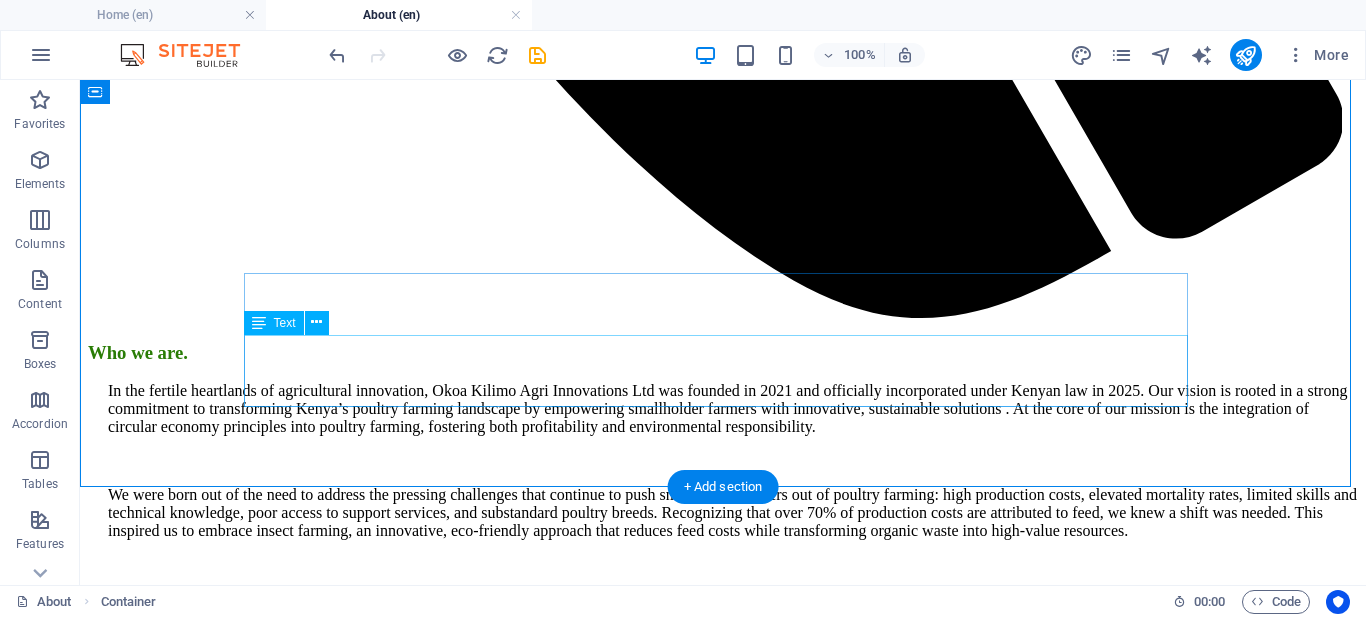 click on "We aim to empower smallholder poultry farmers with innovative, cost-effective, and sustainable farming solutions by leveraging insect technology, providing high-quality inputs, and building strong market linkages—ensuring improved livelihoods, reduced environmental impact, and long-term agricultural resilience ." at bounding box center (723, 2688) 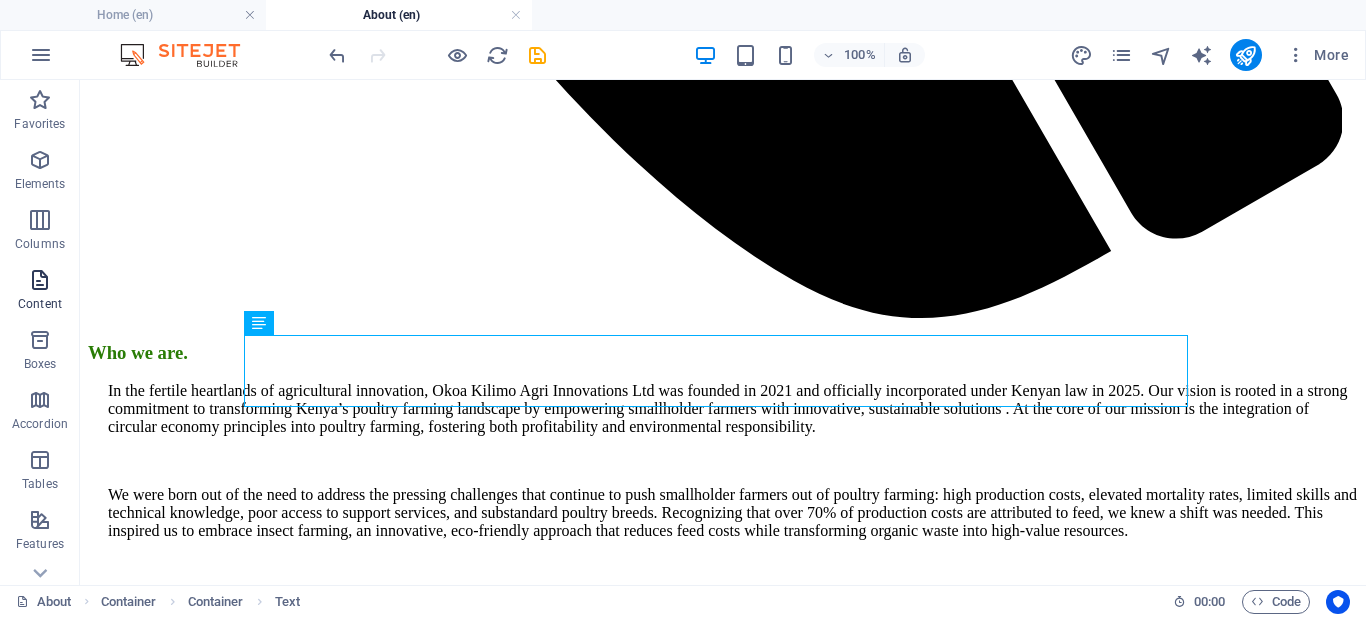 click at bounding box center (40, 280) 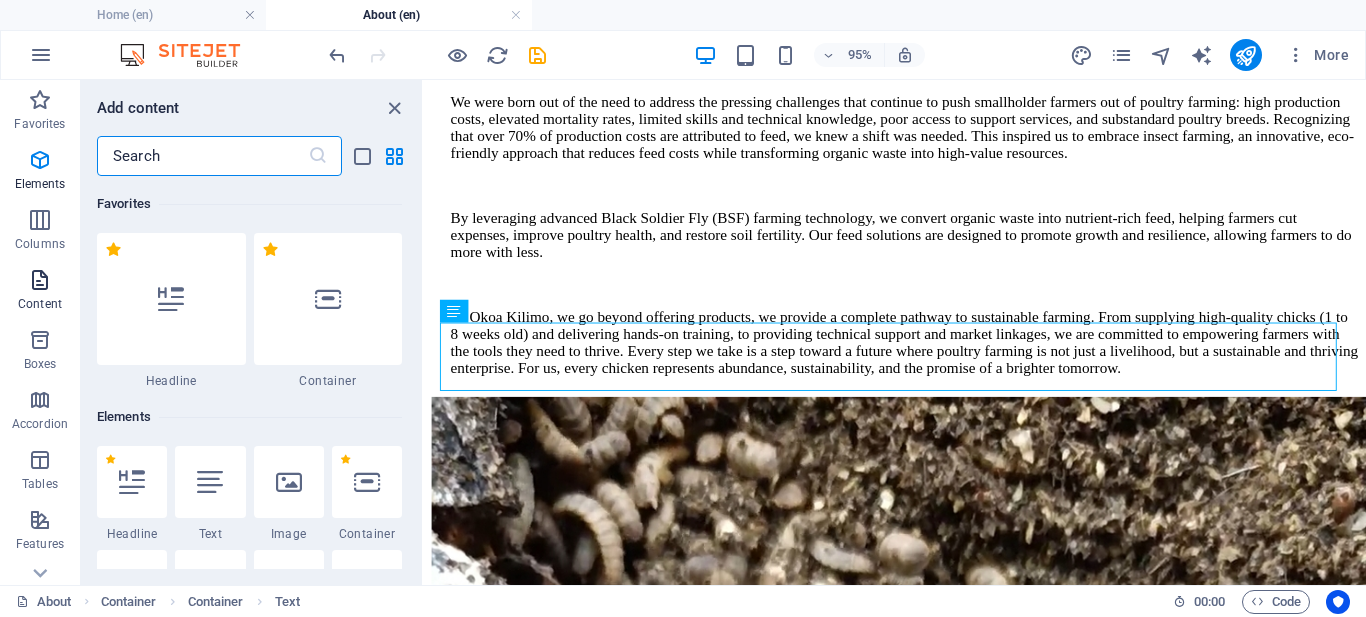 scroll, scrollTop: 3499, scrollLeft: 0, axis: vertical 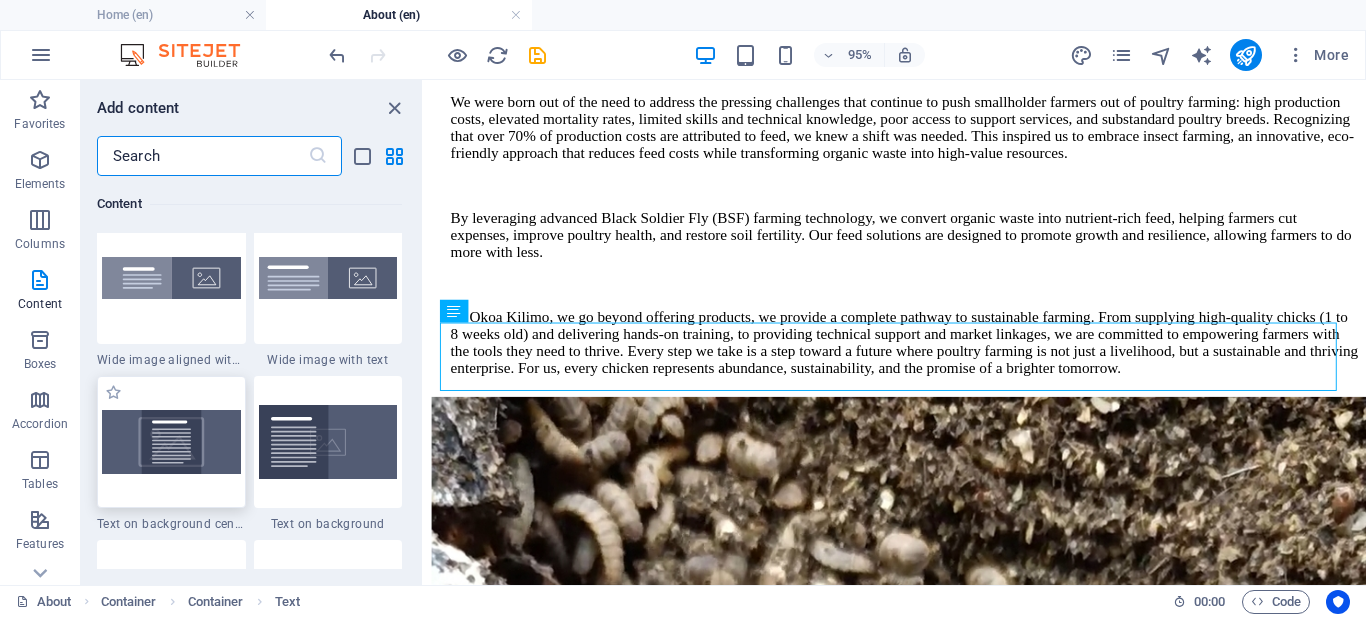 click at bounding box center (171, 441) 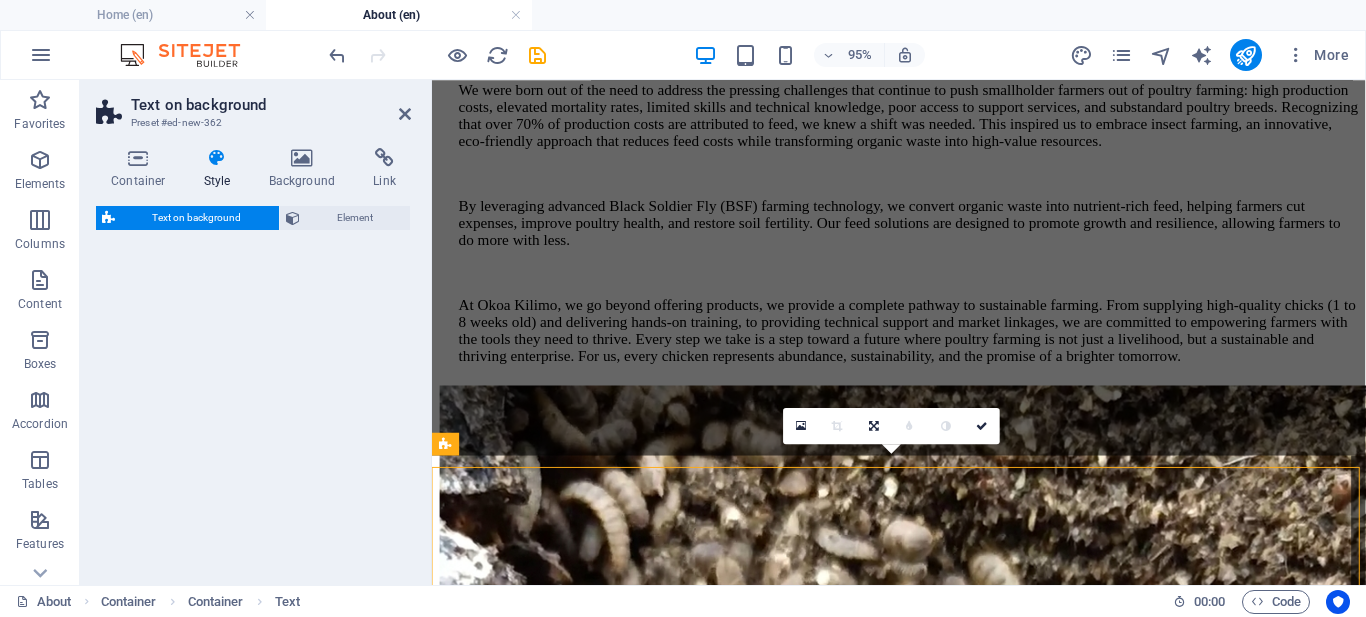 select on "%" 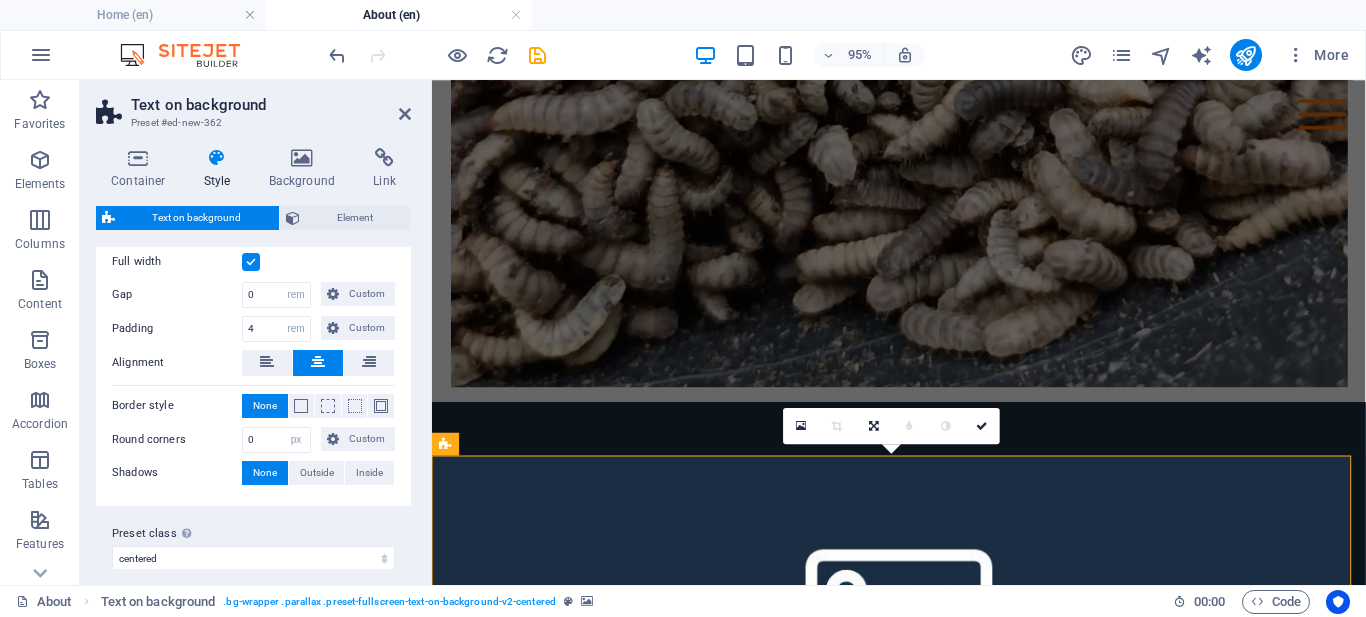 scroll, scrollTop: 340, scrollLeft: 0, axis: vertical 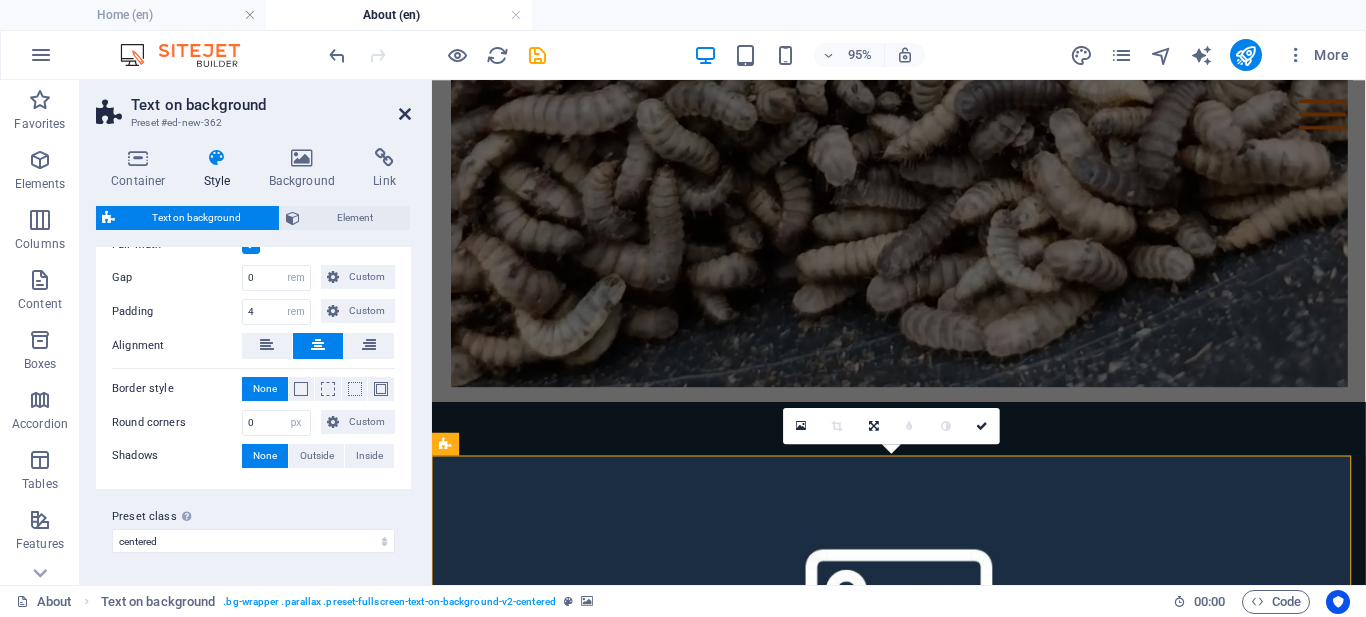 click at bounding box center [405, 114] 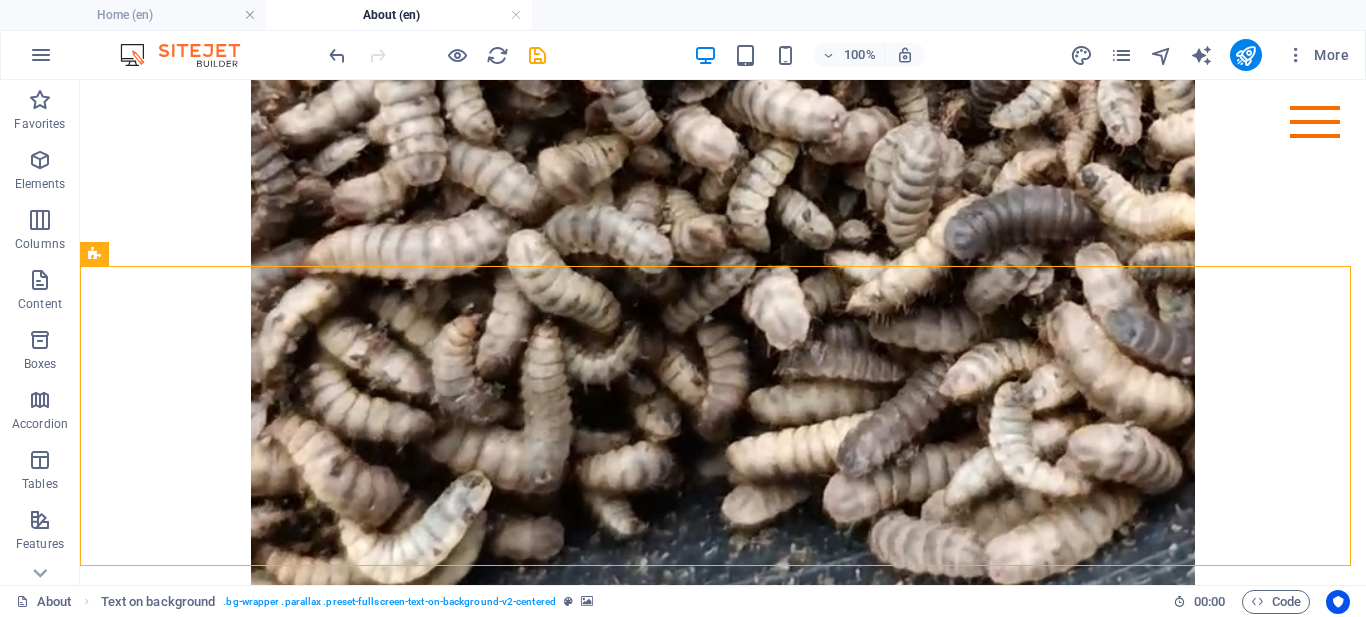 scroll, scrollTop: 2178, scrollLeft: 0, axis: vertical 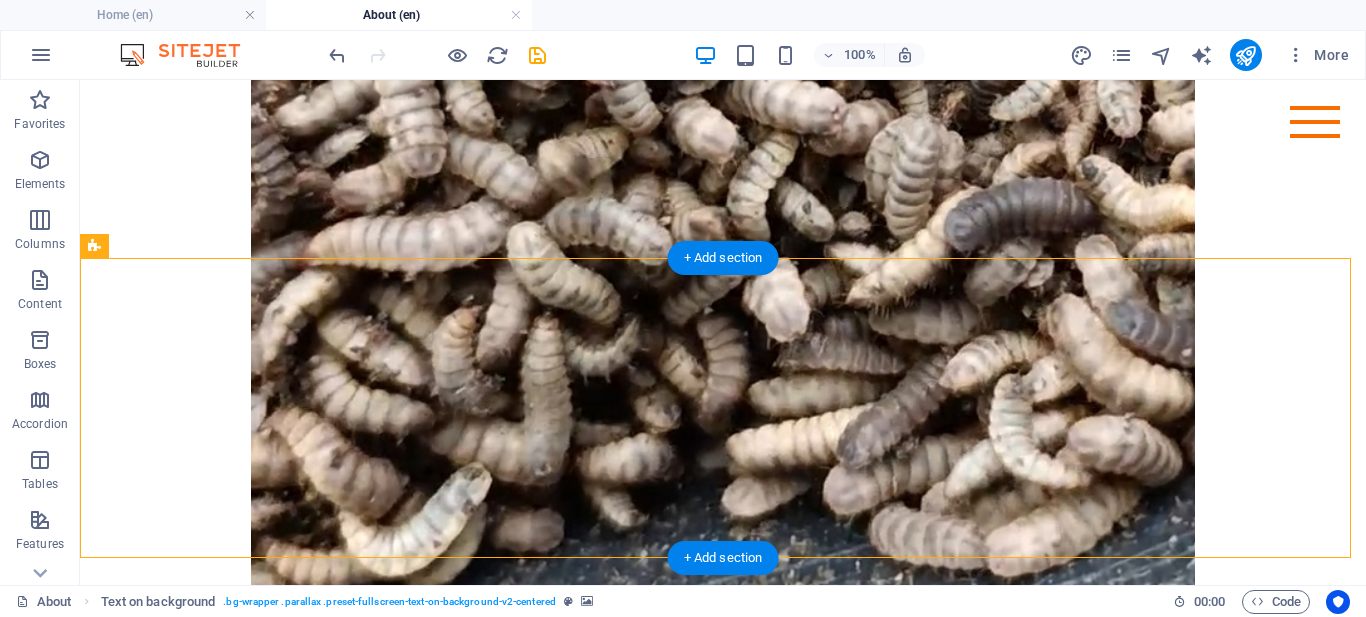 click at bounding box center (723, 944) 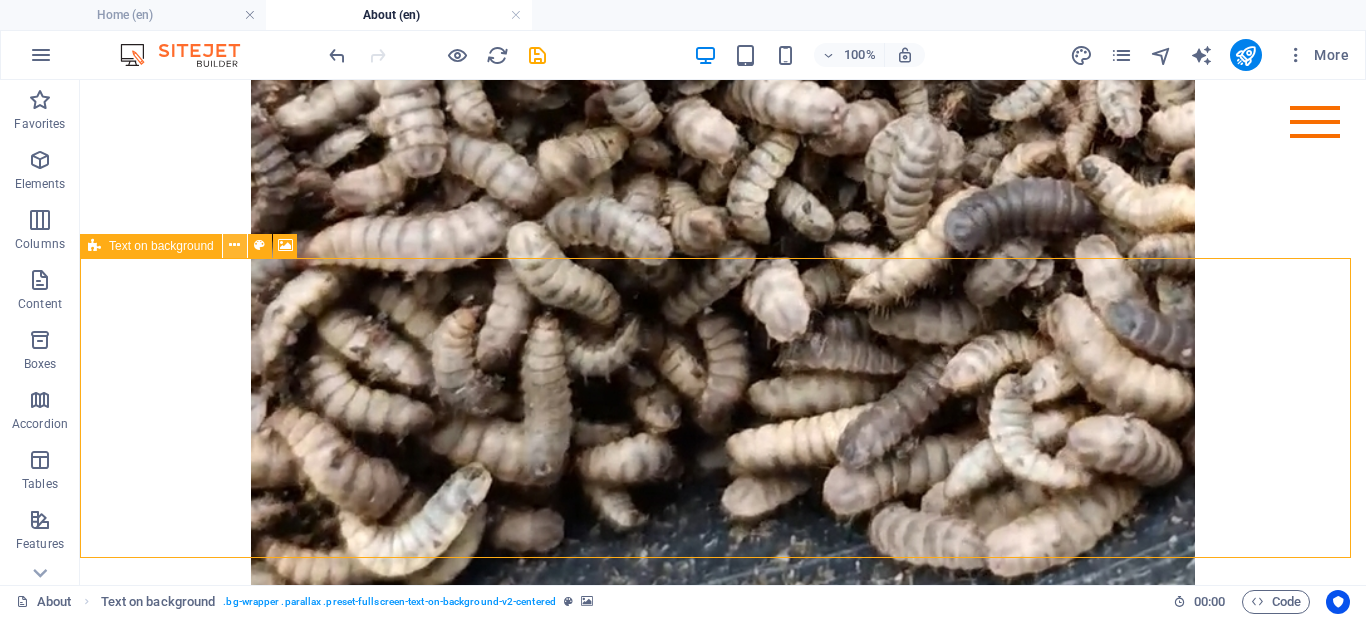 click at bounding box center [235, 246] 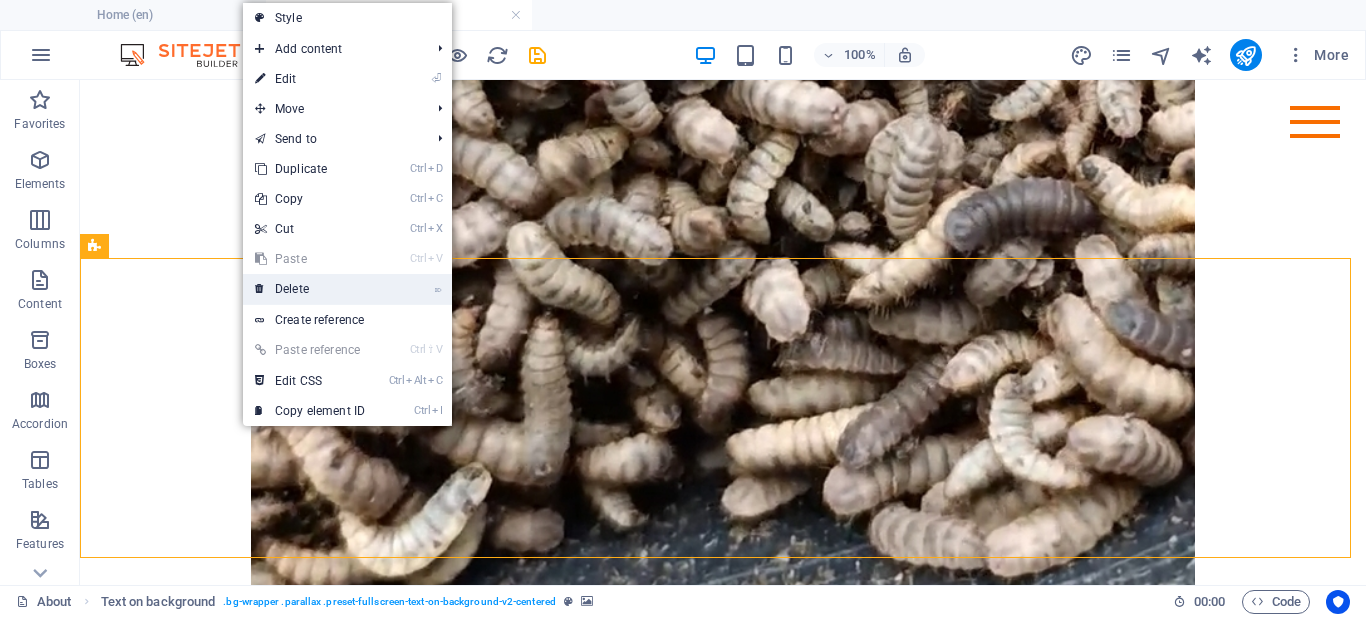 click on "⌦  Delete" at bounding box center [310, 289] 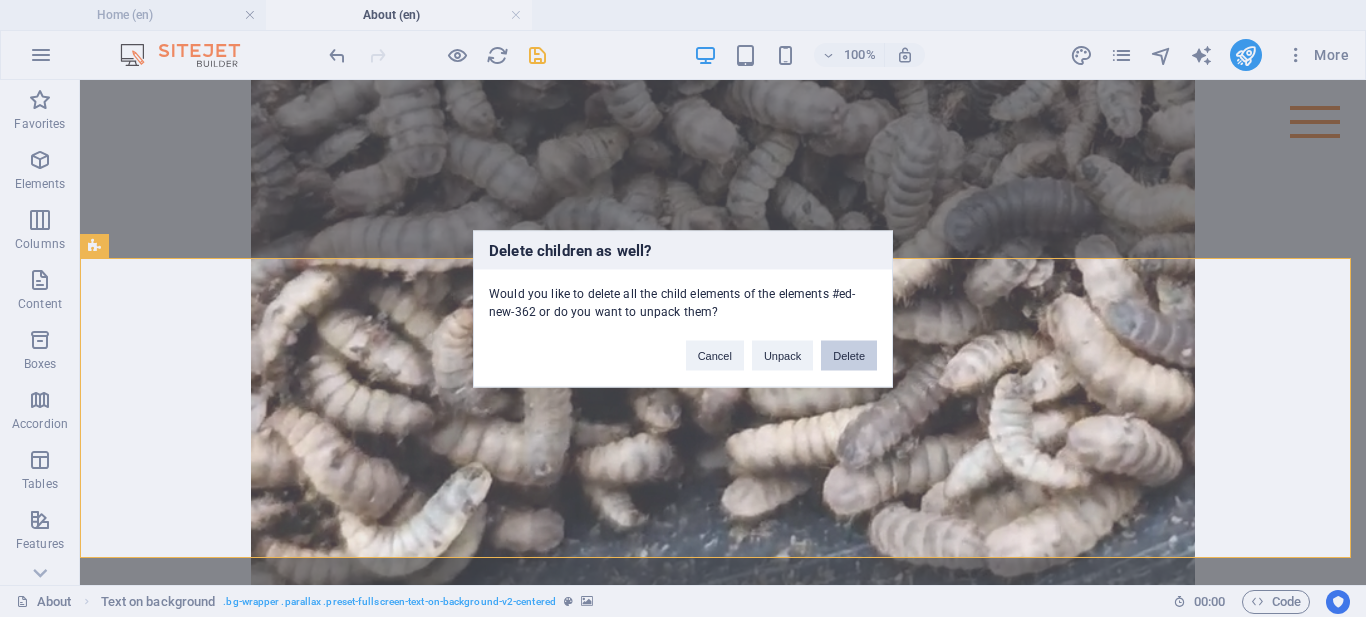 click on "Delete" at bounding box center (849, 355) 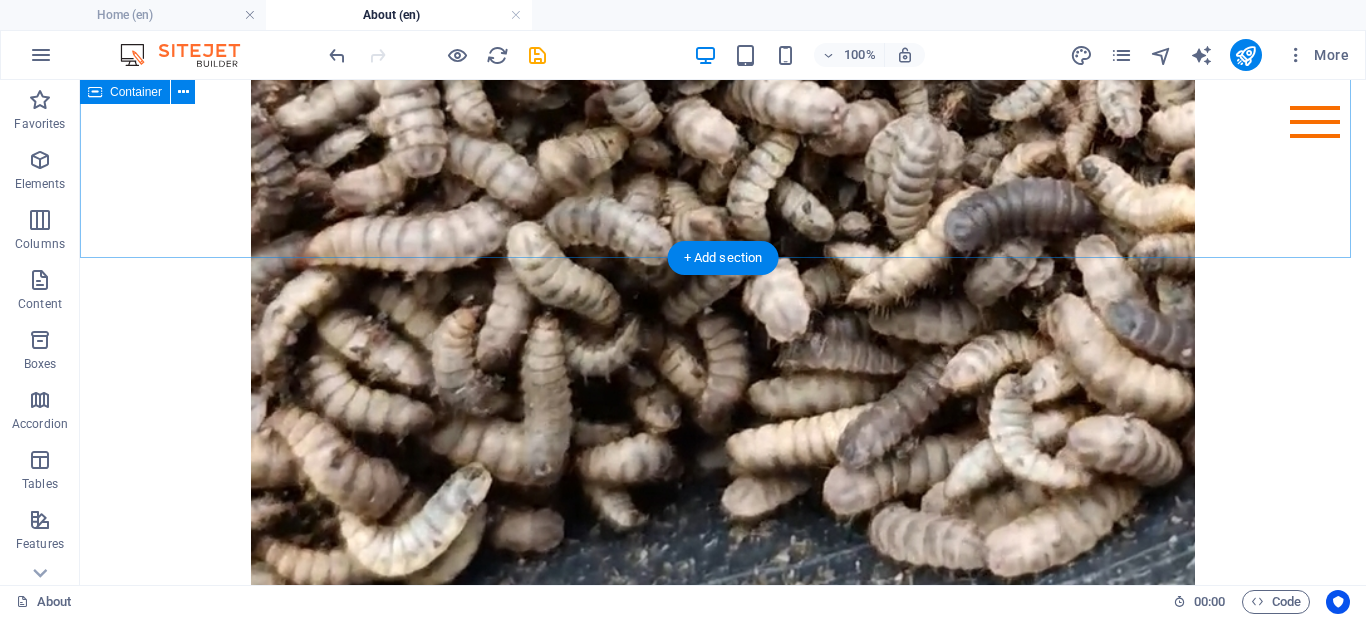 click on "Who we are. In the fertile heartlands of agricultural innovation, Okoa Kilimo Agri Innovations Ltd was founded in 2021 and officially incorporated under Kenyan law in 2025. Our vision is rooted in a strong commitment to transforming Kenya’s poultry farming landscape by empowering smallholder farmers with innovative, sustainable solutions . At the core of our mission is the integration of circular economy principles into poultry farming, fostering both profitability and environmental responsibility. By leveraging advanced Black Soldier Fly (BSF) farming technology, we convert organic waste into nutrient-rich feed, helping farmers cut expenses, improve poultry health, and restore soil fertility. Our feed solutions are designed to promote growth and resilience, allowing farmers to do more with less. Our mission ." at bounding box center (723, -470) 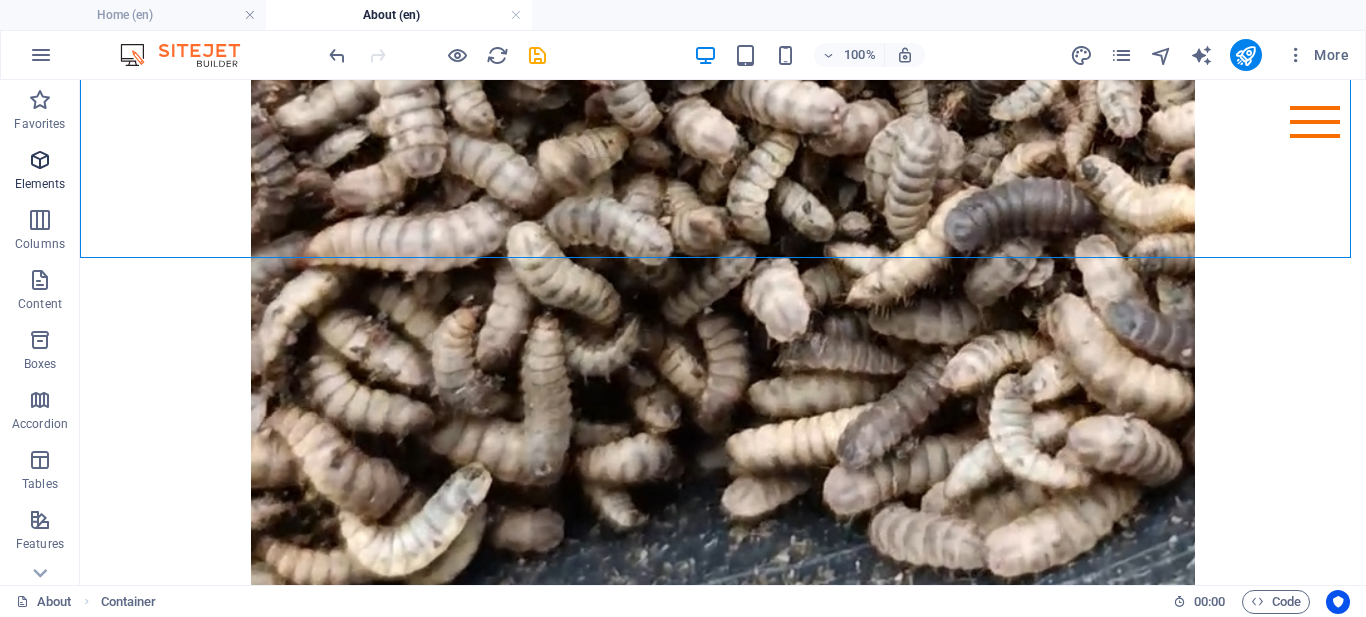 click at bounding box center (40, 160) 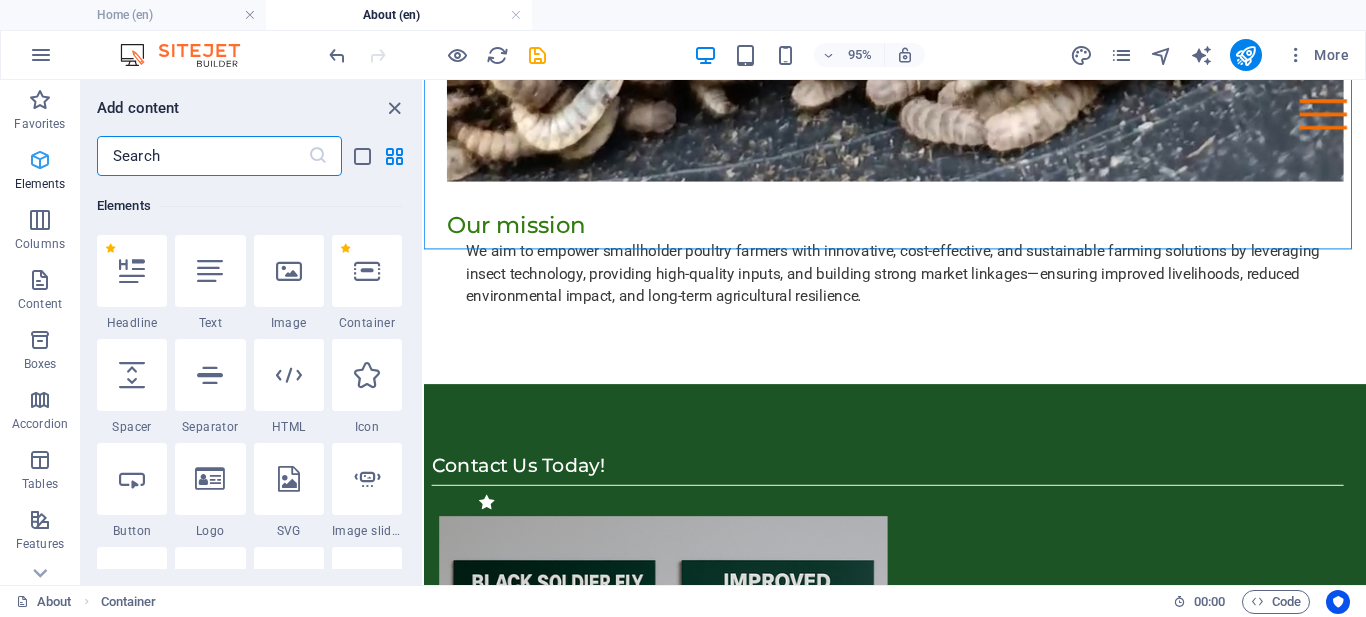 scroll, scrollTop: 213, scrollLeft: 0, axis: vertical 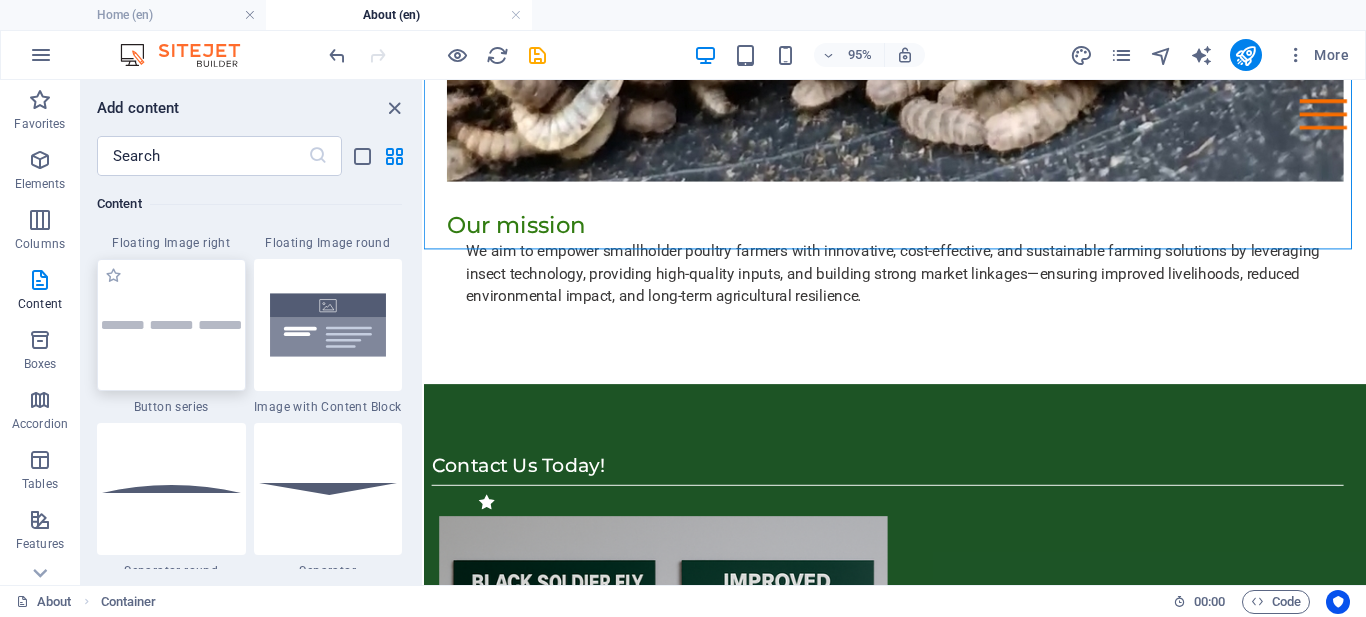 click at bounding box center (171, 325) 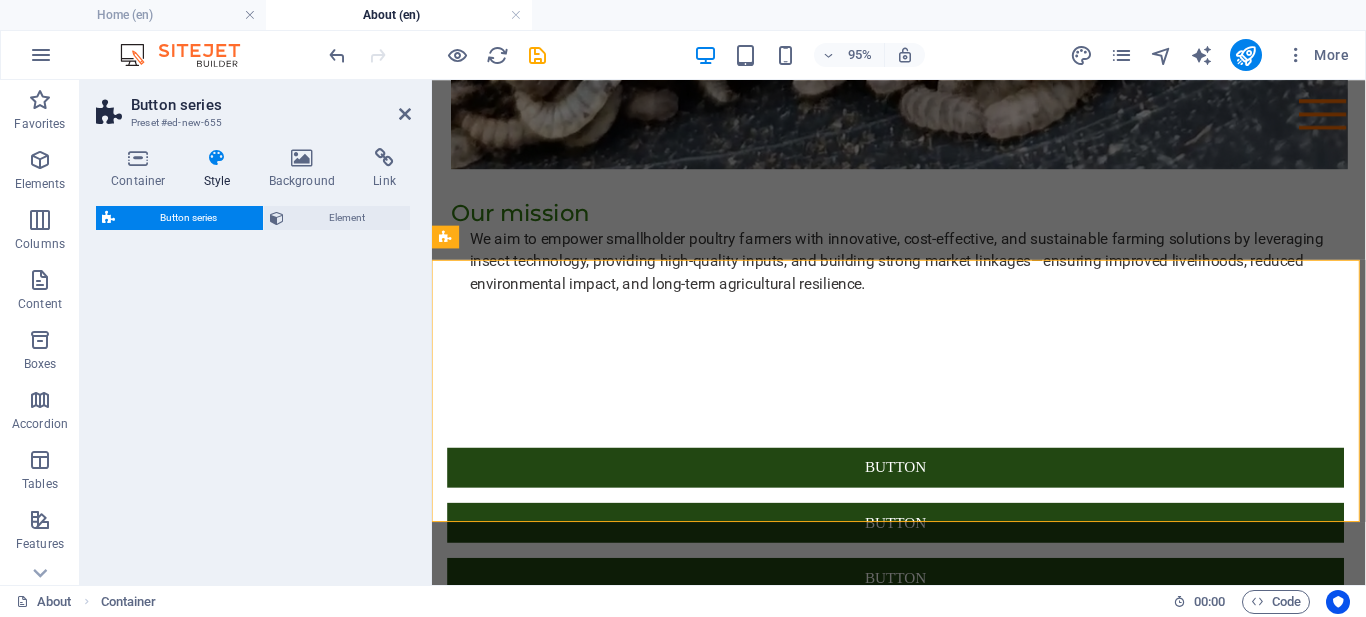 select on "rem" 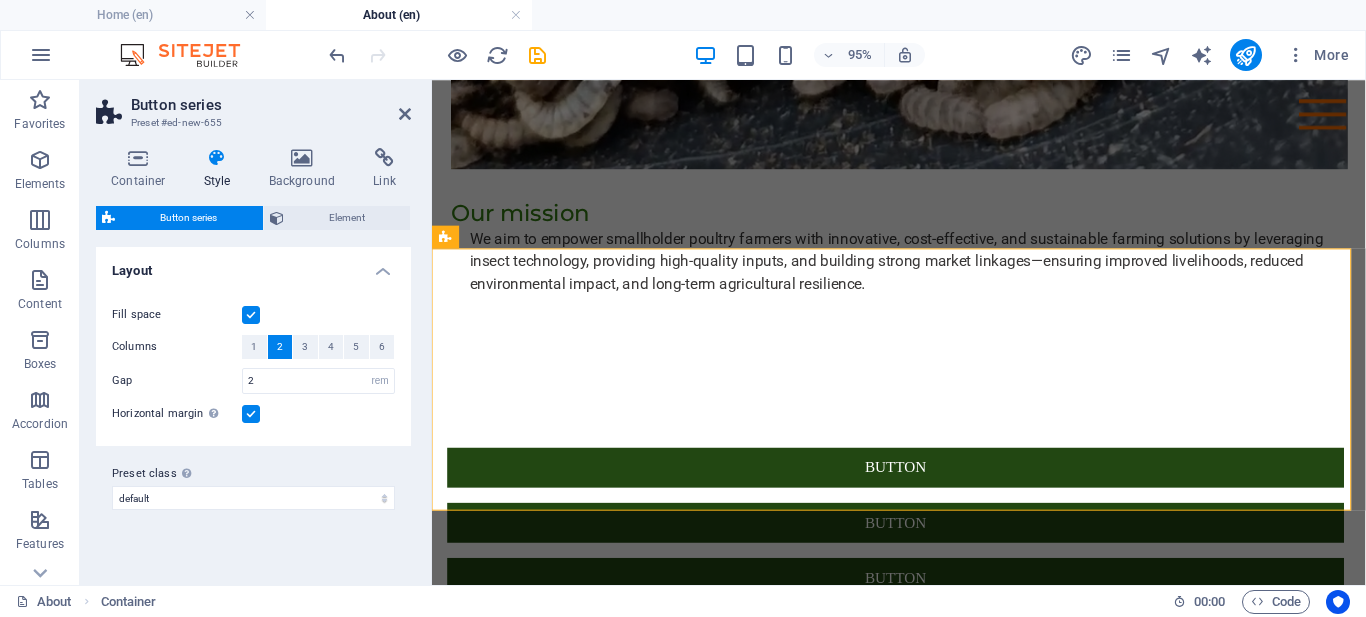 scroll, scrollTop: 2167, scrollLeft: 0, axis: vertical 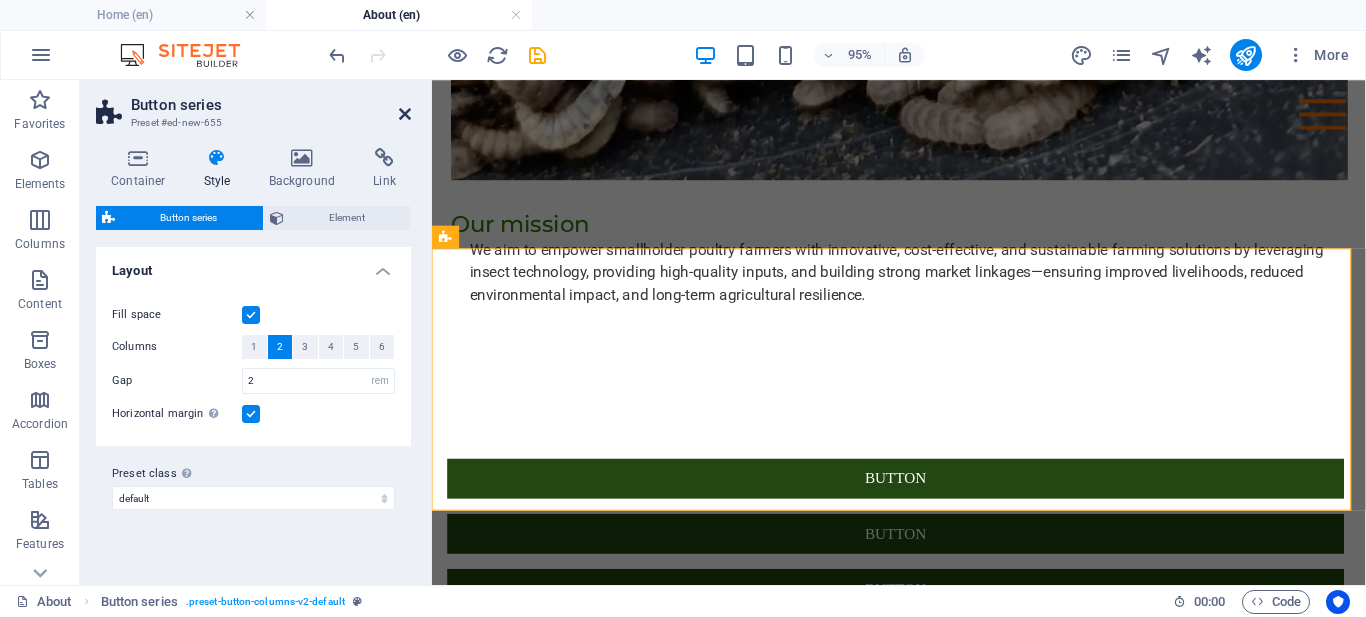 click at bounding box center [405, 114] 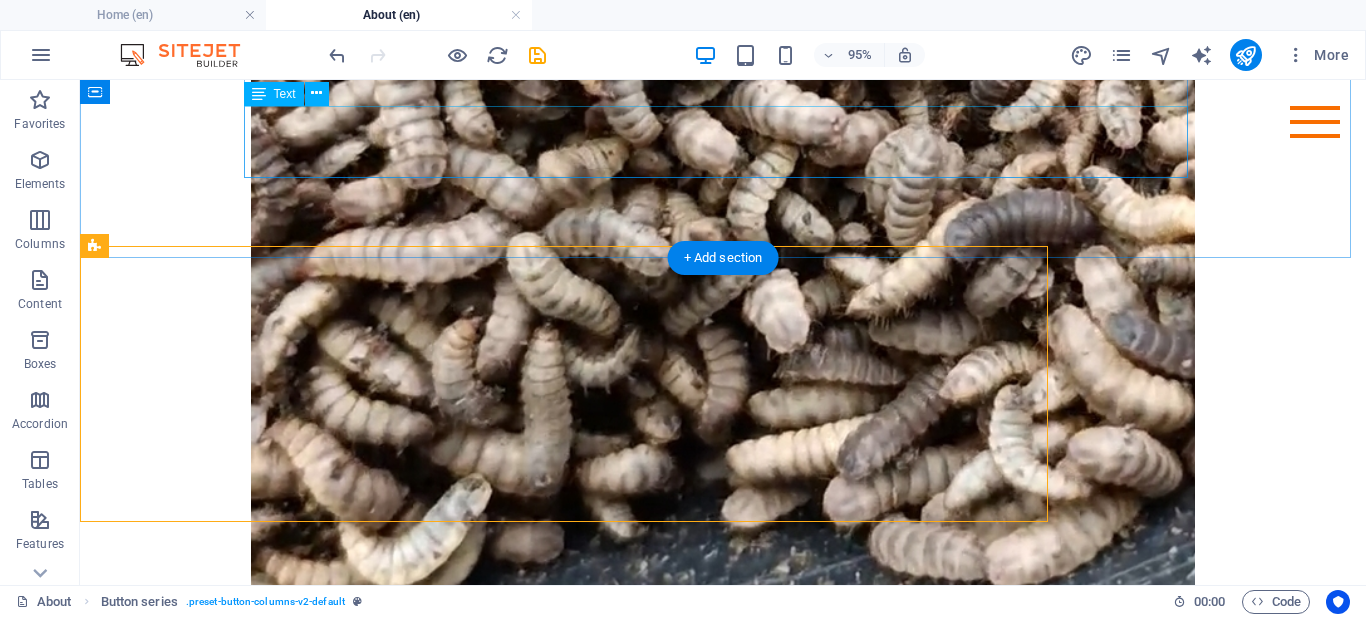 scroll, scrollTop: 2178, scrollLeft: 0, axis: vertical 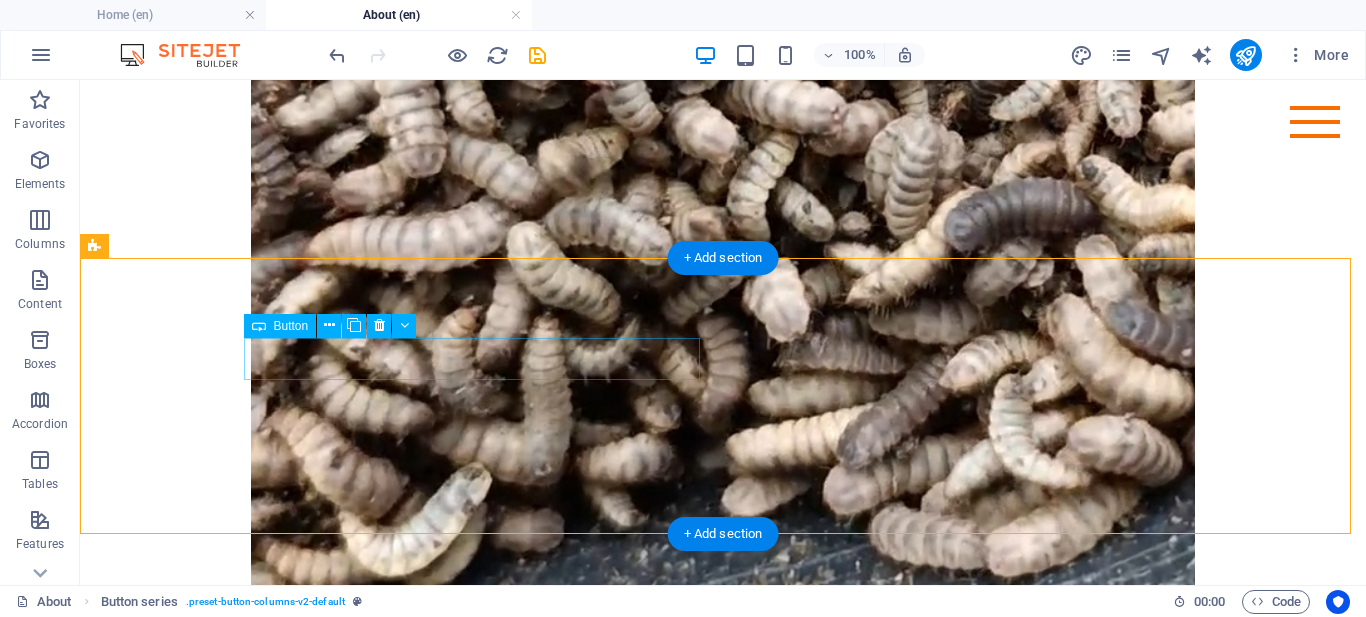 click on "Button" at bounding box center (568, 933) 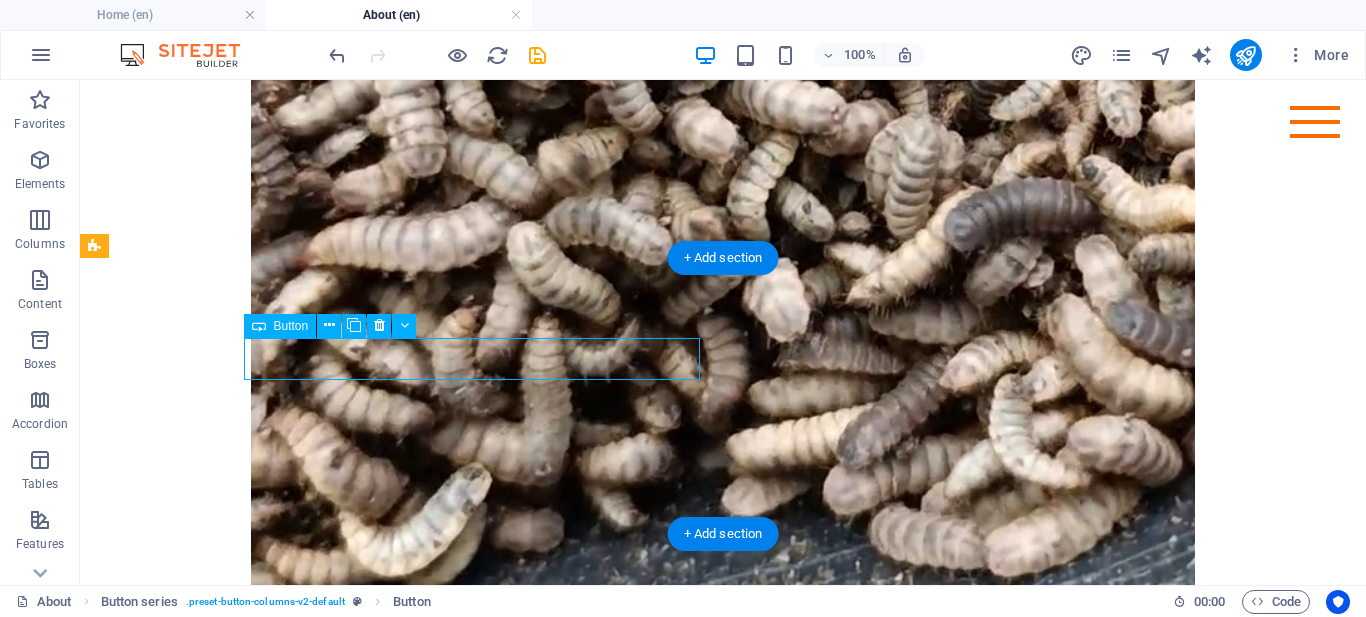 click on "Button" at bounding box center [568, 933] 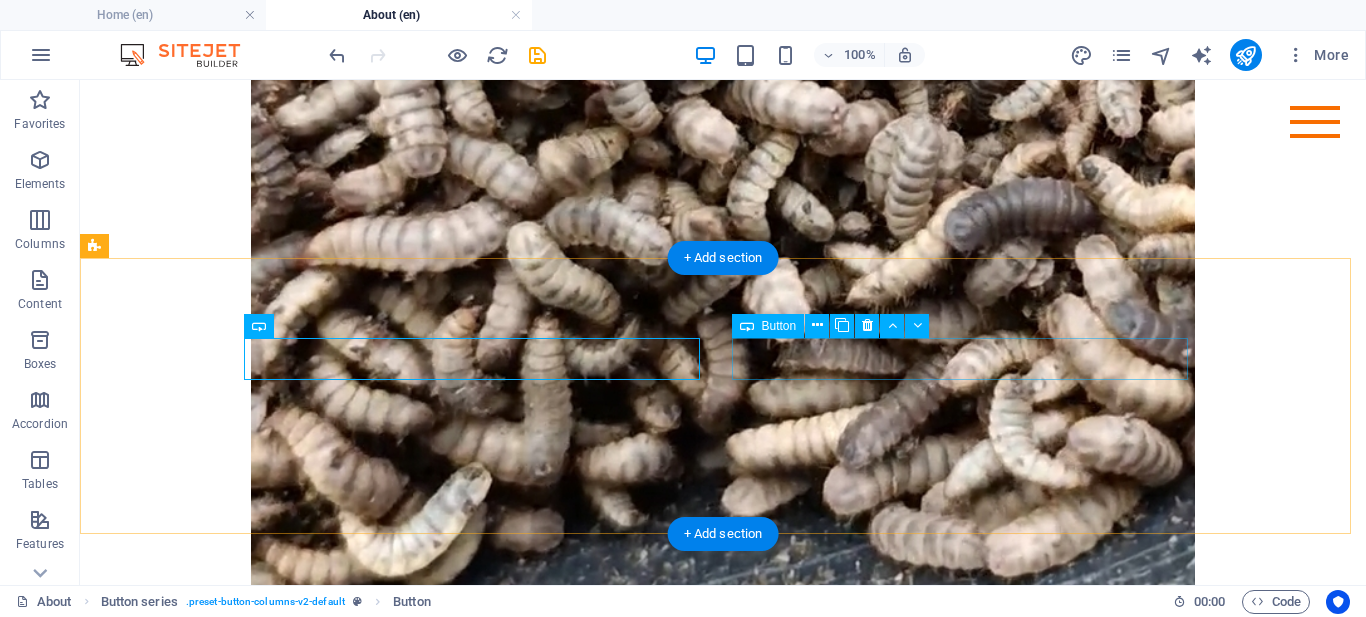 click on "Button" at bounding box center [568, 991] 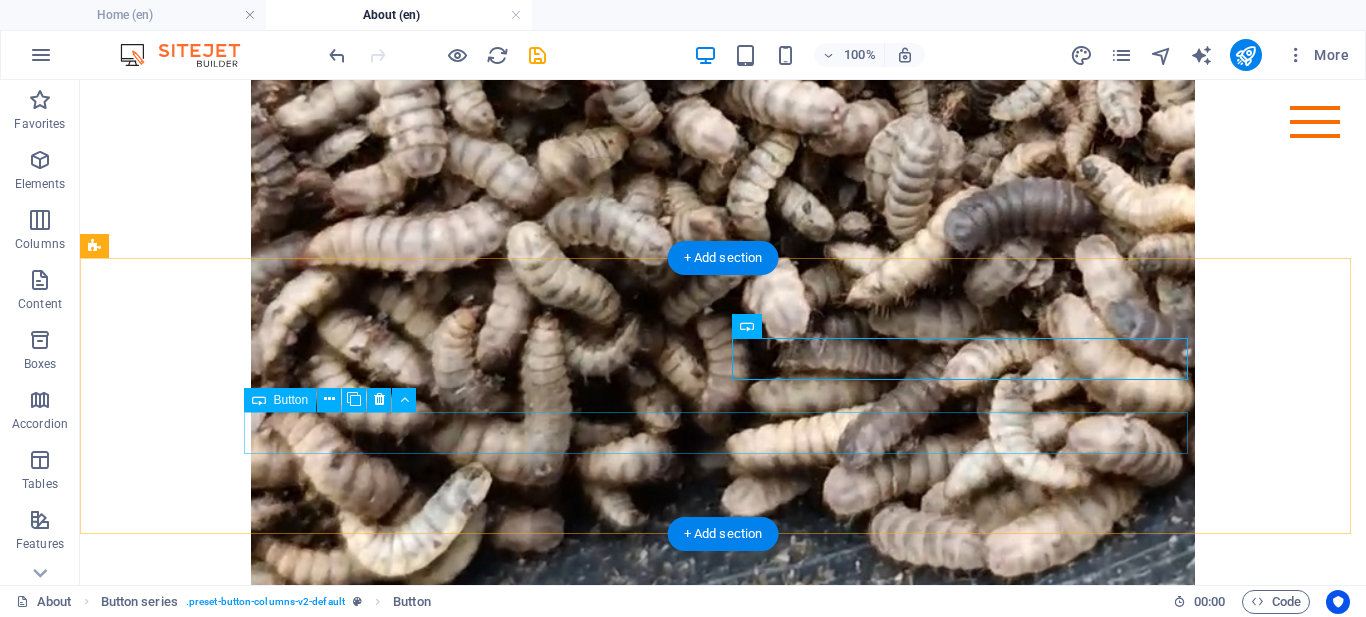 click on "Button" at bounding box center (568, 1049) 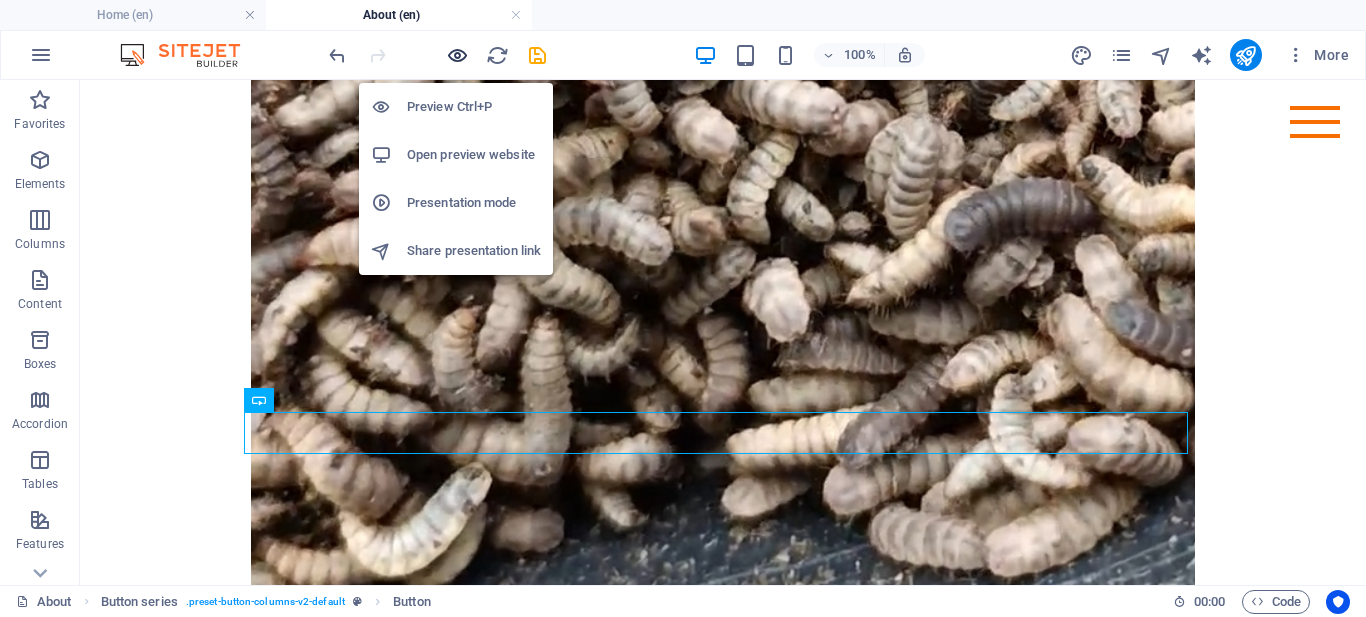 click at bounding box center (457, 55) 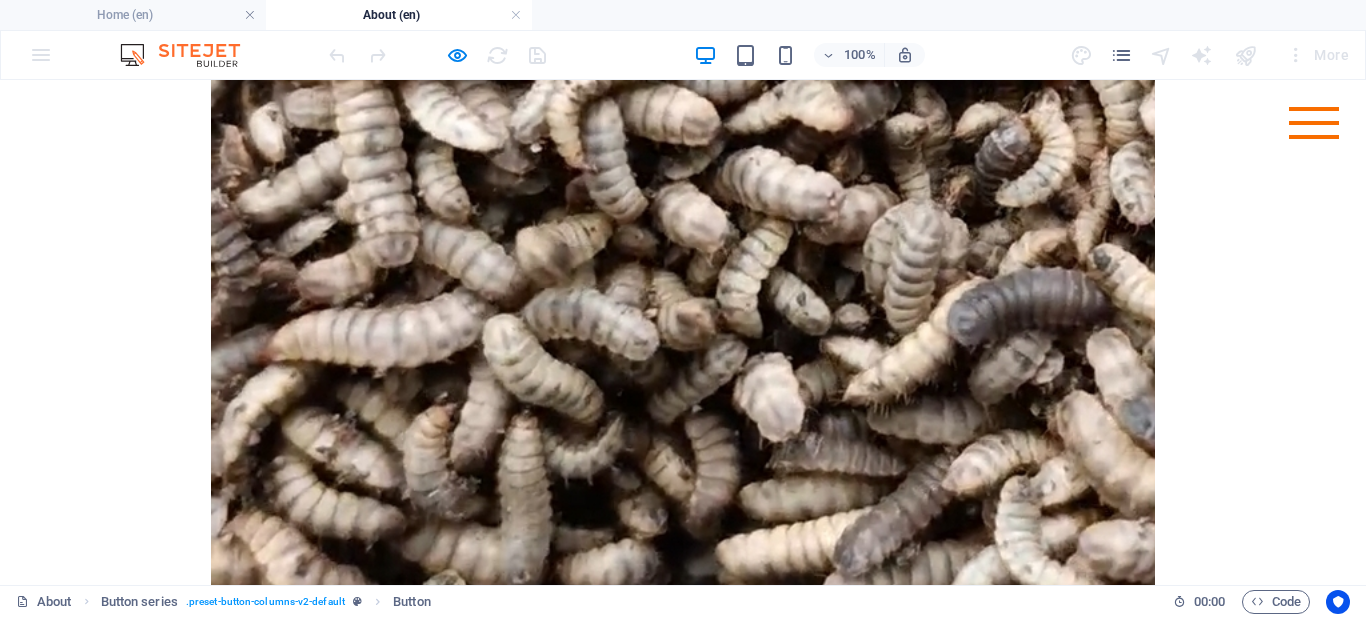 click on "Button" at bounding box center (488, 1051) 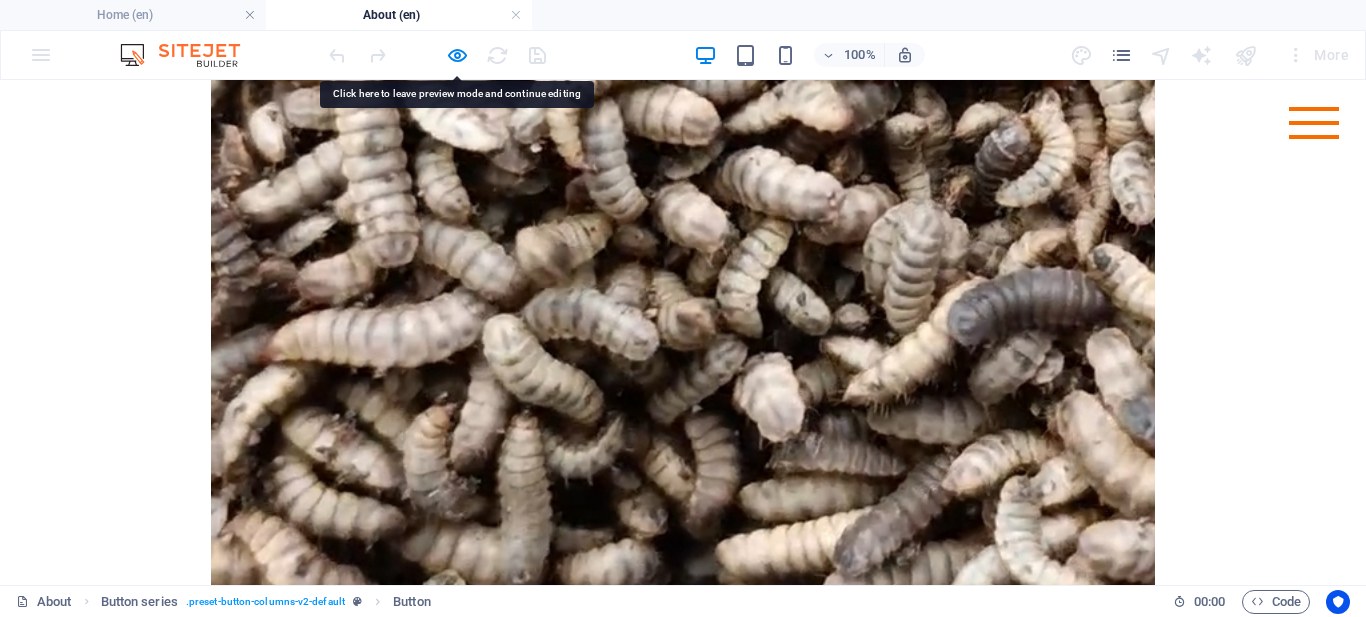 click on "Button" at bounding box center [488, 1167] 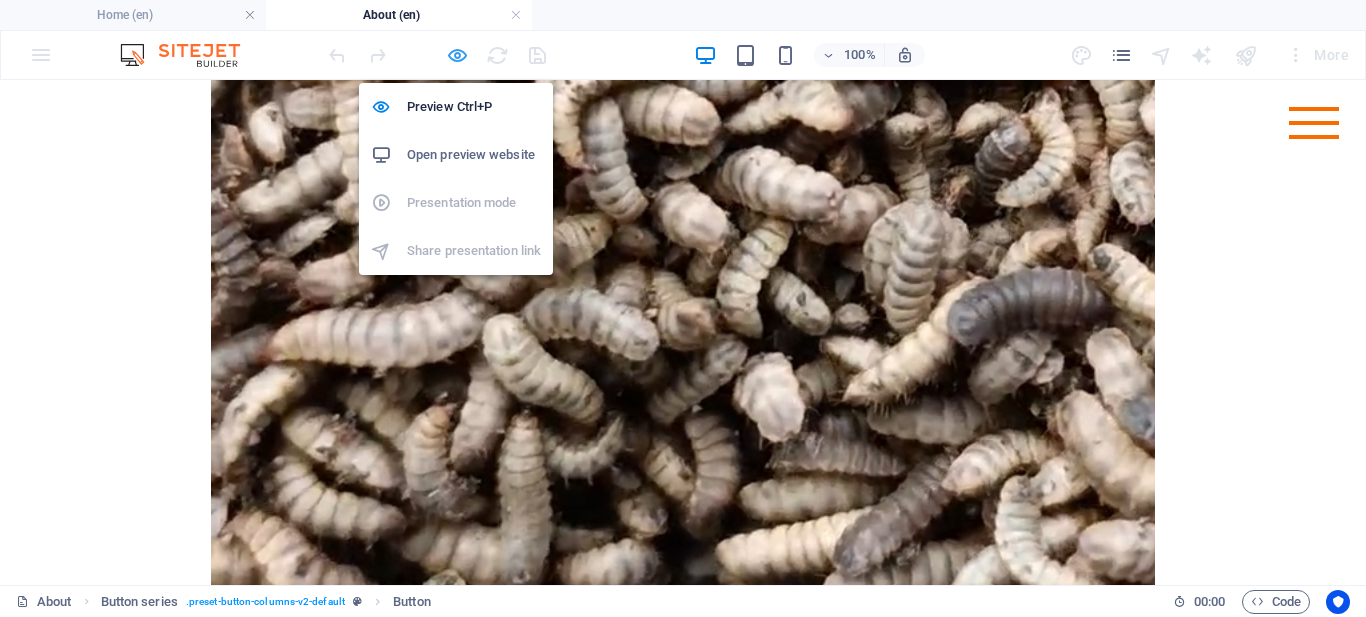 click at bounding box center [457, 55] 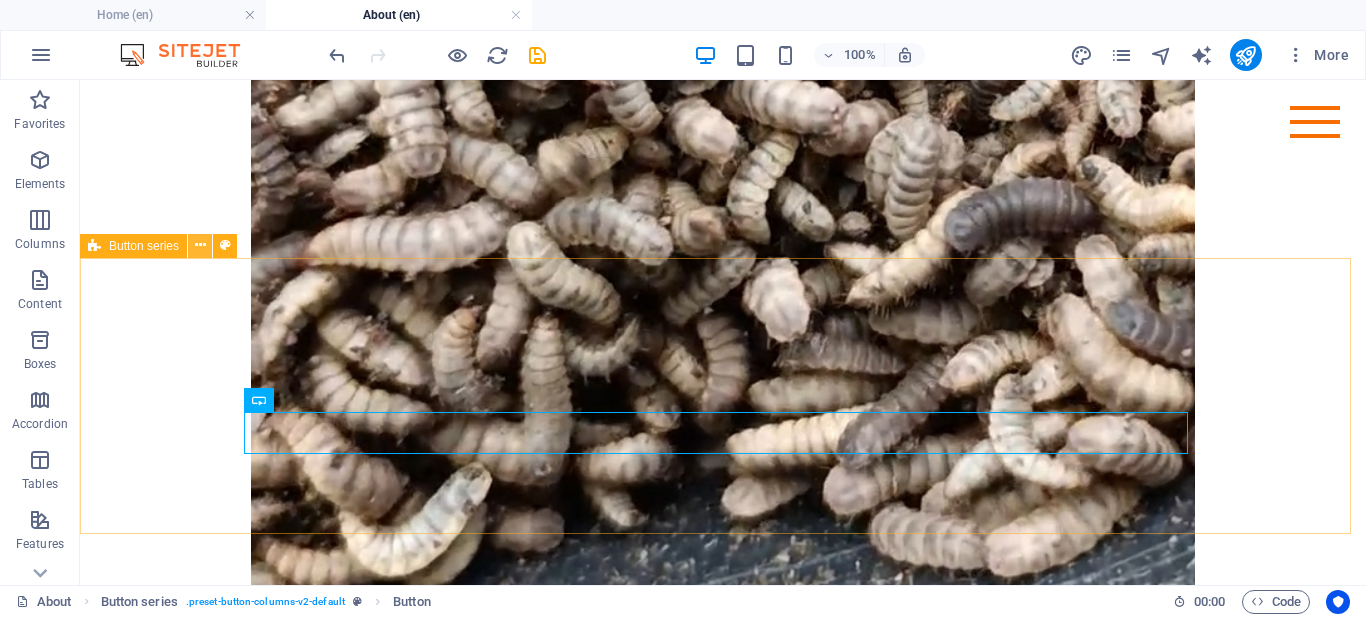 click at bounding box center [200, 245] 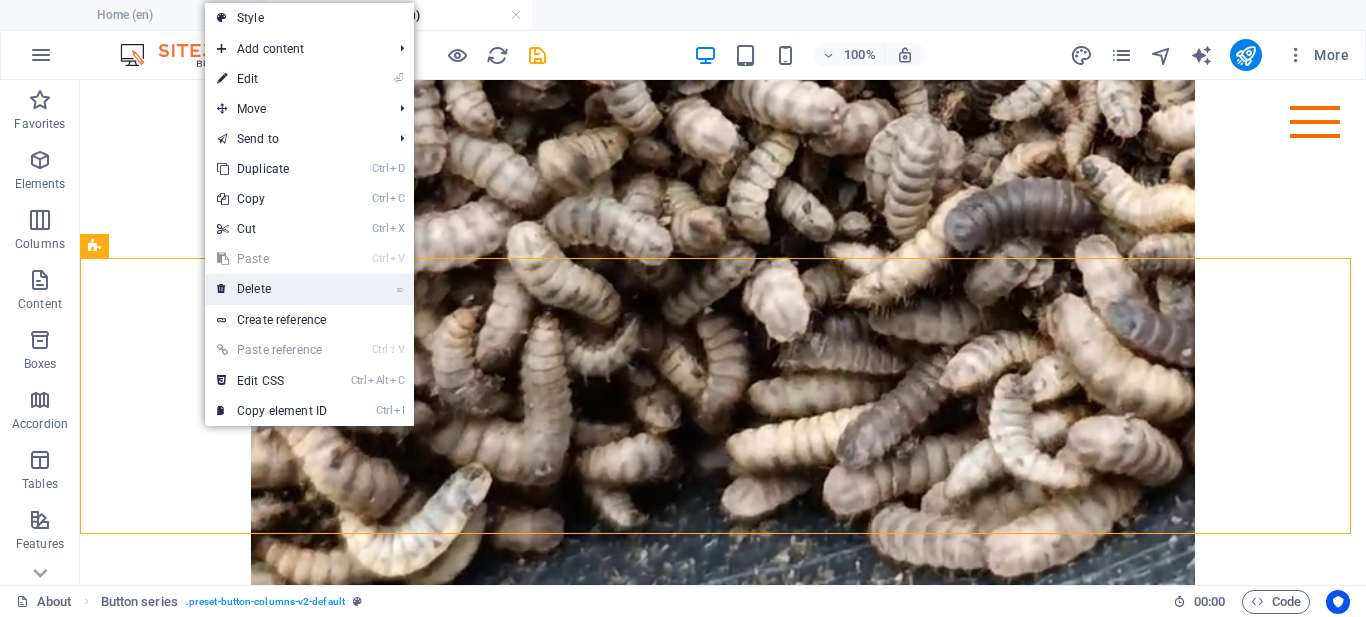 click on "⌦  Delete" at bounding box center [272, 289] 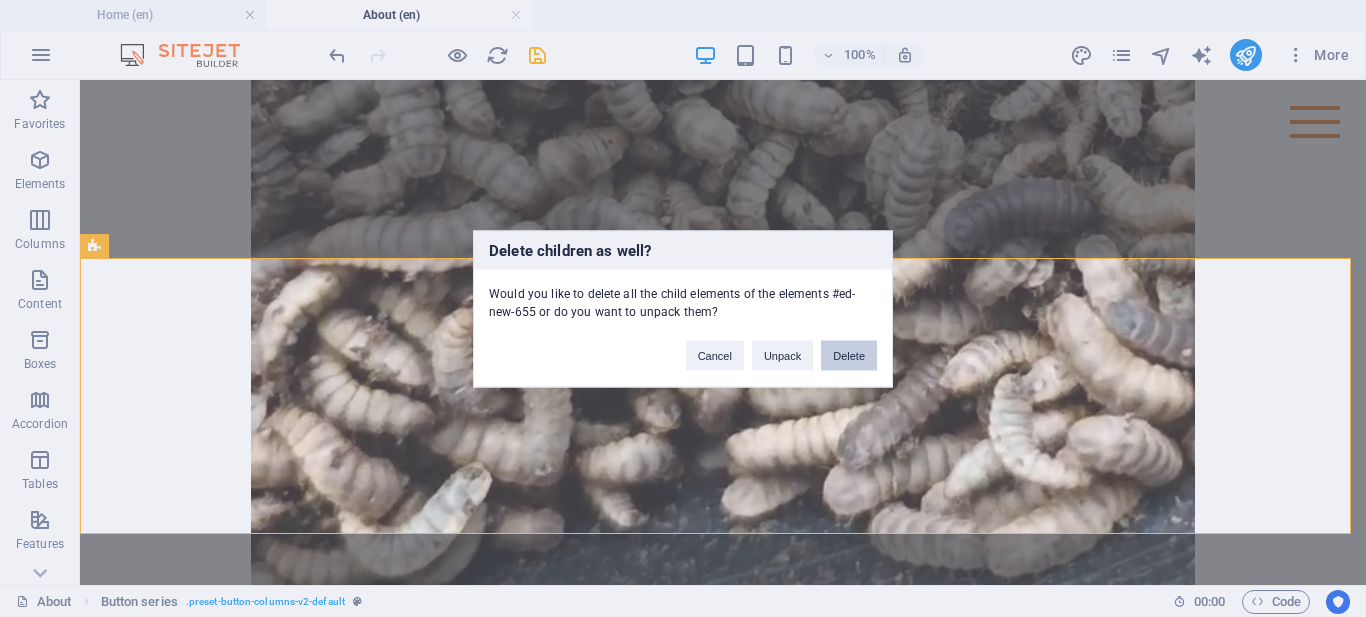 click on "Delete" at bounding box center (849, 355) 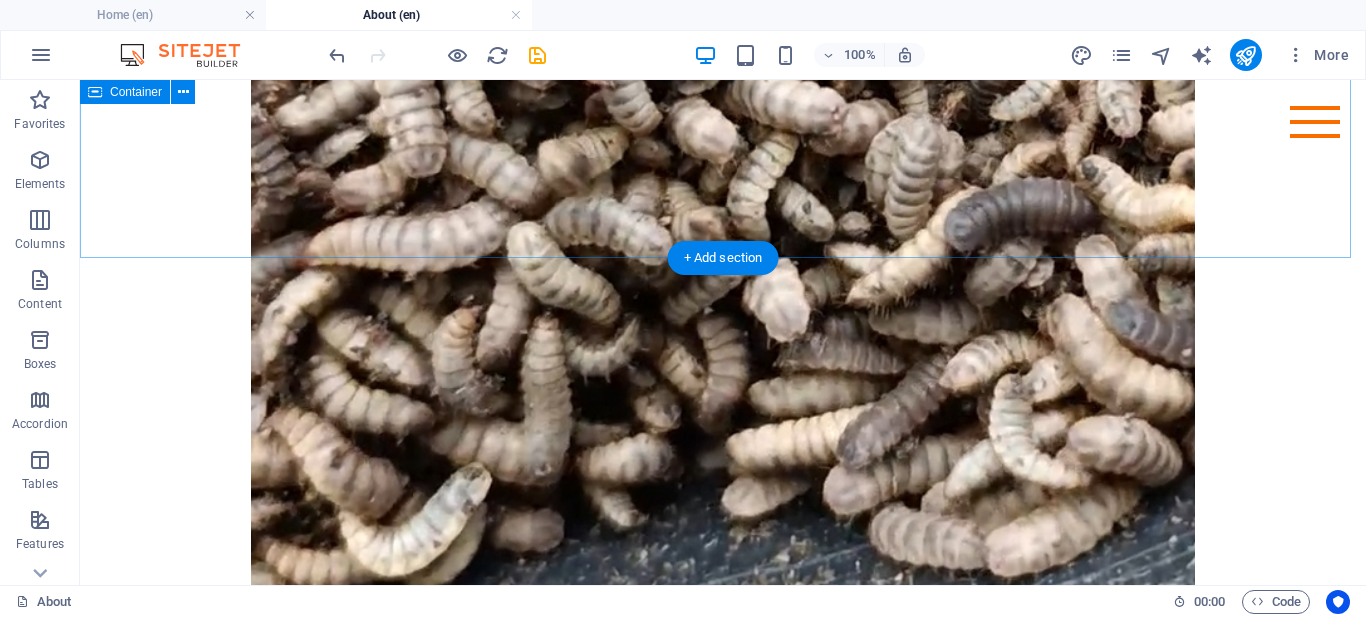 click on "Who we are. In the fertile heartlands of agricultural innovation, Okoa Kilimo Agri Innovations Ltd was founded in 2021 and officially incorporated under Kenyan law in 2025. Our vision is rooted in a strong commitment to transforming Kenya’s poultry farming landscape by empowering smallholder farmers with innovative, sustainable solutions . At the core of our mission is the integration of circular economy principles into poultry farming, fostering both profitability and environmental responsibility. By leveraging advanced Black Soldier Fly (BSF) farming technology, we convert organic waste into nutrient-rich feed, helping farmers cut expenses, improve poultry health, and restore soil fertility. Our feed solutions are designed to promote growth and resilience, allowing farmers to do more with less. Our mission ." at bounding box center [723, -470] 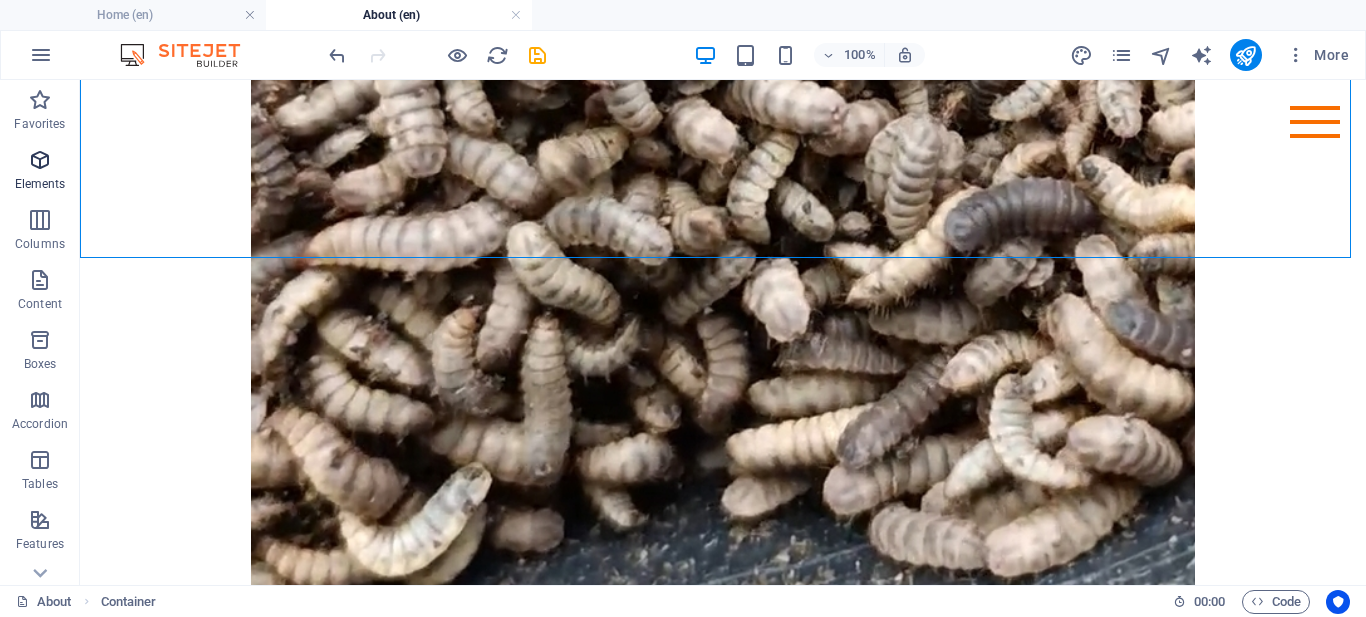 click at bounding box center (40, 160) 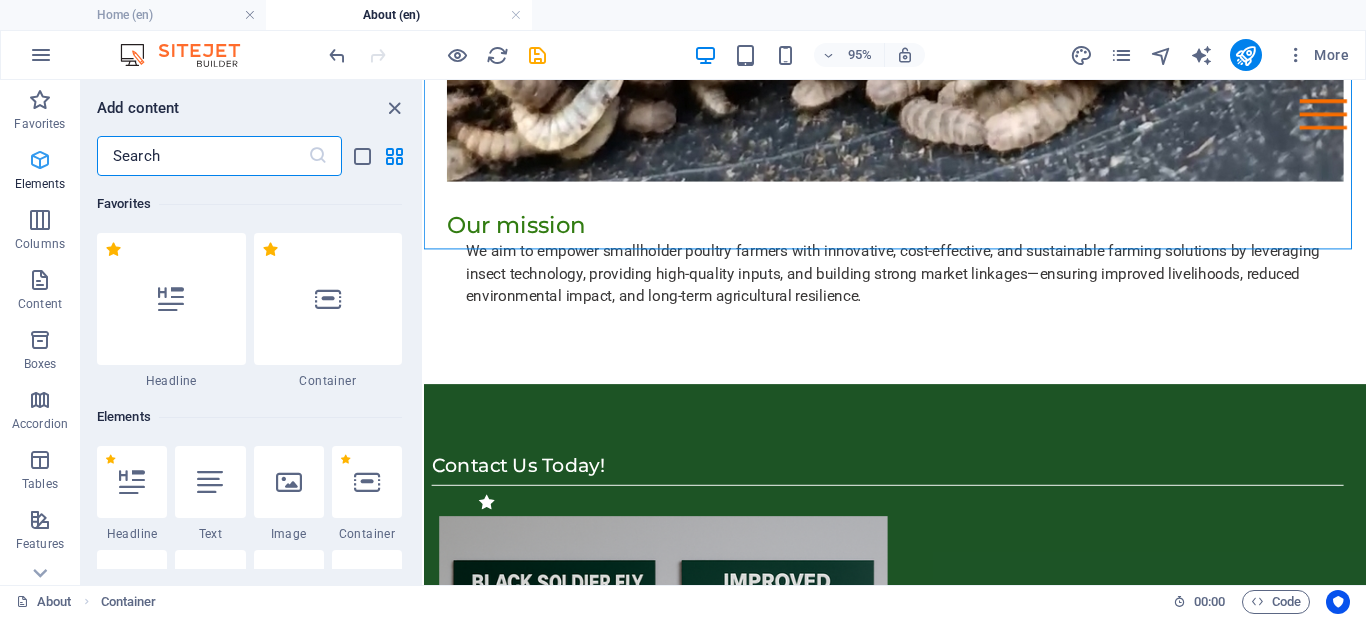 scroll, scrollTop: 213, scrollLeft: 0, axis: vertical 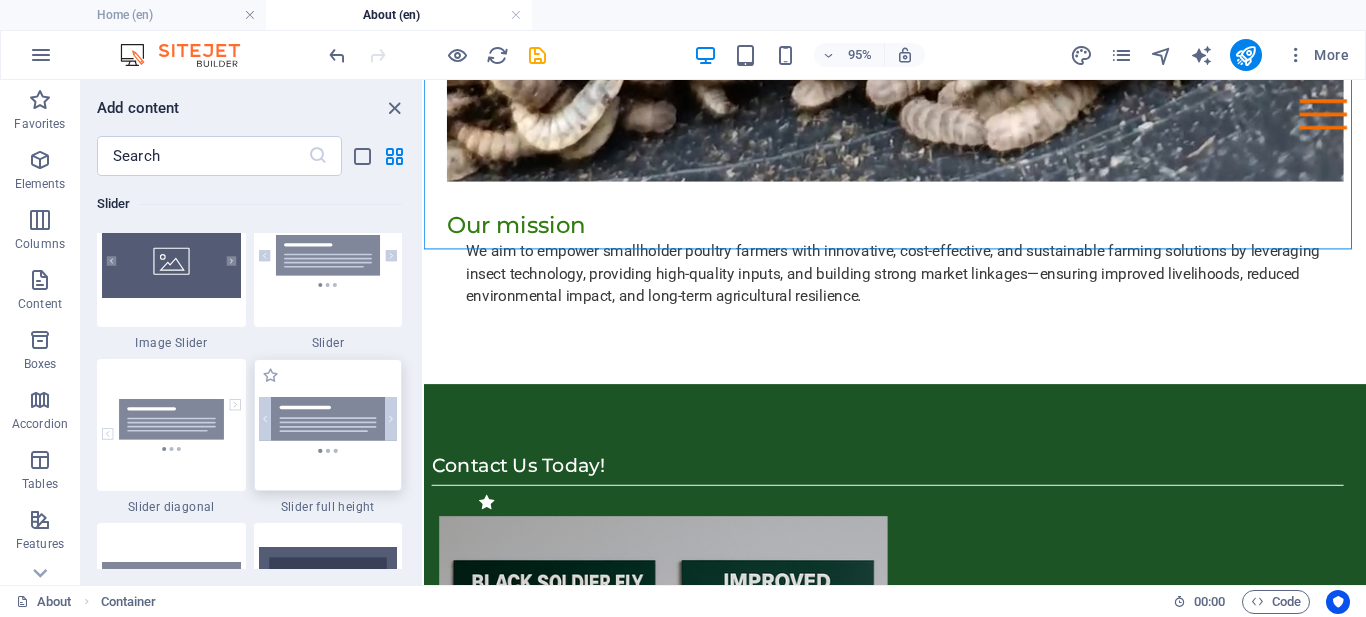 click at bounding box center [328, 424] 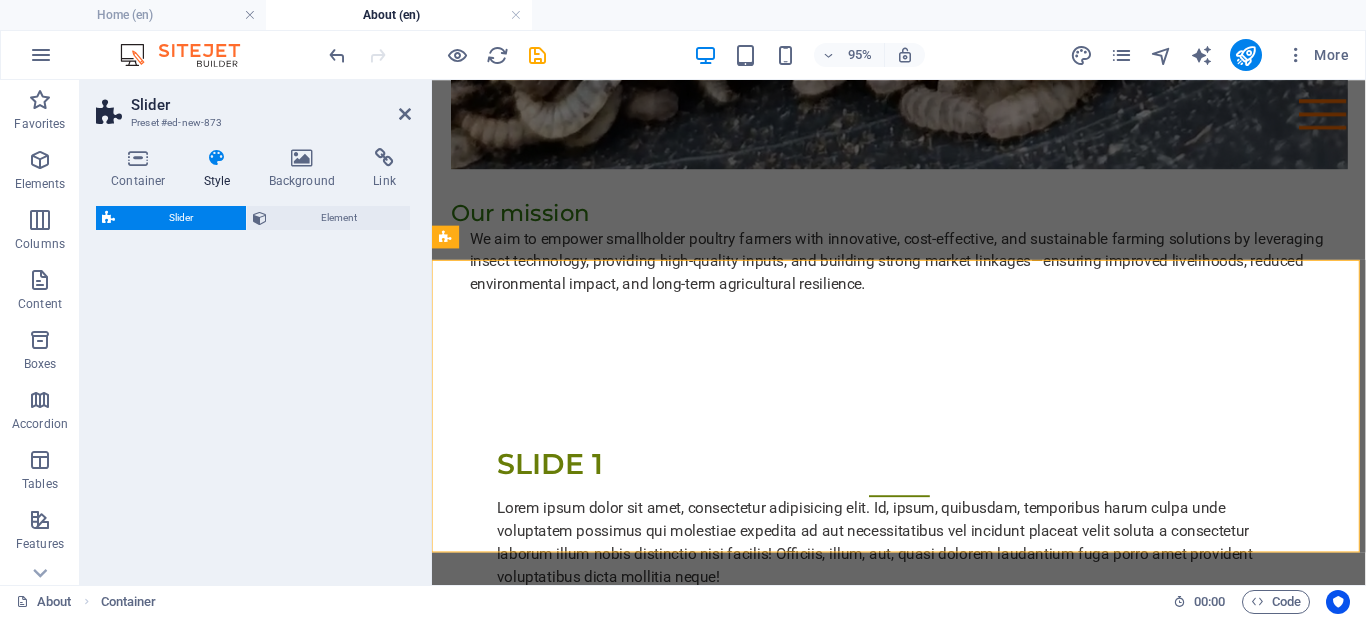 select on "rem" 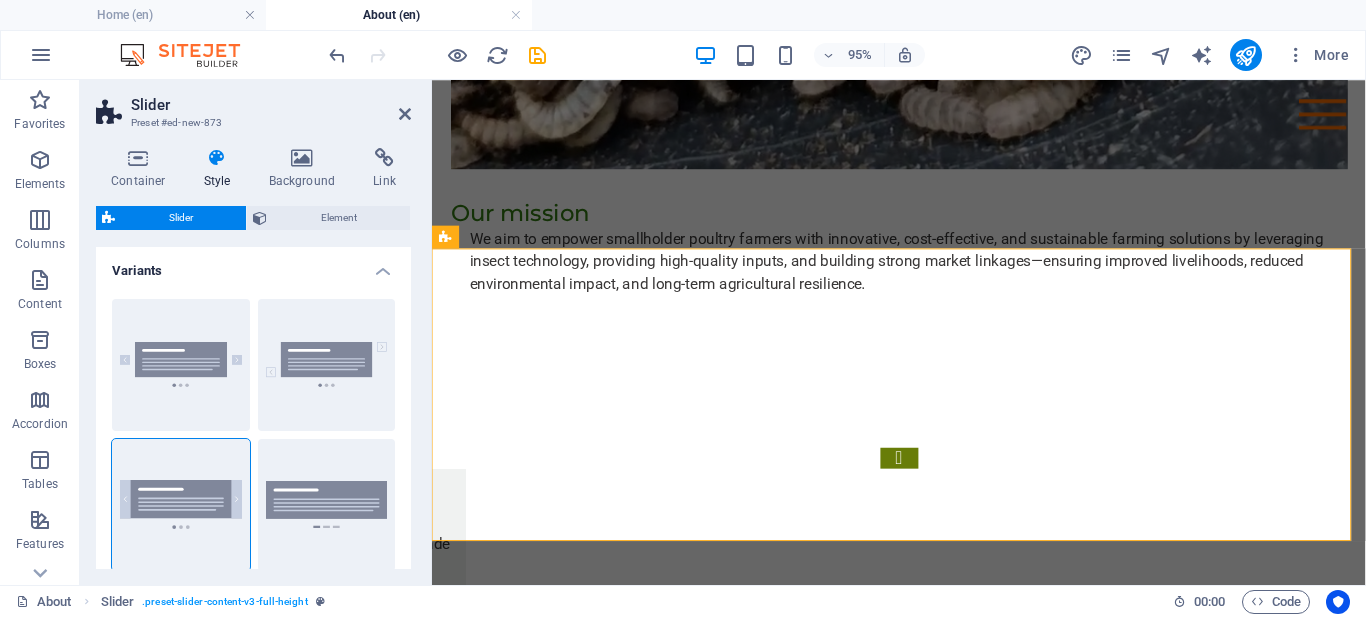 scroll, scrollTop: 2167, scrollLeft: 0, axis: vertical 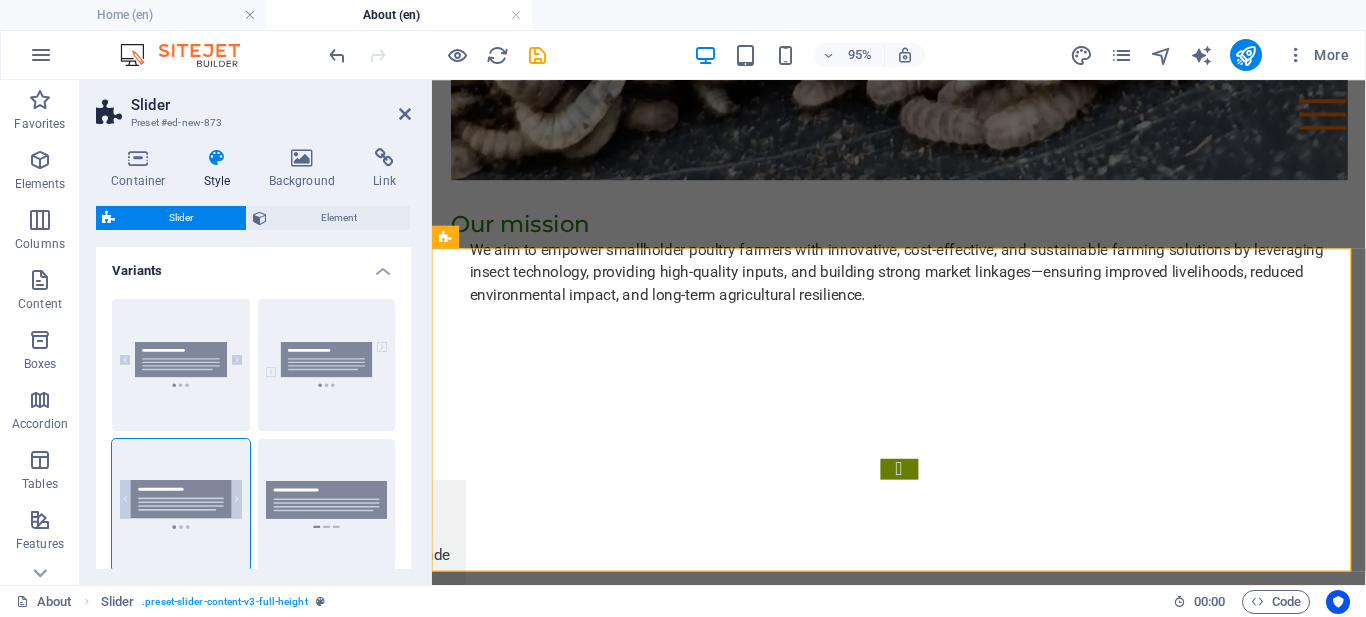 click on "Variants" at bounding box center [253, 265] 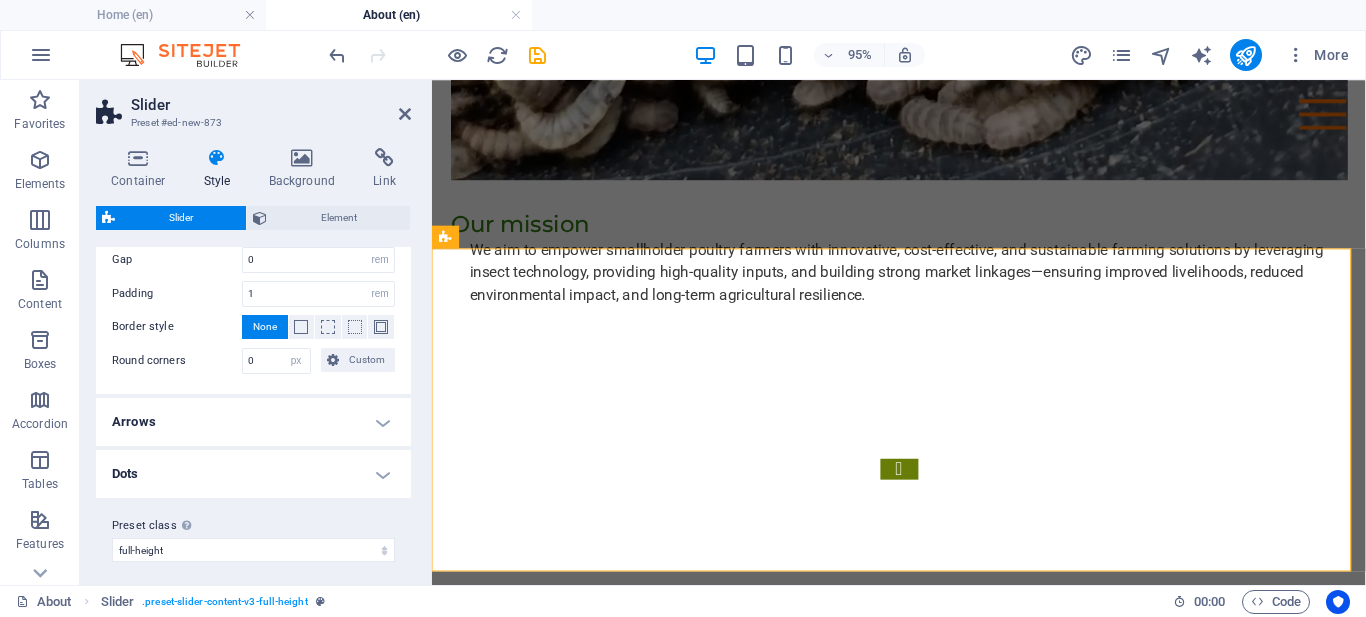 scroll, scrollTop: 149, scrollLeft: 0, axis: vertical 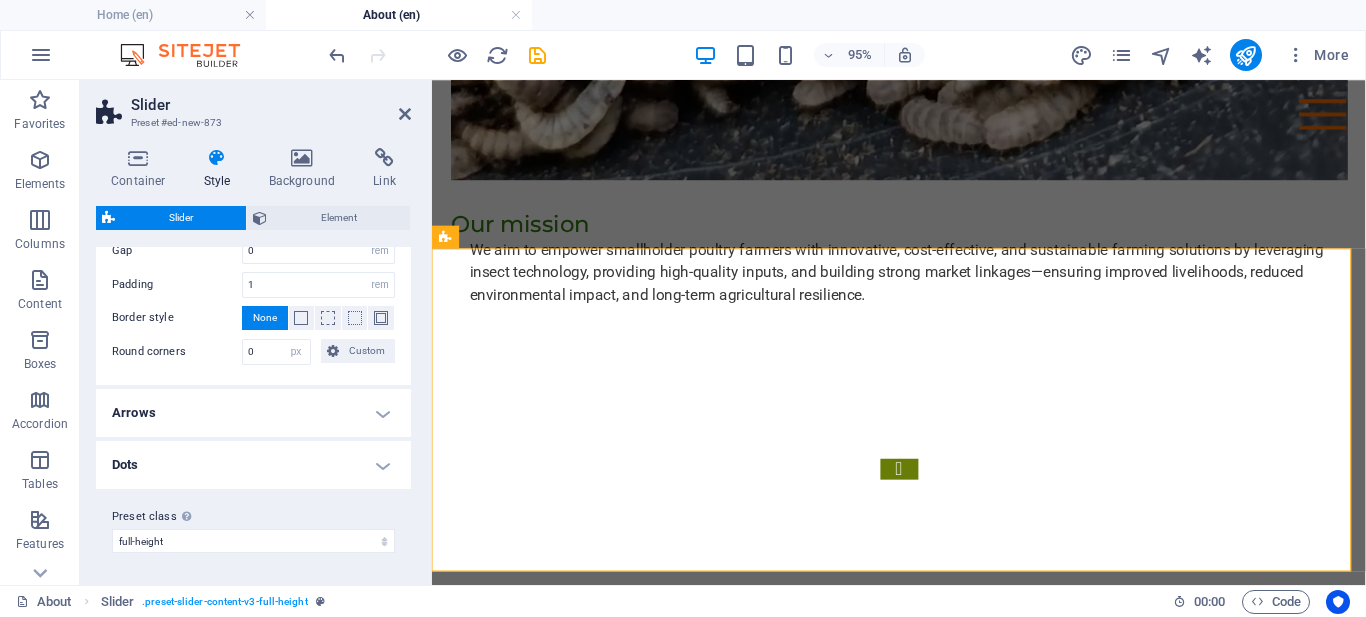 click on "Dots" at bounding box center (253, 465) 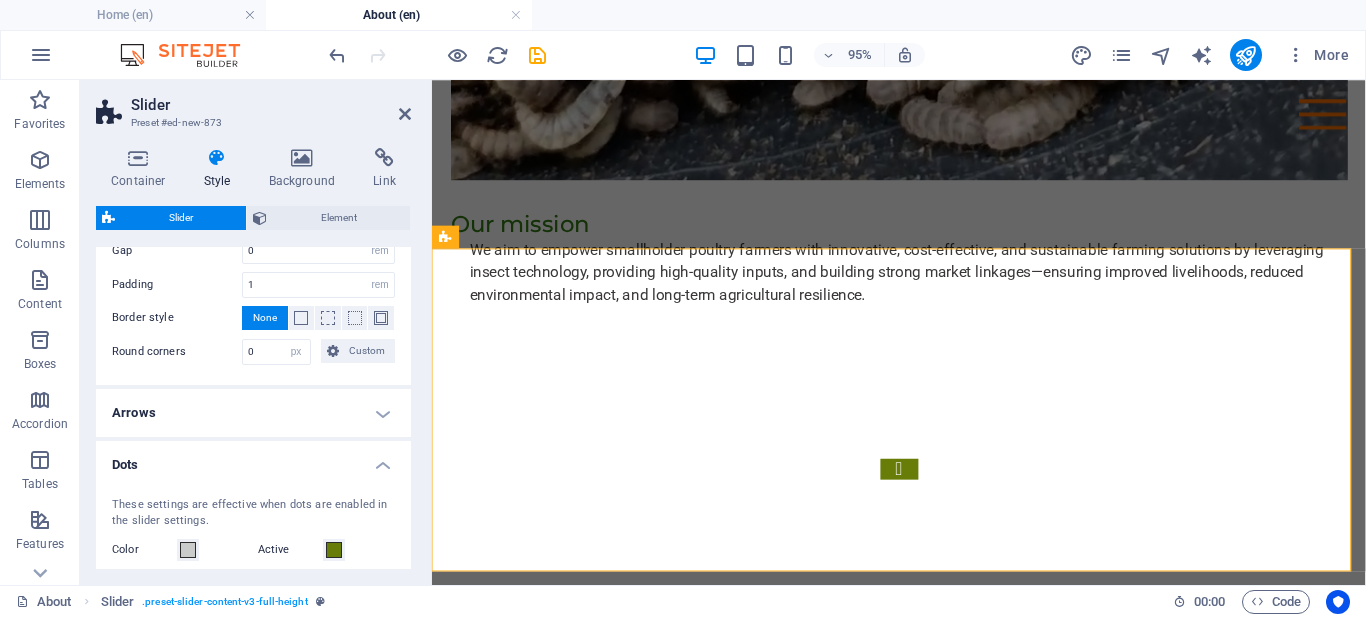 click on "Variants Default Diagonal Full height Wide dots Slider Background Gap 0 px rem % vh vw Padding 1 px rem % vh vw Border style None              - Width 1 px rem % vh vw Custom Custom 1 px rem % vh vw 1 px rem % vh vw 1 px rem % vh vw 1 px rem % vh vw  - Color Round corners 0 px rem % vh vw Custom Custom 0 px rem % vh vw 0 px rem % vh vw 0 px rem % vh vw 0 px rem % vh vw Arrows These settings are effective when arrows are enabled in the slider settings. After making changes, please navigate to the next slide to fix slide positions. Color Hover Background Hover Box size 2.5 px rem vh vw Arrow size 1.25 px rem vh vw Icon       Position Inside Outside  - Offset 1 px rem % vh vw Style Centered Top Bottom Diagonal Full height Full width Border style None              - Width 1 px rem vh vw Custom Custom 1 px rem vh vw 1 px rem vh vw 1 px rem vh vw 1 px rem vh vw  - Color Round corners 0 px rem % vh vw Custom Custom 0 px rem % vh vw 0 px rem % vh vw 0 px rem % vh vw 0 px rem % vh vw Visibility 0" at bounding box center (253, 408) 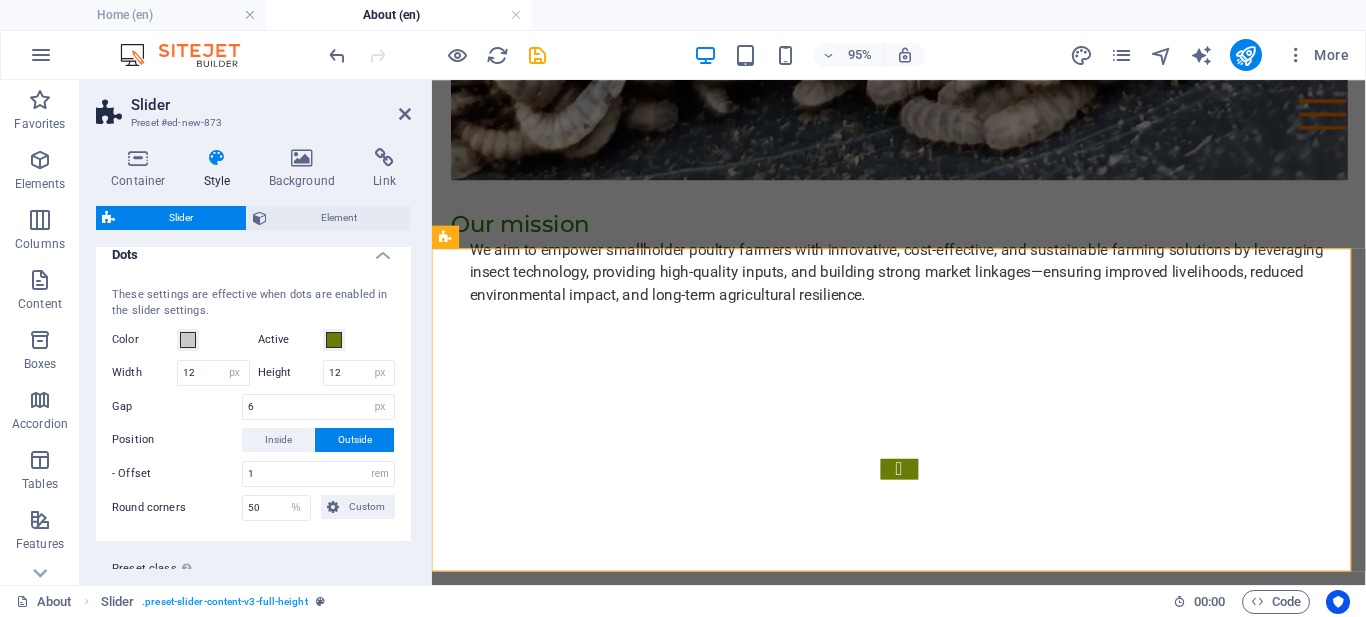 scroll, scrollTop: 364, scrollLeft: 0, axis: vertical 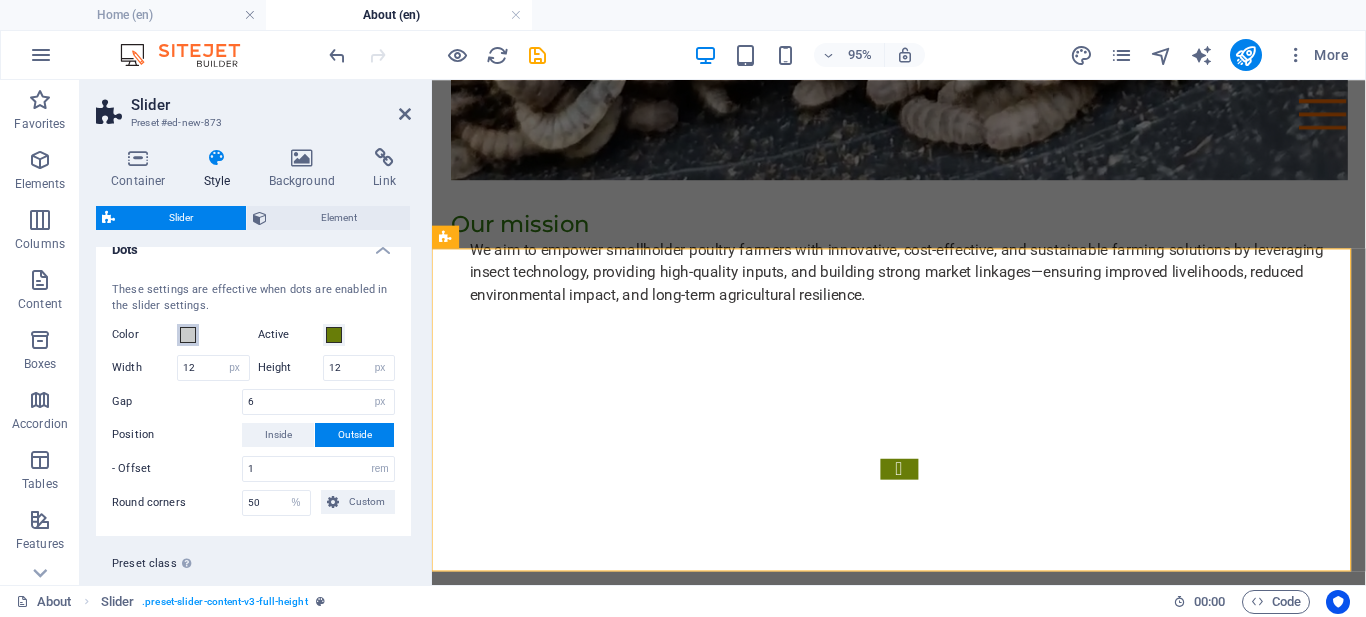 click at bounding box center [188, 335] 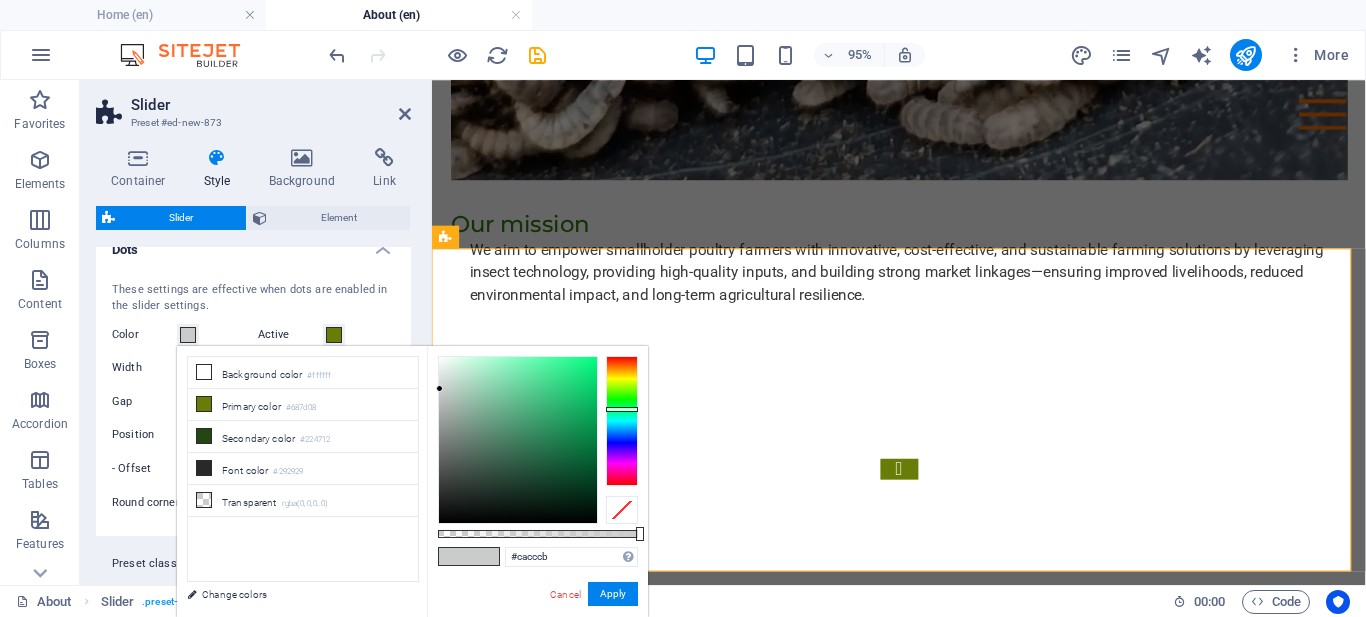 click at bounding box center [188, 335] 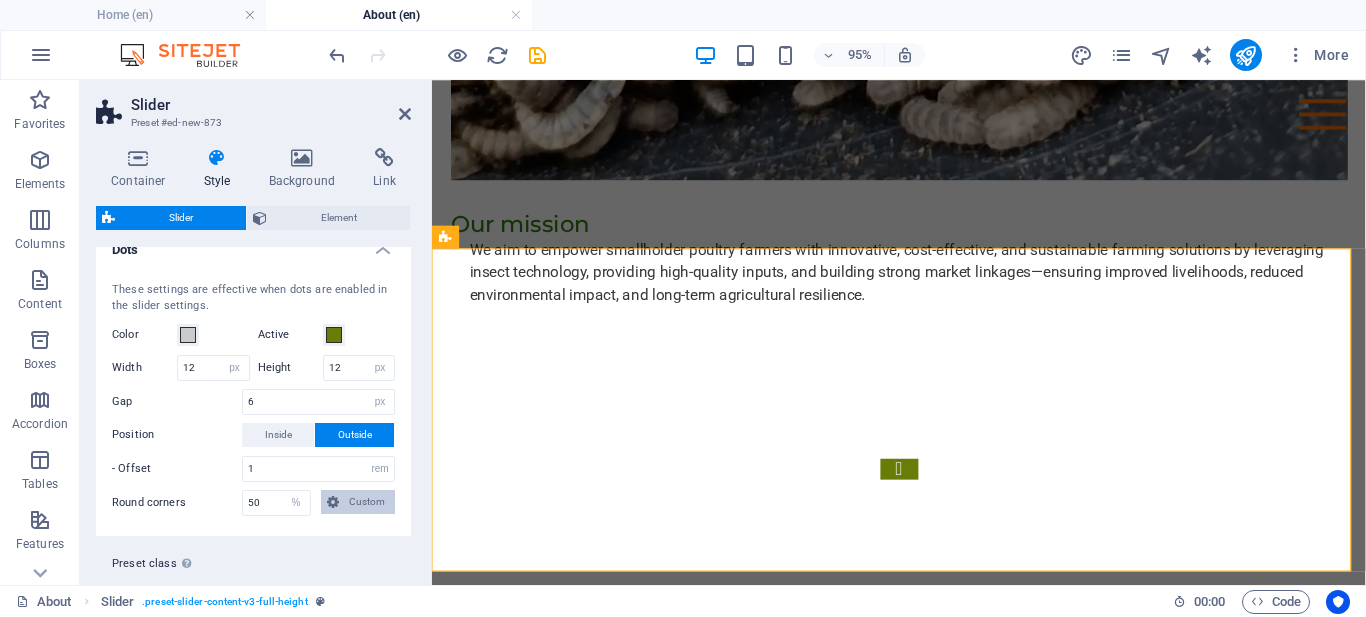 click on "Custom" at bounding box center [358, 502] 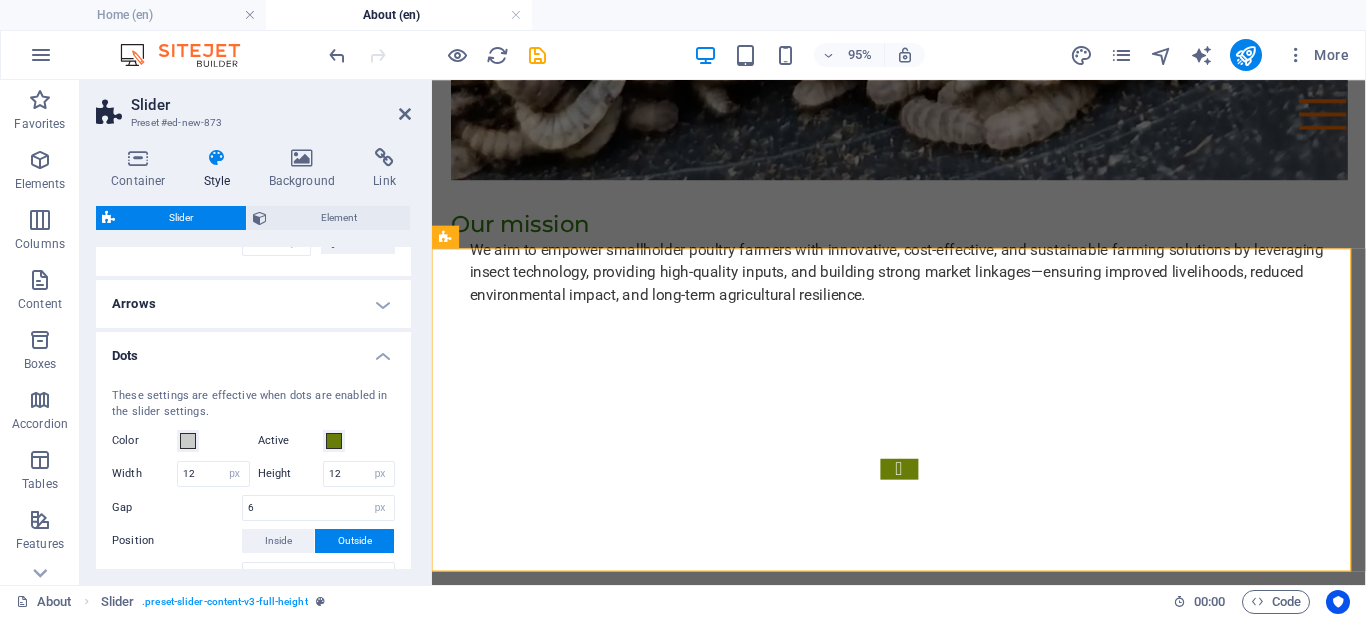 scroll, scrollTop: 240, scrollLeft: 0, axis: vertical 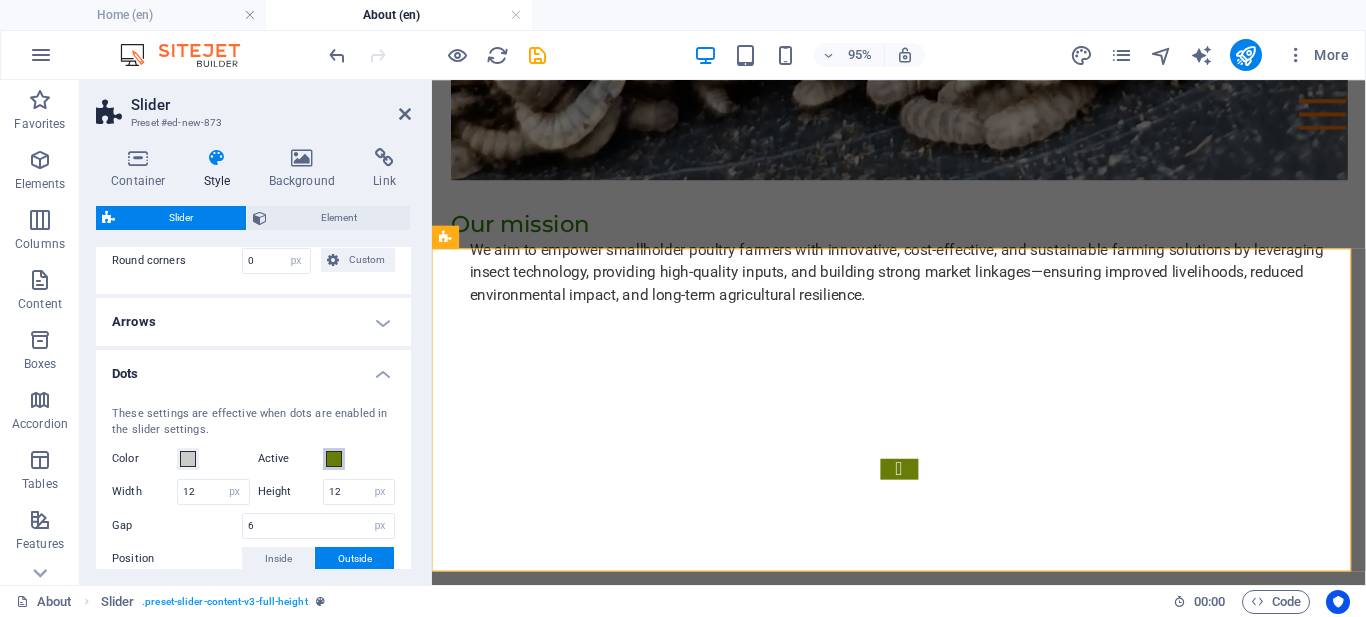 click at bounding box center [334, 459] 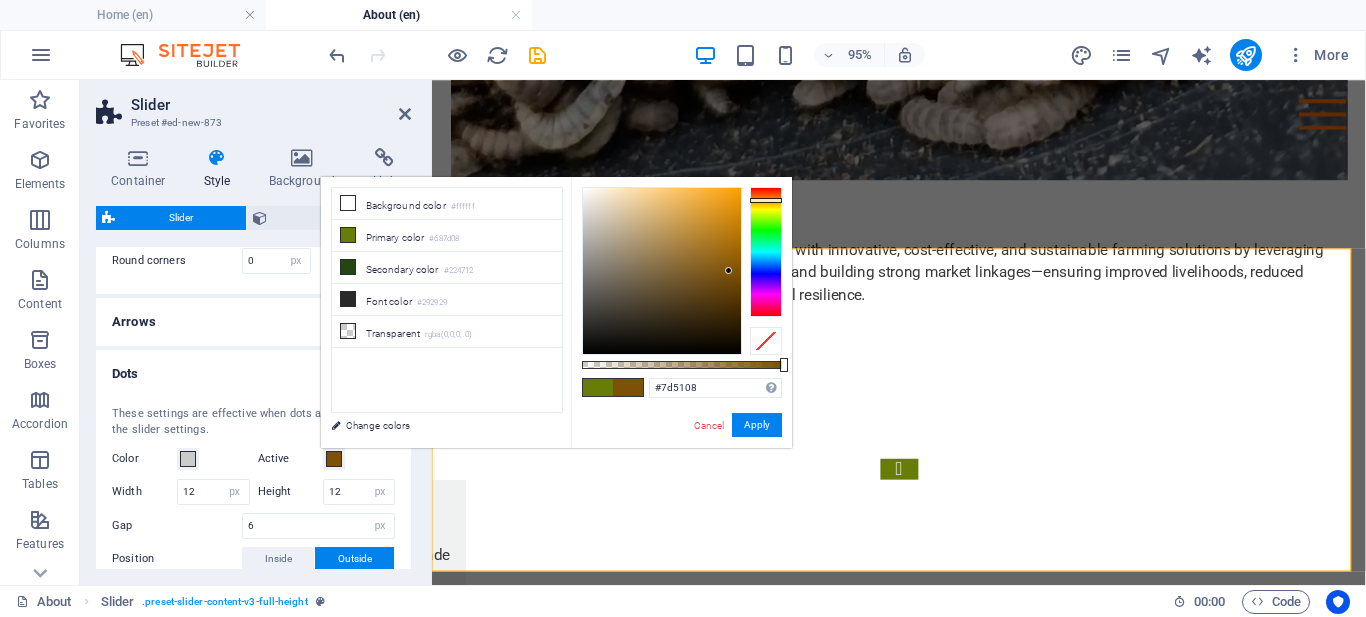 drag, startPoint x: 766, startPoint y: 211, endPoint x: 769, endPoint y: 200, distance: 11.401754 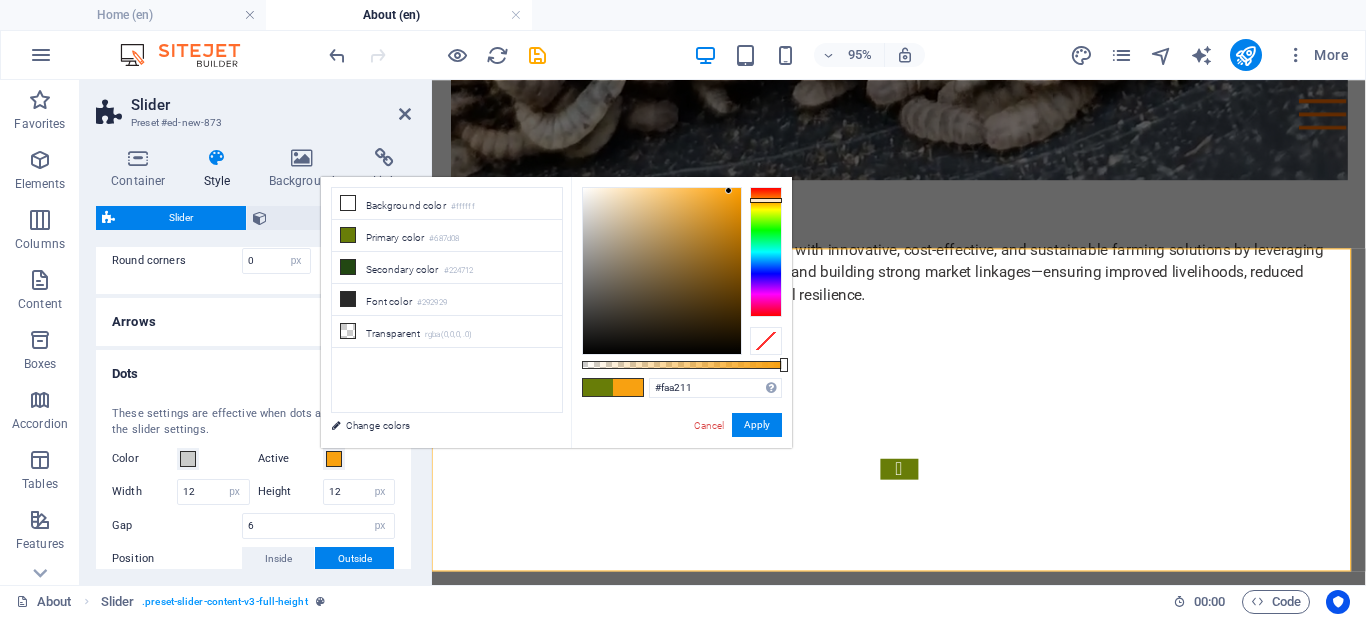 type on "#fba311" 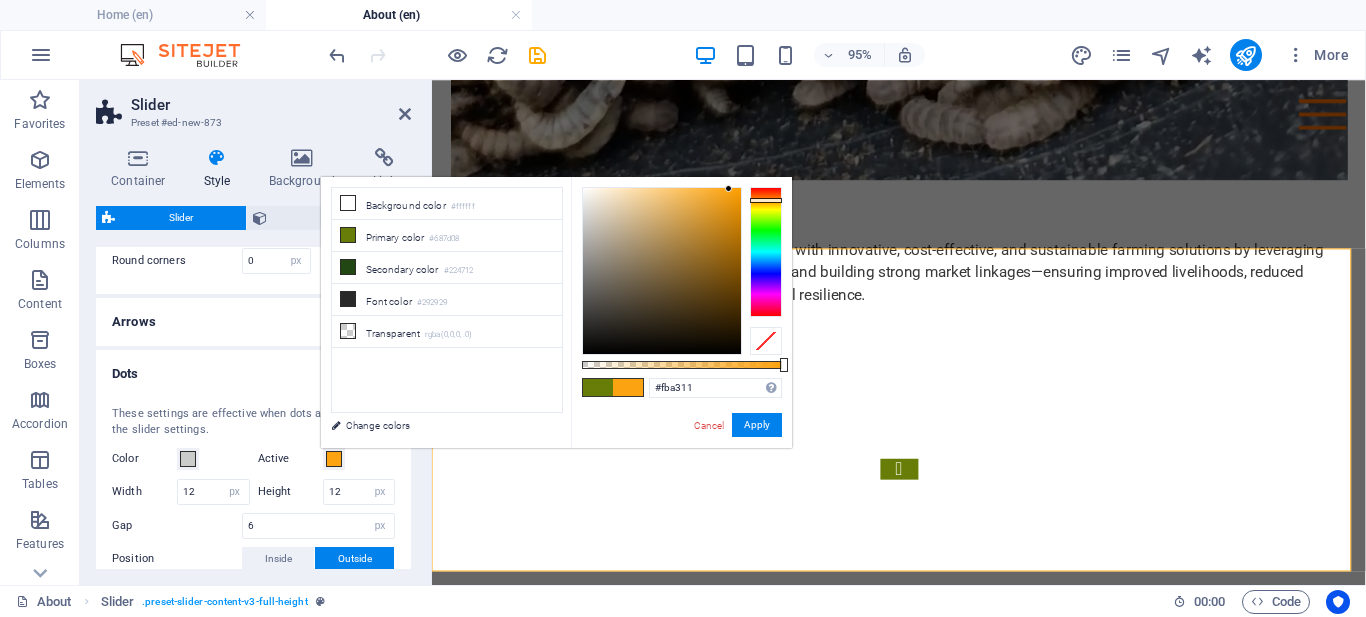 drag, startPoint x: 727, startPoint y: 268, endPoint x: 729, endPoint y: 189, distance: 79.025314 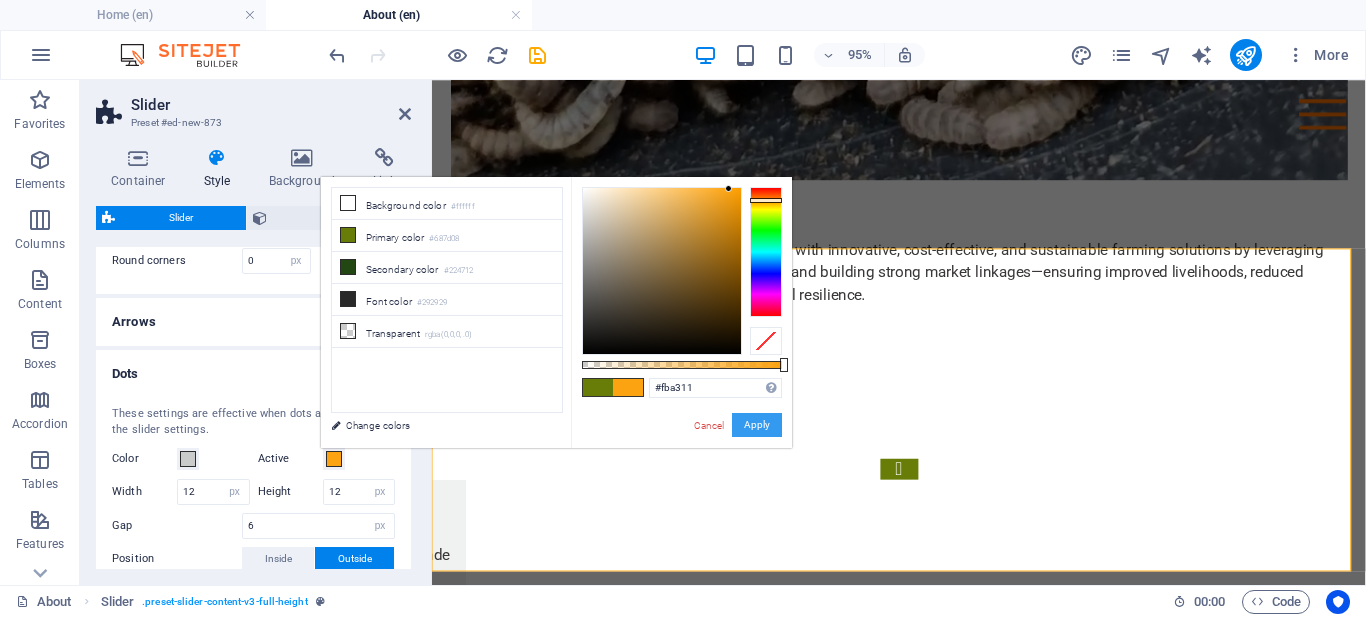 click on "Apply" at bounding box center (757, 425) 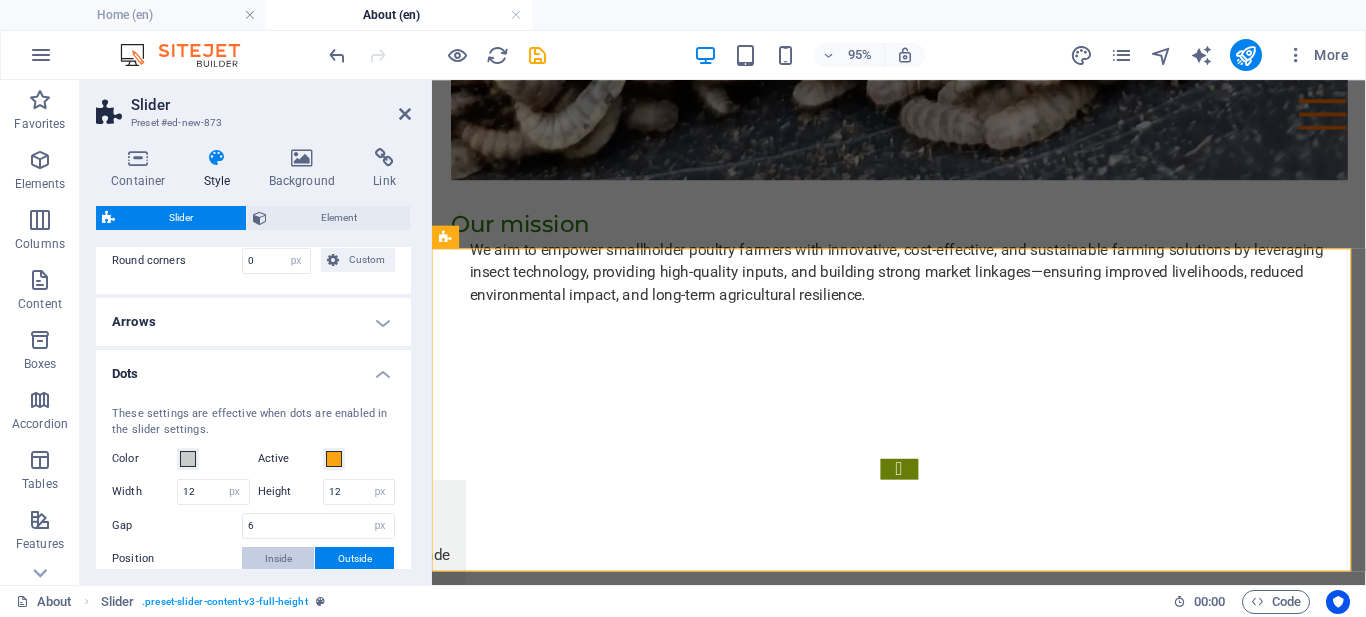 click on "Inside" at bounding box center [278, 559] 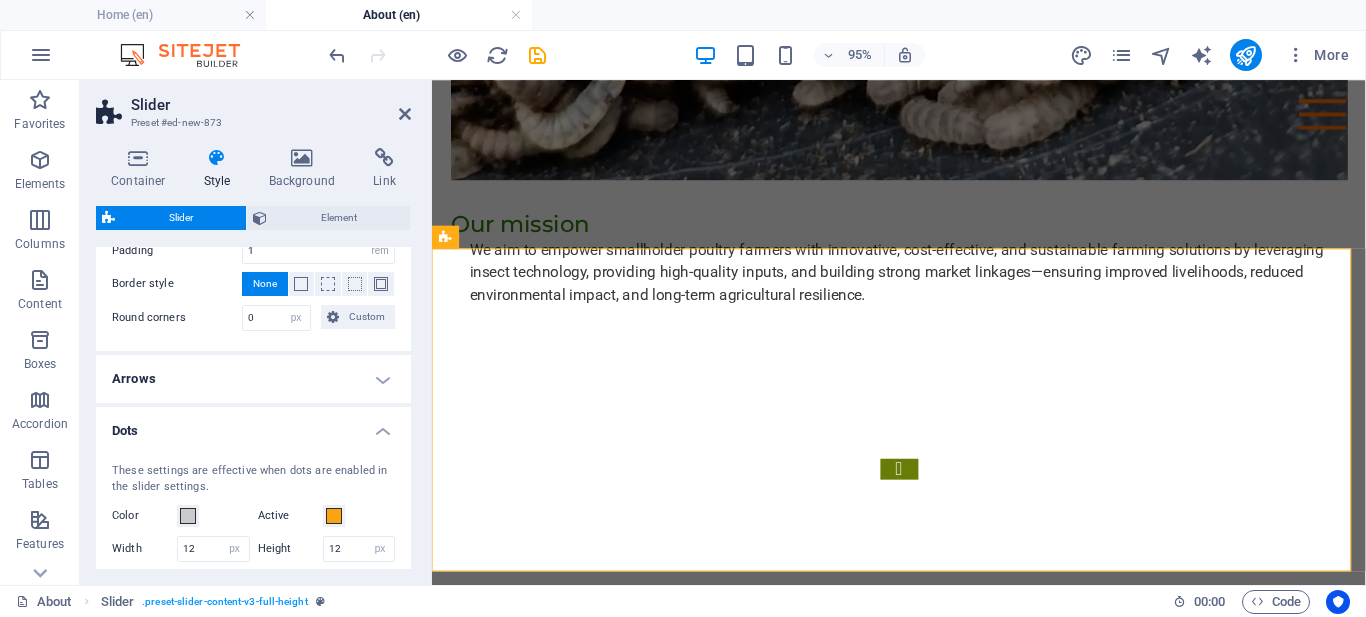 scroll, scrollTop: 178, scrollLeft: 0, axis: vertical 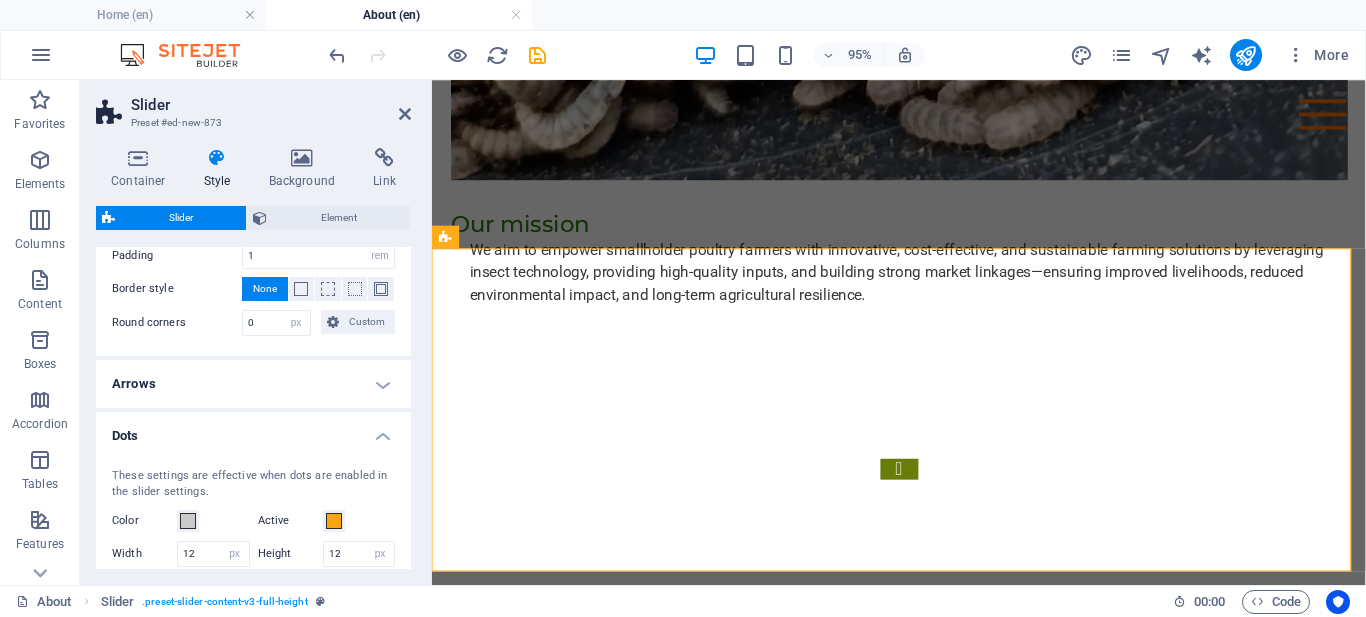 click on "Arrows" at bounding box center (253, 384) 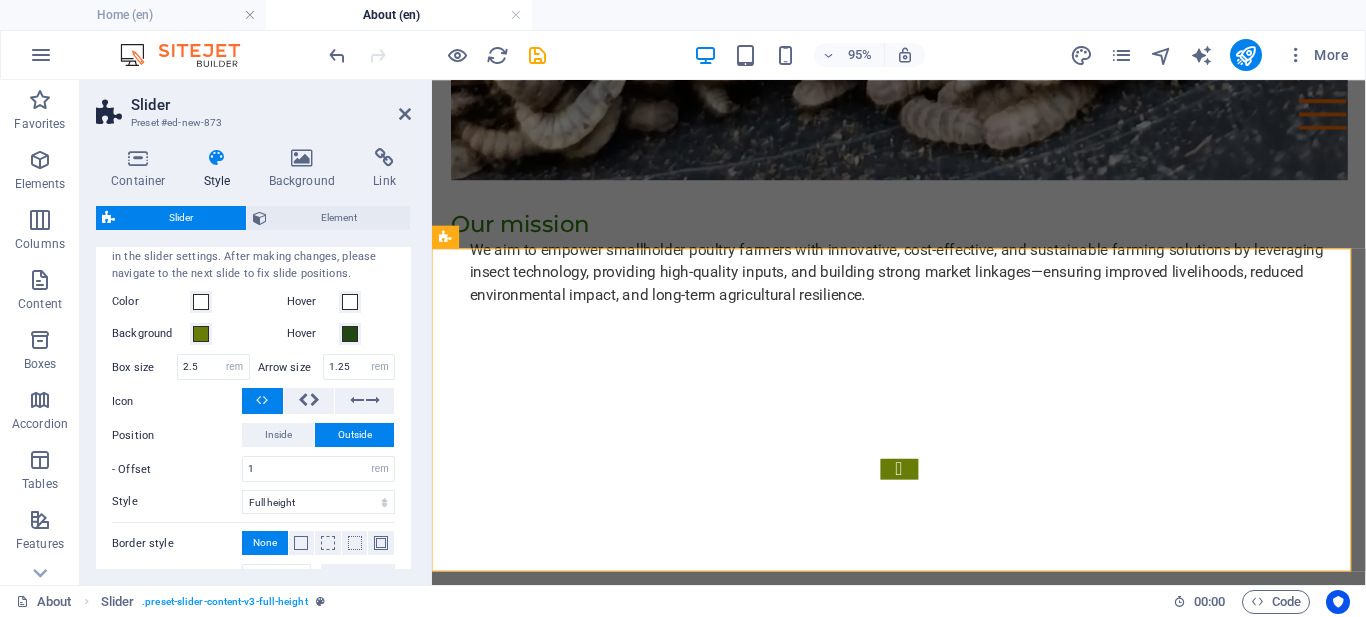 scroll, scrollTop: 369, scrollLeft: 0, axis: vertical 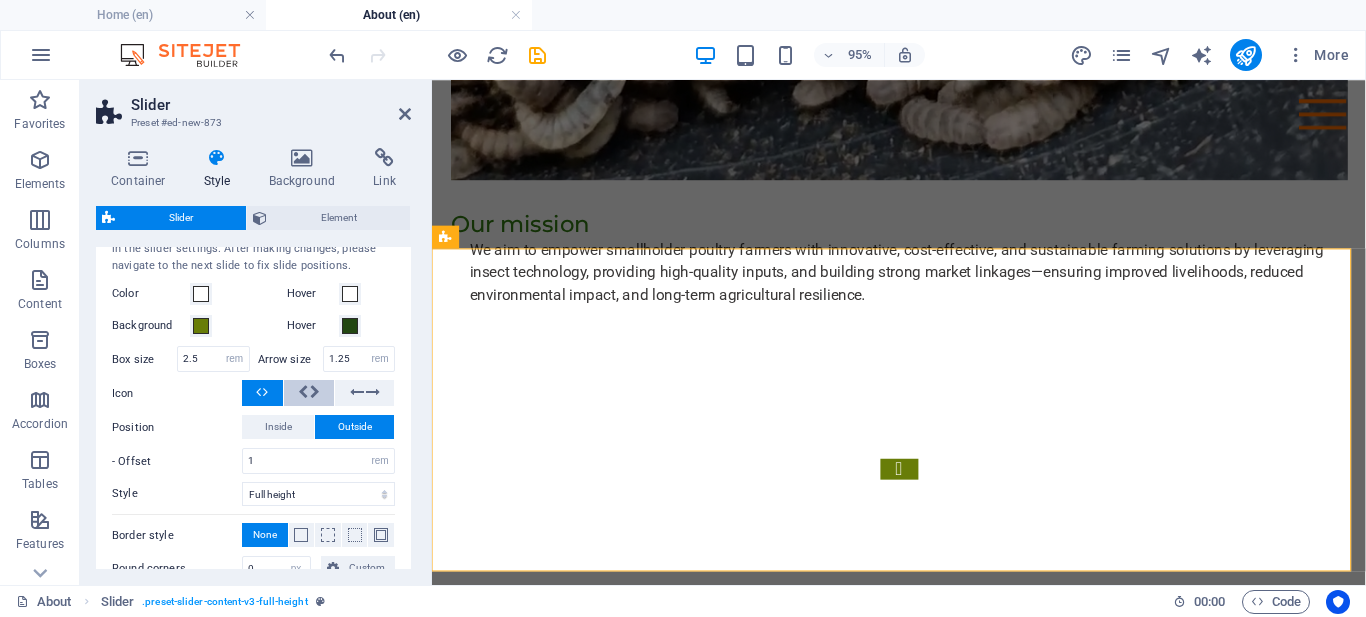 click at bounding box center (303, 392) 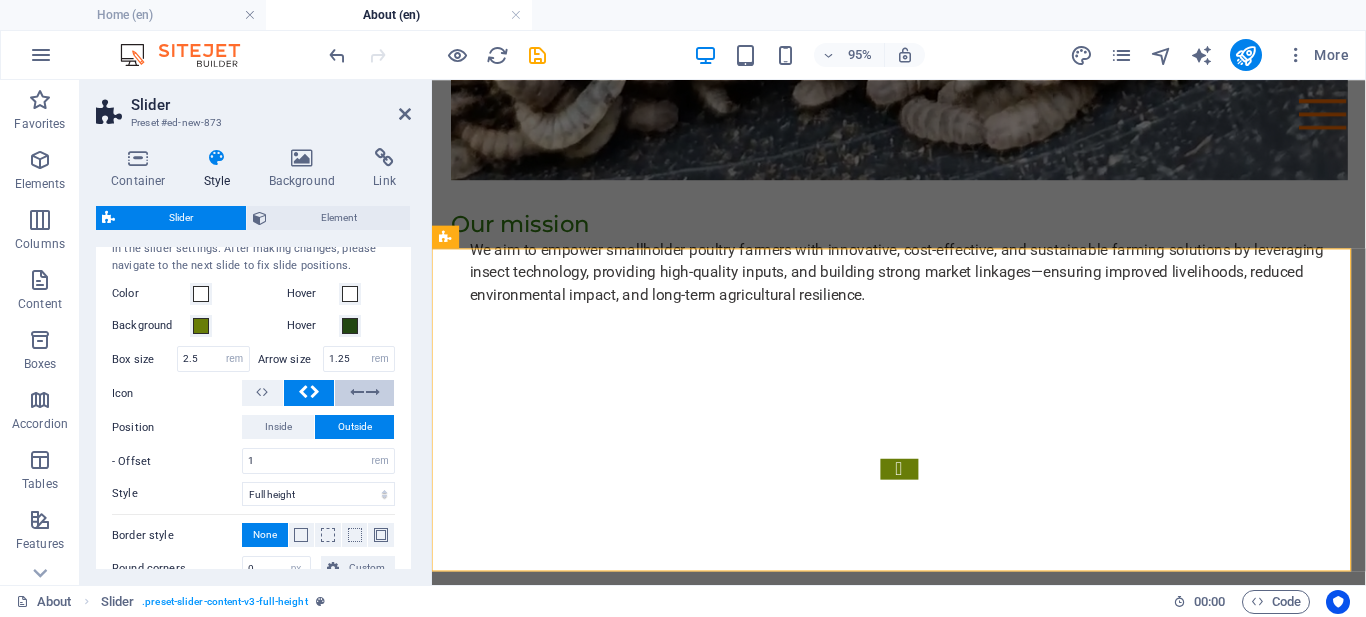 click at bounding box center [373, 392] 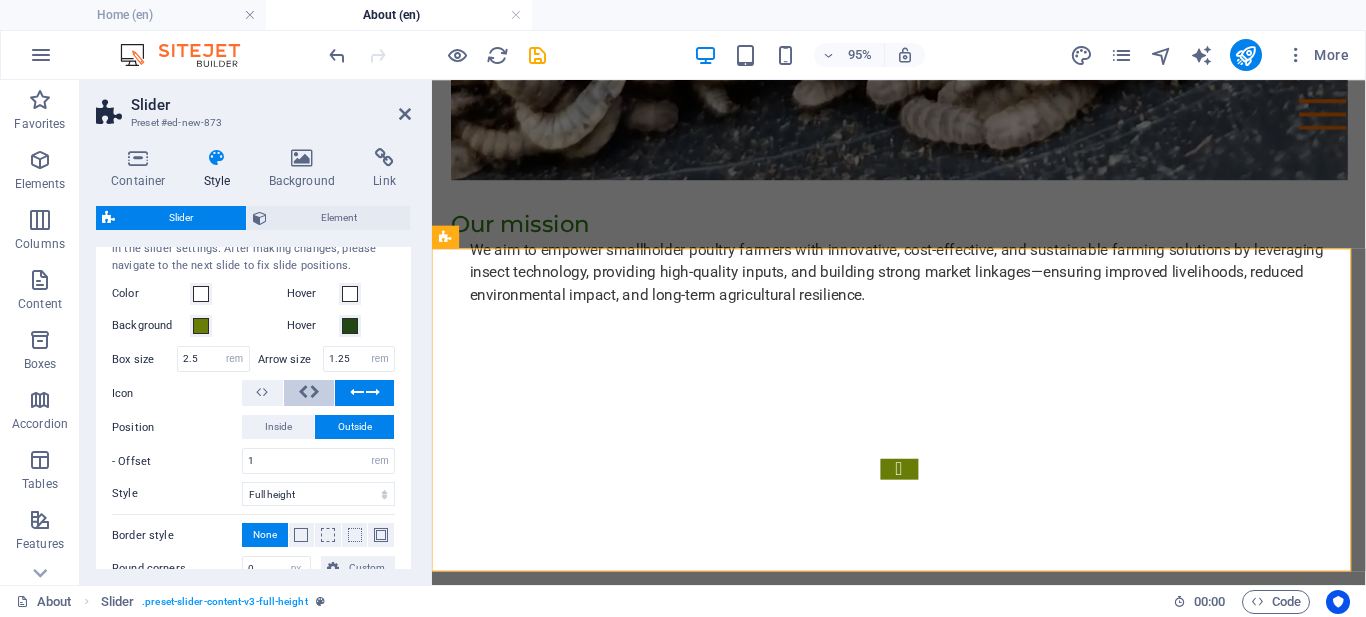 click at bounding box center [309, 393] 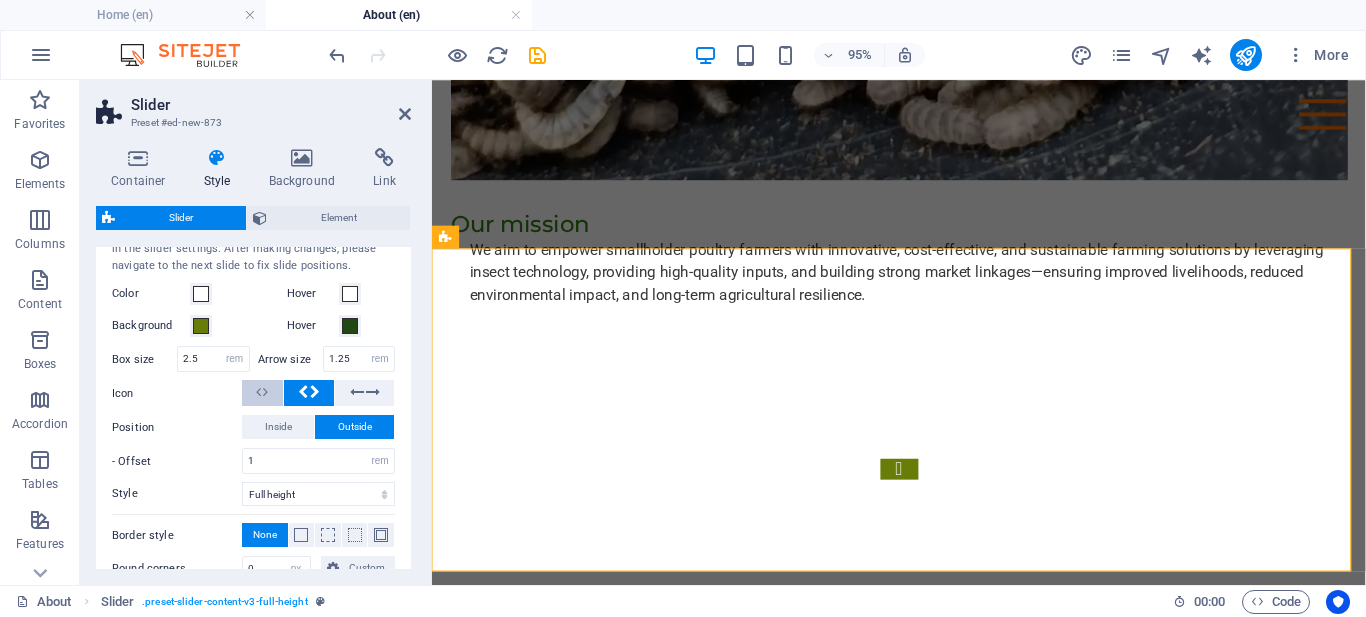 click at bounding box center (265, 392) 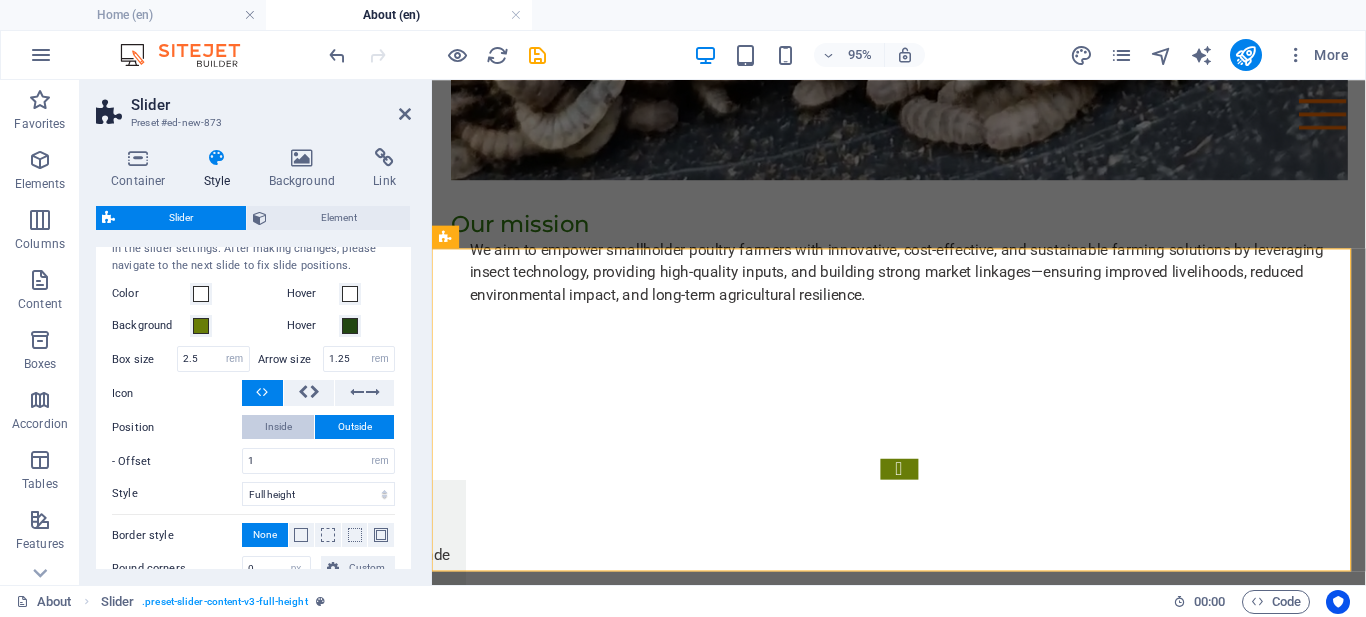 click on "Inside" at bounding box center [278, 427] 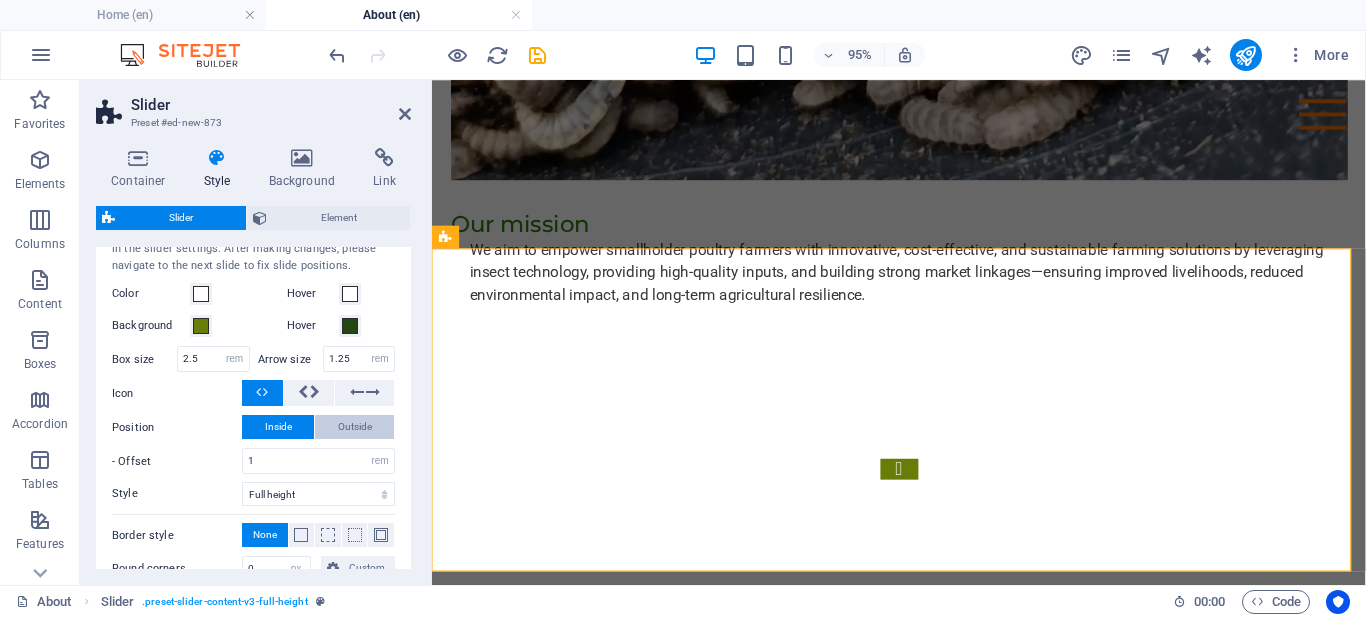 click on "Outside" at bounding box center (355, 427) 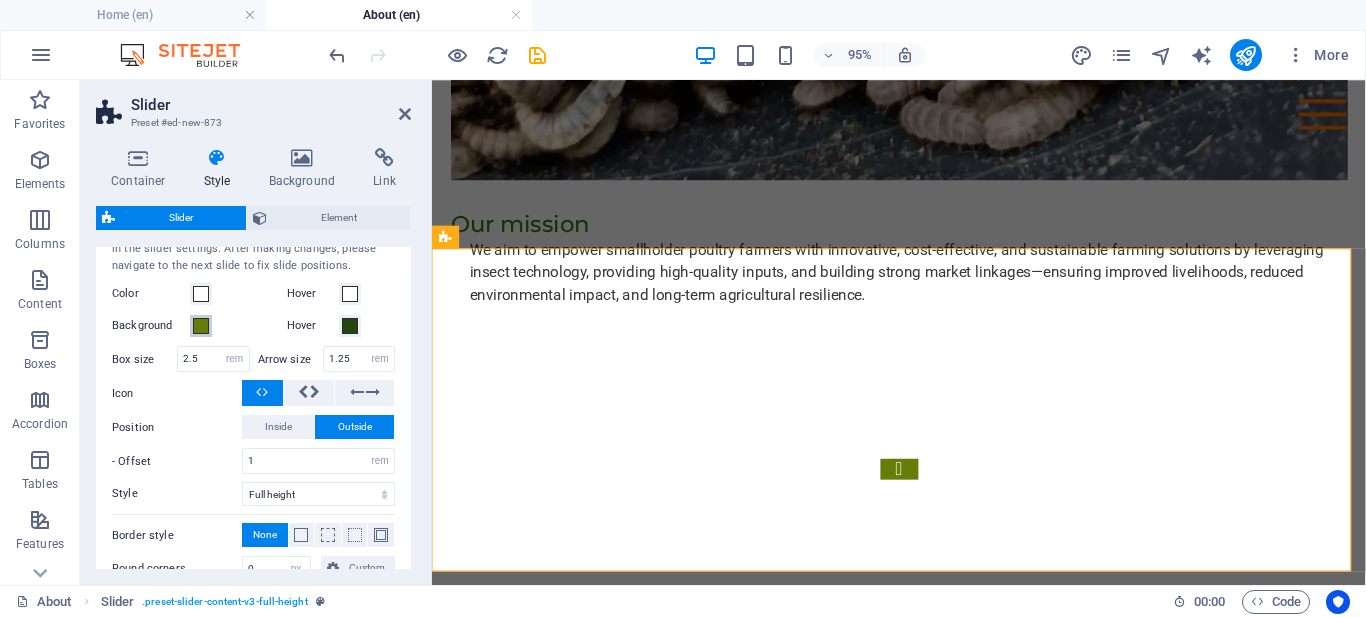 click at bounding box center [201, 326] 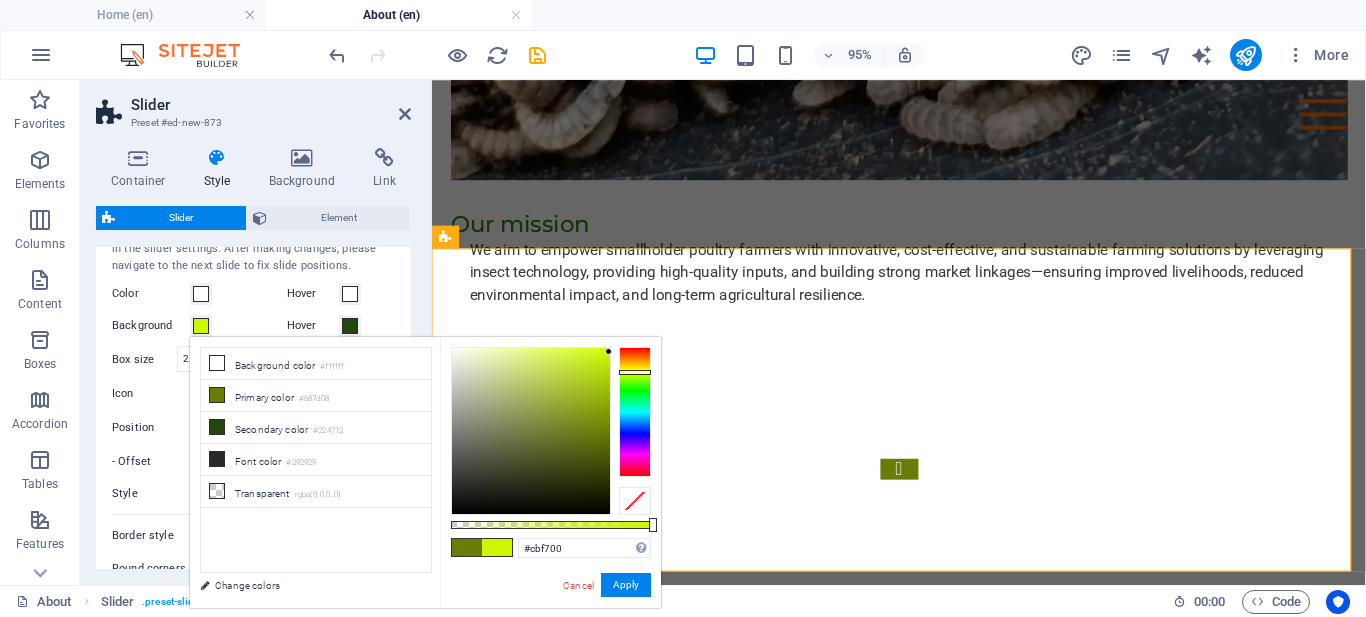 drag, startPoint x: 595, startPoint y: 429, endPoint x: 613, endPoint y: 352, distance: 79.07591 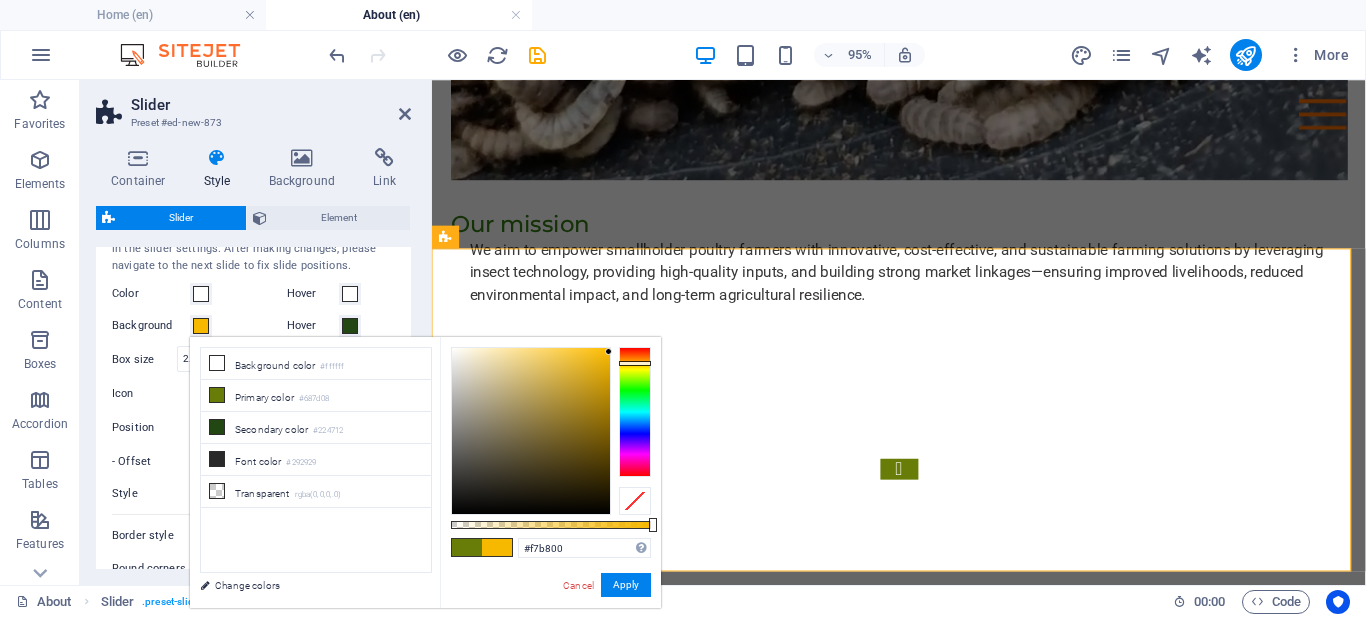 type on "#f79500" 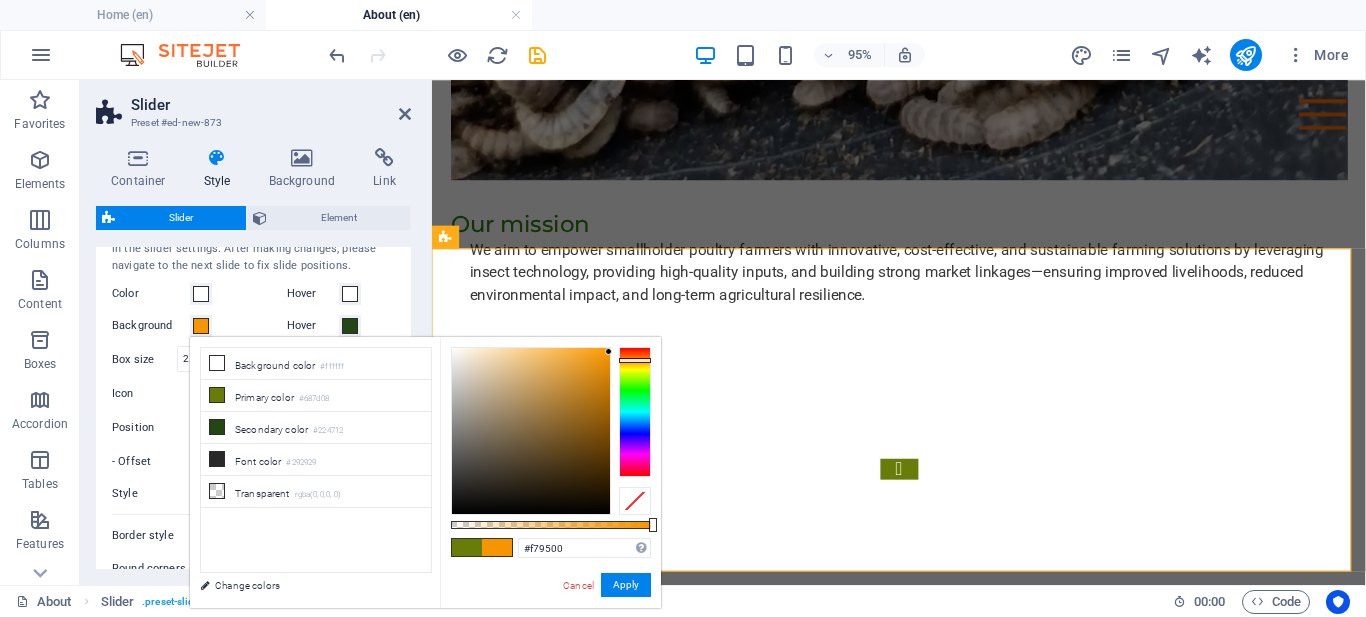 drag, startPoint x: 632, startPoint y: 372, endPoint x: 637, endPoint y: 360, distance: 13 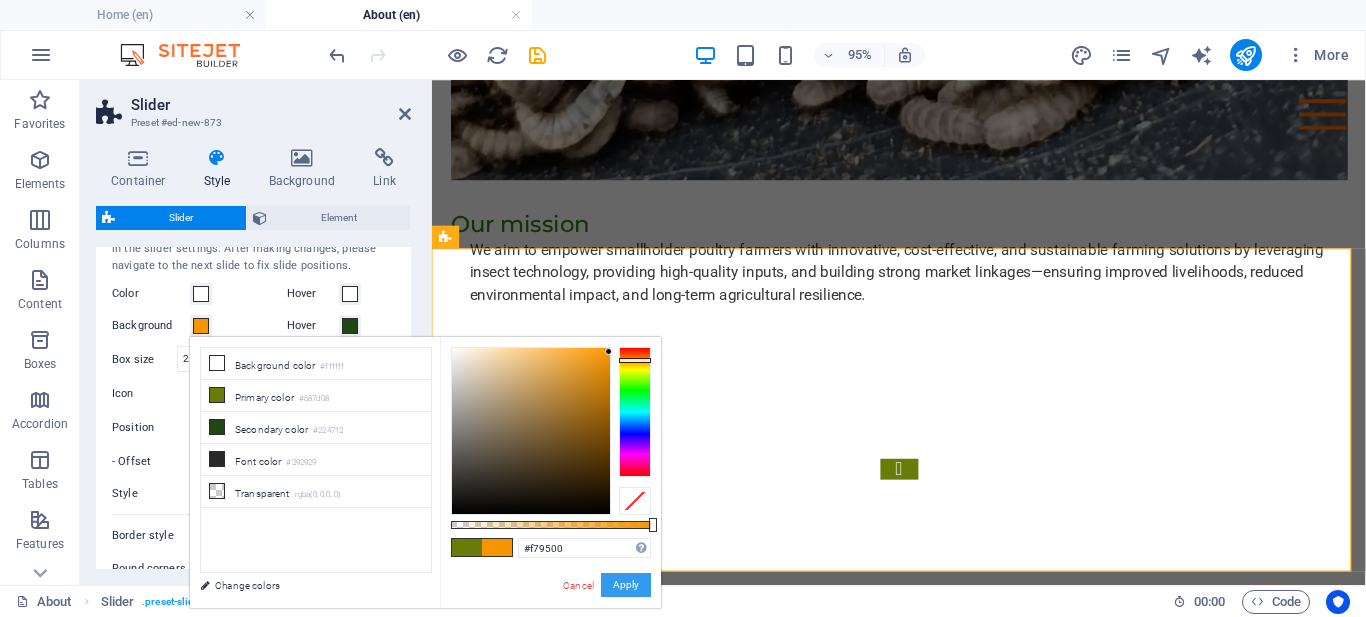 click on "Apply" at bounding box center (626, 585) 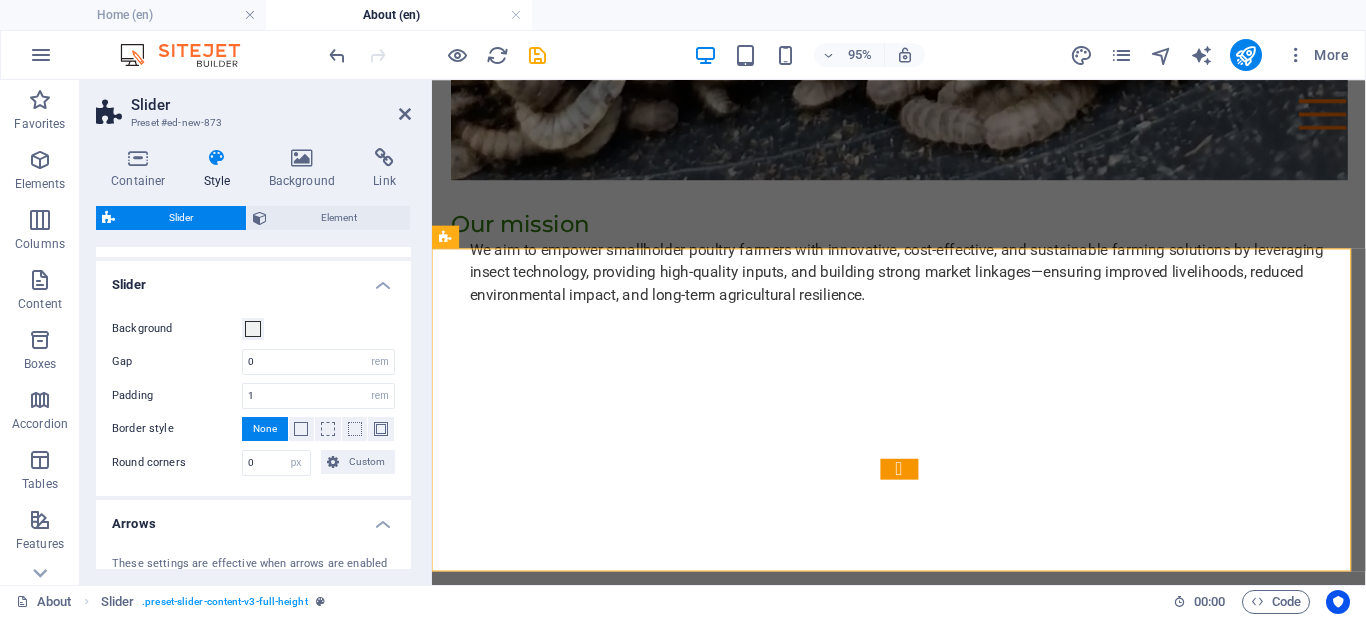 scroll, scrollTop: 0, scrollLeft: 0, axis: both 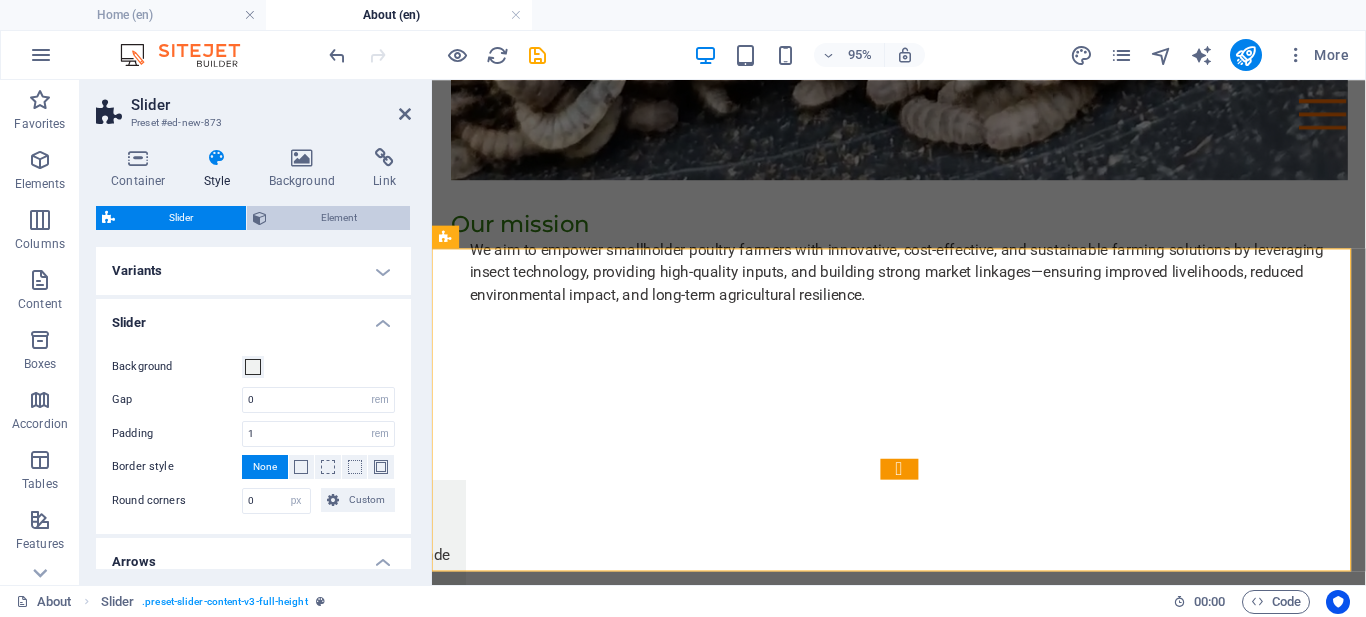 click on "Element" at bounding box center [338, 218] 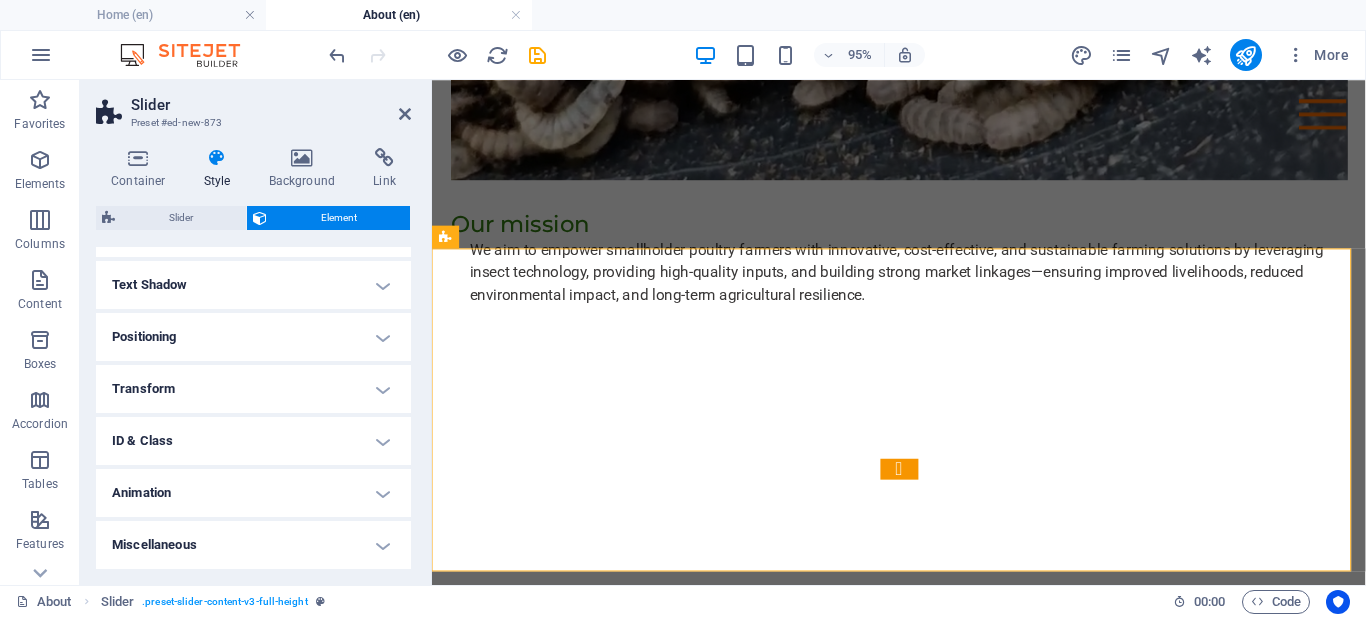 scroll, scrollTop: 0, scrollLeft: 0, axis: both 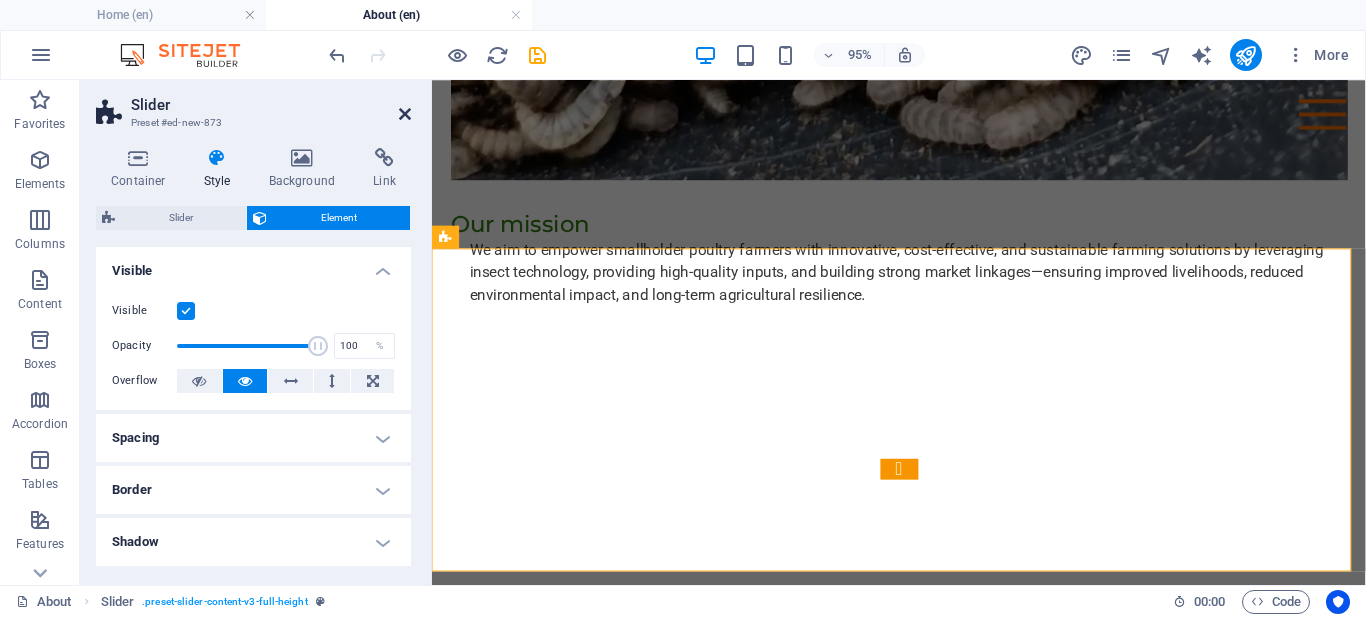 click at bounding box center [405, 114] 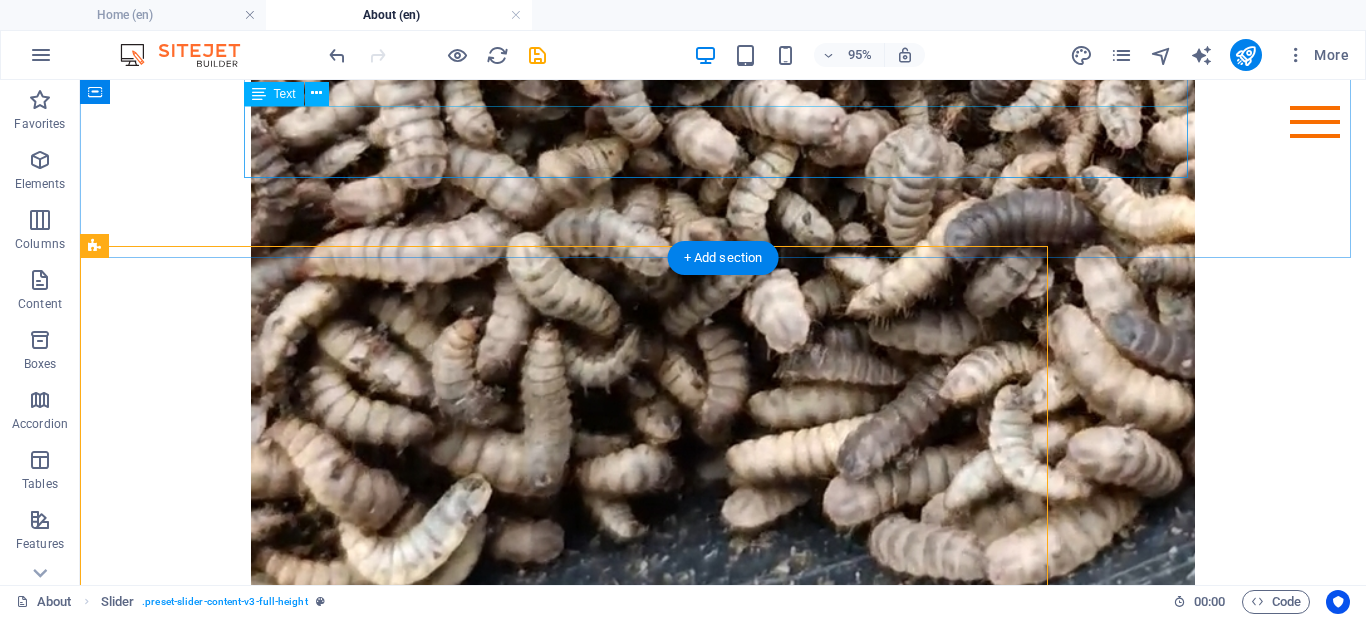 scroll, scrollTop: 2178, scrollLeft: 0, axis: vertical 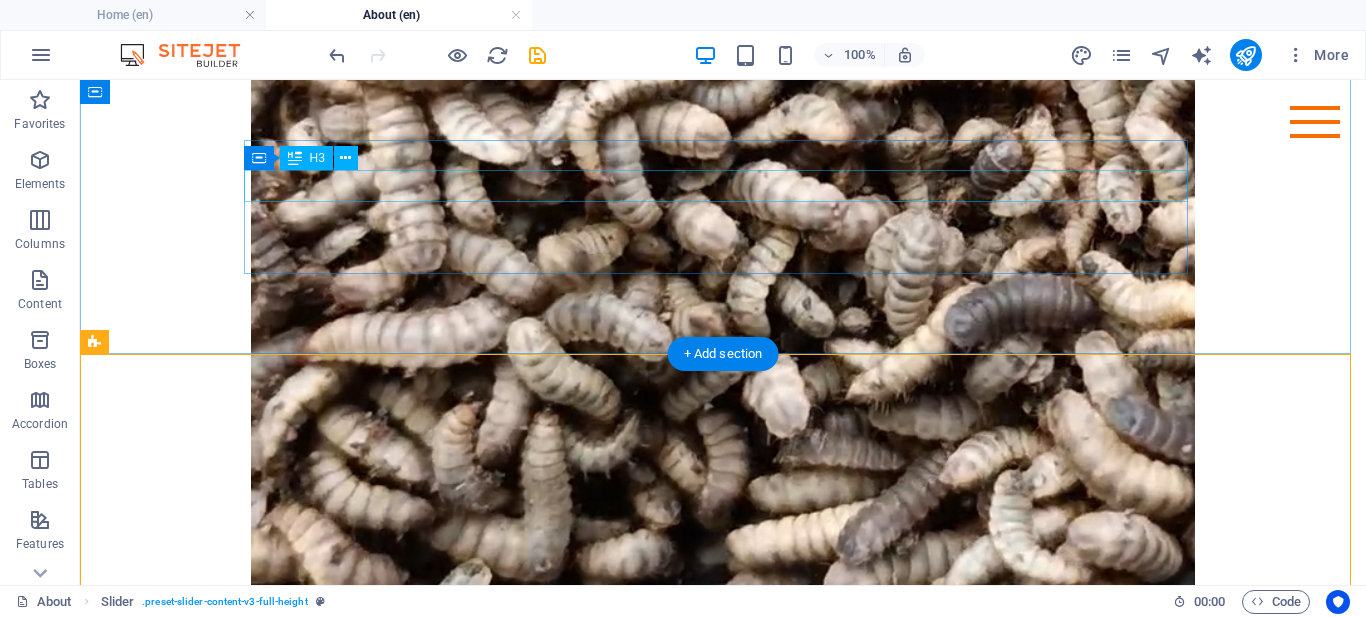 click on "Our mission" at bounding box center (723, 760) 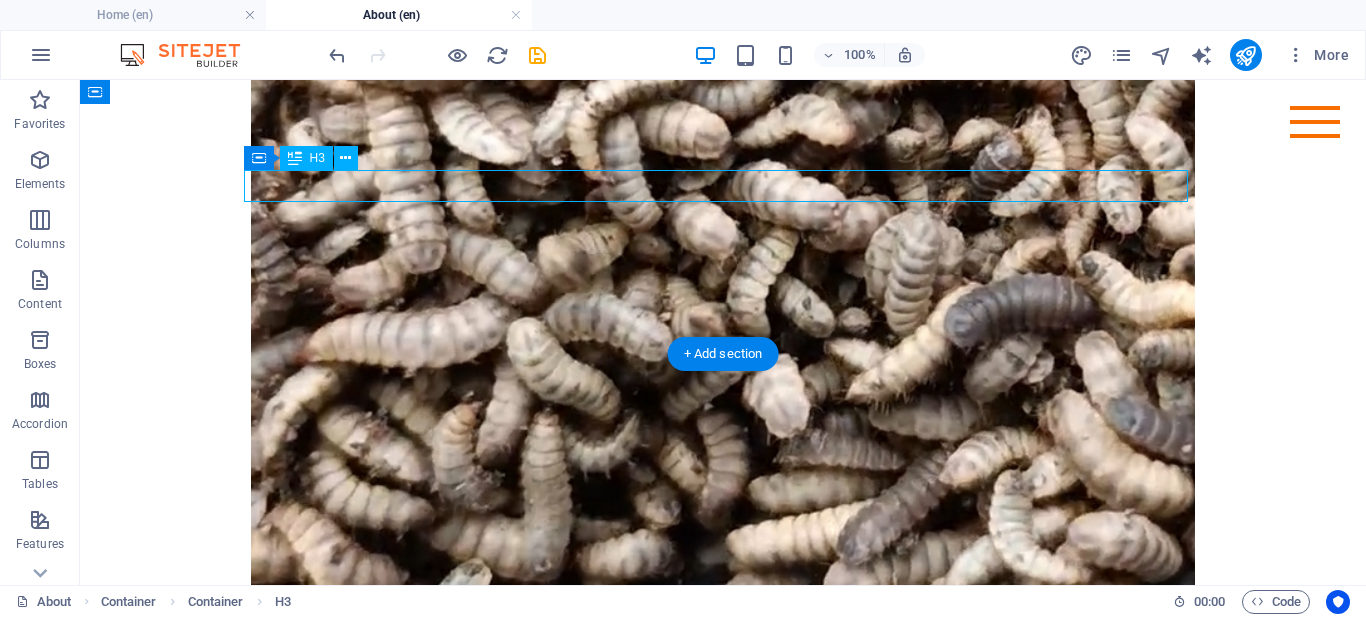 click on "Our mission" at bounding box center [723, 760] 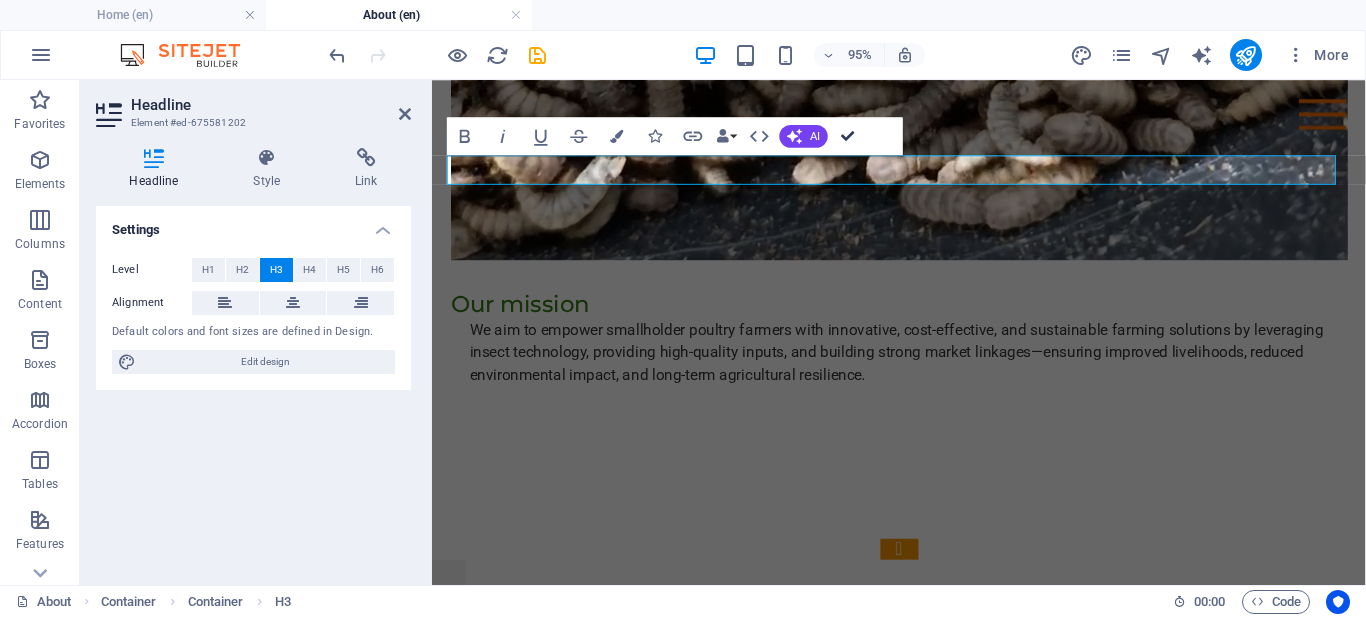 scroll, scrollTop: 2093, scrollLeft: 0, axis: vertical 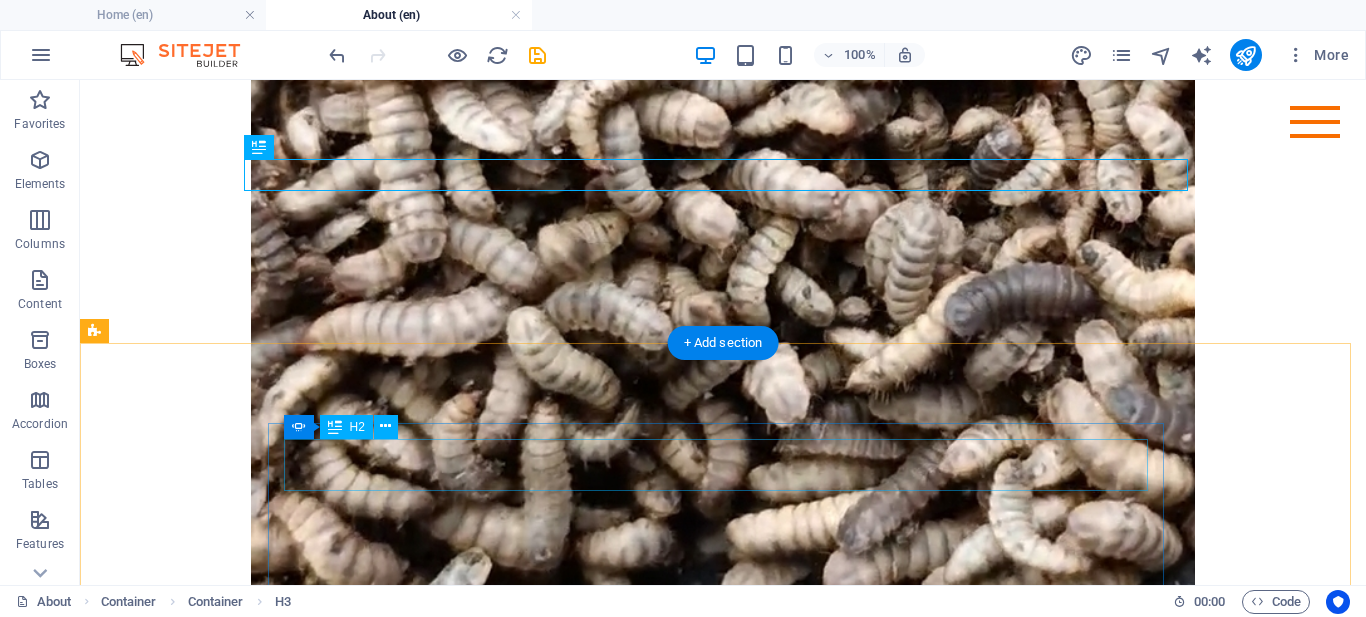 click on "Slide 1" at bounding box center (-189, 1241) 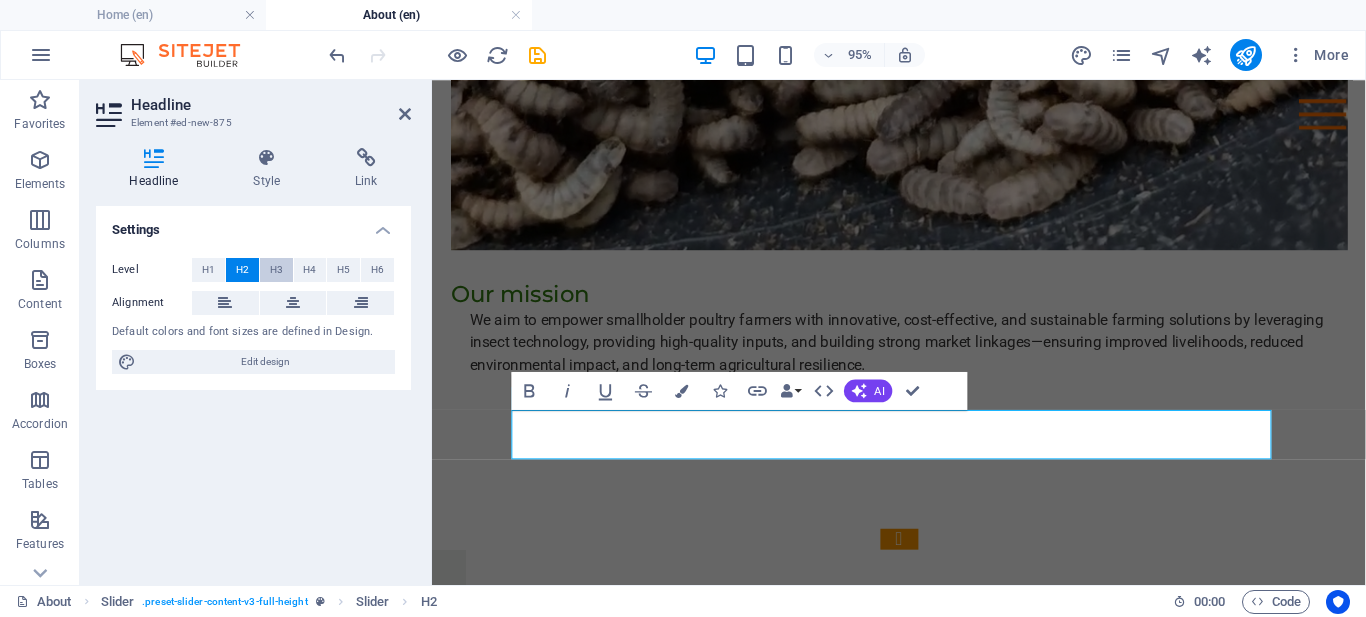click on "H3" at bounding box center (276, 270) 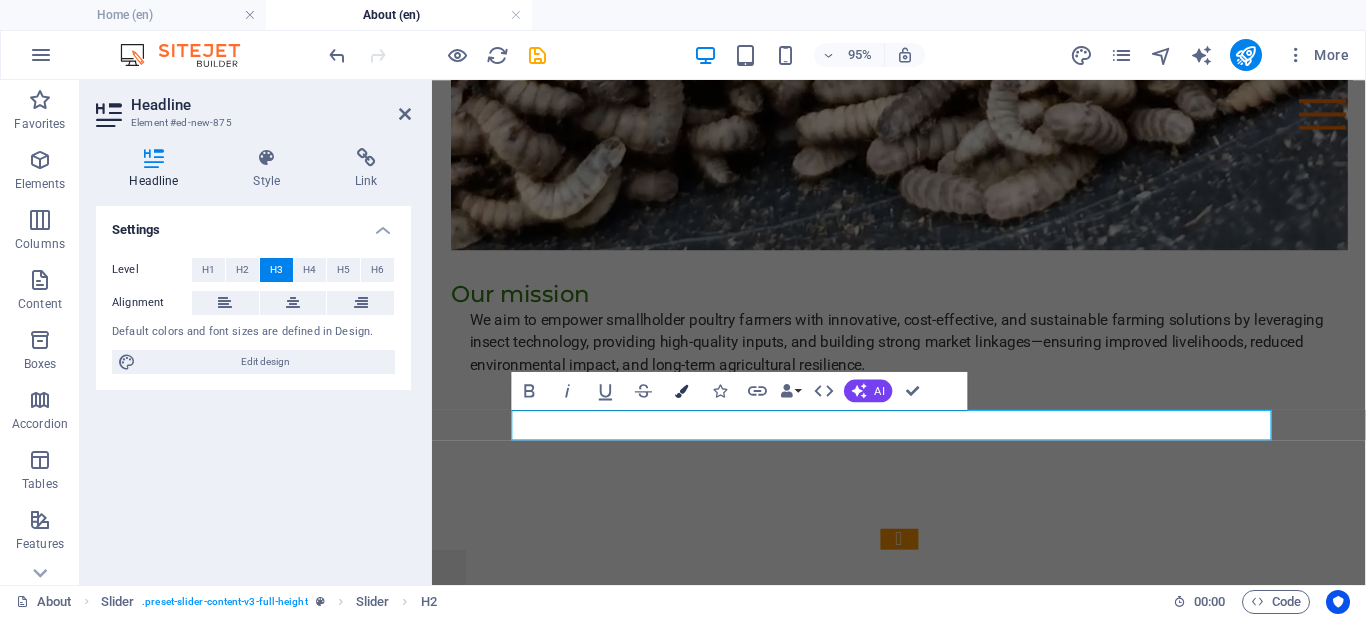 click at bounding box center [681, 390] 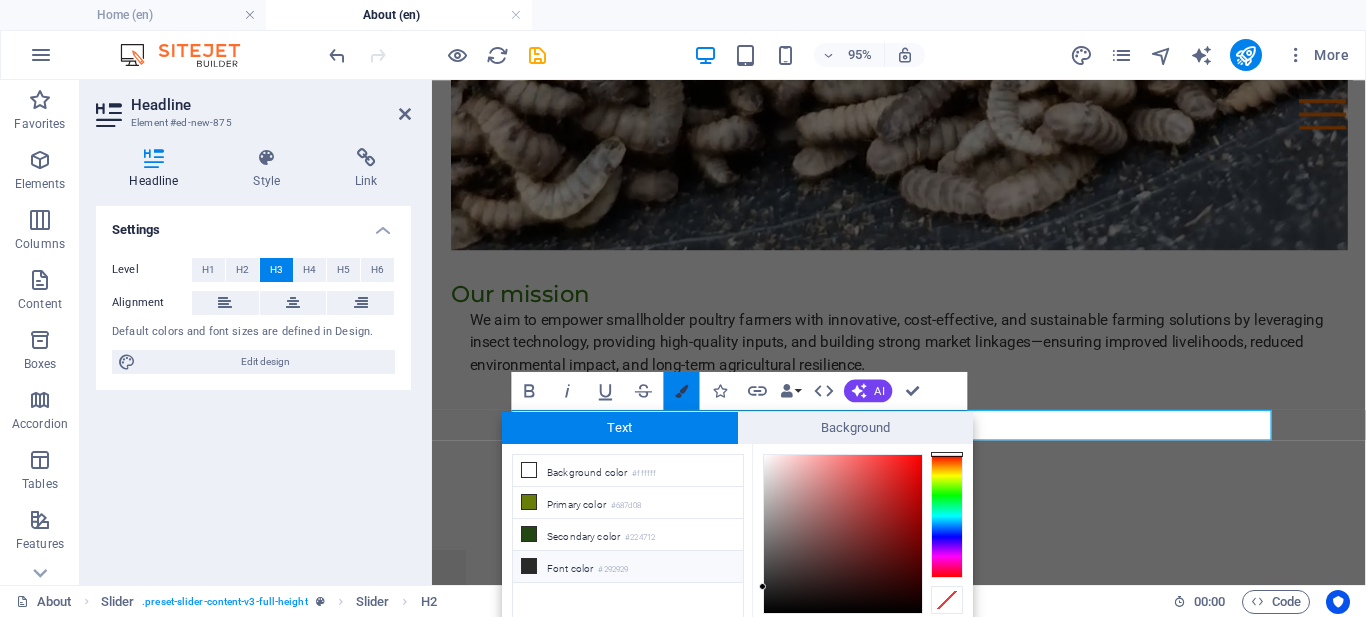 scroll, scrollTop: 75, scrollLeft: 0, axis: vertical 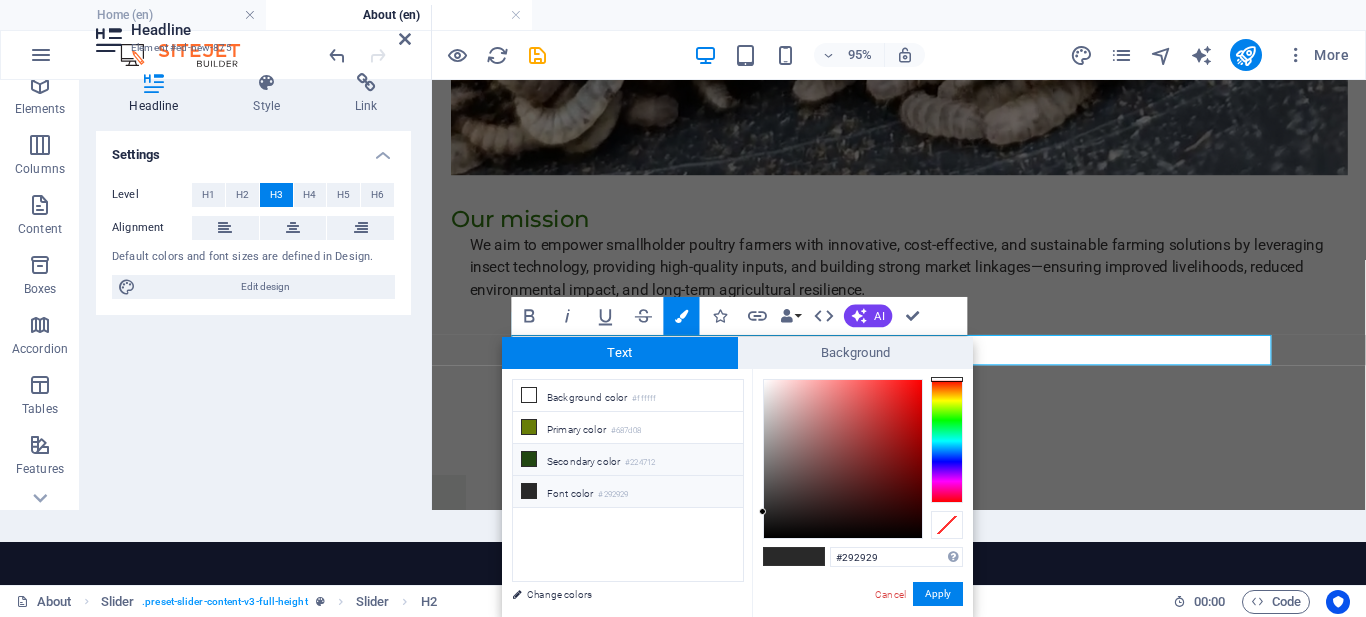 click at bounding box center [529, 459] 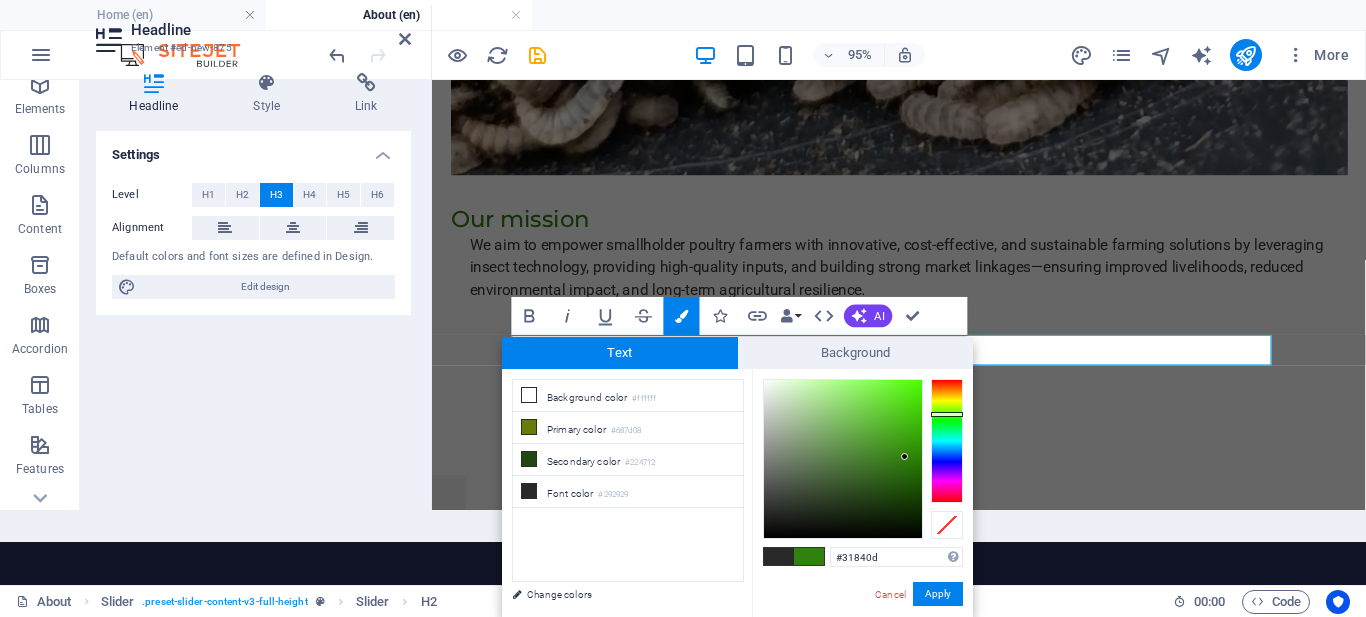 type on "#32840e" 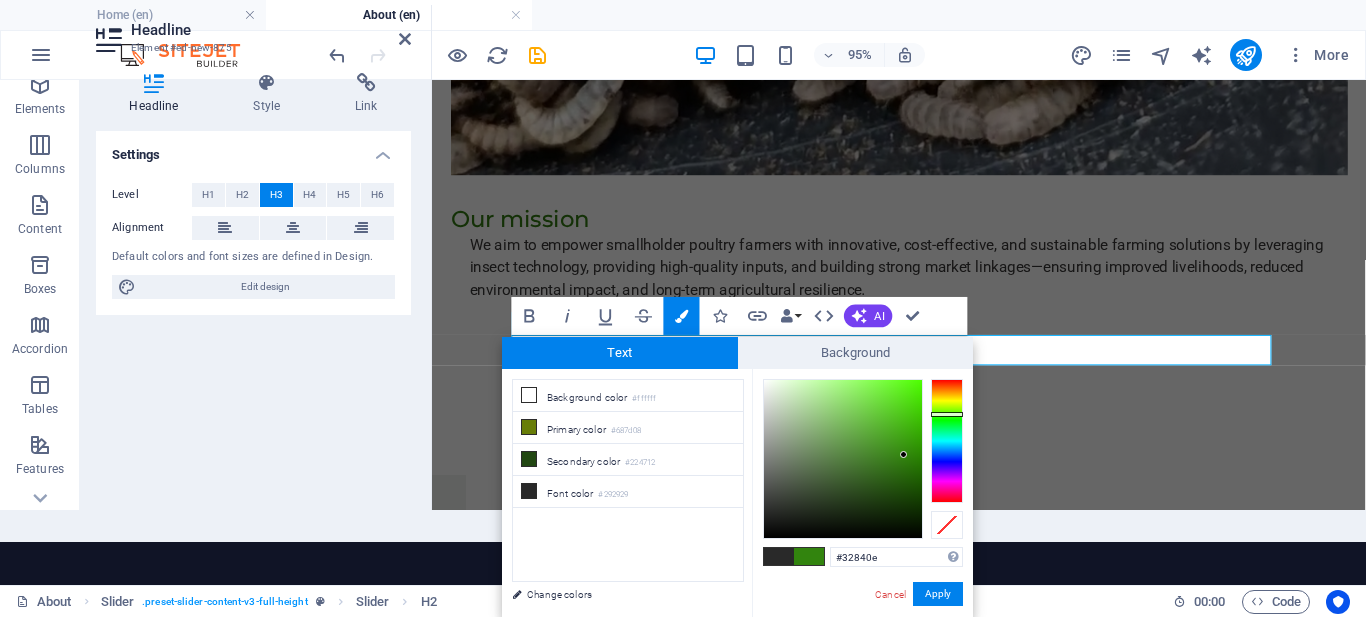 drag, startPoint x: 880, startPoint y: 488, endPoint x: 904, endPoint y: 455, distance: 40.804413 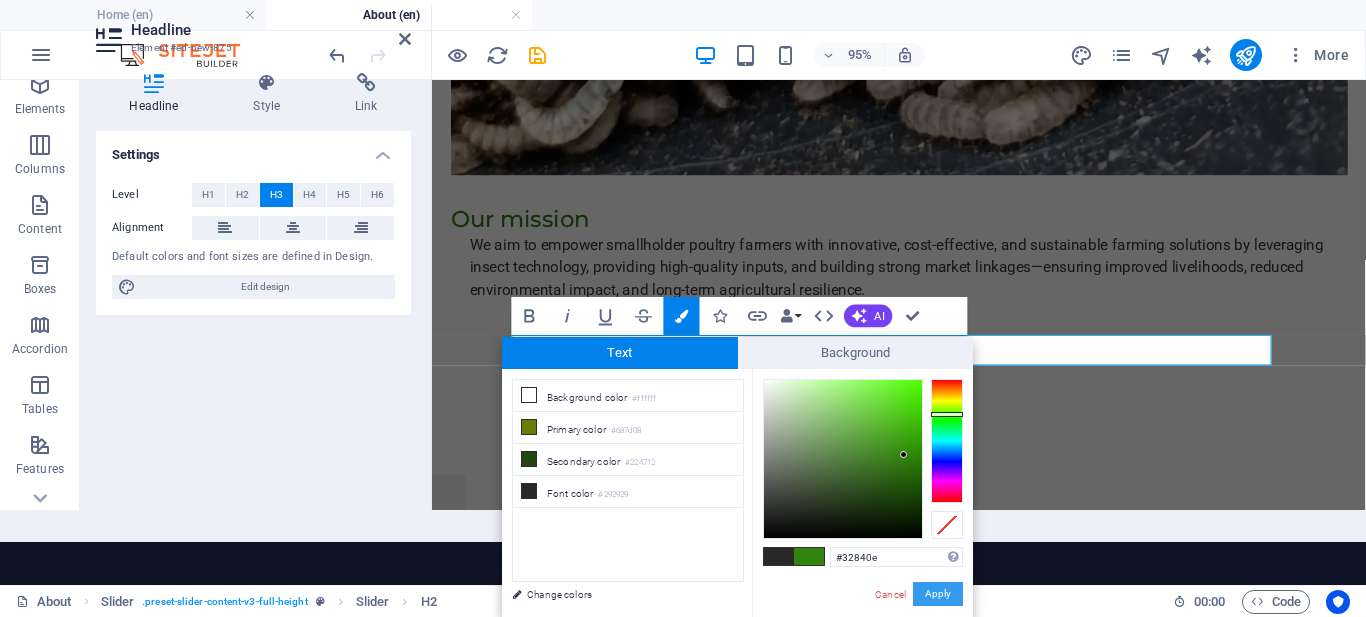 click on "Apply" at bounding box center [938, 594] 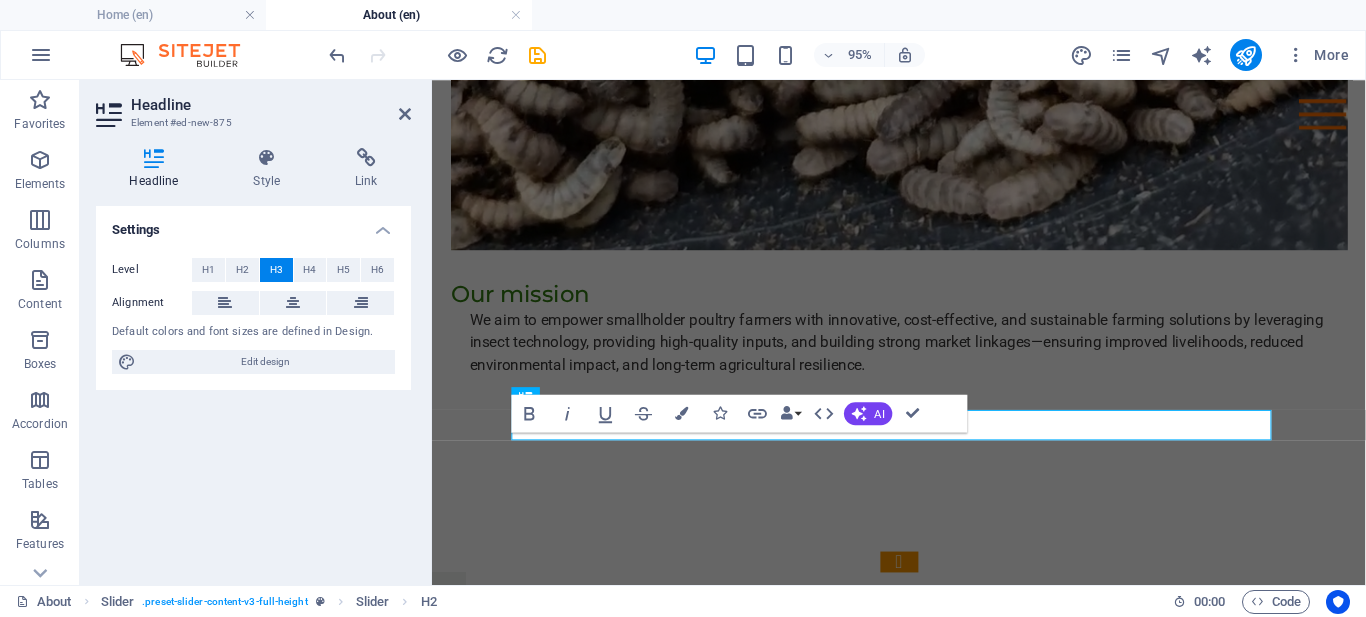 scroll, scrollTop: 0, scrollLeft: 0, axis: both 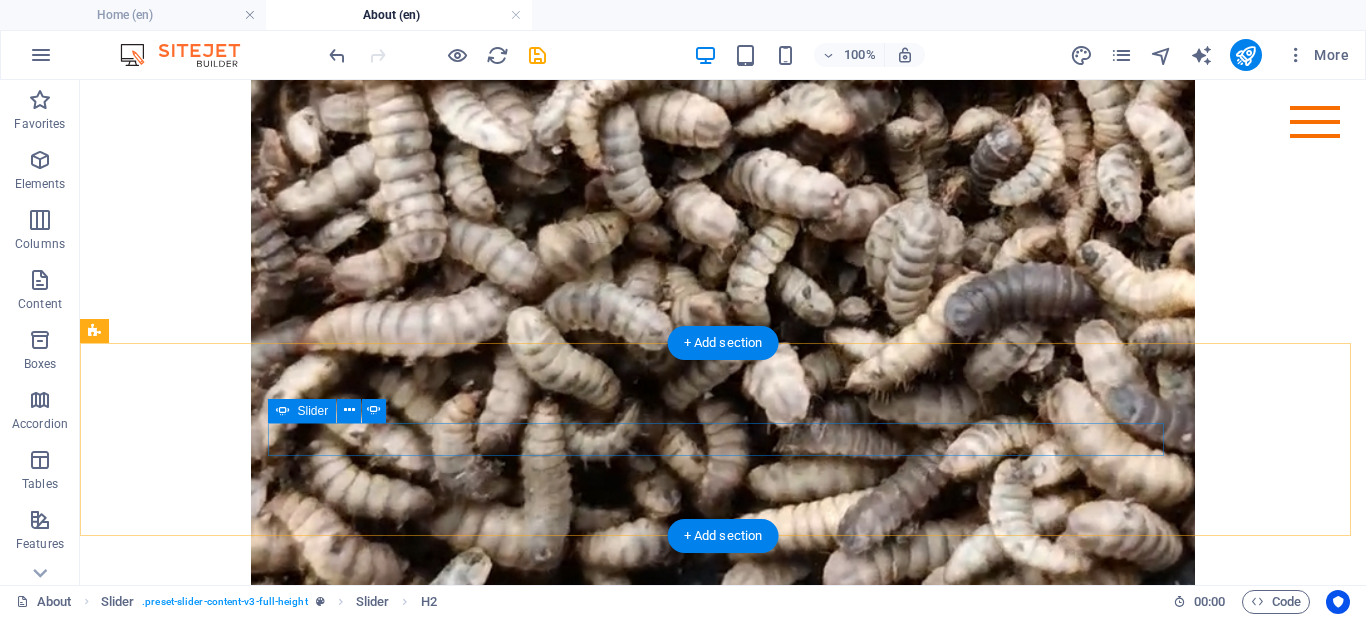 click at bounding box center (723, 1063) 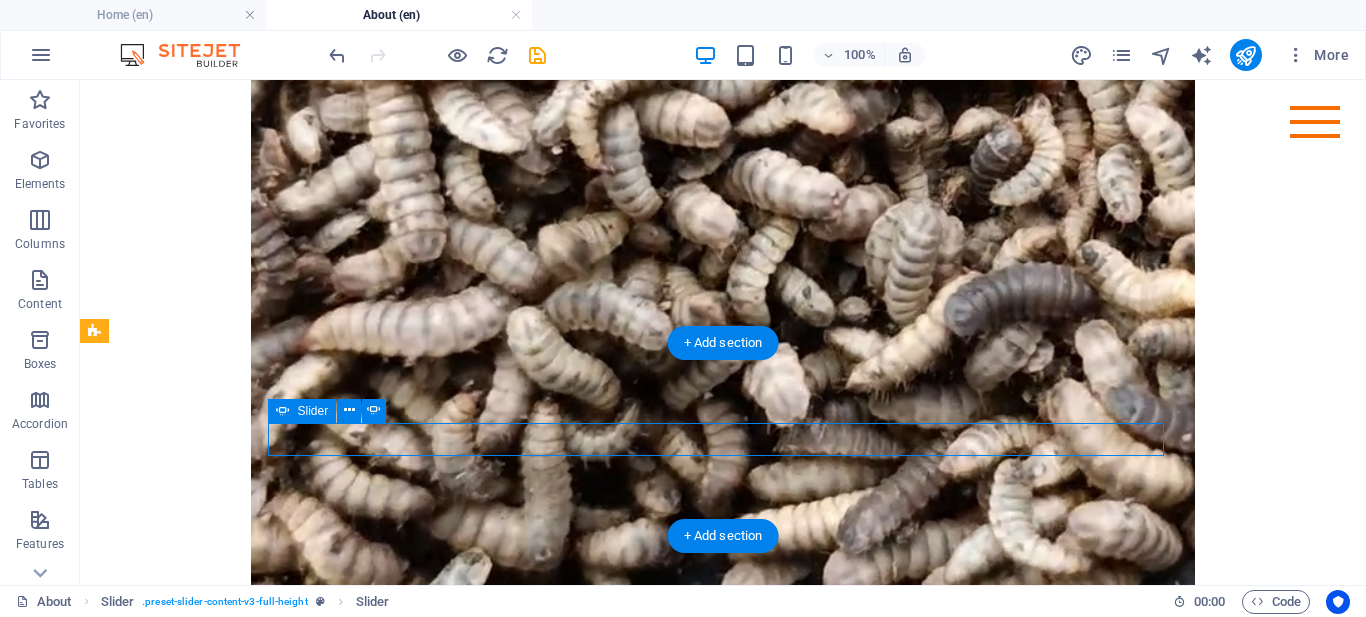 click at bounding box center (723, 1063) 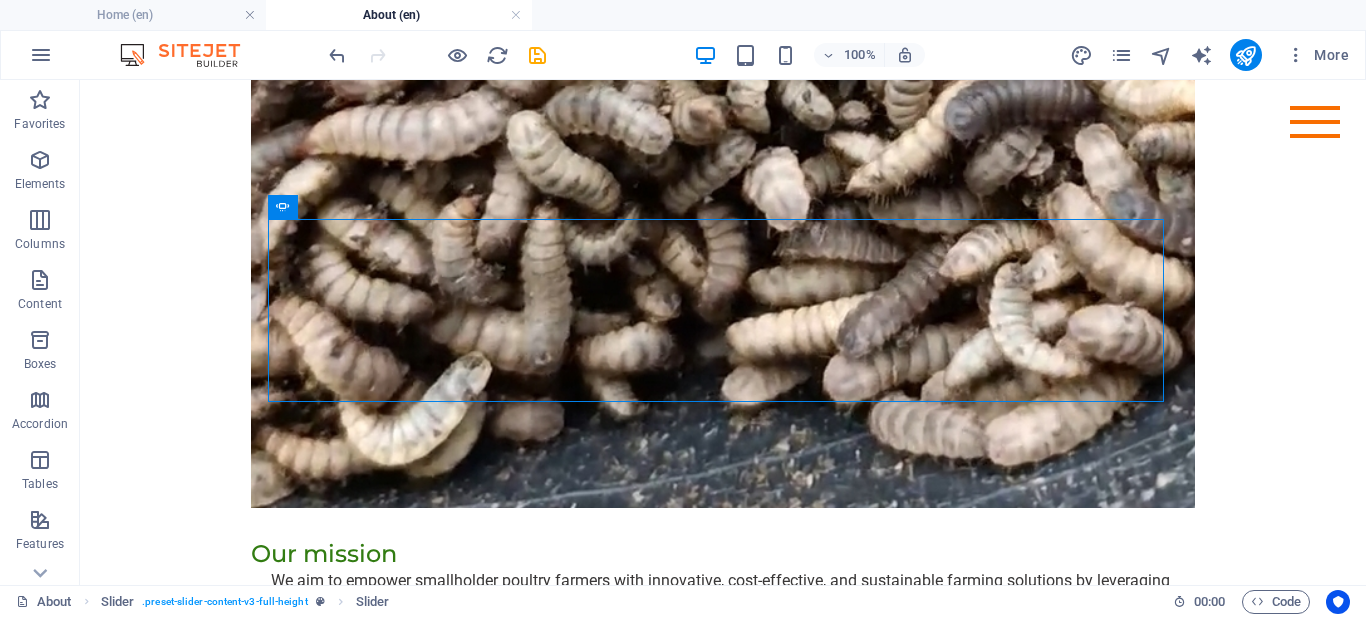 scroll, scrollTop: 2297, scrollLeft: 0, axis: vertical 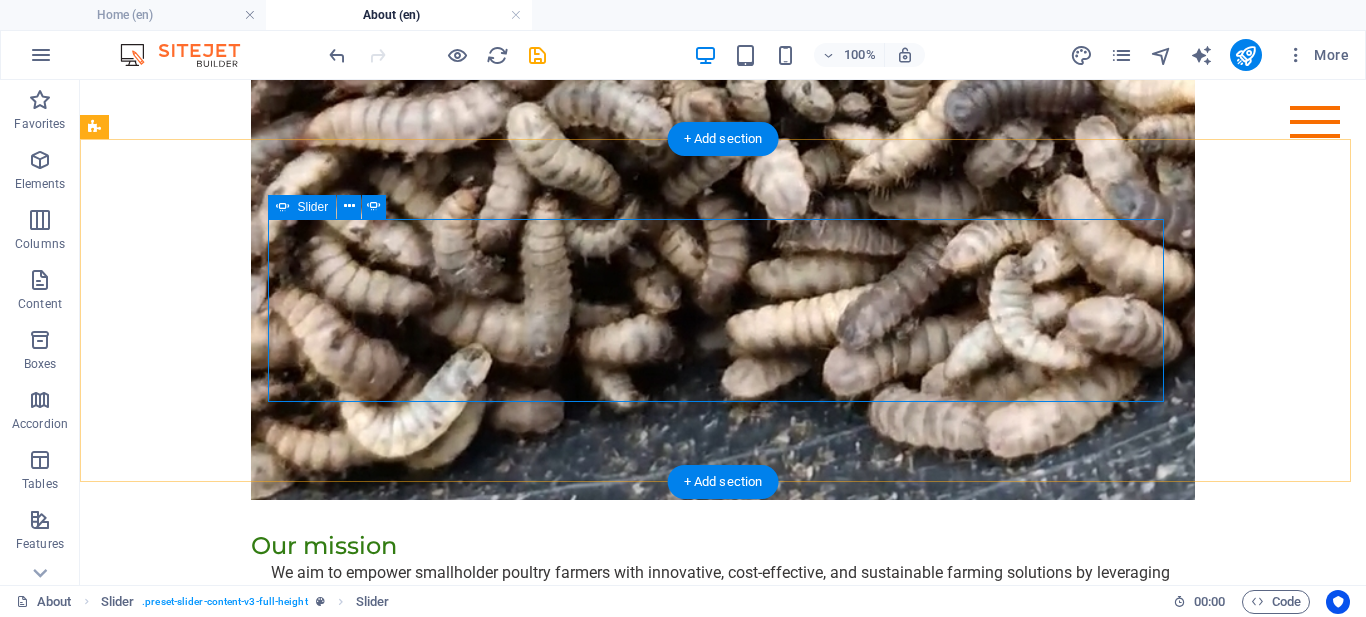 click on "1" at bounding box center [132, -1842] 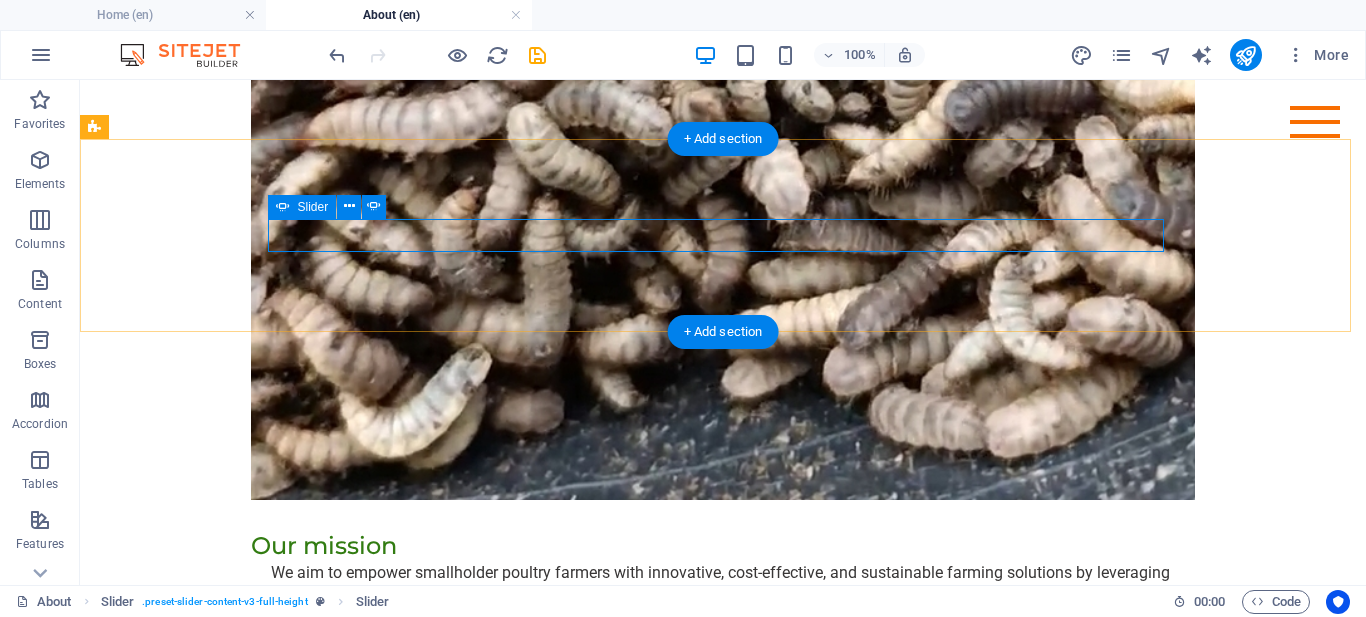 click on "Slide 3 Lorem ipsum dolor sit amet, consectetur adipisicing elit. Id, ipsum, quibusdam, temporibus harum culpa unde voluptatem possimus qui molestiae expedita ad aut necessitatibus vel incidunt placeat velit soluta a consectetur laborum illum nobis distinctio nisi facilis! Officiis, illum, aut, quasi dolorem laudantium fuga porro amet provident voluptatibus dicta mollitia neque! ​ ​ Our mission ​ Lorem ipsum dolor sit amet, consectetur adipisicing elit. Id, ipsum, quibusdam, temporibus harum culpa unde voluptatem possimus qui molestiae expedita ad aut necessitatibus vel incidunt placeat velit soluta a consectetur laborum illum nobis distinctio nisi facilis! Officiis, illum, aut, quasi dolorem laudantium fuga porro amet provident voluptatibus dicta mollitia neque! Slide 2 Slide 3 ​ 1 2 3 4 5" at bounding box center [723, 831] 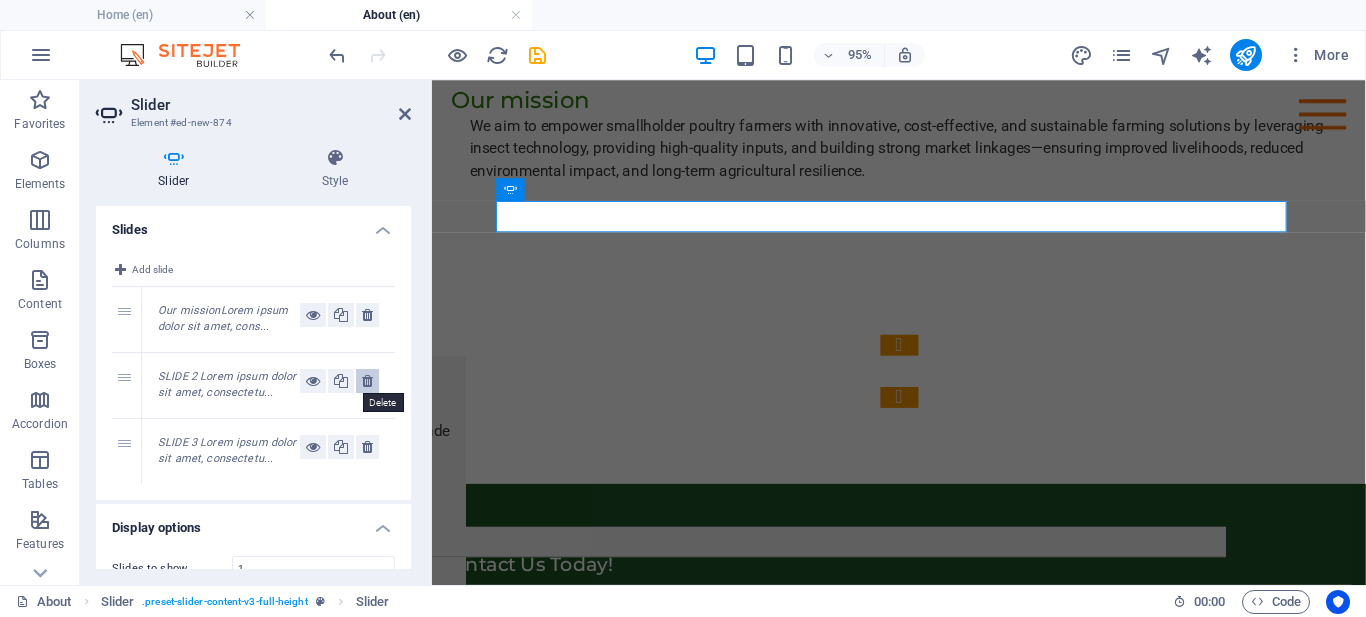 click at bounding box center [367, 381] 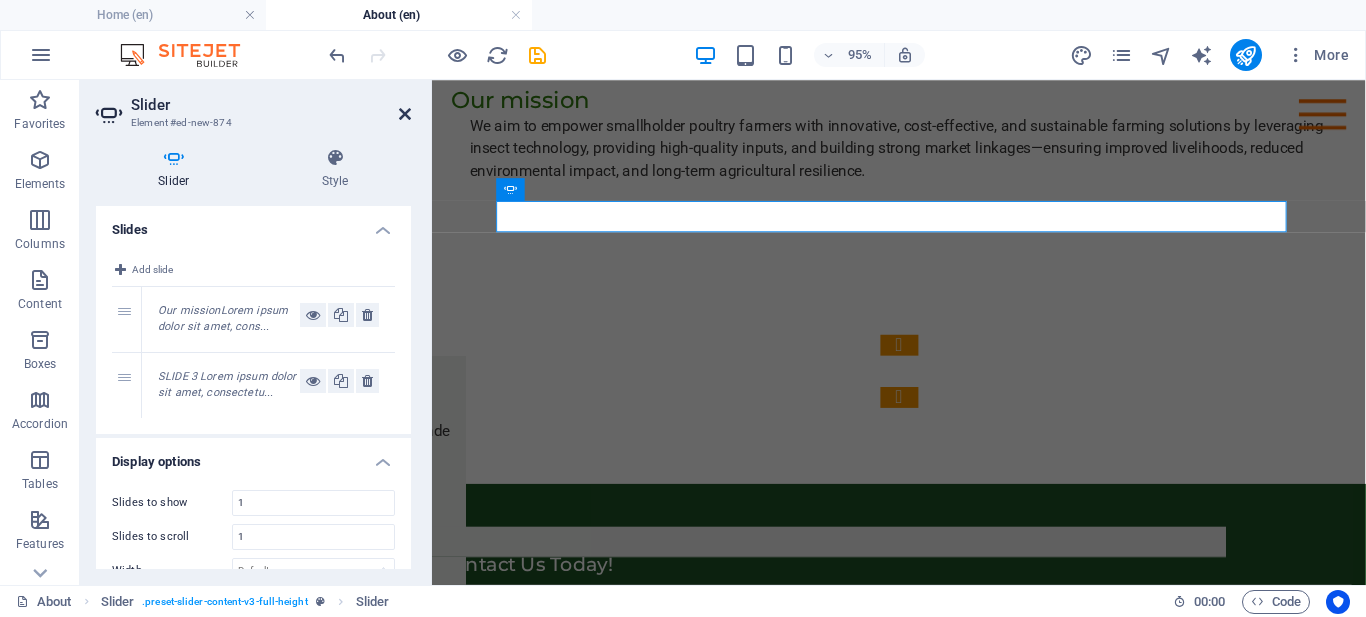 click at bounding box center [405, 114] 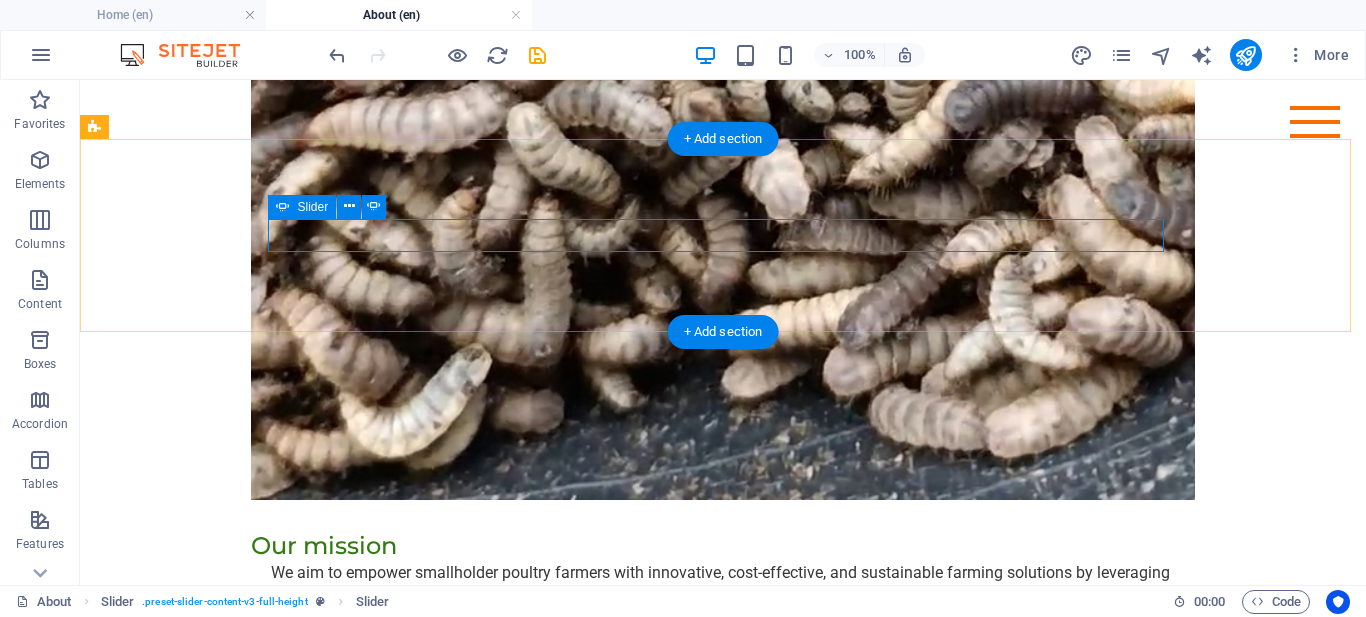 click on "2" at bounding box center [132, -1794] 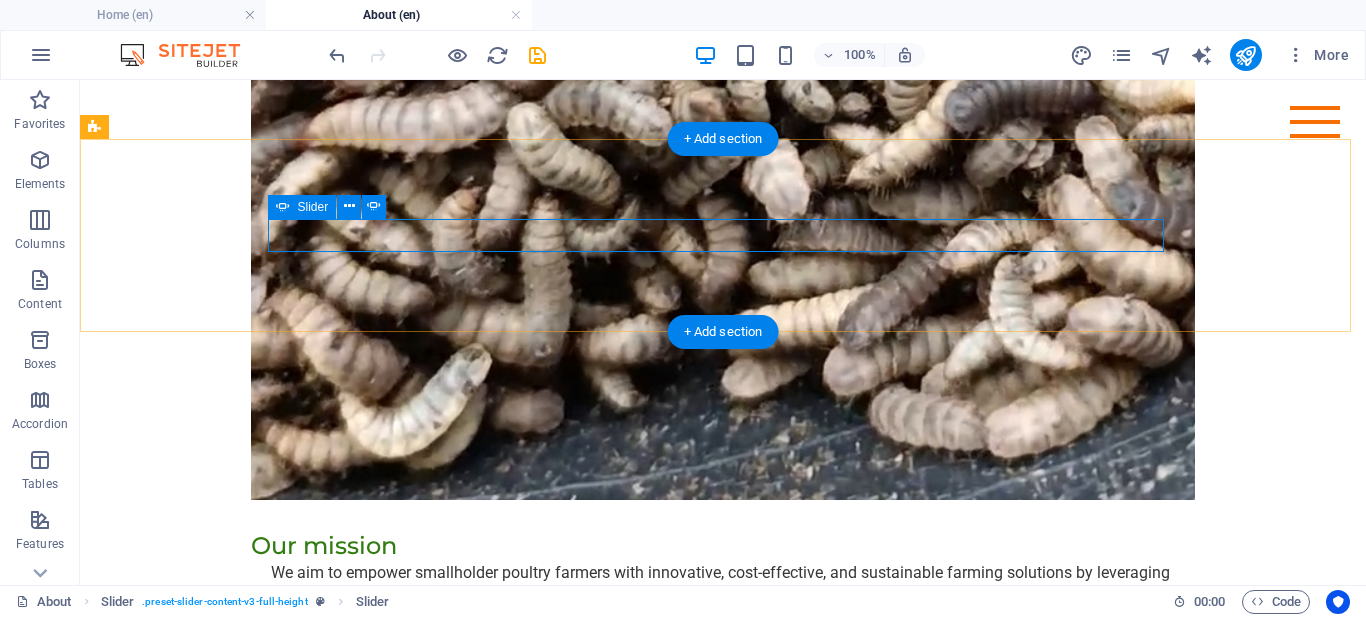 click on "3" at bounding box center [132, -1770] 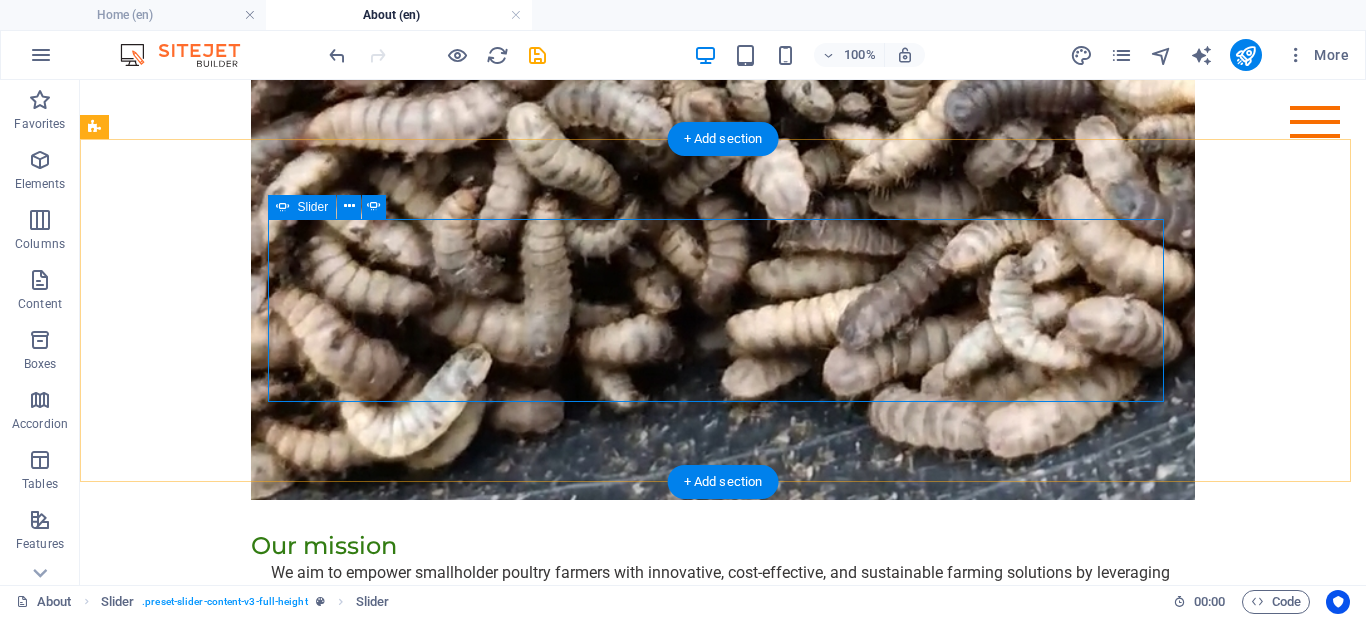 click on "4" at bounding box center [132, -1746] 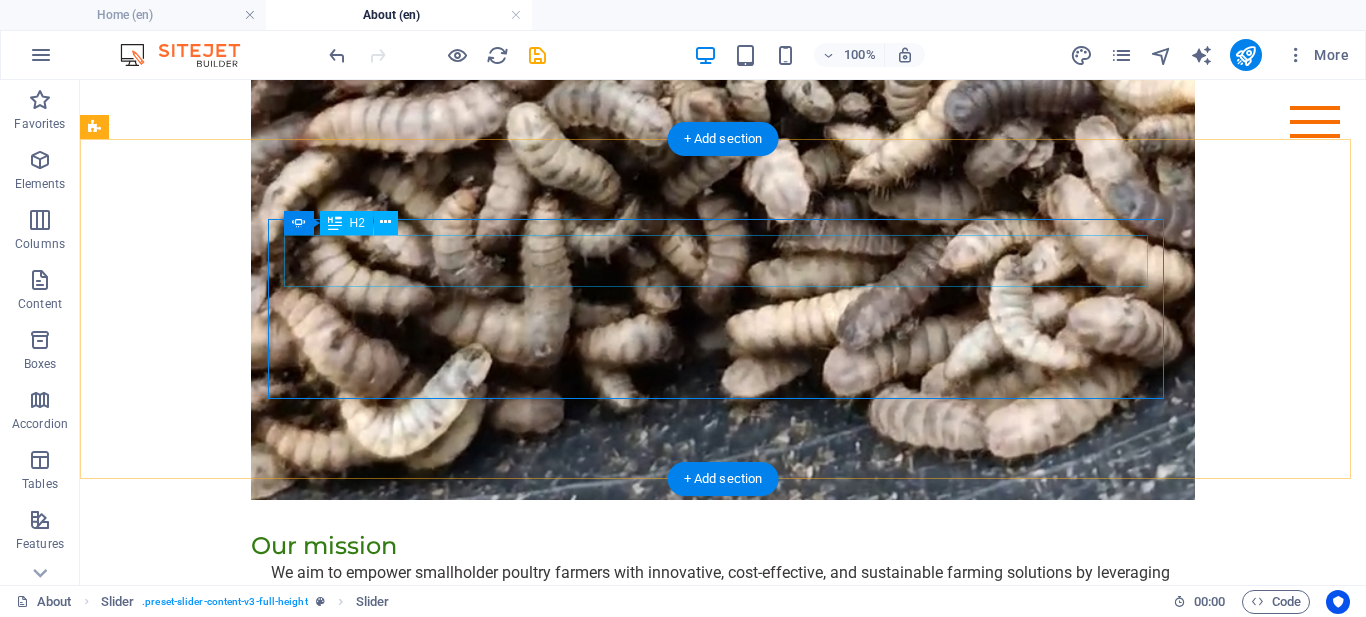 click on "Slide 3" at bounding box center (-2877, 1252) 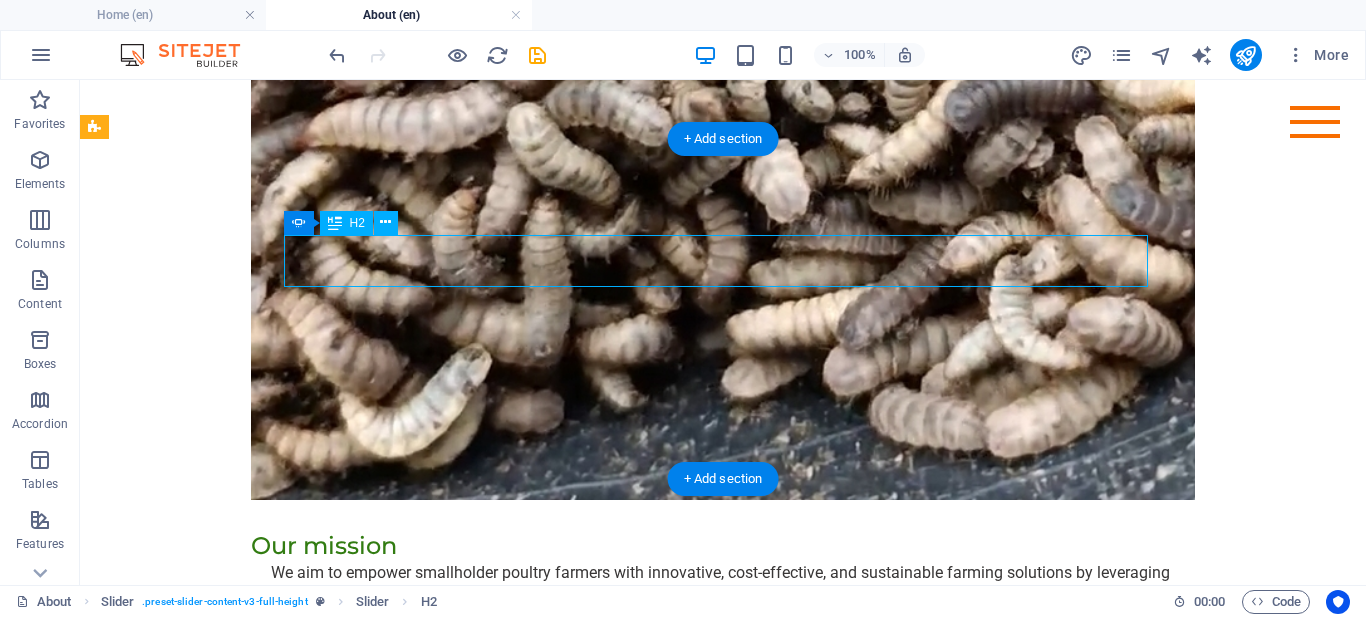 click on "Slide 3" at bounding box center [-2877, 1252] 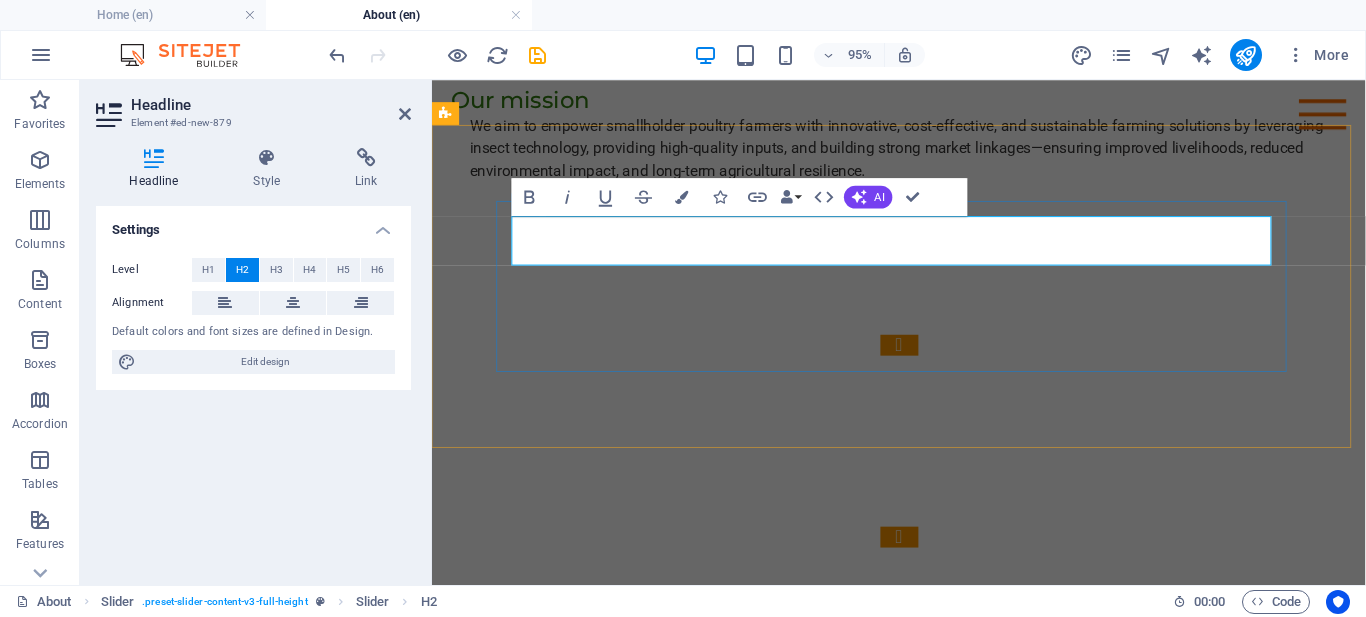 click on "Slide 3" at bounding box center (-2428, 807) 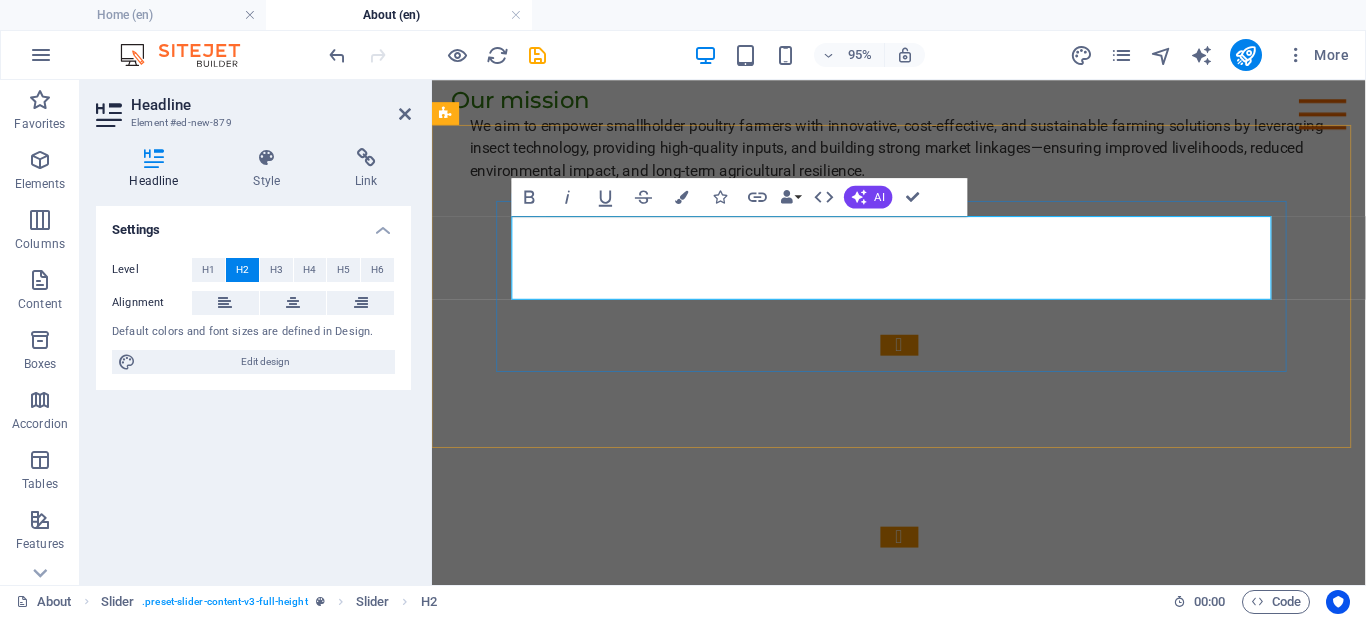 type 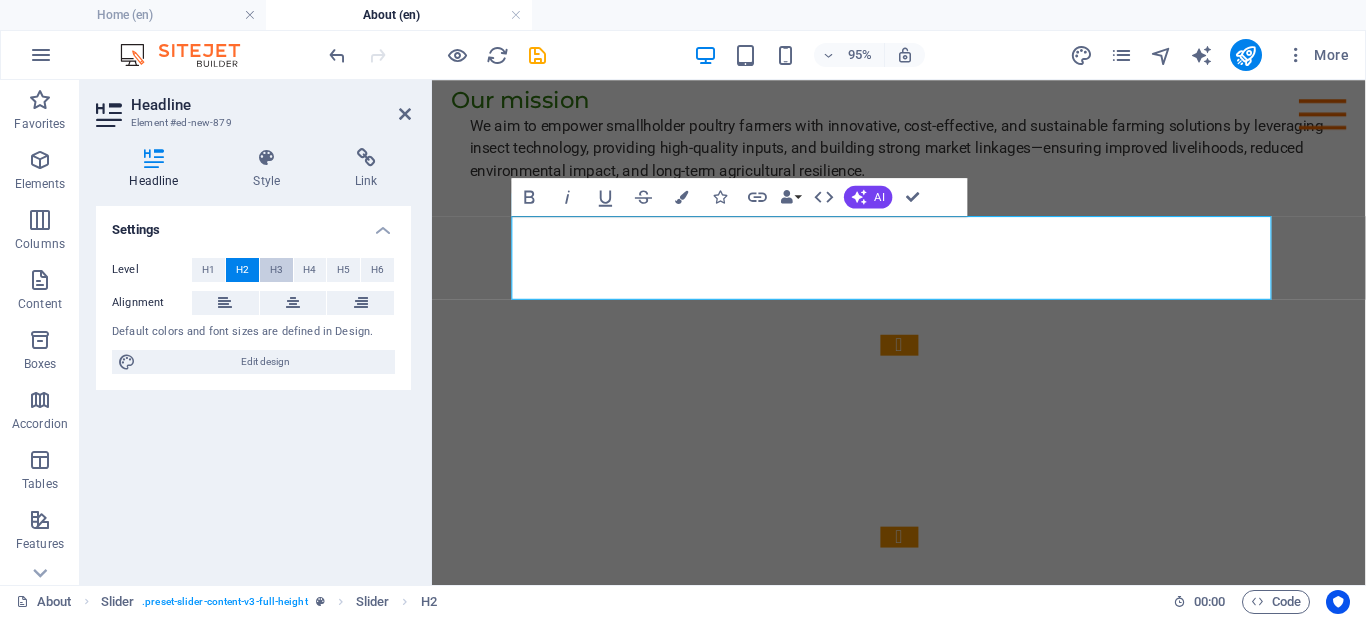 click on "H3" at bounding box center [276, 270] 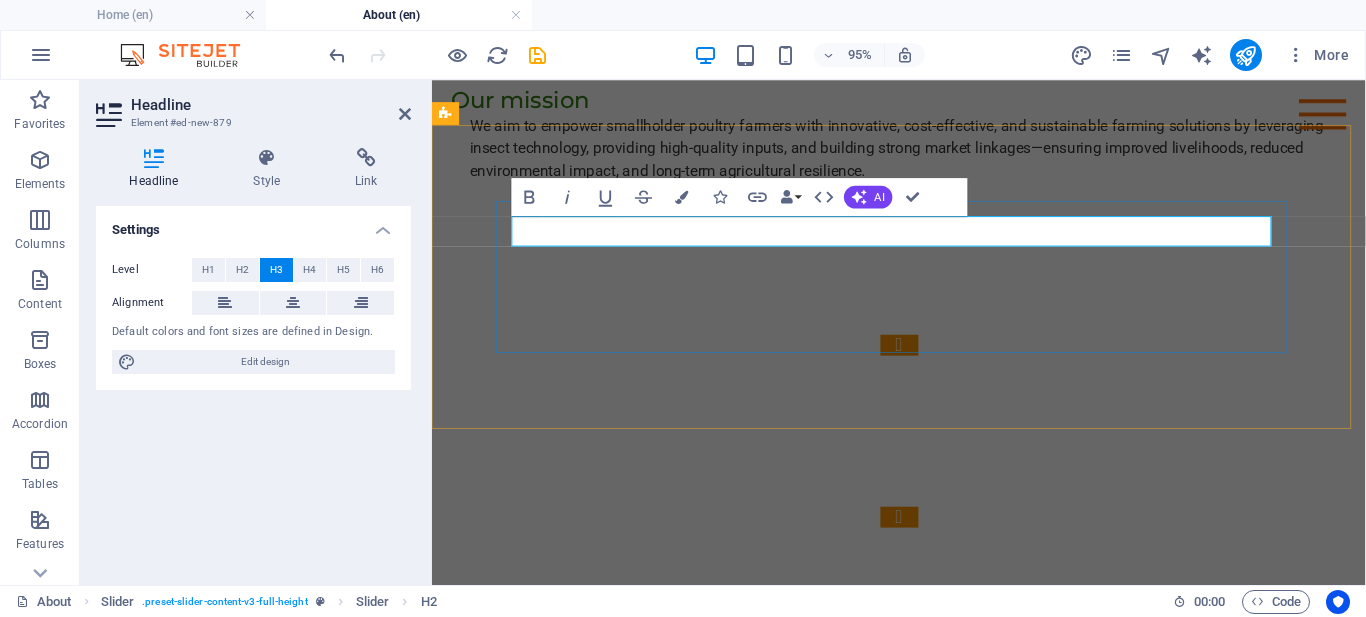 click on "​vISION" at bounding box center (-2428, 776) 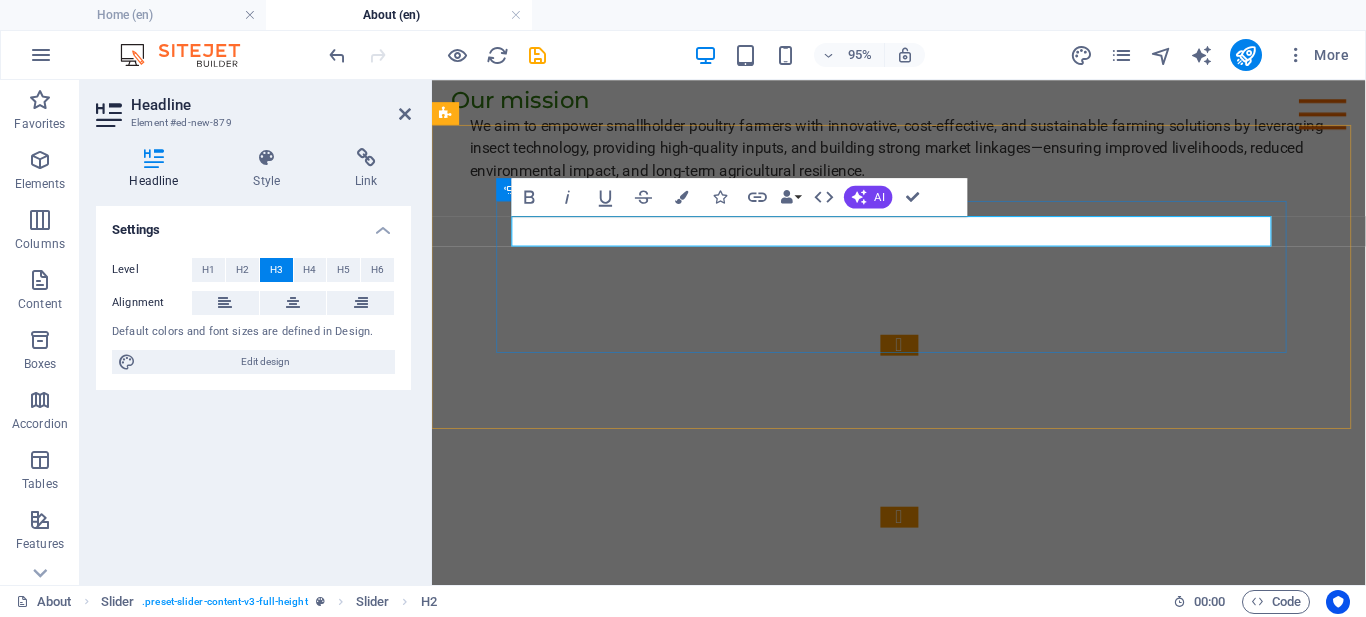 drag, startPoint x: 594, startPoint y: 241, endPoint x: 514, endPoint y: 236, distance: 80.1561 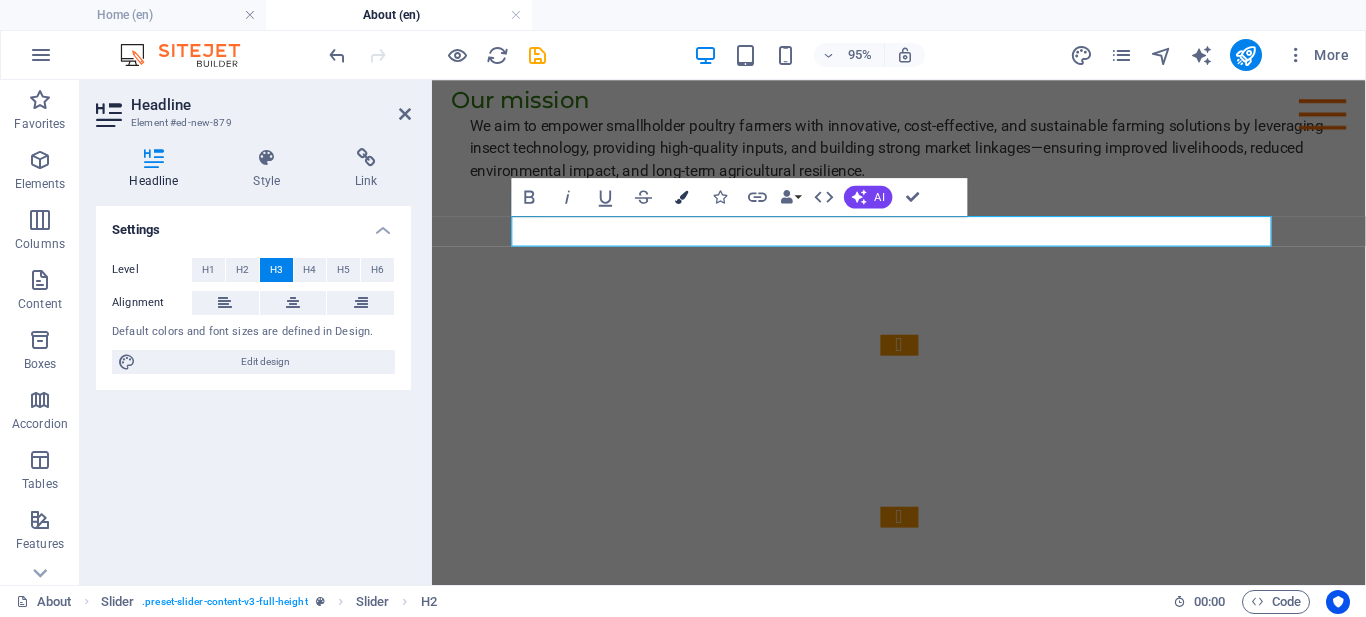 click at bounding box center (681, 197) 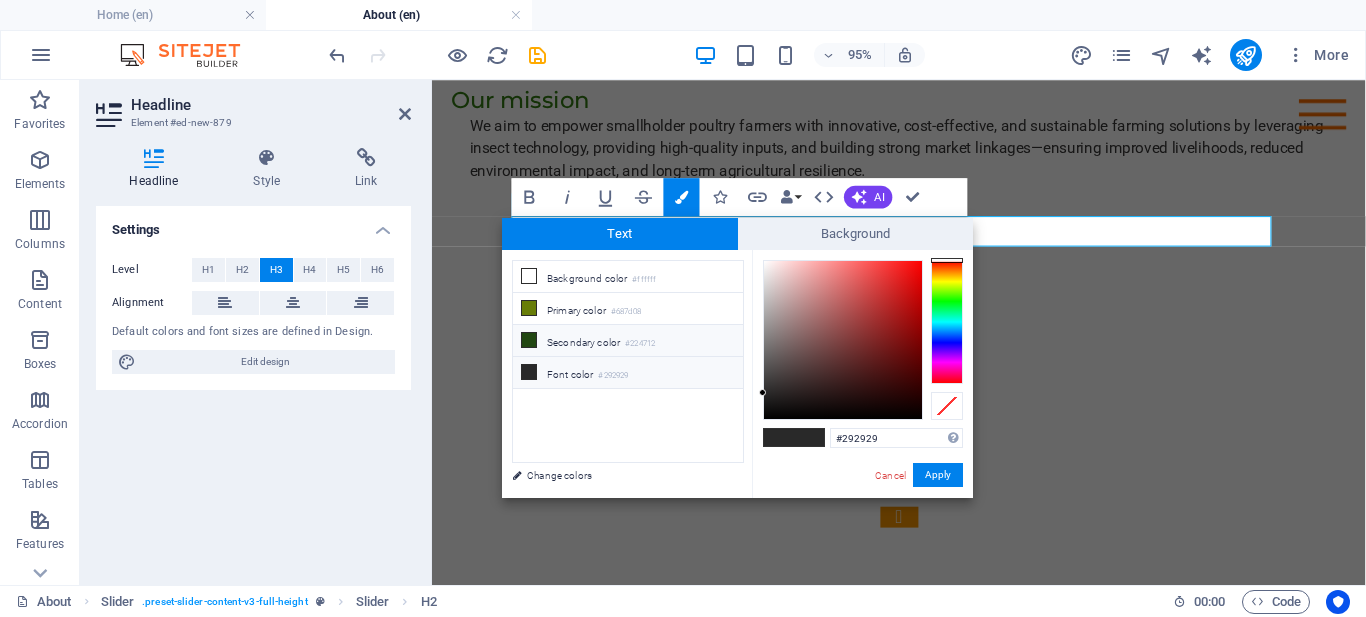 click at bounding box center (529, 340) 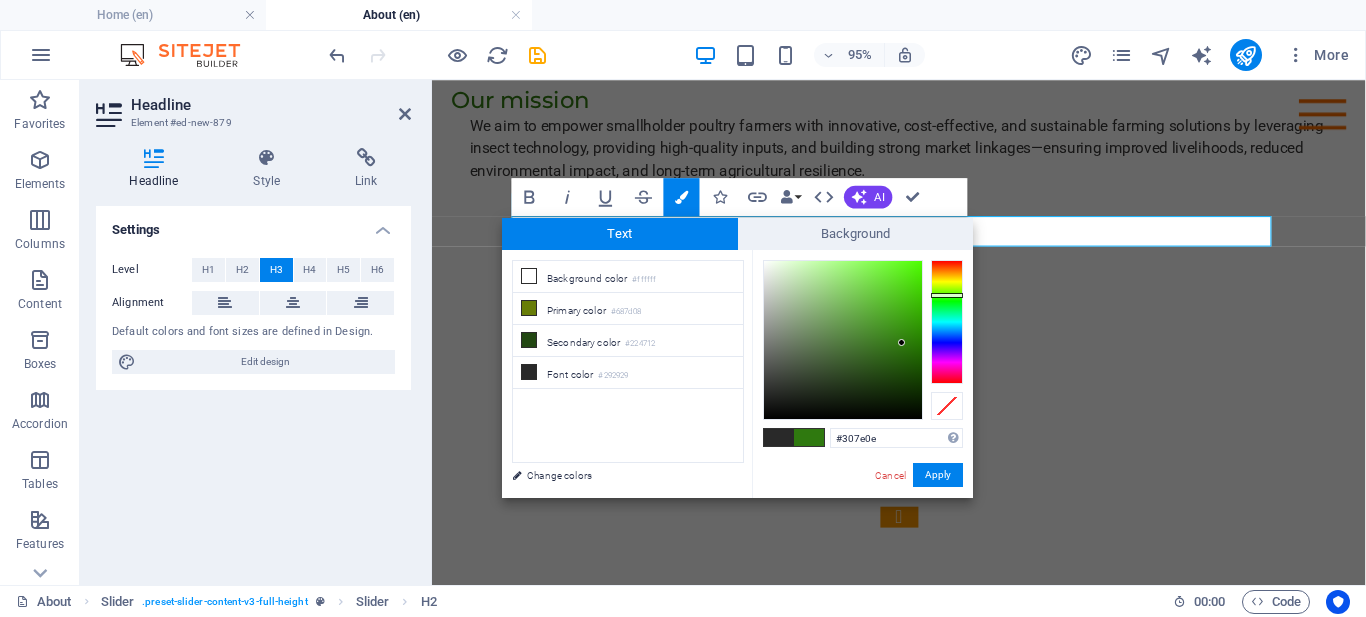type on "#30810d" 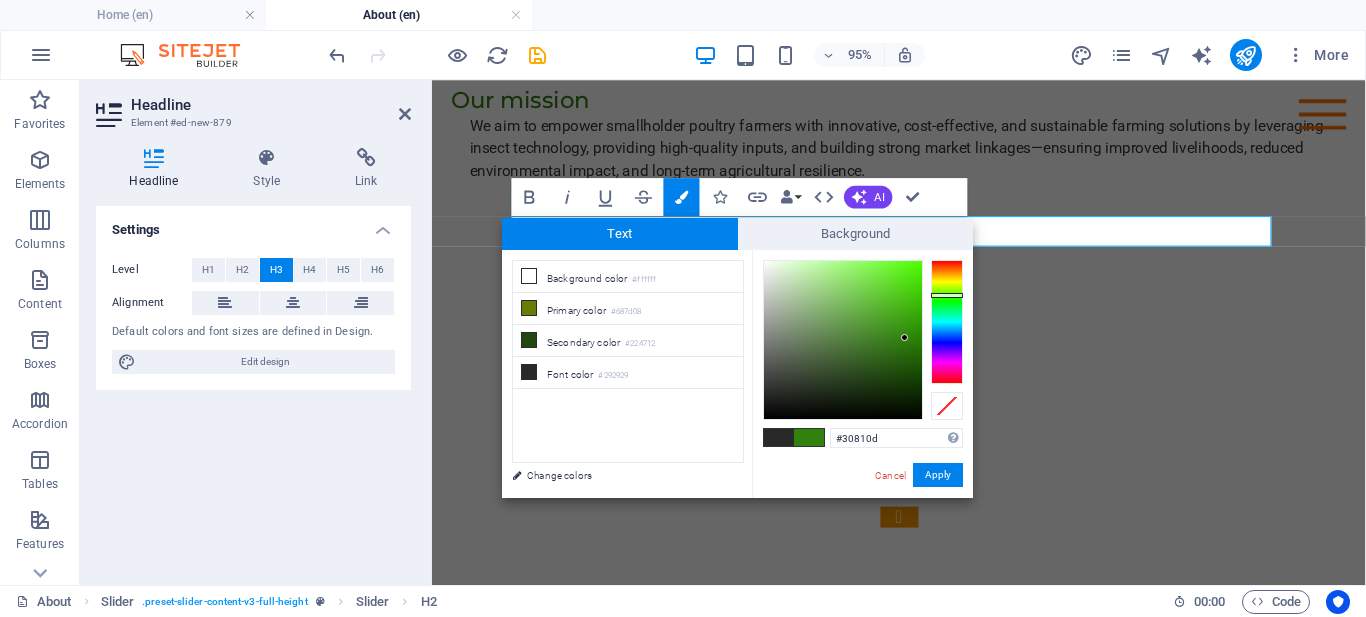 drag, startPoint x: 882, startPoint y: 372, endPoint x: 905, endPoint y: 338, distance: 41.04875 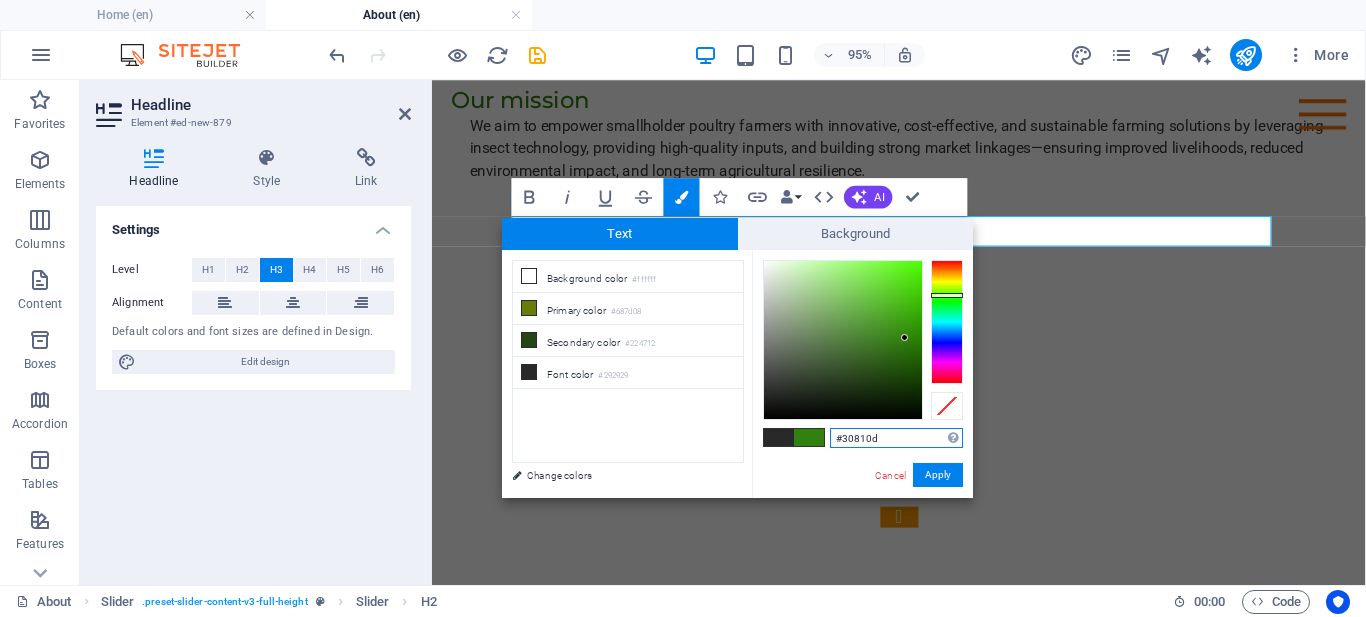 drag, startPoint x: 886, startPoint y: 438, endPoint x: 832, endPoint y: 438, distance: 54 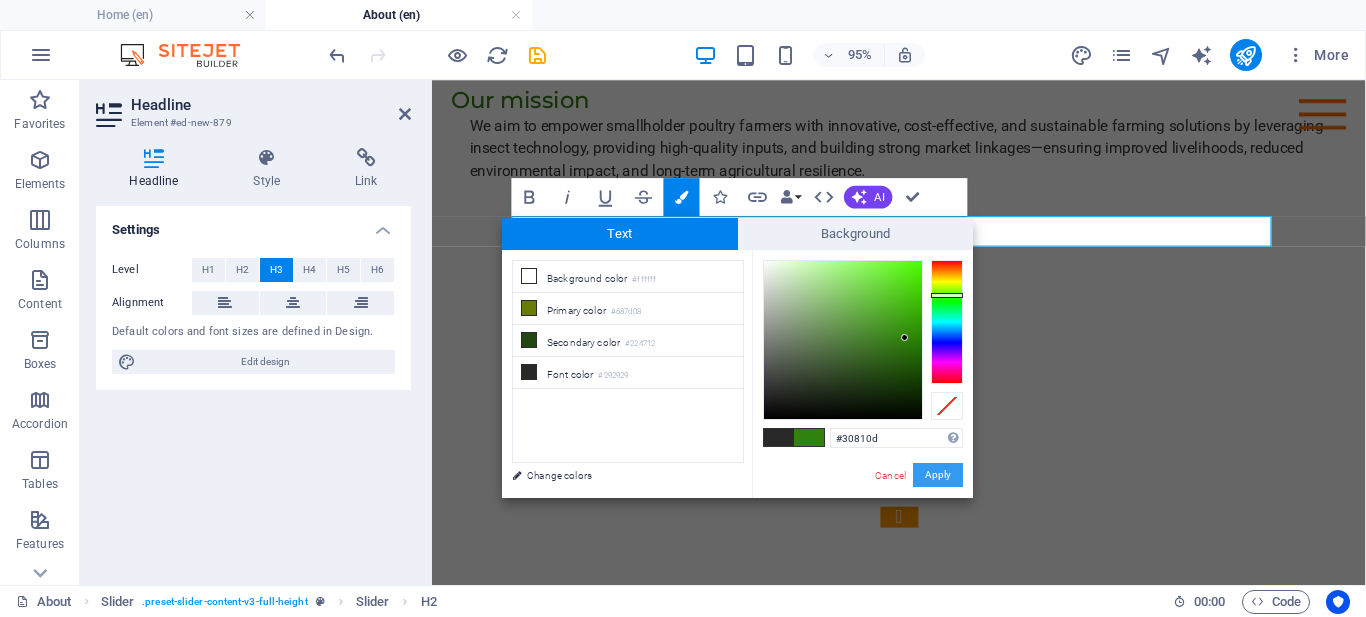 click on "Apply" at bounding box center (938, 475) 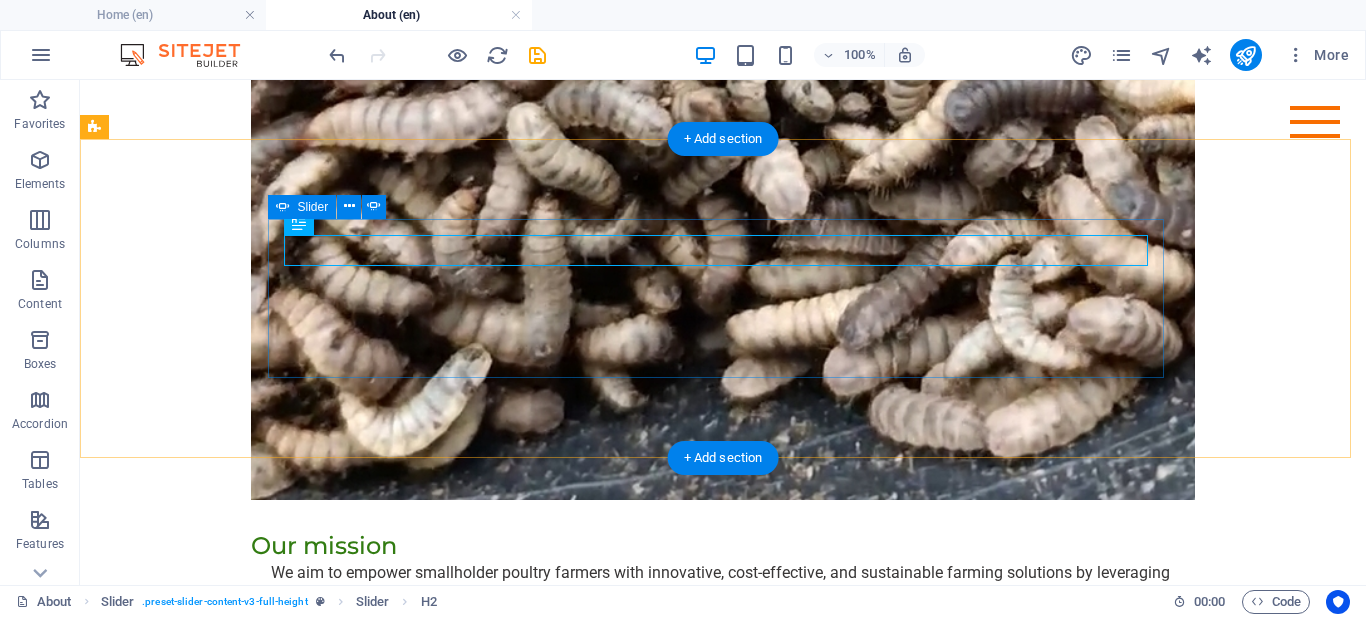 click on "3" at bounding box center (132, -1770) 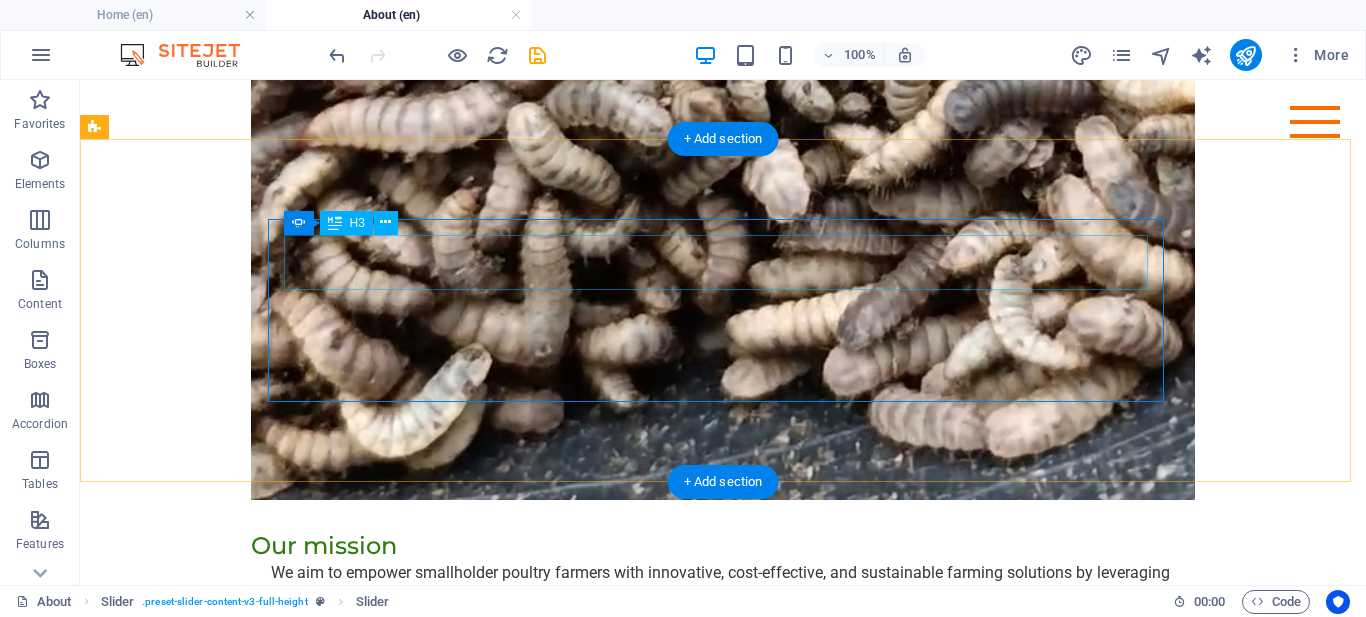 click on "Our mission ​" at bounding box center [-1981, 1049] 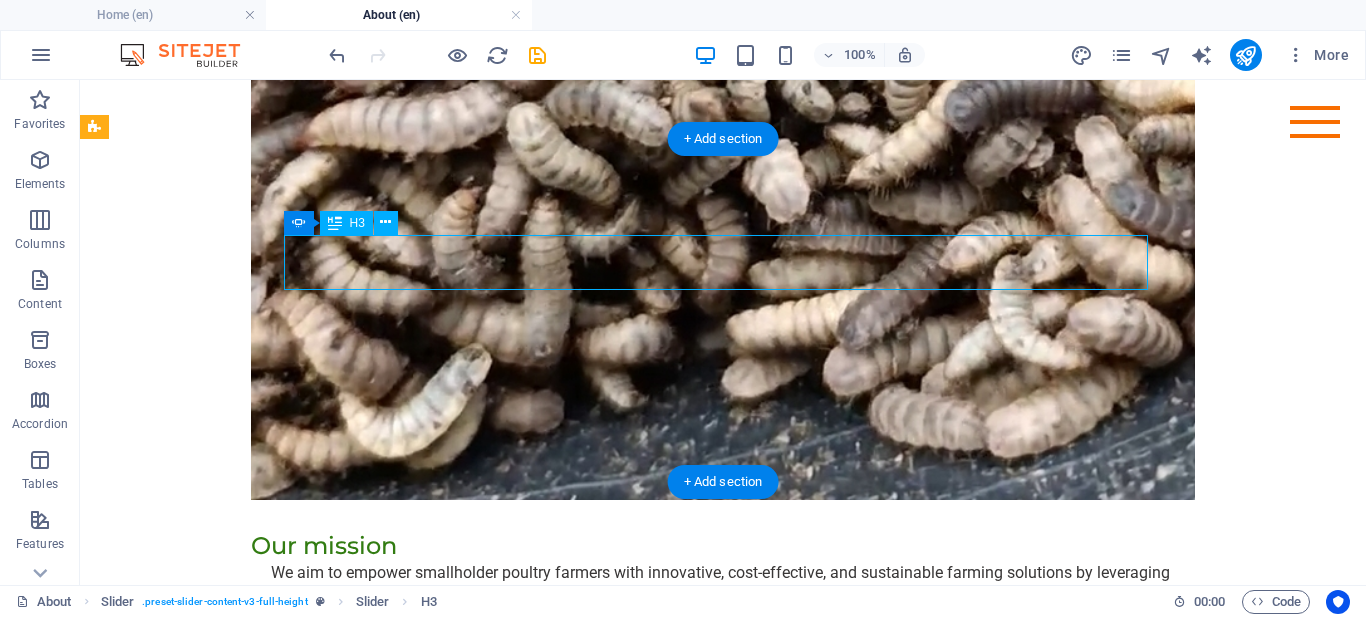 click on "Our mission ​" at bounding box center (-1981, 1049) 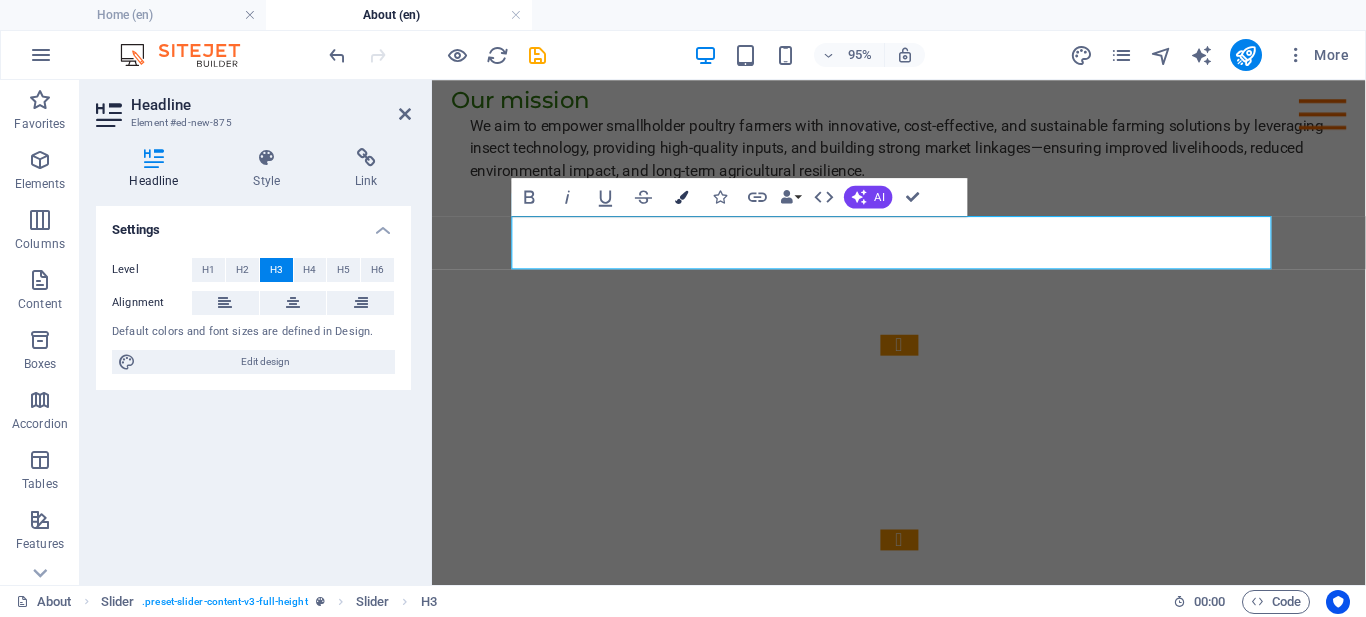 click at bounding box center (681, 197) 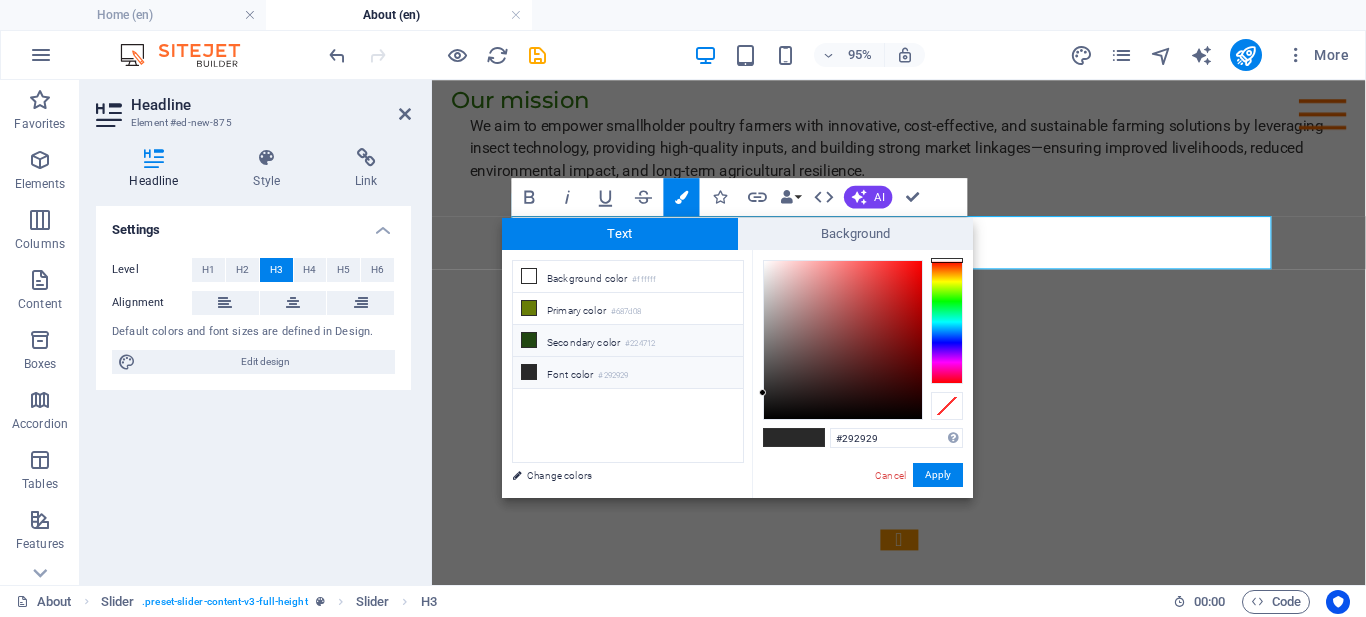 click on "#224712" at bounding box center (640, 344) 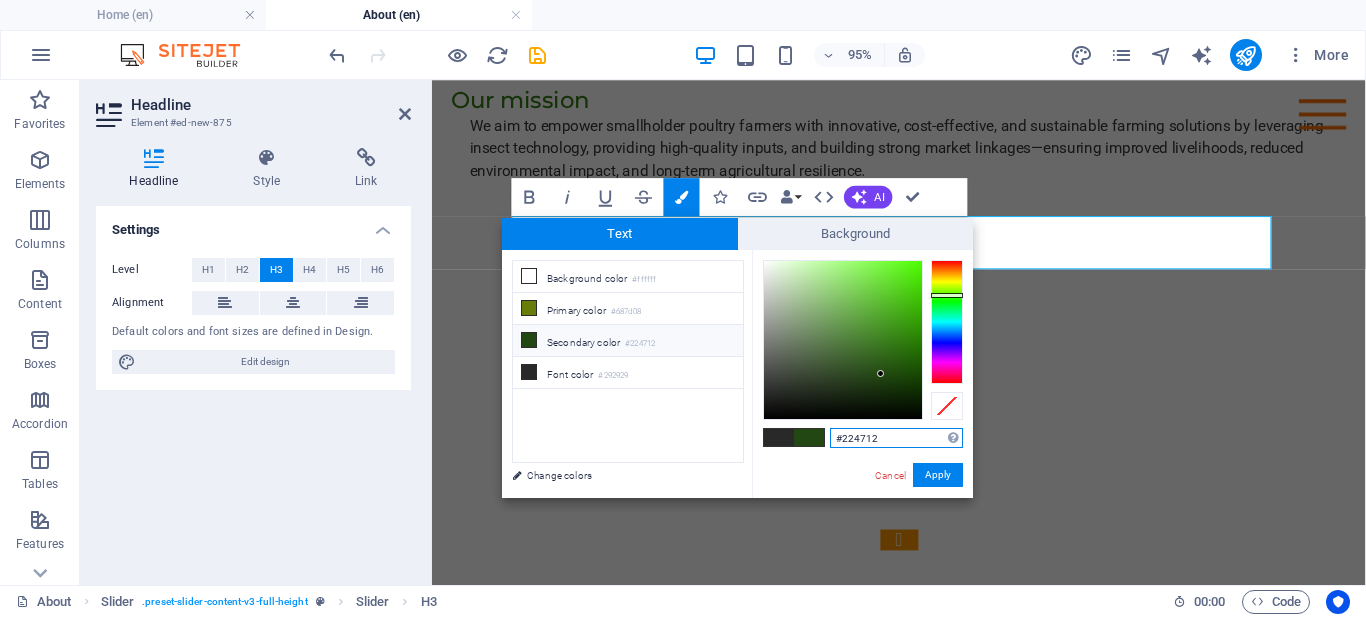 click on "#224712" at bounding box center (896, 438) 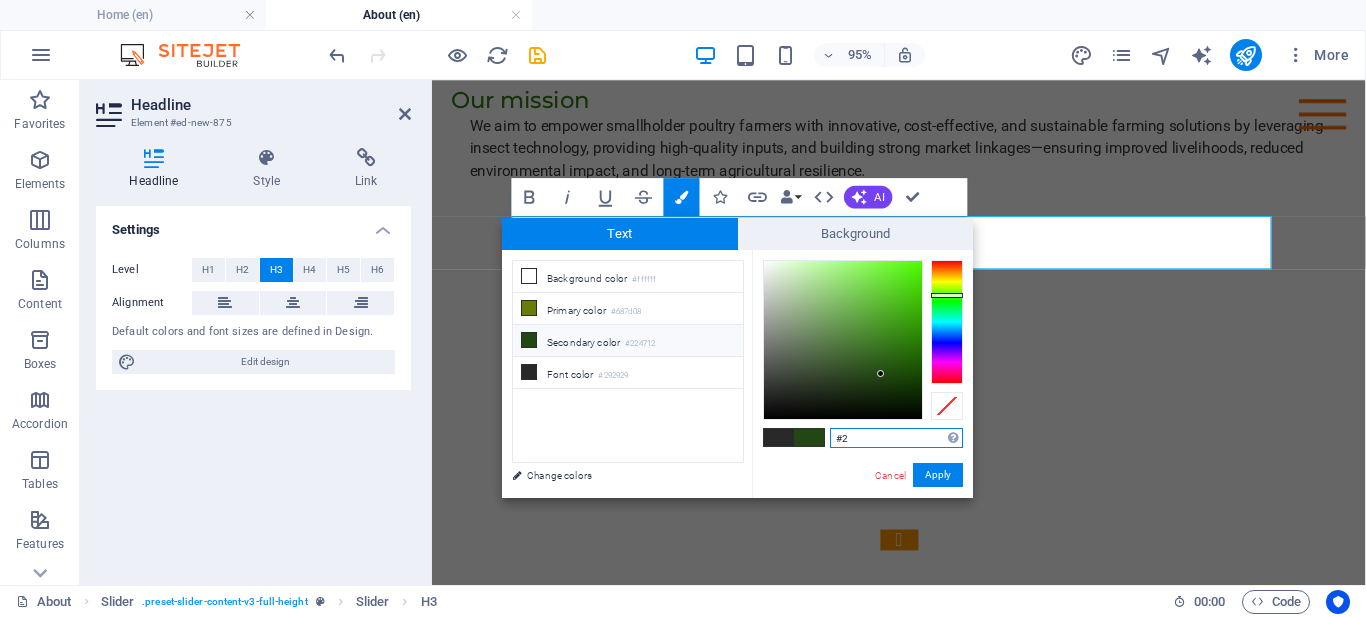type on "#" 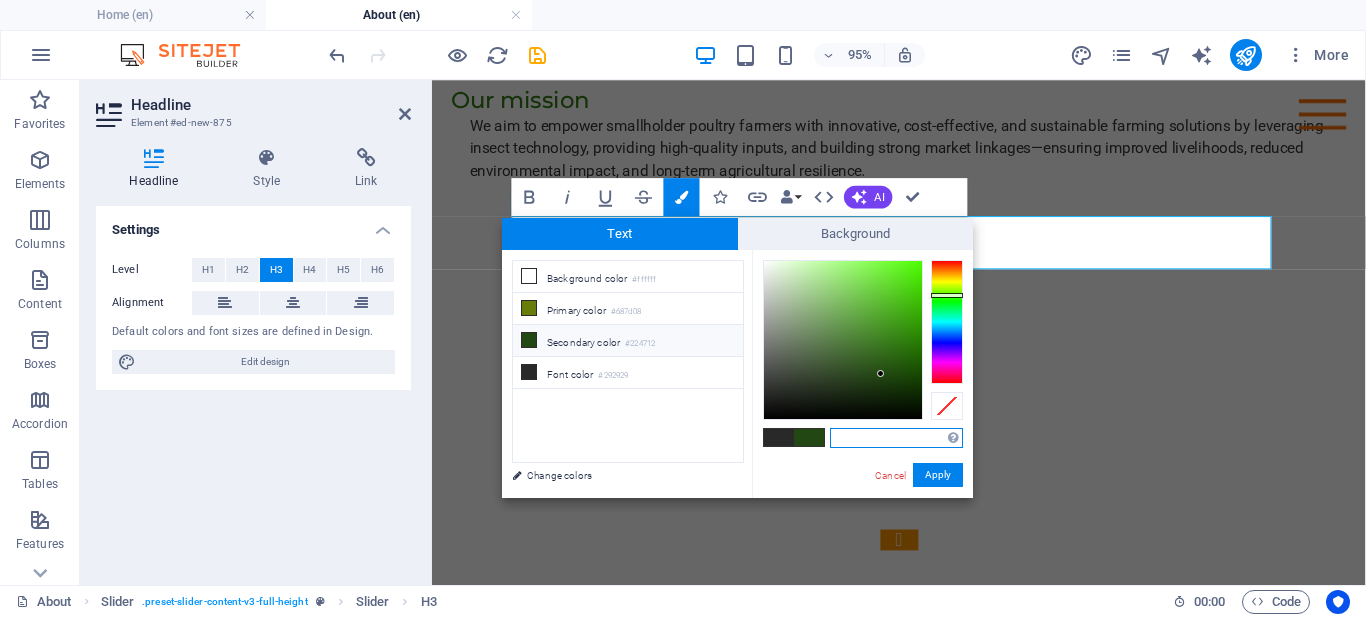 paste on "#30810d" 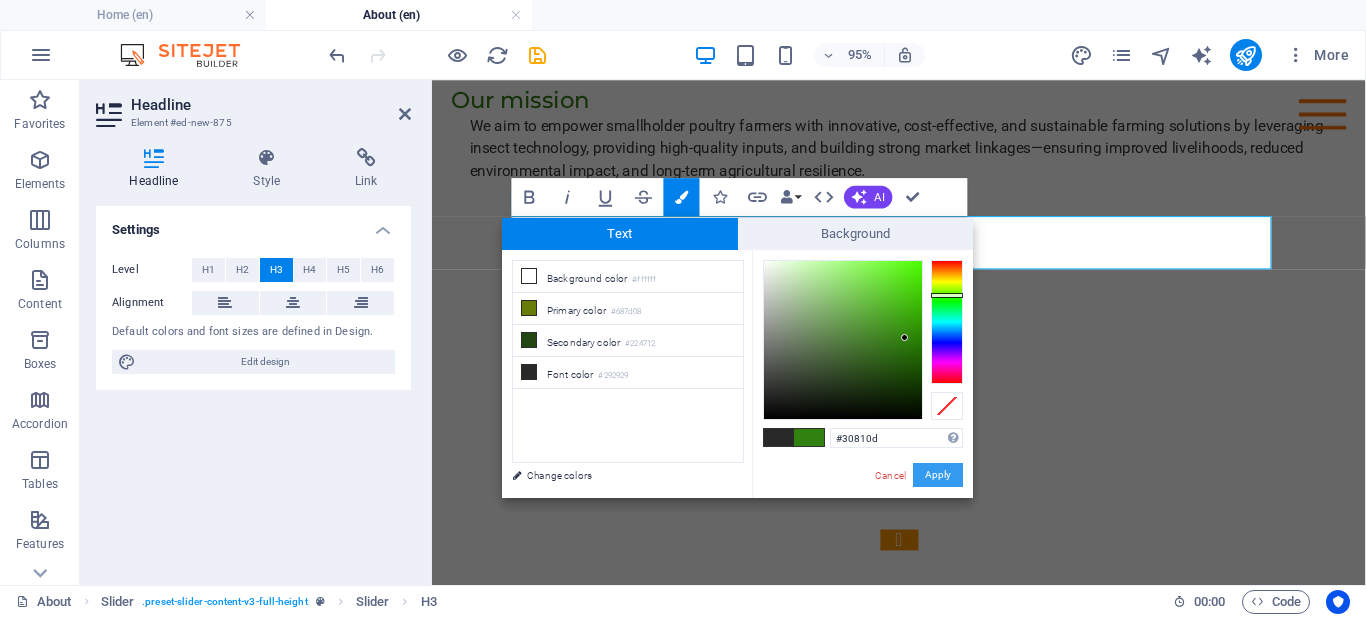 click on "Apply" at bounding box center [938, 475] 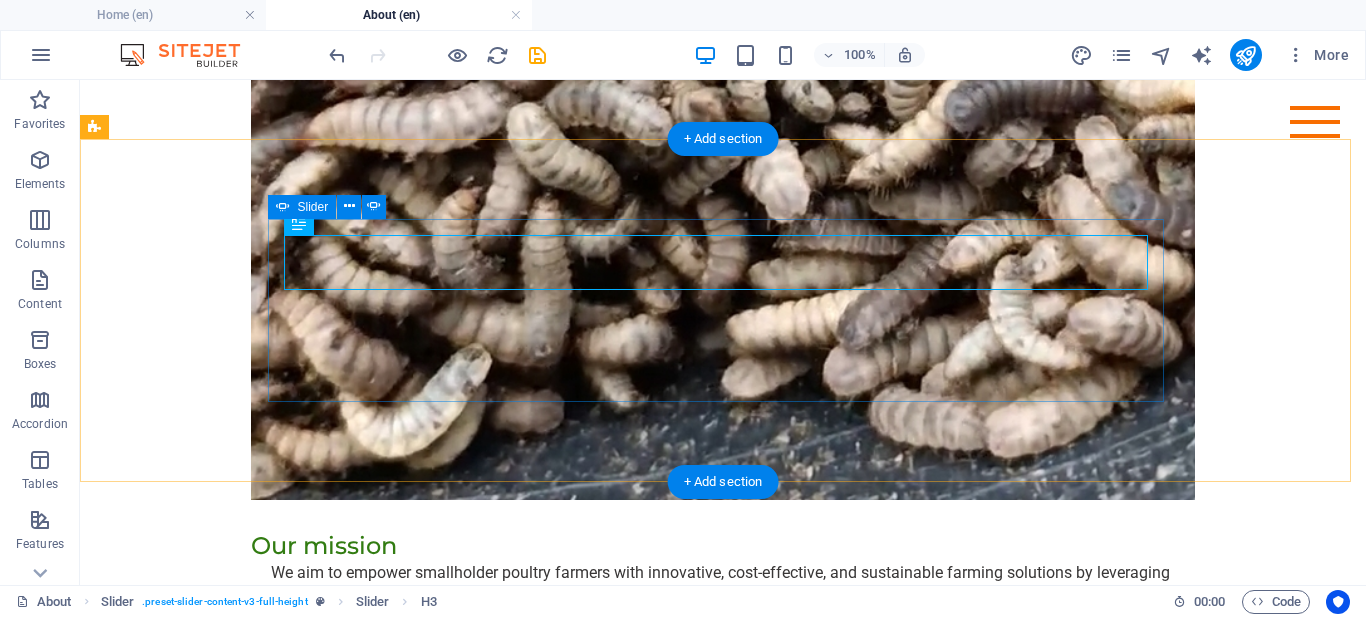 click at bounding box center (723, 804) 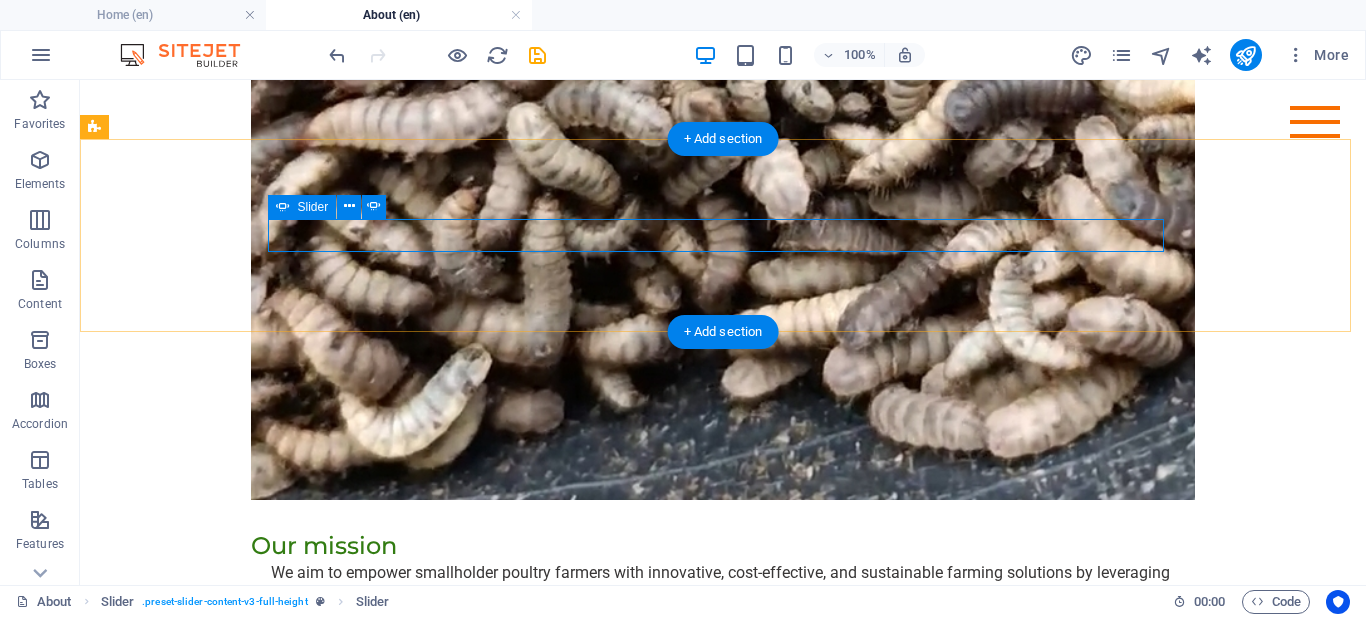 click at bounding box center (723, 804) 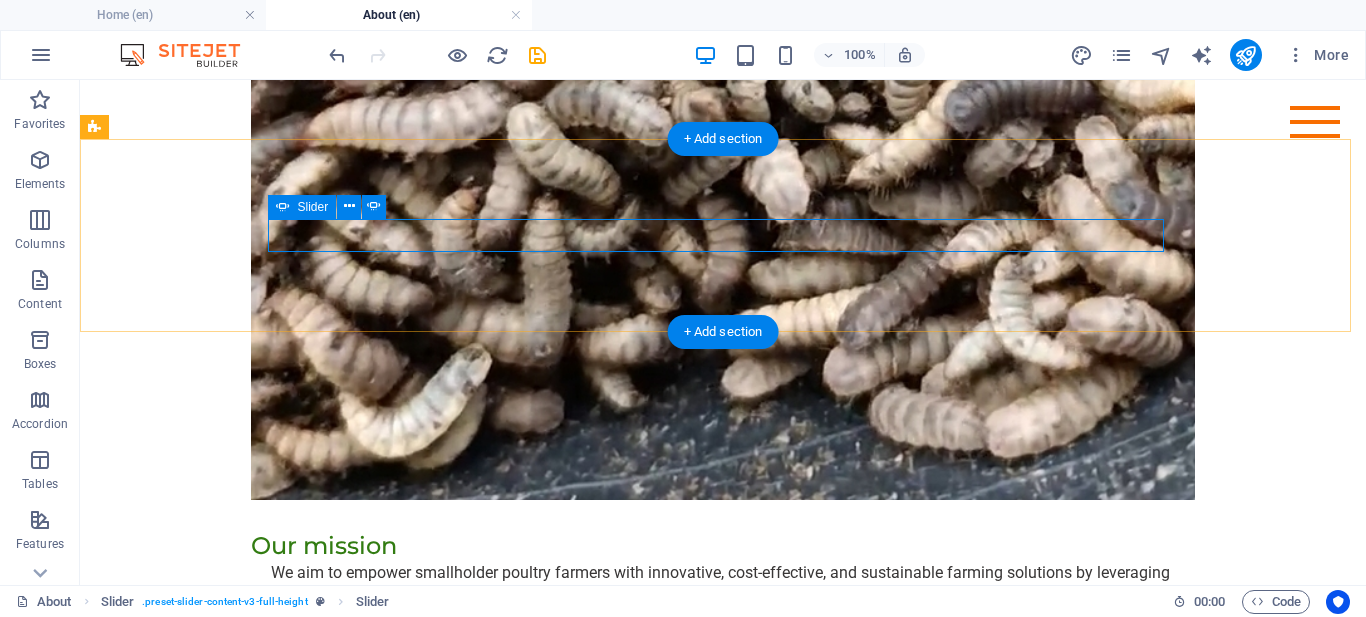click at bounding box center (723, 804) 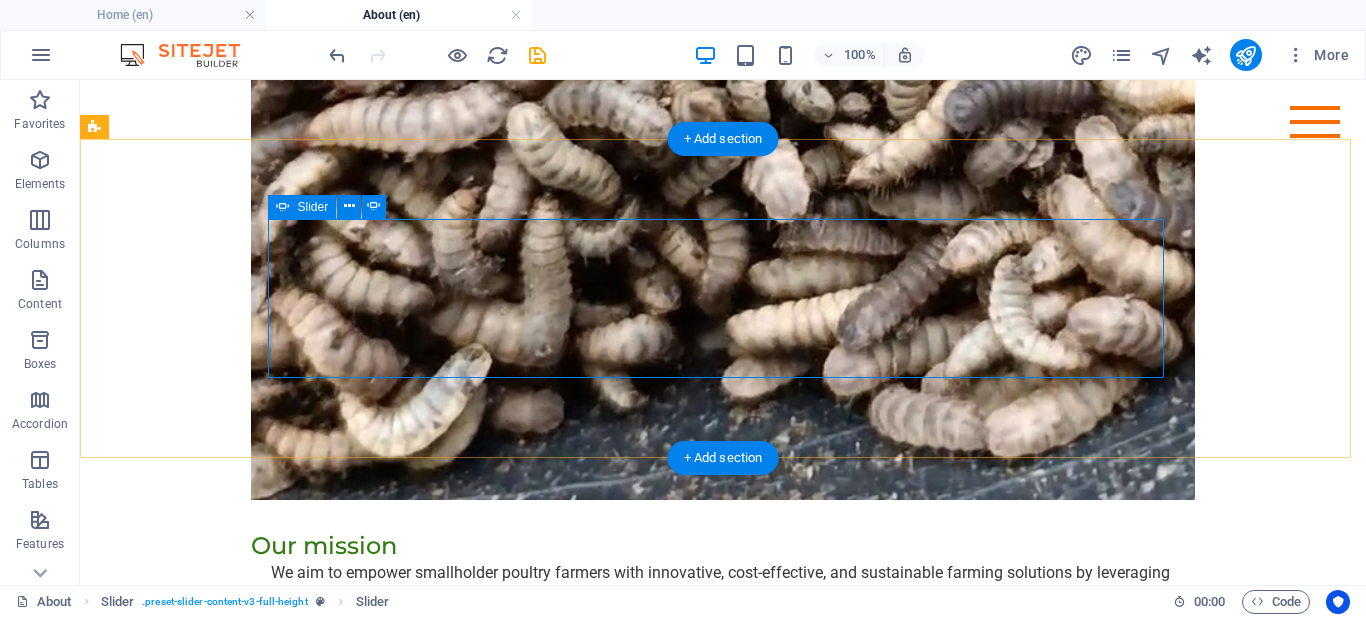 click at bounding box center [723, 985] 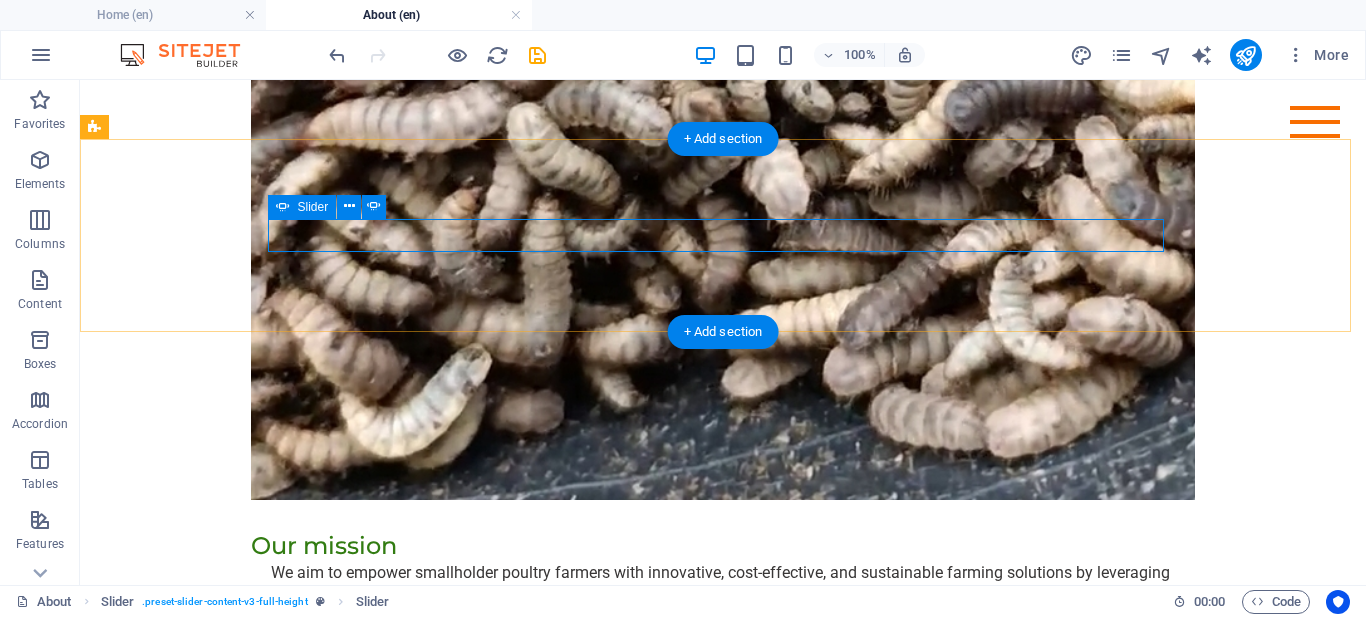 click at bounding box center [723, 859] 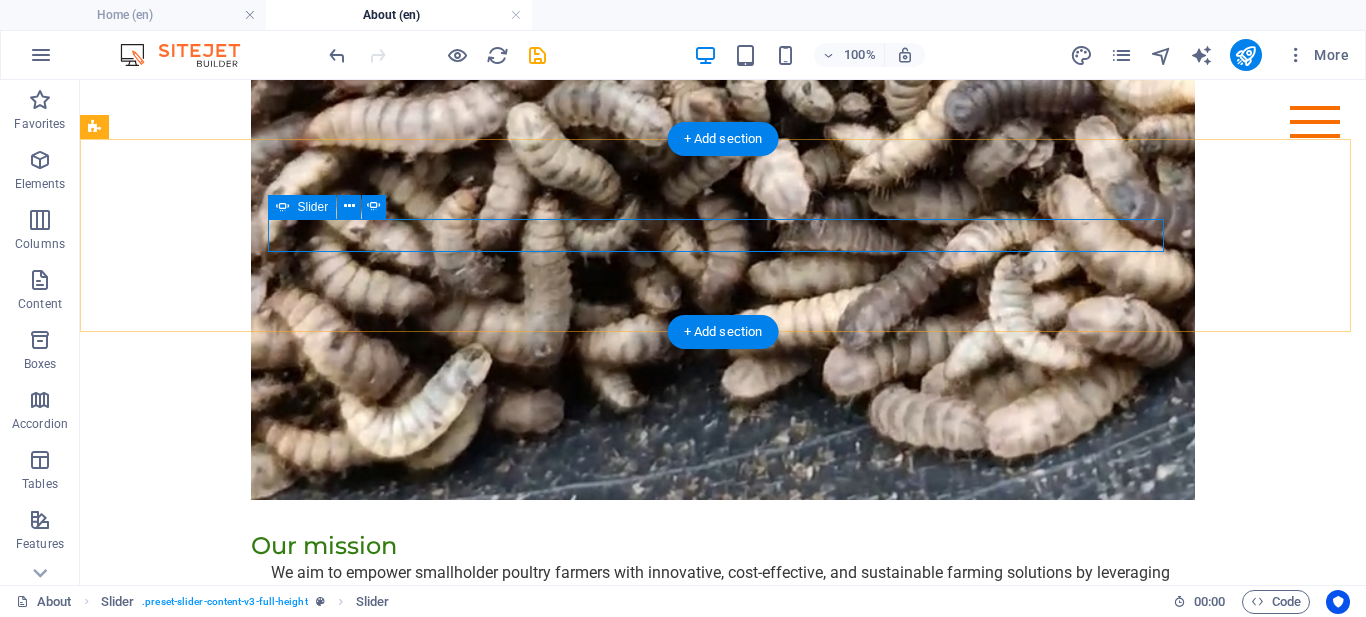 click at bounding box center [723, 859] 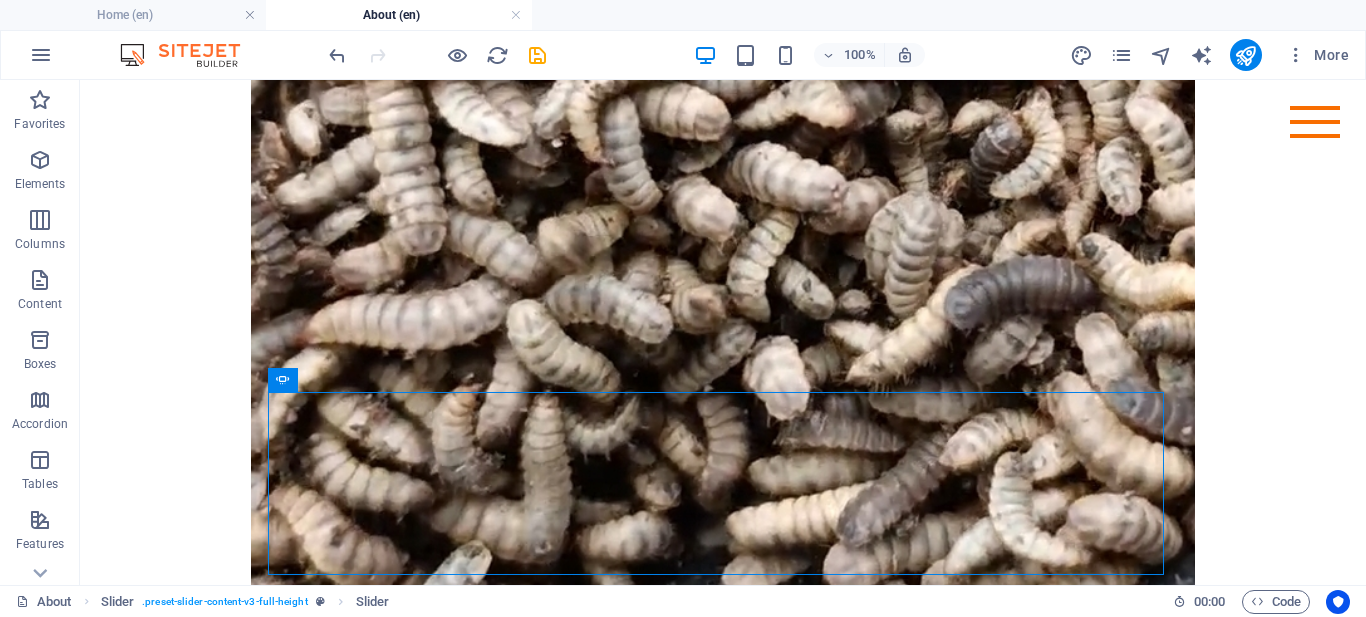 scroll, scrollTop: 2061, scrollLeft: 0, axis: vertical 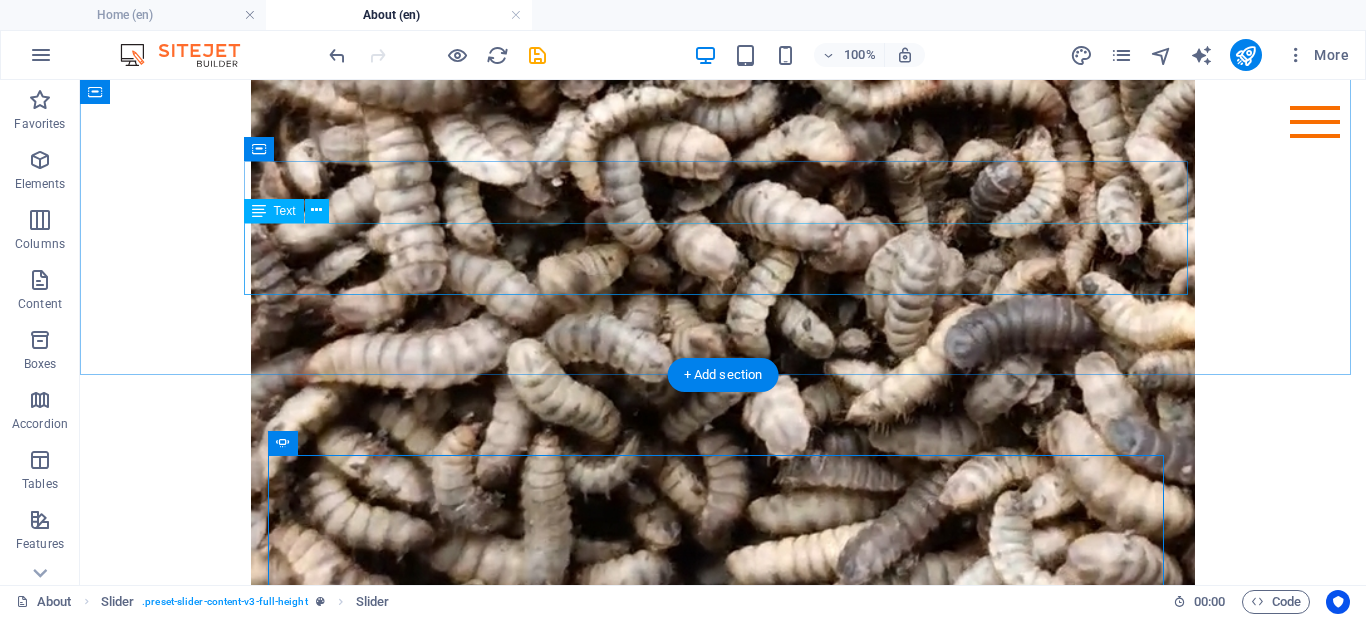 click on "We aim to empower smallholder poultry farmers with innovative, cost-effective, and sustainable farming solutions by leveraging insect technology, providing high-quality inputs, and building strong market linkages—ensuring improved livelihoods, reduced environmental impact, and long-term agricultural resilience ." at bounding box center (723, 833) 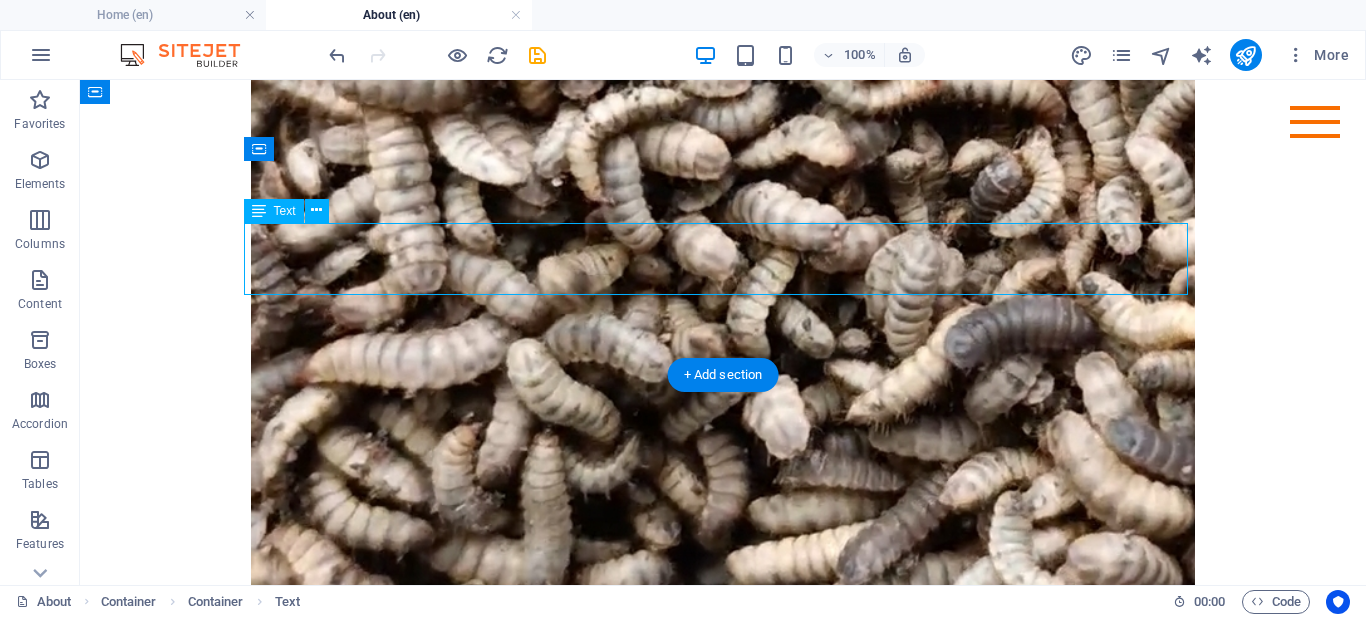 click on "We aim to empower smallholder poultry farmers with innovative, cost-effective, and sustainable farming solutions by leveraging insect technology, providing high-quality inputs, and building strong market linkages—ensuring improved livelihoods, reduced environmental impact, and long-term agricultural resilience ." at bounding box center (723, 833) 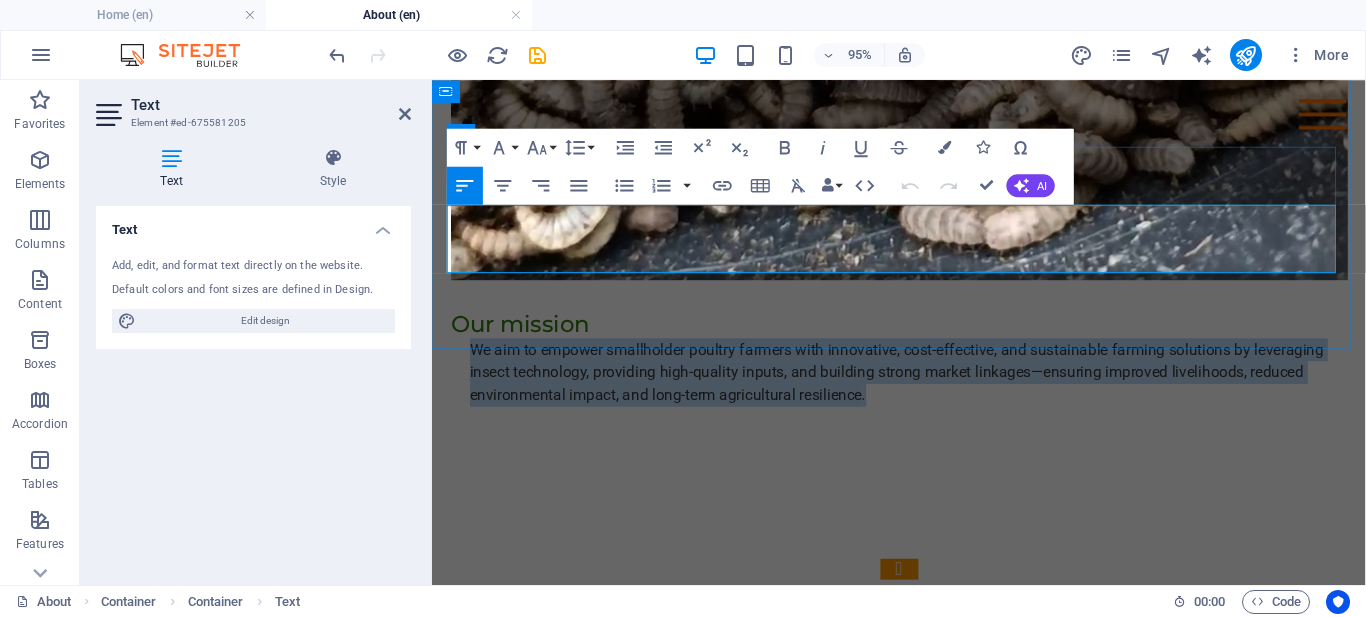 drag, startPoint x: 466, startPoint y: 222, endPoint x: 895, endPoint y: 268, distance: 431.45914 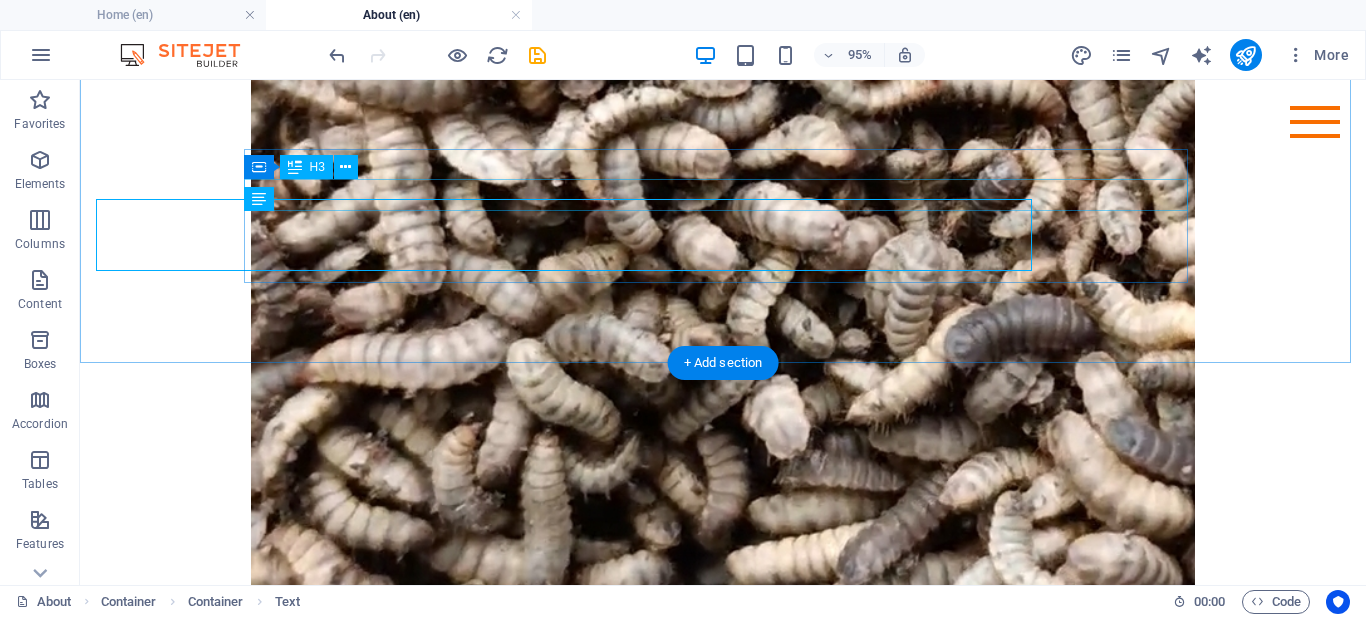 scroll, scrollTop: 2073, scrollLeft: 0, axis: vertical 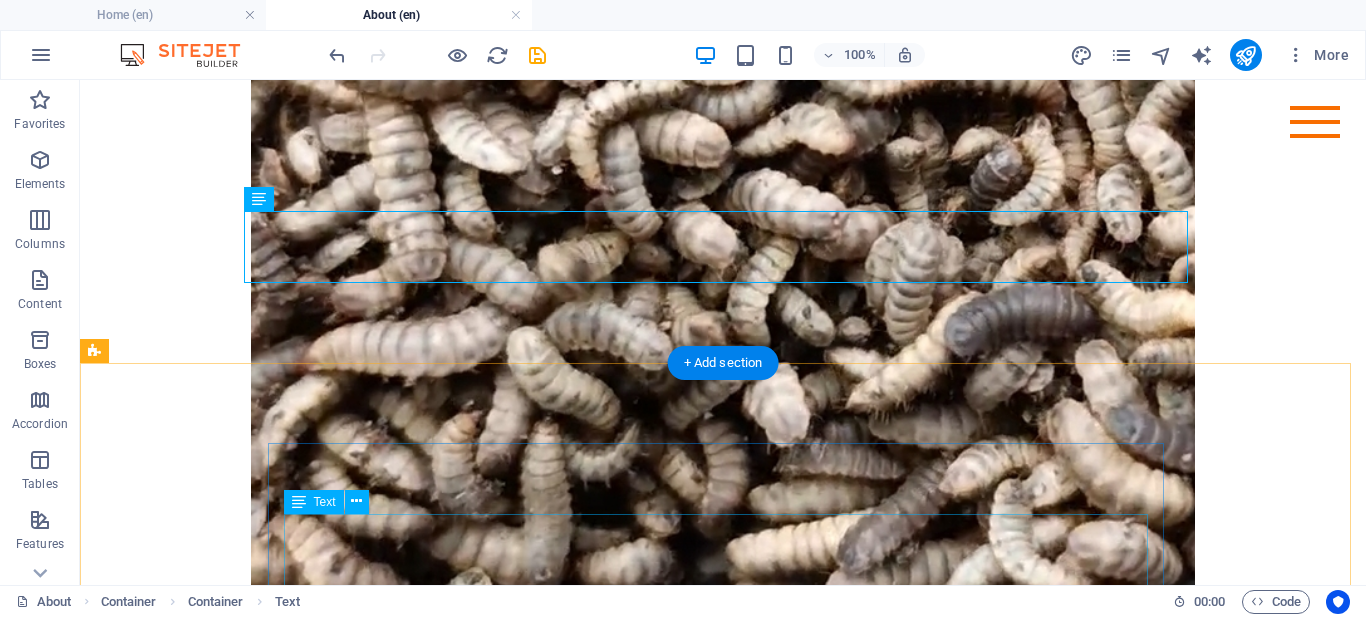 click on "Lorem ipsum dolor sit amet, consectetur adipisicing elit. Id, ipsum, quibusdam, temporibus harum culpa unde voluptatem possimus qui molestiae expedita ad aut necessitatibus vel incidunt placeat velit soluta a consectetur laborum illum nobis distinctio nisi facilis! Officiis, illum, aut, quasi dolorem laudantium fuga porro amet provident voluptatibus dicta mollitia neque!" at bounding box center [-1981, 1349] 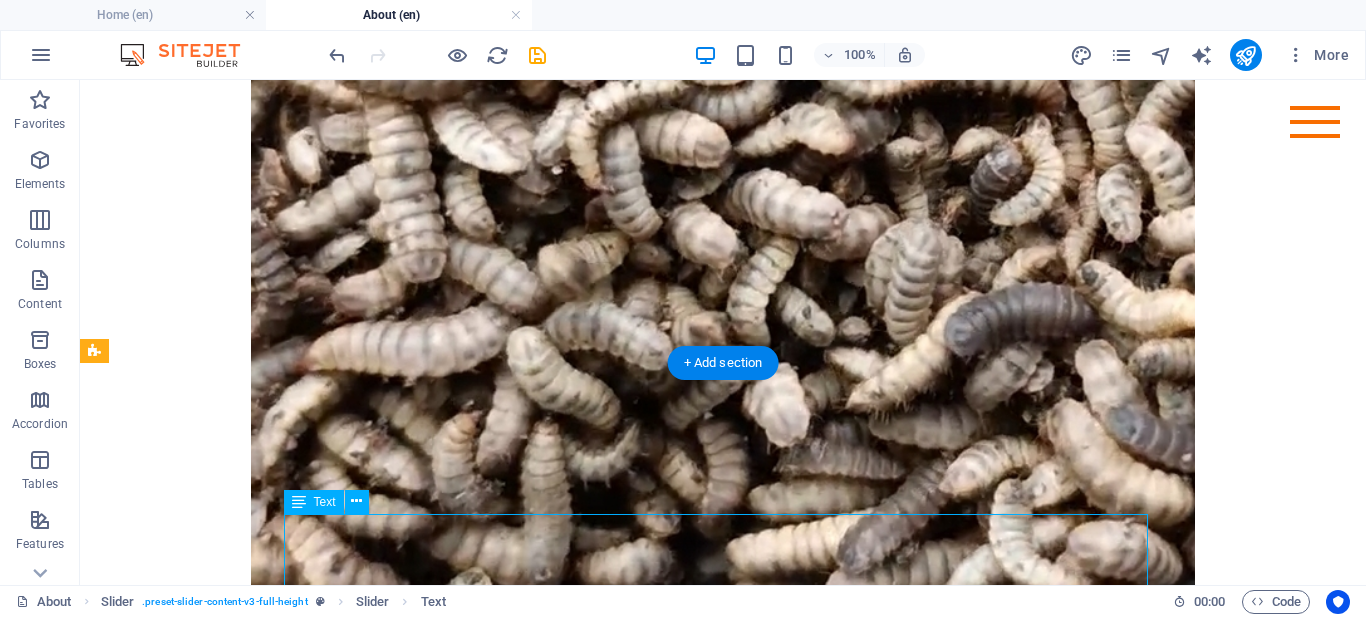 click on "Lorem ipsum dolor sit amet, consectetur adipisicing elit. Id, ipsum, quibusdam, temporibus harum culpa unde voluptatem possimus qui molestiae expedita ad aut necessitatibus vel incidunt placeat velit soluta a consectetur laborum illum nobis distinctio nisi facilis! Officiis, illum, aut, quasi dolorem laudantium fuga porro amet provident voluptatibus dicta mollitia neque!" at bounding box center (-1981, 1349) 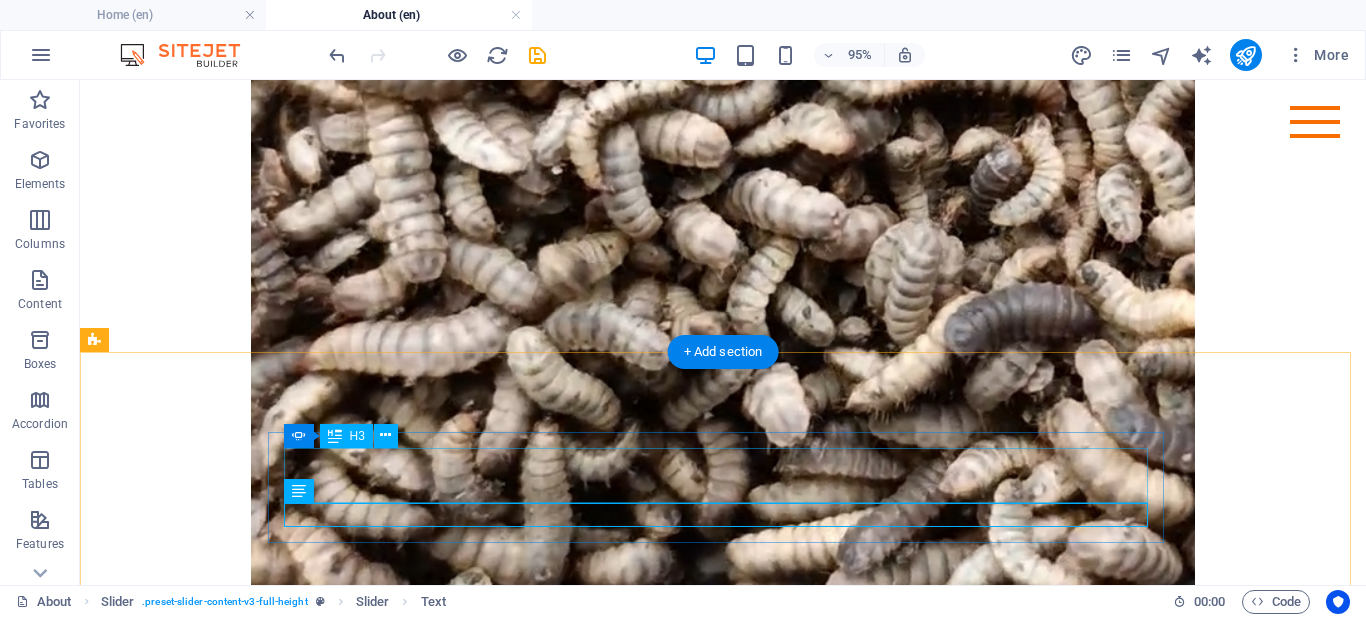 scroll, scrollTop: 2084, scrollLeft: 0, axis: vertical 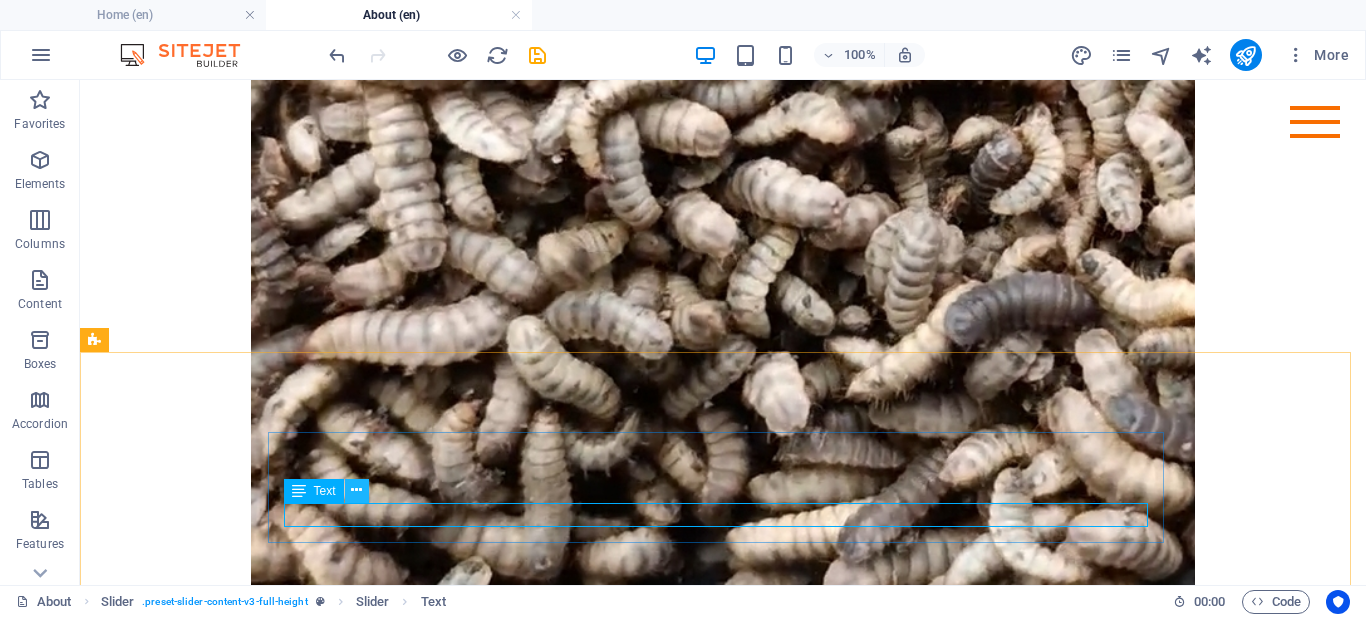 click at bounding box center (356, 490) 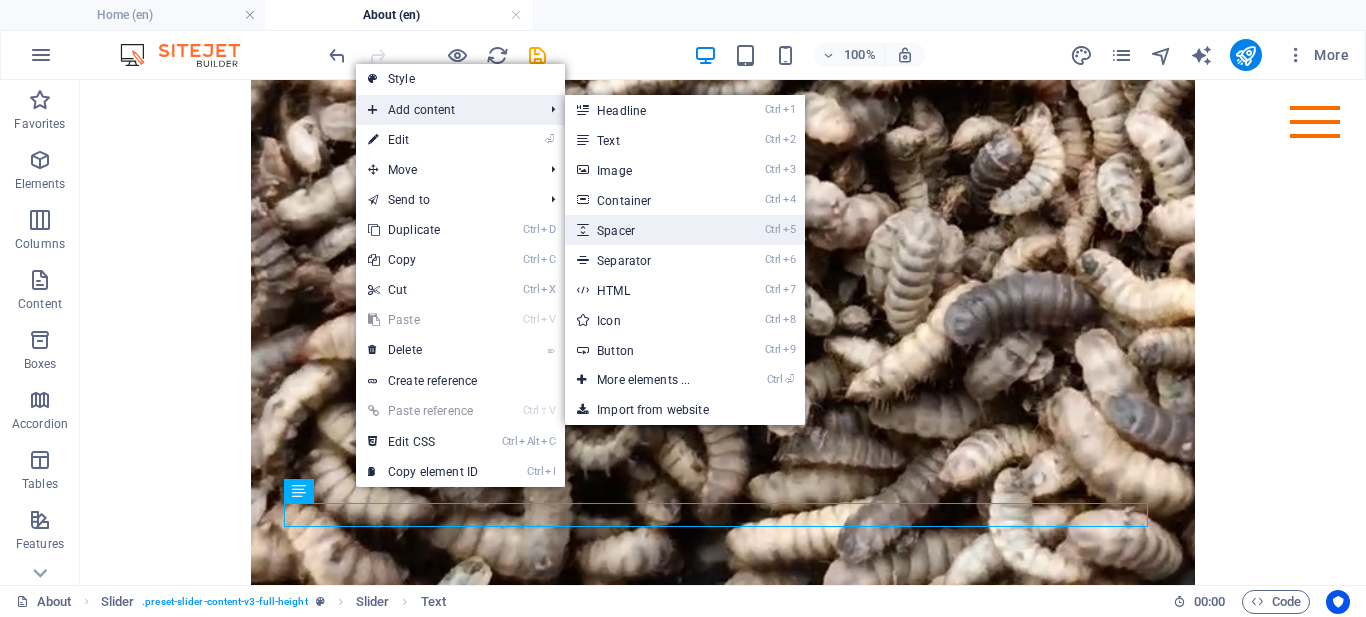 click on "Ctrl 5  Spacer" at bounding box center [647, 230] 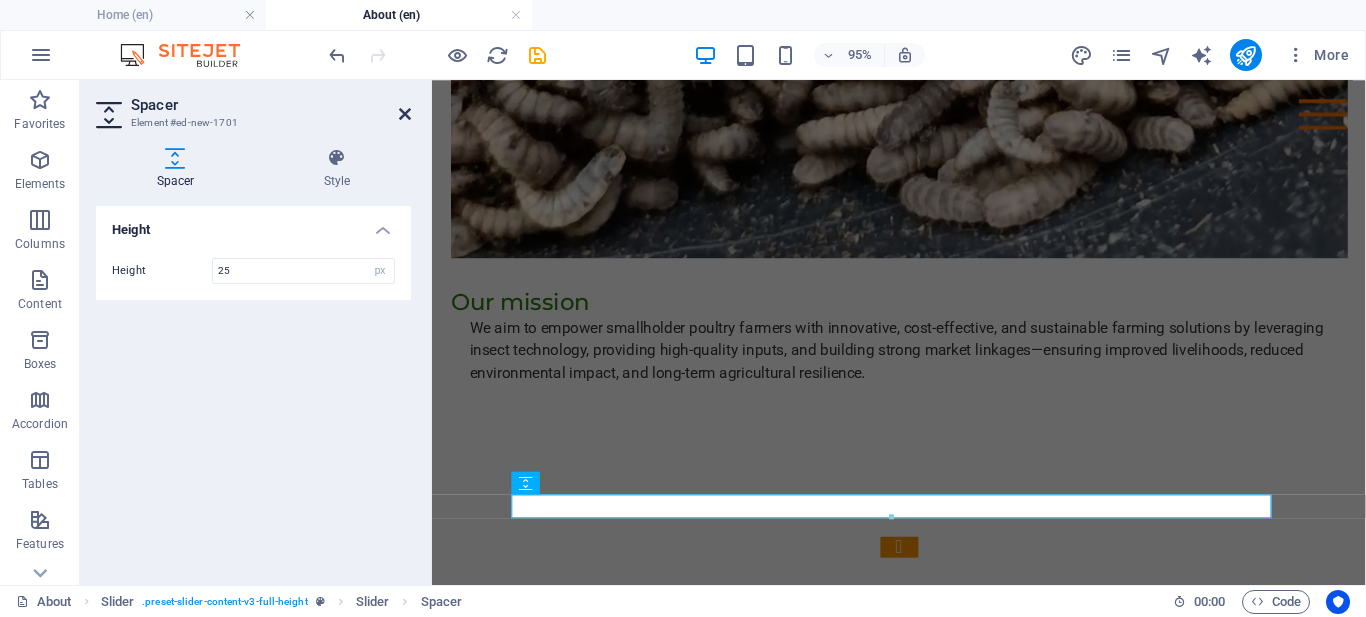 type on "25" 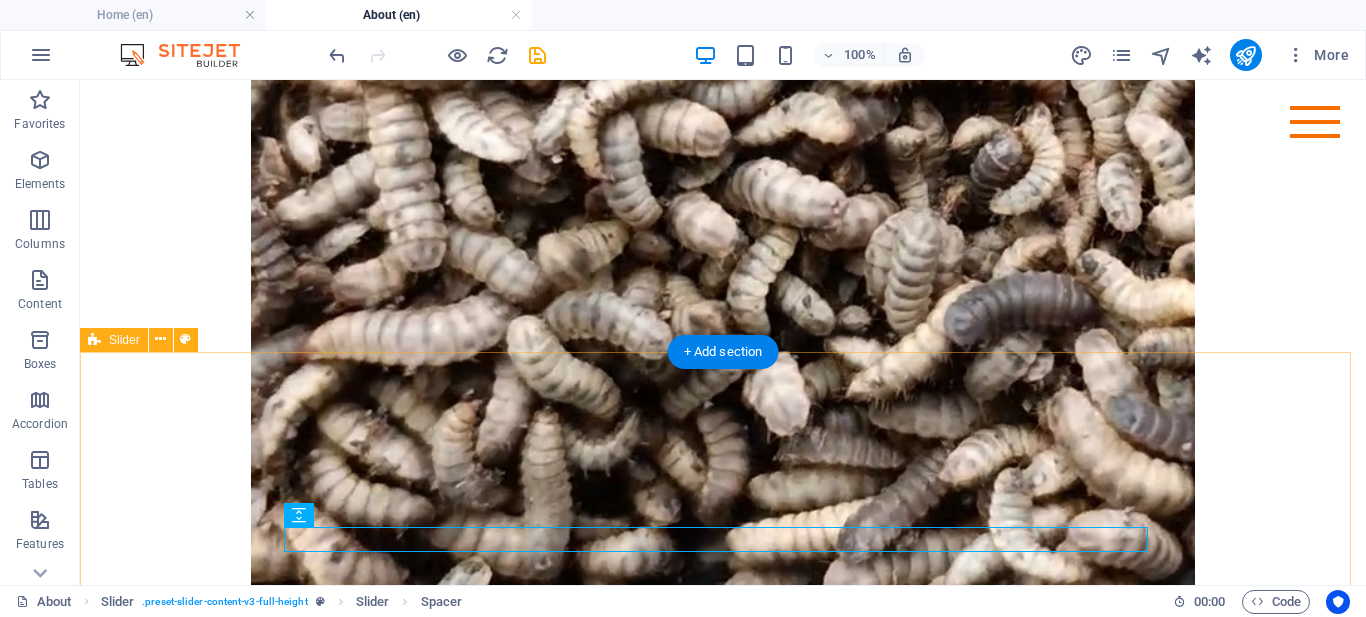 click on "Vision Lorem ipsum dolor sit amet, consectetur adipisicing elit. Id, ipsum, quibusdam, temporibus harum culpa unde voluptatem possimus qui molestiae expedita ad aut necessitatibus vel incidunt placeat velit soluta a consectetur laborum illum nobis distinctio nisi facilis! Officiis, illum, aut, quasi dolorem laudantium fuga porro amet provident voluptatibus dicta mollitia neque! ​ ​ Our mission ​ To empower farmers with eco-friendly  innovations for resilient and profitable agriculture Vision Lorem ipsum dolor sit amet, consectetur adipisicing elit. Id, ipsum, quibusdam, temporibus harum culpa unde voluptatem possimus qui molestiae expedita ad aut necessitatibus vel incidunt placeat velit soluta a consectetur laborum illum nobis distinctio nisi facilis! Officiis, illum, aut, quasi dolorem laudantium fuga porro amet provident voluptatibus dicta mollitia neque! ​ 1 2 3 4" at bounding box center (723, 1096) 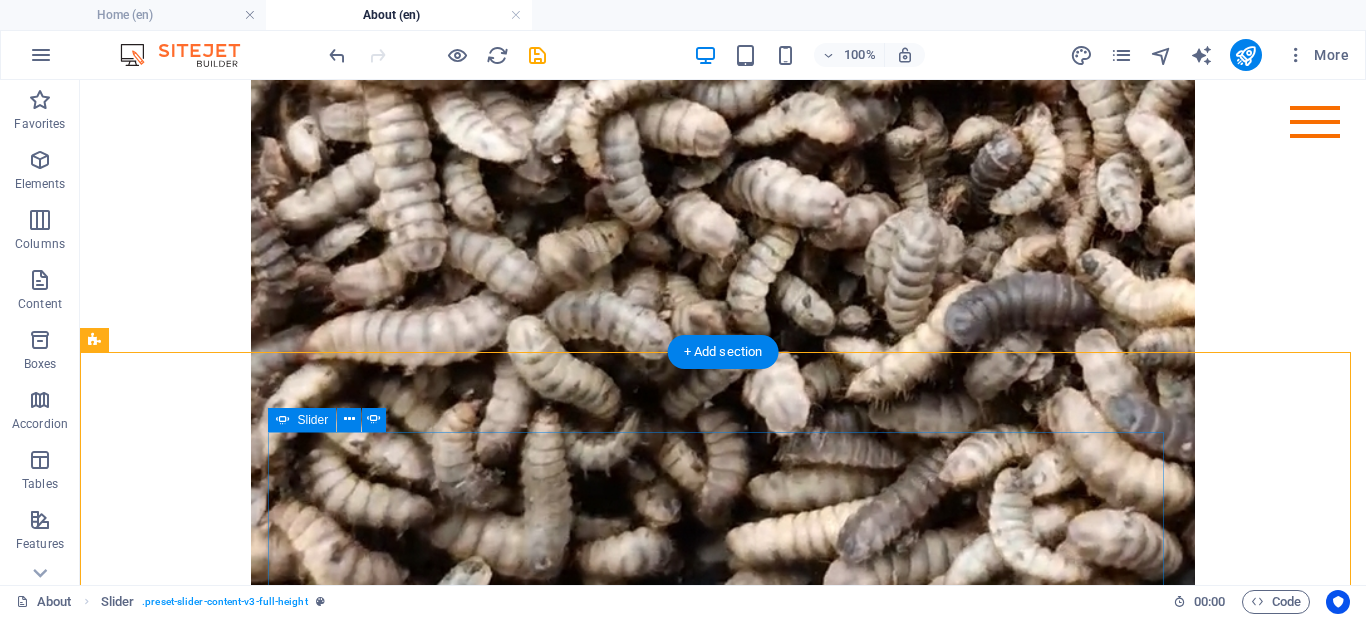 click at bounding box center (723, 1017) 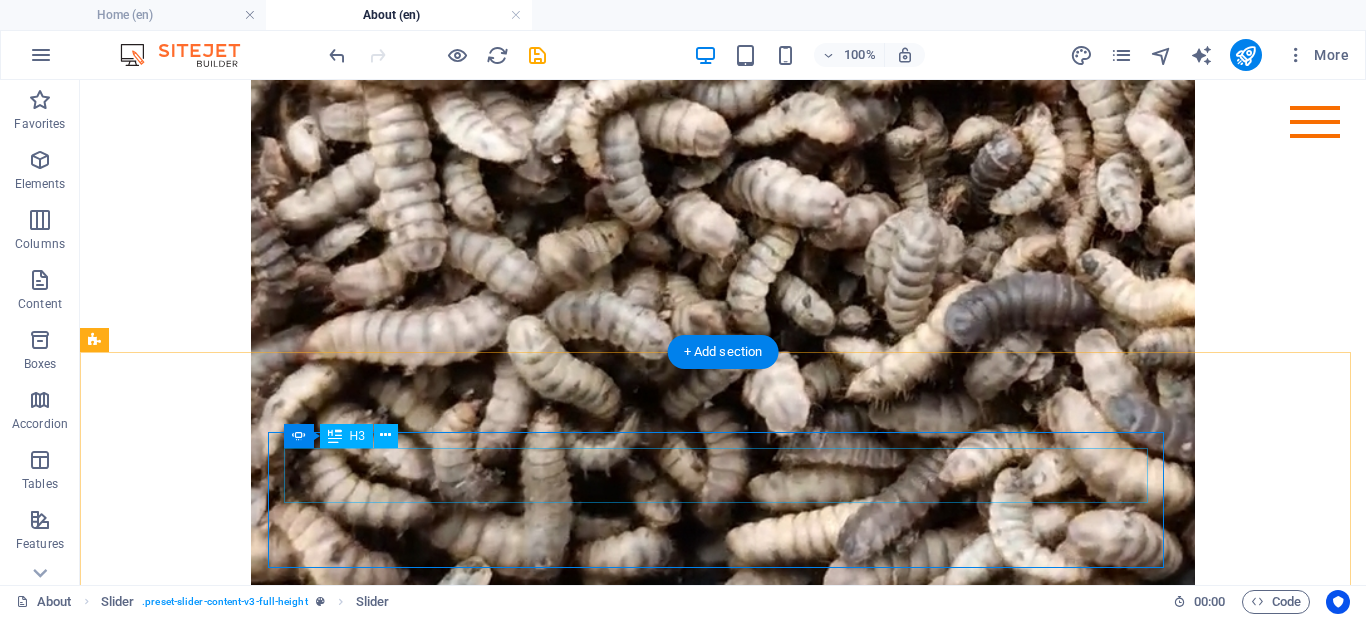 click on "Our mission ​" at bounding box center (-1981, 1262) 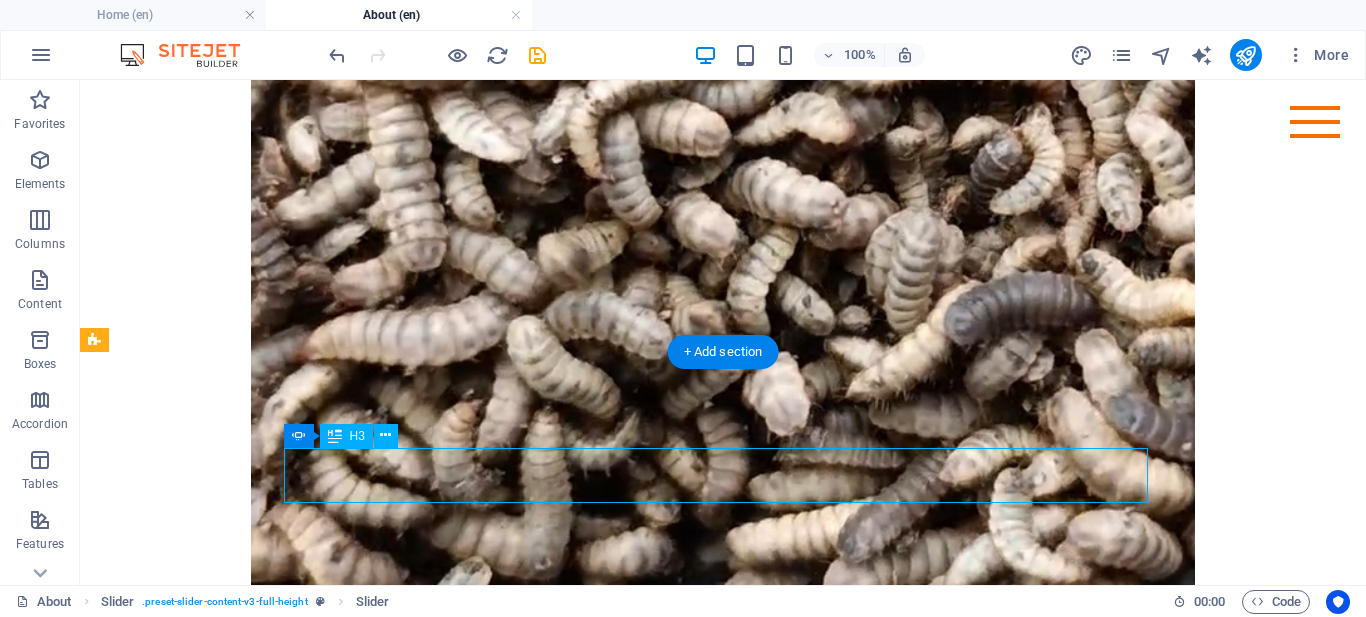 click on "Our mission ​" at bounding box center (-1981, 1262) 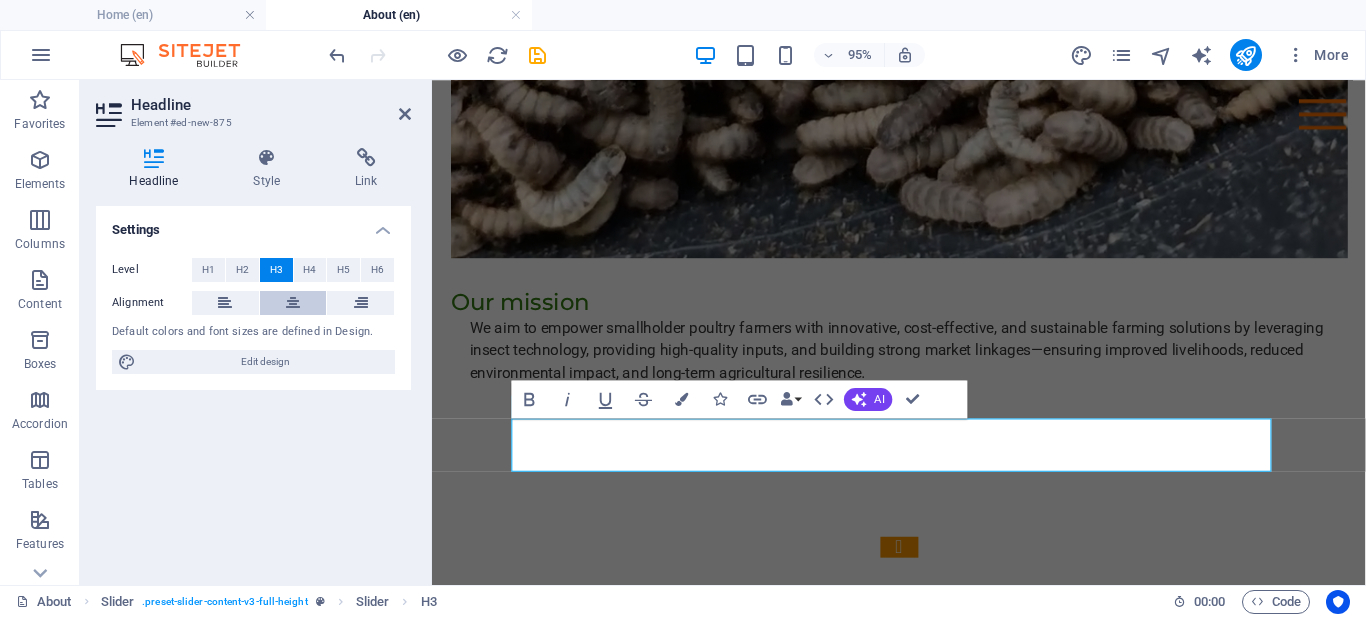 click at bounding box center (293, 303) 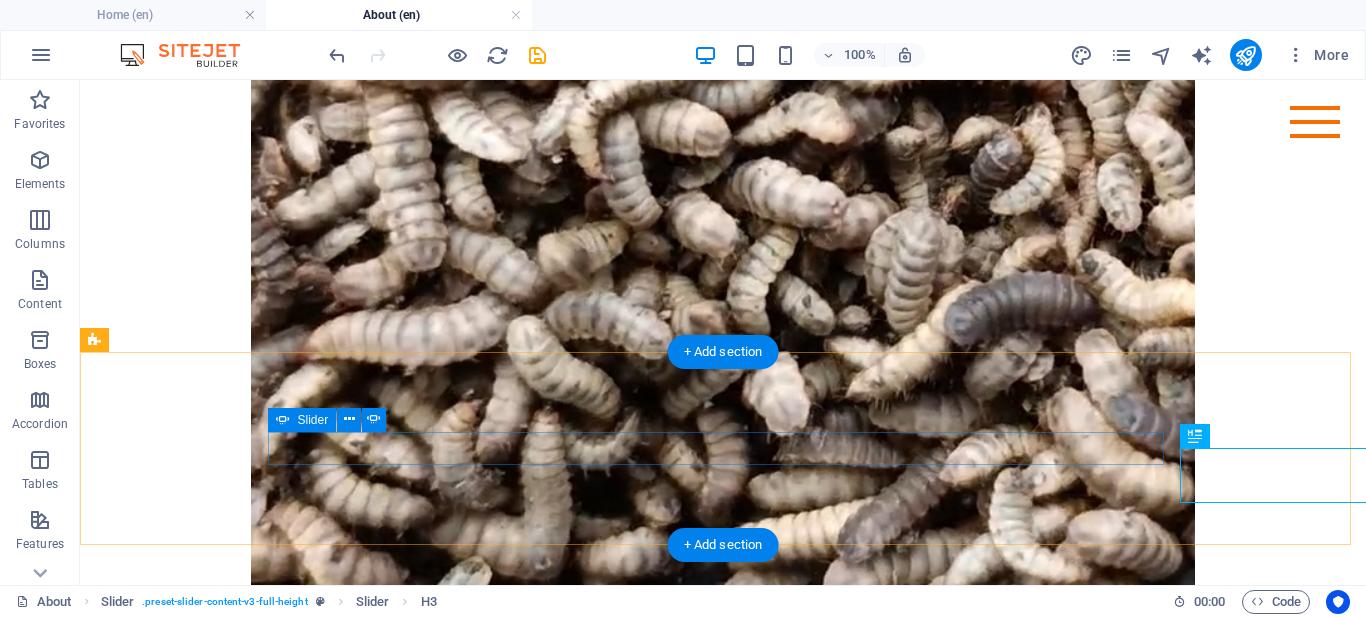 click at bounding box center (723, 1017) 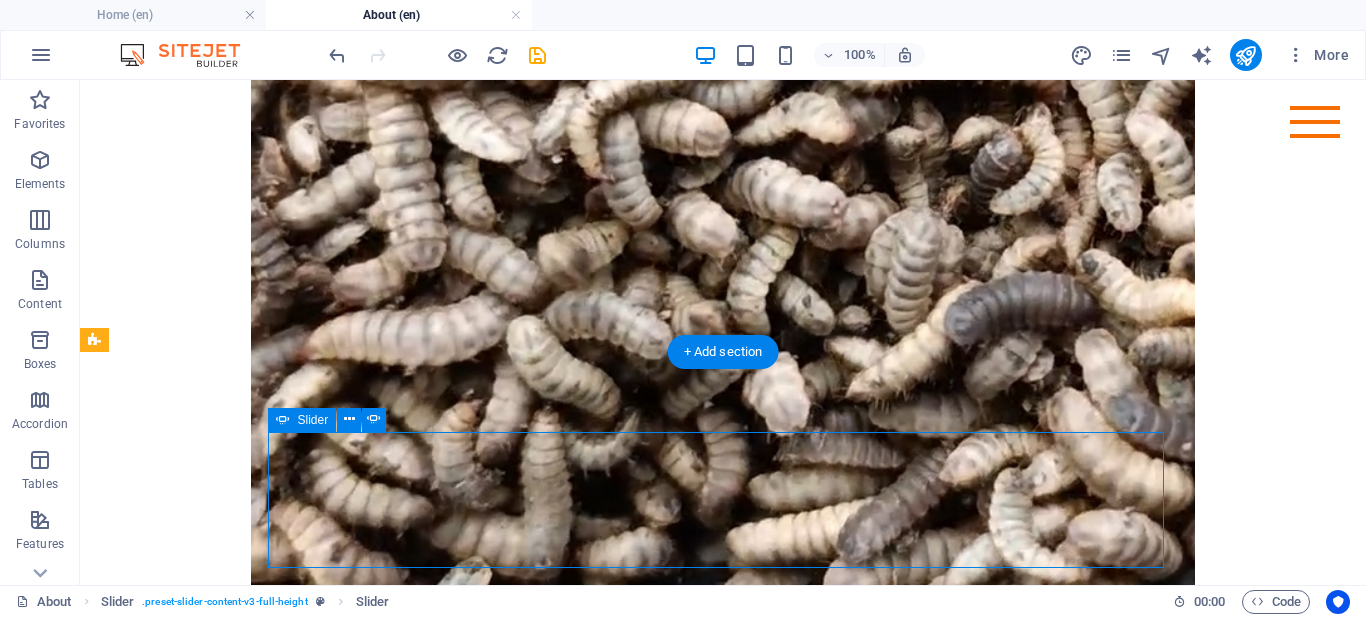 click at bounding box center [723, 1017] 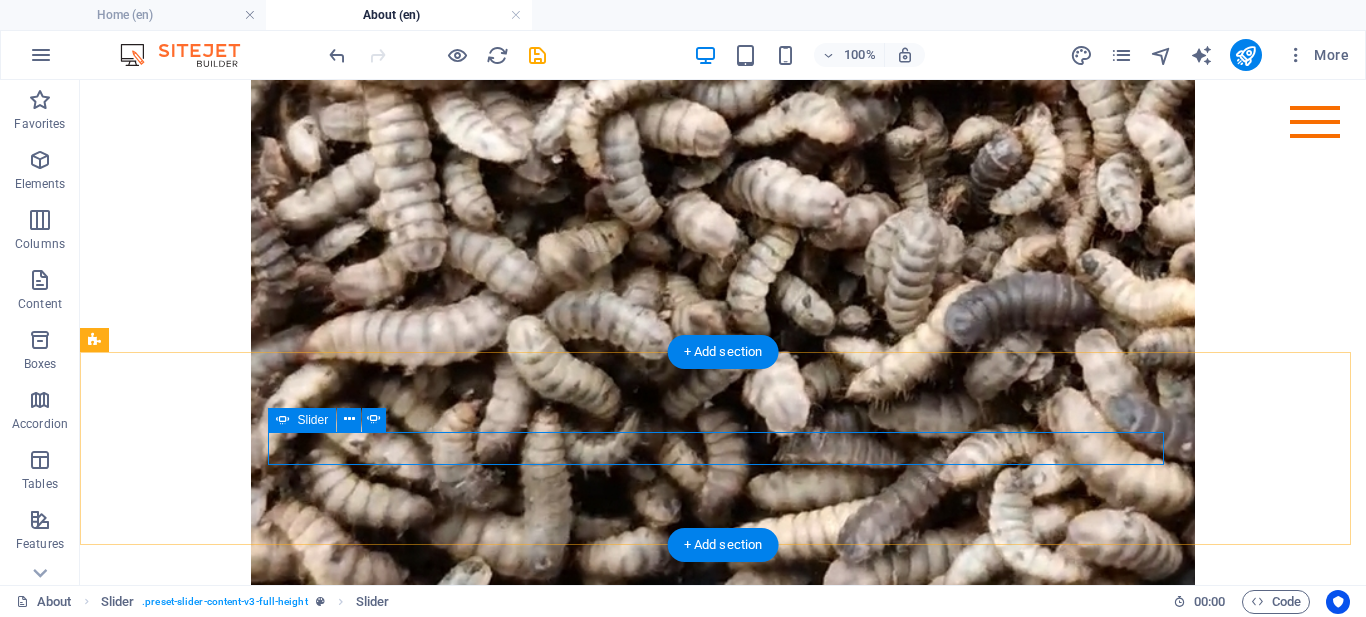 click at bounding box center [723, 1017] 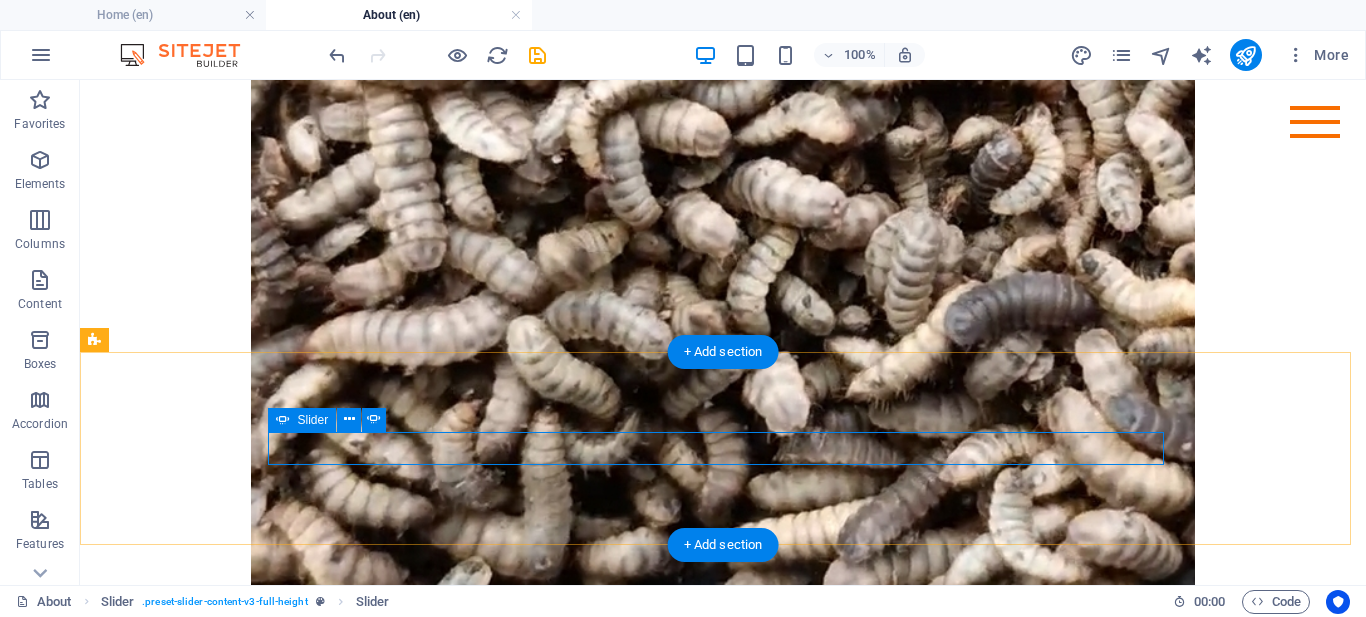 click at bounding box center [723, 1017] 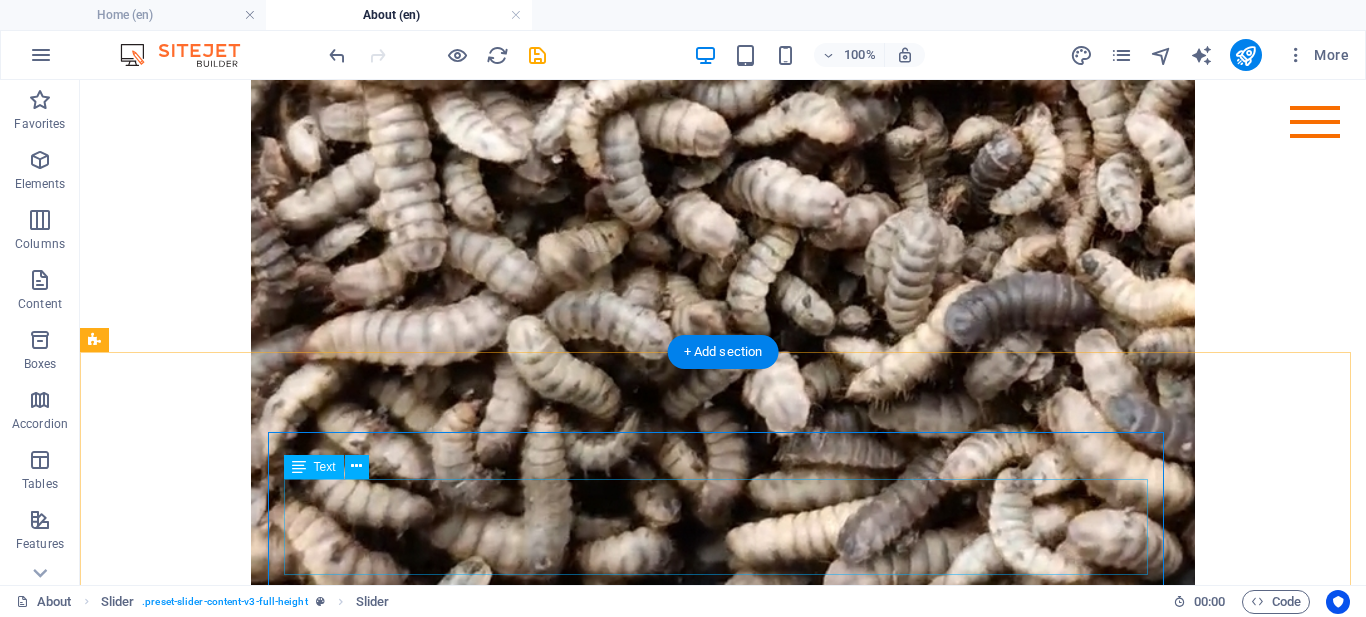 click on "Lorem ipsum dolor sit amet, consectetur adipisicing elit. Id, ipsum, quibusdam, temporibus harum culpa unde voluptatem possimus qui molestiae expedita ad aut necessitatibus vel incidunt placeat velit soluta a consectetur laborum illum nobis distinctio nisi facilis! Officiis, illum, aut, quasi dolorem laudantium fuga porro amet provident voluptatibus dicta mollitia neque!" at bounding box center (-2877, 1451) 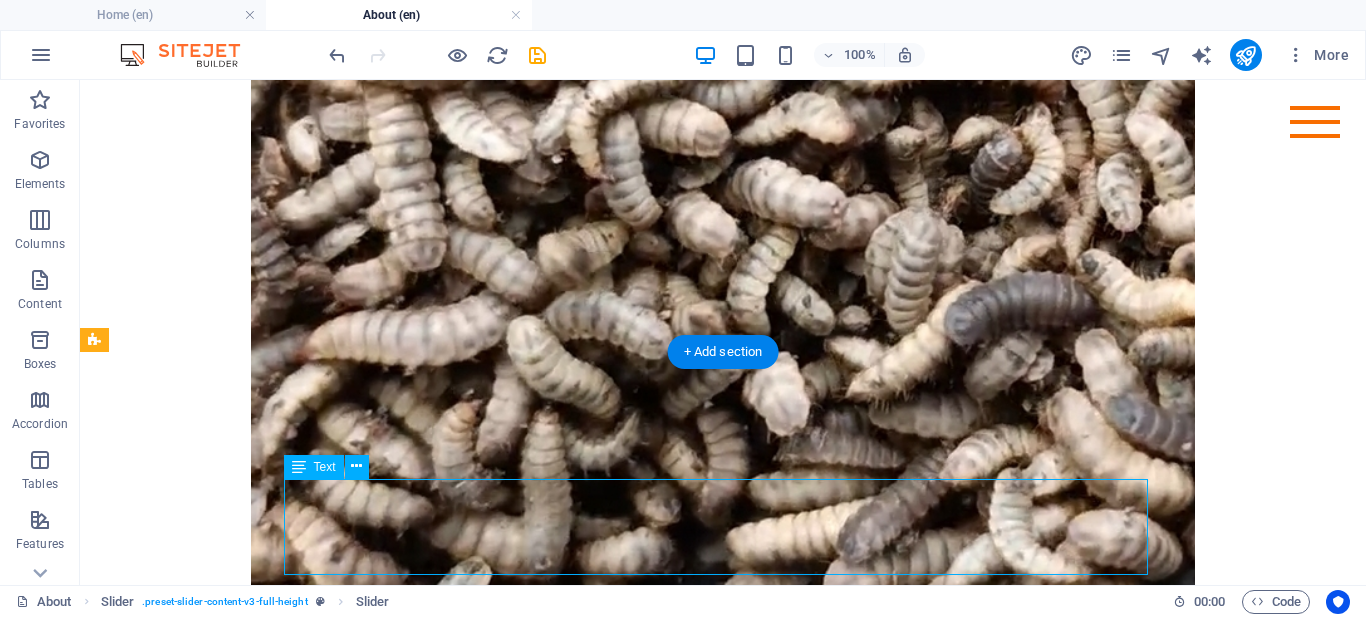 click on "Lorem ipsum dolor sit amet, consectetur adipisicing elit. Id, ipsum, quibusdam, temporibus harum culpa unde voluptatem possimus qui molestiae expedita ad aut necessitatibus vel incidunt placeat velit soluta a consectetur laborum illum nobis distinctio nisi facilis! Officiis, illum, aut, quasi dolorem laudantium fuga porro amet provident voluptatibus dicta mollitia neque!" at bounding box center (-2877, 1451) 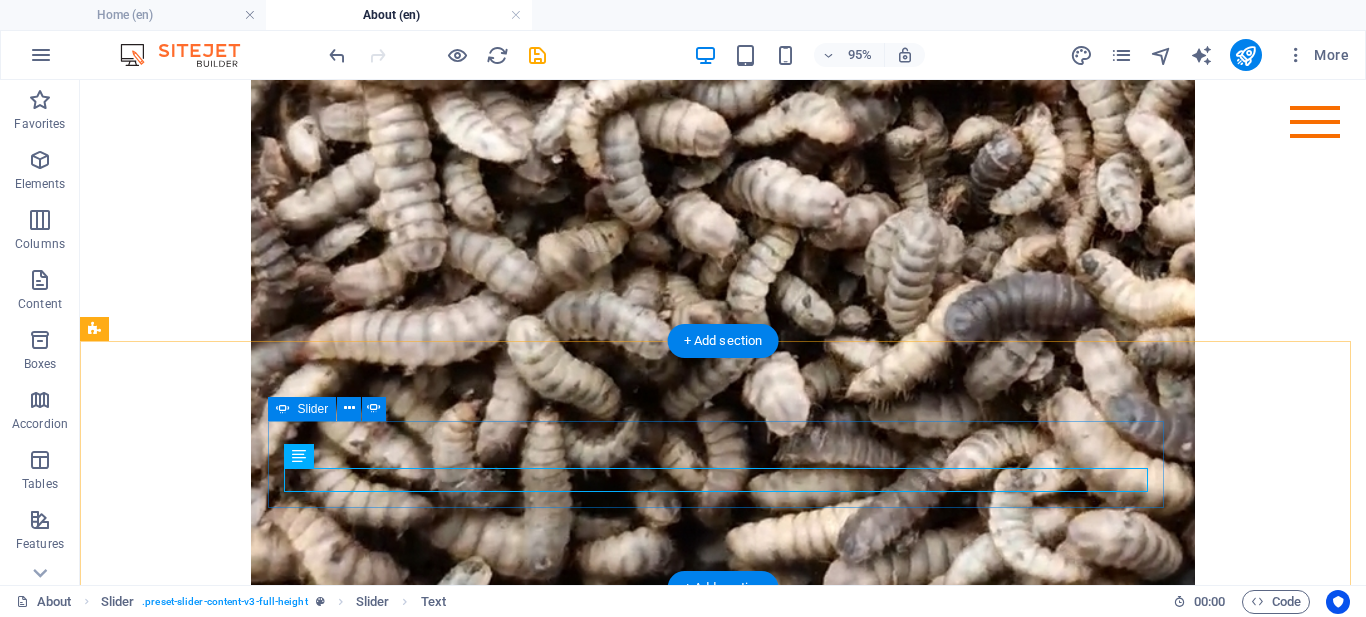 scroll, scrollTop: 2095, scrollLeft: 0, axis: vertical 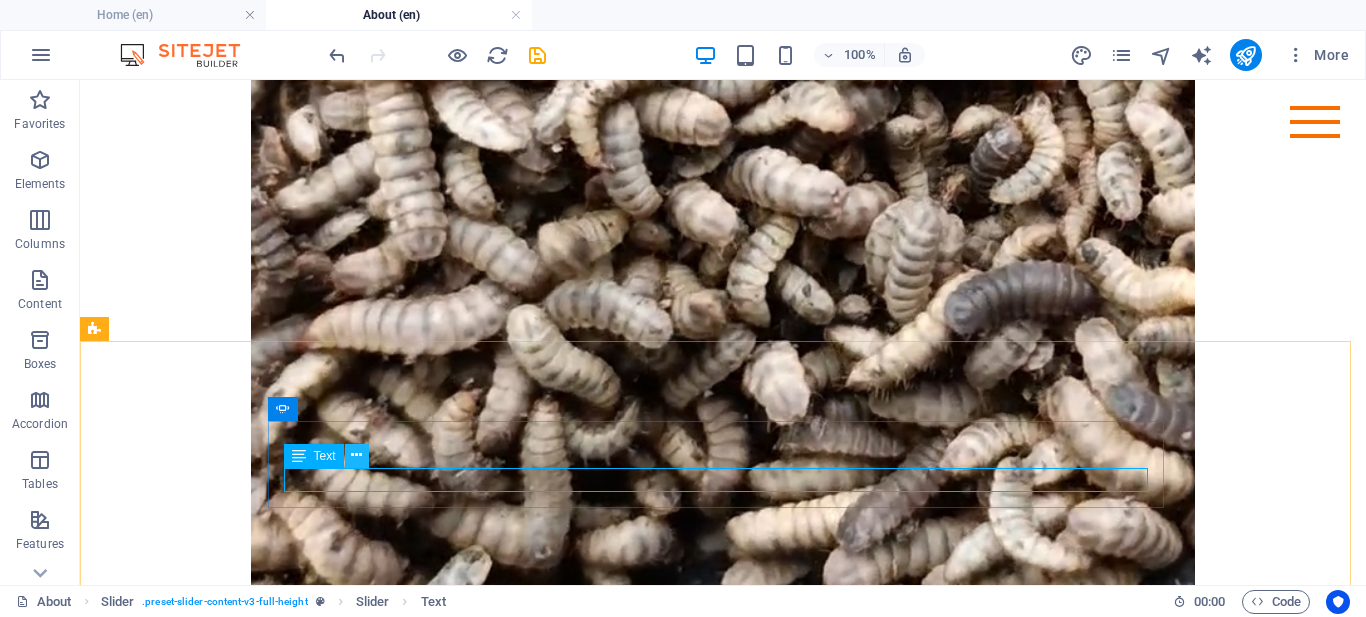 click at bounding box center (356, 455) 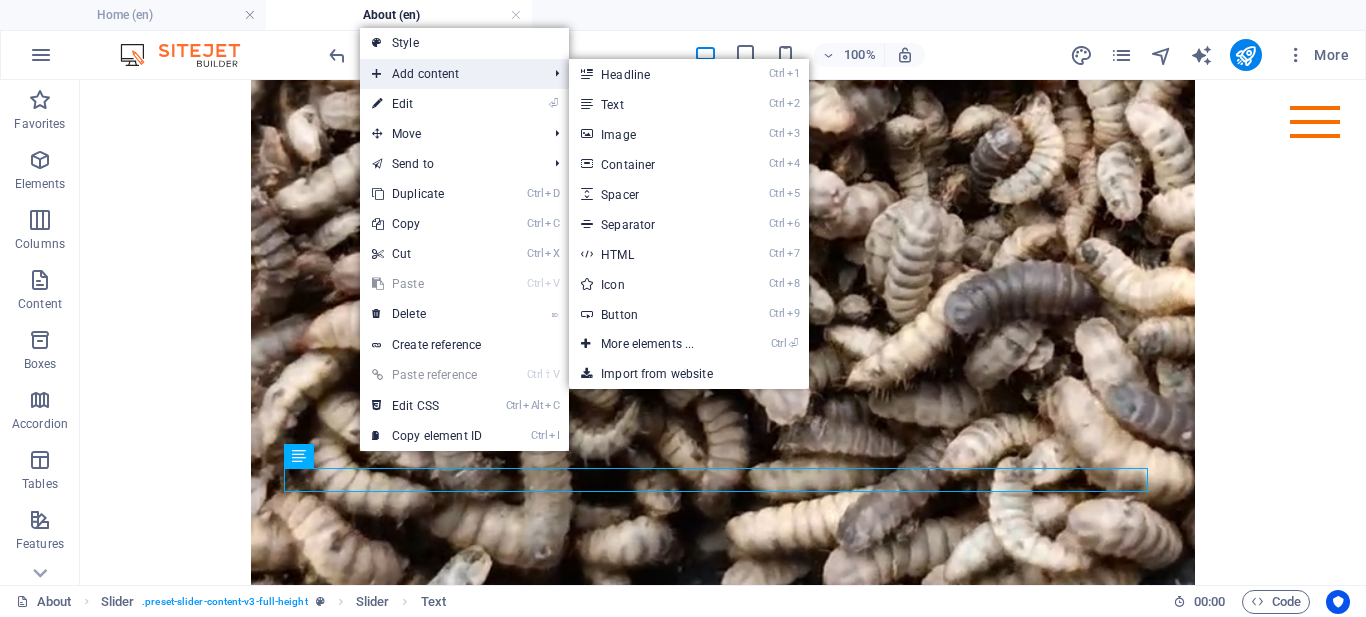 click on "Add content" at bounding box center (449, 74) 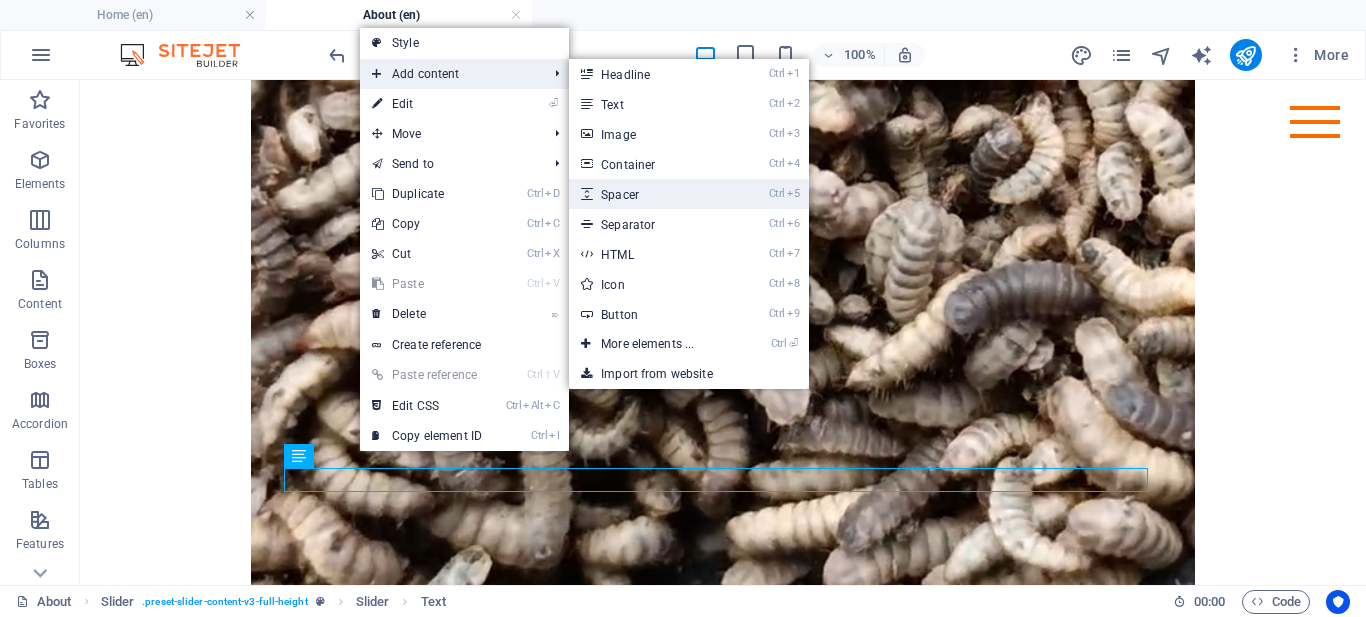 click on "Ctrl 5  Spacer" at bounding box center (651, 194) 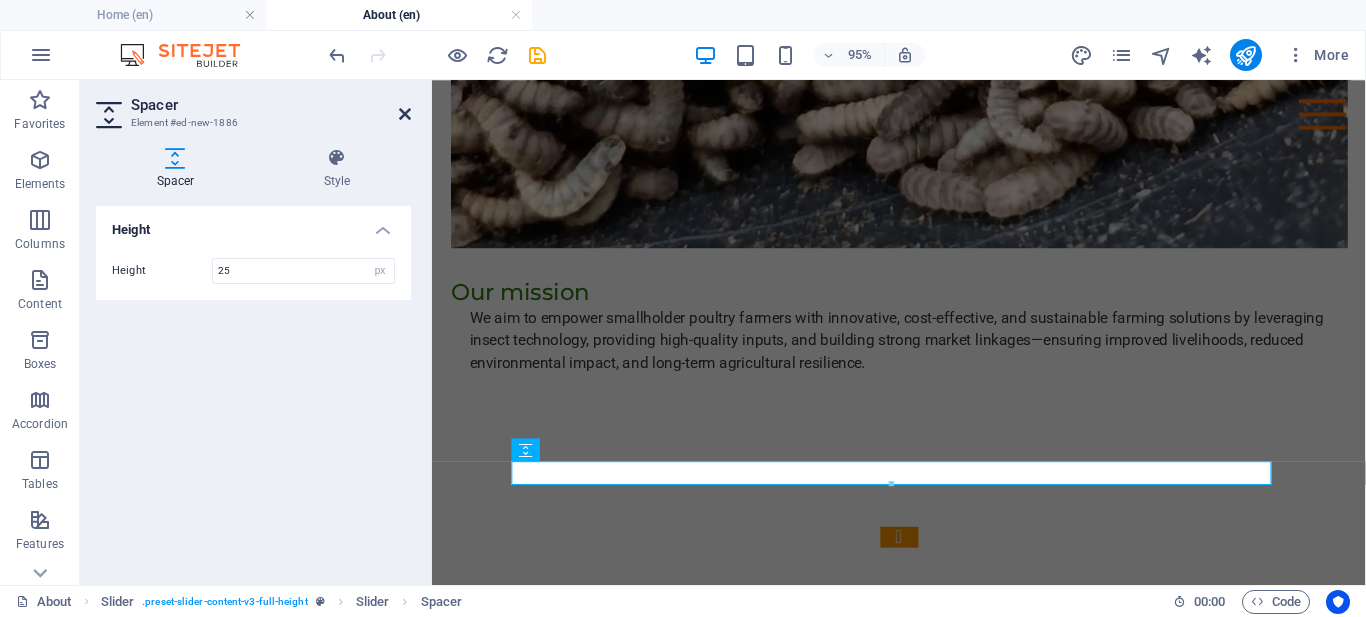 type on "25" 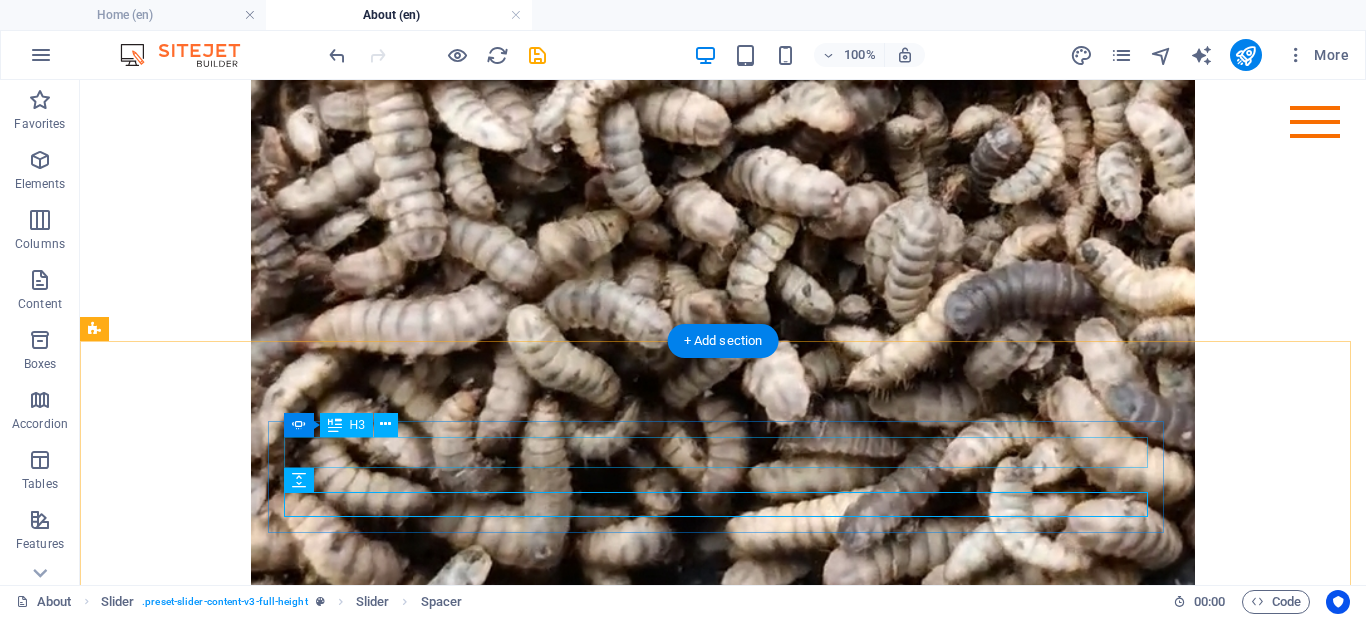 click on "Vision" at bounding box center [-2877, 1328] 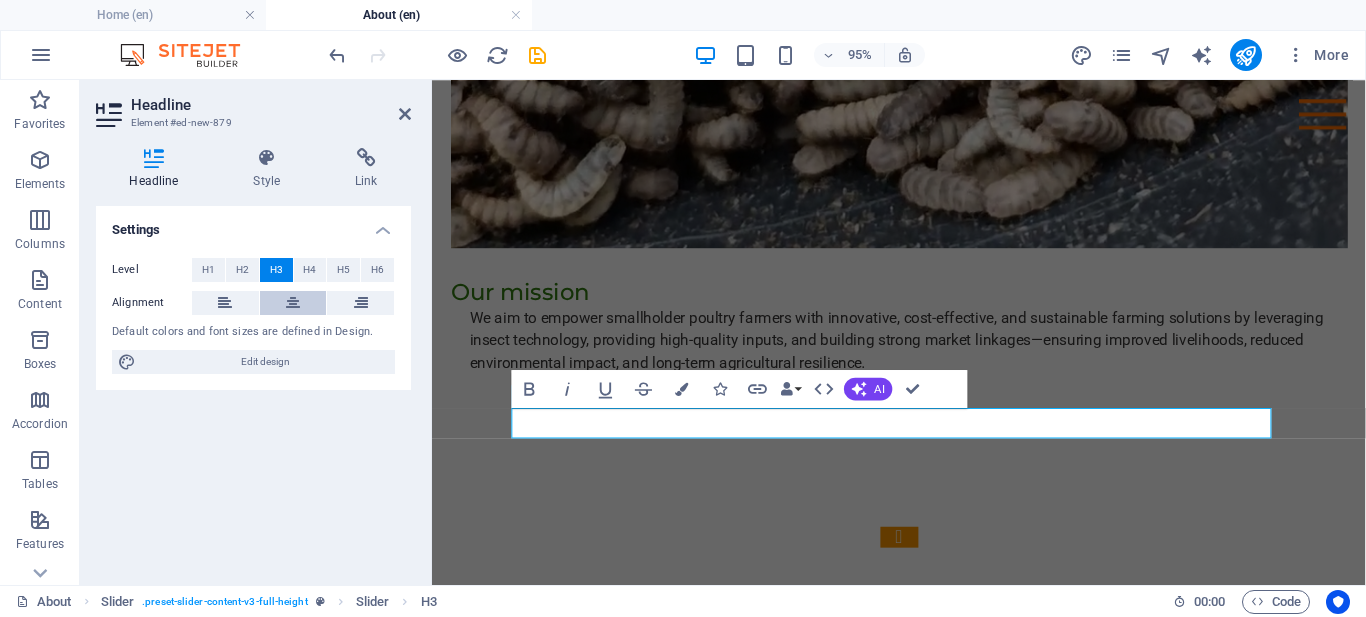 click at bounding box center [293, 303] 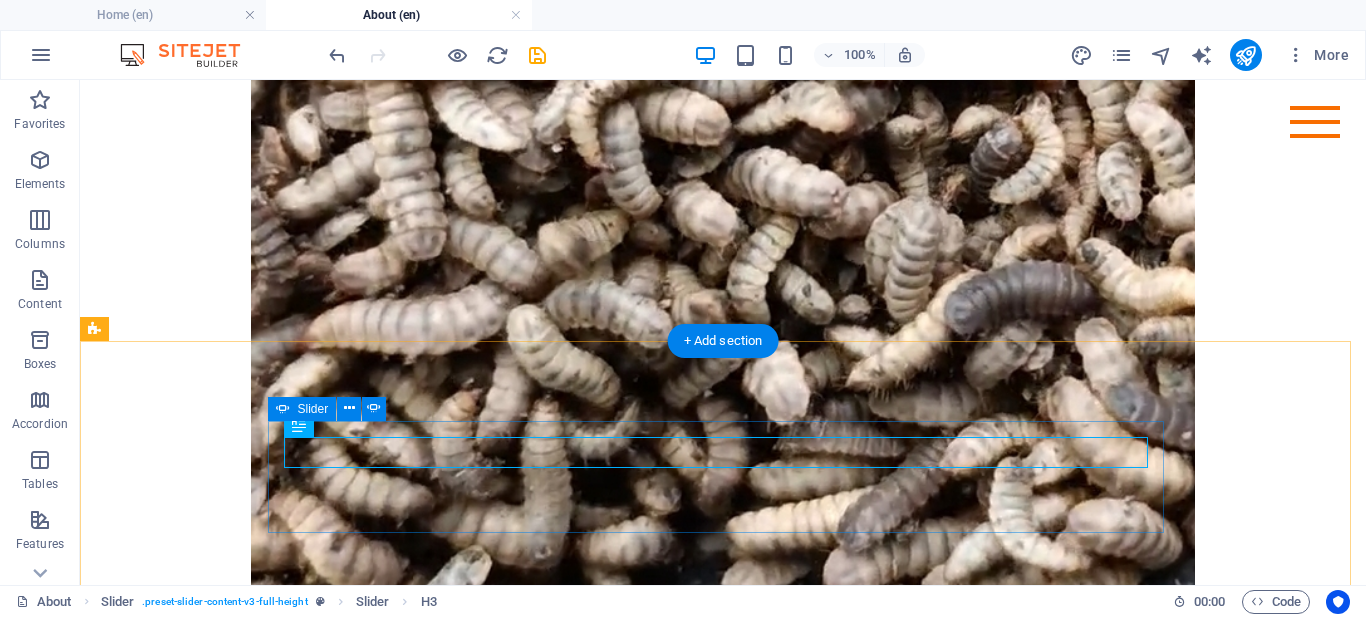click at bounding box center (723, 1140) 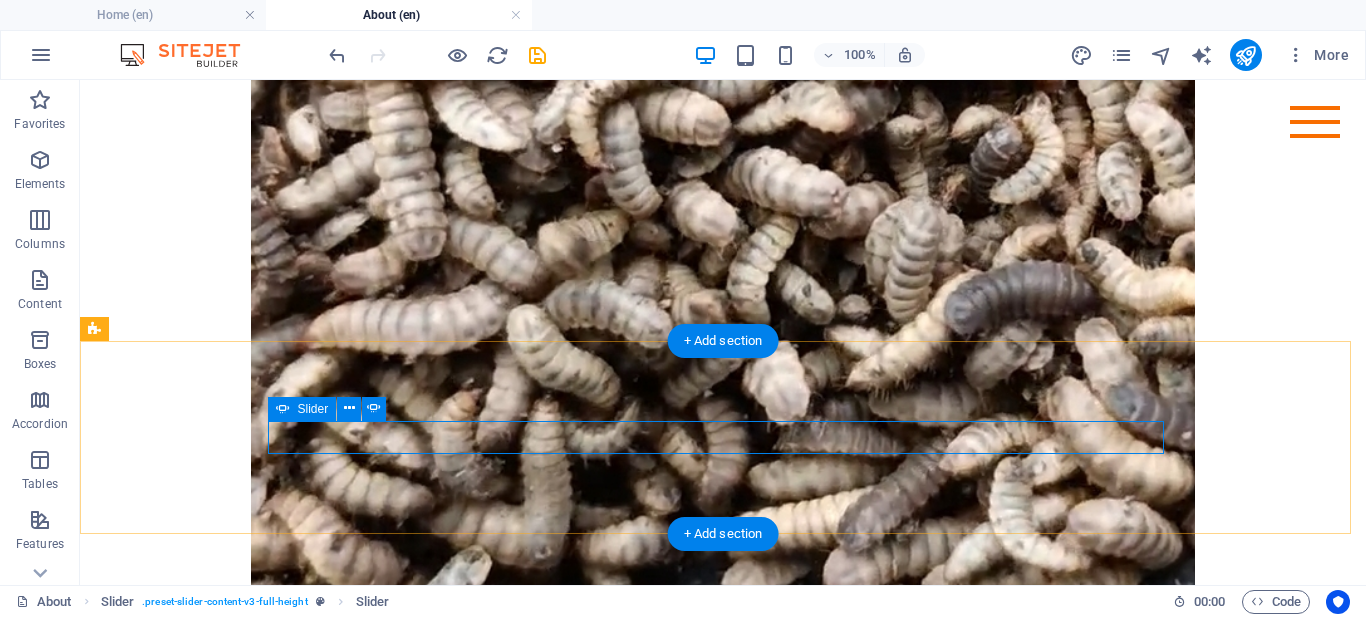 click at bounding box center (723, 1061) 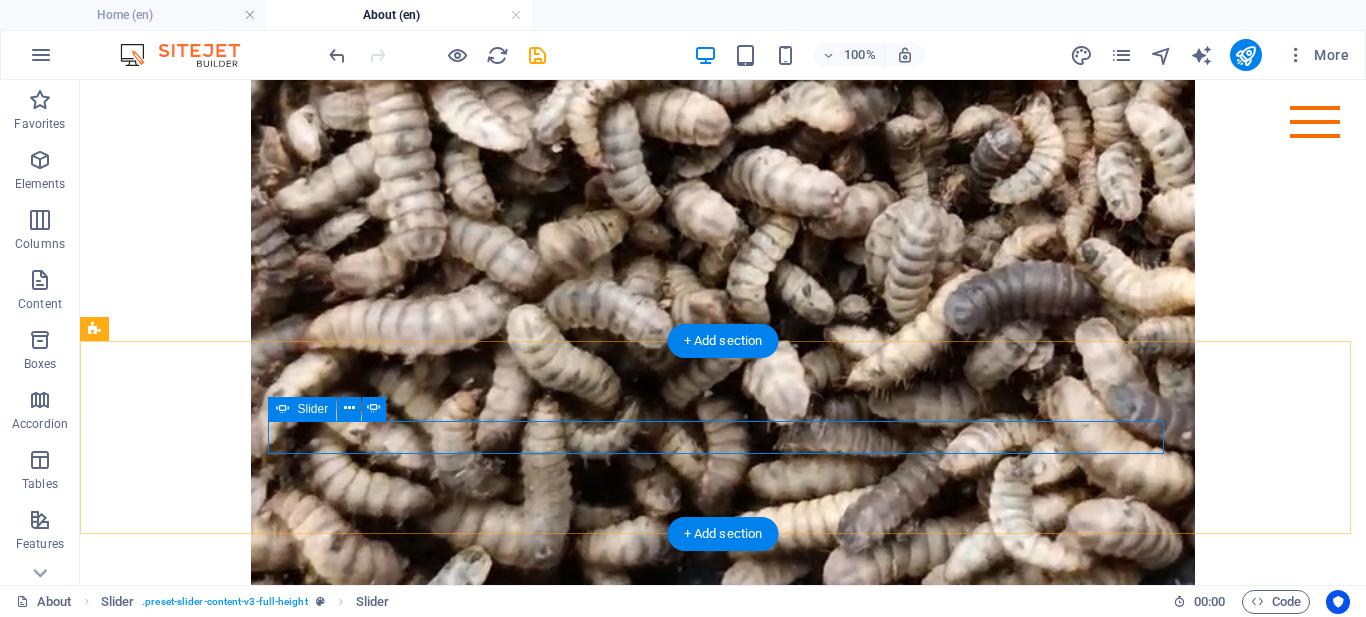 click at bounding box center [723, 1061] 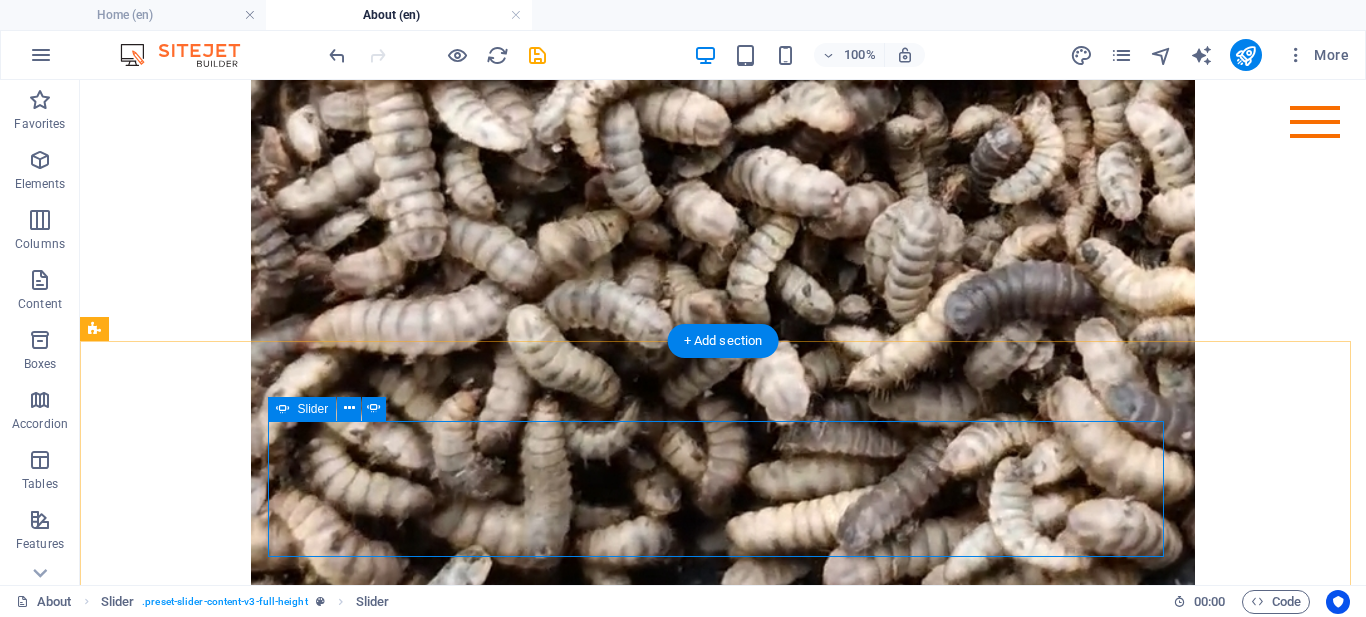 click at bounding box center (723, 1006) 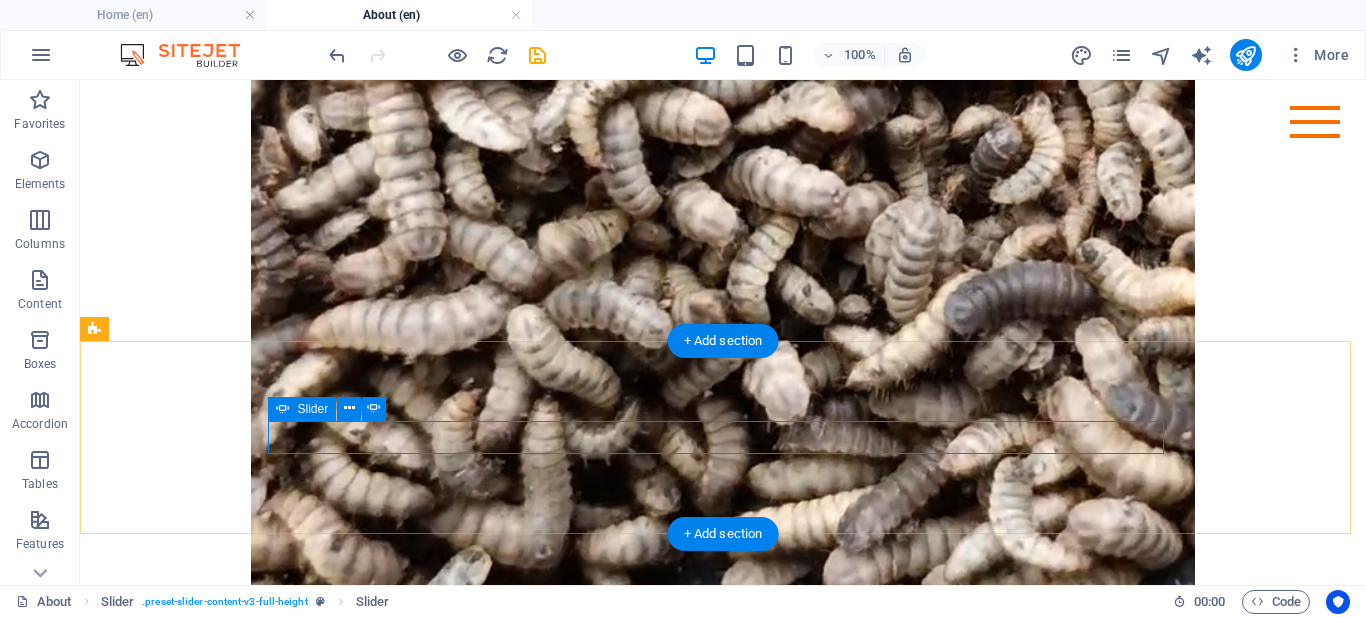 click at bounding box center [723, 1006] 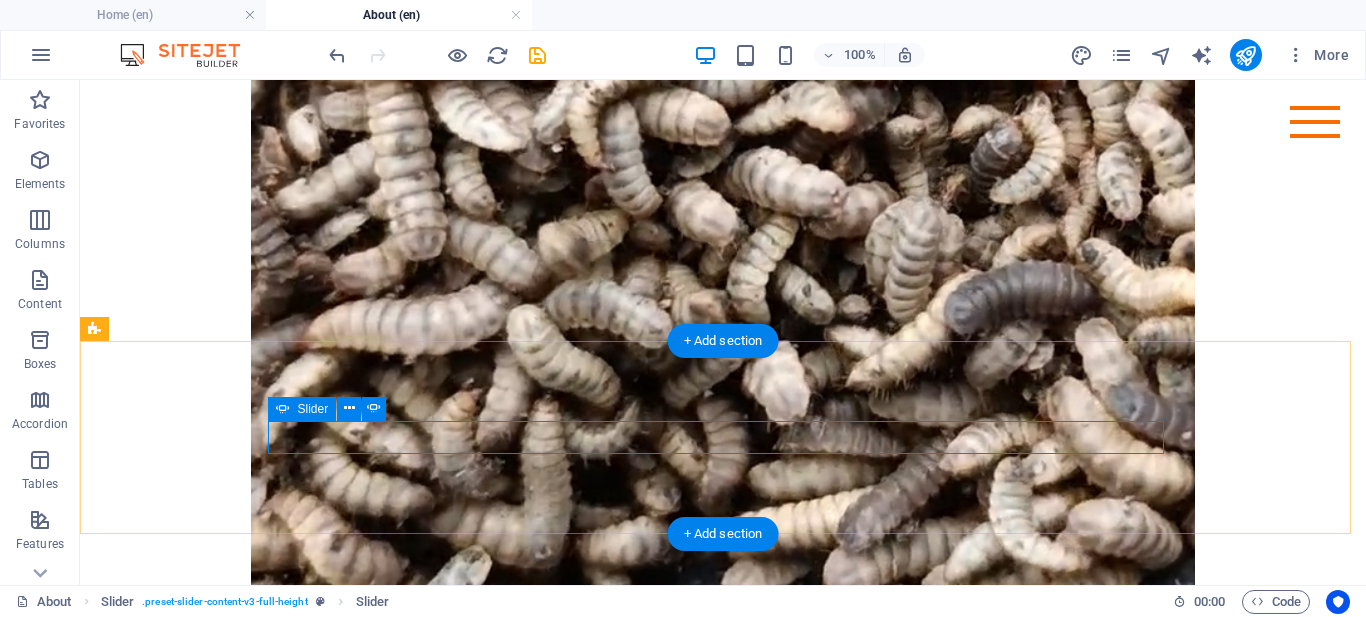 click at bounding box center [723, 1006] 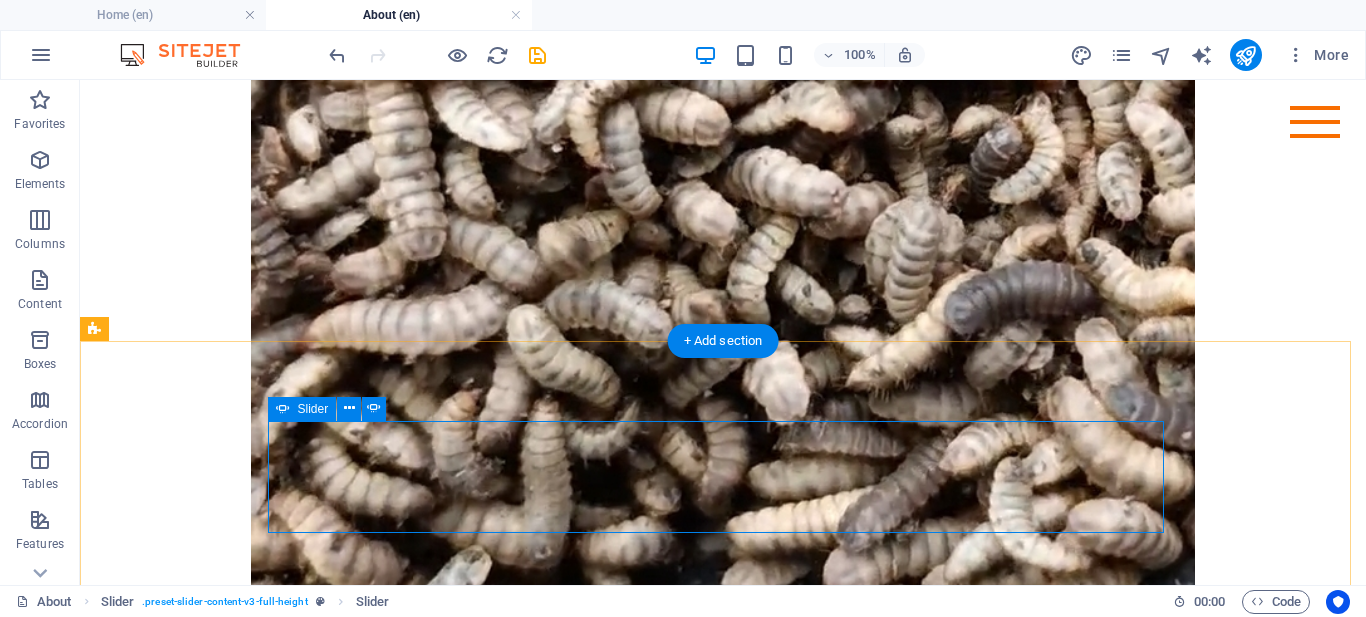 click at bounding box center (723, 1006) 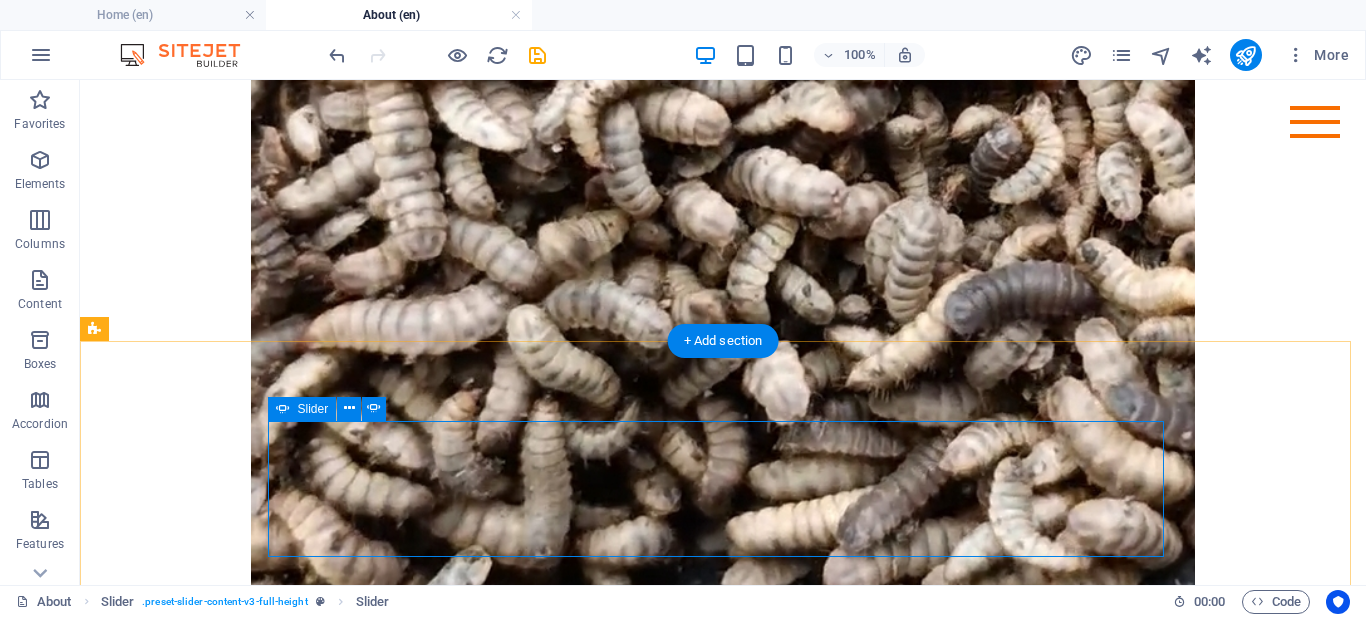 click at bounding box center [723, 1006] 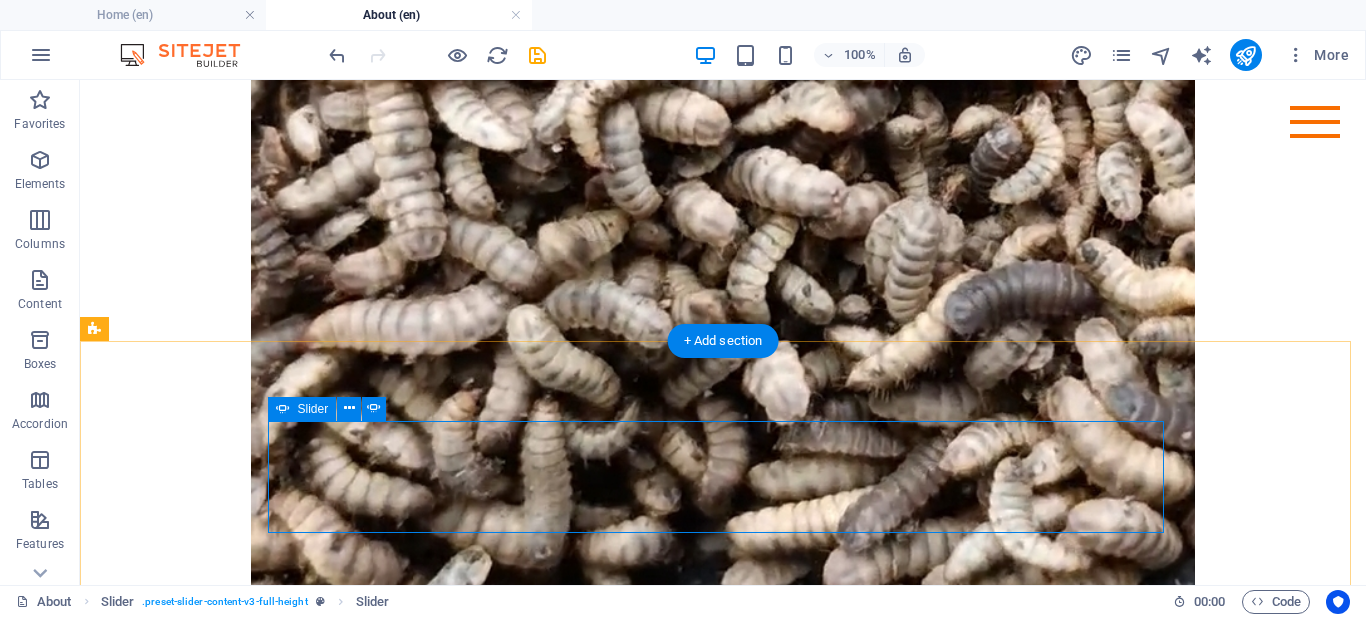 click at bounding box center [723, 1140] 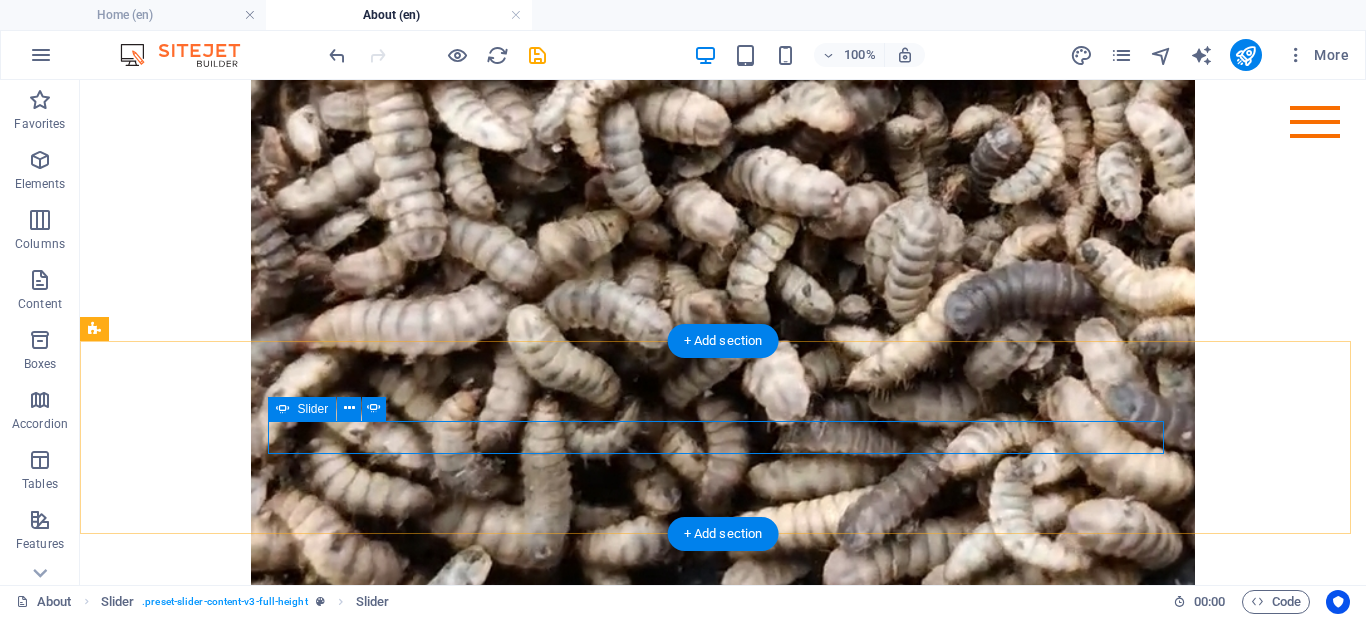 click on "Vision To lead in sustainable Agricultural solutions for enhanced productivity and profitability. ​ ​ Our mission ​ To empower farmers with eco-friendly  innovations for resilient and profitable agriculture Vision To lead in sustainable Agricultural solutions for enhanced productivity and profitability. ​ 1 2 3 4" at bounding box center [723, 1033] 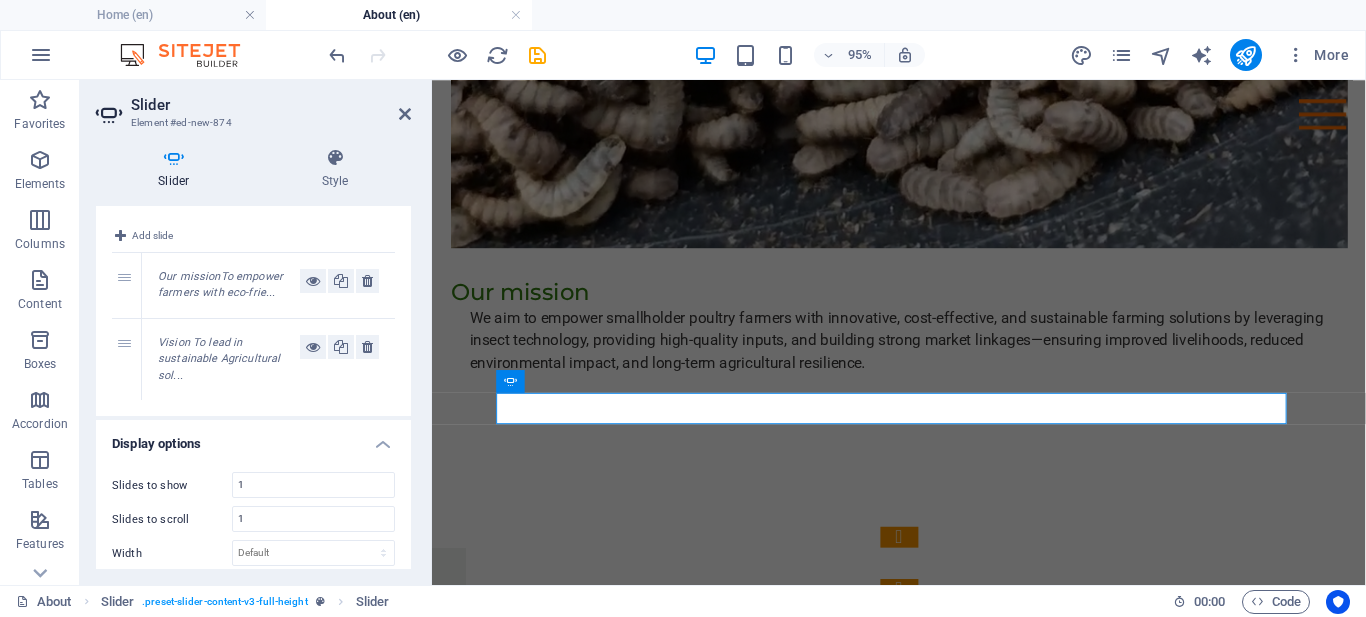 scroll, scrollTop: 0, scrollLeft: 0, axis: both 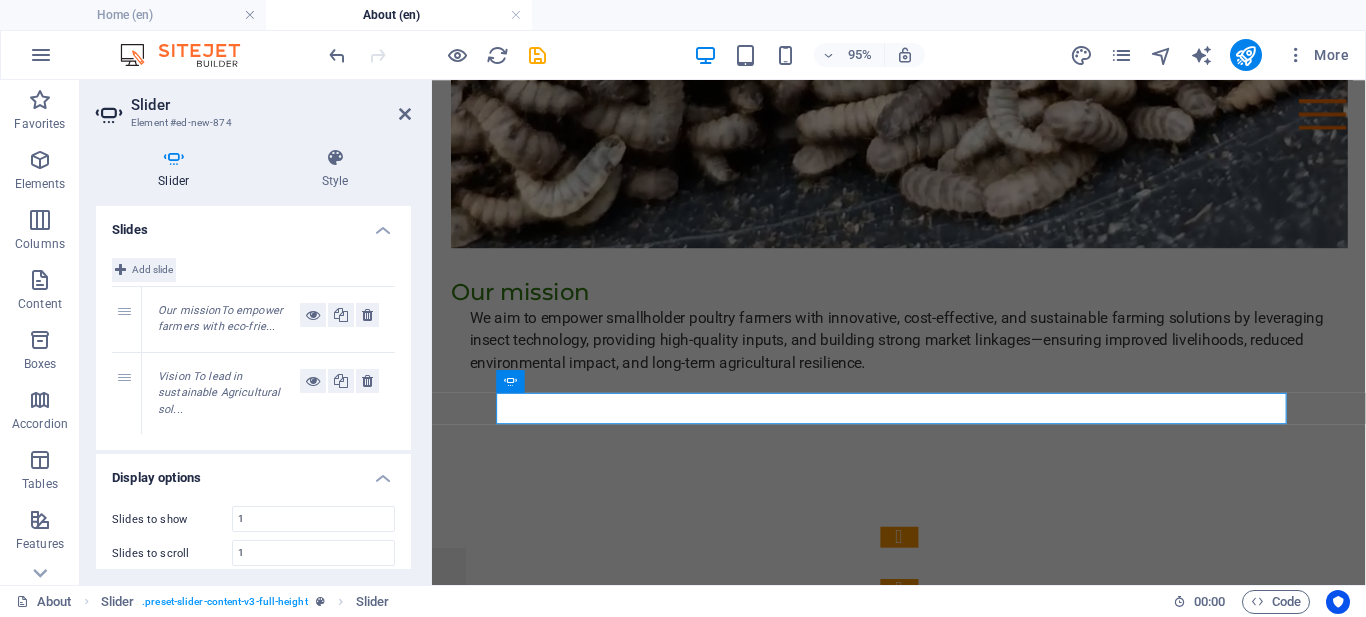 click on "Add slide" at bounding box center (152, 270) 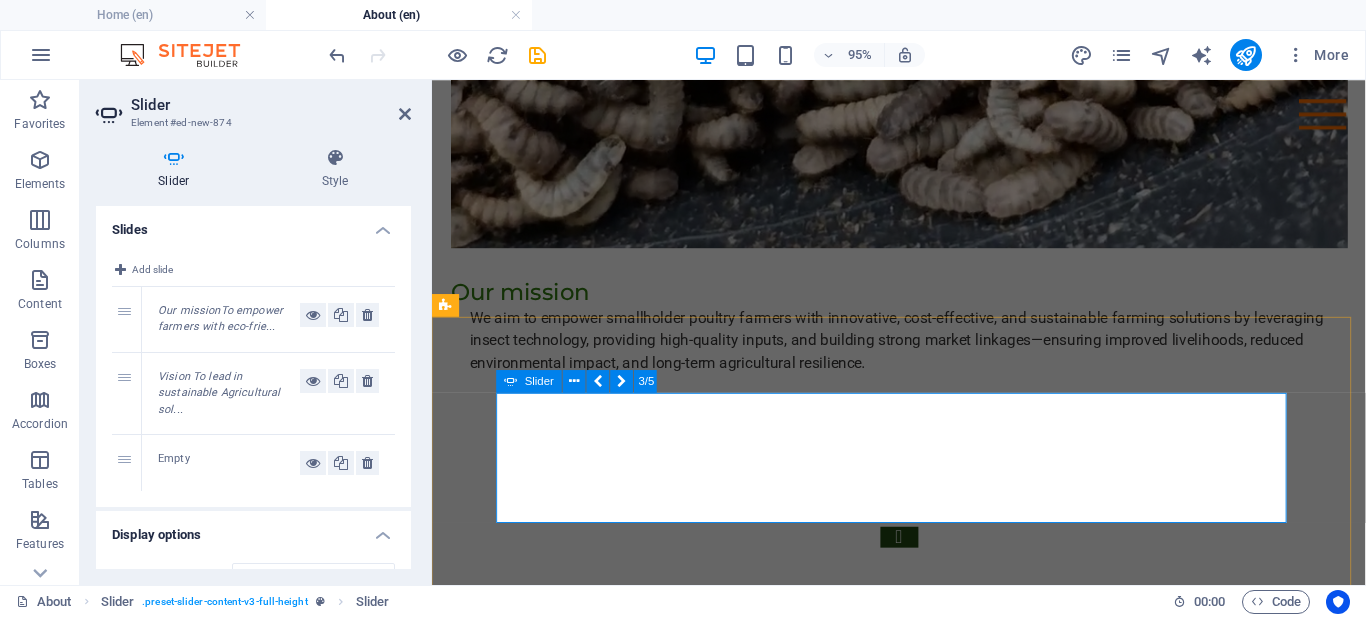 click at bounding box center (924, 561) 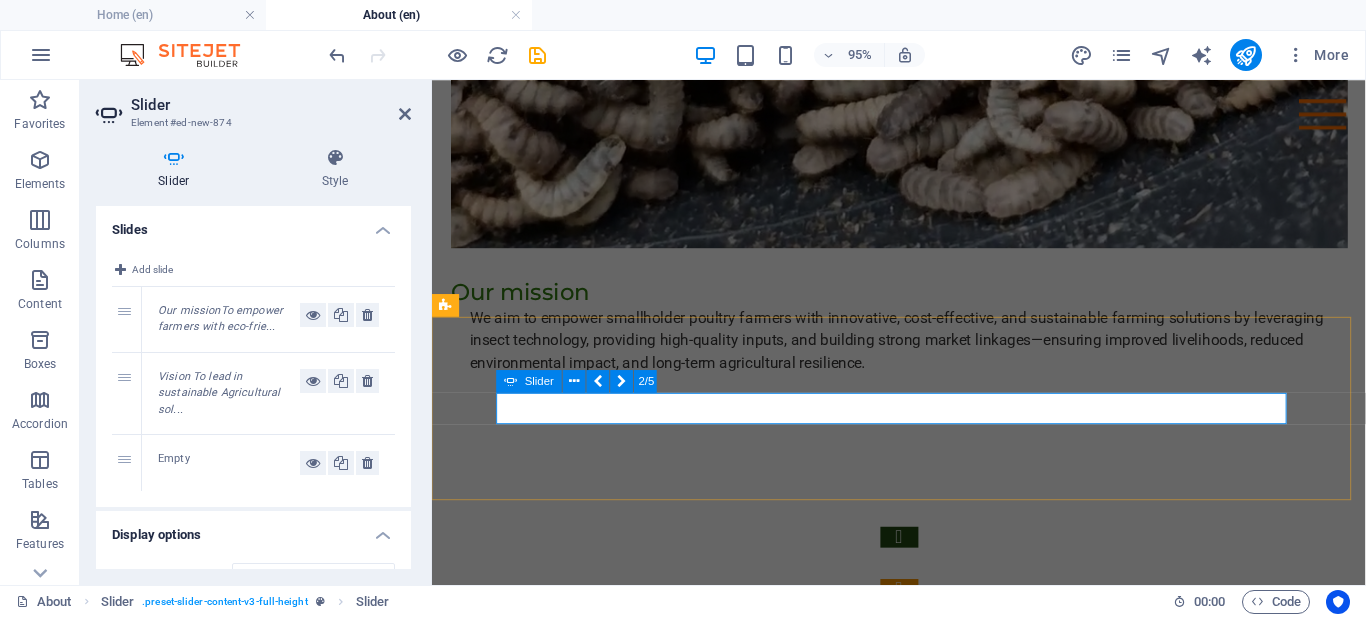 click at bounding box center (924, 561) 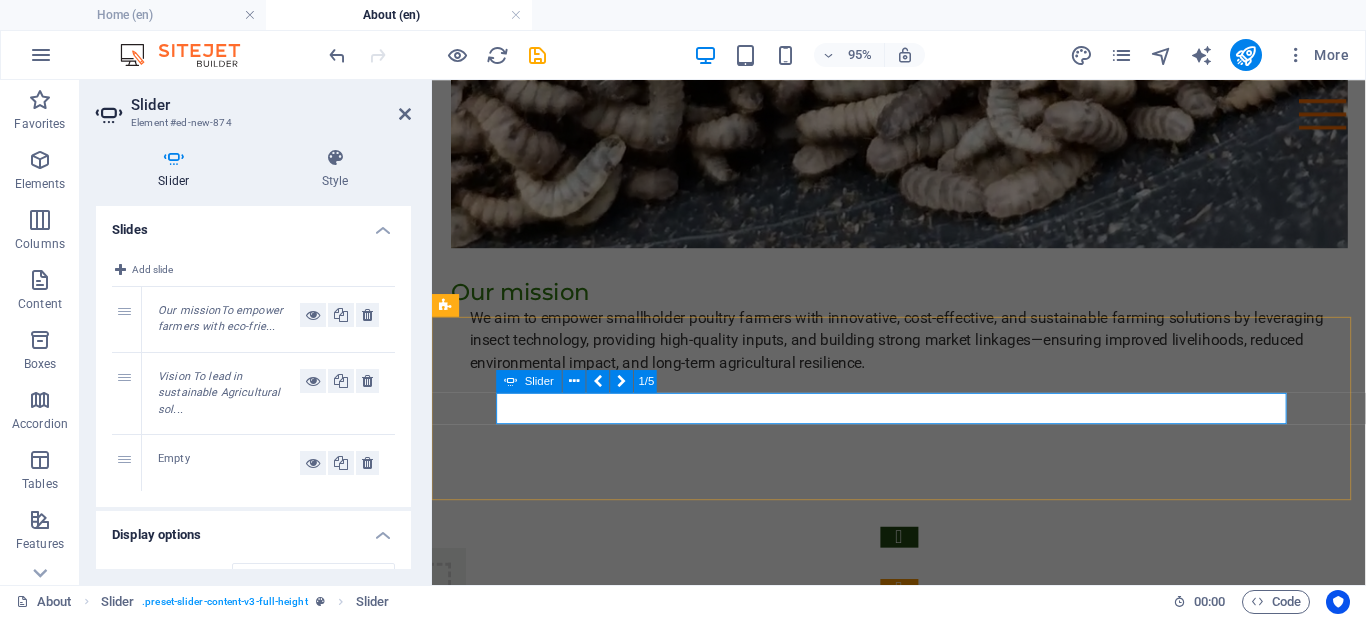 click at bounding box center (924, 561) 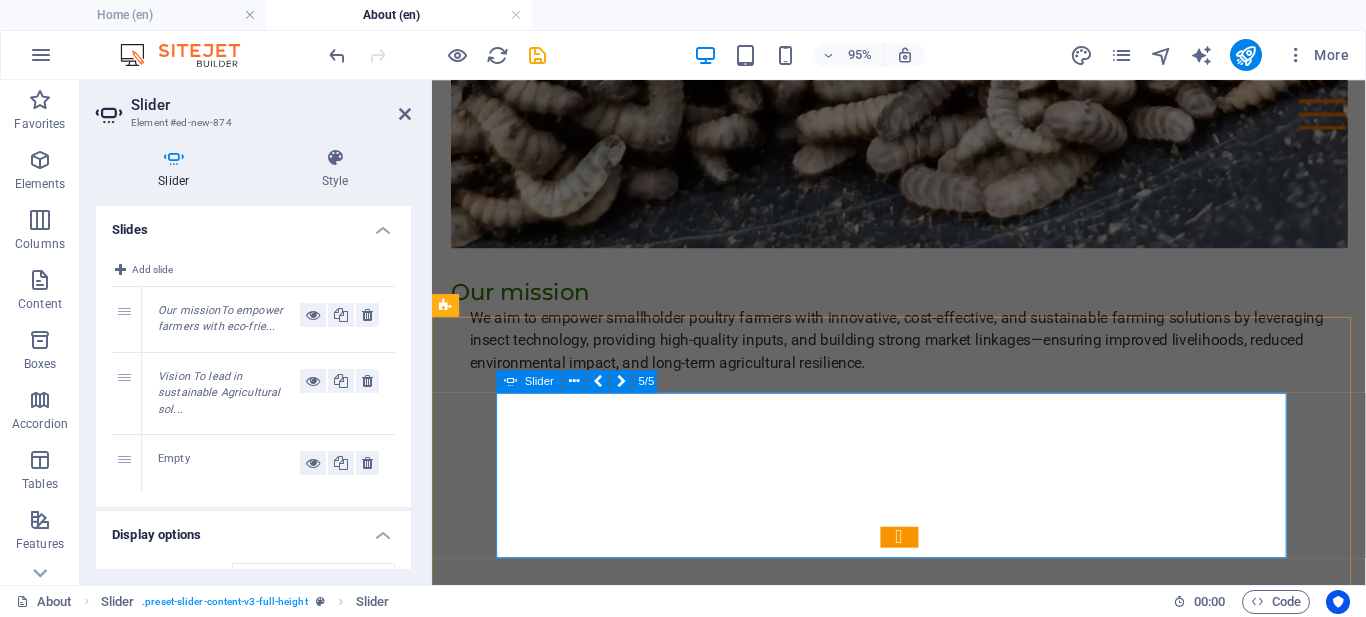 click on "Add elements" at bounding box center (-3319, 1144) 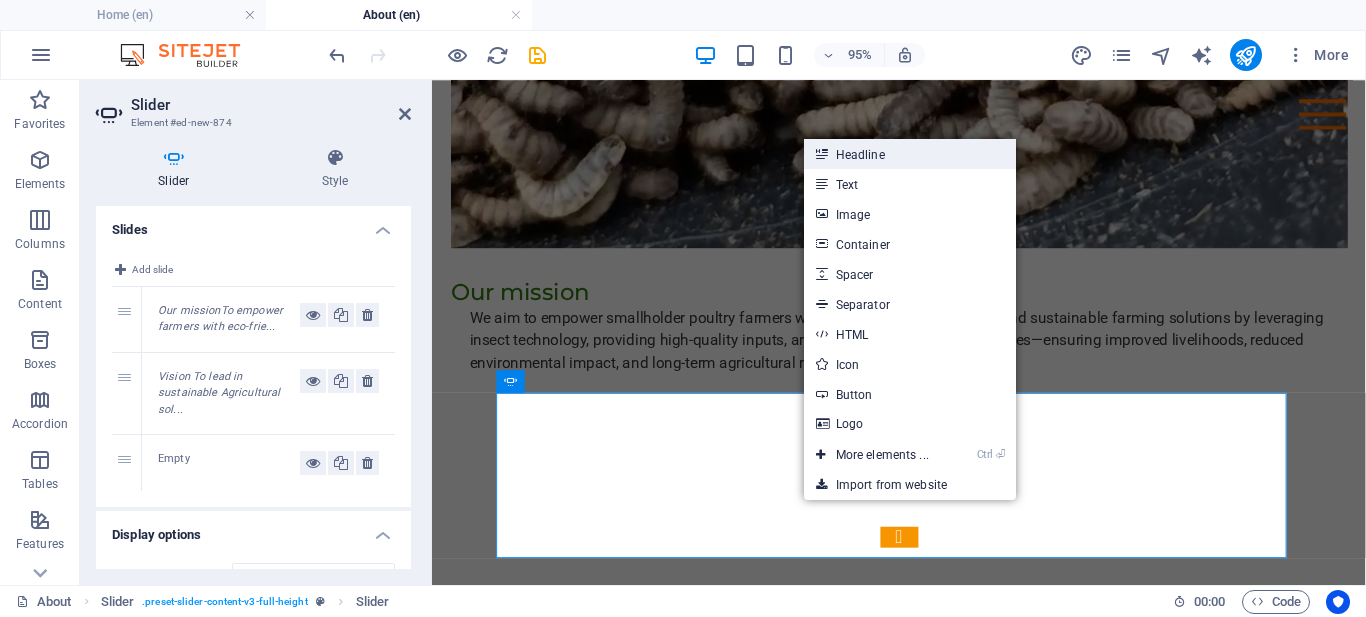 click on "Headline" at bounding box center [910, 154] 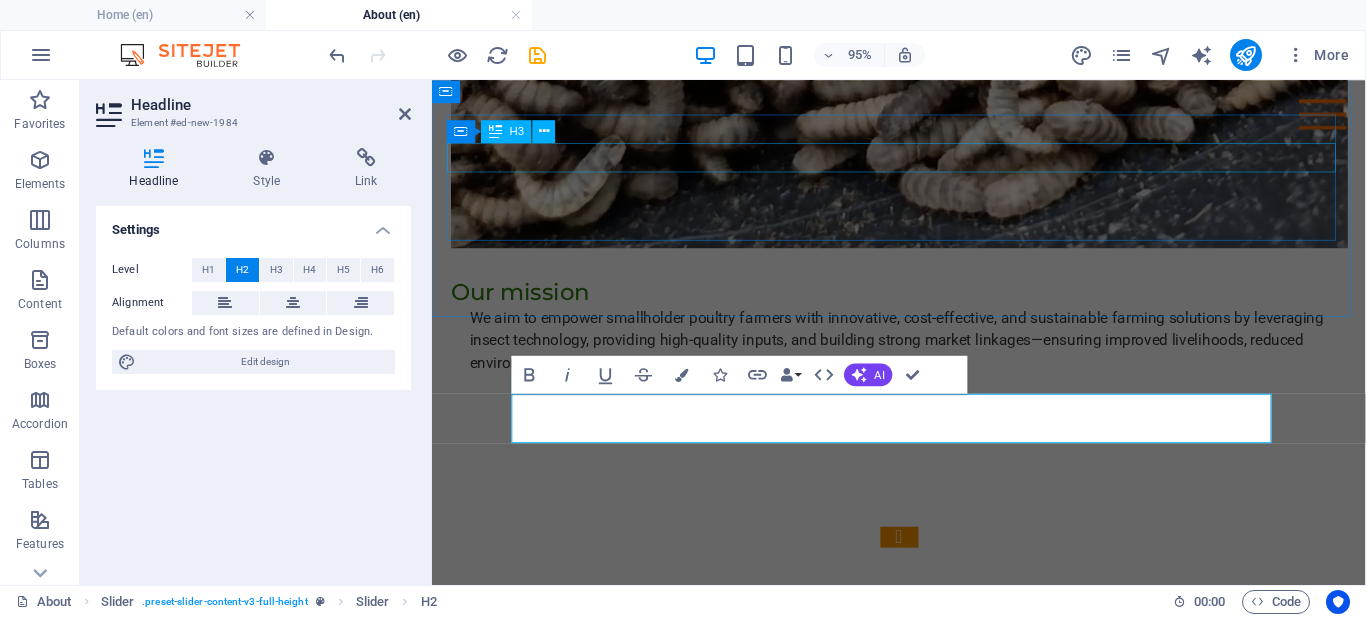 scroll, scrollTop: 15, scrollLeft: 0, axis: vertical 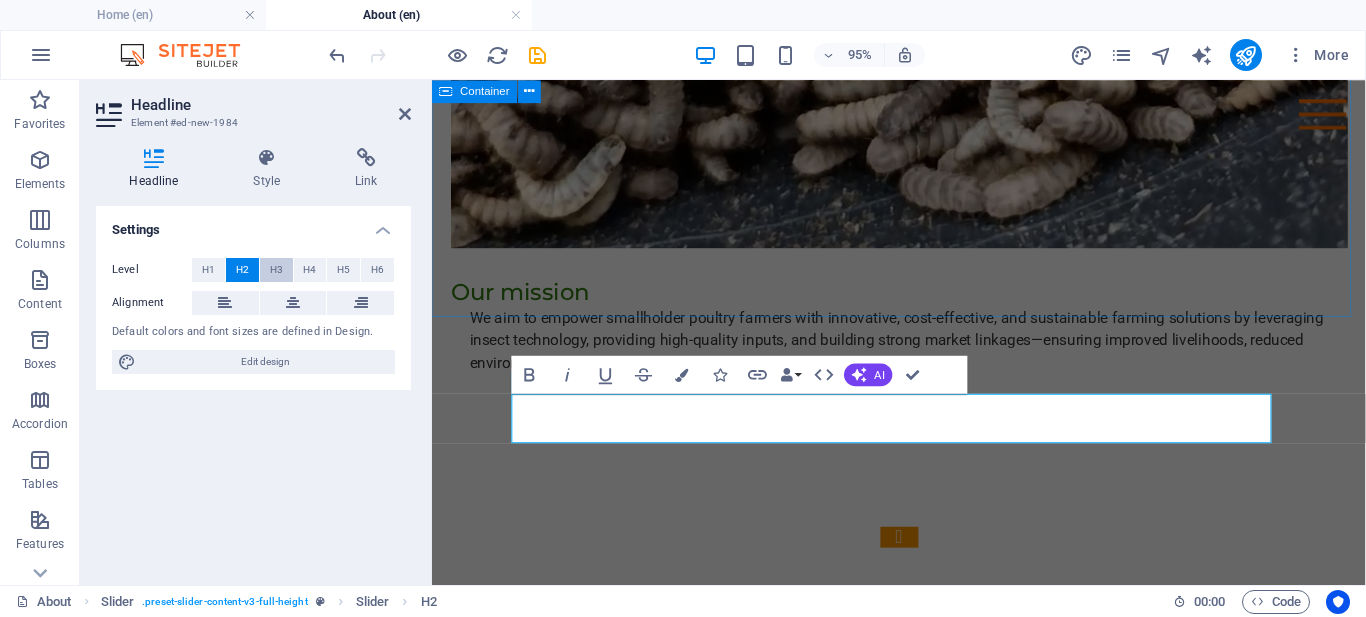 click on "H3" at bounding box center (276, 270) 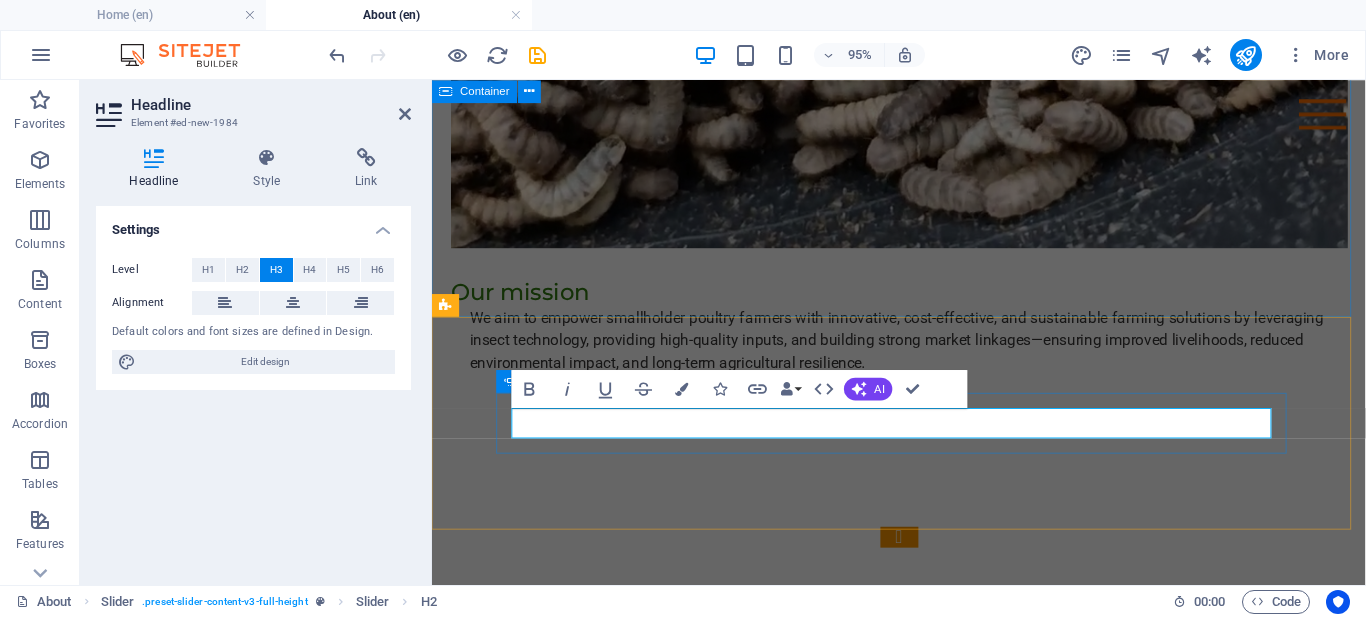 drag, startPoint x: 650, startPoint y: 442, endPoint x: 508, endPoint y: 447, distance: 142.088 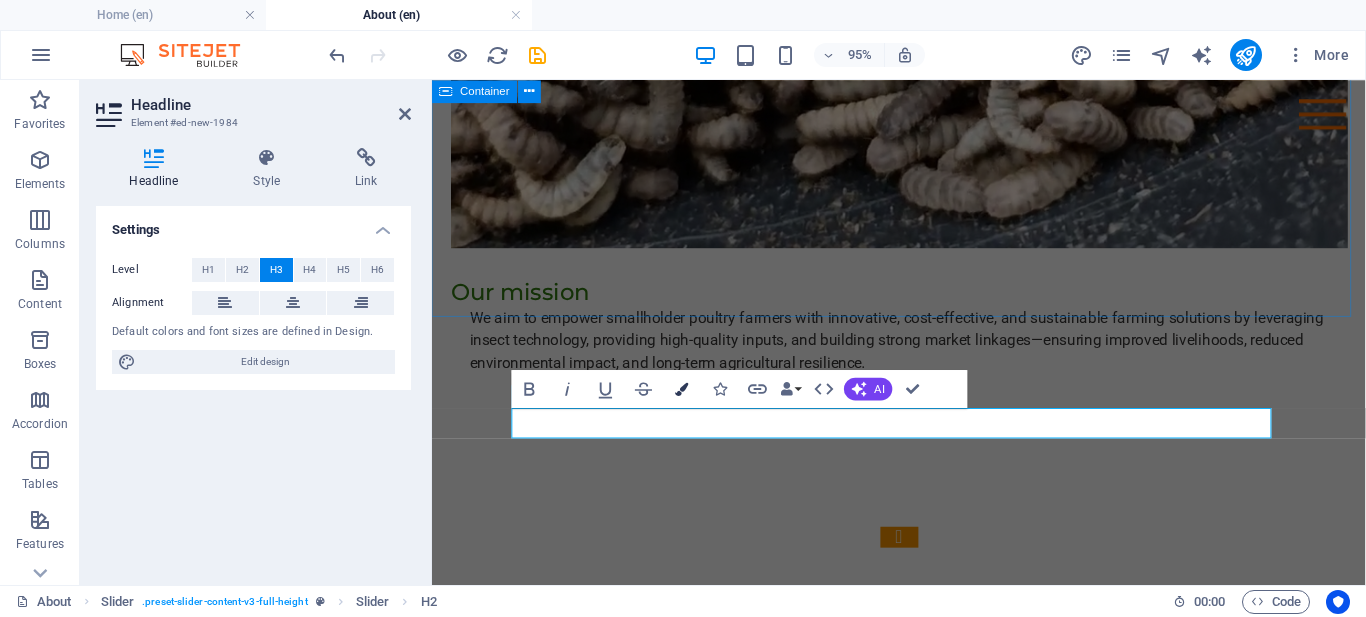 click at bounding box center [681, 388] 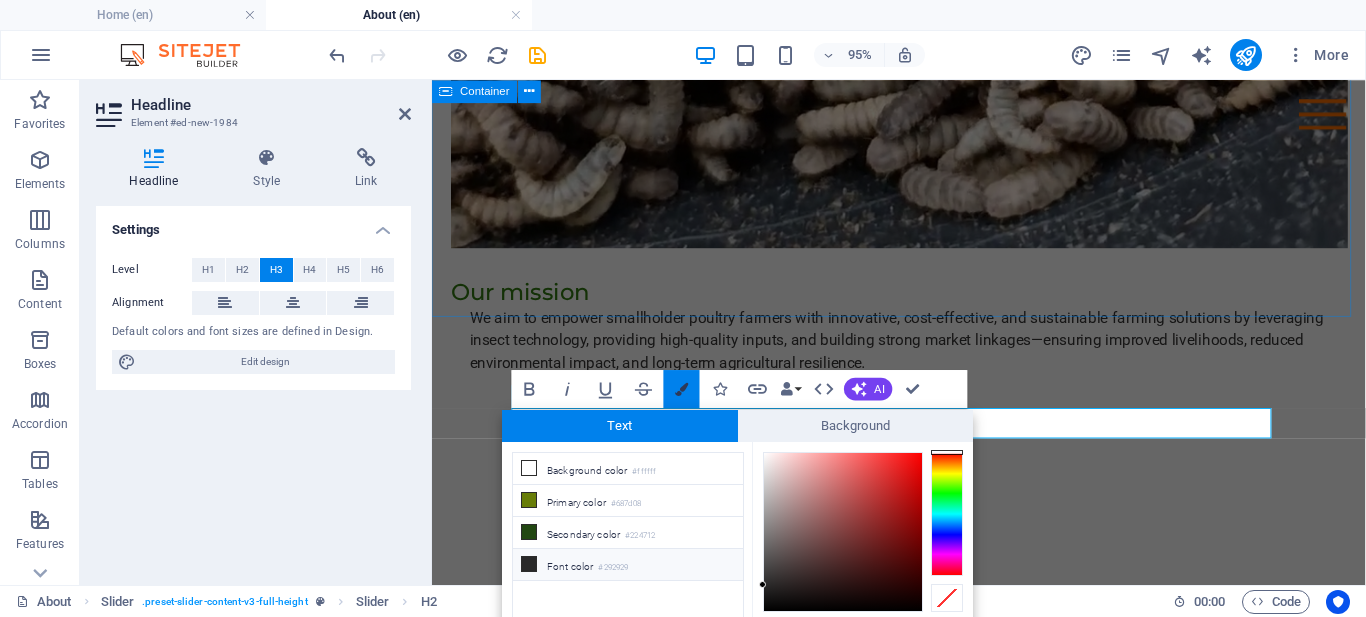 scroll, scrollTop: 73, scrollLeft: 0, axis: vertical 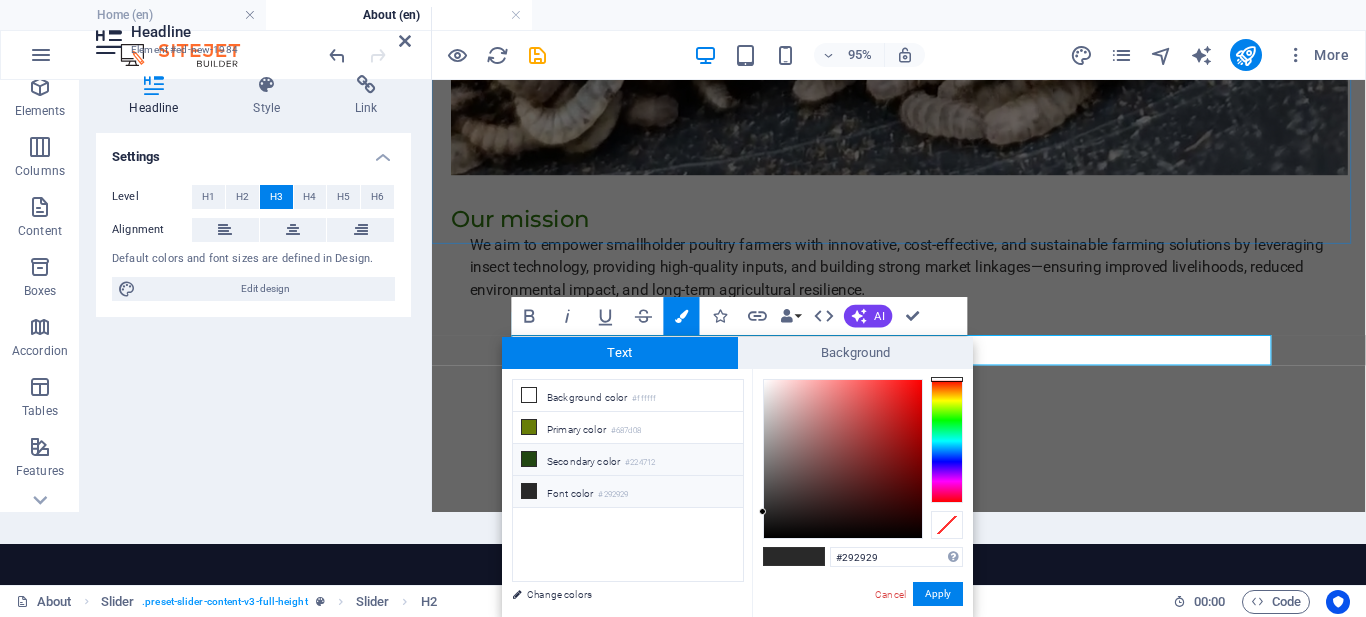 click at bounding box center [529, 459] 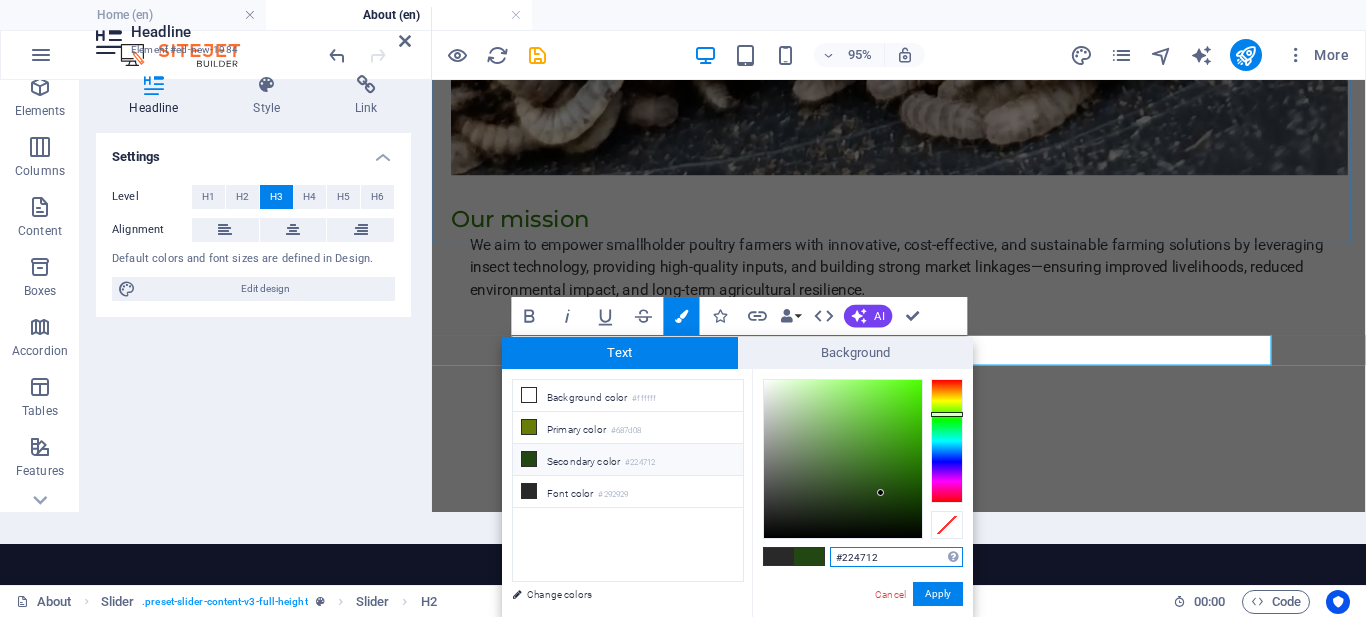 drag, startPoint x: 884, startPoint y: 559, endPoint x: 892, endPoint y: 549, distance: 12.806249 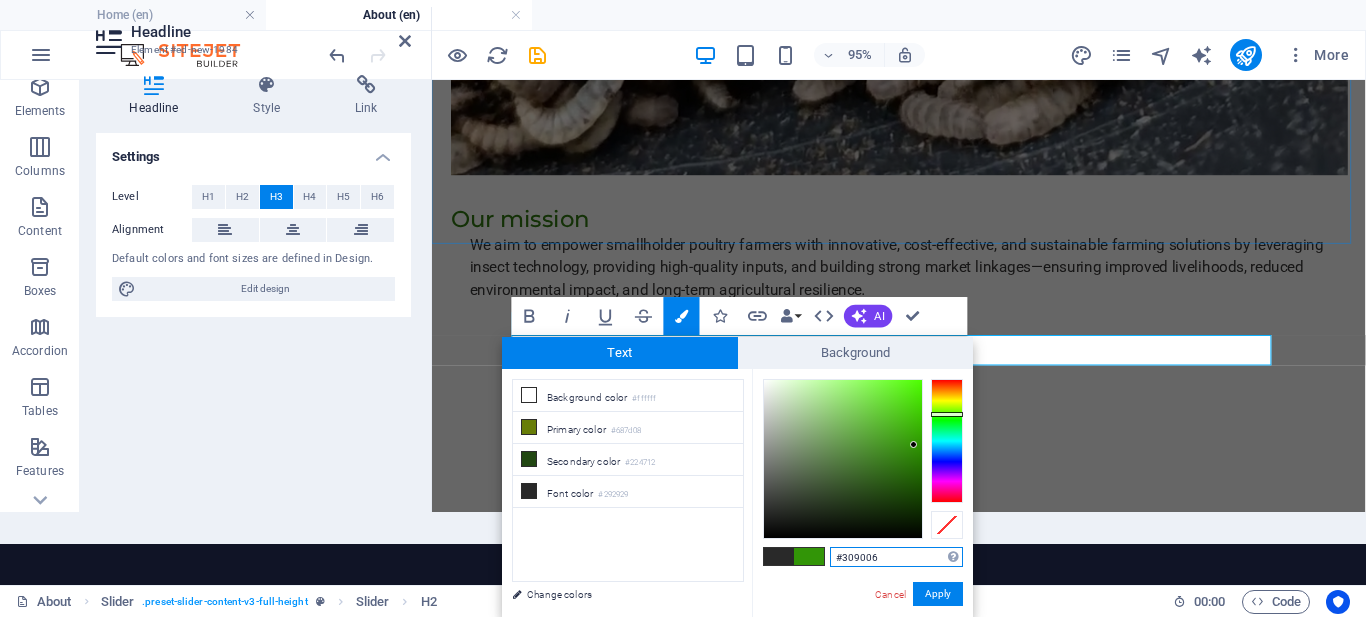 type on "#2f8e06" 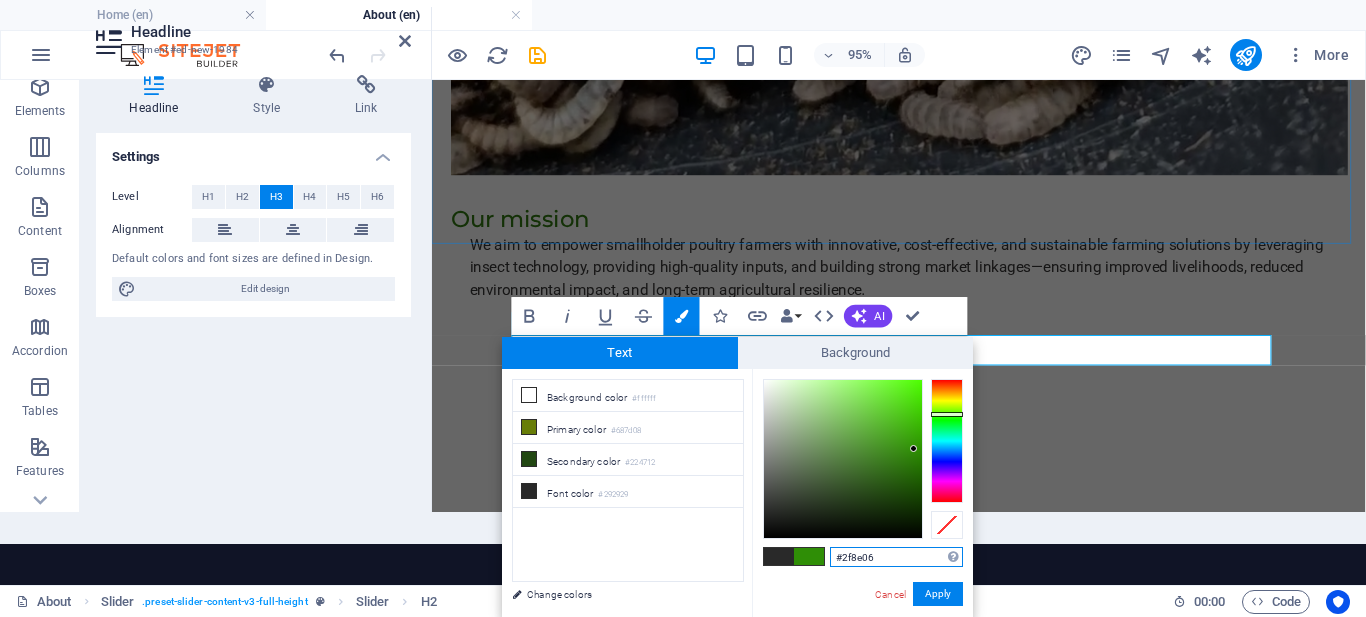 drag, startPoint x: 880, startPoint y: 493, endPoint x: 914, endPoint y: 449, distance: 55.605755 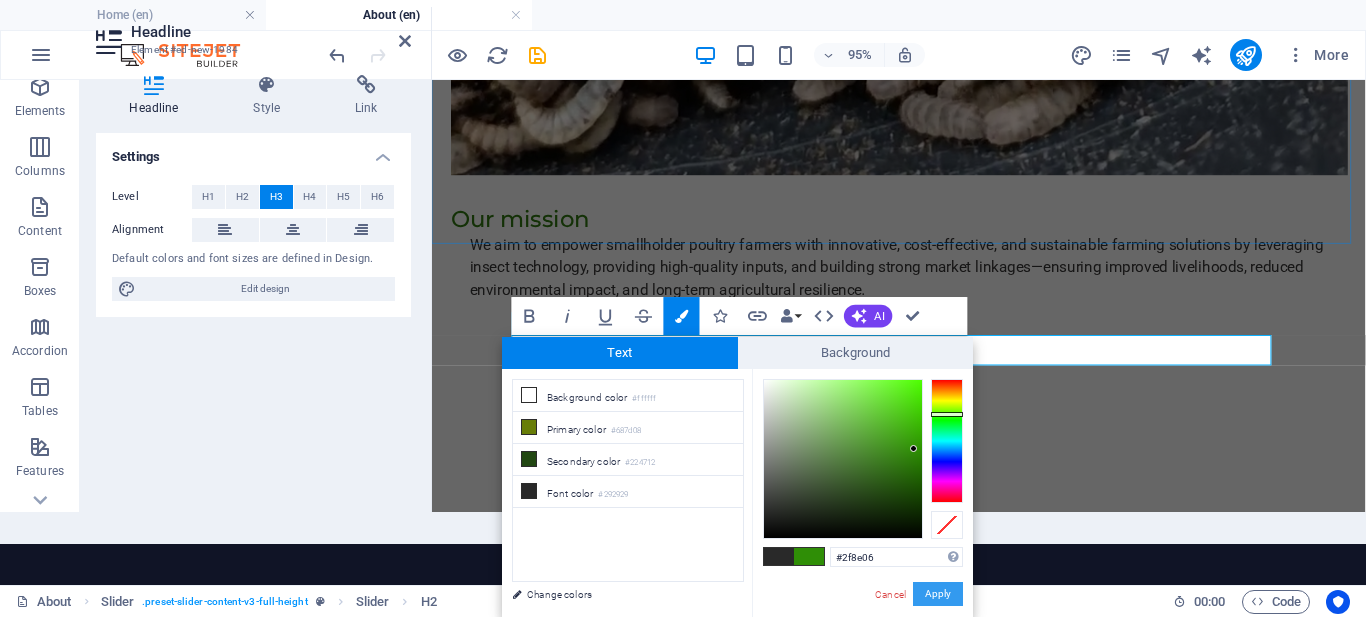click on "Apply" at bounding box center [938, 594] 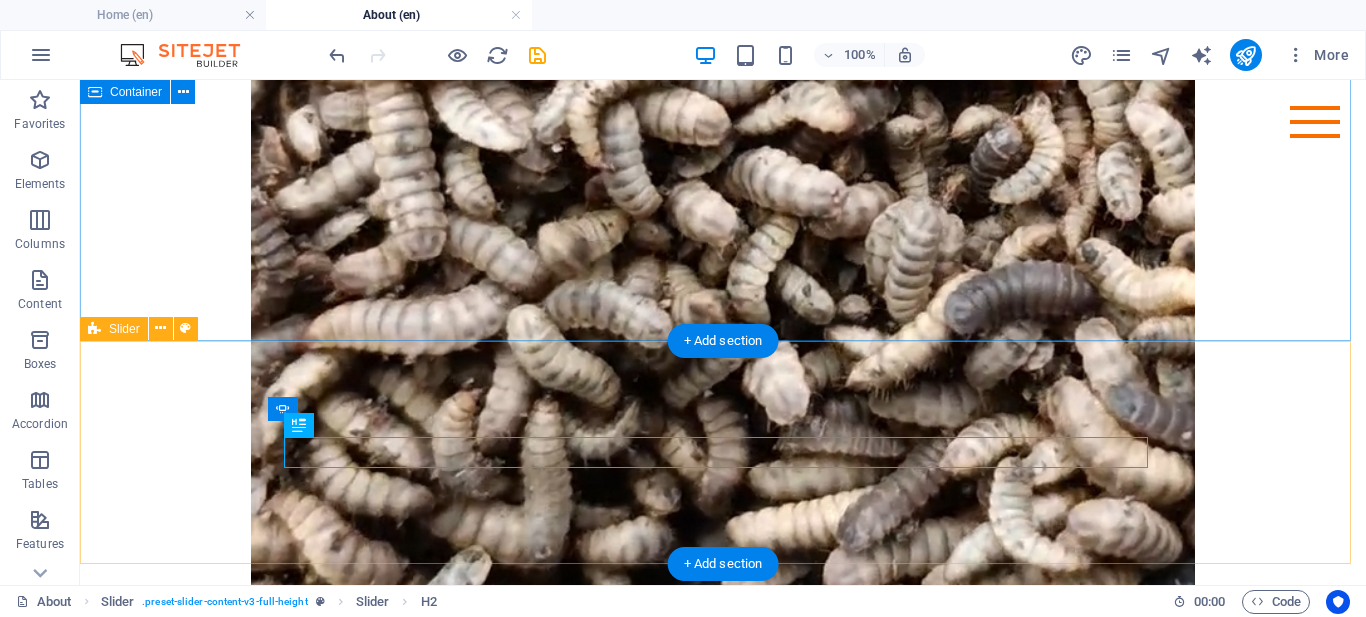 click on "Core values ​ ​ Our mission ​ To empower farmers with eco-friendly  innovations for resilient and profitable agriculture Vision To lead in sustainable Agricultural solutions for enhanced productivity and profitability. Core values ​ 1 2 3 4 5" at bounding box center (723, 1048) 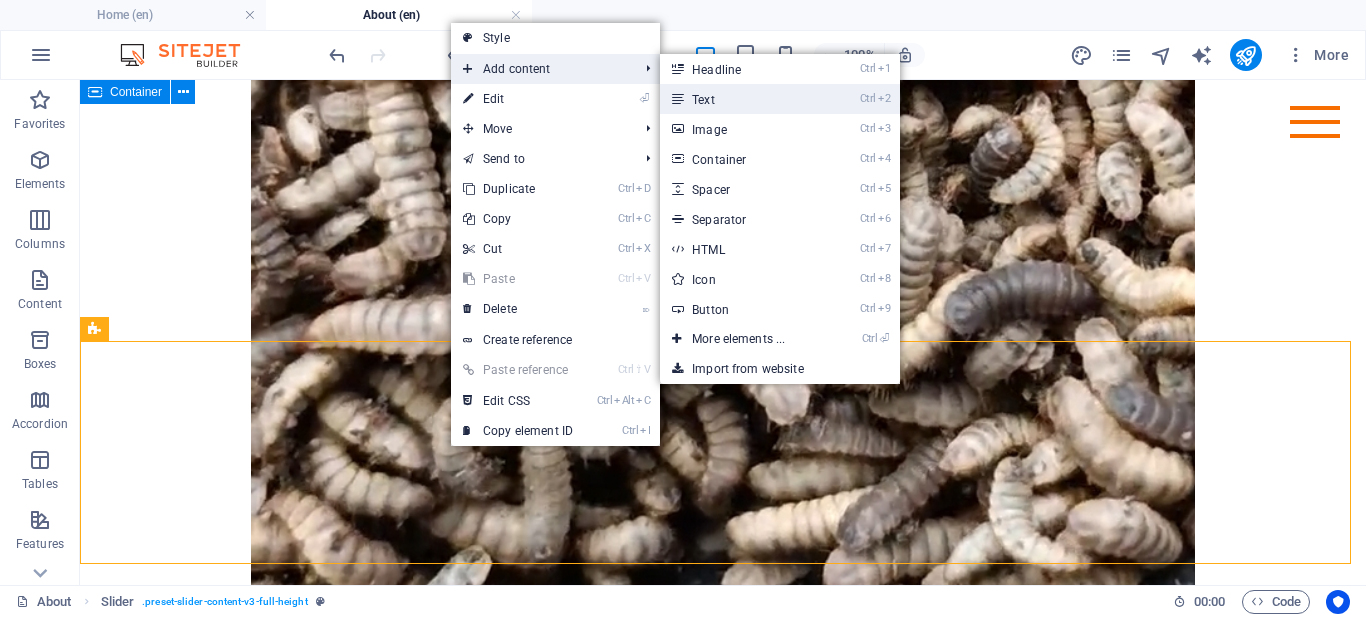 click on "Ctrl 2  Text" at bounding box center (742, 99) 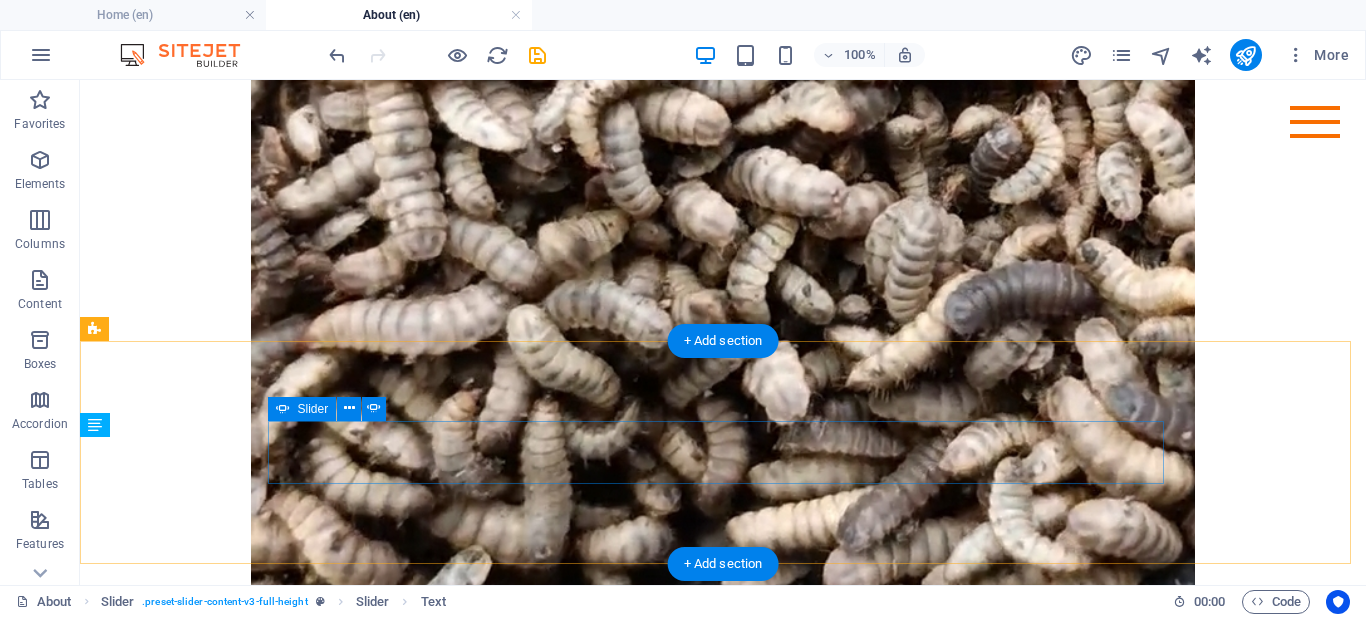 click on "Core values ​ ​ New text element Our mission ​ To empower farmers with eco-friendly  innovations for resilient and profitable agriculture Vision To lead in sustainable Agricultural solutions for enhanced productivity and profitability. Core values ​ 1 2 3 4 5" at bounding box center [723, 1048] 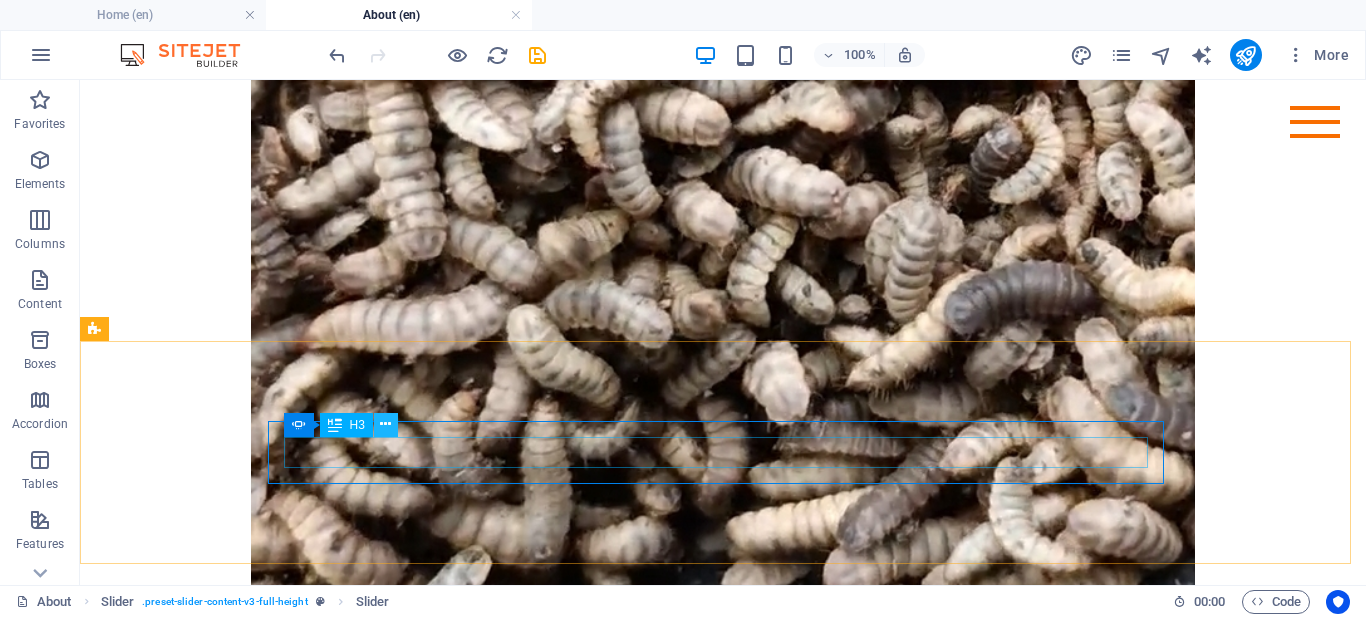 click at bounding box center (385, 424) 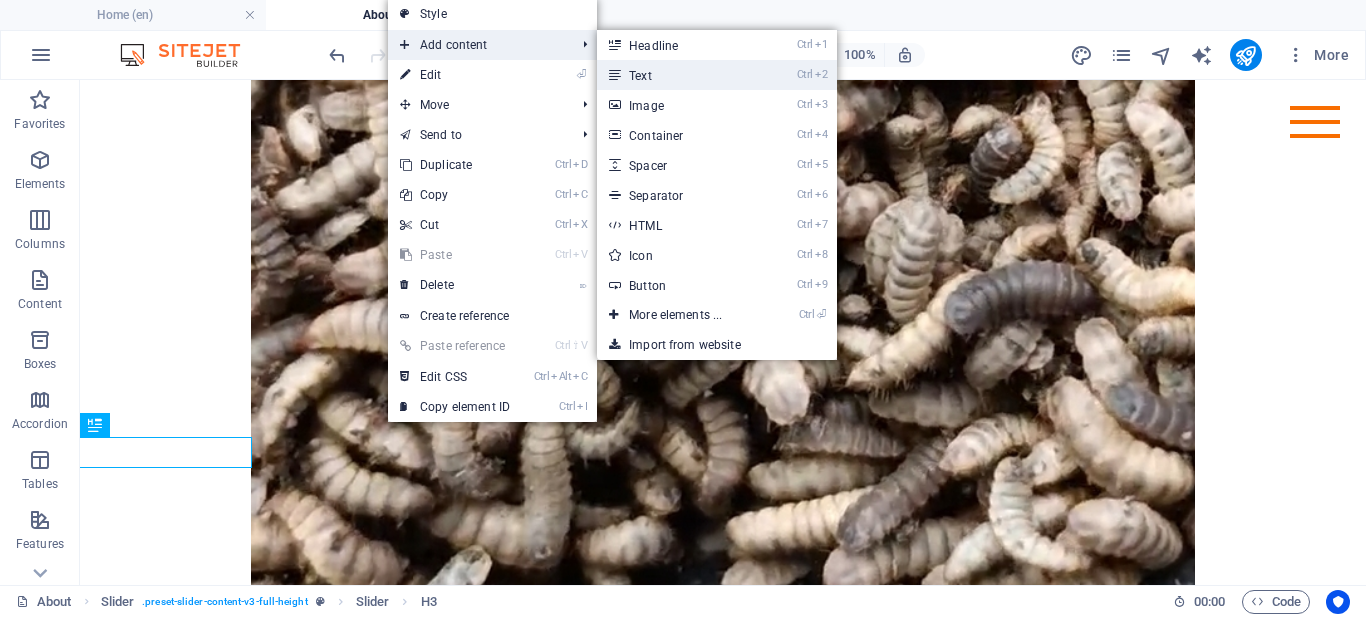 click on "Ctrl 2  Text" at bounding box center (679, 75) 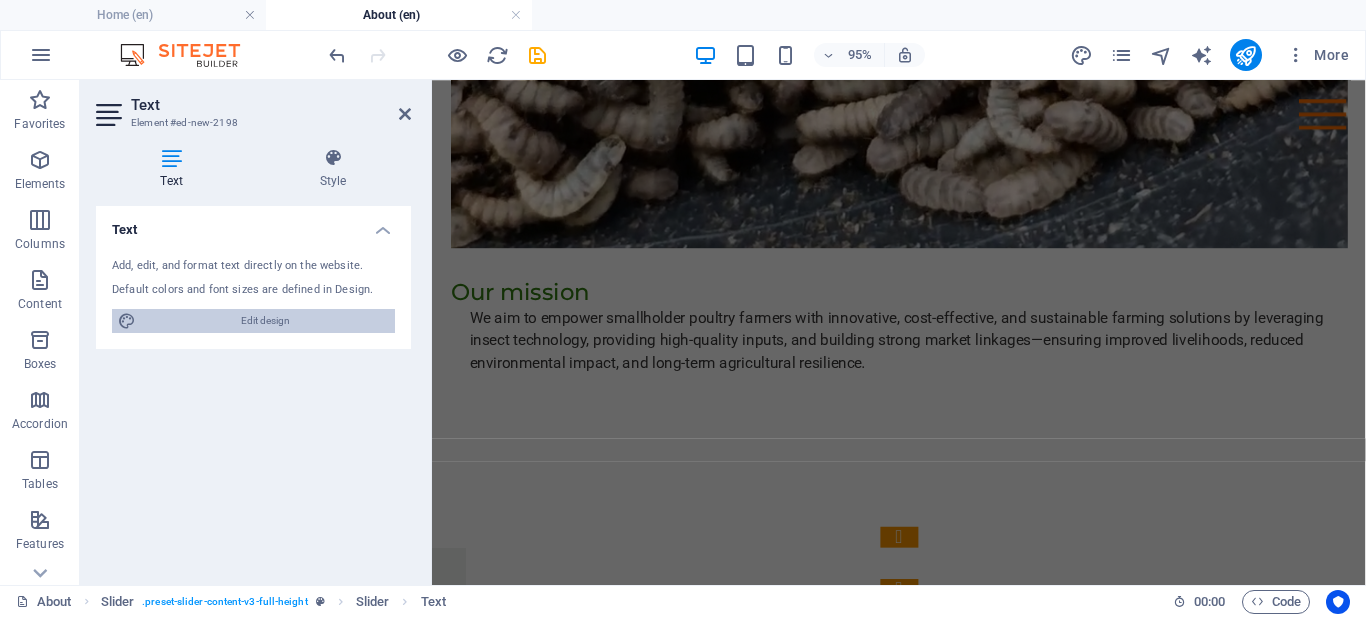 click on "Edit design" at bounding box center [265, 321] 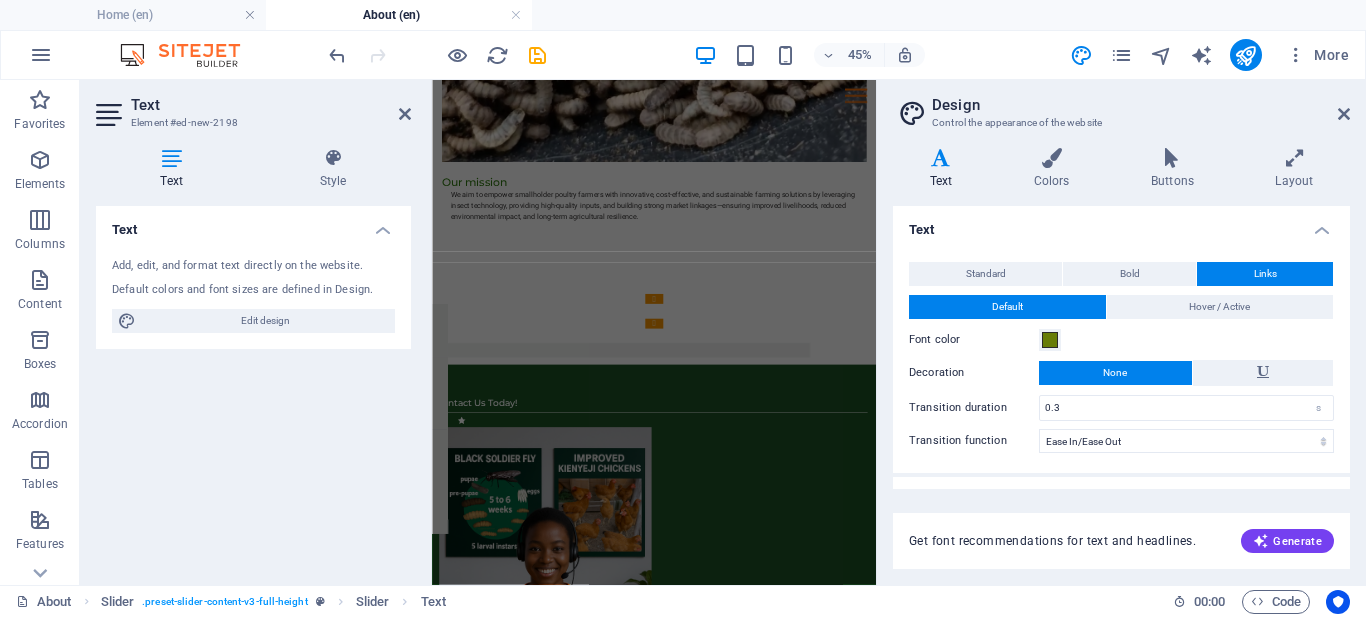click on "Text" at bounding box center (945, 169) 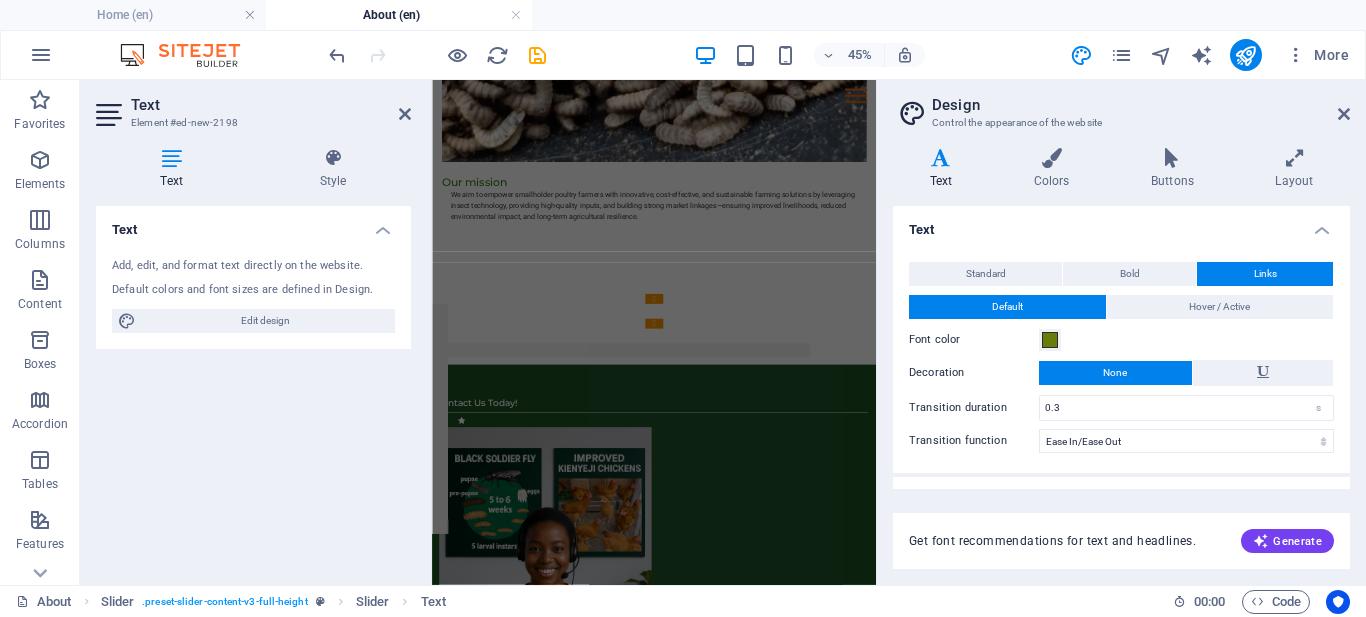 scroll, scrollTop: 36, scrollLeft: 0, axis: vertical 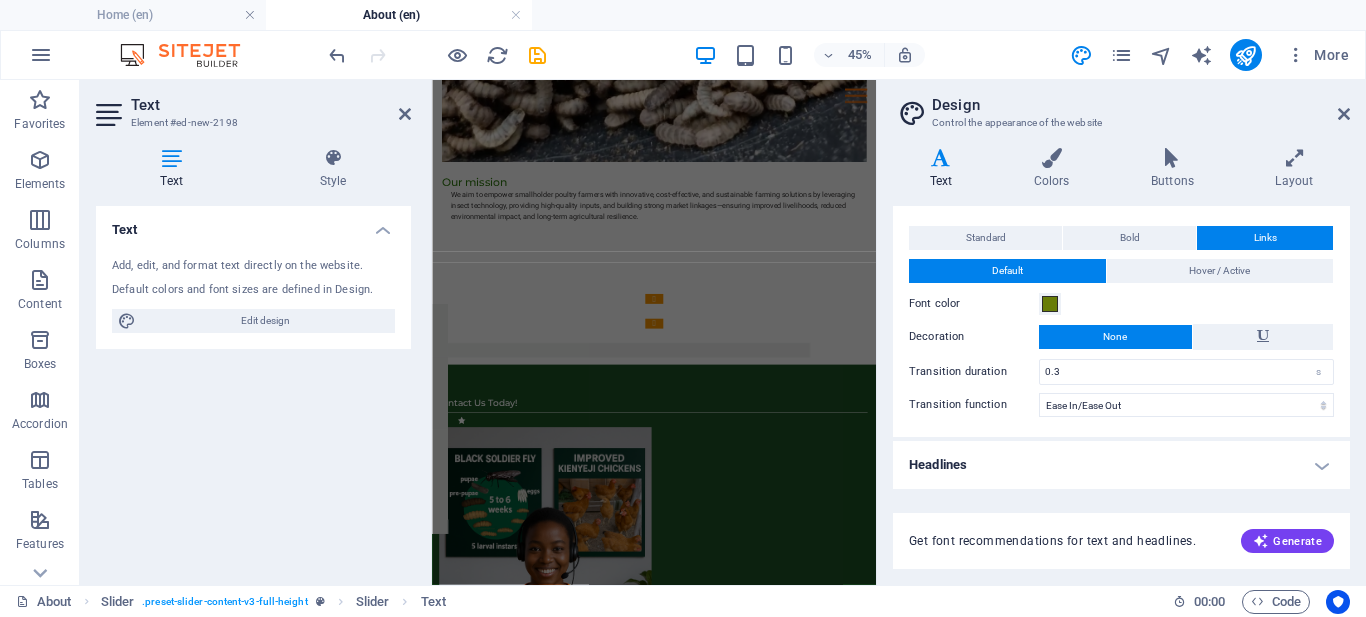 click on "Headlines" at bounding box center (1121, 465) 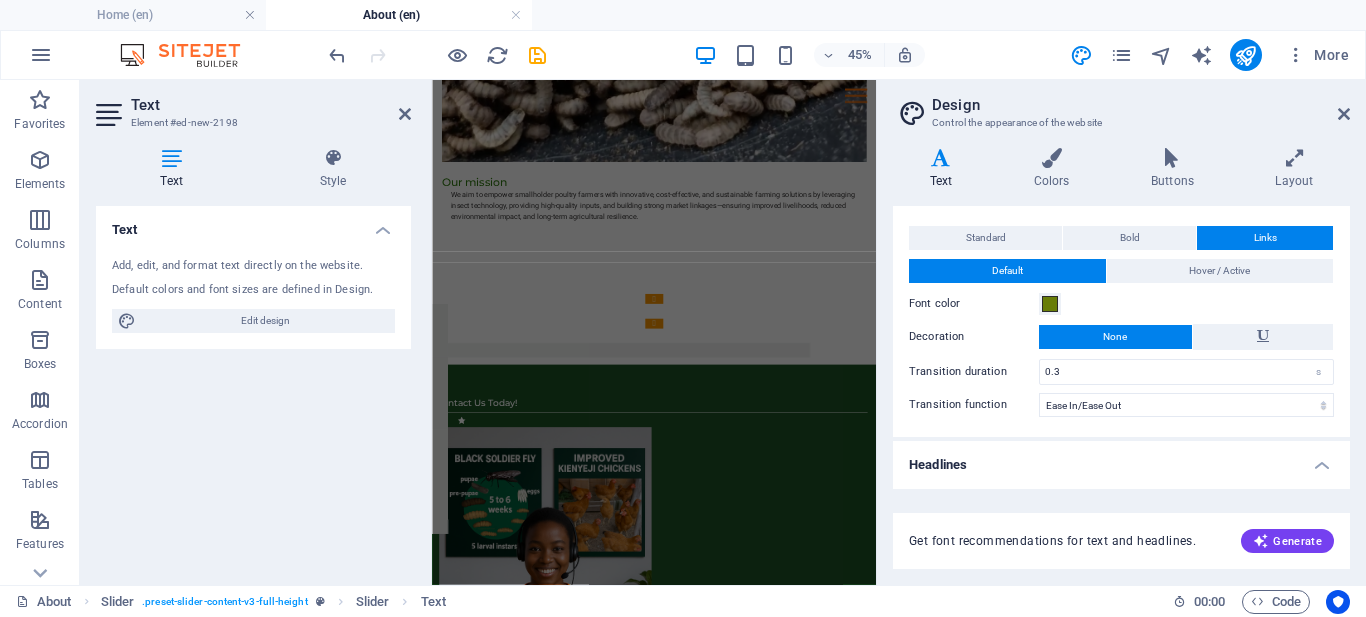 click on "Headlines" at bounding box center (1121, 459) 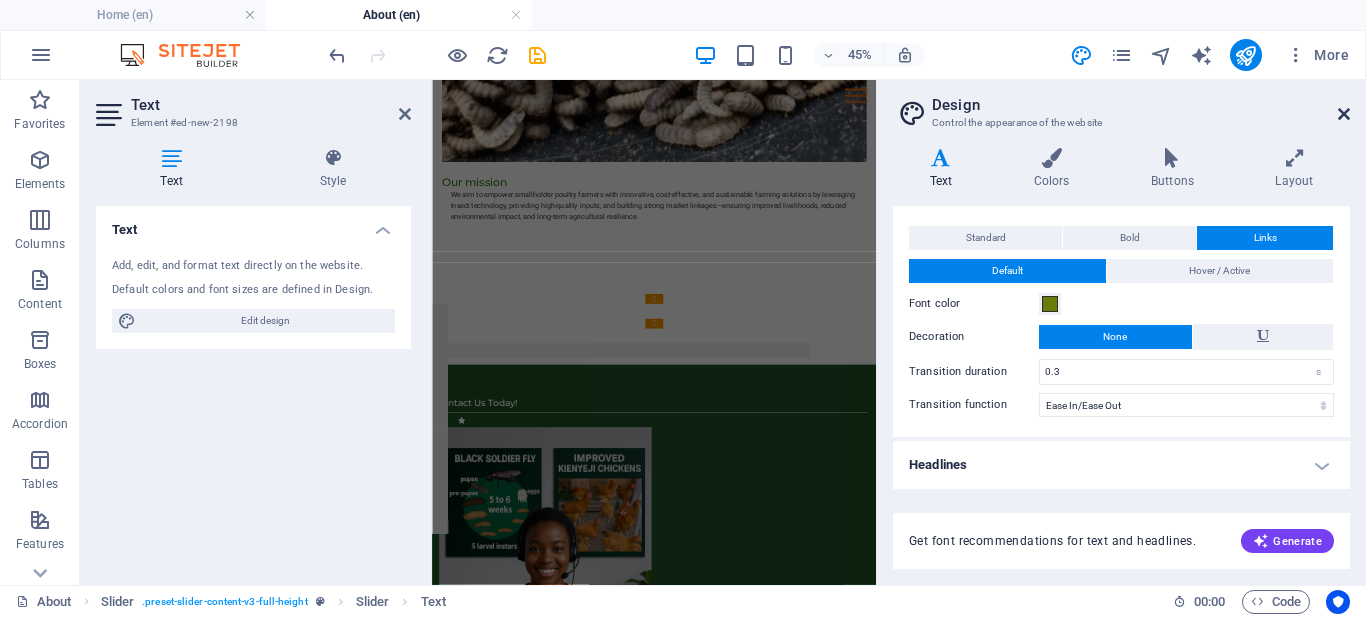 click at bounding box center (1344, 114) 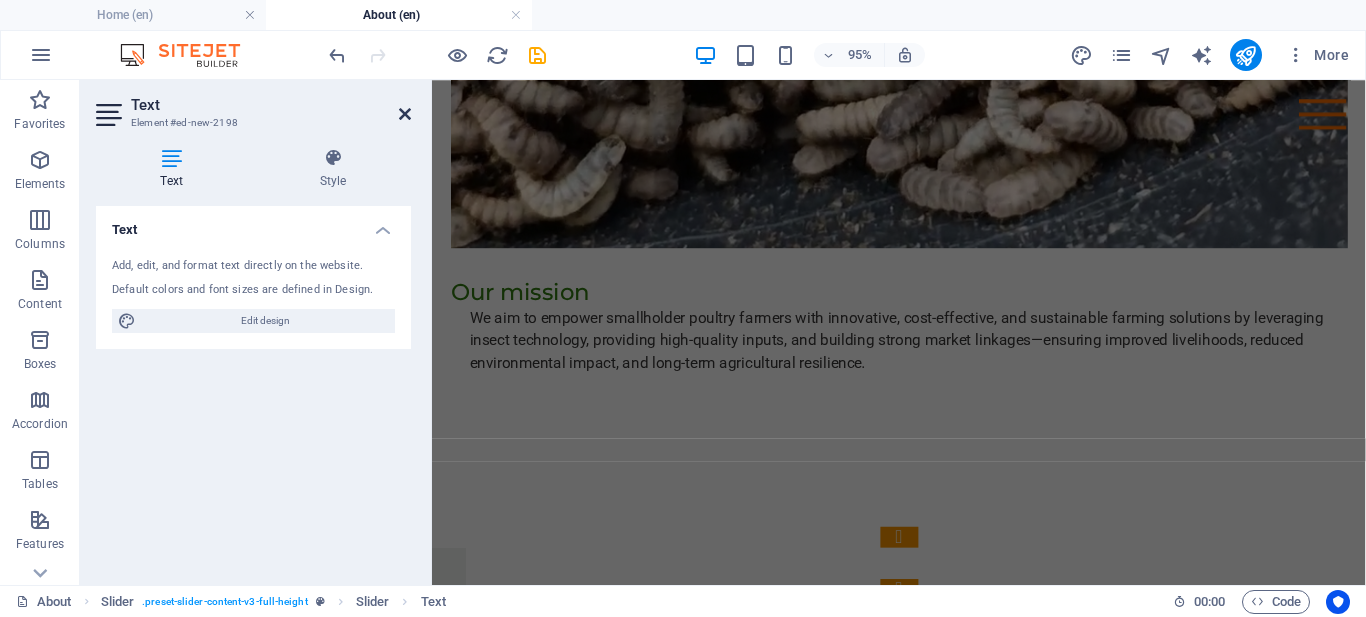 click at bounding box center [405, 114] 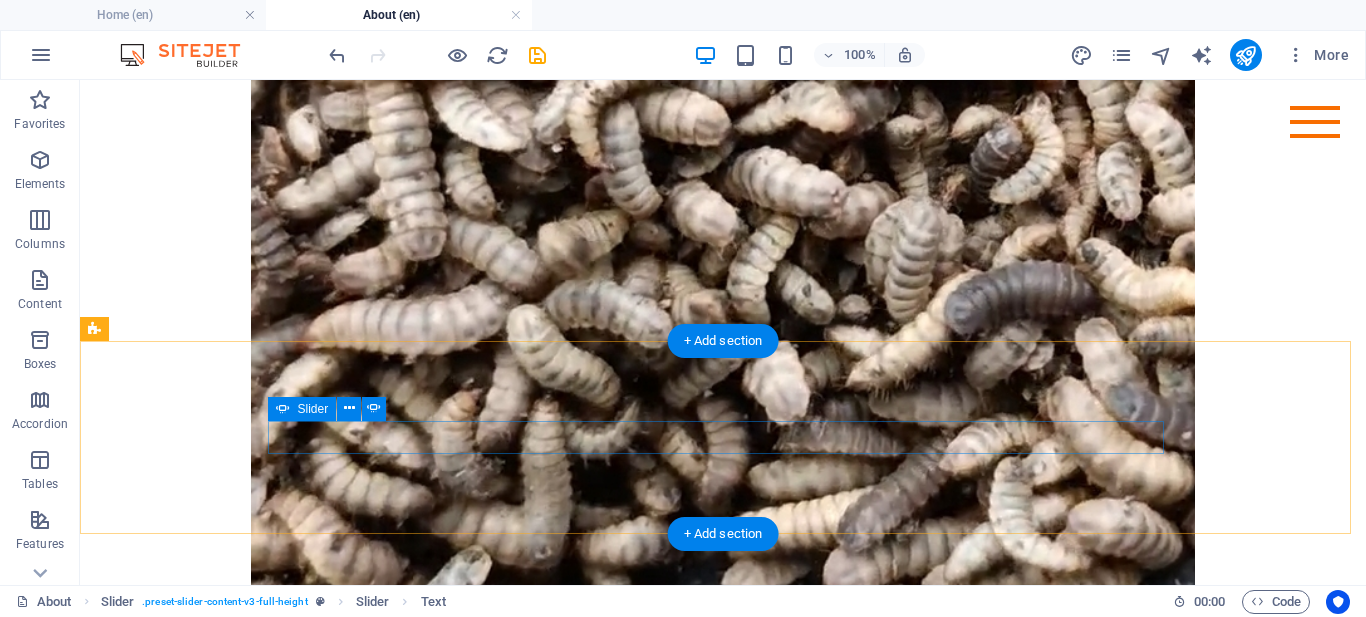 click at bounding box center [723, 1061] 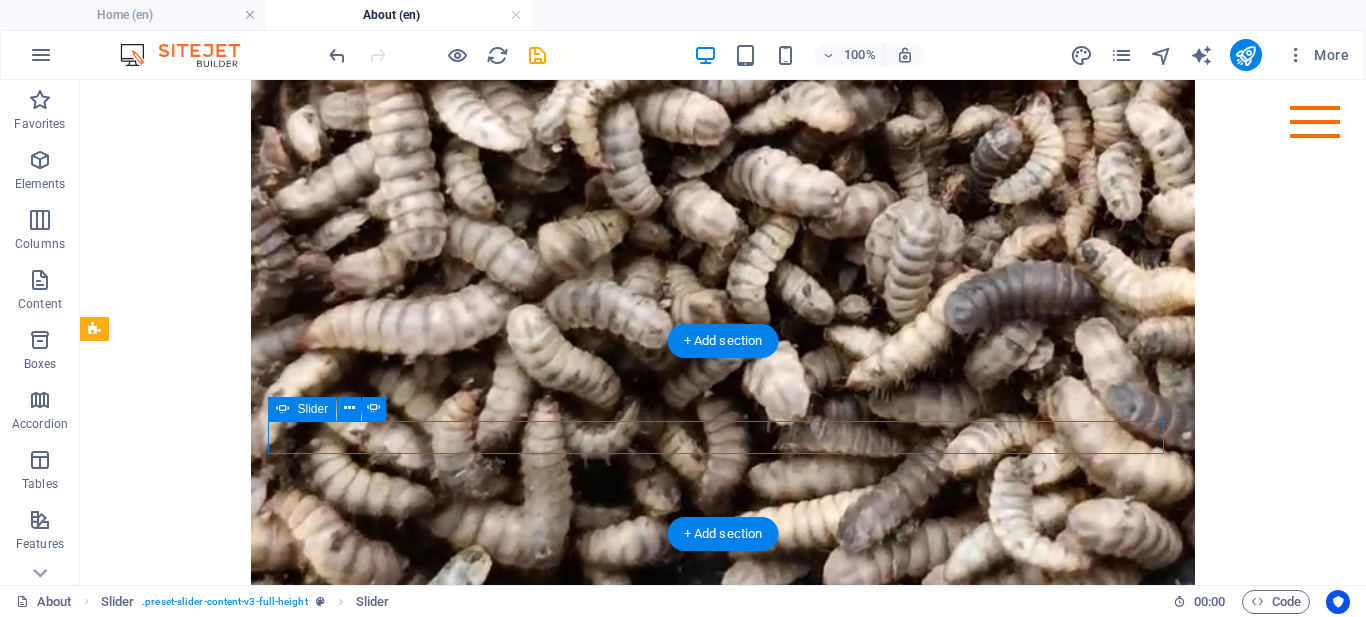 click at bounding box center (723, 1061) 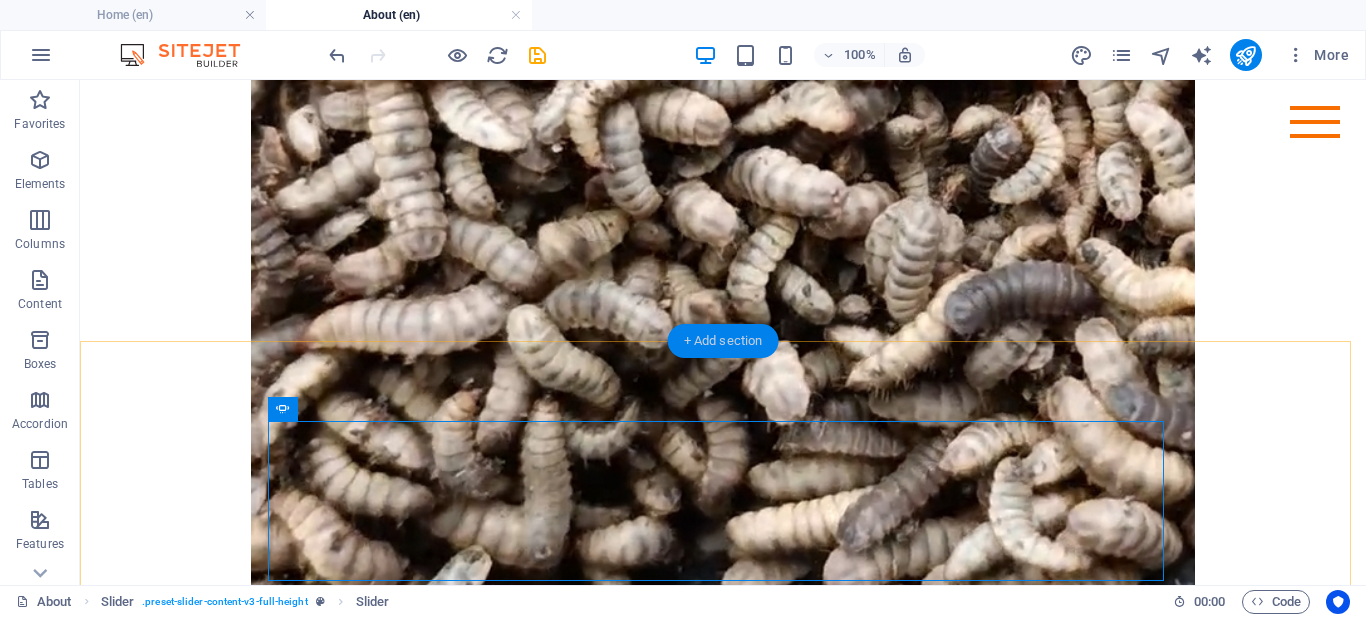 click on "+ Add section" at bounding box center [723, 341] 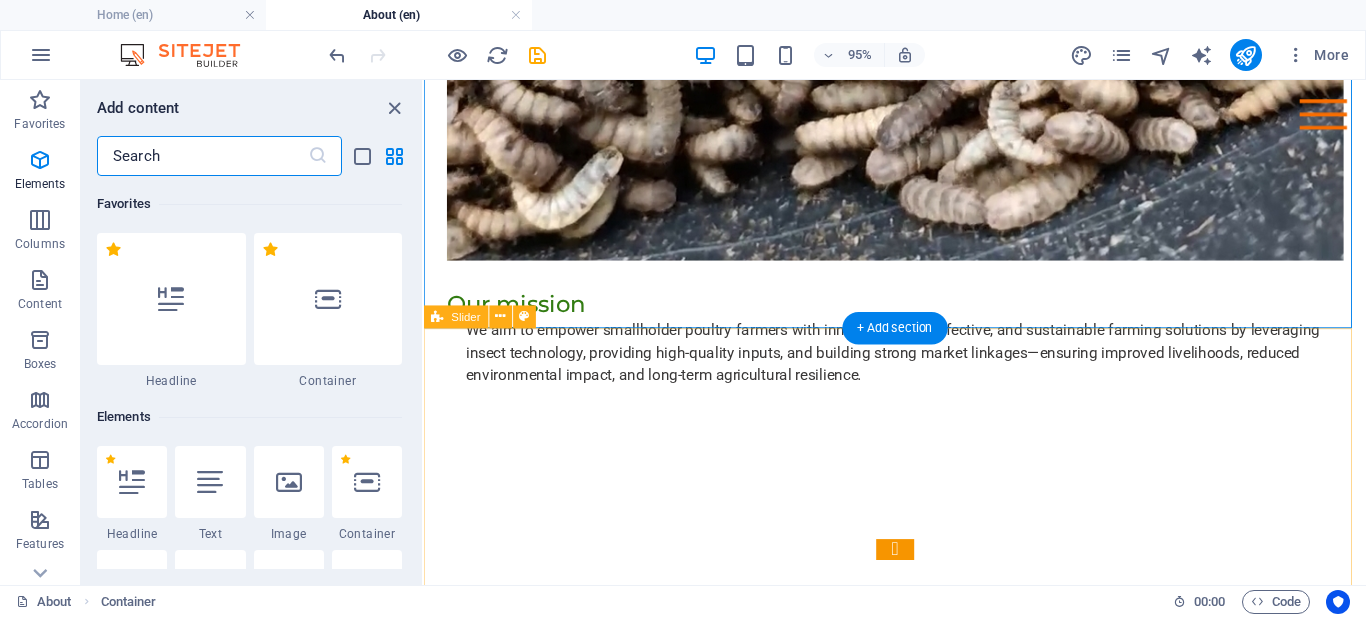 scroll, scrollTop: 3499, scrollLeft: 0, axis: vertical 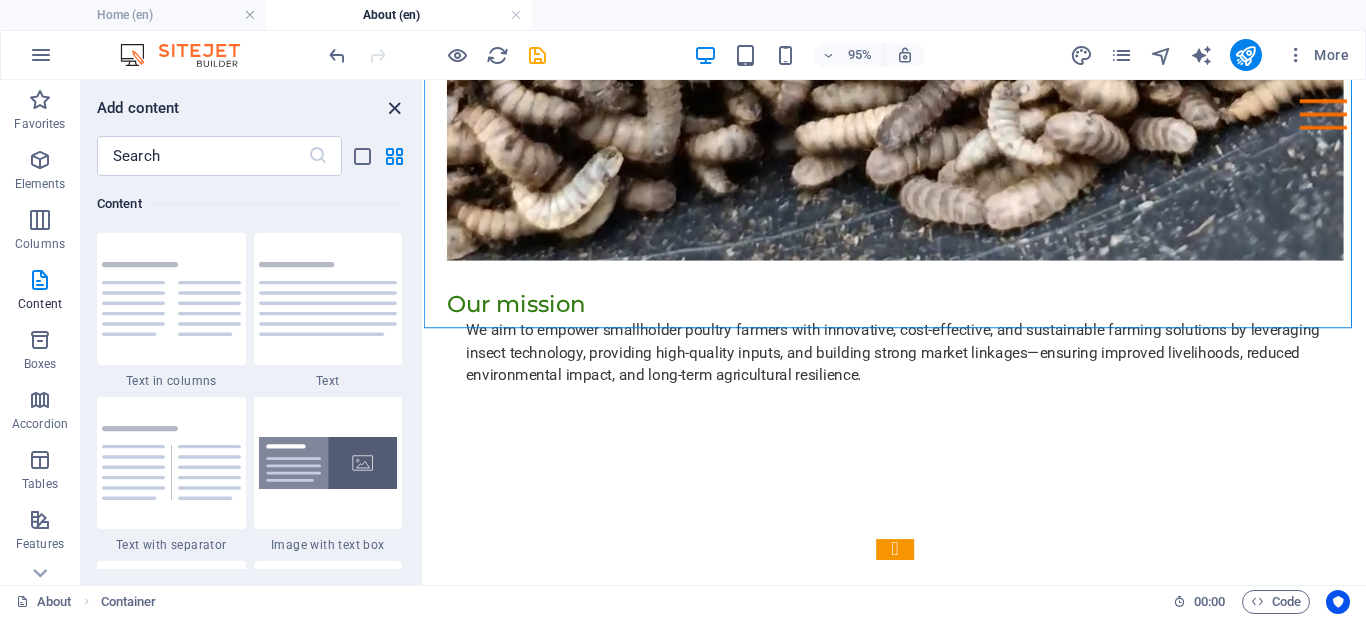 click at bounding box center [394, 108] 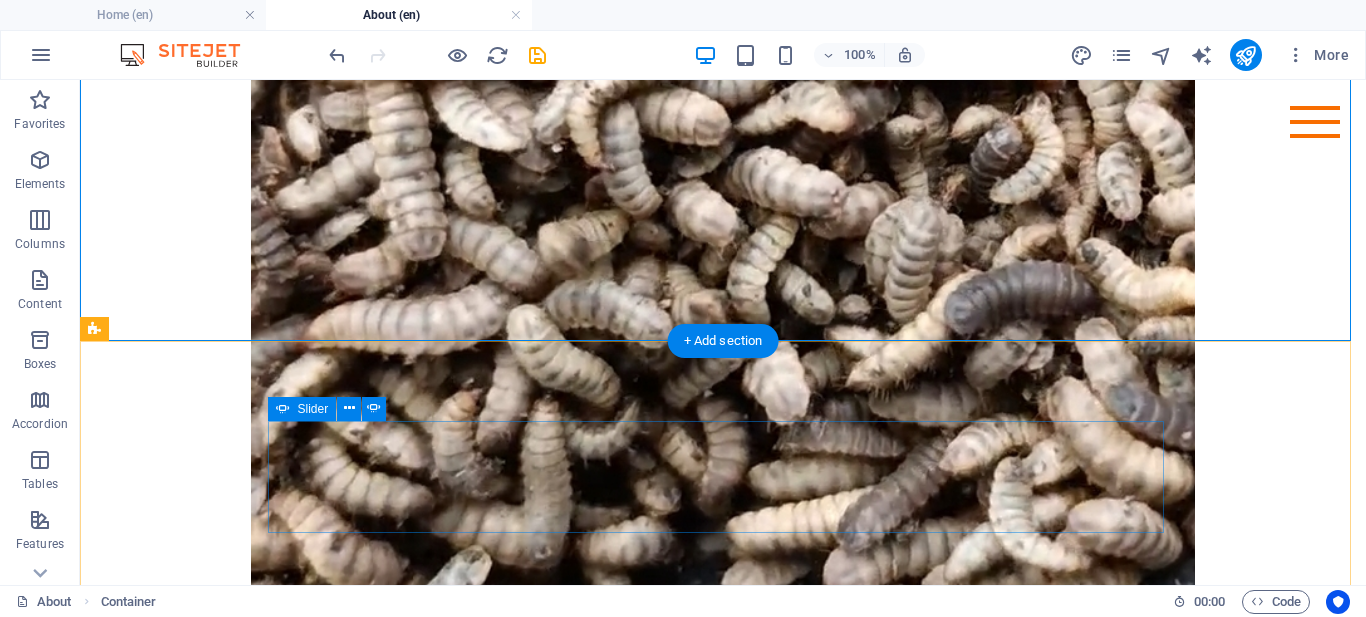 click at bounding box center (723, 1140) 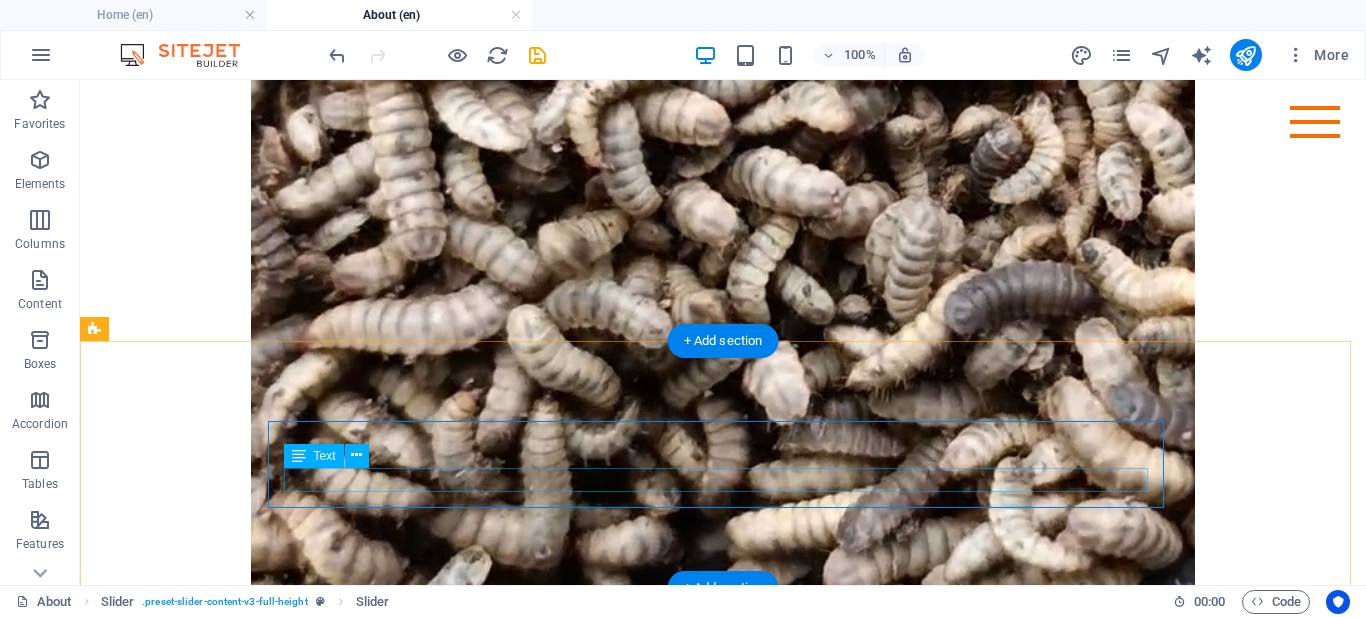 click on "New text element" at bounding box center (-3773, 1468) 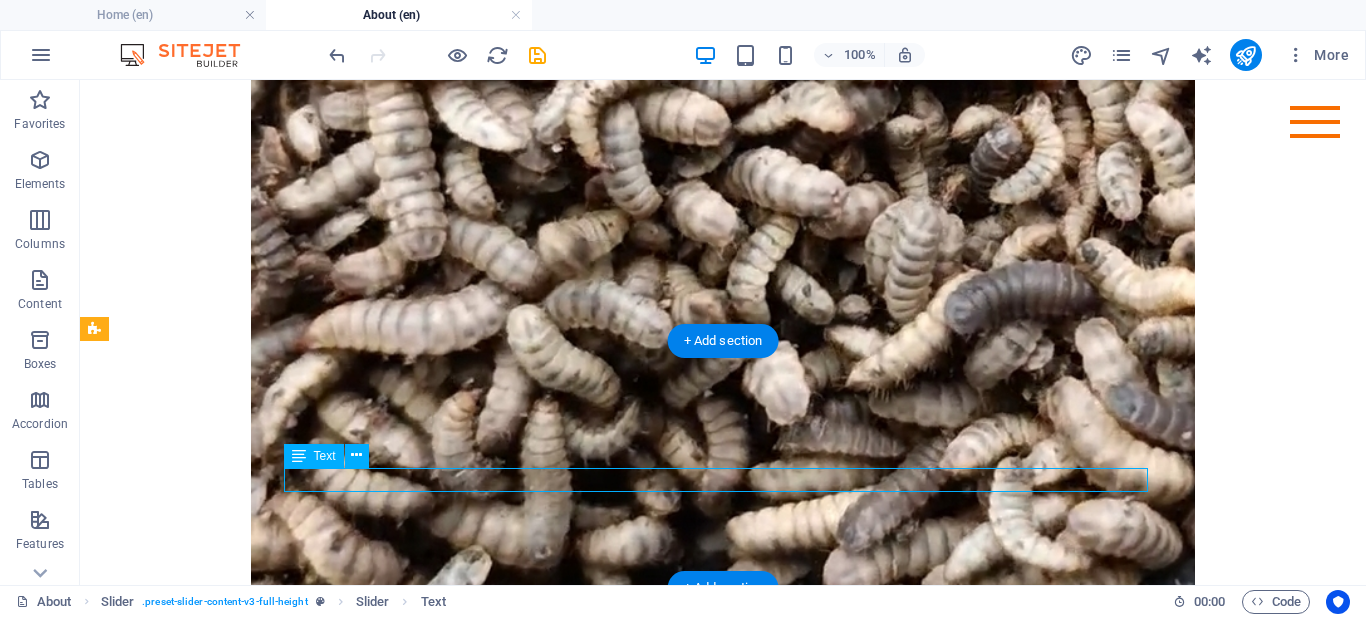click on "New text element" at bounding box center [-3773, 1468] 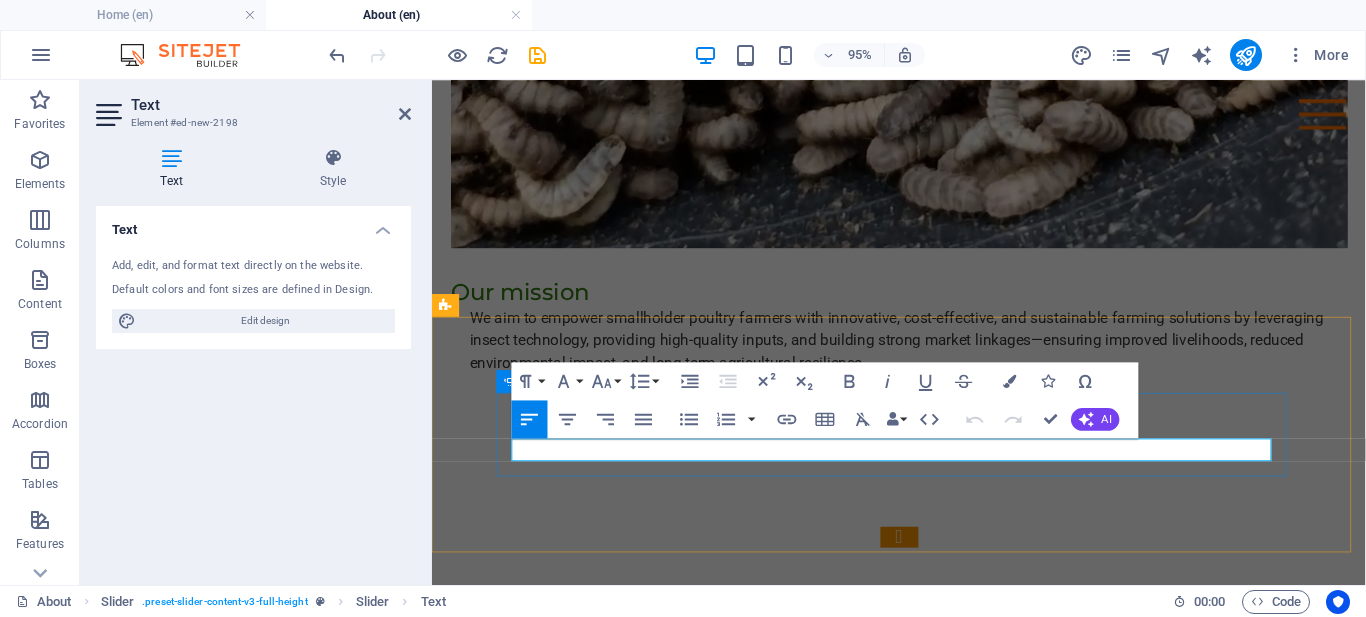 click on "New text element" at bounding box center [-3260, 1023] 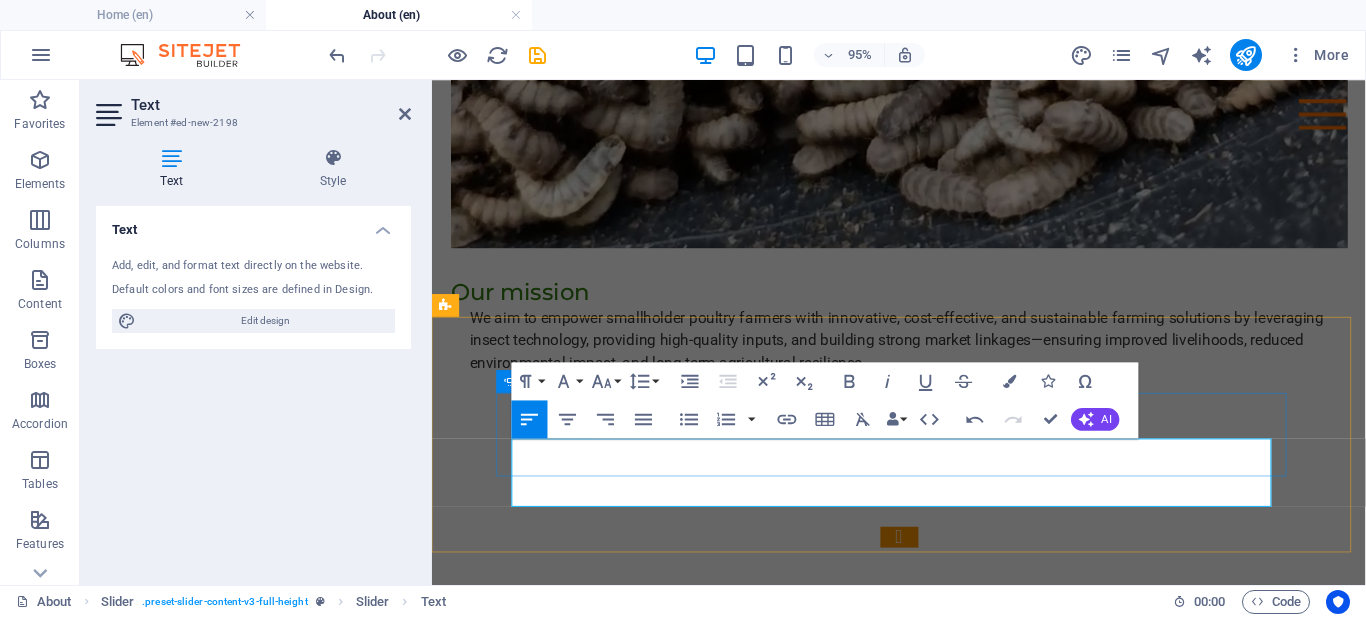 click on "Equity and Inclusion                                                   4. Resilience" at bounding box center (-3260, 1023) 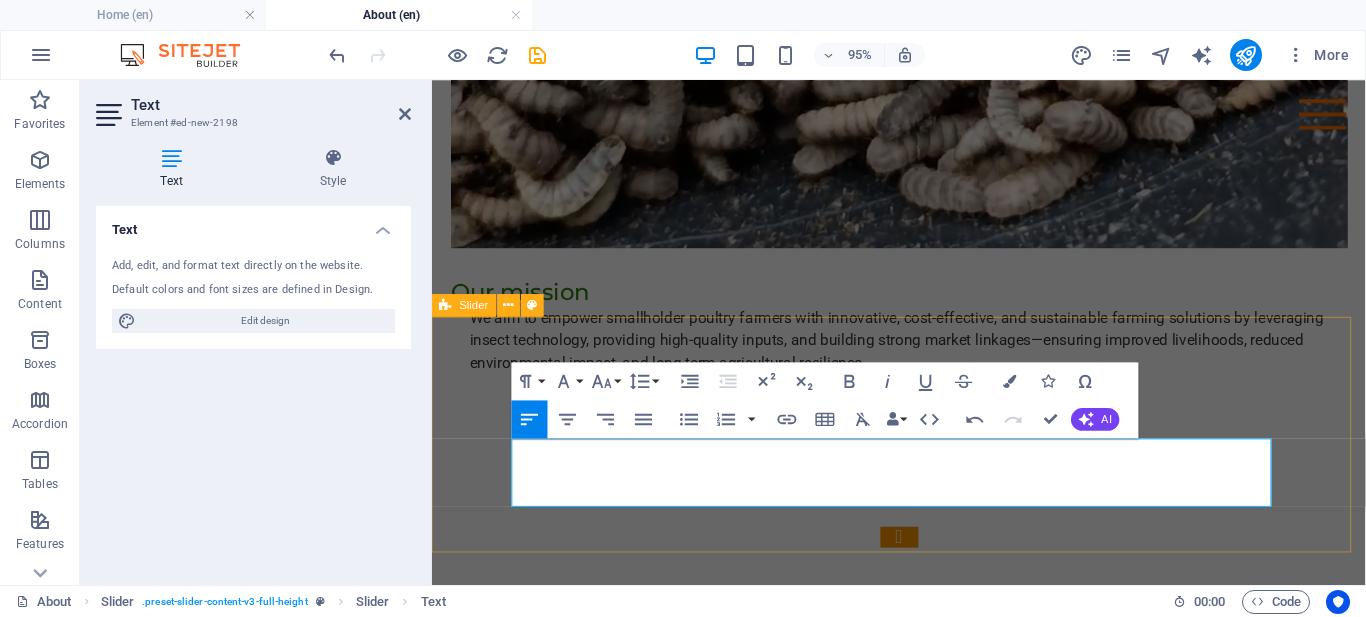 click on "Core values New text element ​ ​ New text element Our mission ​ To empower farmers with eco-friendly  innovations for resilient and profitable agriculture Vision To lead in sustainable Agricultural solutions for enhanced productivity and profitability. Core values Equity and Inclusion                                                   4. Resilience   2. Collaboration 5. Integrity 3. Empowerment 6. Respect ​ 1 2 3 4 5" at bounding box center [923, 615] 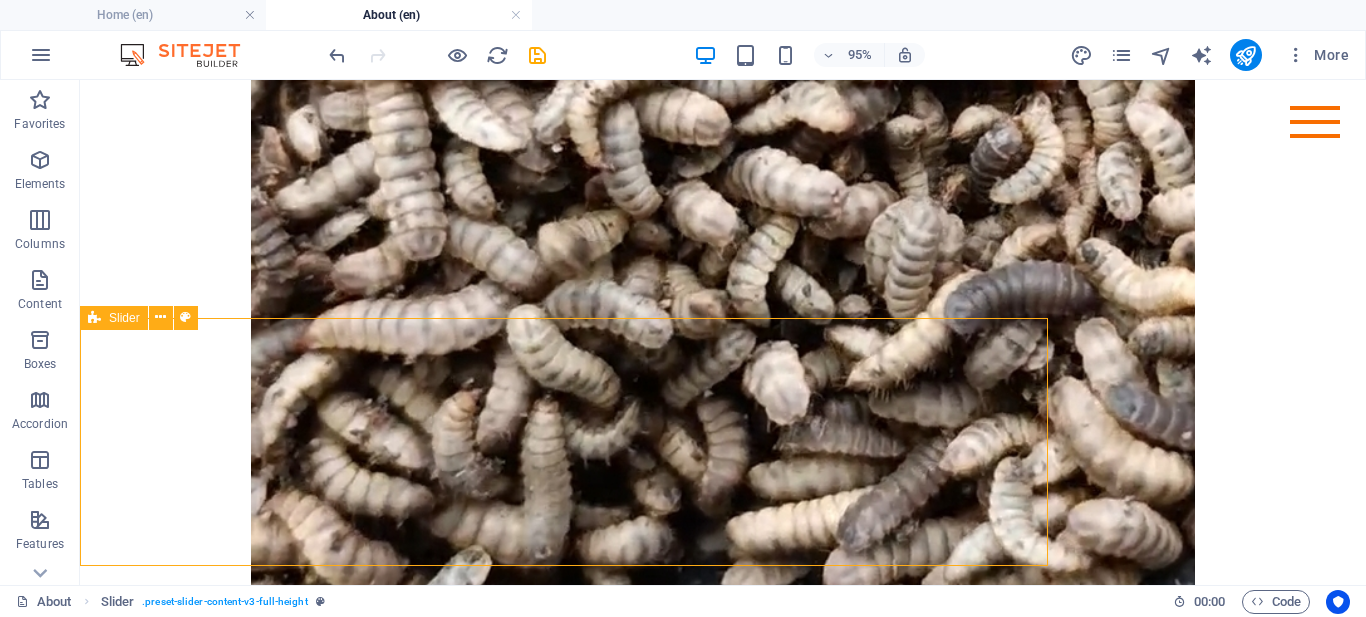 scroll, scrollTop: 2106, scrollLeft: 0, axis: vertical 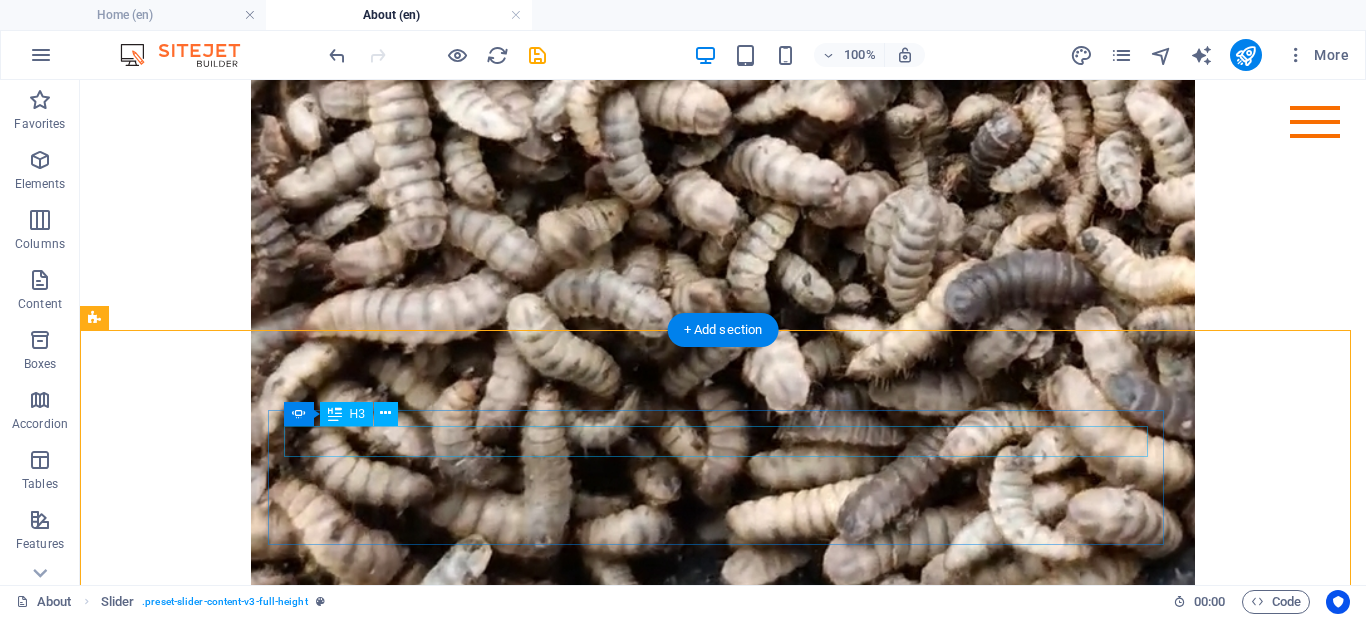 click on "Core values" at bounding box center [-3773, 1477] 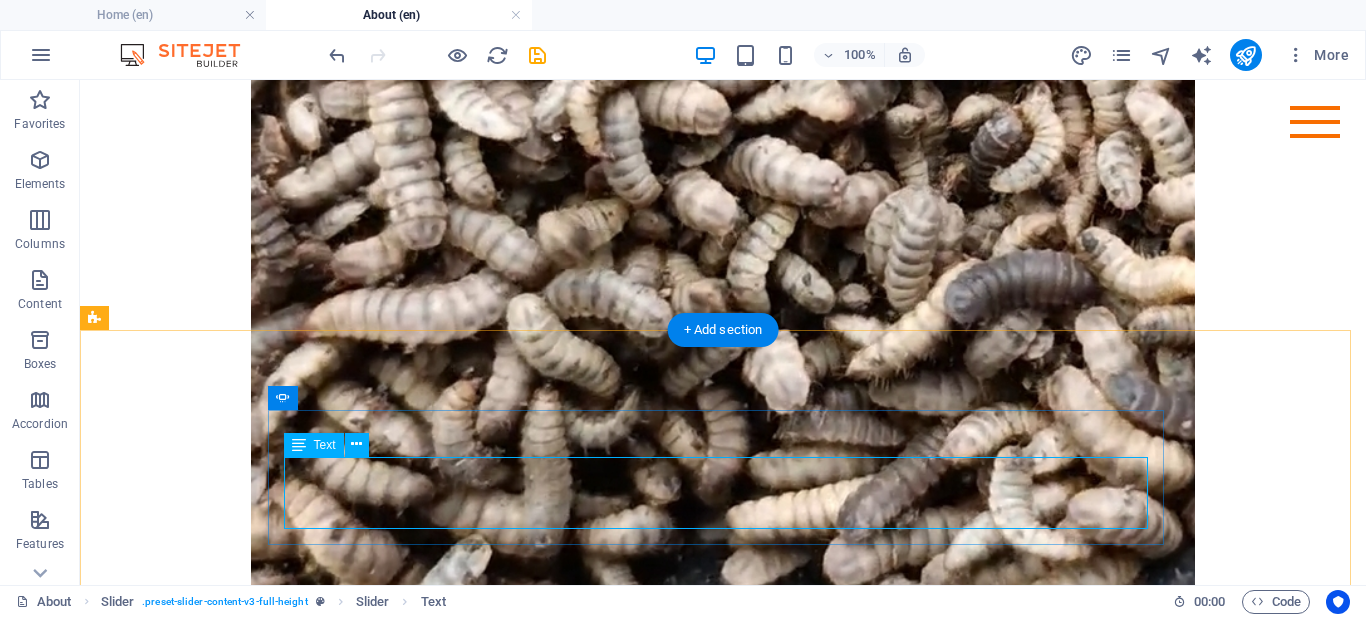 click on "Equity and Inclusion                                                   4. Resilience   2. Collaboration 5. Integrity 3. Empowerment 6. Respect" at bounding box center [-3773, 1529] 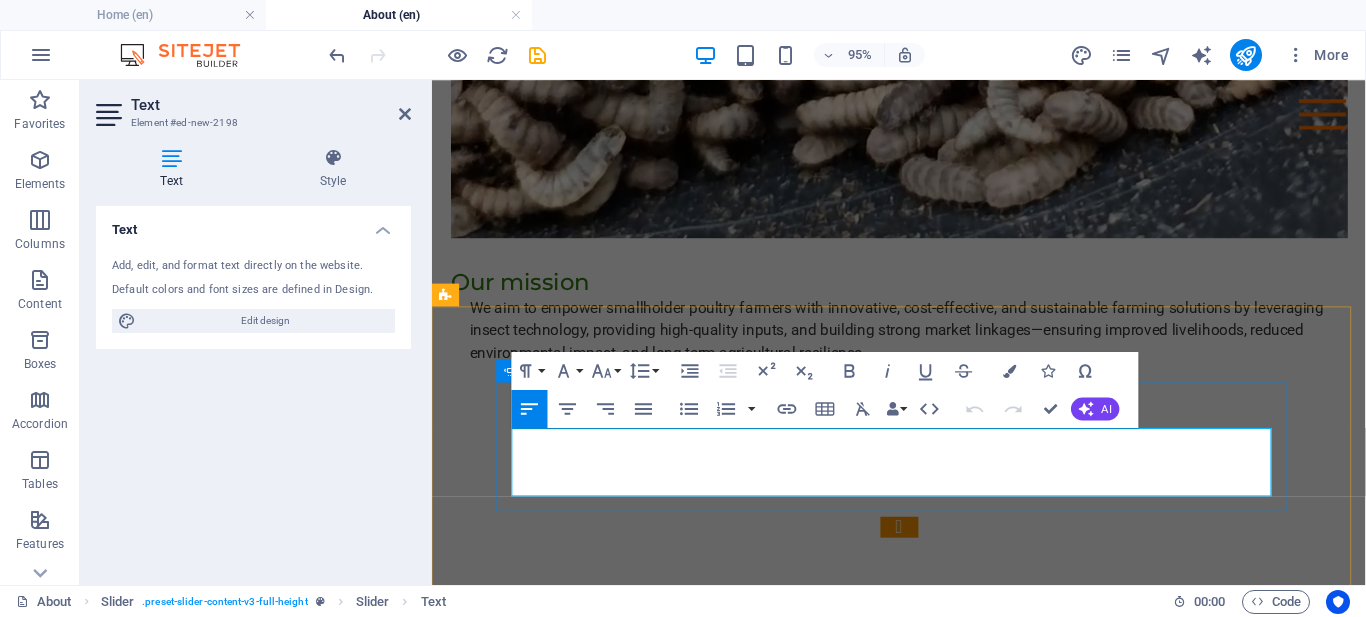 click on "3. Empowerment 6. Respect" at bounding box center [-3260, 1108] 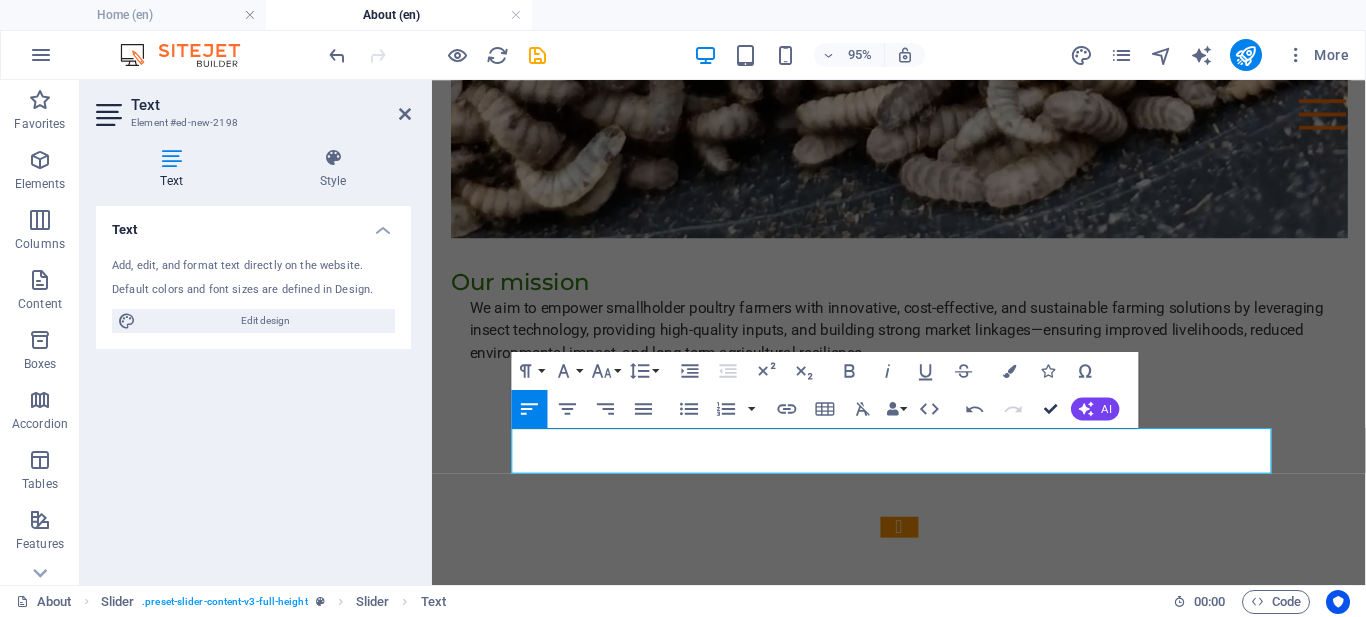 scroll, scrollTop: 2117, scrollLeft: 0, axis: vertical 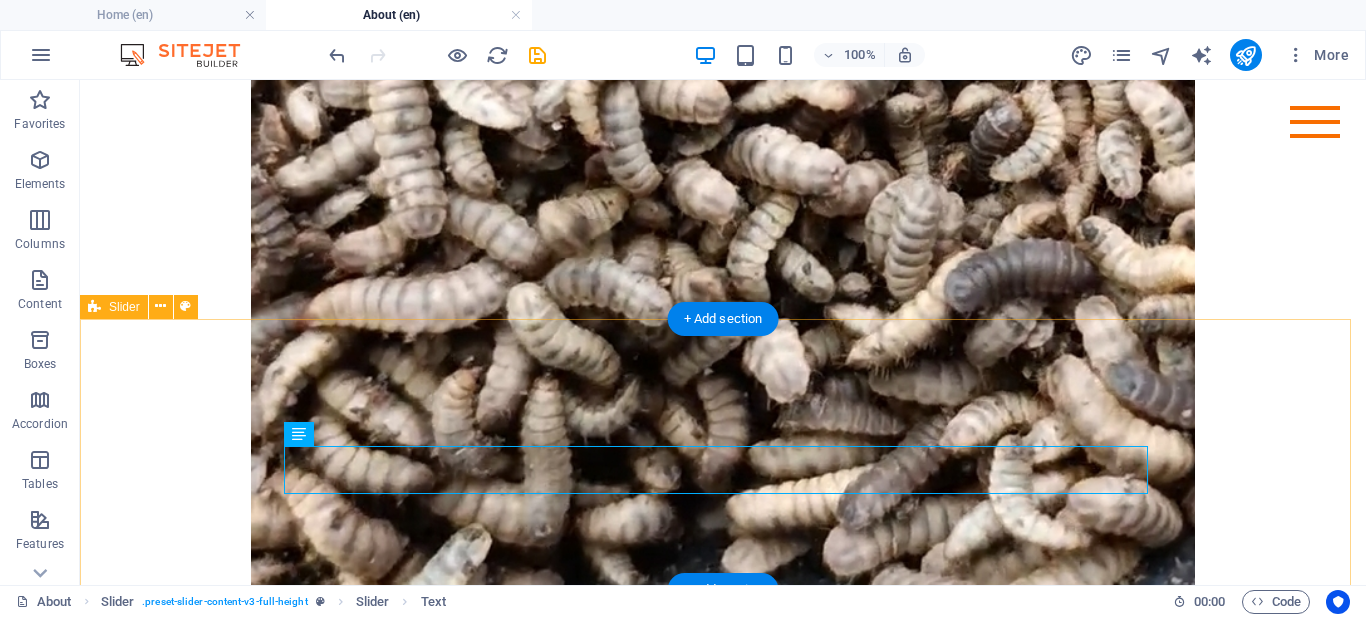 click on "Core values ​ ​ New text element Our mission ​ To empower farmers with eco-friendly  innovations for resilient and profitable agriculture Vision To lead in sustainable Agricultural solutions for enhanced productivity and profitability. Core values ​ 1 2 3 4 5" at bounding box center (723, 1050) 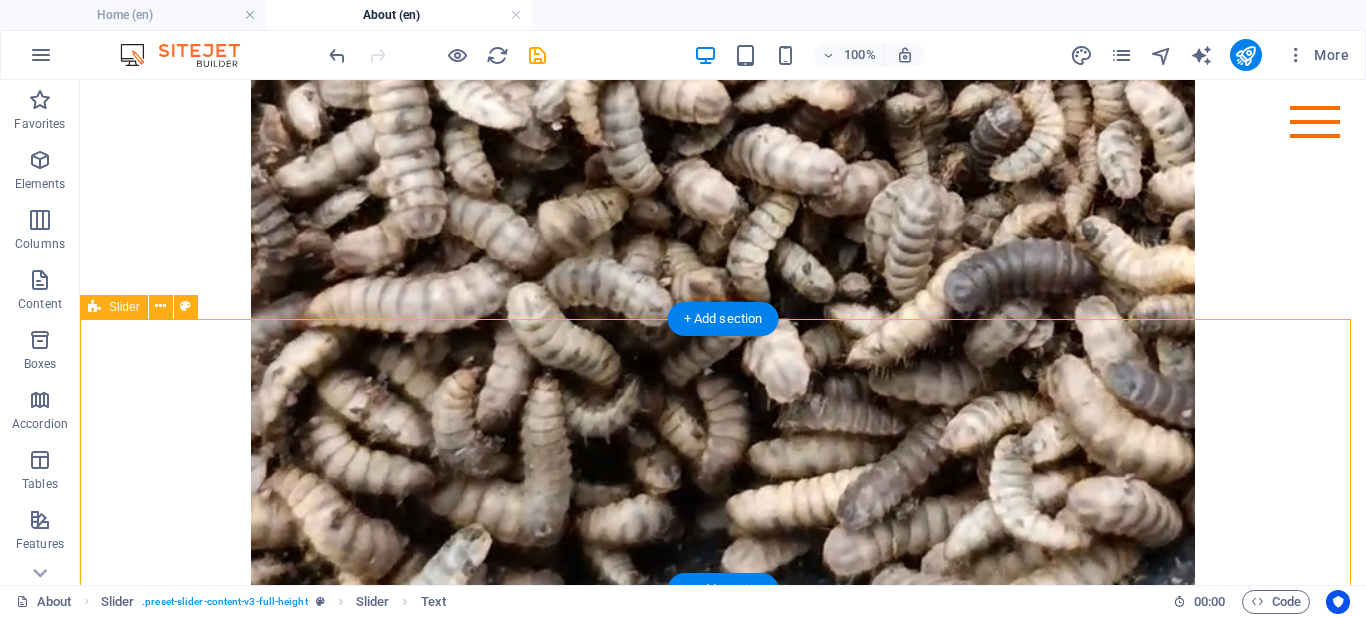 click on "Core values ​ ​ New text element Our mission ​ To empower farmers with eco-friendly  innovations for resilient and profitable agriculture Vision To lead in sustainable Agricultural solutions for enhanced productivity and profitability. Core values ​ 1 2 3 4 5" at bounding box center [723, 1050] 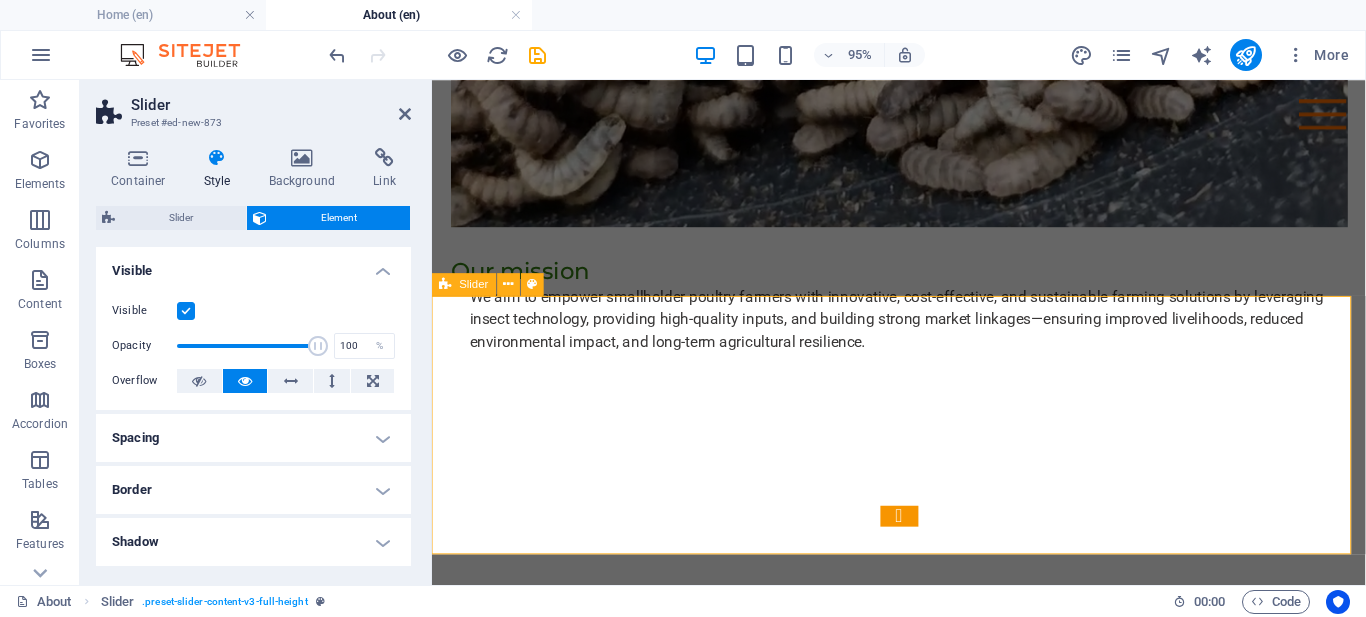 click on "Core values ​ ​ New text element Our mission ​ To empower farmers with eco-friendly  innovations for resilient and profitable agriculture Vision To lead in sustainable Agricultural solutions for enhanced productivity and profitability. Core values ​ 1 2 3 4 5" at bounding box center (923, 605) 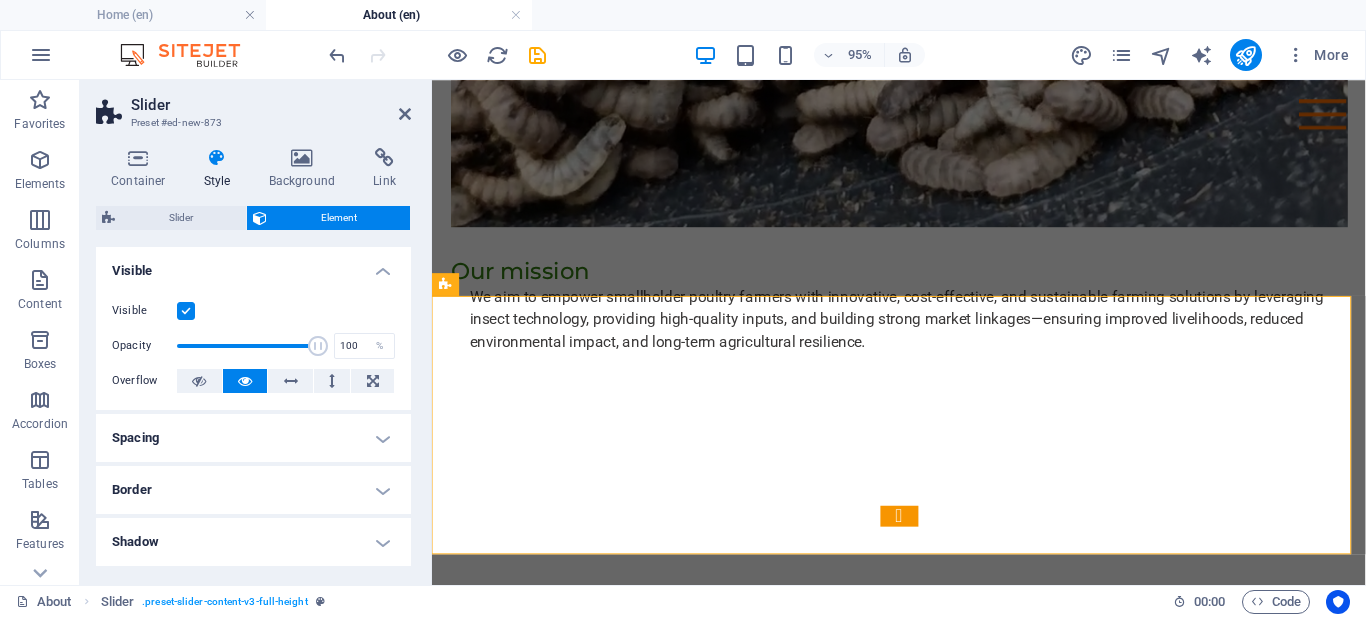 click at bounding box center (217, 158) 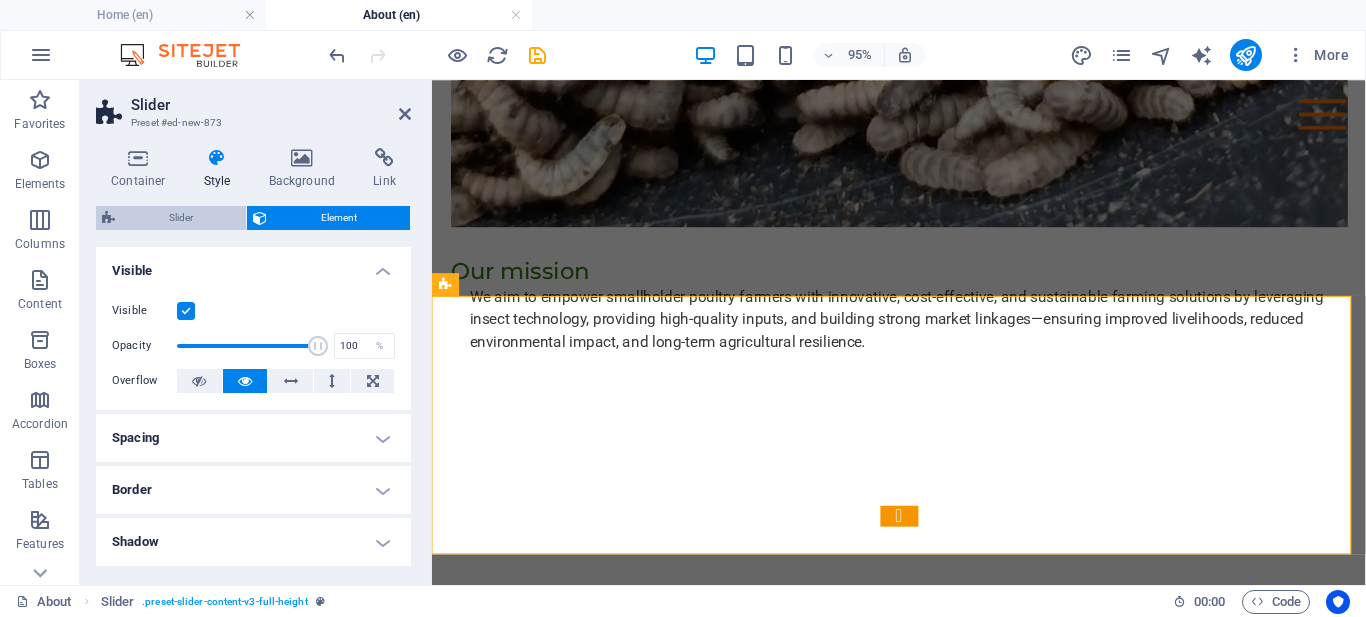 click on "Slider" at bounding box center (180, 218) 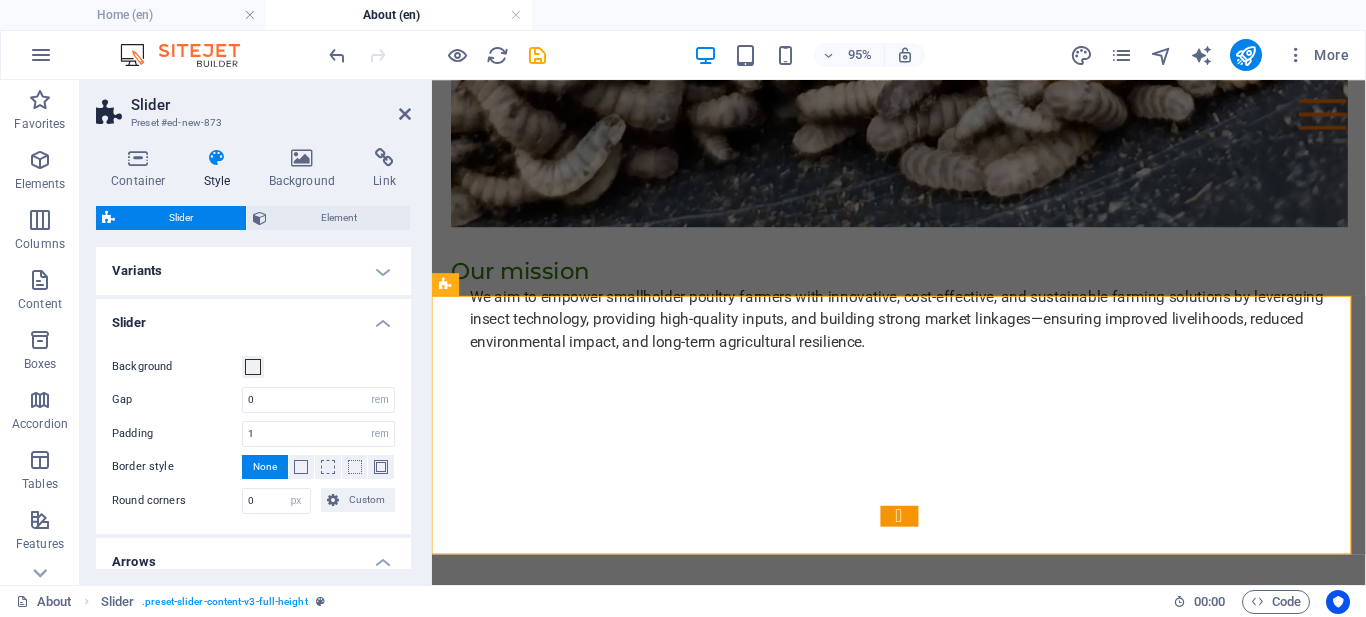 drag, startPoint x: 411, startPoint y: 303, endPoint x: 381, endPoint y: 268, distance: 46.09772 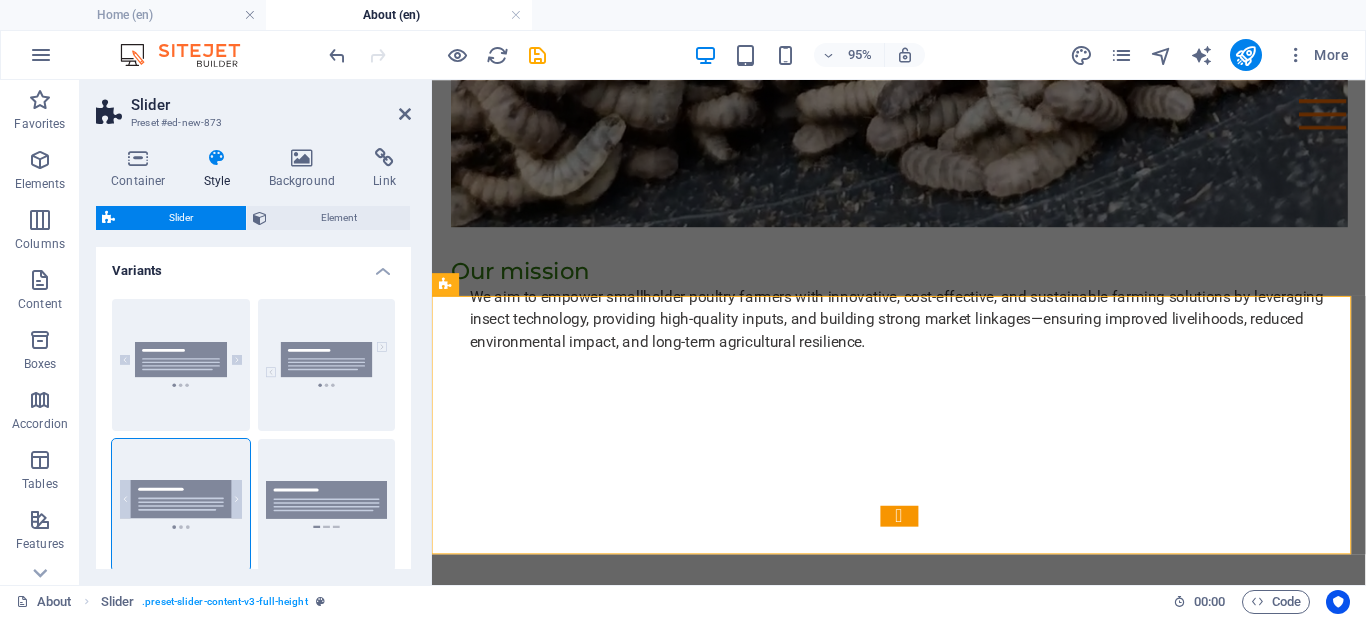 click on "Variants" at bounding box center [253, 265] 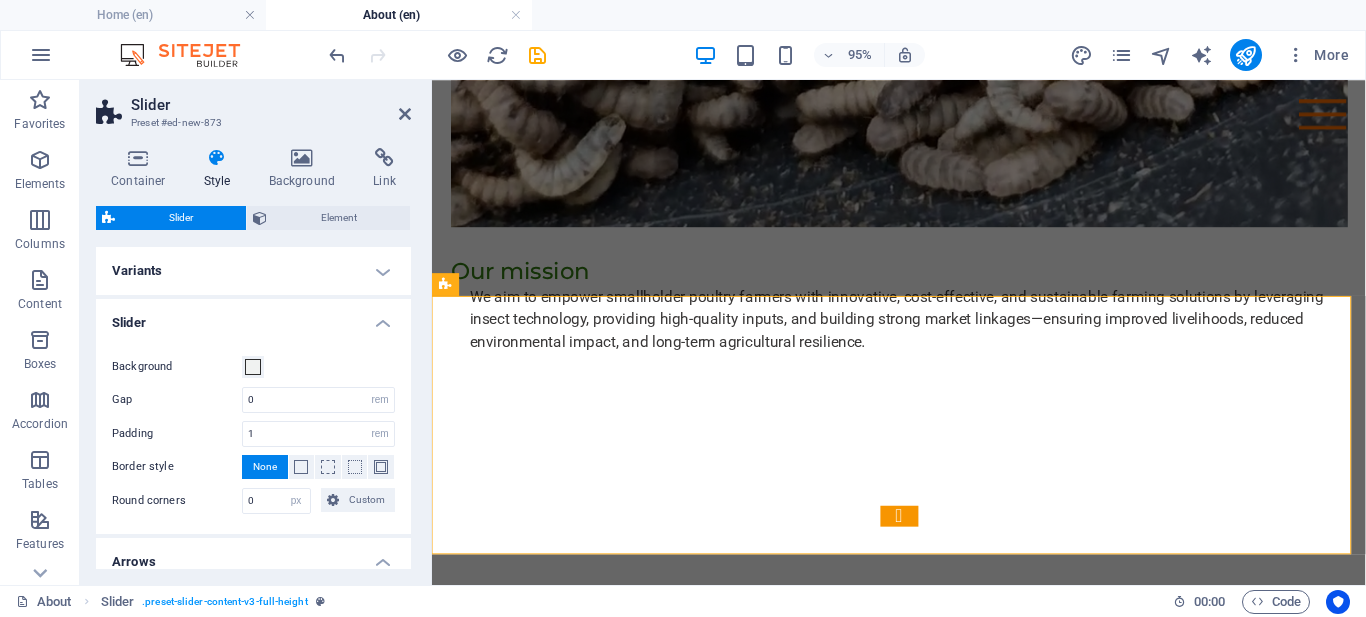 click on "Slider" at bounding box center [180, 218] 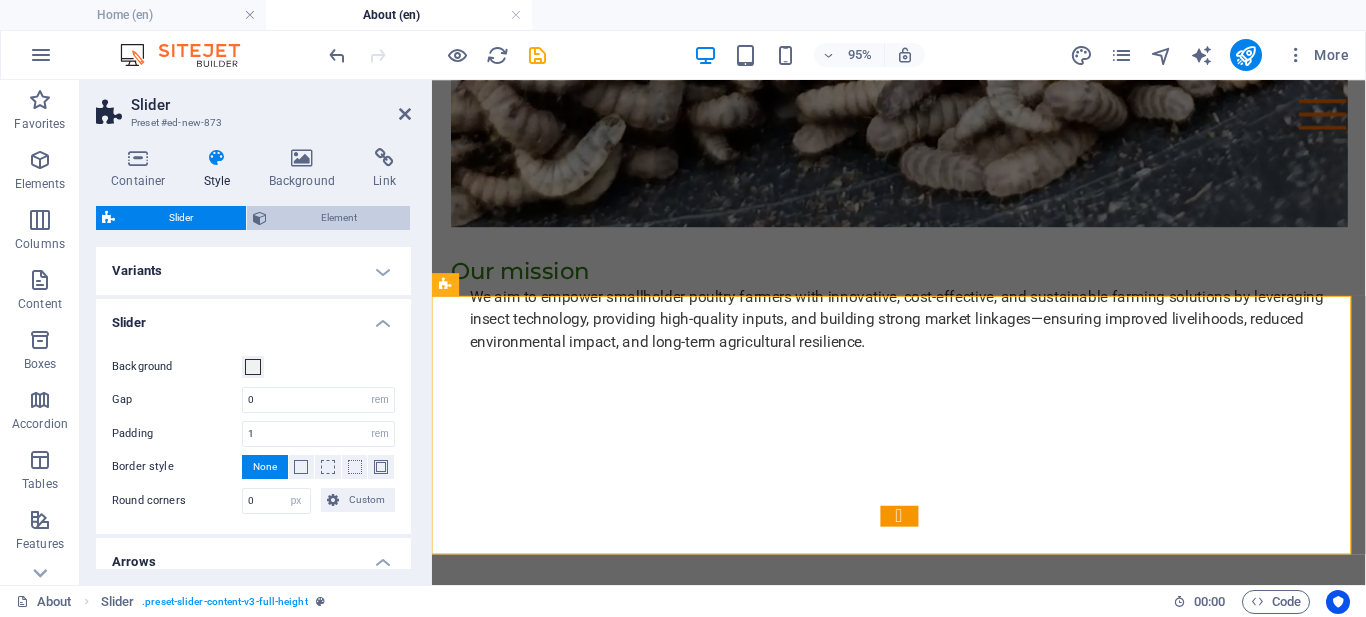 click on "Element" at bounding box center [338, 218] 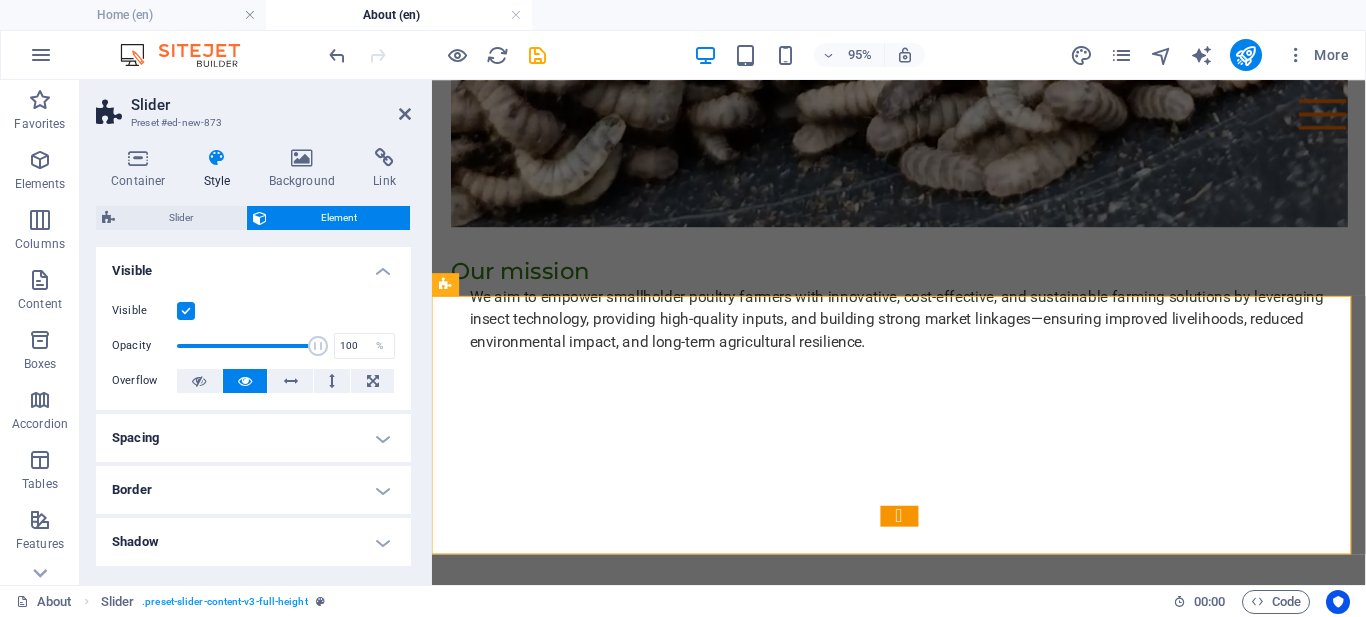 click on "Visible" at bounding box center [253, 265] 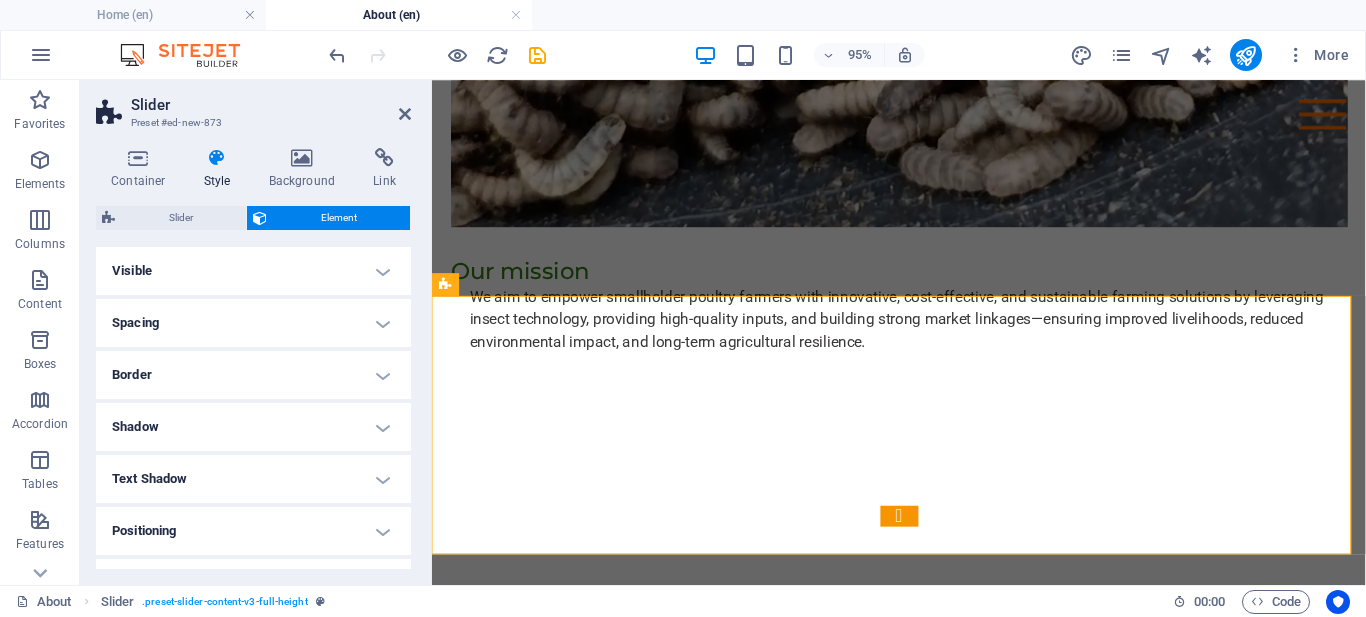 drag, startPoint x: 414, startPoint y: 300, endPoint x: 410, endPoint y: 405, distance: 105.076164 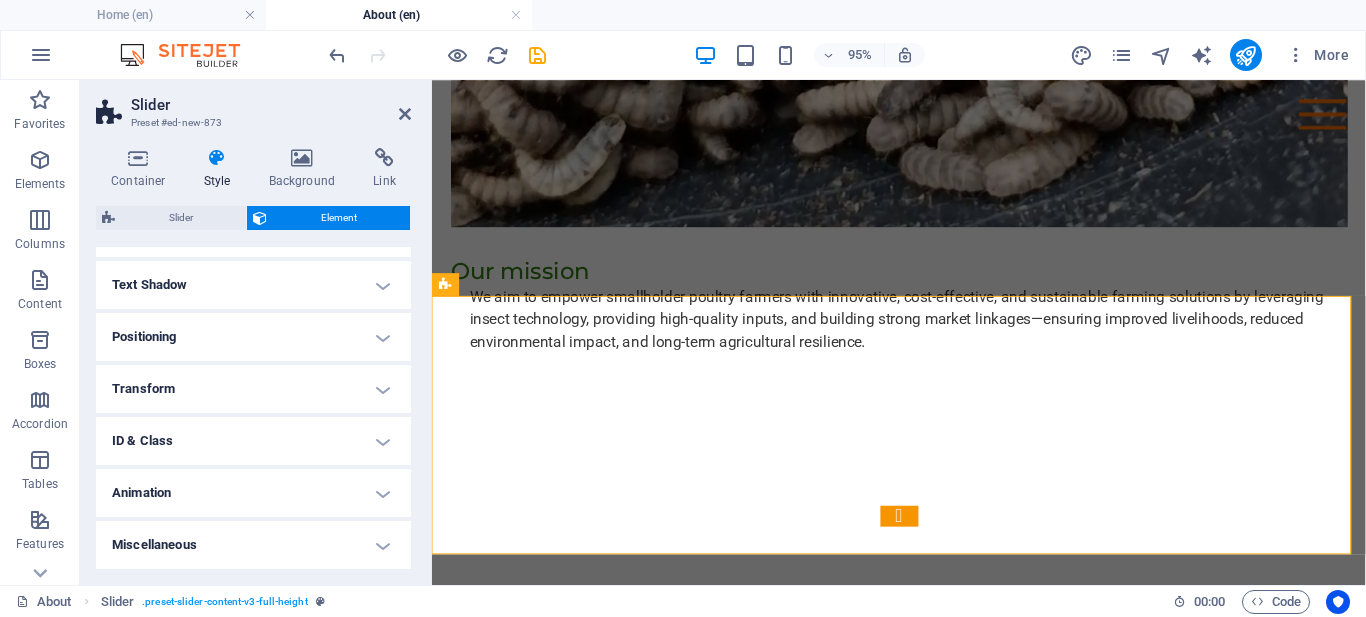 scroll, scrollTop: 0, scrollLeft: 0, axis: both 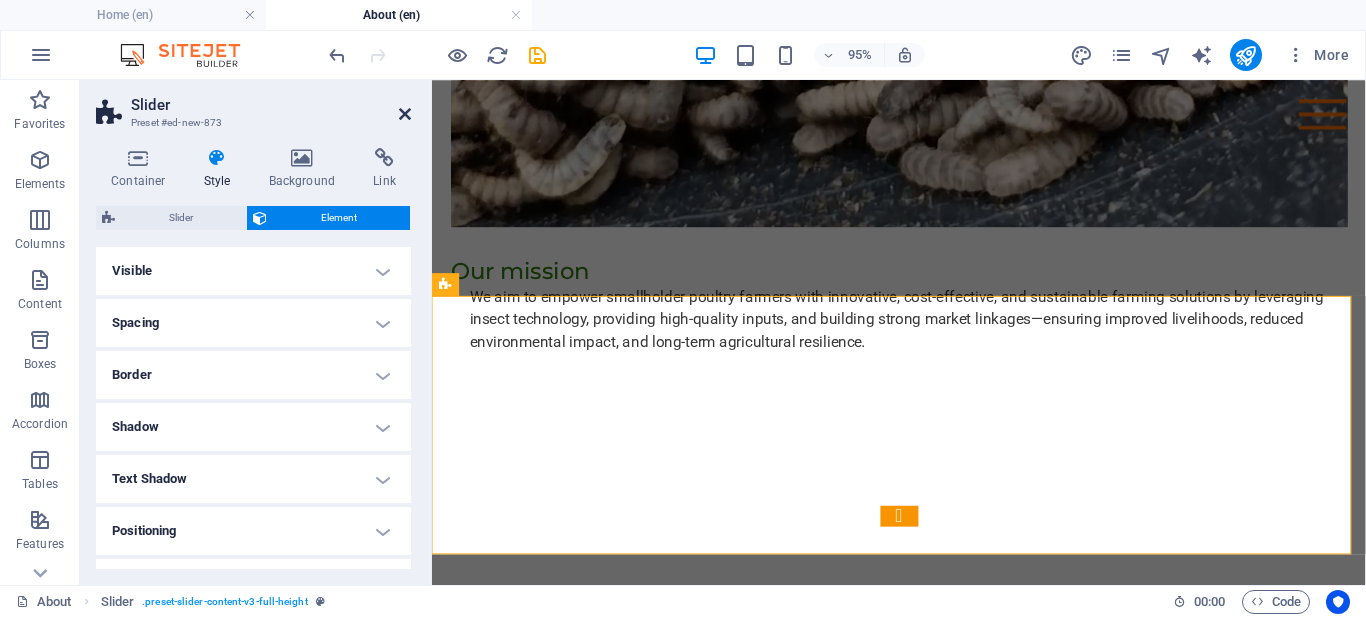 click at bounding box center (405, 114) 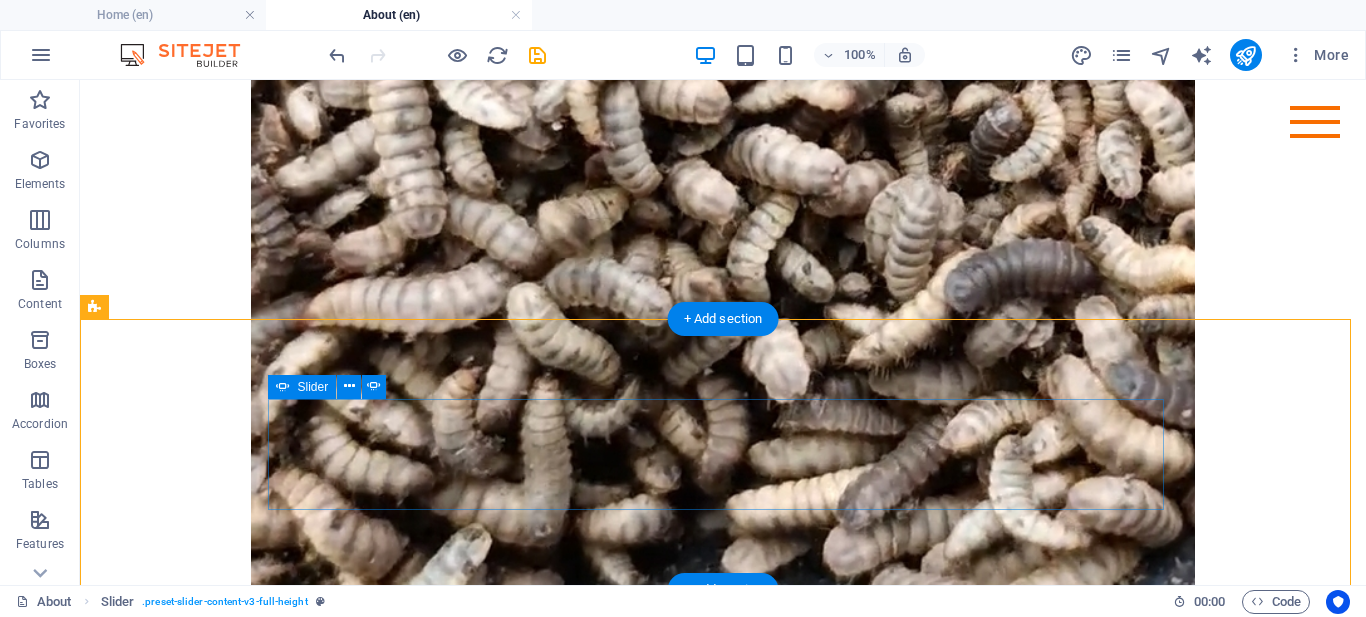 click on "5" at bounding box center (132, -1566) 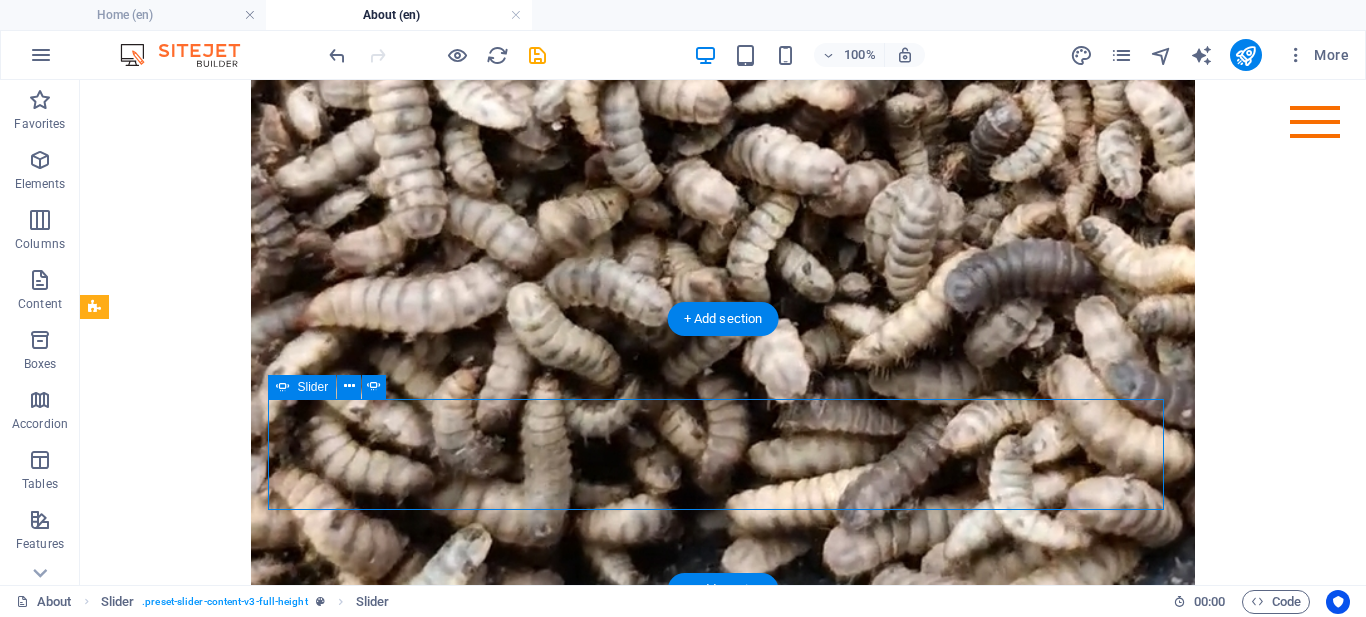 click on "5" at bounding box center [132, -1566] 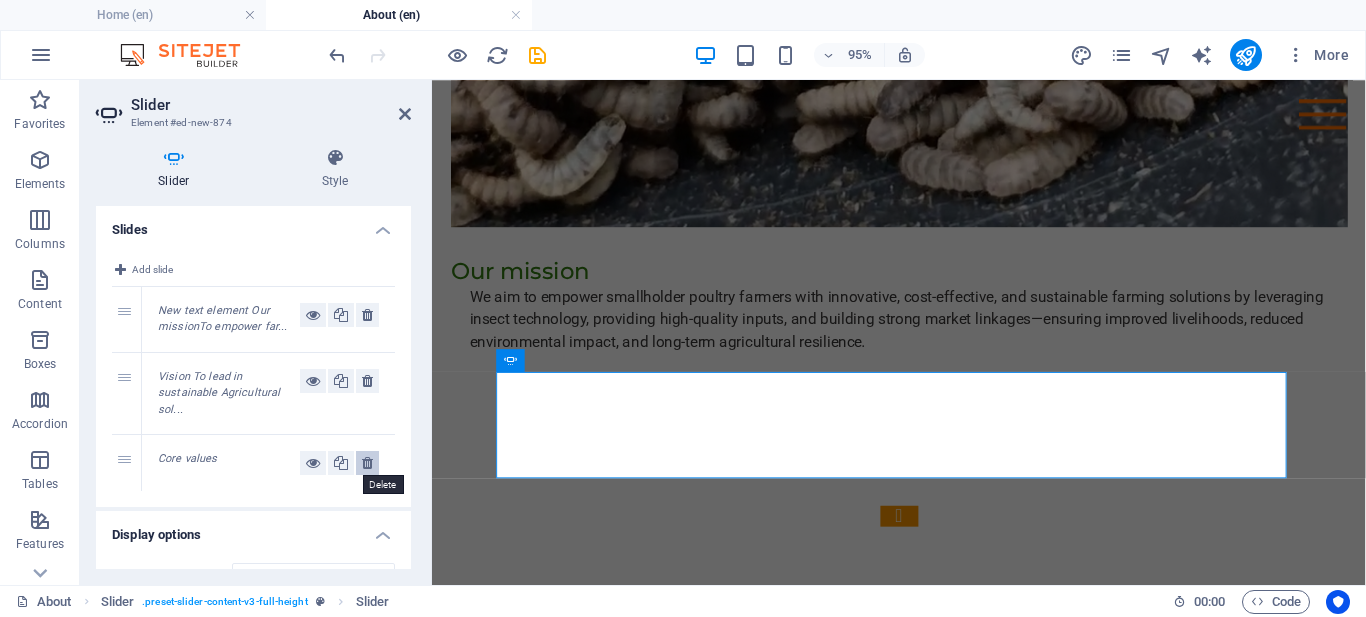 click at bounding box center [367, 463] 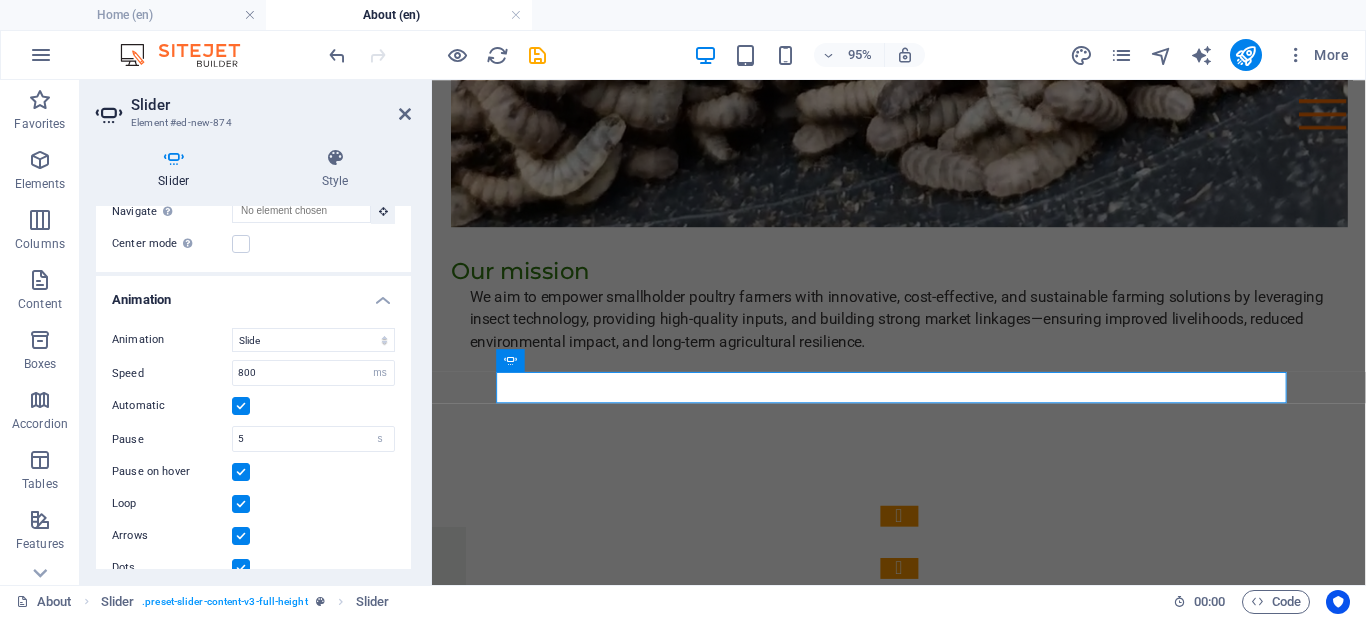 scroll, scrollTop: 468, scrollLeft: 0, axis: vertical 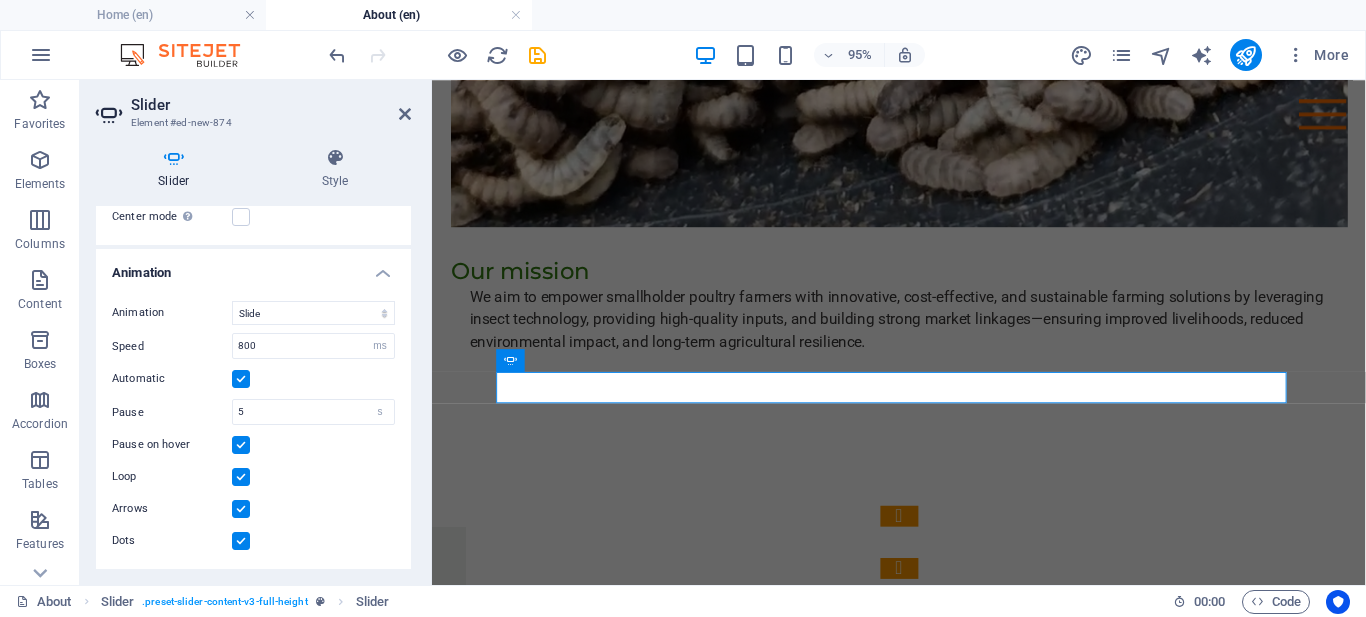 click at bounding box center (241, 541) 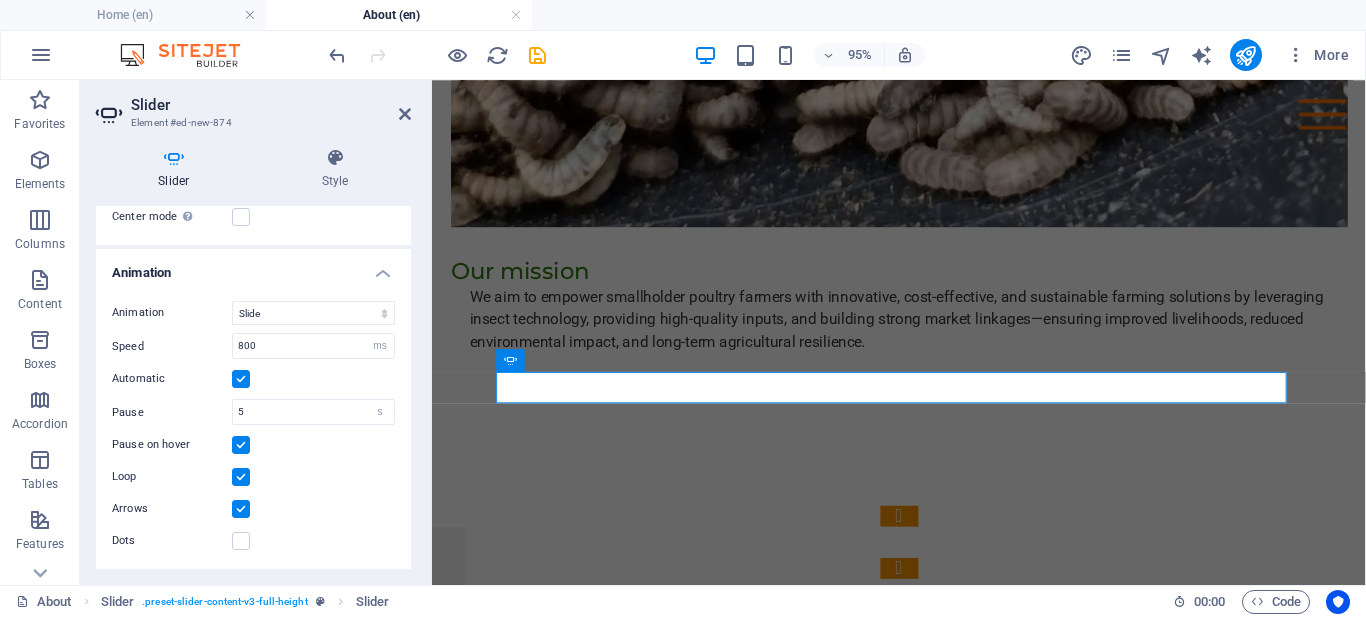 click at bounding box center [241, 509] 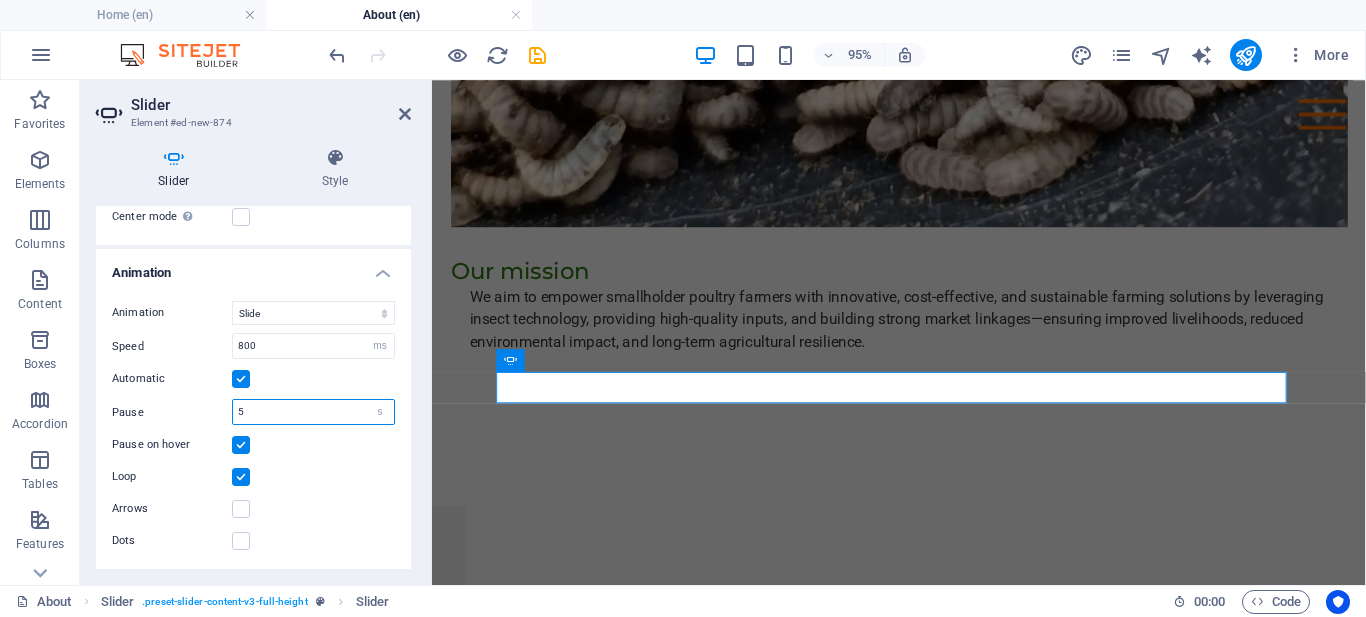 click on "5" at bounding box center (313, 412) 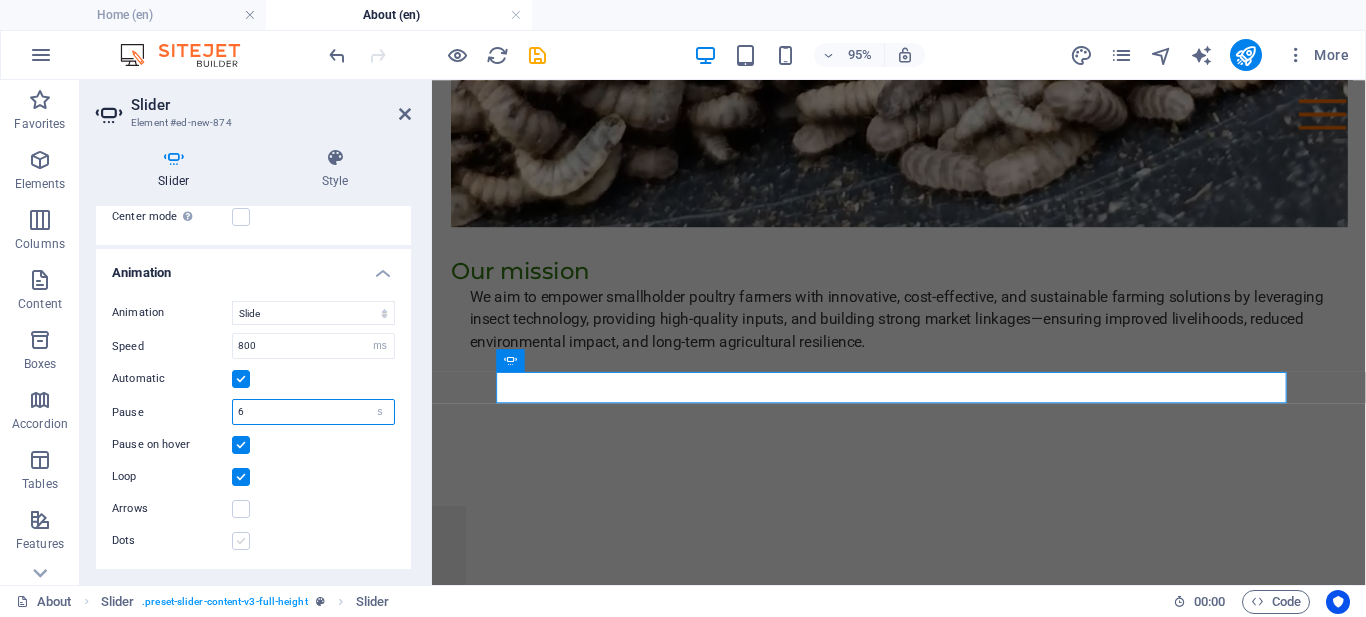 type on "6" 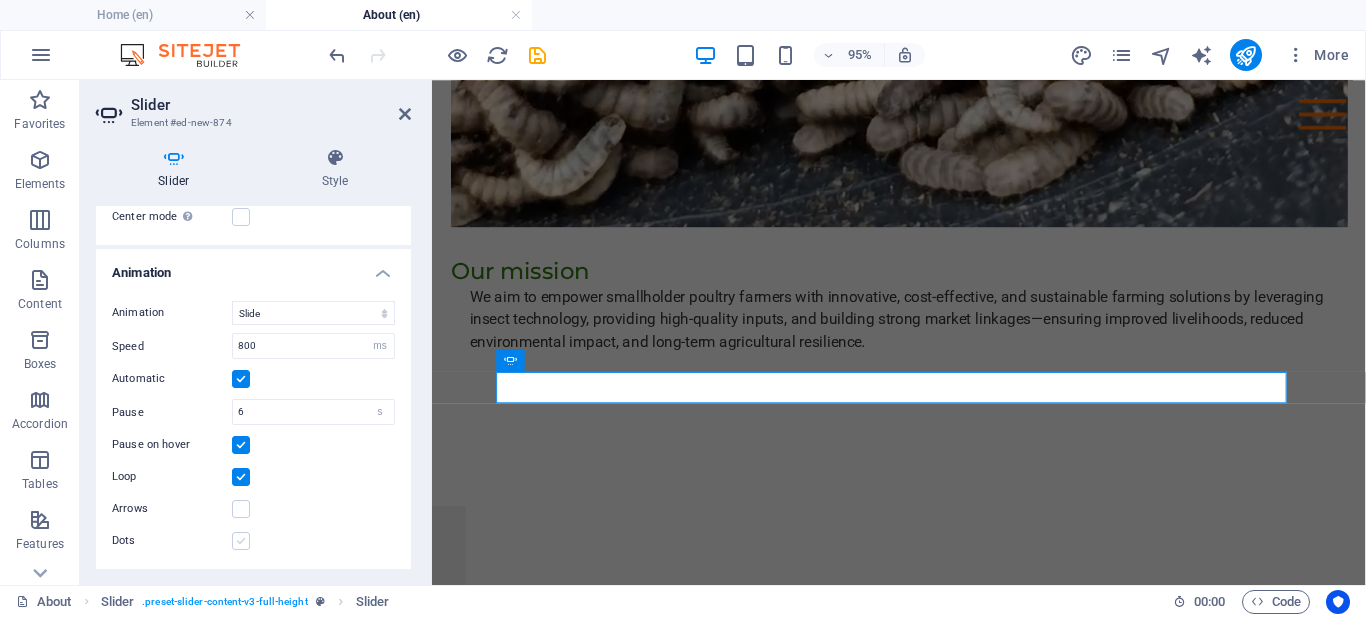 click at bounding box center (241, 541) 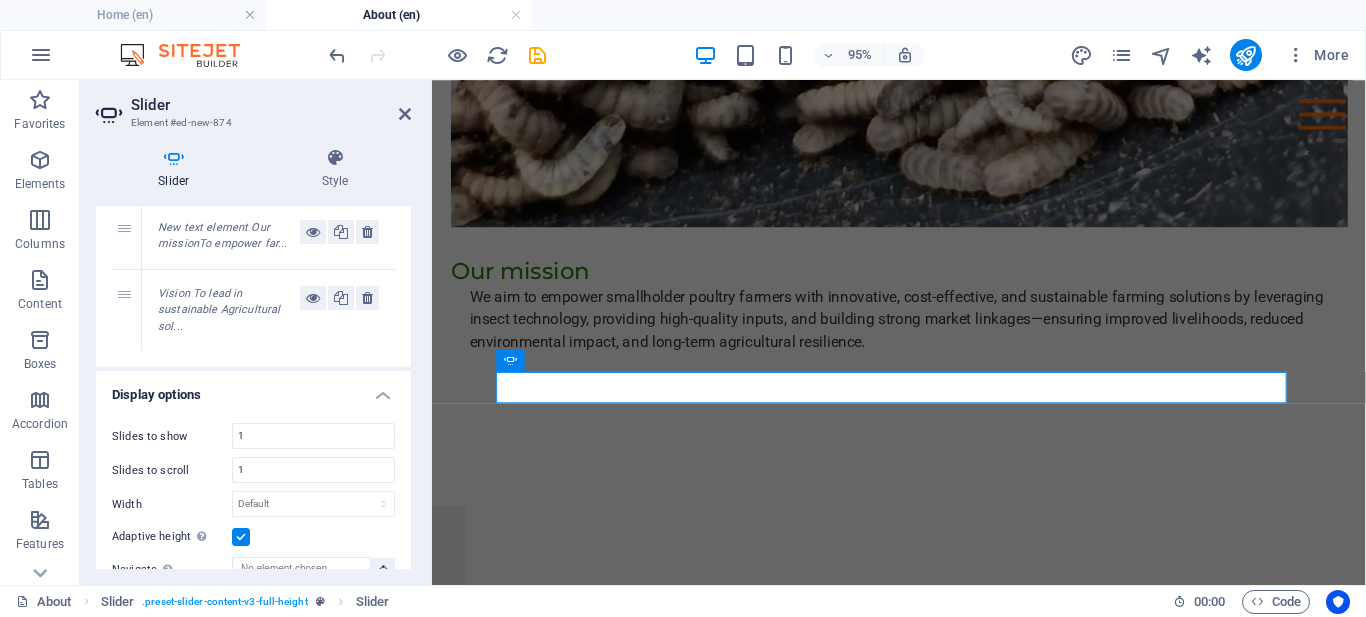 scroll, scrollTop: 0, scrollLeft: 0, axis: both 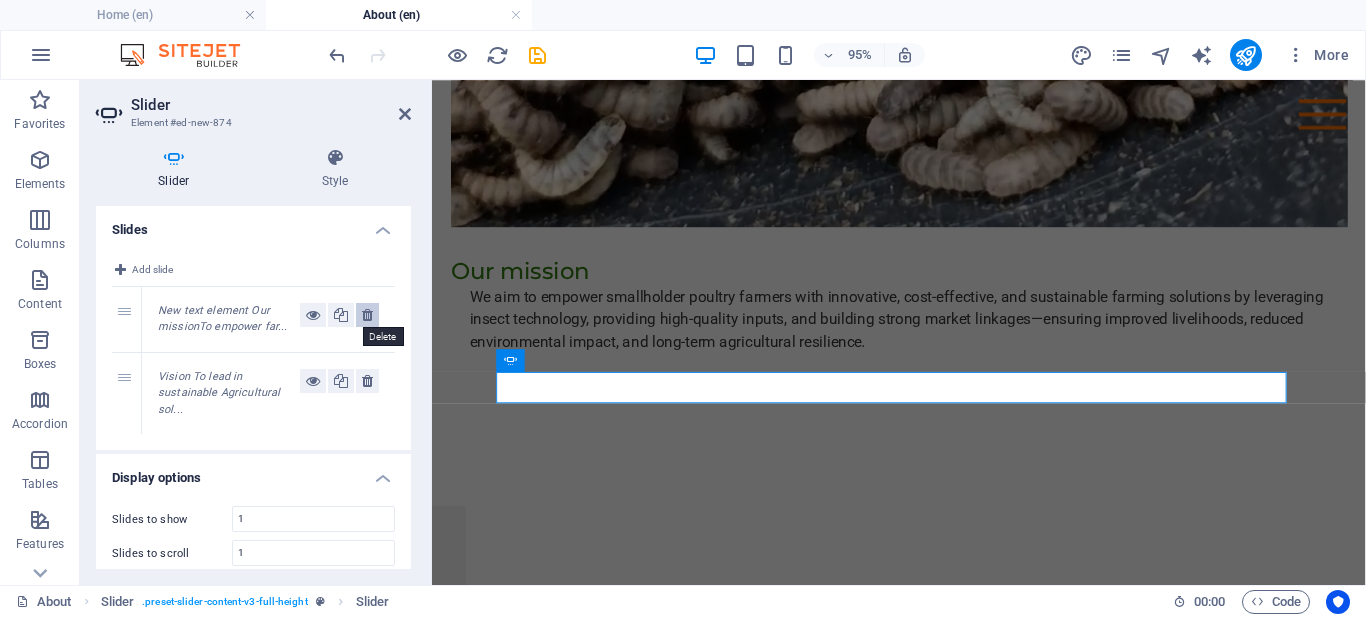 click at bounding box center [367, 315] 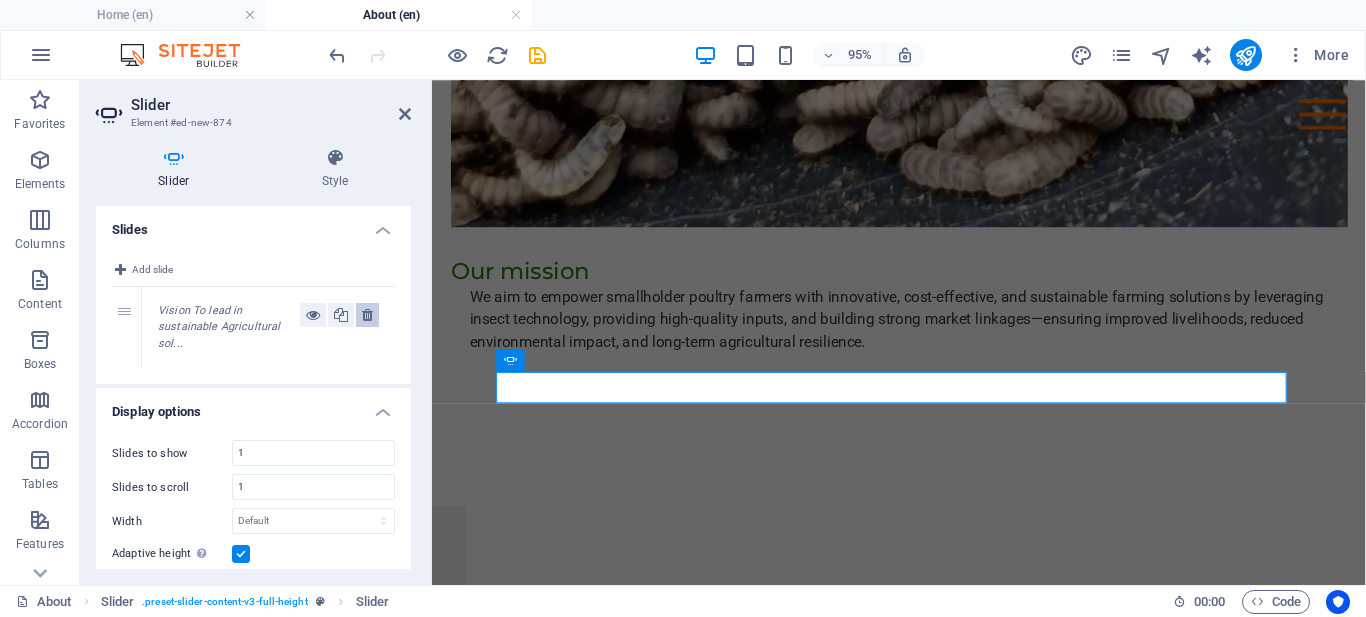 click at bounding box center [367, 315] 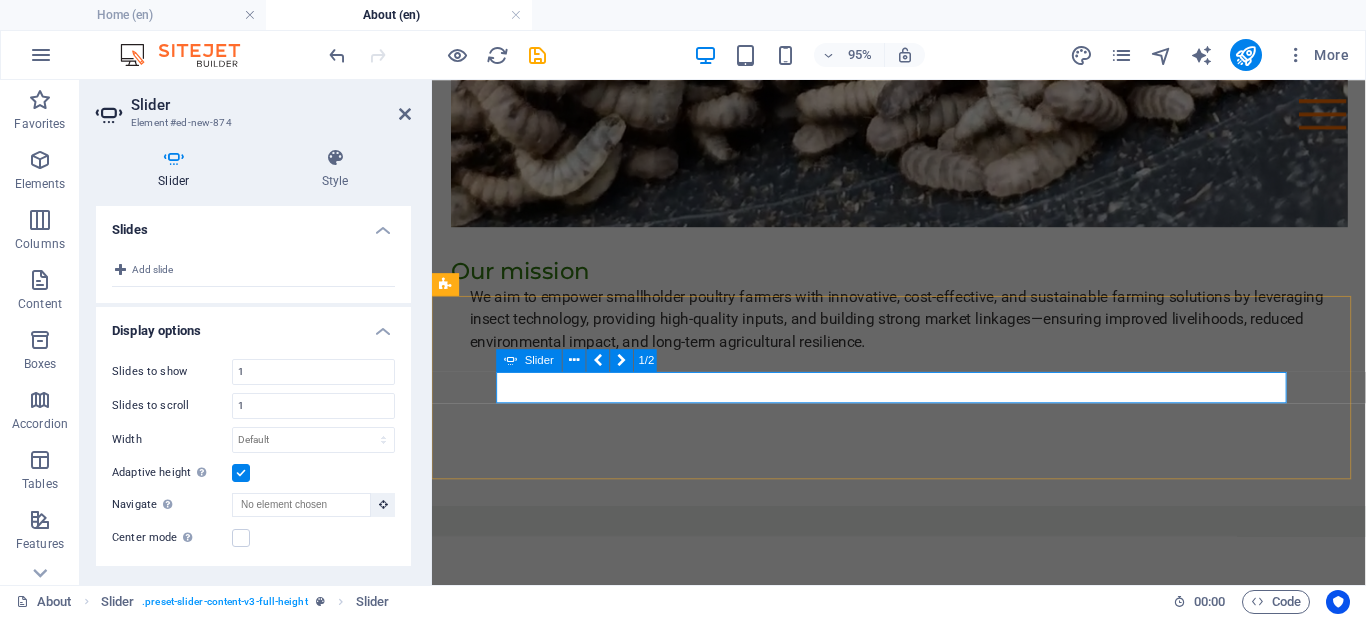 click on "2" at bounding box center (484, -1539) 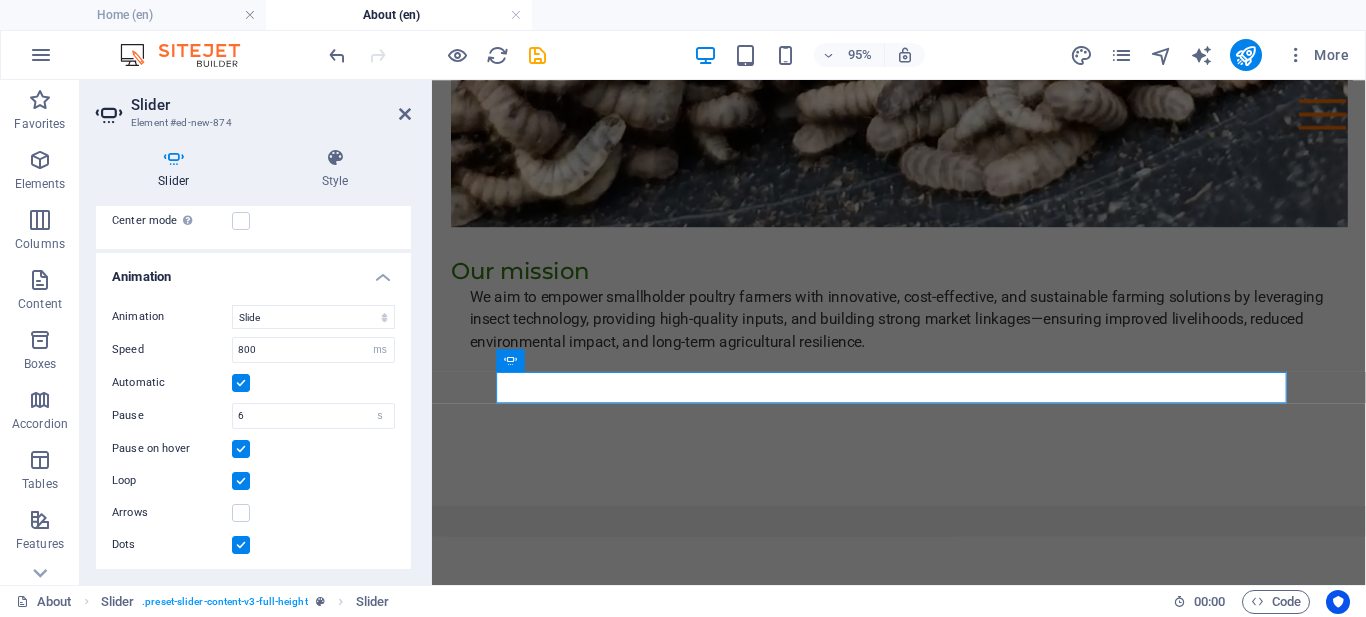 scroll, scrollTop: 321, scrollLeft: 0, axis: vertical 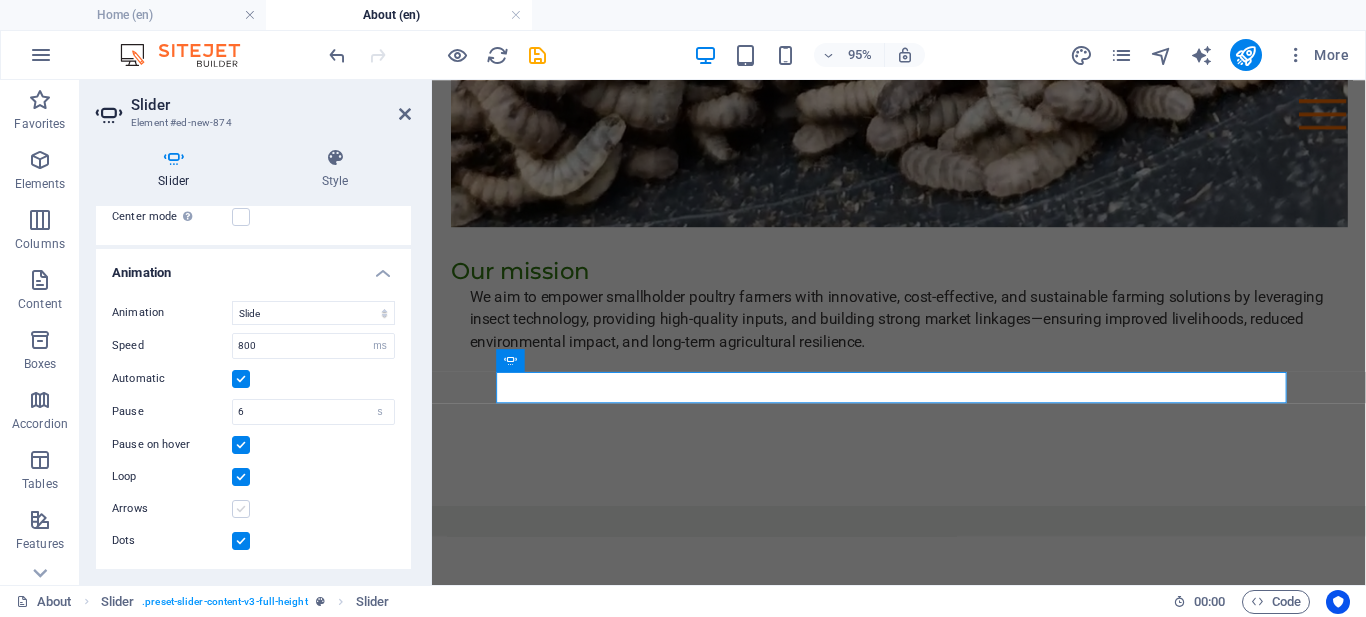 click at bounding box center [241, 509] 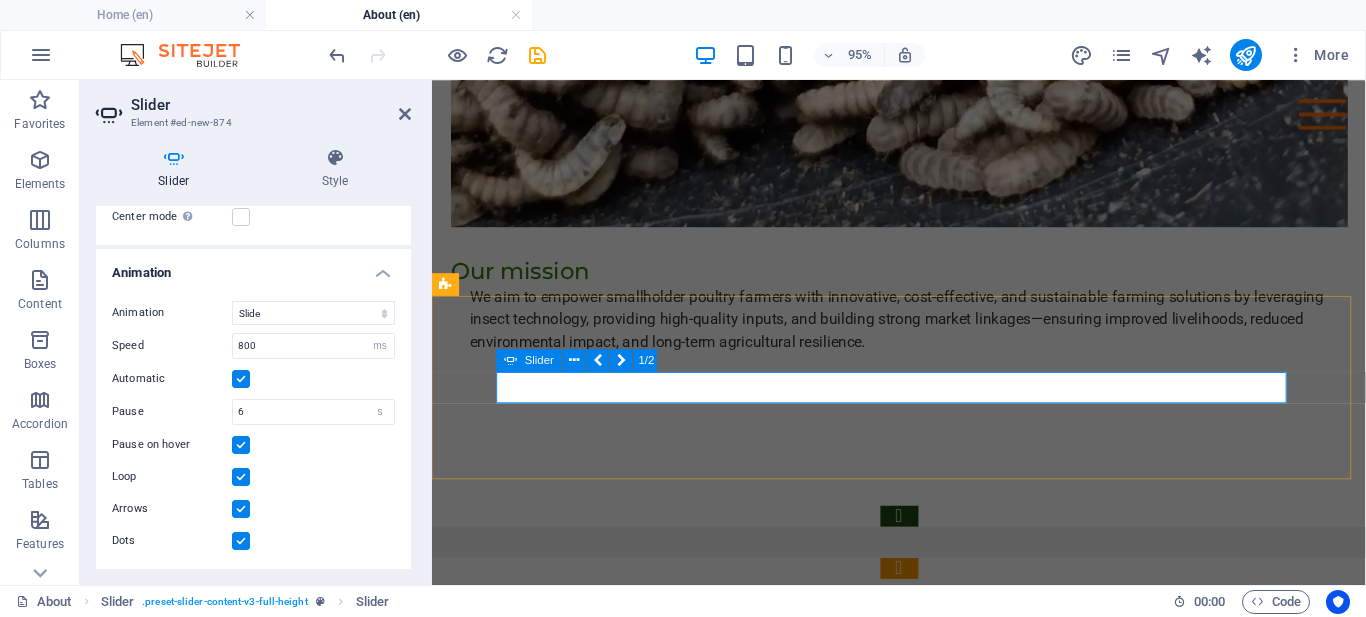 click at bounding box center (924, 539) 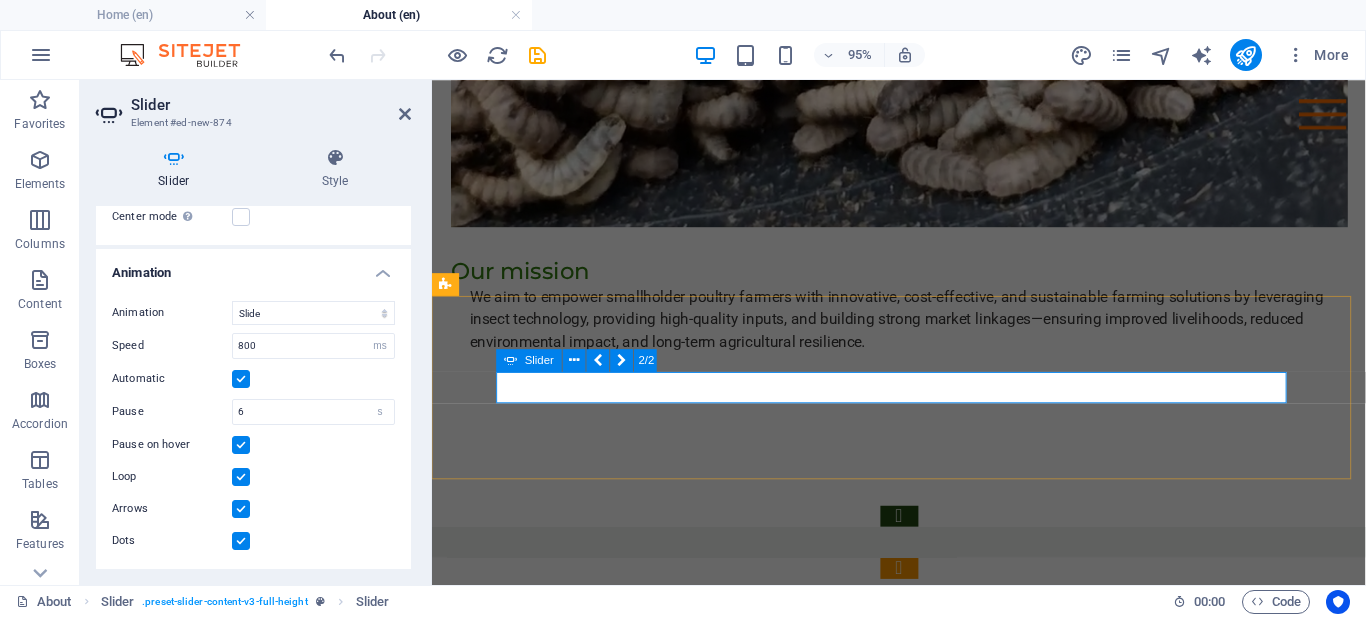 click at bounding box center [924, 539] 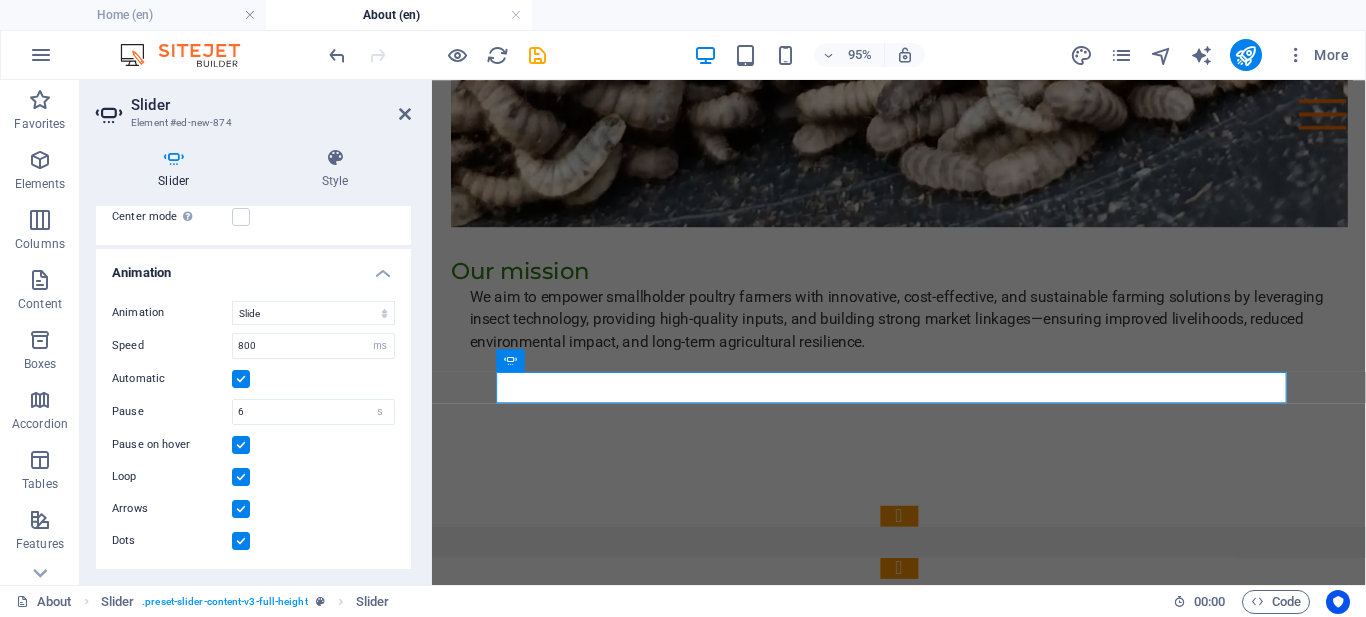 drag, startPoint x: 411, startPoint y: 399, endPoint x: 407, endPoint y: 386, distance: 13.601471 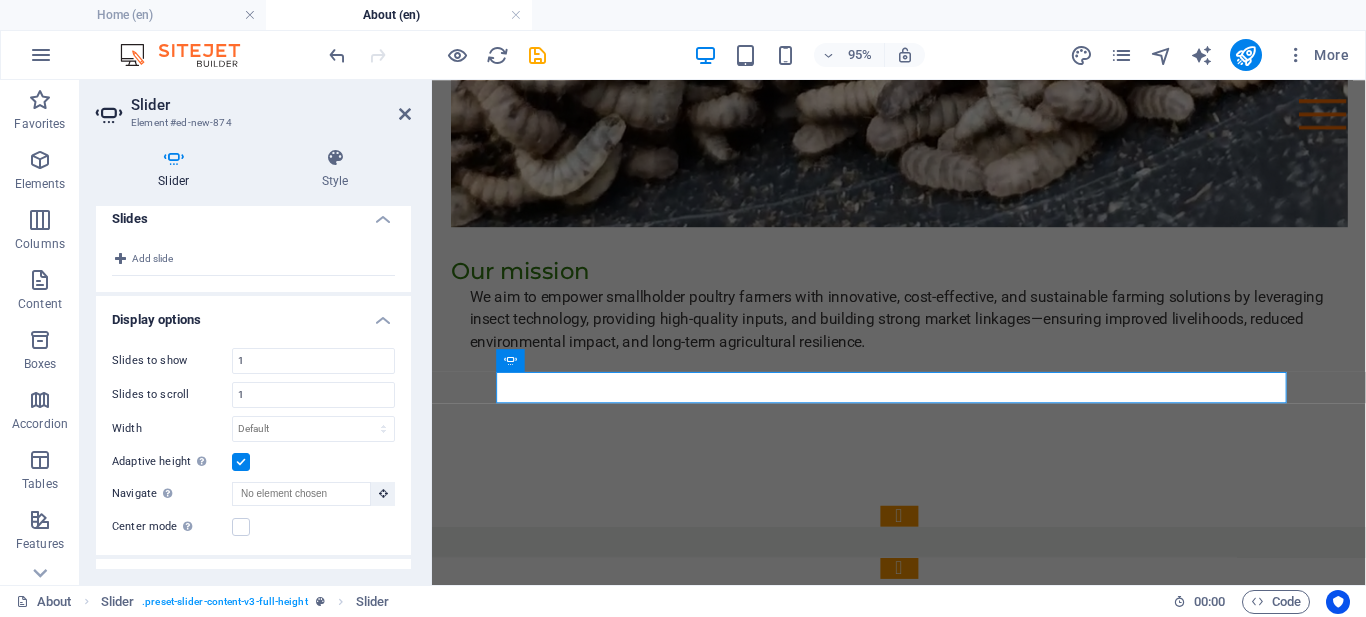 scroll, scrollTop: 6, scrollLeft: 0, axis: vertical 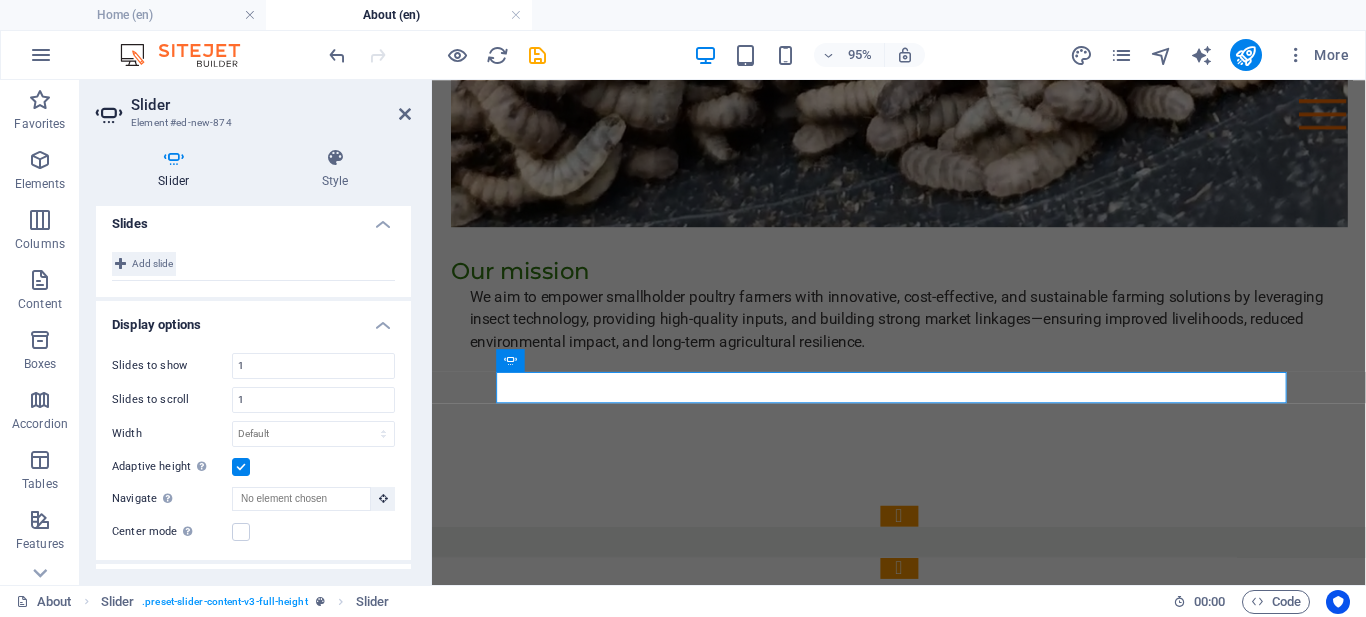 click on "Add slide" at bounding box center [152, 264] 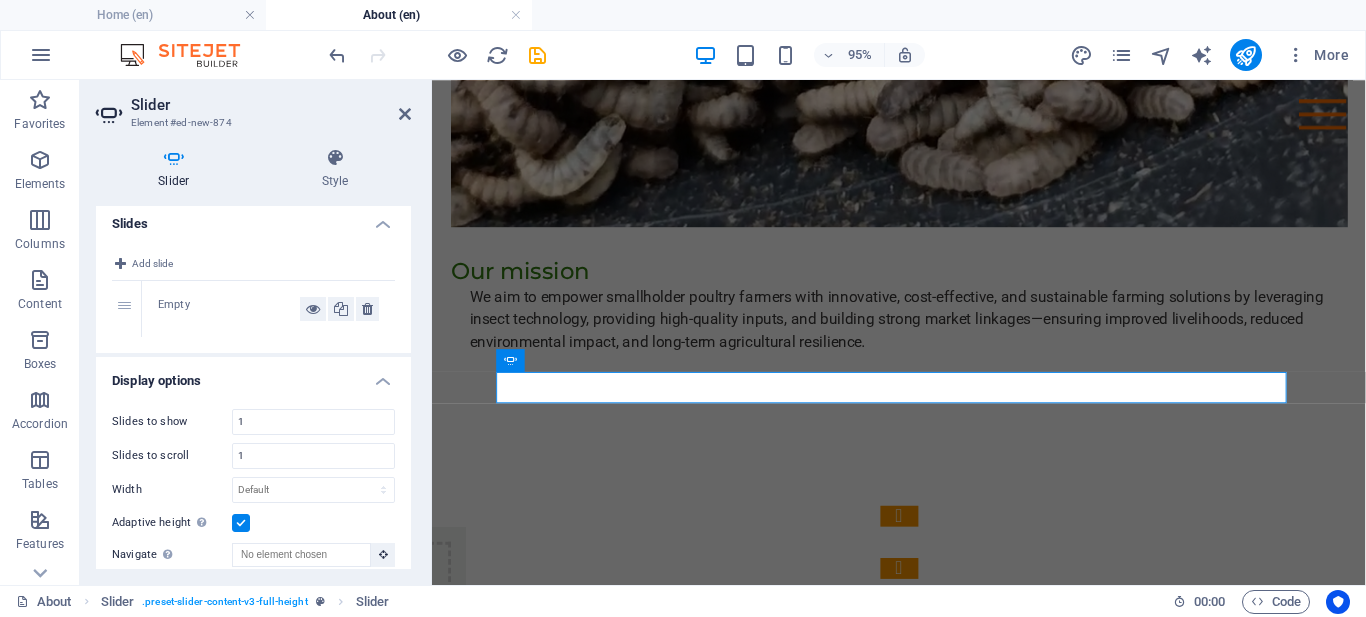 click on "Empty" at bounding box center (229, 309) 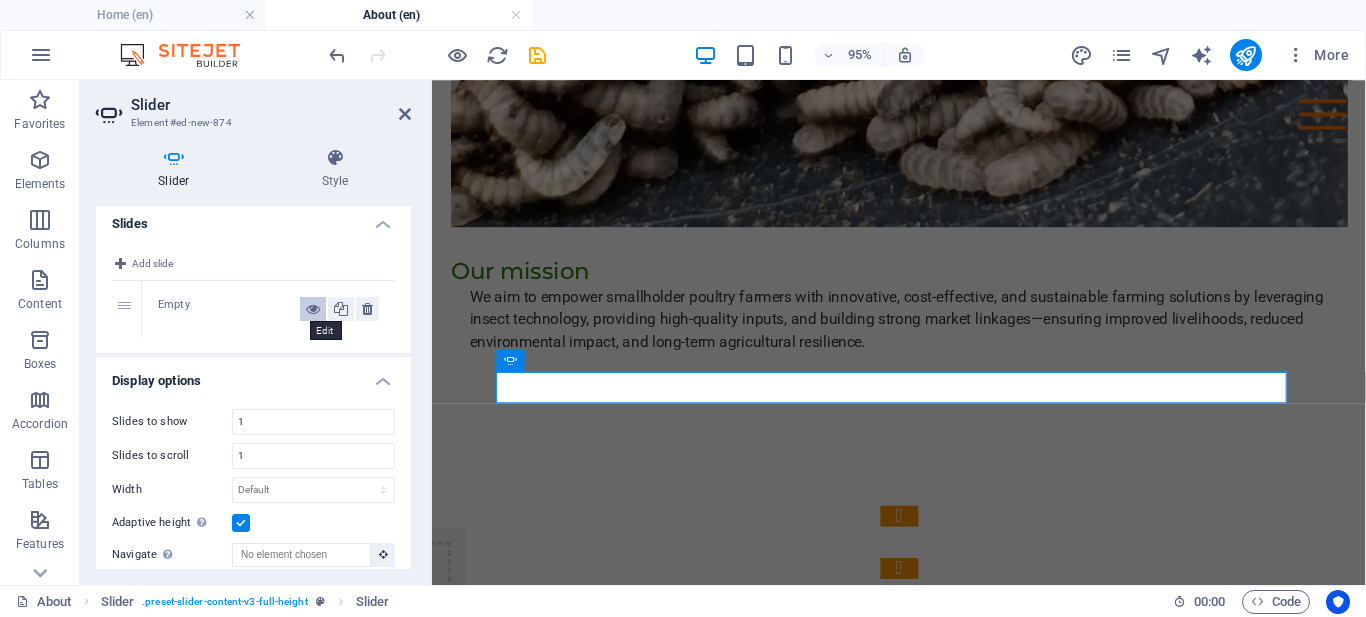 click at bounding box center [313, 309] 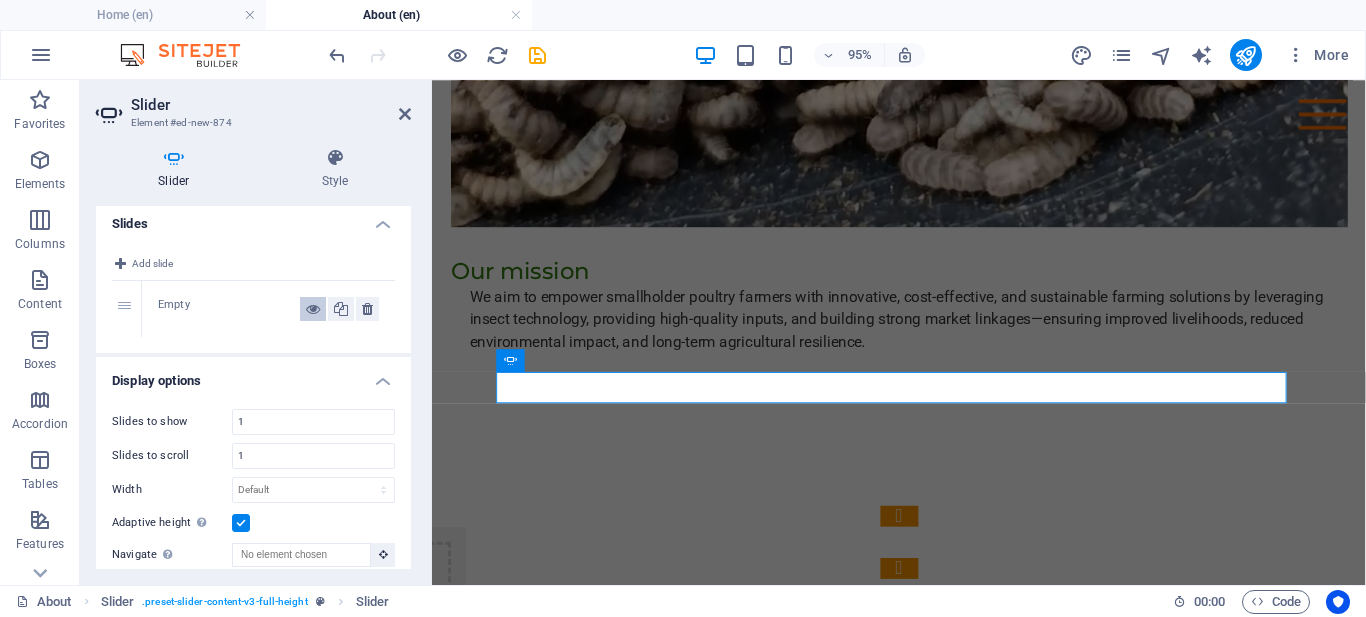 click at bounding box center [313, 309] 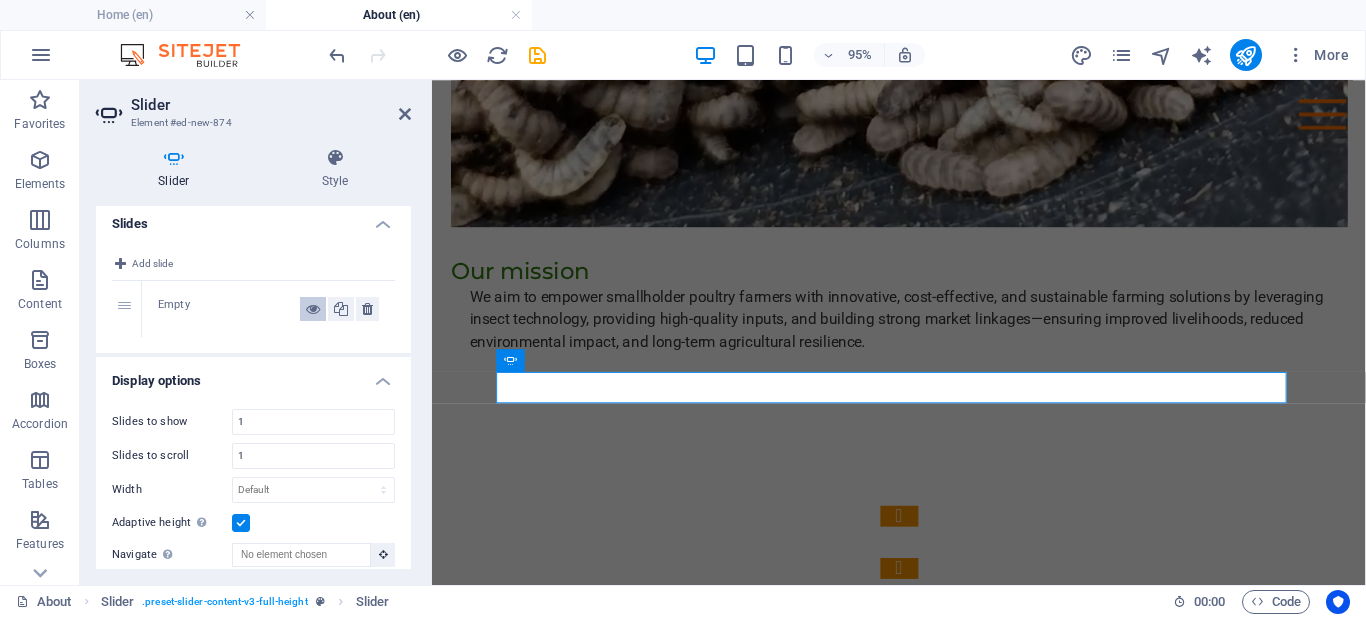 click at bounding box center [313, 309] 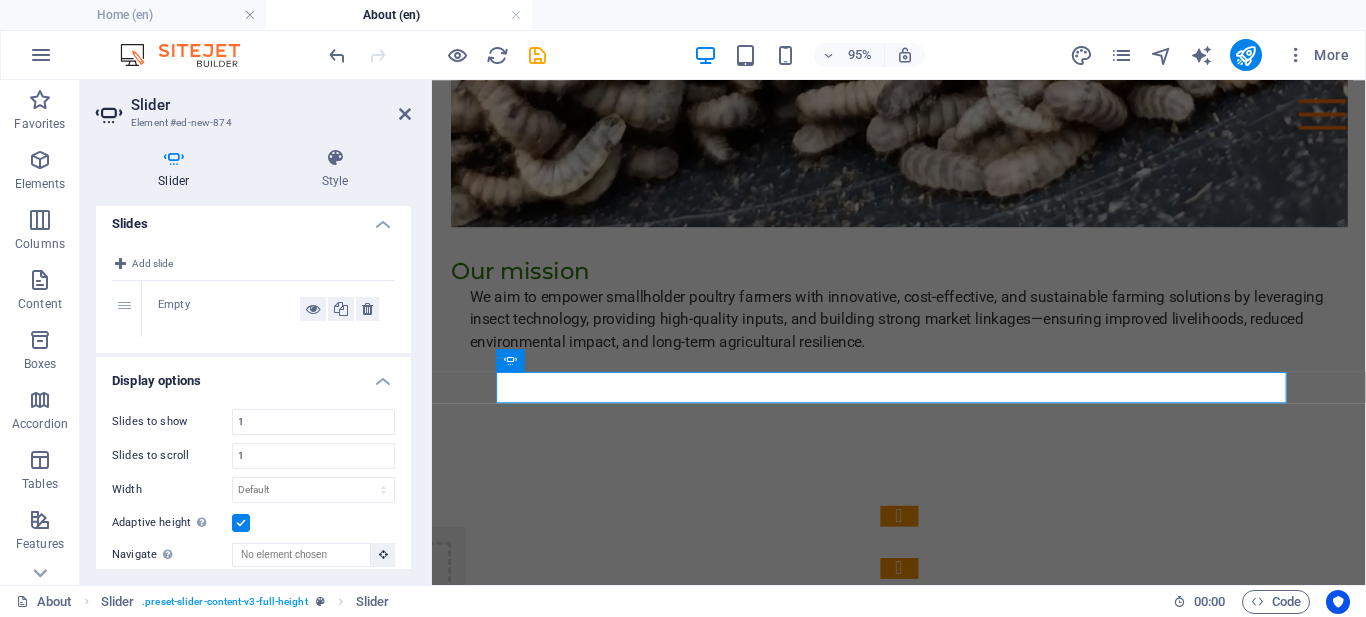click on "Empty" at bounding box center [268, 309] 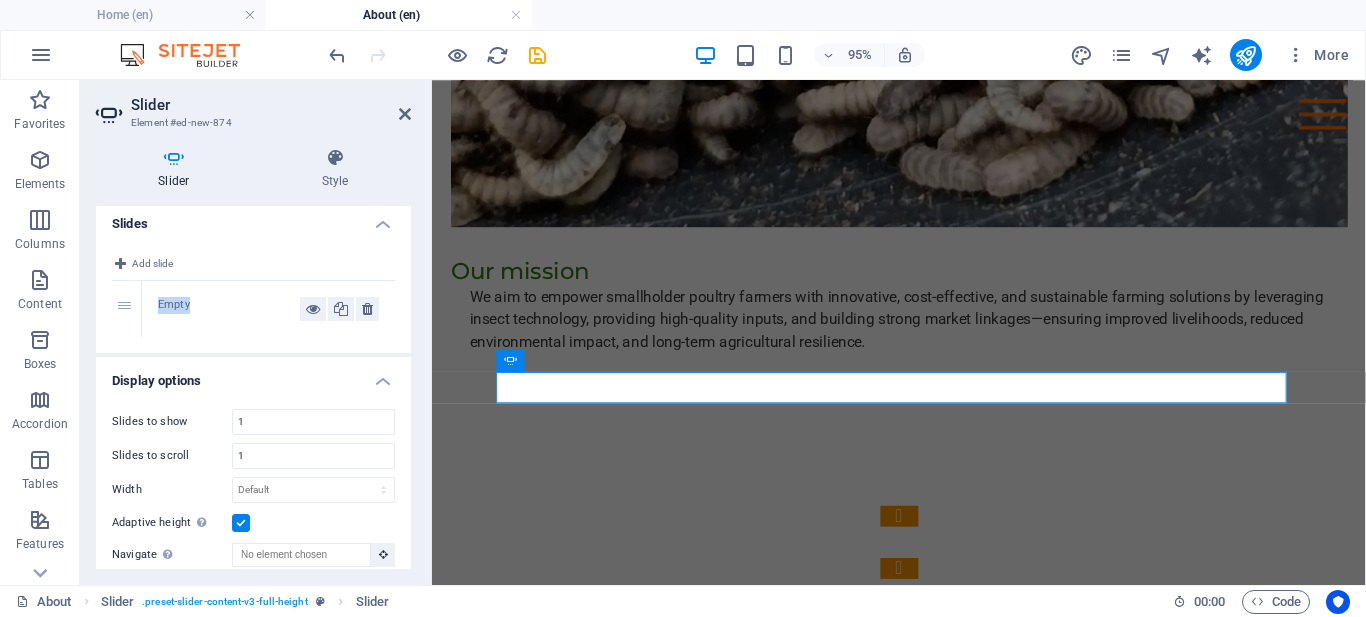 click on "Empty" at bounding box center (229, 309) 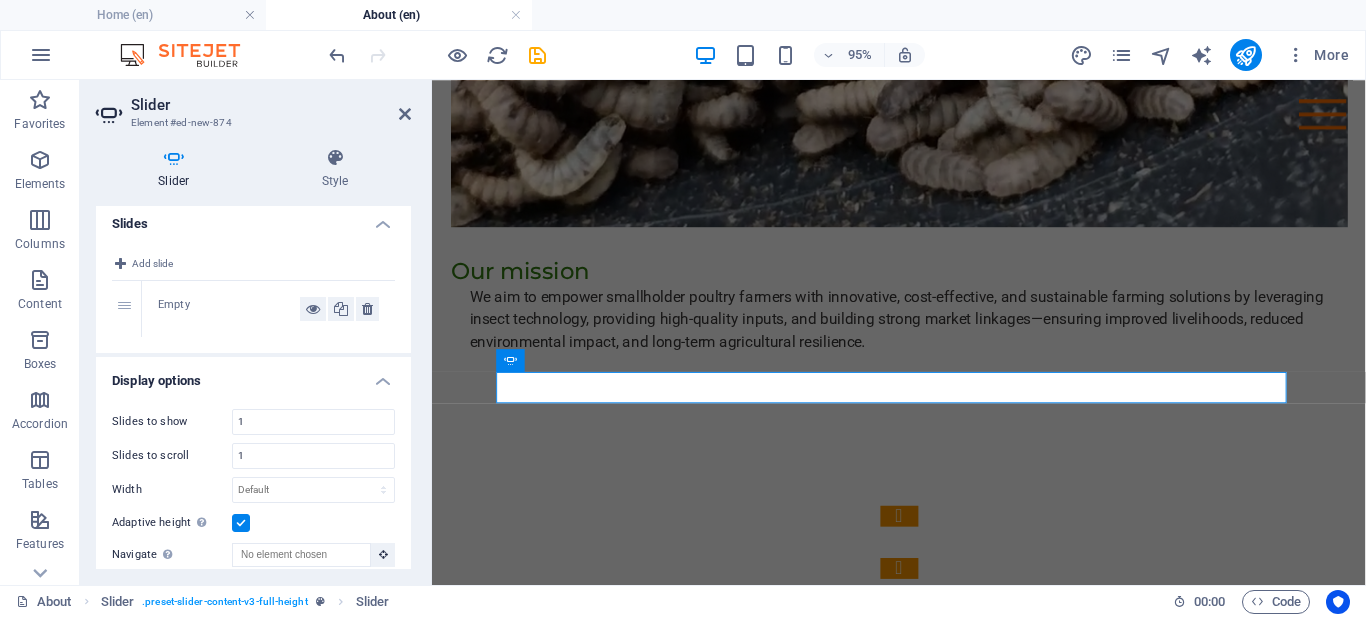 click on "Empty" at bounding box center [229, 309] 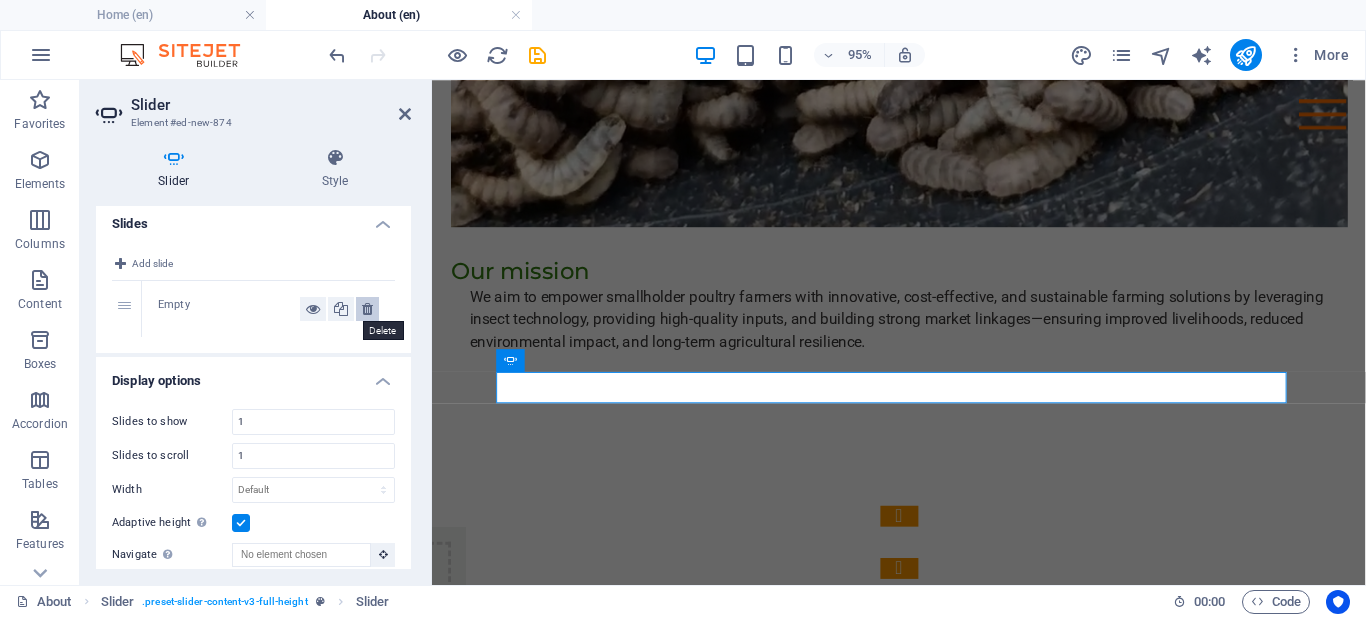 click at bounding box center (367, 309) 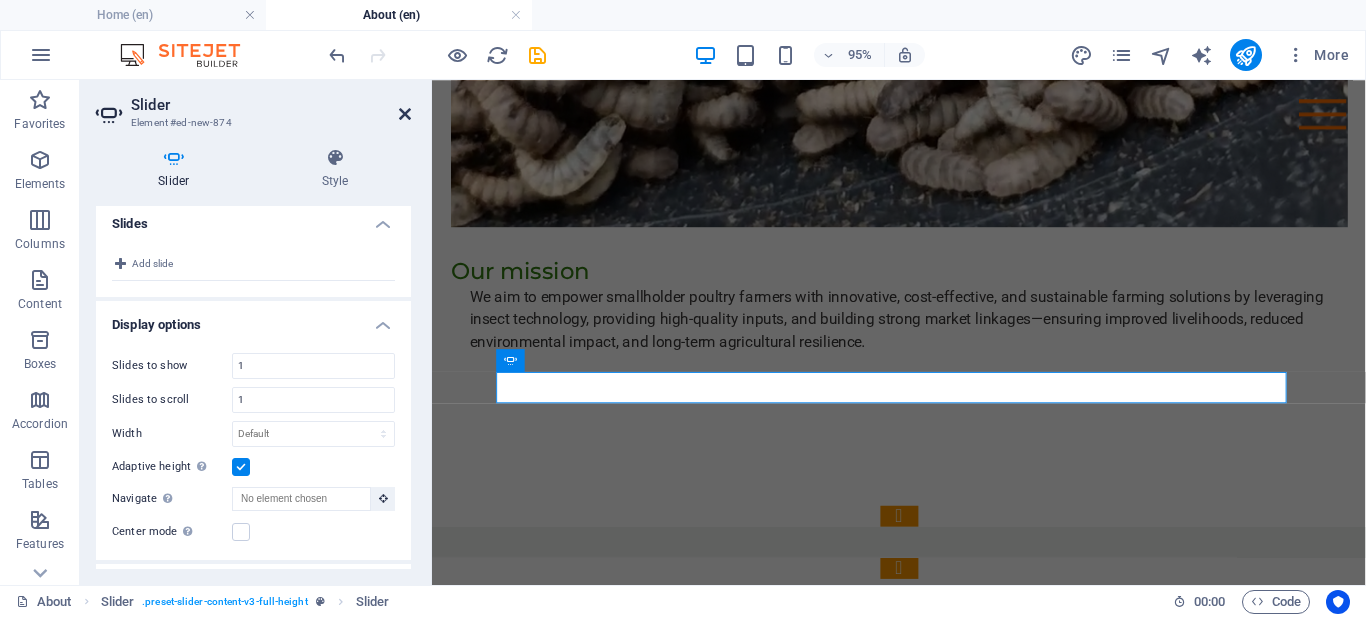 click at bounding box center [405, 114] 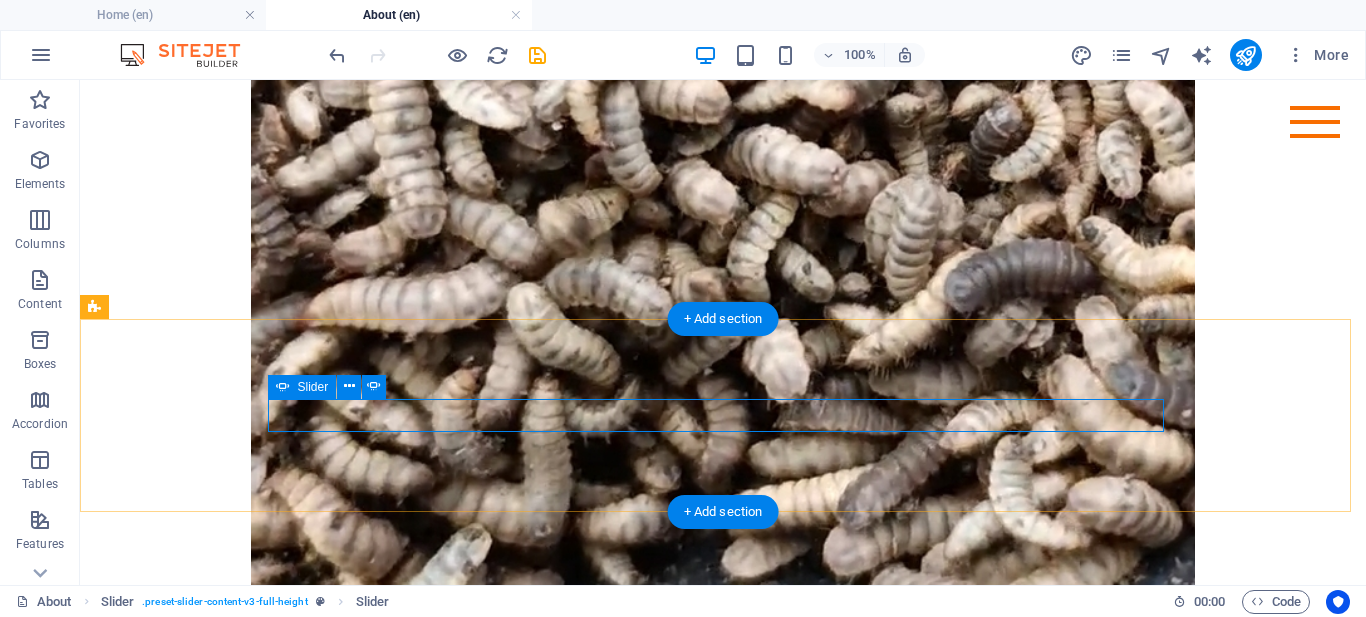 click at bounding box center (723, 1039) 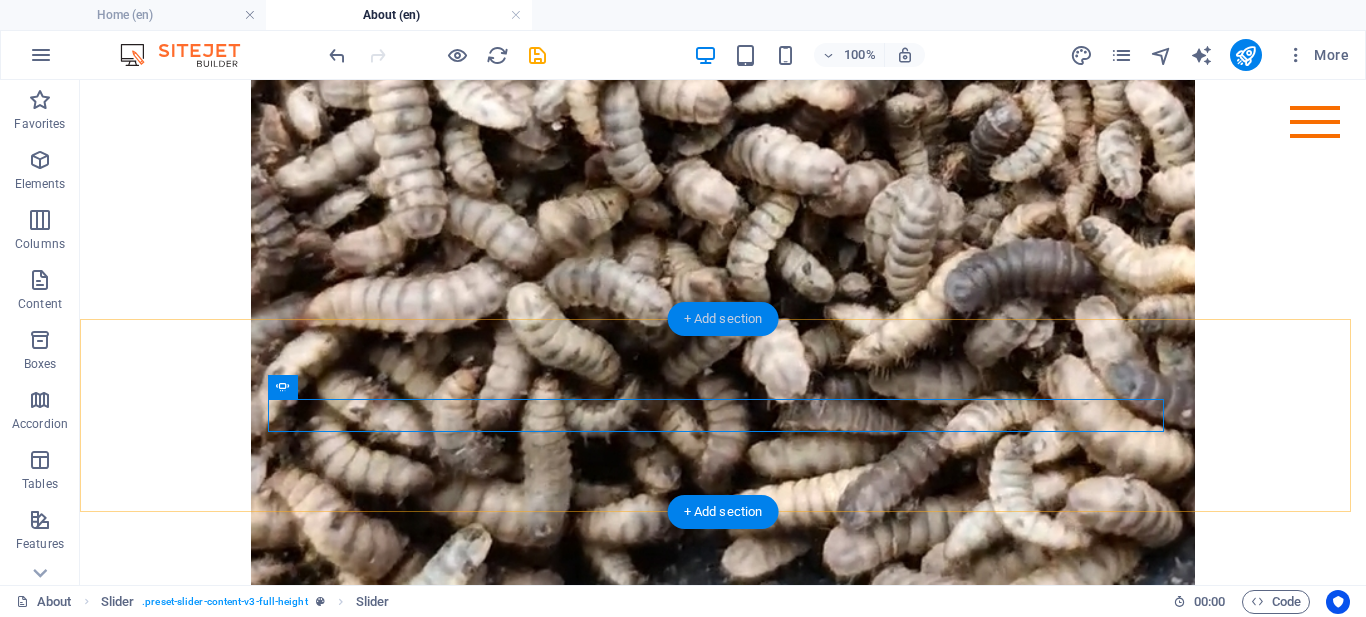 click on "+ Add section" at bounding box center [723, 319] 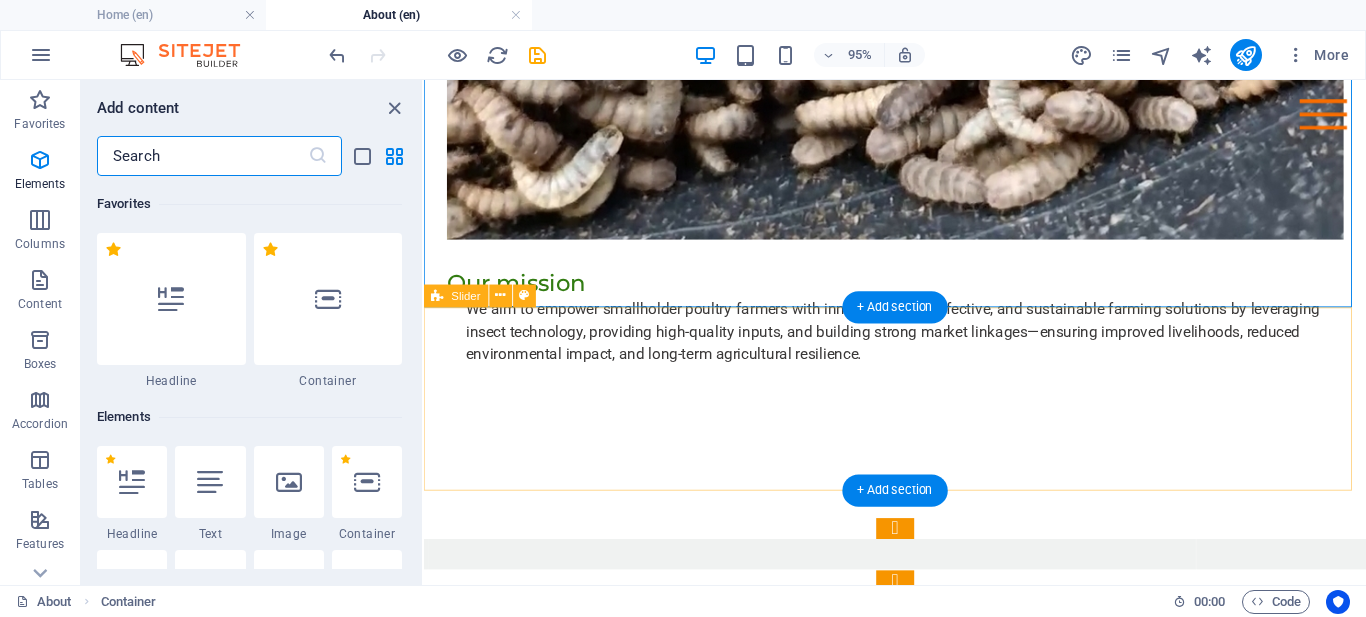 scroll, scrollTop: 3499, scrollLeft: 0, axis: vertical 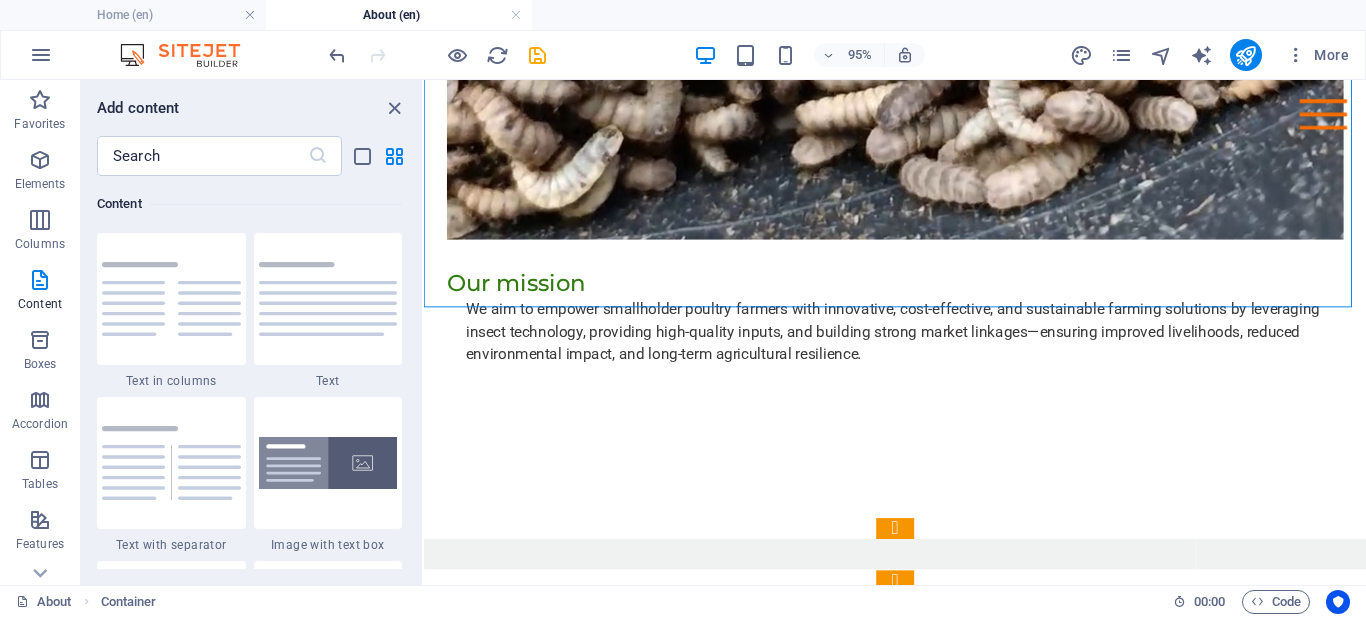 click on "Add content" at bounding box center [251, 108] 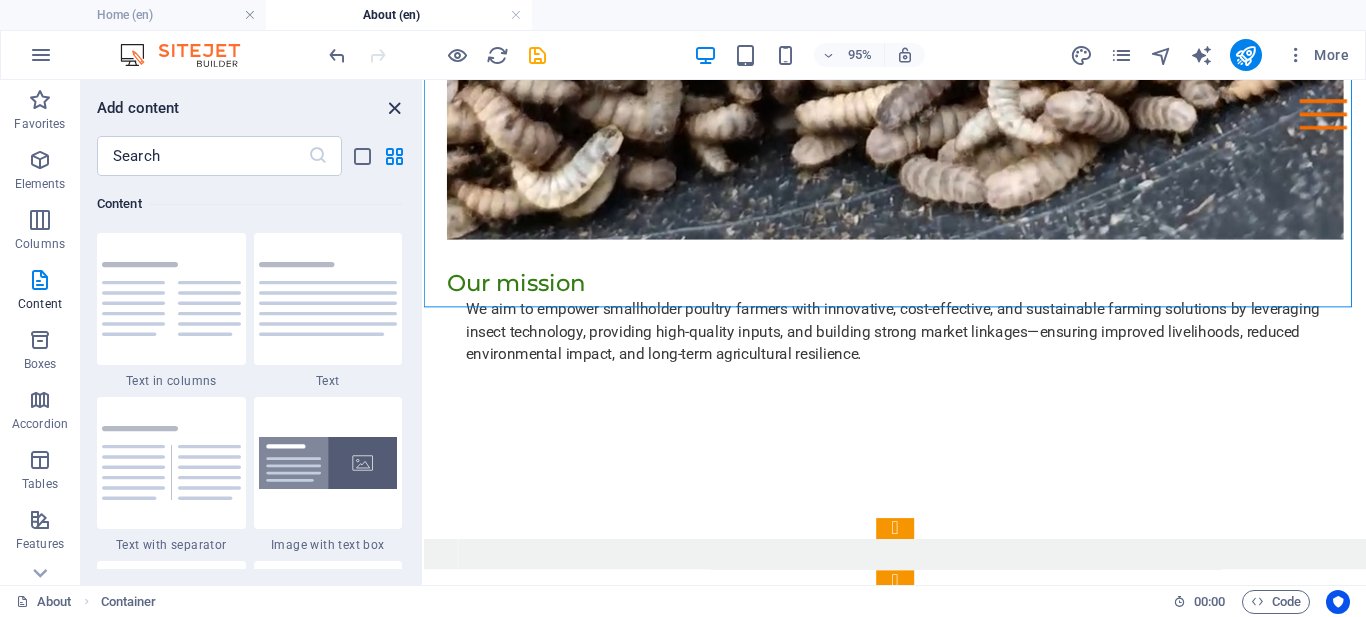 click at bounding box center [394, 108] 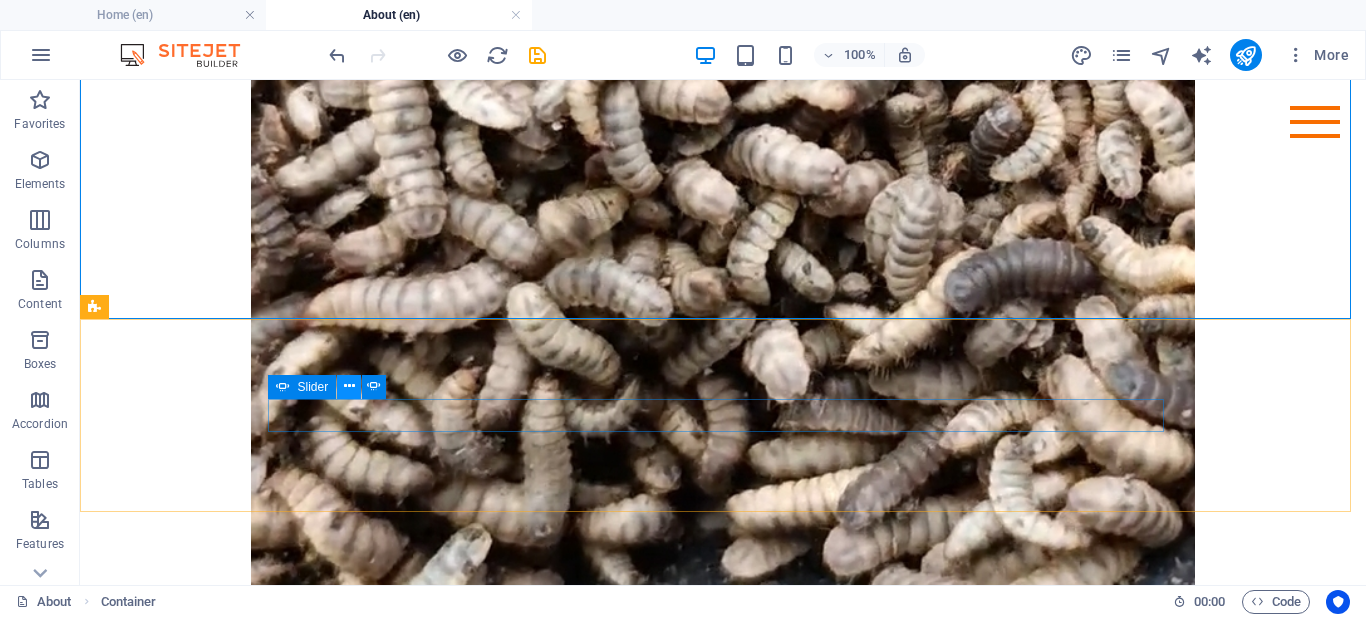click at bounding box center (349, 386) 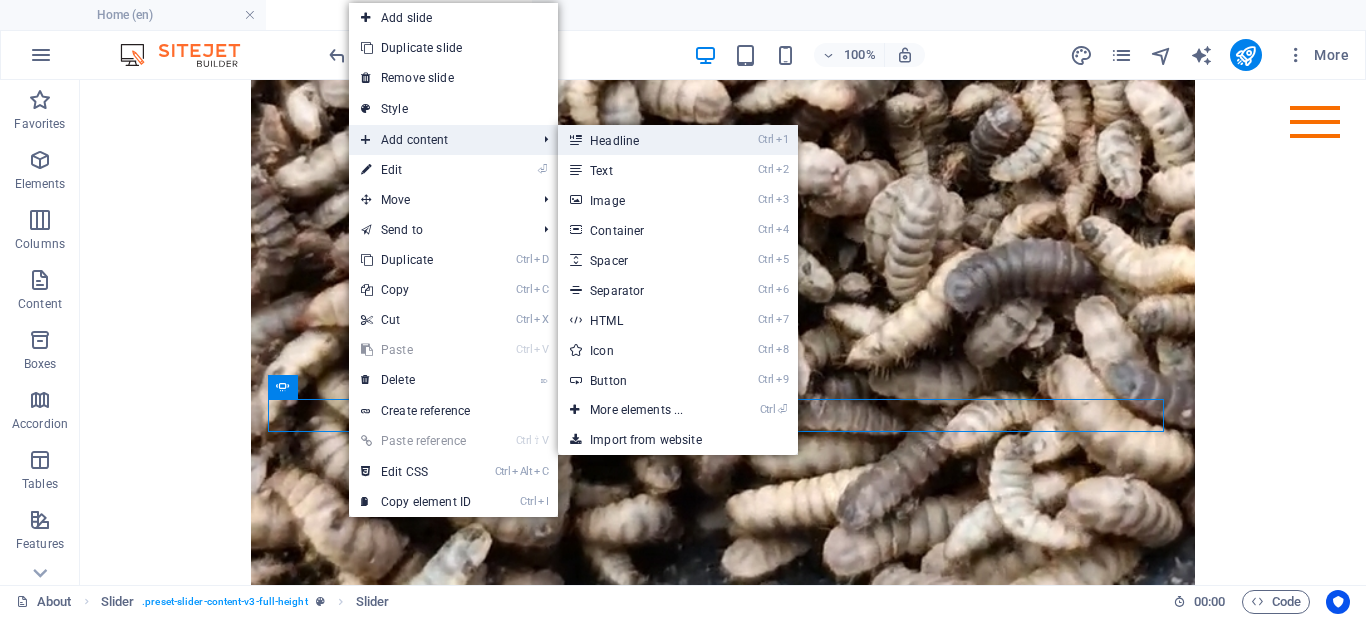 click on "Ctrl 1  Headline" at bounding box center [640, 140] 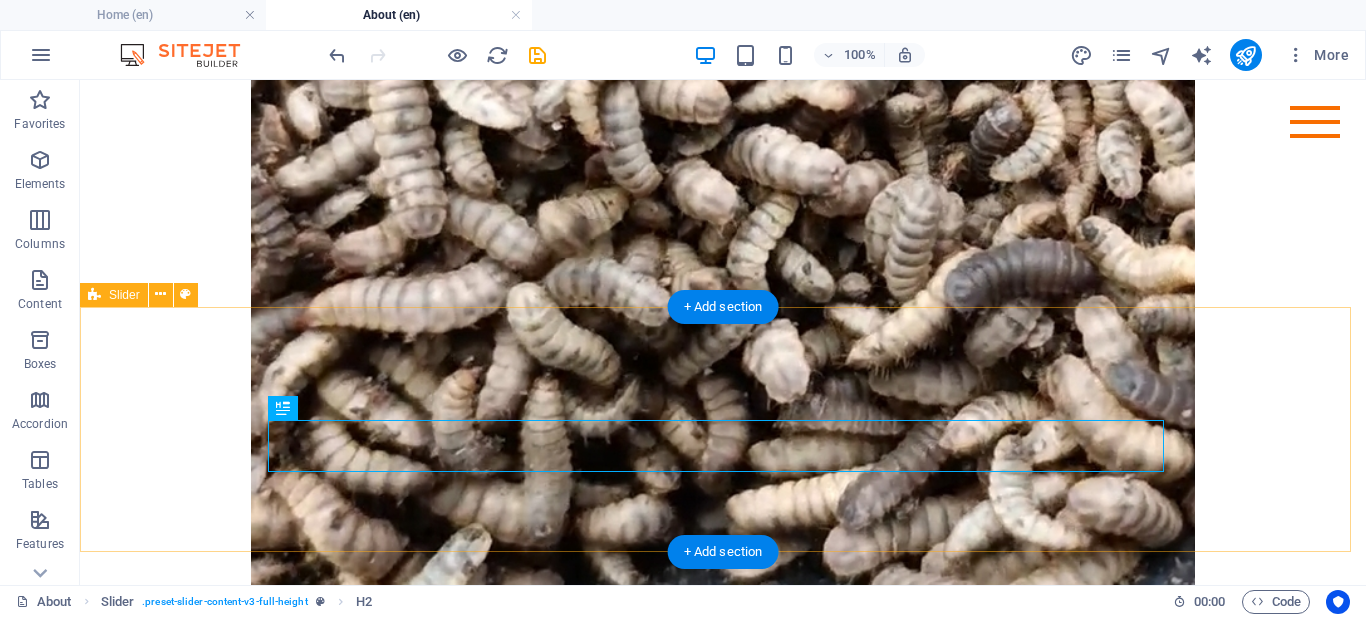 scroll, scrollTop: 2129, scrollLeft: 0, axis: vertical 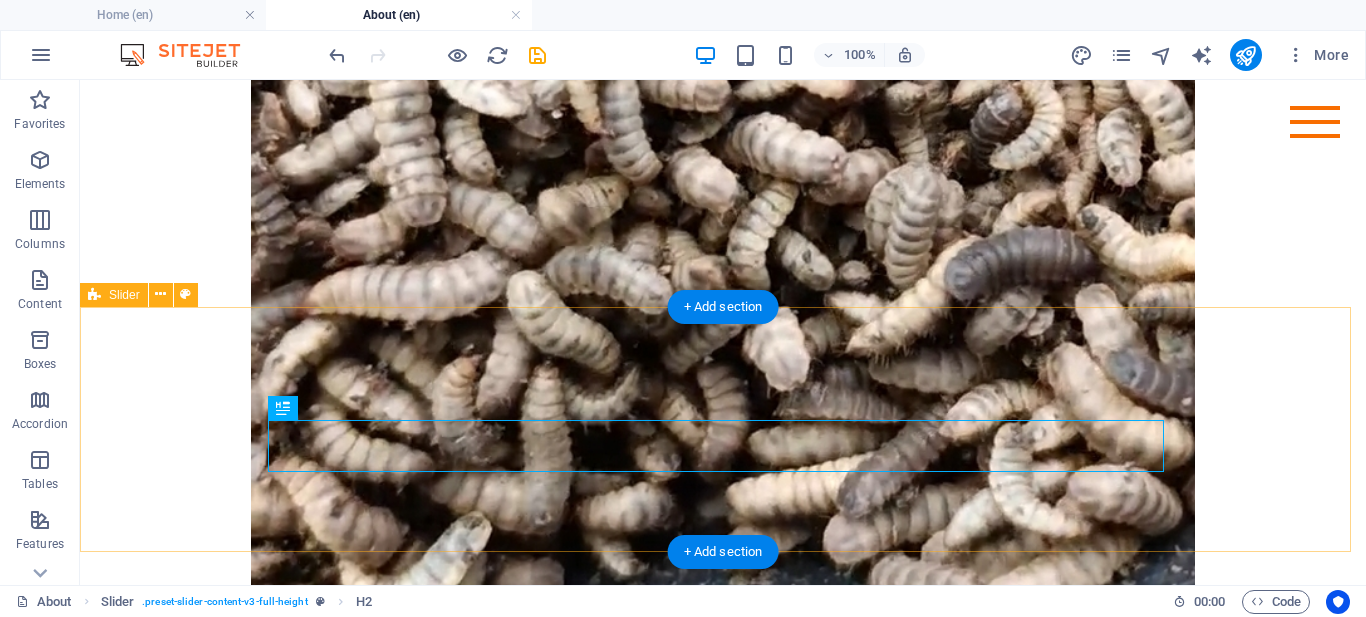 click on "​ ​ ​ ​ 1 2 New headline" at bounding box center (723, 1025) 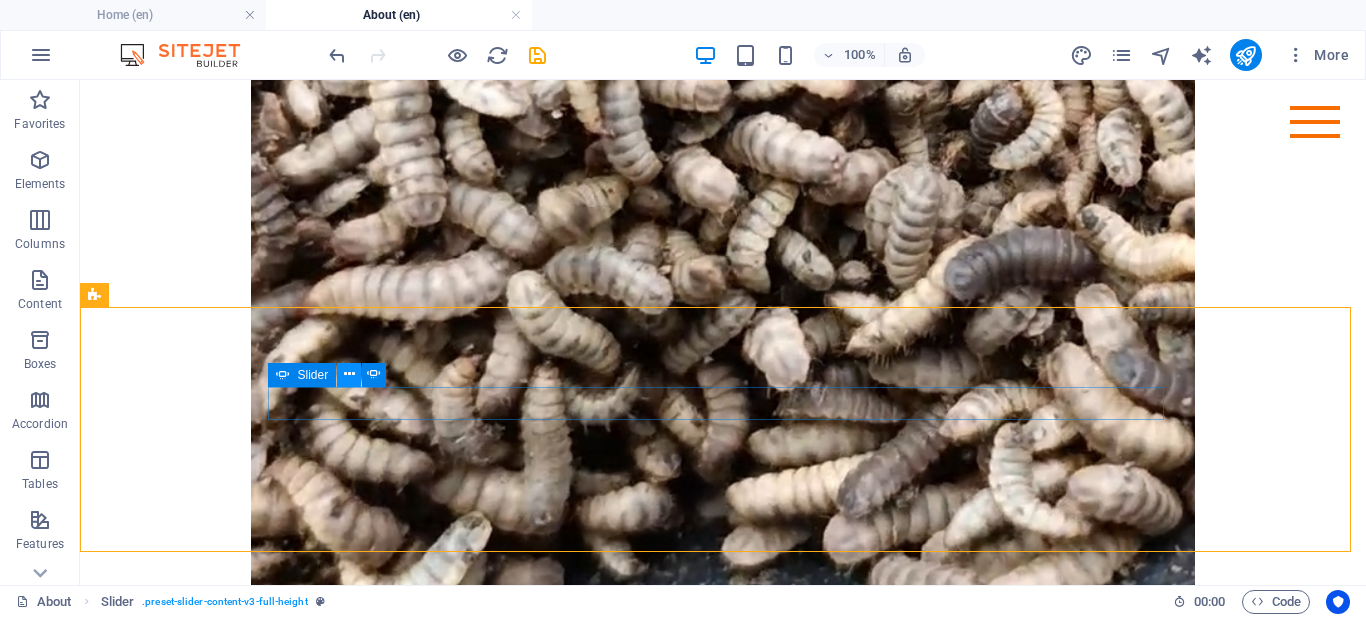click at bounding box center (349, 374) 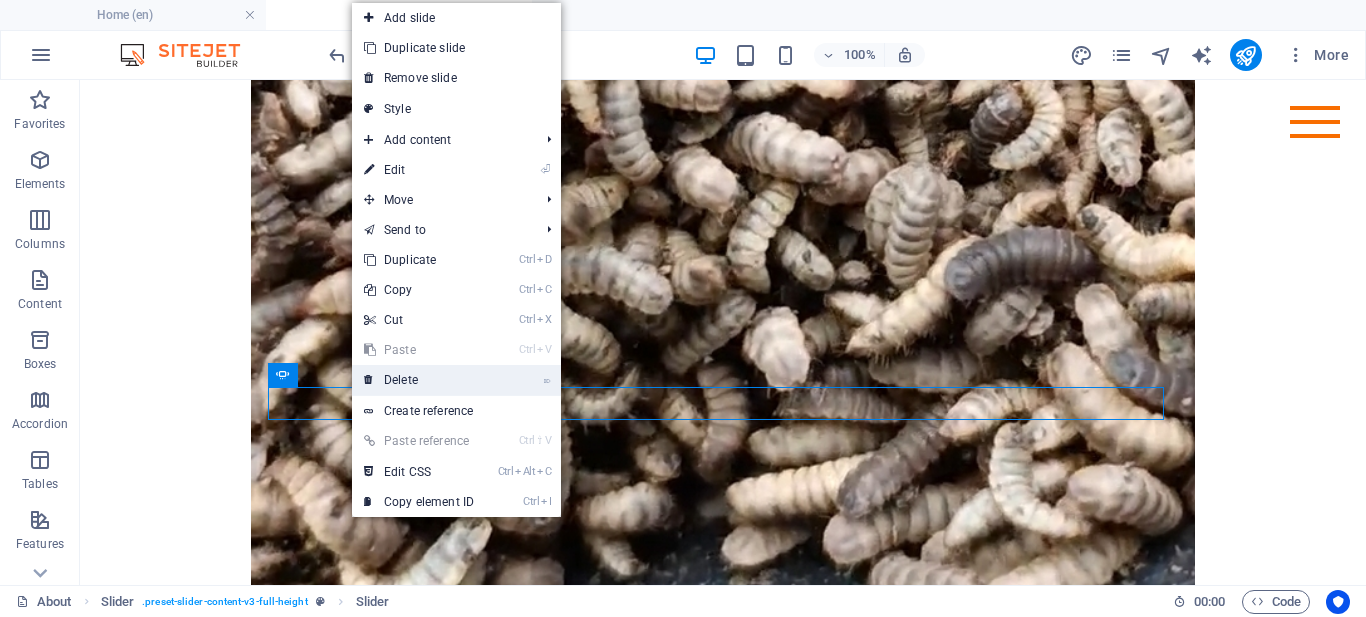 click on "⌦  Delete" at bounding box center [419, 380] 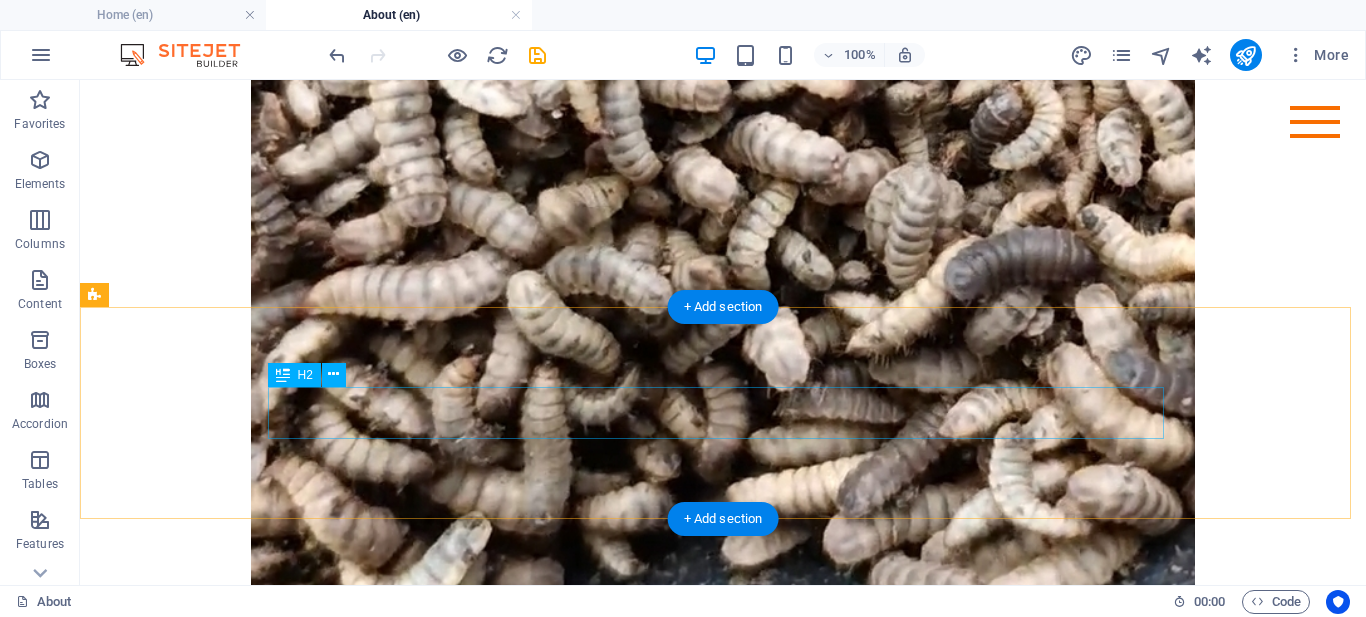 click on "New headline" at bounding box center [723, 987] 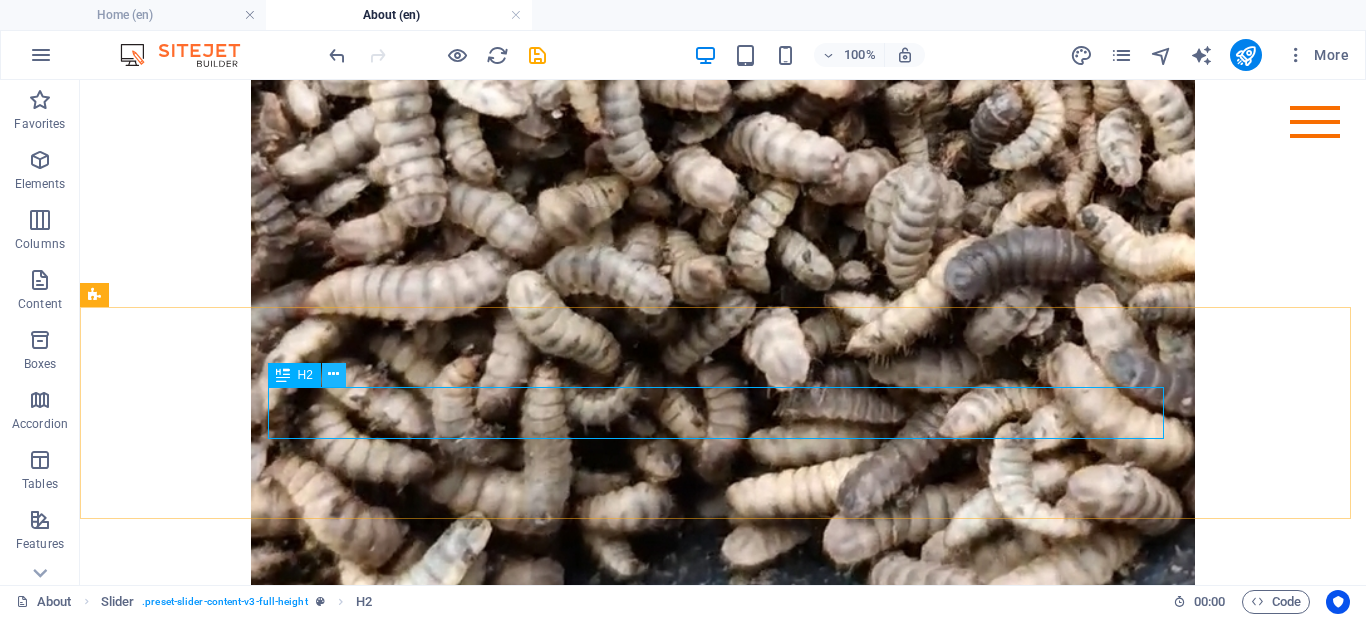 click at bounding box center [333, 374] 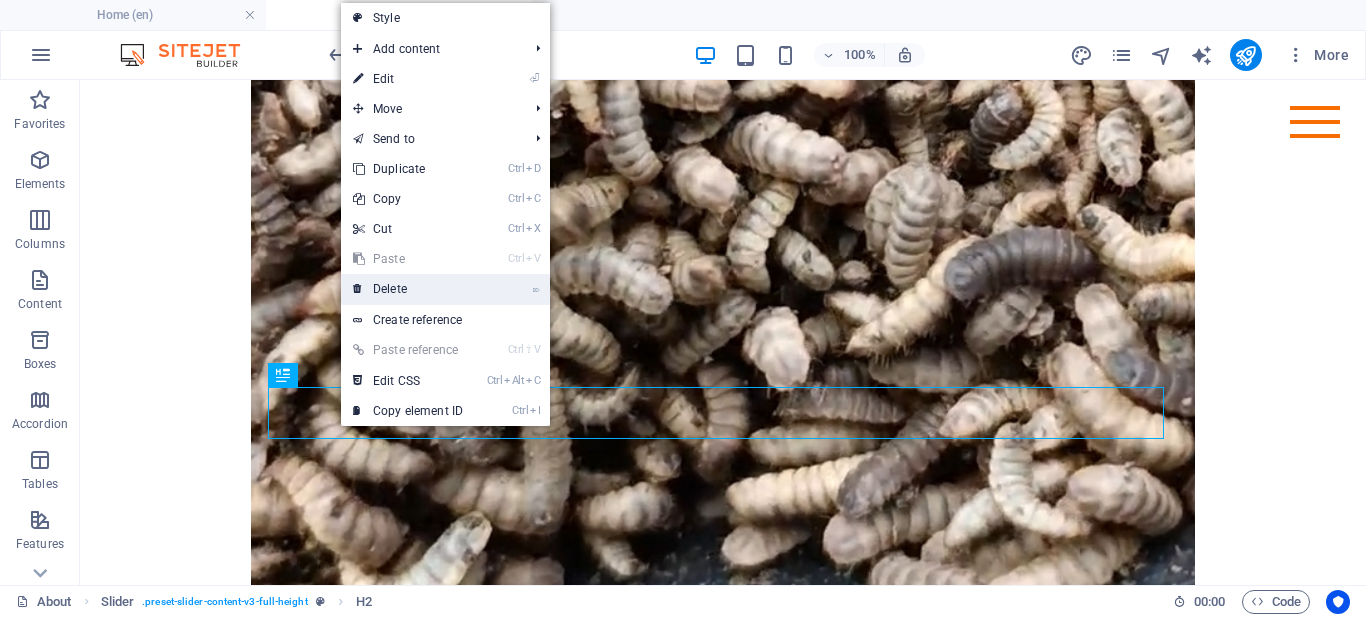 click on "⌦  Delete" at bounding box center [408, 289] 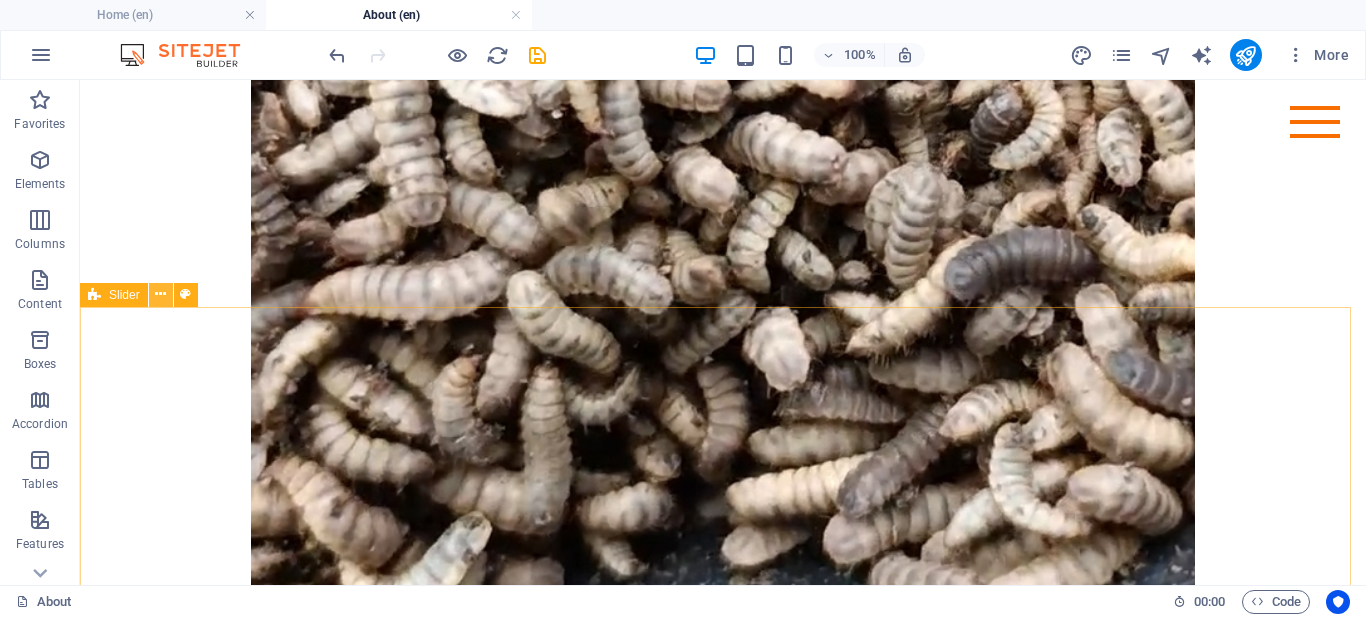click at bounding box center (160, 294) 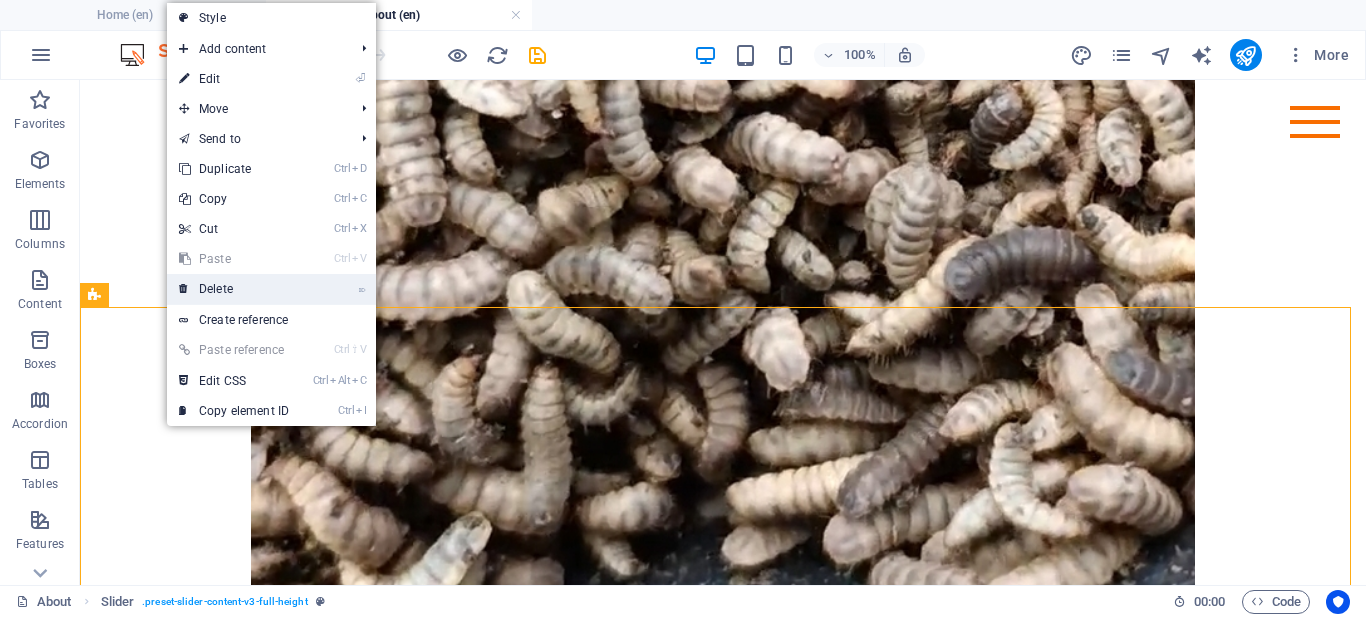 click on "⌦  Delete" at bounding box center (234, 289) 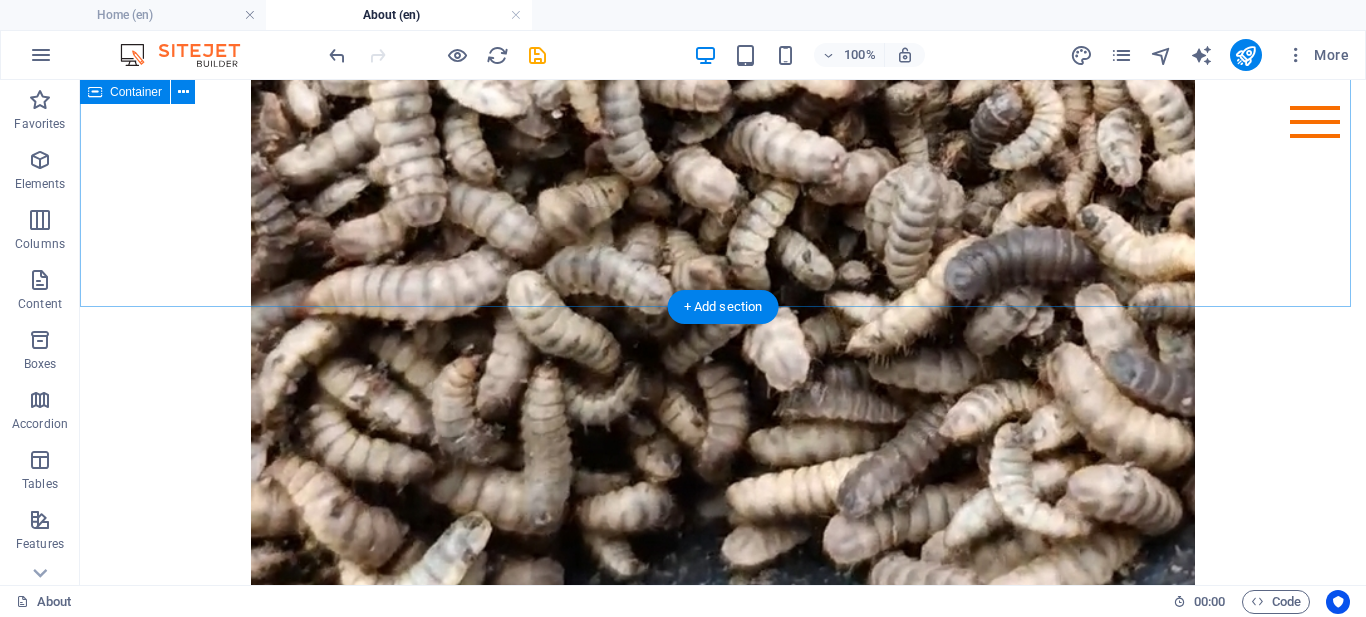 click on "Who we are. In the fertile heartlands of agricultural innovation, Okoa Kilimo Agri Innovations Ltd was founded in 2021 and officially incorporated under Kenyan law in 2025. Our vision is rooted in a strong commitment to transforming Kenya’s poultry farming landscape by empowering smallholder farmers with innovative, sustainable solutions . At the core of our mission is the integration of circular economy principles into poultry farming, fostering both profitability and environmental responsibility. By leveraging advanced Black Soldier Fly (BSF) farming technology, we convert organic waste into nutrient-rich feed, helping farmers cut expenses, improve poultry health, and restore soil fertility. Our feed solutions are designed to promote growth and resilience, allowing farmers to do more with less. Our mission ." at bounding box center [723, -421] 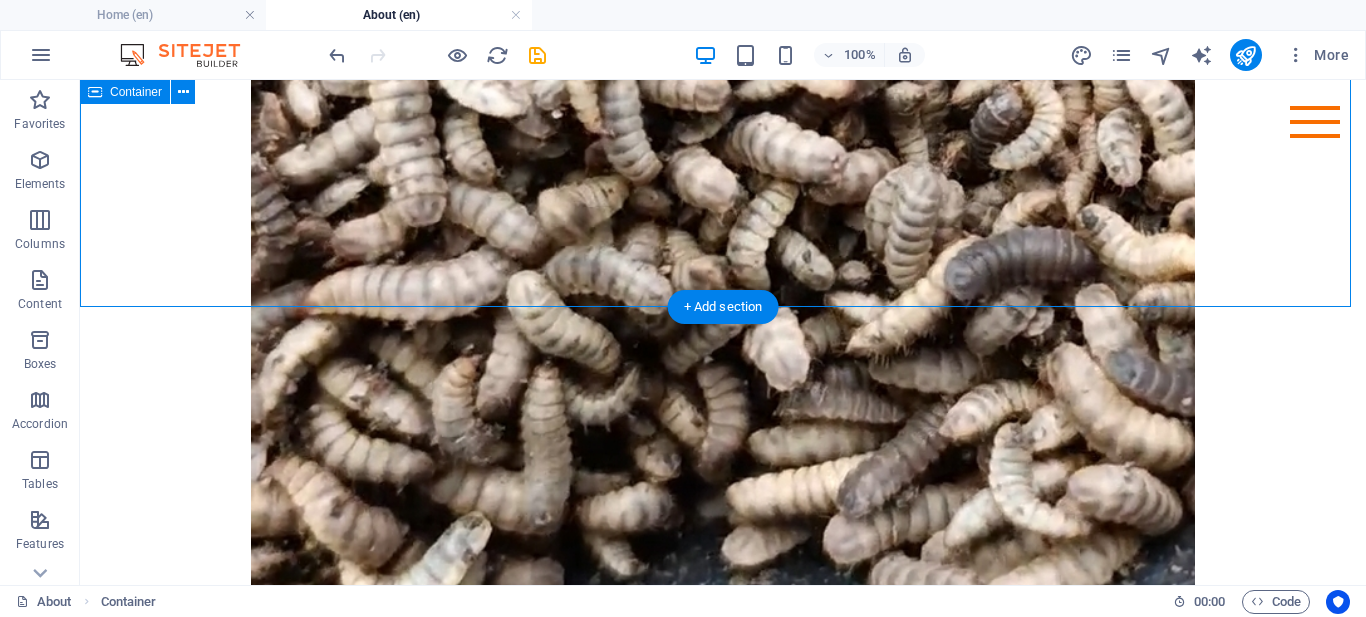 click on "Who we are. In the fertile heartlands of agricultural innovation, Okoa Kilimo Agri Innovations Ltd was founded in 2021 and officially incorporated under Kenyan law in 2025. Our vision is rooted in a strong commitment to transforming Kenya’s poultry farming landscape by empowering smallholder farmers with innovative, sustainable solutions . At the core of our mission is the integration of circular economy principles into poultry farming, fostering both profitability and environmental responsibility. By leveraging advanced Black Soldier Fly (BSF) farming technology, we convert organic waste into nutrient-rich feed, helping farmers cut expenses, improve poultry health, and restore soil fertility. Our feed solutions are designed to promote growth and resilience, allowing farmers to do more with less. Our mission ." at bounding box center (723, -421) 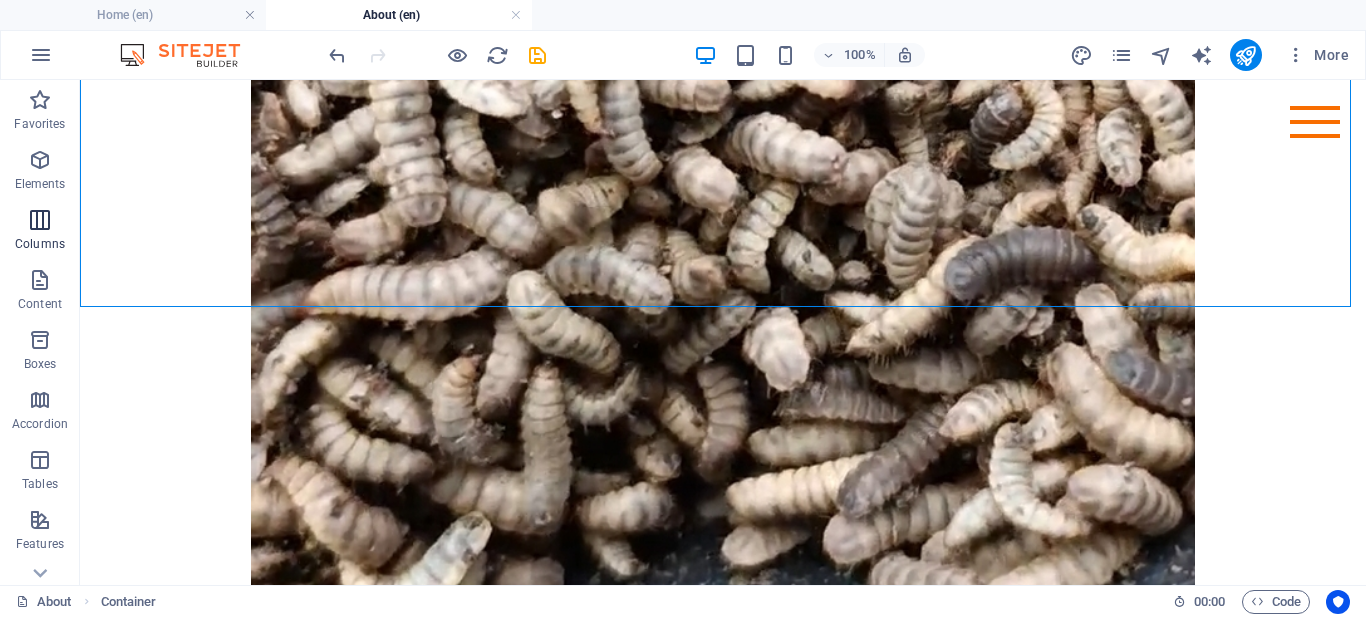 click at bounding box center [40, 220] 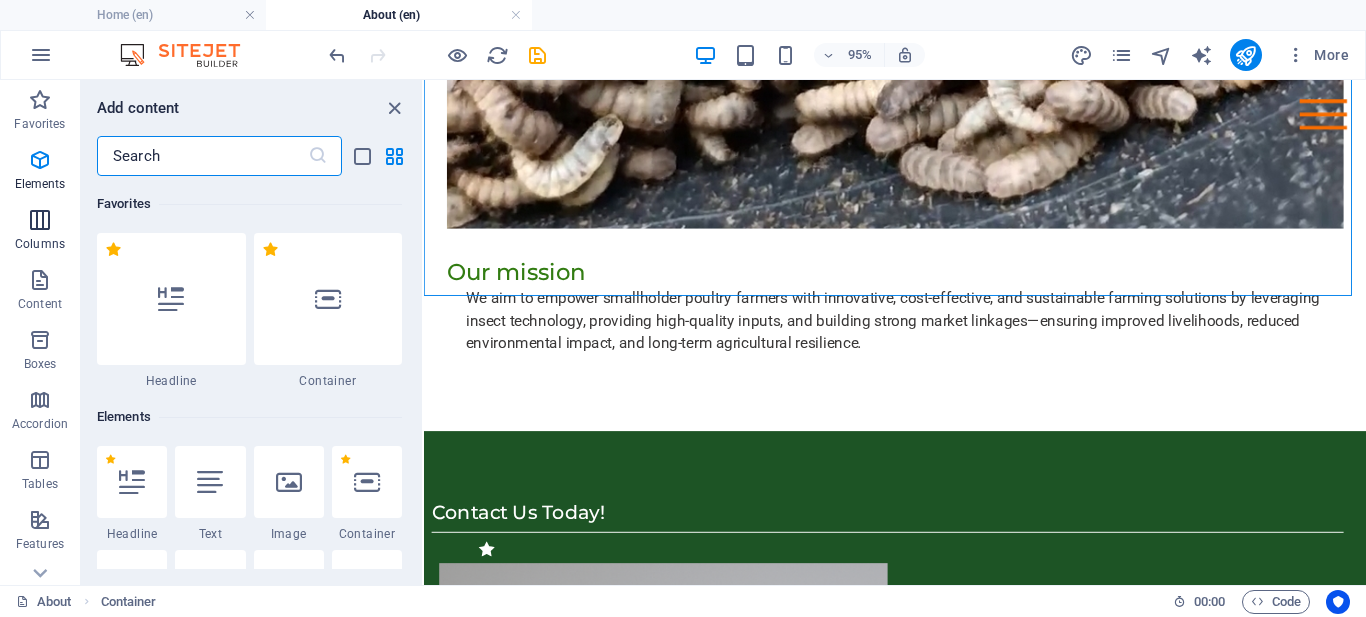 scroll, scrollTop: 990, scrollLeft: 0, axis: vertical 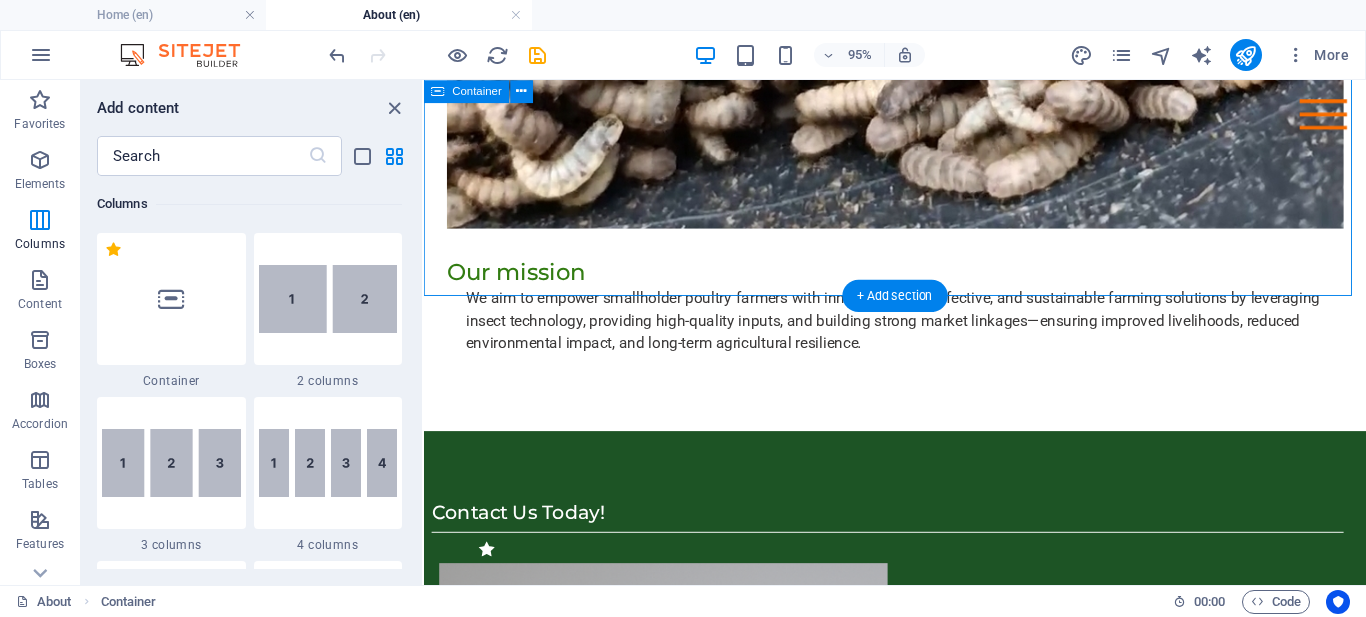 click on "Who we are. In the fertile heartlands of agricultural innovation, Okoa Kilimo Agri Innovations Ltd was founded in 2021 and officially incorporated under Kenyan law in 2025. Our vision is rooted in a strong commitment to transforming Kenya’s poultry farming landscape by empowering smallholder farmers with innovative, sustainable solutions . At the core of our mission is the integration of circular economy principles into poultry farming, fostering both profitability and environmental responsibility. By leveraging advanced Black Soldier Fly (BSF) farming technology, we convert organic waste into nutrient-rich feed, helping farmers cut expenses, improve poultry health, and restore soil fertility. Our feed solutions are designed to promote growth and resilience, allowing farmers to do more with less. Our mission ." at bounding box center (920, -647) 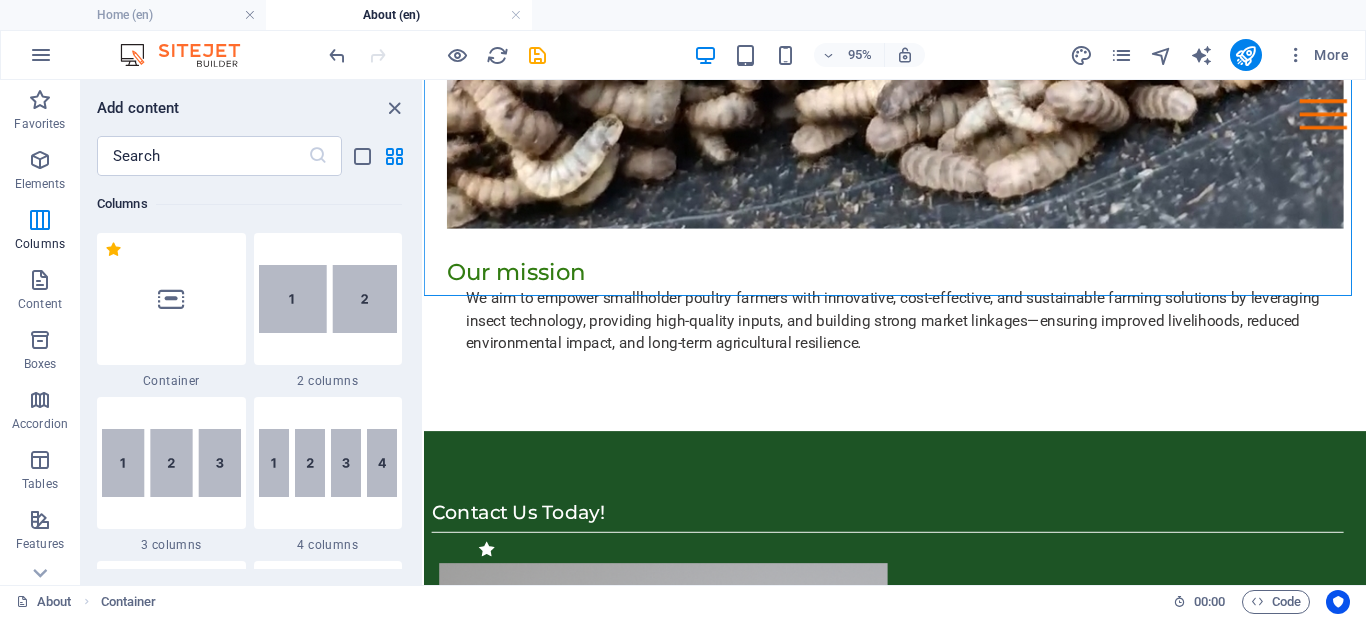 click on "Favorites 1 Star Headline 1 Star Container Elements 1 Star Headline 1 Star Text 1 Star Image 1 Star Container 1 Star Spacer 1 Star Separator 1 Star HTML 1 Star Icon 1 Star Button 1 Star Logo 1 Star SVG 1 Star Image slider 1 Star Slider 1 Star Gallery 1 Star Menu 1 Star Map 1 Star Facebook 1 Star Video 1 Star YouTube 1 Star Vimeo 1 Star Document 1 Star Audio 1 Star Iframe 1 Star Privacy 1 Star Languages Columns 1 Star Container 1 Star 2 columns 1 Star 3 columns 1 Star 4 columns 1 Star 5 columns 1 Star 6 columns 1 Star 40-60 1 Star 20-80 1 Star 80-20 1 Star 30-70 1 Star 70-30 1 Star Unequal Columns 1 Star 25-25-50 1 Star 25-50-25 1 Star 50-25-25 1 Star 20-60-20 1 Star 50-16-16-16 1 Star 16-16-16-50 1 Star Grid 2-1 1 Star Grid 1-2 1 Star Grid 3-1 1 Star Grid 1-3 1 Star Grid 4-1 1 Star Grid 1-4 1 Star Grid 1-2-1 1 Star Grid 1-1-2 1 Star Grid 2h-2v 1 Star Grid 2v-2h 1 Star Grid 2-1-2 1 Star Grid 3-4 Content 1 Star Text in columns 1 Star Text 1 Star Text with separator 1 Star Image with text box 1 Star 1 Star Boxes" at bounding box center (251, 372) 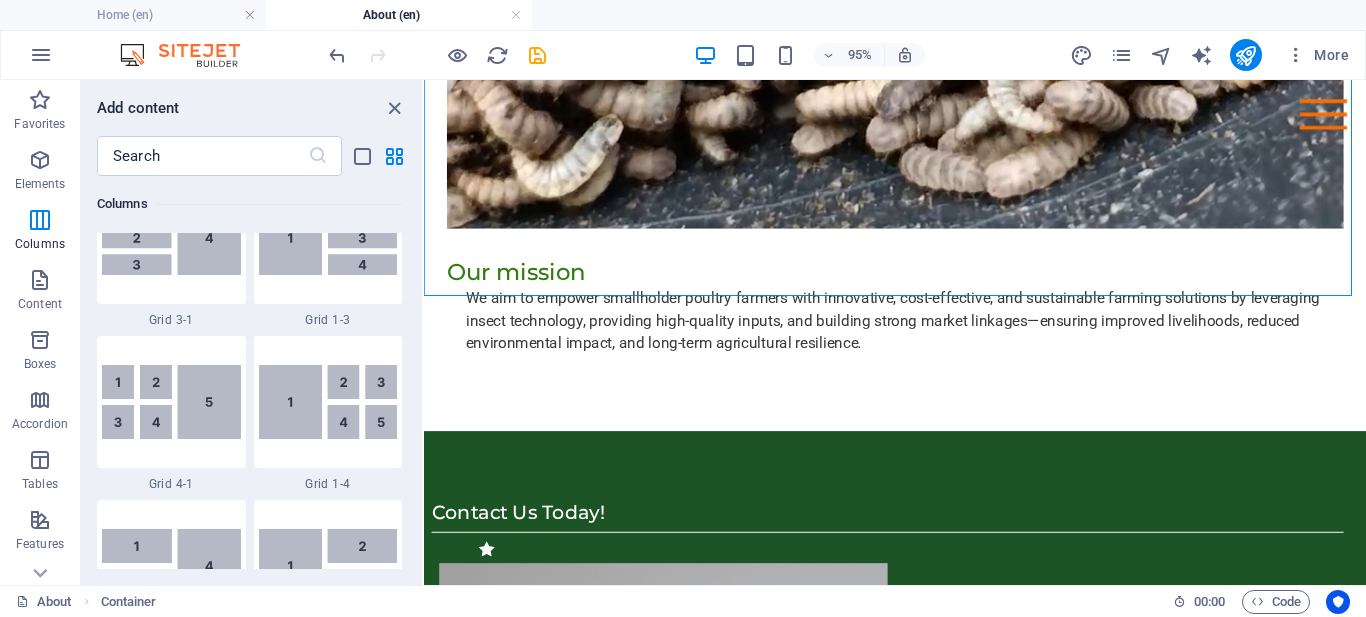 scroll, scrollTop: 2742, scrollLeft: 0, axis: vertical 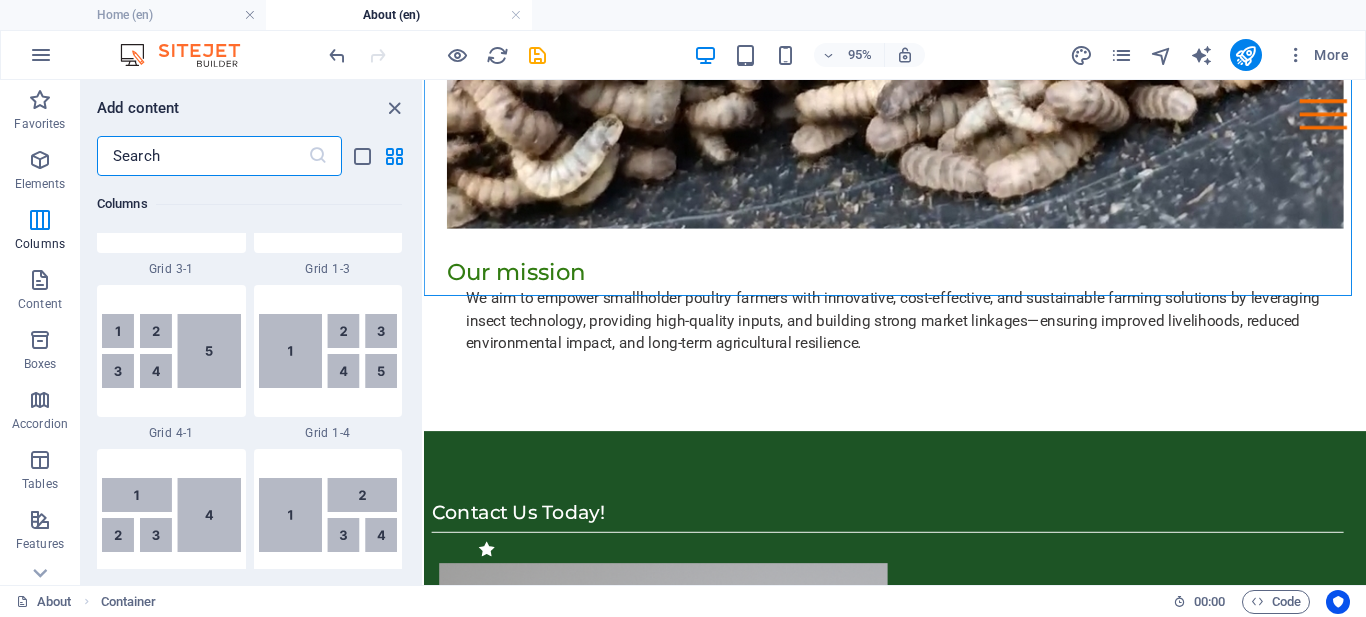 click at bounding box center [202, 156] 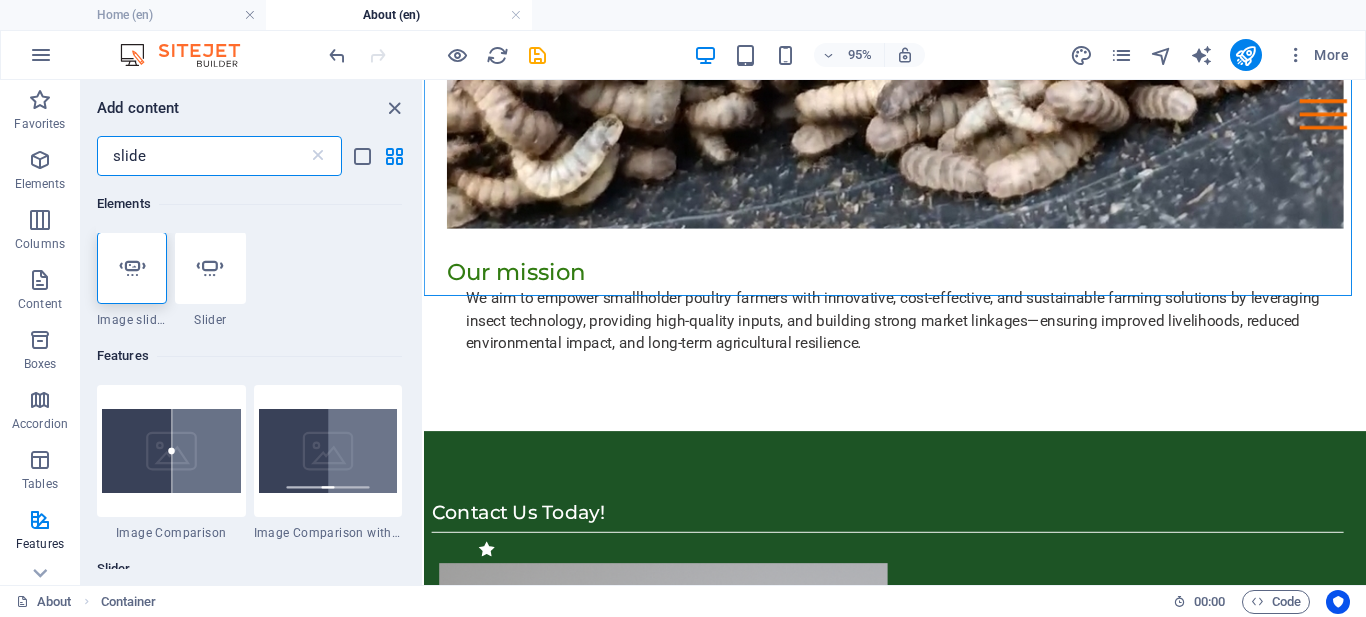 scroll, scrollTop: 0, scrollLeft: 0, axis: both 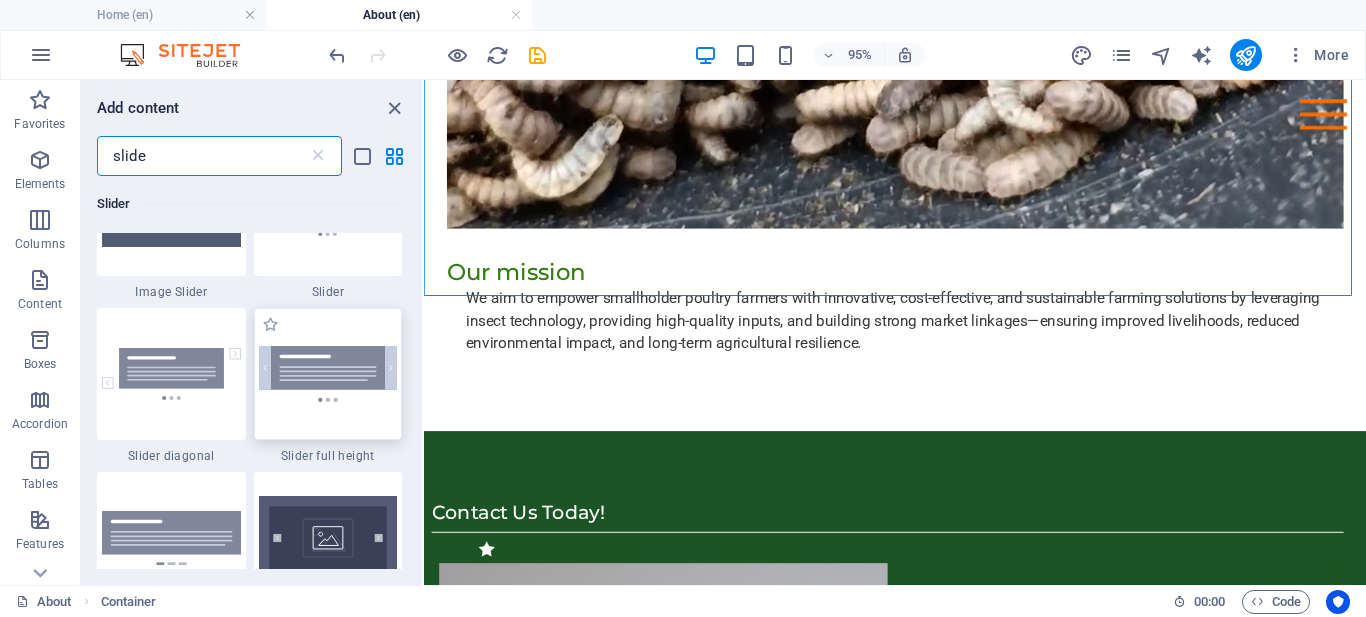 type on "slide" 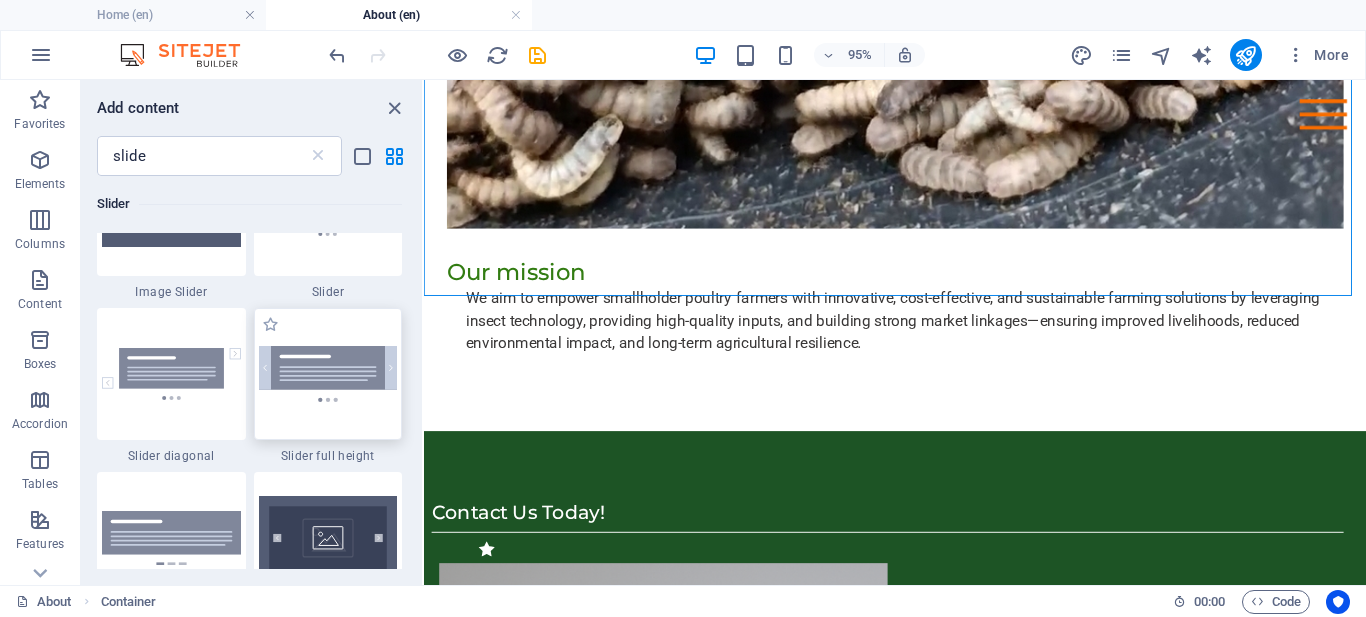 click at bounding box center (328, 373) 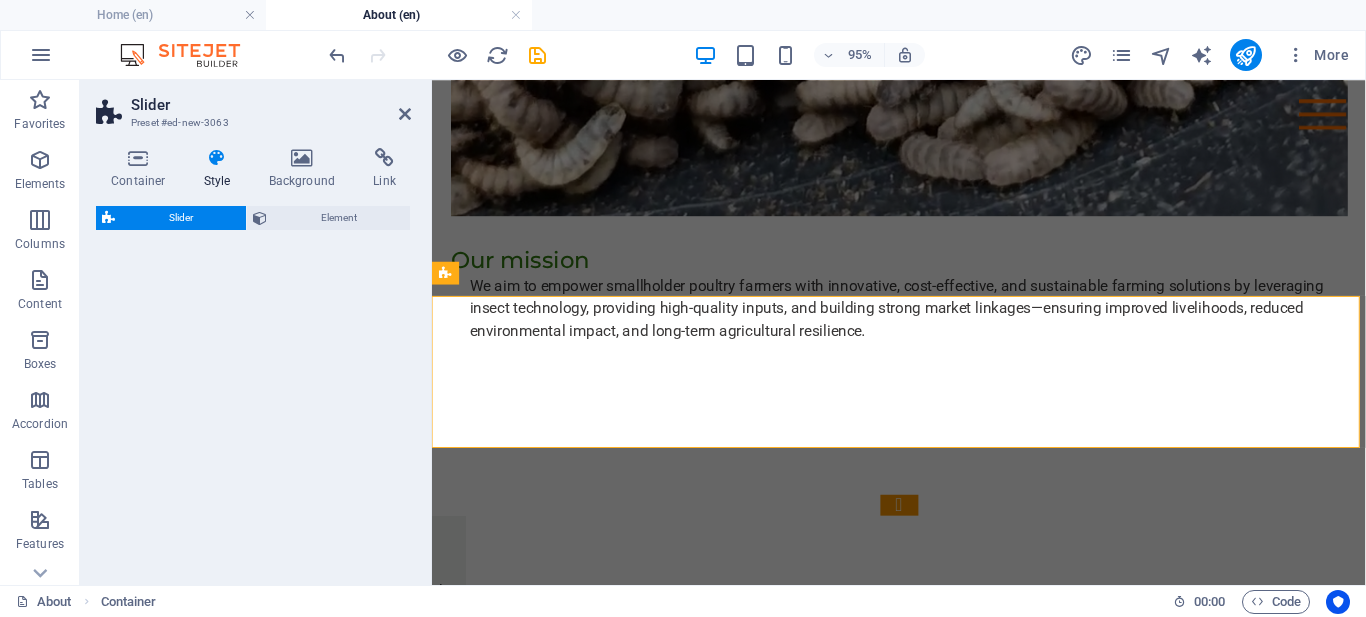 select on "rem" 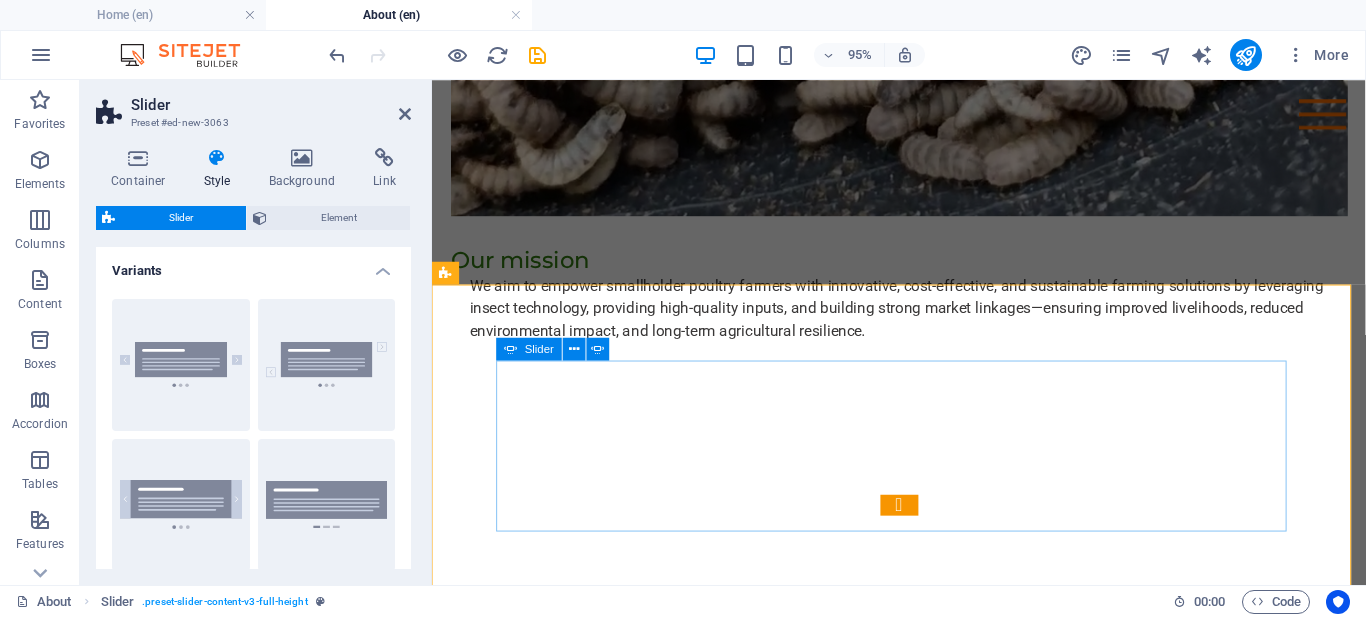 click at bounding box center (924, 729) 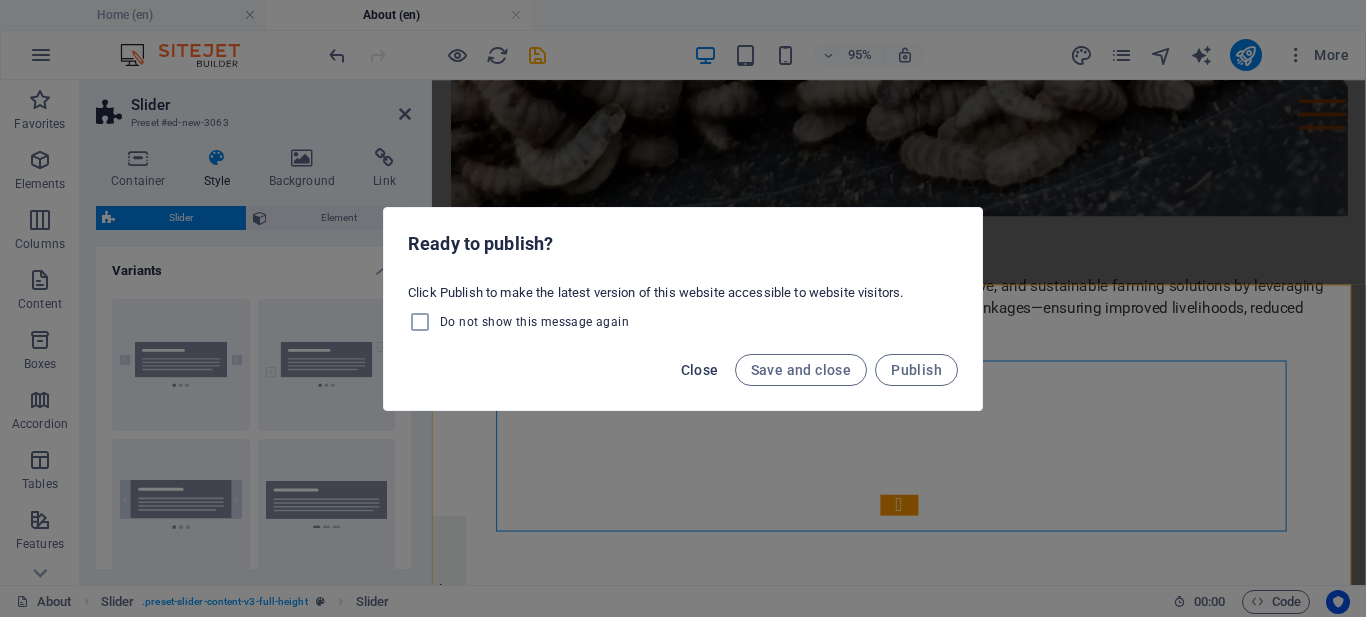click on "Close" at bounding box center [700, 370] 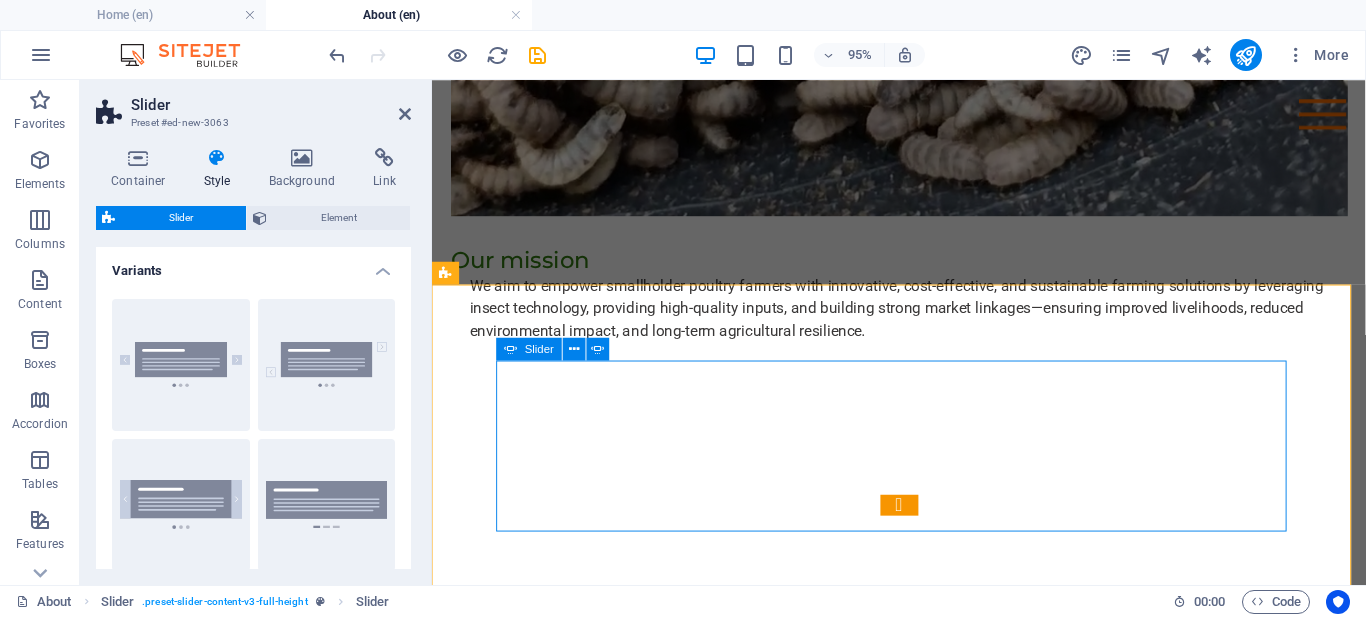 click at bounding box center (924, 729) 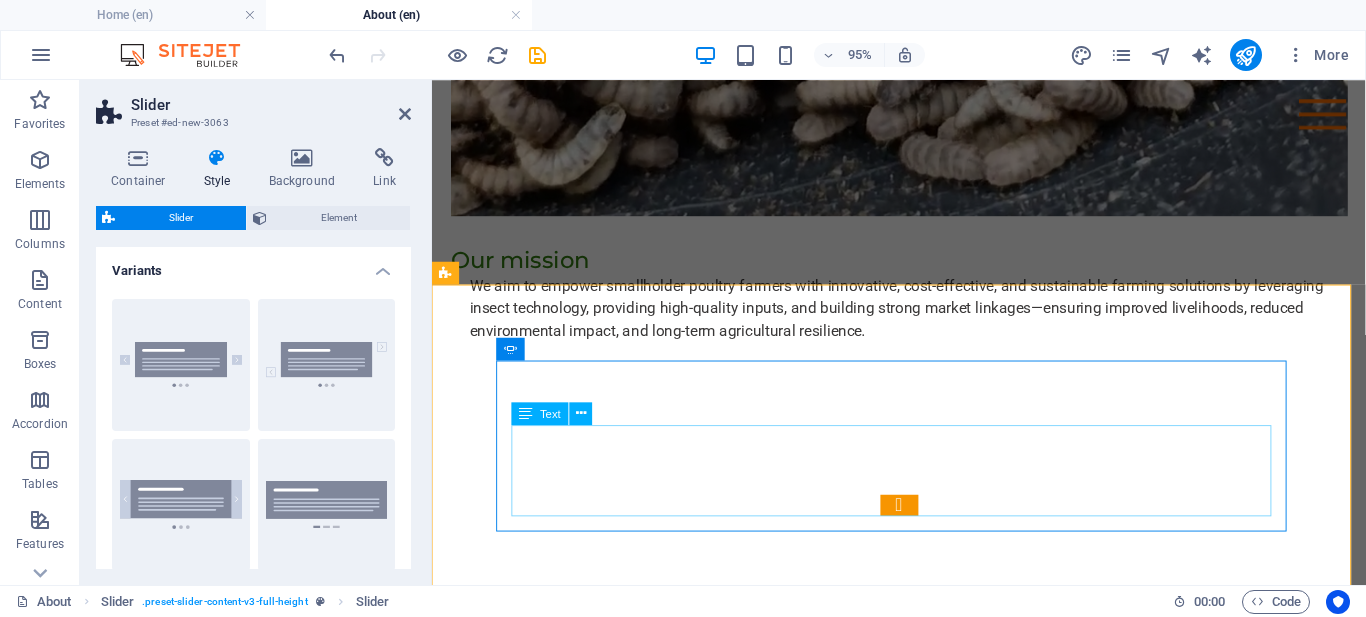 click on "Lorem ipsum dolor sit amet, consectetur adipisicing elit. Id, ipsum, quibusdam, temporibus harum culpa unde voluptatem possimus qui molestiae expedita ad aut necessitatibus vel incidunt placeat velit soluta a consectetur laborum illum nobis distinctio nisi facilis! Officiis, illum, aut, quasi dolorem laudantium fuga porro amet provident voluptatibus dicta mollitia neque!" at bounding box center [-1596, 1194] 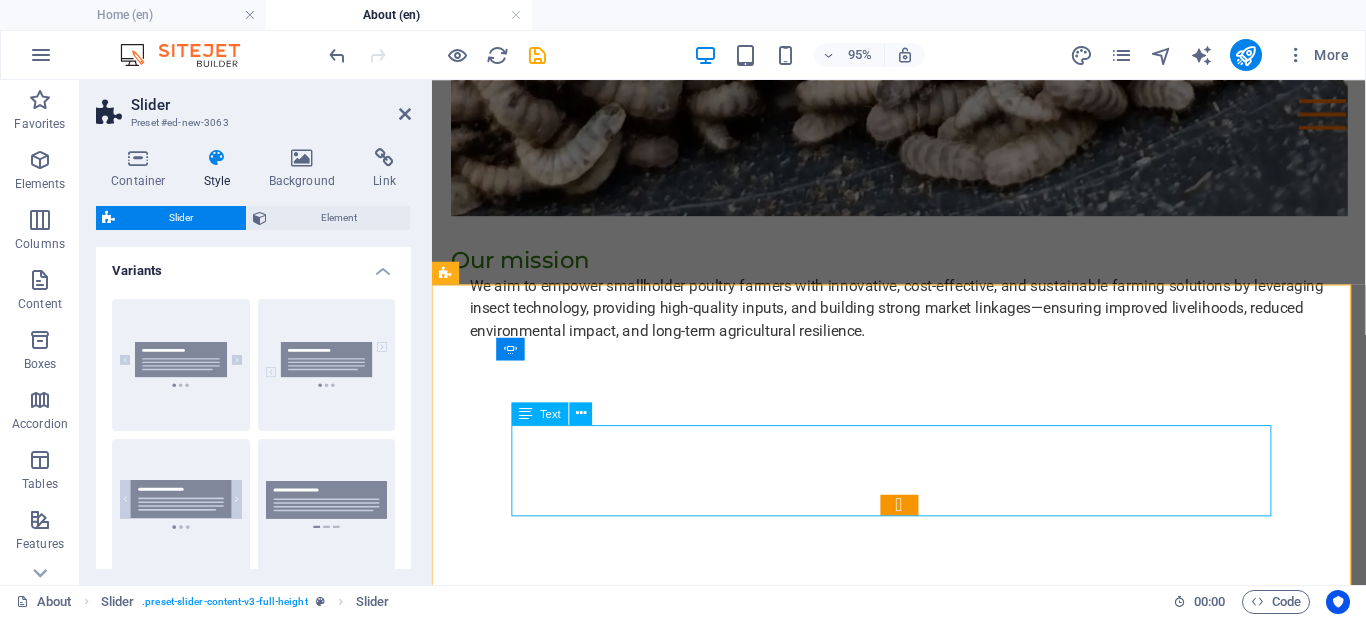 click on "Lorem ipsum dolor sit amet, consectetur adipisicing elit. Id, ipsum, quibusdam, temporibus harum culpa unde voluptatem possimus qui molestiae expedita ad aut necessitatibus vel incidunt placeat velit soluta a consectetur laborum illum nobis distinctio nisi facilis! Officiis, illum, aut, quasi dolorem laudantium fuga porro amet provident voluptatibus dicta mollitia neque!" at bounding box center (-1596, 1194) 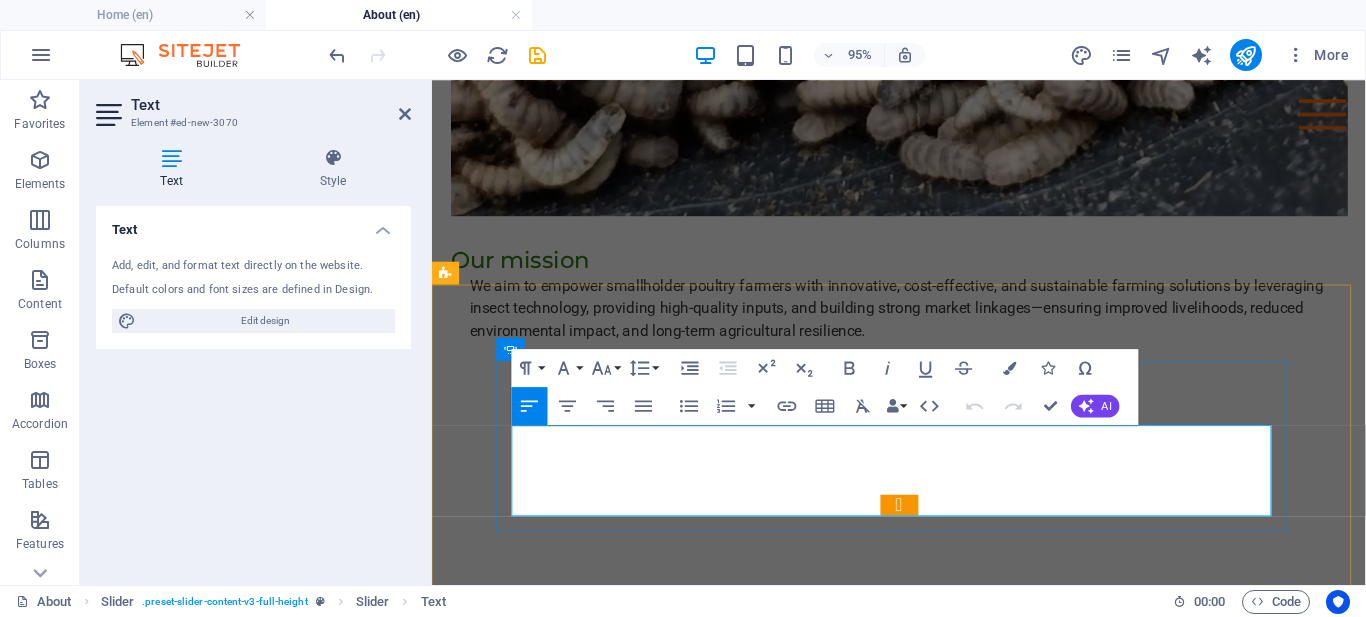 click on "Lorem ipsum dolor sit amet, consectetur adipisicing elit. Id, ipsum, quibusdam, temporibus harum culpa unde voluptatem possimus qui molestiae expedita ad aut necessitatibus vel incidunt placeat velit soluta a consectetur laborum illum nobis distinctio nisi facilis! Officiis, illum, aut, quasi dolorem laudantium fuga porro amet provident voluptatibus dicta mollitia neque!" at bounding box center (-1596, 1194) 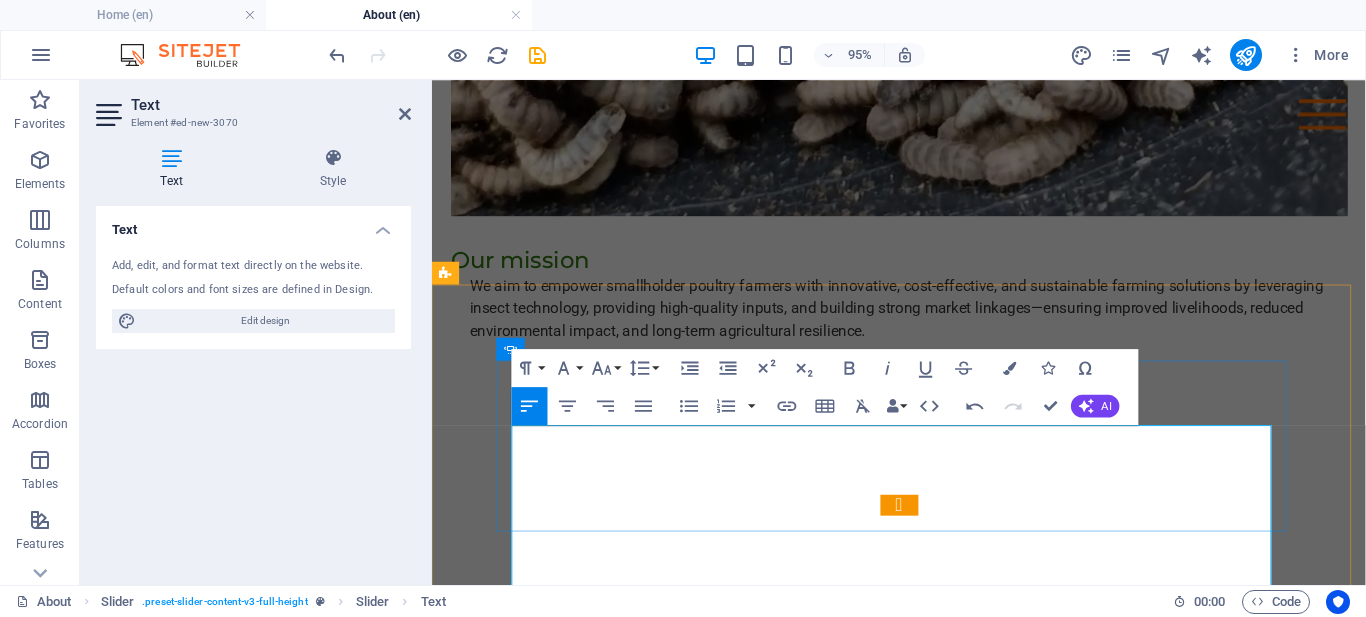 click on "Collaboration  – We work together with communities, partners, and stakeholders to drive shared success." at bounding box center [-1596, 1254] 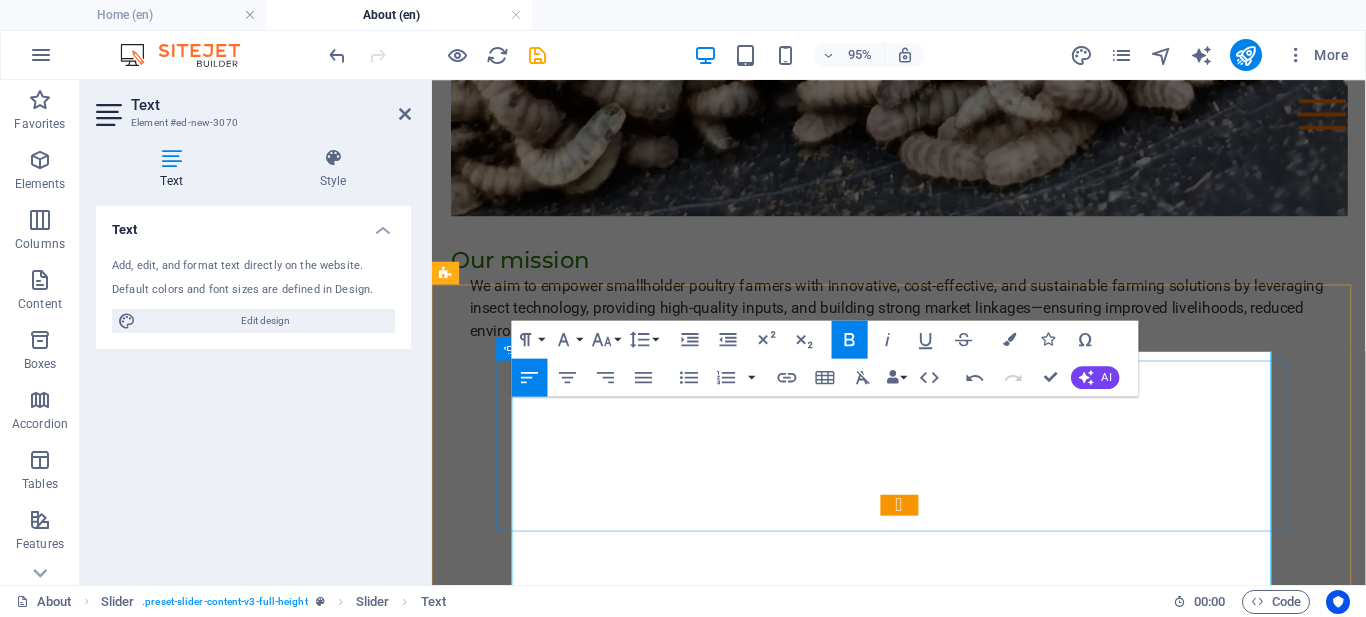 scroll, scrollTop: 78, scrollLeft: 0, axis: vertical 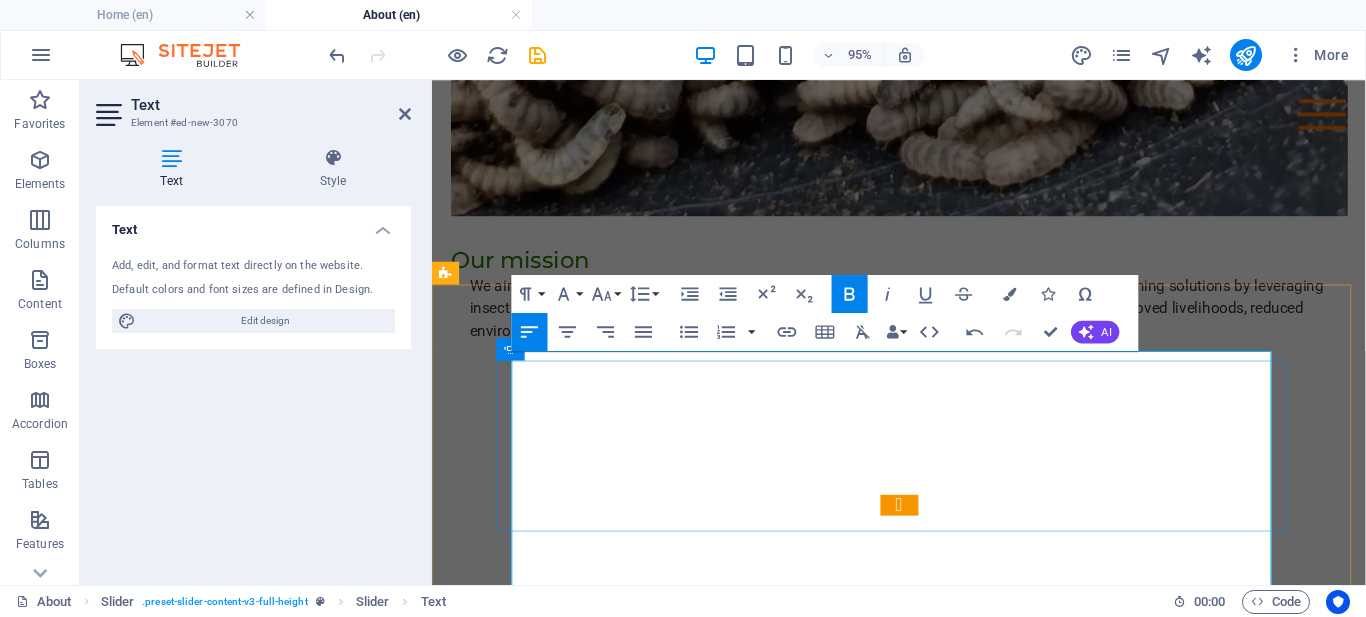 click on "Collaboration:  We work together with communities, partners, and stakeholders to drive shared success." at bounding box center [-1596, 1254] 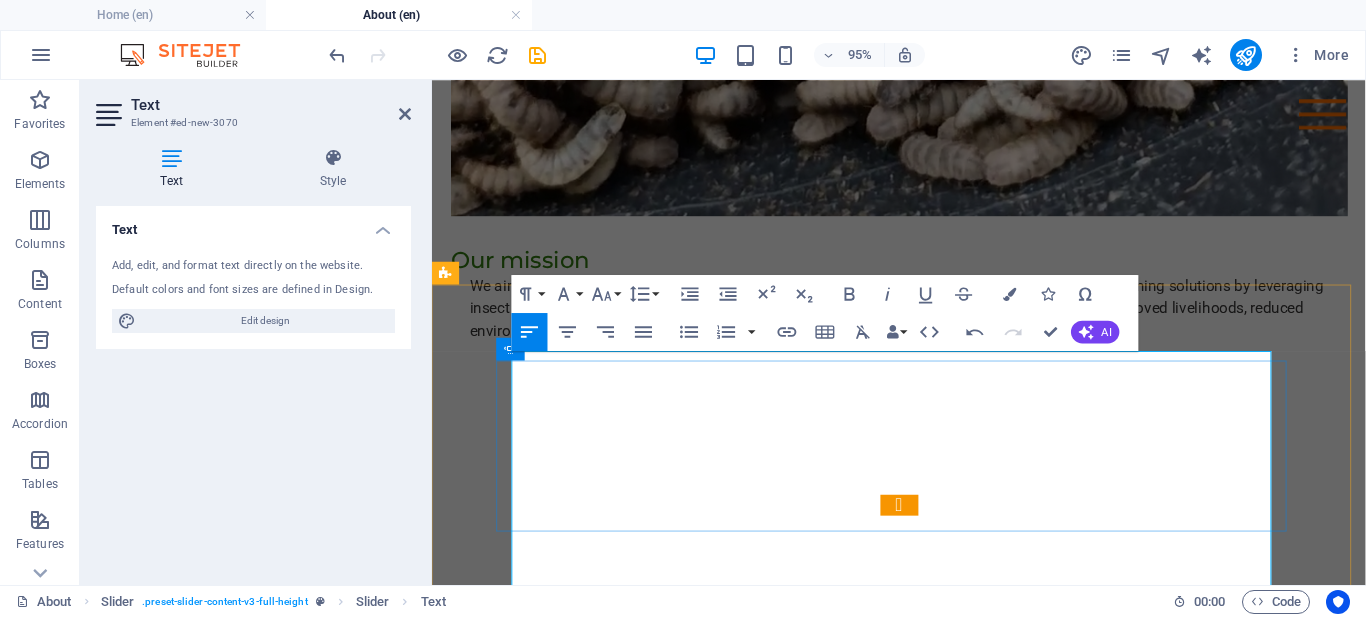 click on "Collaboration:  We work together with communities, partners, and stakeholders to drive shared success." at bounding box center [-1596, 1242] 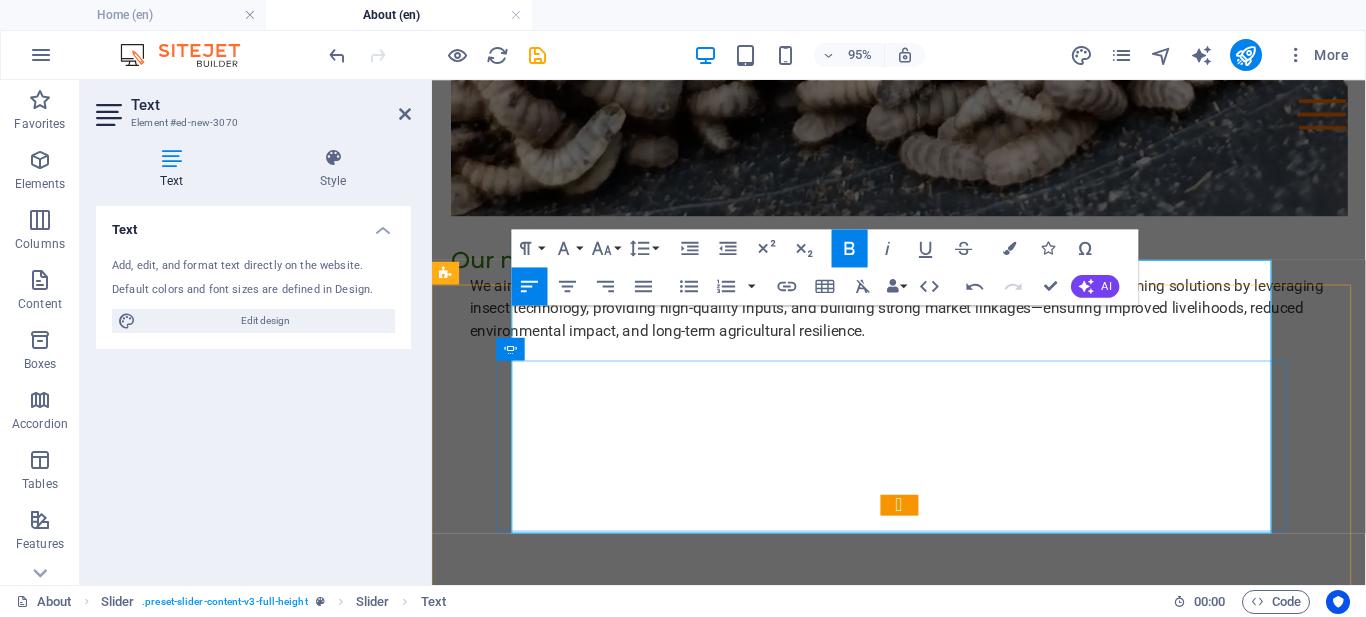 scroll, scrollTop: 174, scrollLeft: 0, axis: vertical 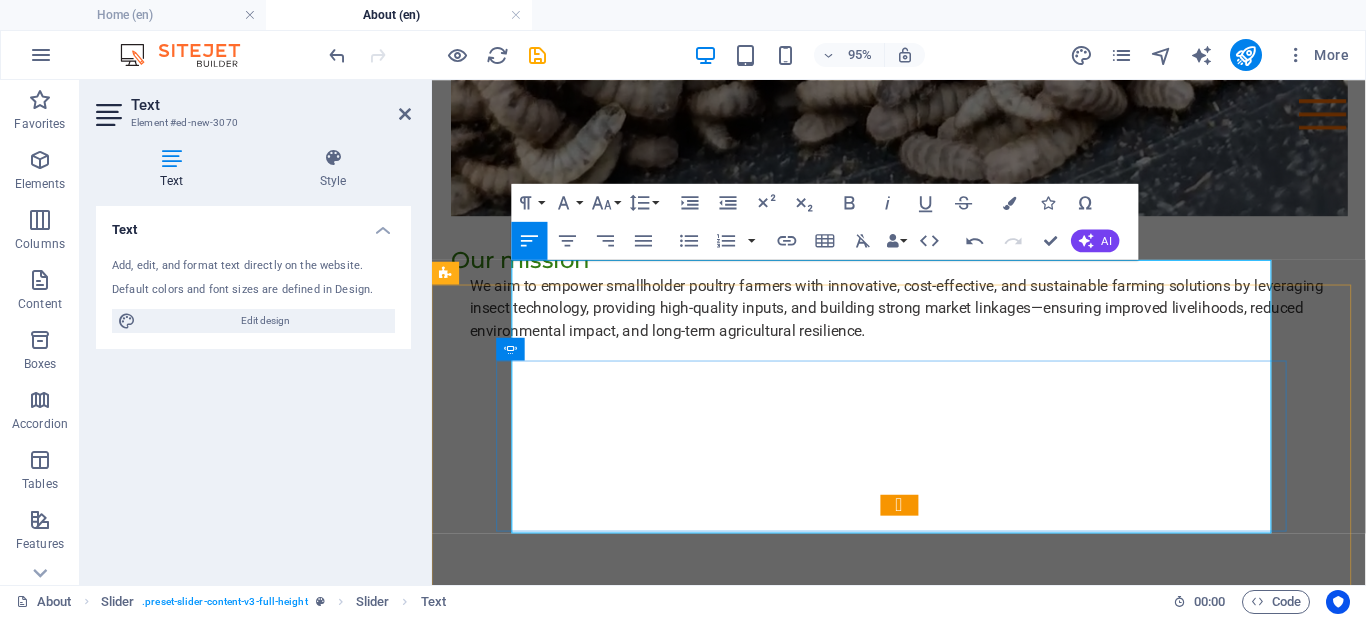 click on "Respect  – We value every individual and treat all people and the environment with dignity and care." at bounding box center [-1596, 1458] 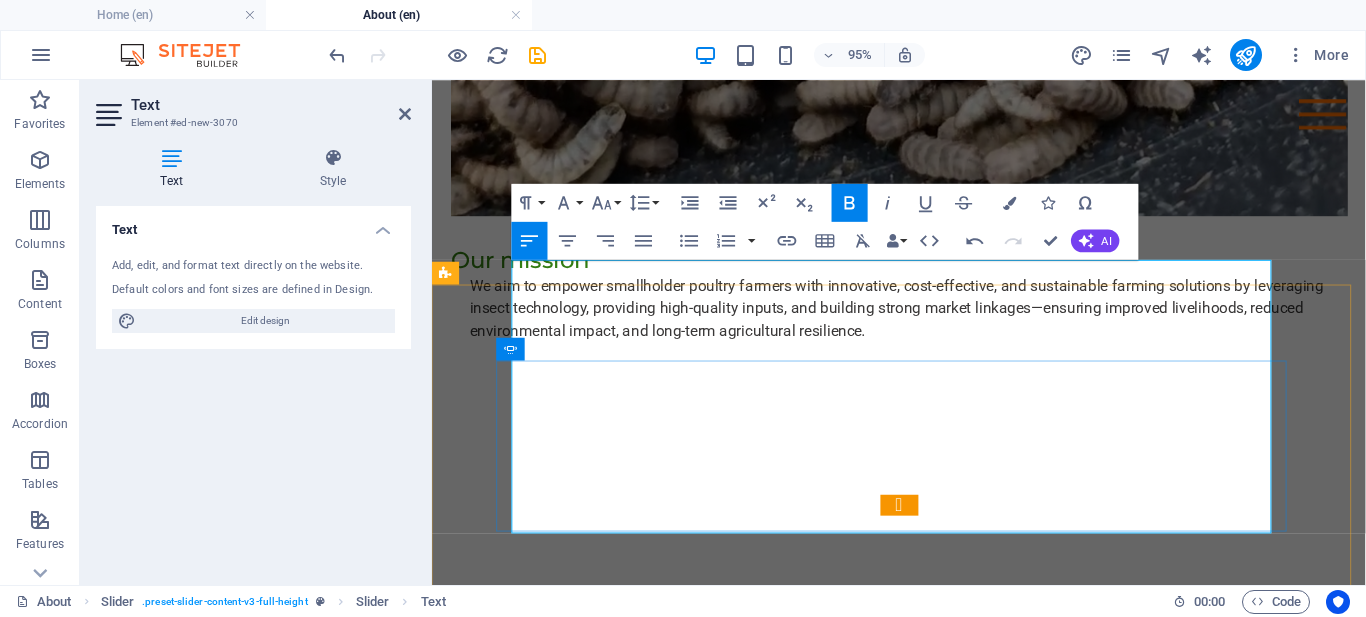 click on "Respect  – We value every individual and treat all people and the environment with dignity and care." at bounding box center [-1596, 1458] 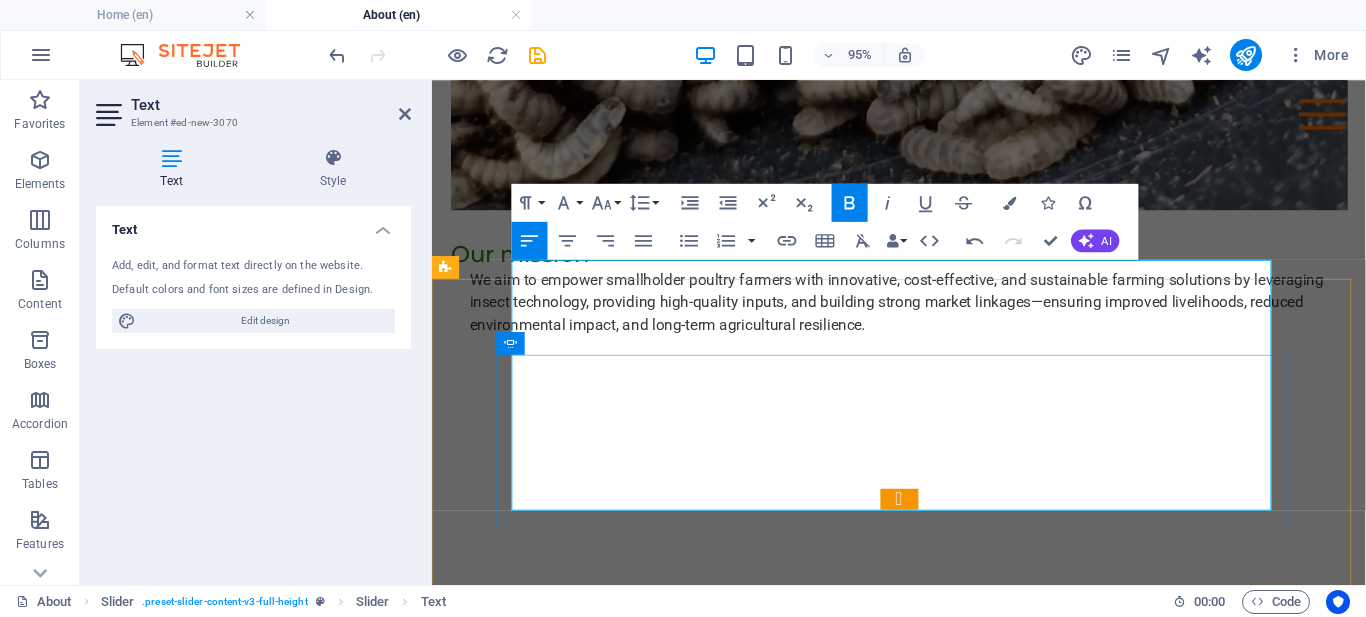 click on "Integrity  – We uphold honesty, transparency, and accountability in all our actions. Respect  – We value every individual and treat all people and the environment with dignity and care." at bounding box center (-1596, 1416) 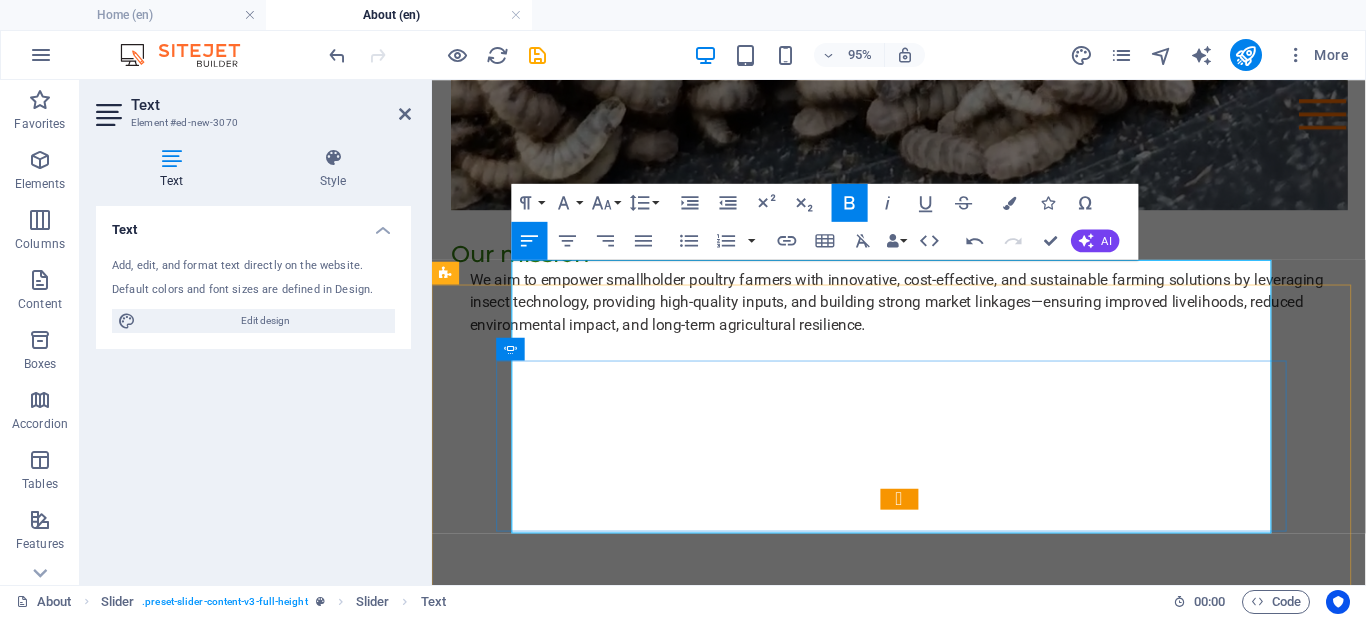 scroll, scrollTop: 174, scrollLeft: 0, axis: vertical 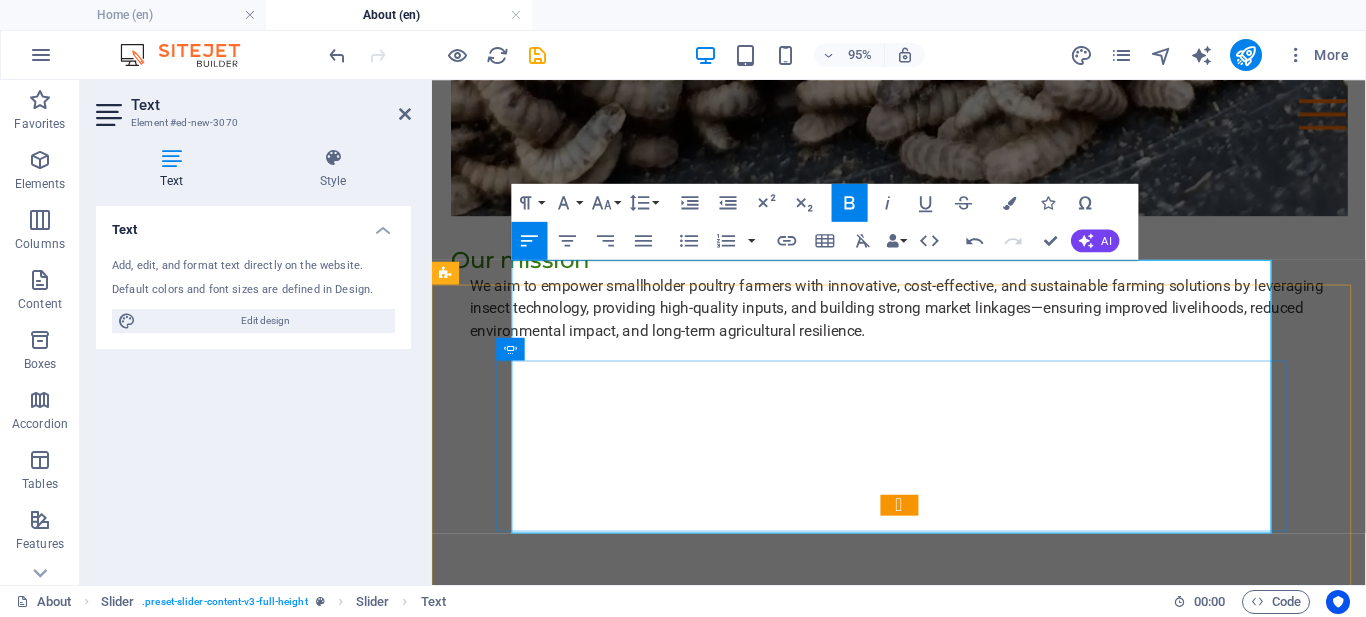 click on "Integrity  – We uphold honesty, transparency, and accountability in all our actions. Respect  – We value every individual and treat all people and the environment with dignity and care." at bounding box center [-1596, 1434] 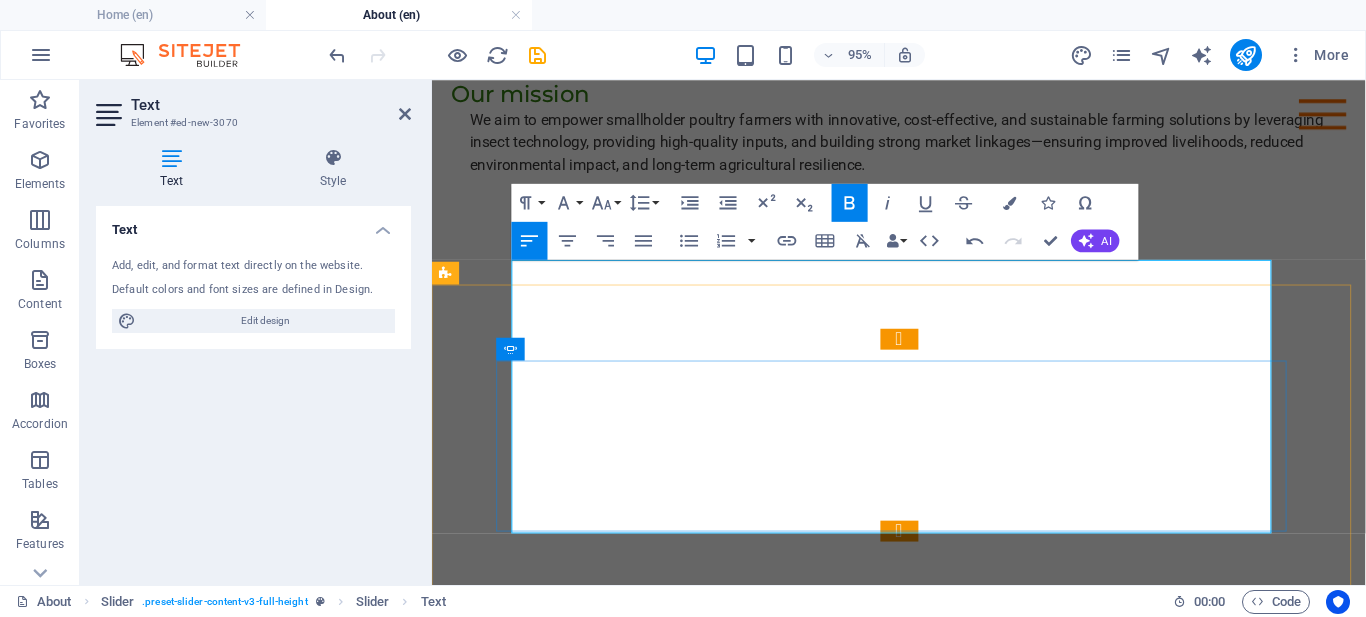 scroll, scrollTop: 0, scrollLeft: 0, axis: both 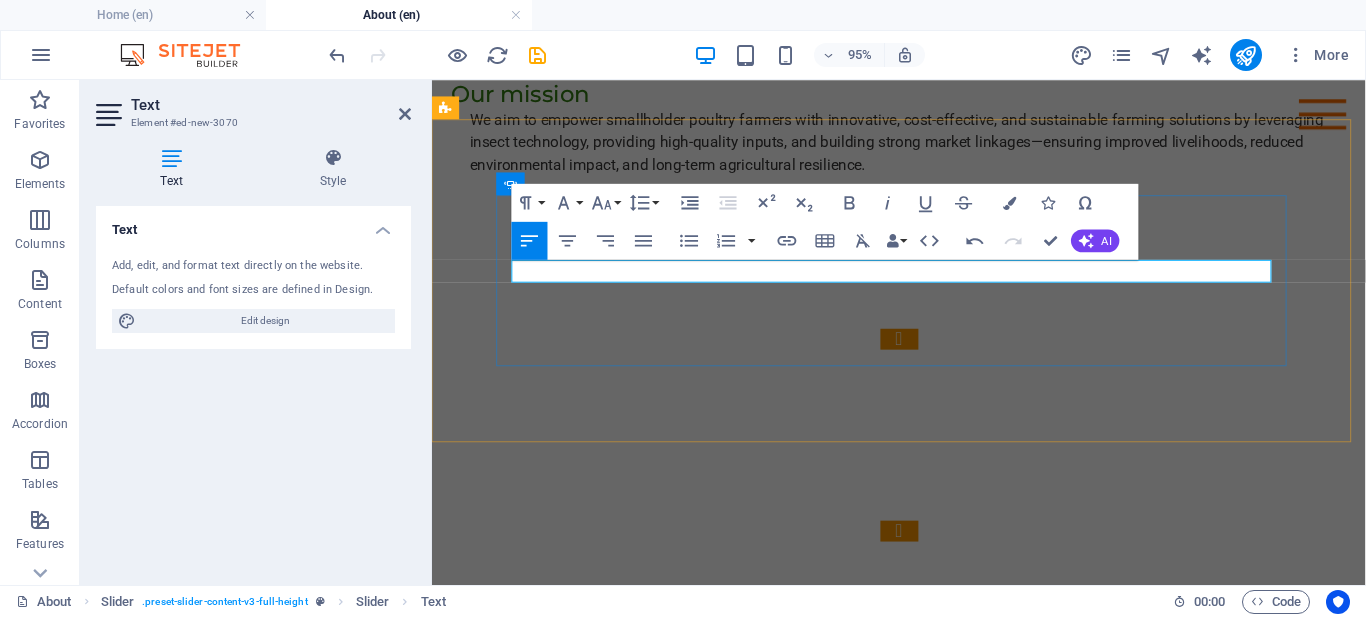 click at bounding box center [-1596, 984] 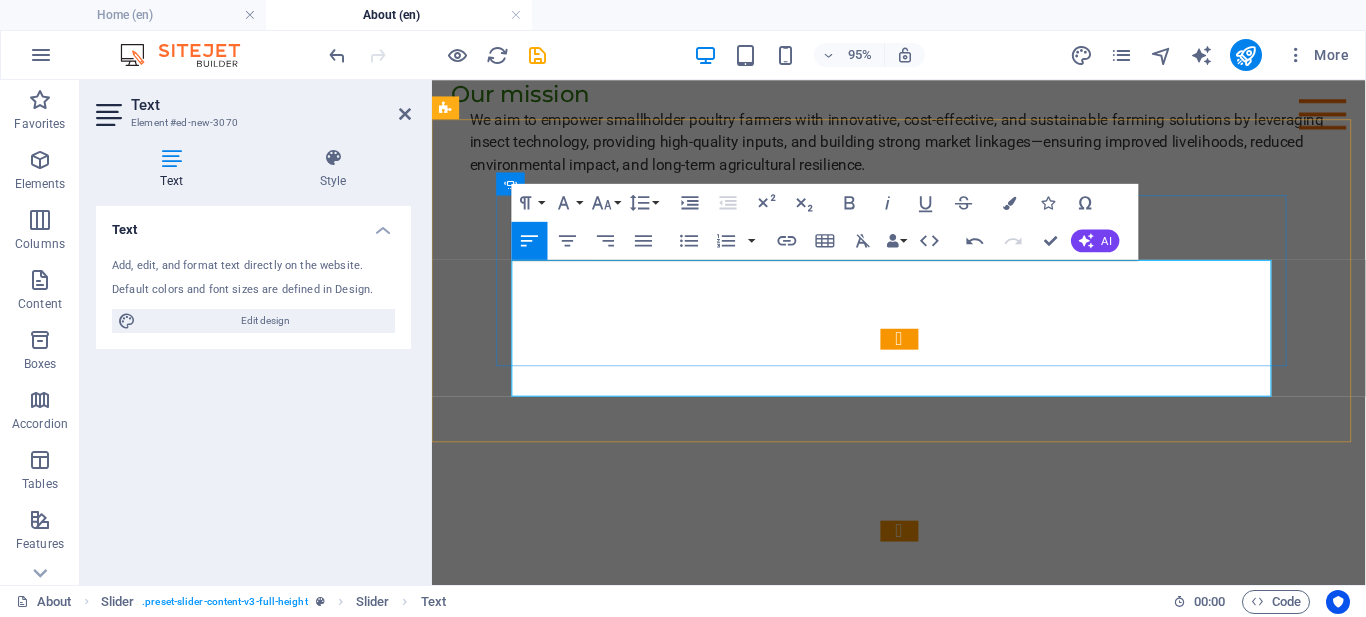 click on "Integrity : We uphold honesty, transparency, and accountability in all our actions." at bounding box center (-1596, 1104) 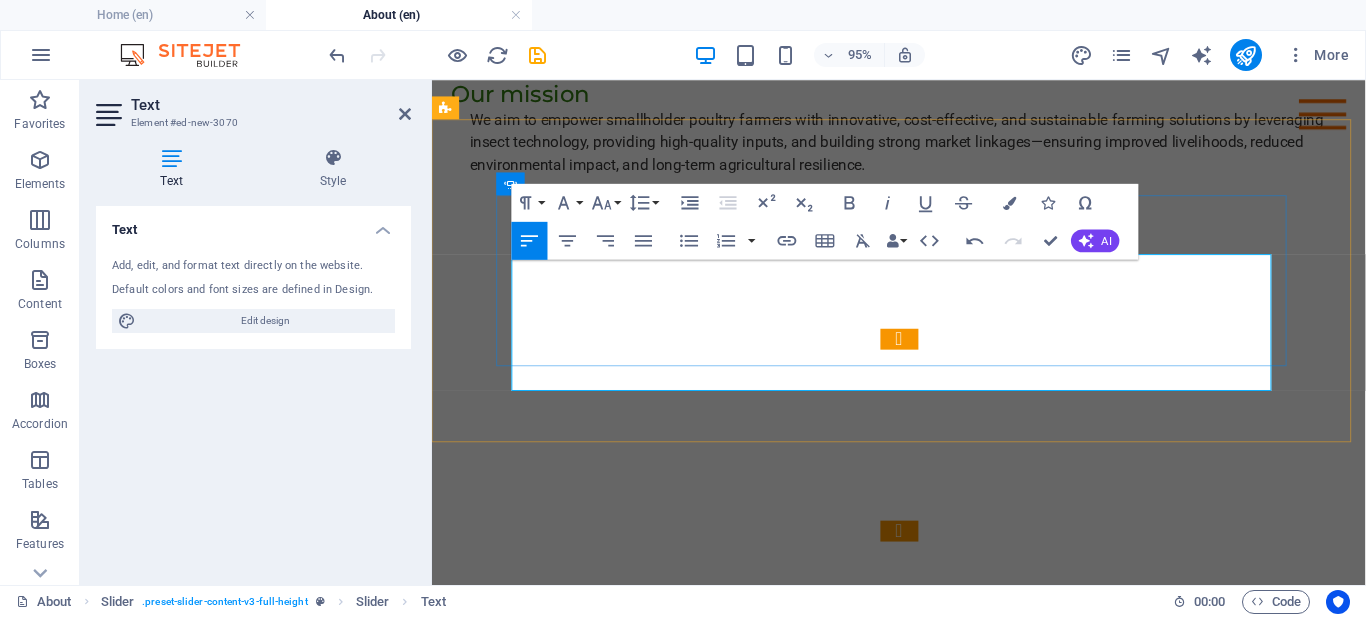 scroll, scrollTop: 6, scrollLeft: 0, axis: vertical 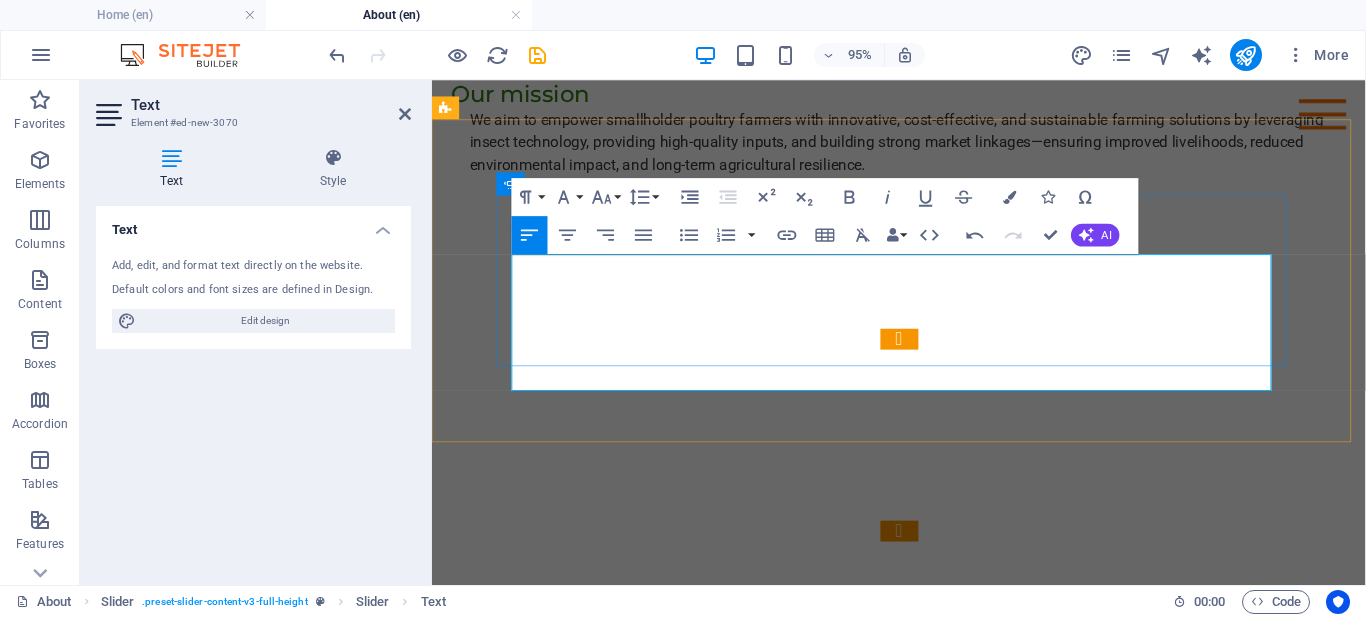 drag, startPoint x: 584, startPoint y: 369, endPoint x: 518, endPoint y: 369, distance: 66 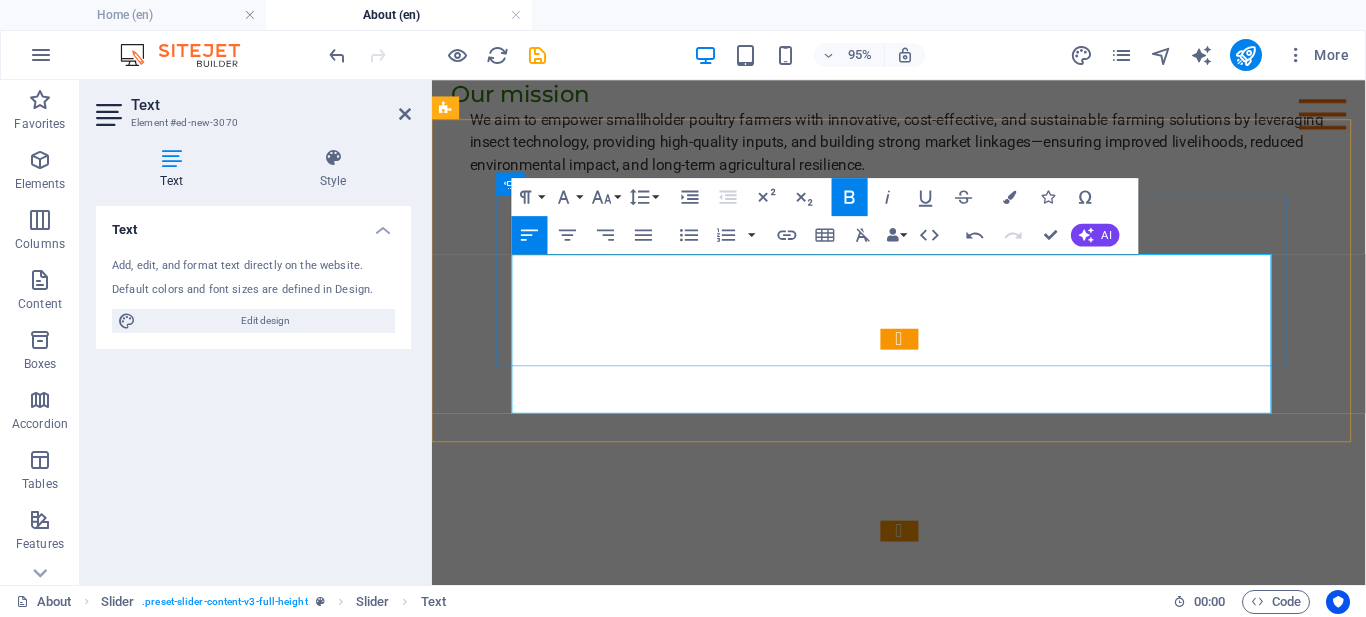 click on "Equity and Inclusion|   Integrity :" at bounding box center (-1874, 983) 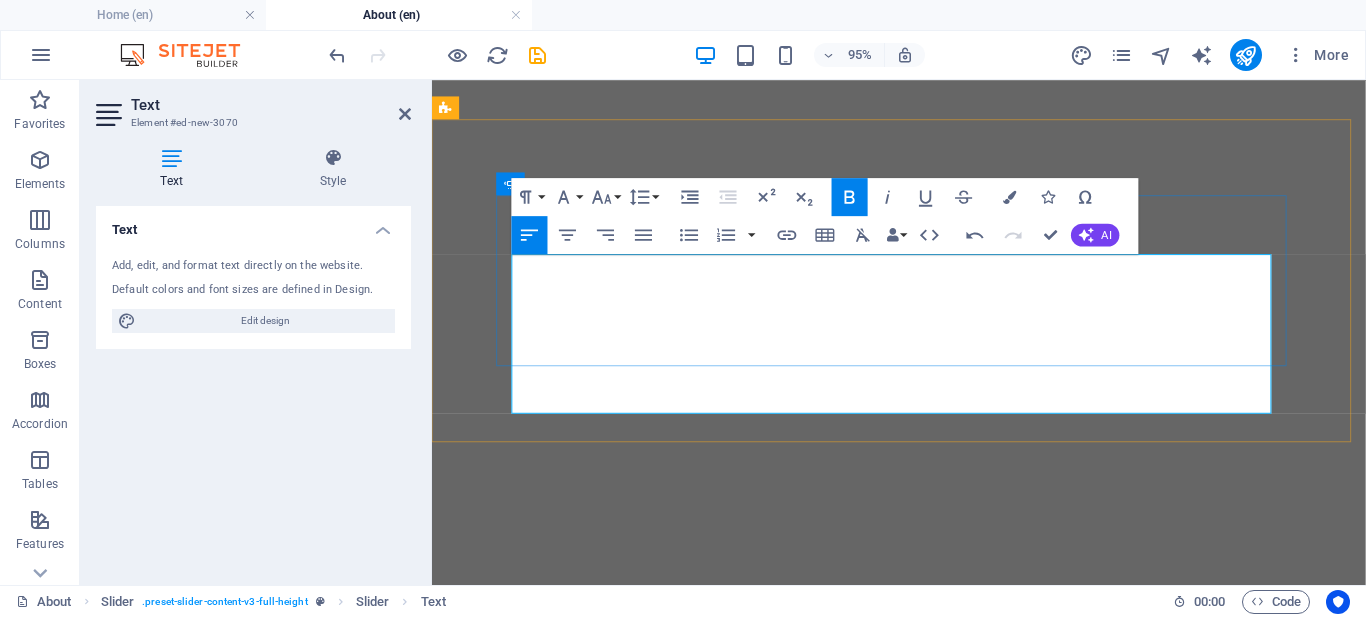 scroll, scrollTop: 0, scrollLeft: 0, axis: both 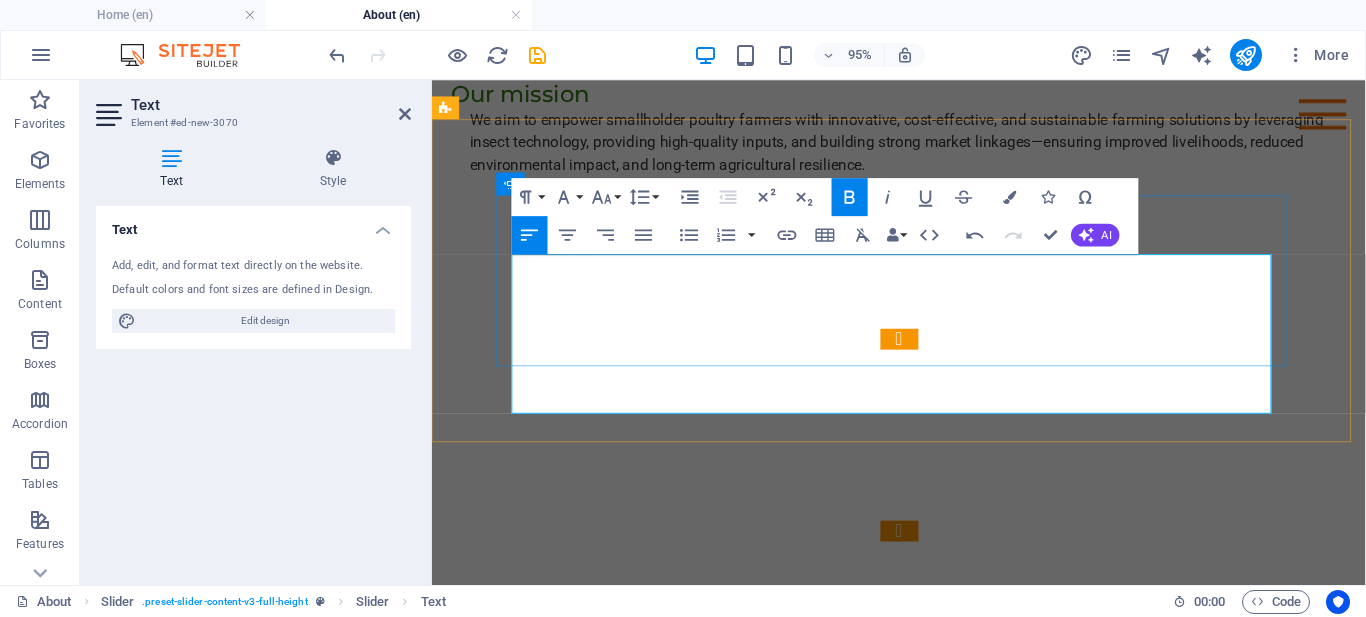 drag, startPoint x: 615, startPoint y: 324, endPoint x: 519, endPoint y: 325, distance: 96.00521 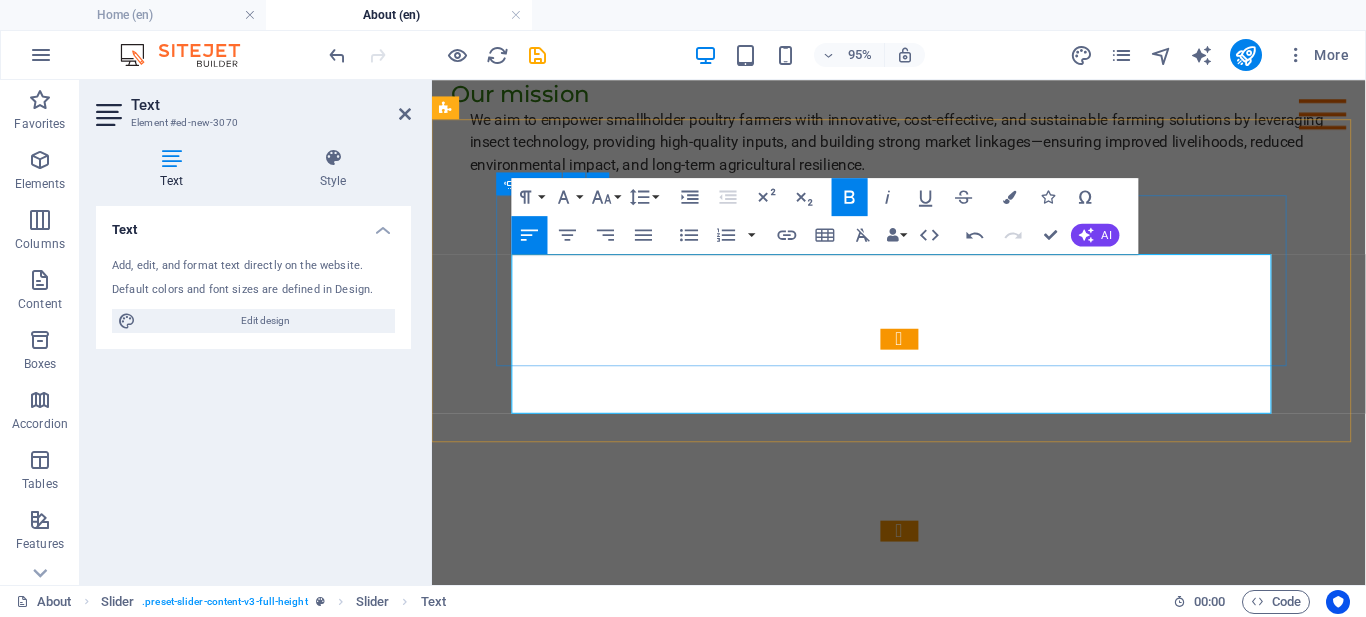 drag, startPoint x: 623, startPoint y: 344, endPoint x: 511, endPoint y: 353, distance: 112.36102 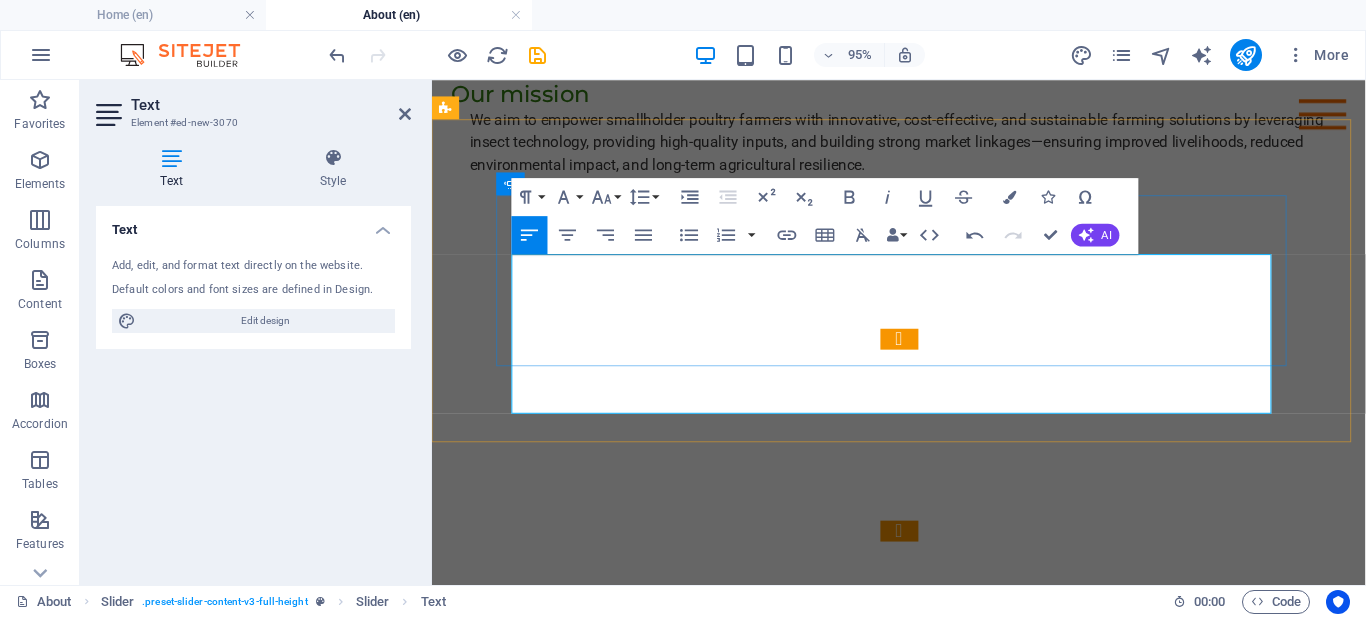 click on "Collaboration |" at bounding box center [-1704, 983] 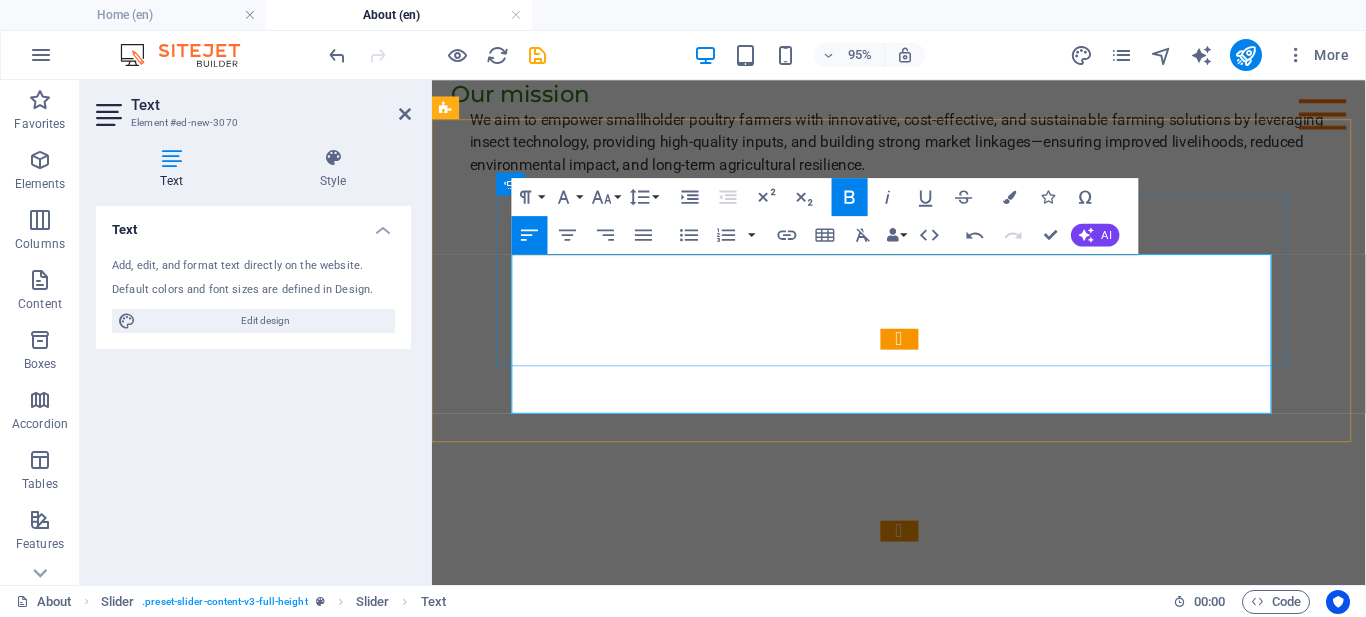 click on "Collaboration |  Empowerment :" at bounding box center (-1647, 983) 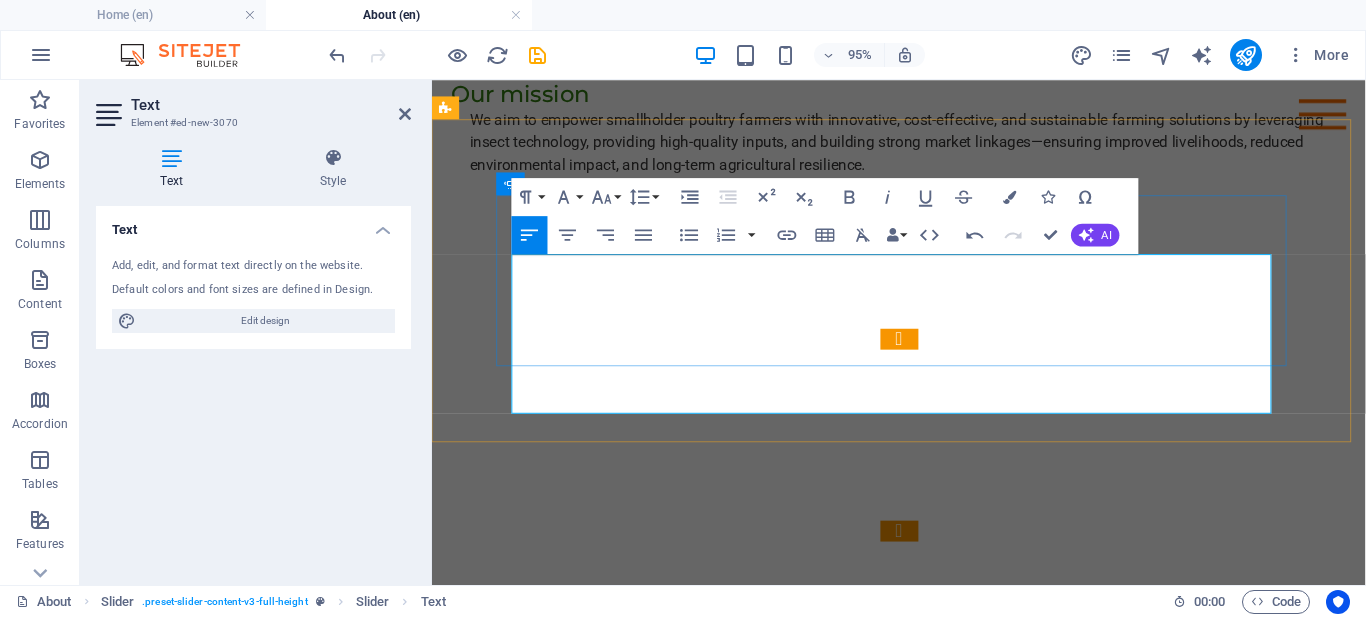click on "Equity and Inclusion |   Integrity |   Collaboration |  Empowerment |   We ensure fair access to opportunities, embracing diversity and leaving no farmer behind." at bounding box center (-1596, 996) 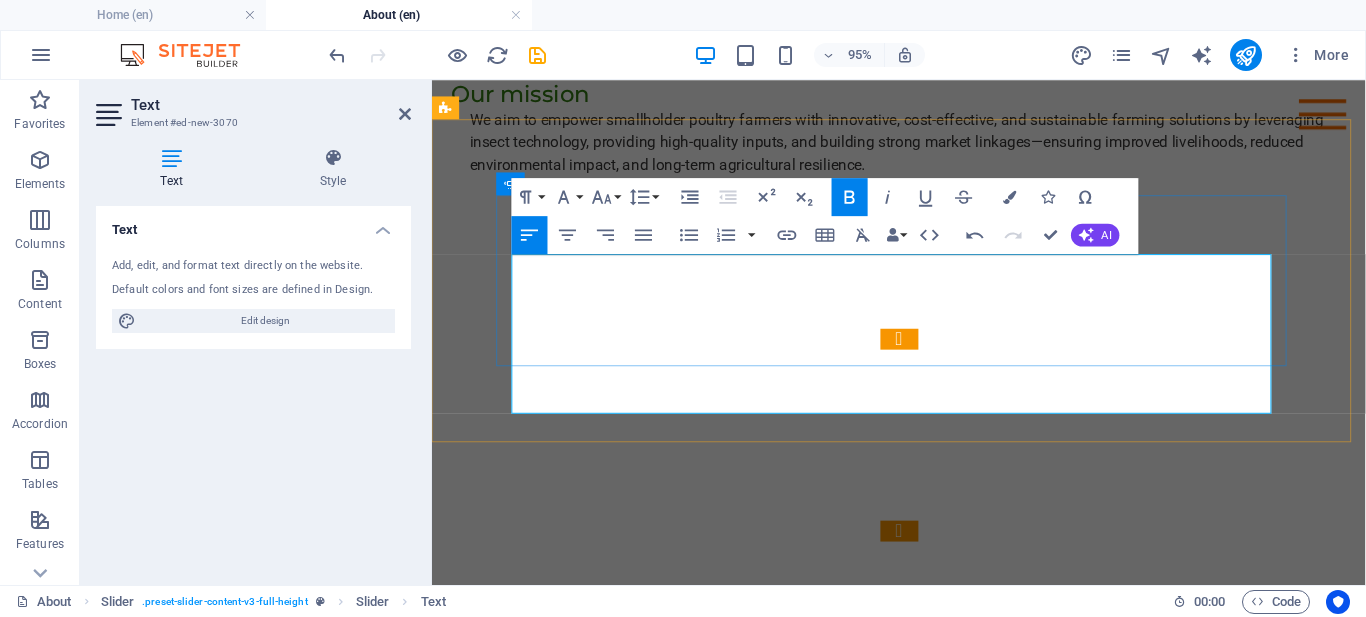 drag, startPoint x: 1059, startPoint y: 273, endPoint x: 1190, endPoint y: 368, distance: 161.82089 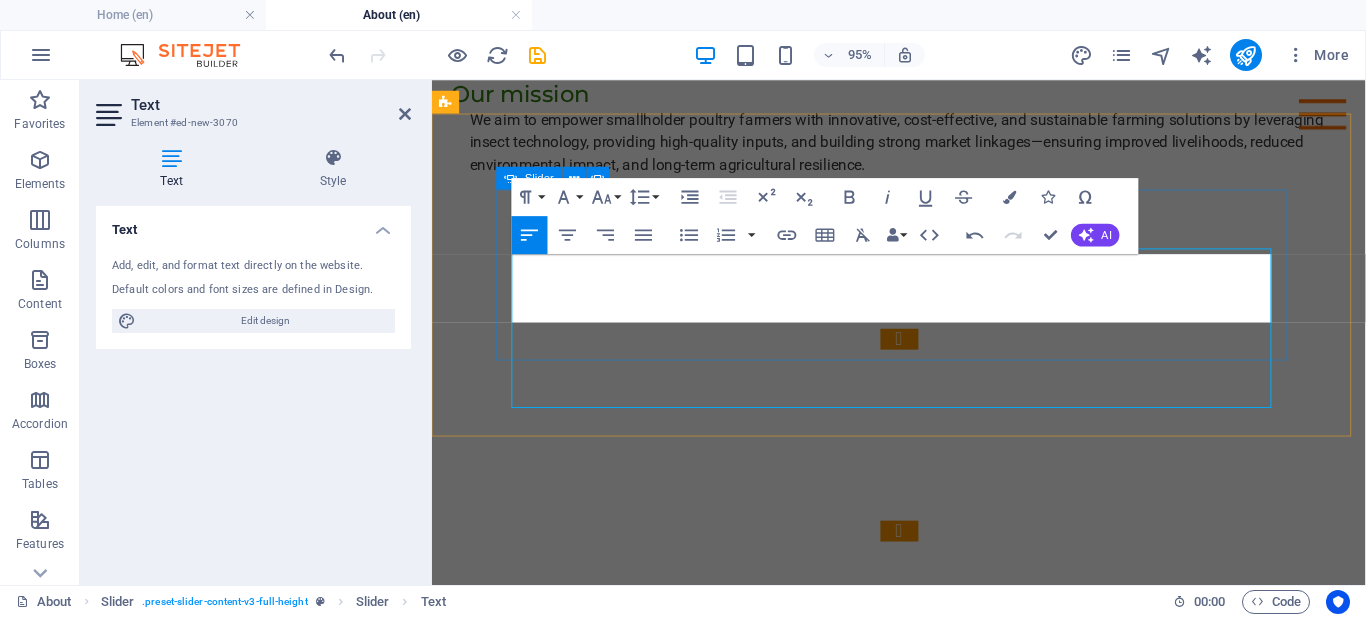 scroll, scrollTop: 0, scrollLeft: 0, axis: both 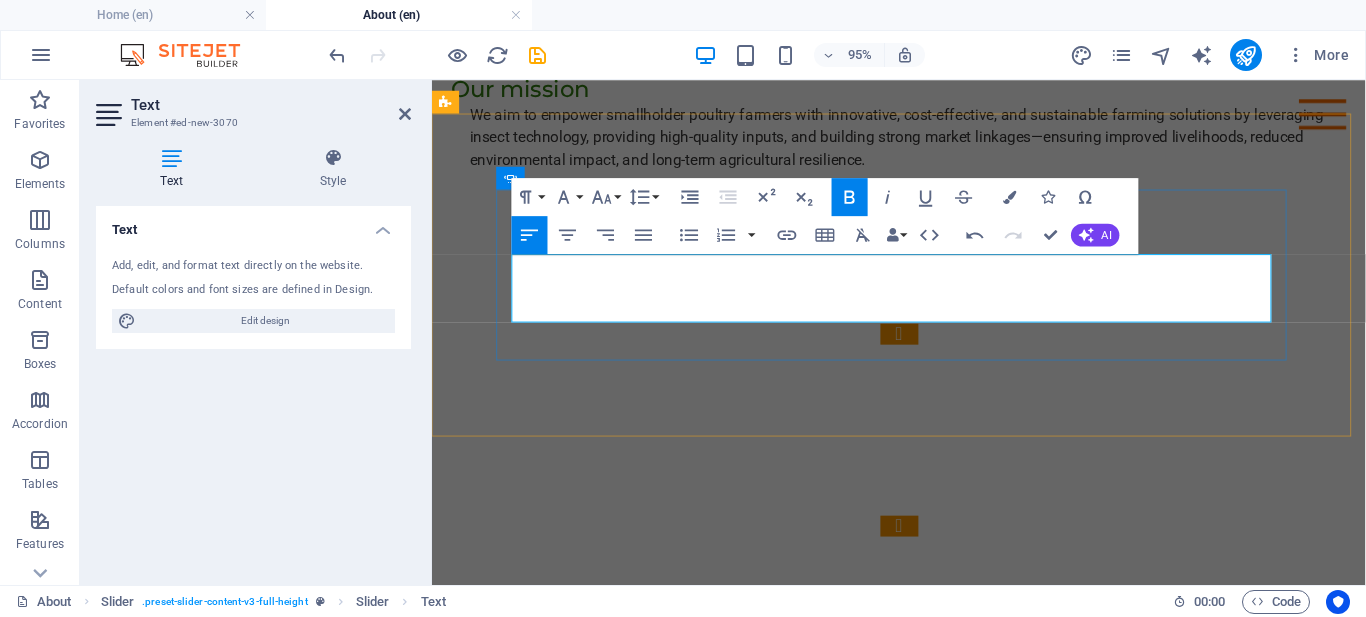 drag, startPoint x: 576, startPoint y: 322, endPoint x: 517, endPoint y: 323, distance: 59.008472 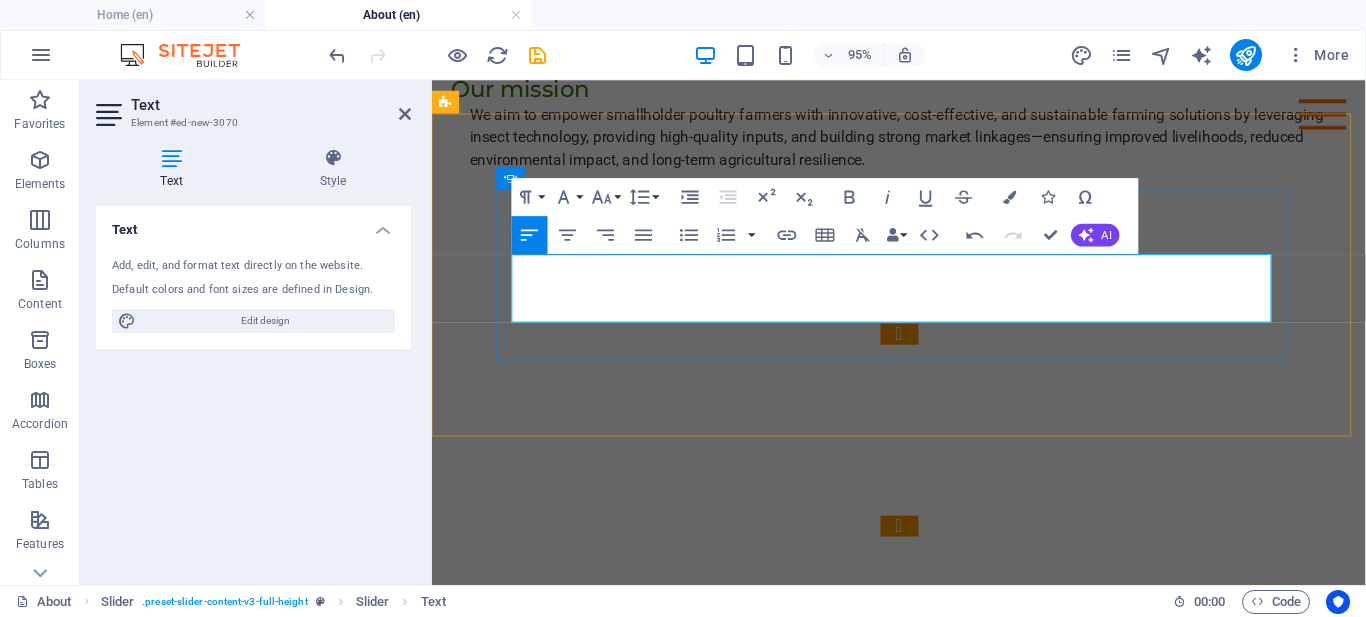 click on "Equity and Inclusion |   Integrity |   Collaboration |  Empowerment |   Resilience |" at bounding box center [-1596, 978] 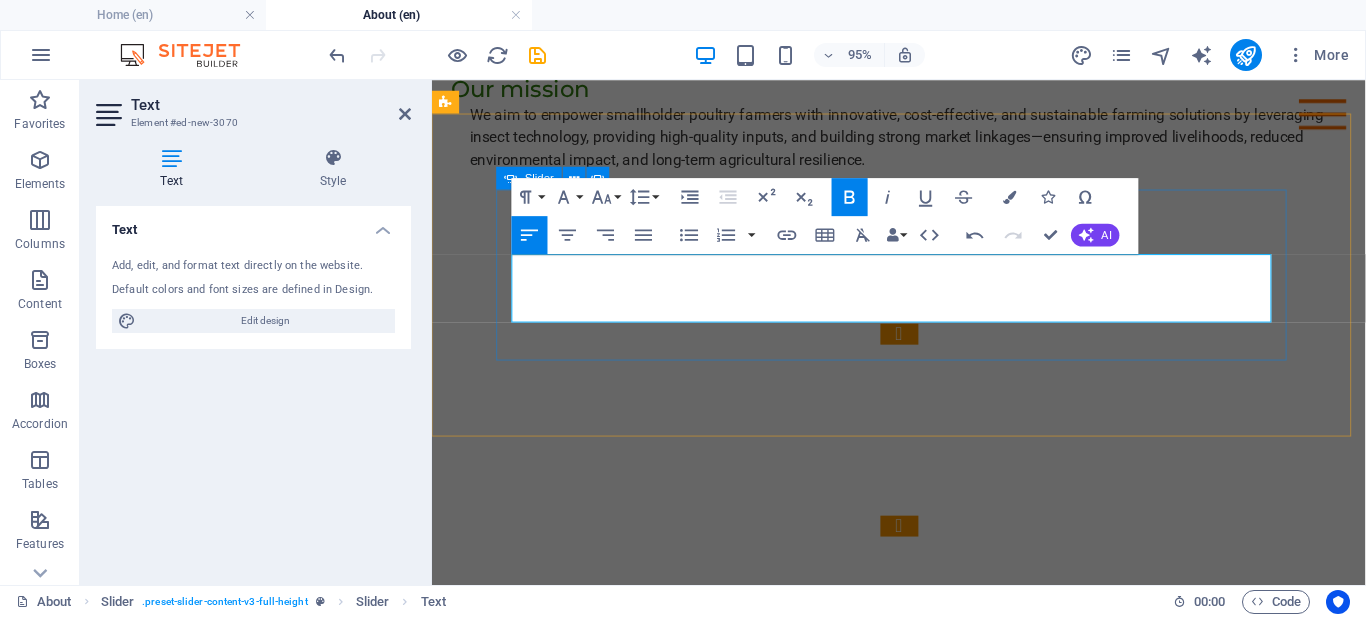 drag, startPoint x: 1155, startPoint y: 324, endPoint x: 511, endPoint y: 323, distance: 644.0008 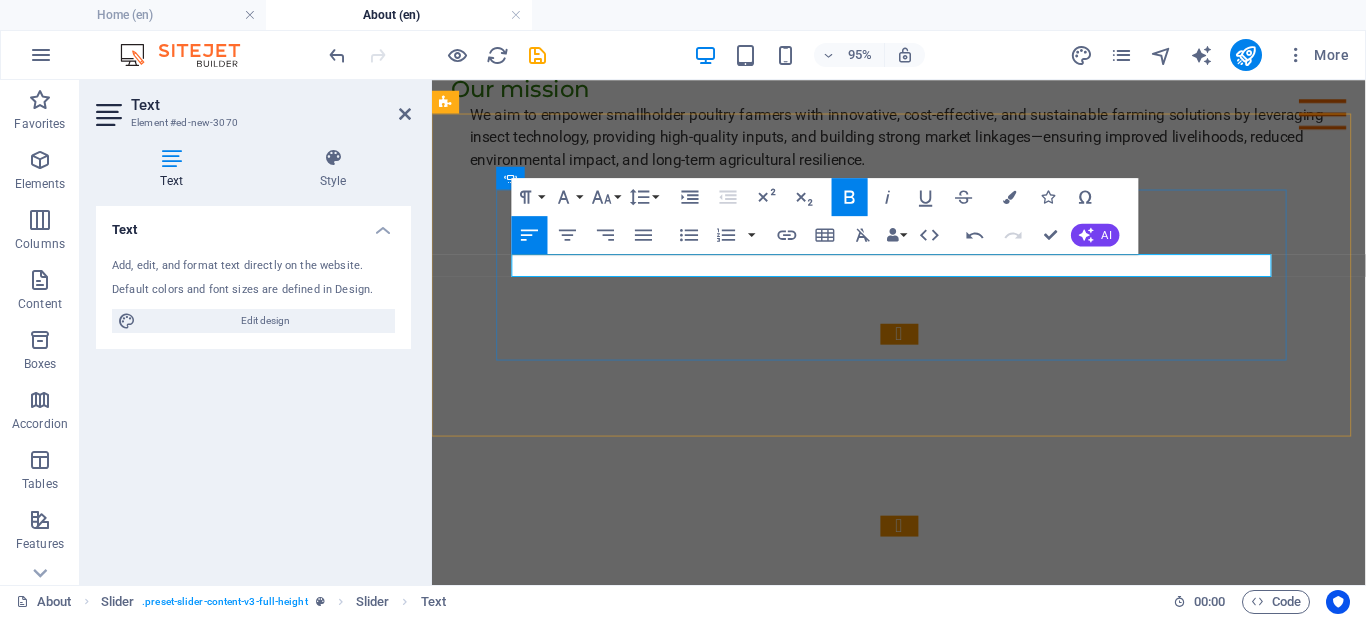 click on "Equity and Inclusion |   Integrity |" at bounding box center (-1870, 977) 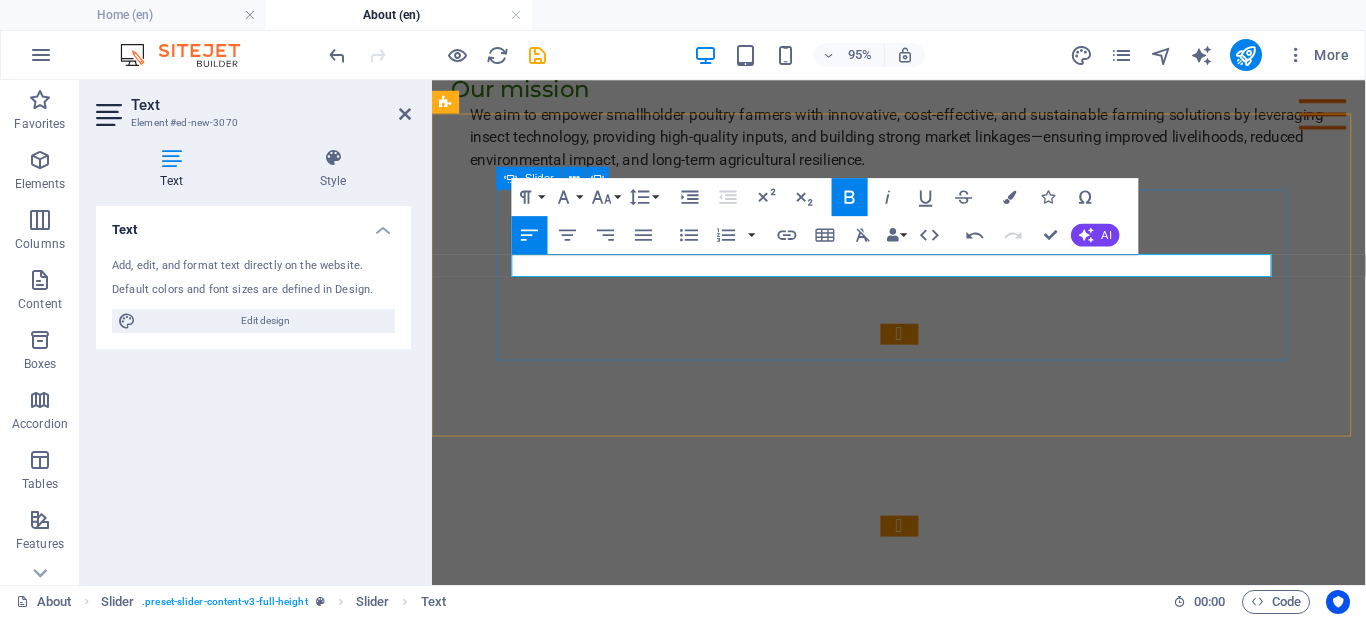 click on "Slide 3 Lorem ipsum dolor sit amet, consectetur adipisicing elit. Id, ipsum, quibusdam, temporibus harum culpa unde voluptatem possimus qui molestiae expedita ad aut necessitatibus vel incidunt placeat velit soluta a consectetur laborum illum nobis distinctio nisi facilis! Officiis, illum, aut, quasi dolorem laudantium fuga porro amet provident voluptatibus dicta mollitia neque! Slide 1 Lorem ipsum dolor sit amet, consectetur adipisicing elit. Id, ipsum, quibusdam, temporibus harum culpa unde voluptatem possimus qui molestiae expedita ad aut necessitatibus vel incidunt placeat velit soluta a consectetur laborum illum nobis distinctio nisi facilis! Officiis, illum, aut, quasi dolorem laudantium fuga porro amet provident voluptatibus dicta mollitia neque! Slide 2 Slide 3 Equity &  Inclusion |   Integrity |   Collaboration |  Empowerment |   Resilience |  Respect Slide 1 1 2 3" at bounding box center (923, 448) 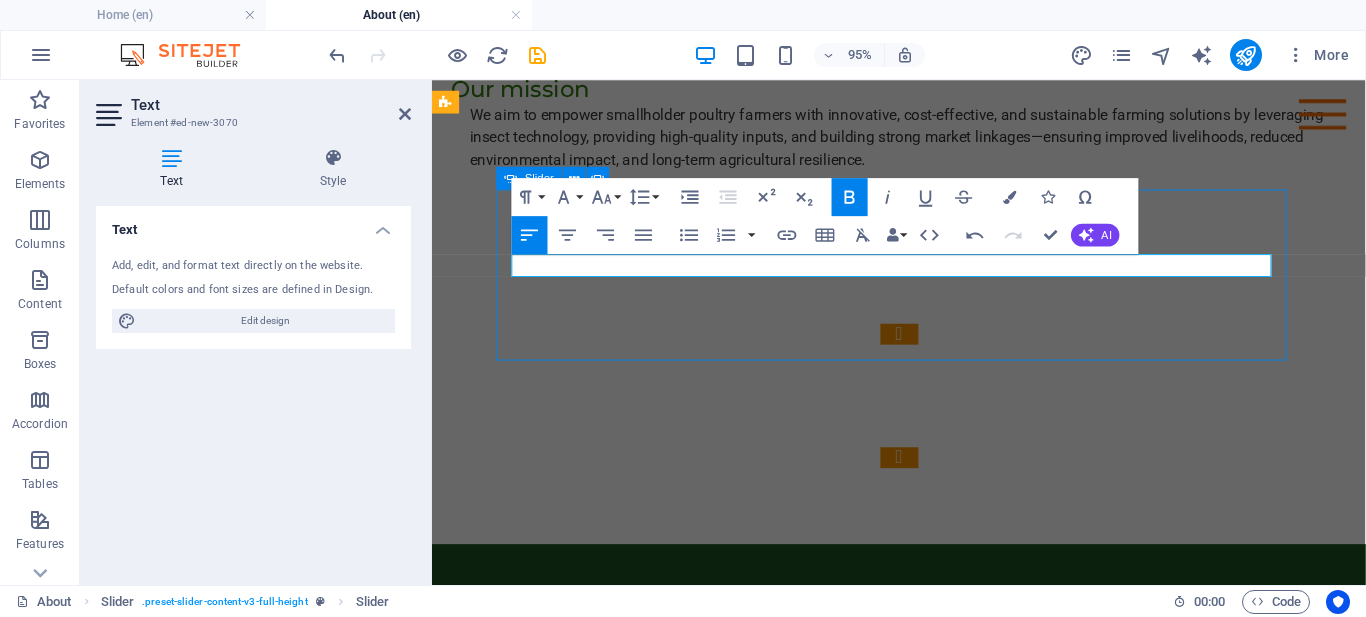 scroll, scrollTop: 2321, scrollLeft: 0, axis: vertical 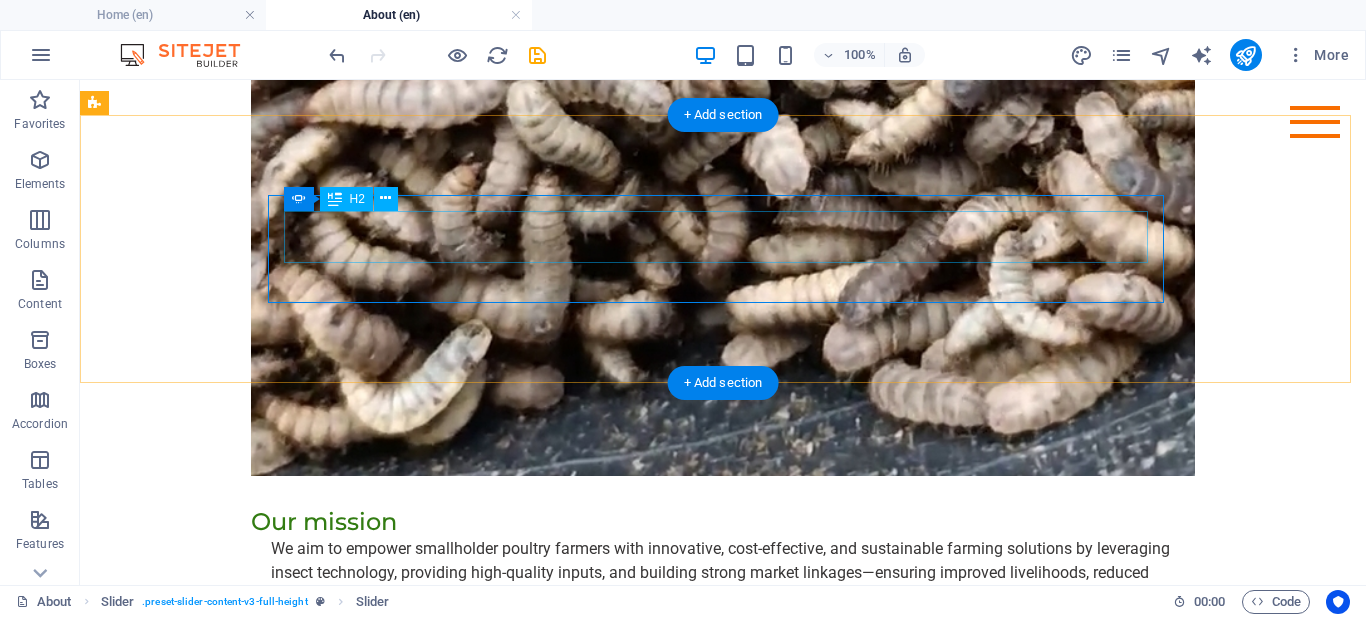 click on "Slide 3" at bounding box center [-1981, 833] 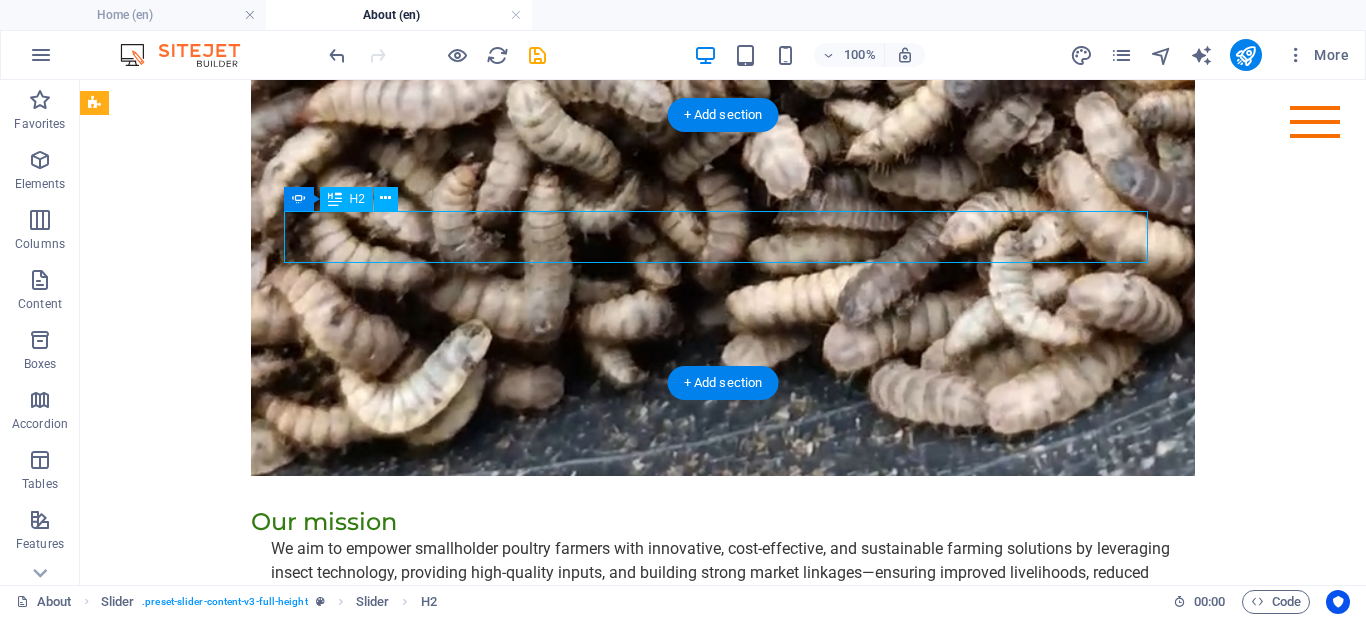 click on "Slide 3" at bounding box center [-1981, 833] 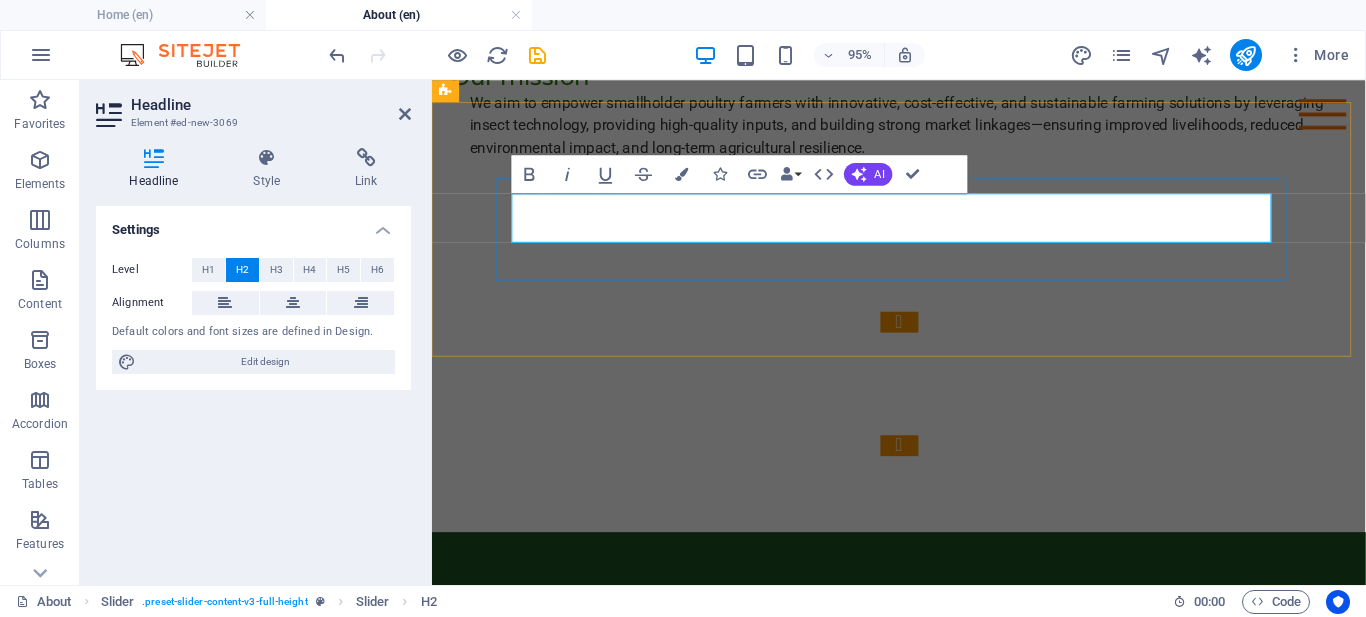 type 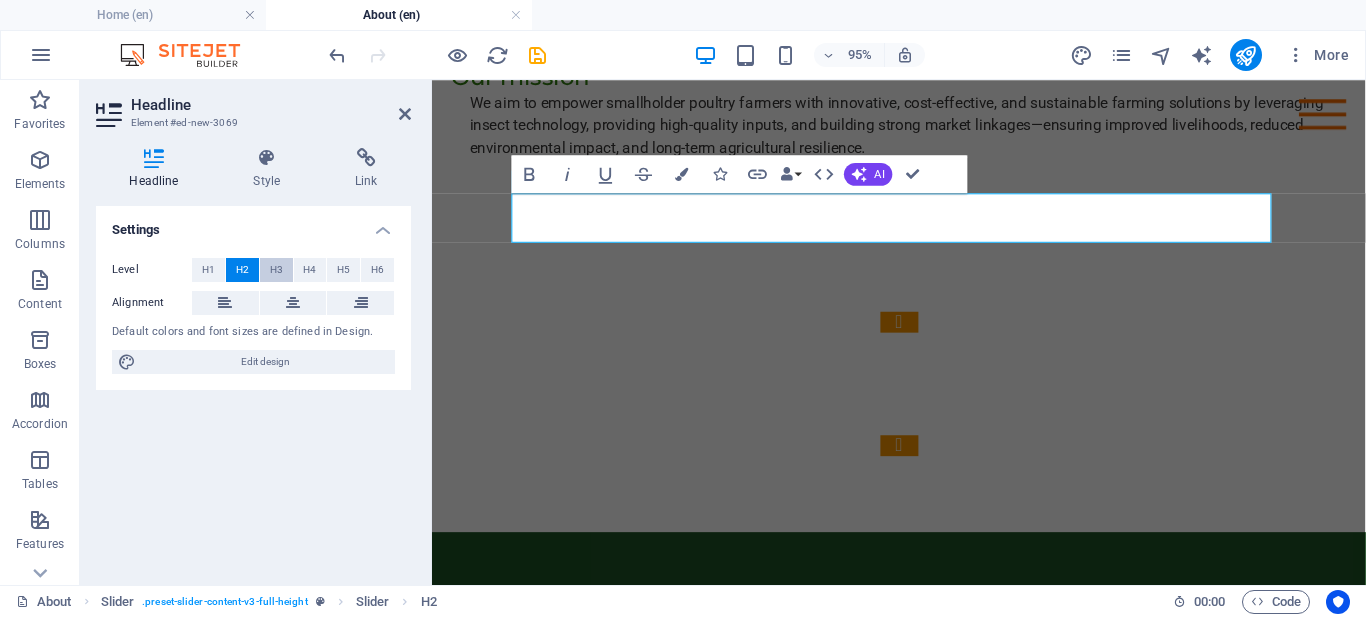 click on "H3" at bounding box center (276, 270) 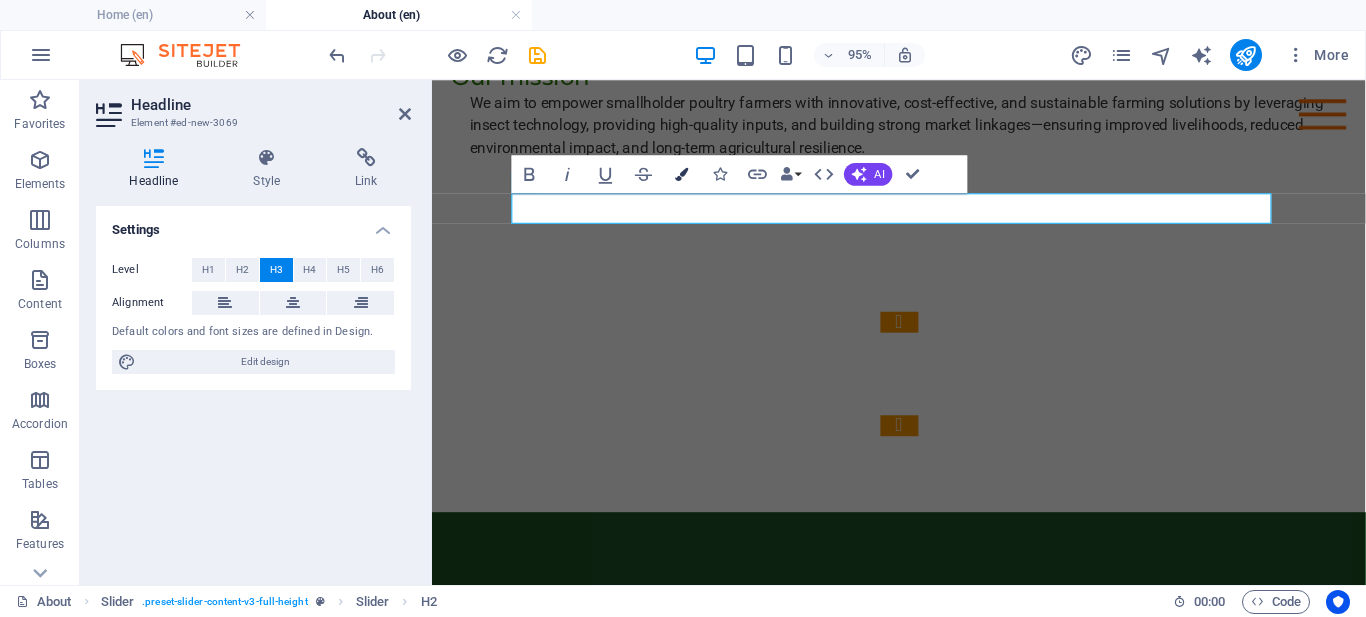 click at bounding box center [681, 174] 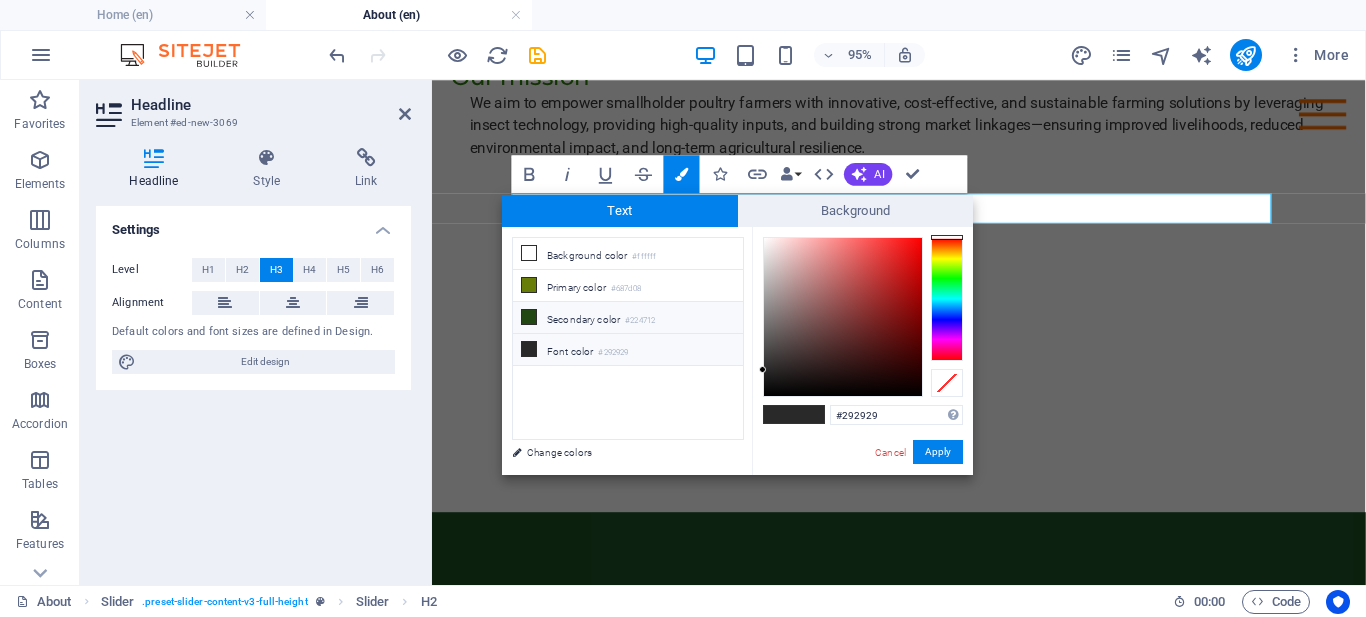 click at bounding box center (529, 317) 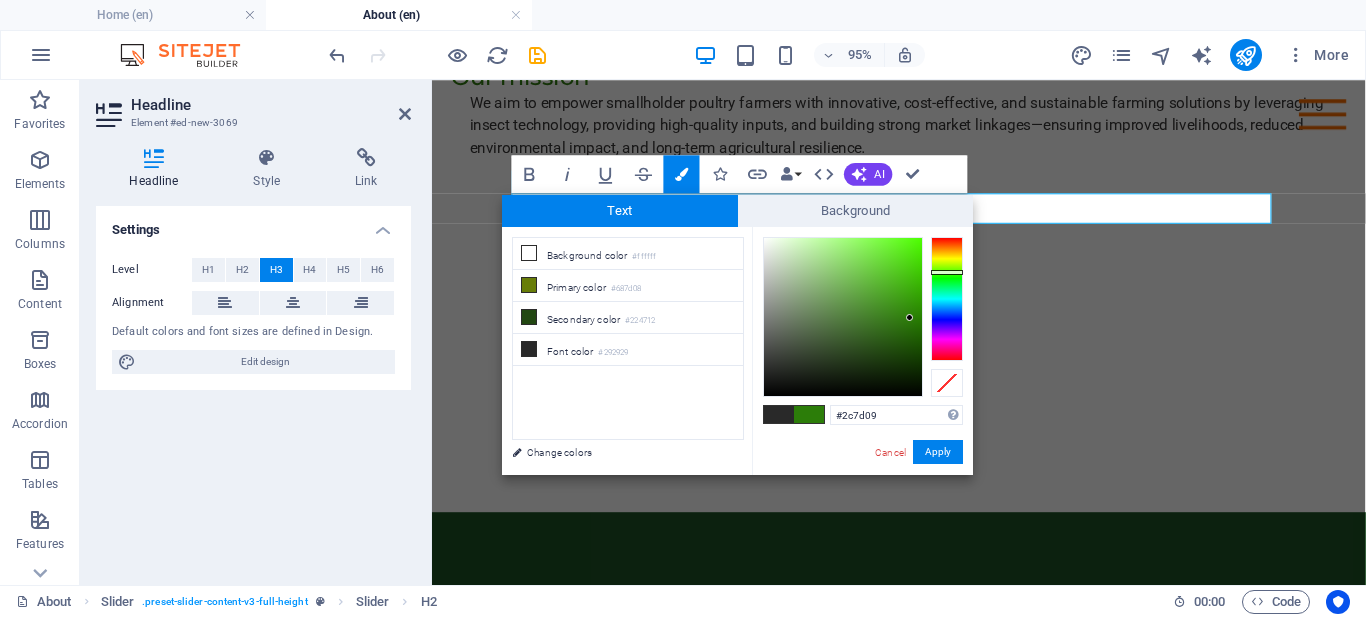 type on "#2b7b09" 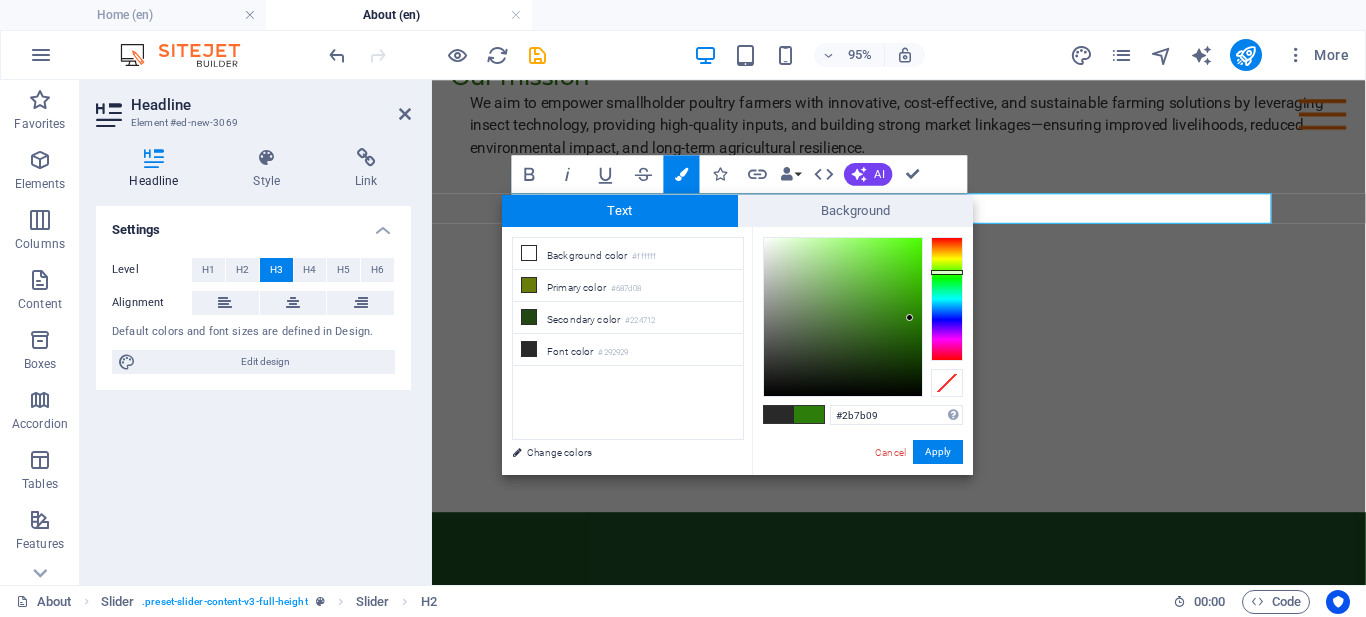 drag, startPoint x: 880, startPoint y: 347, endPoint x: 910, endPoint y: 319, distance: 41.036568 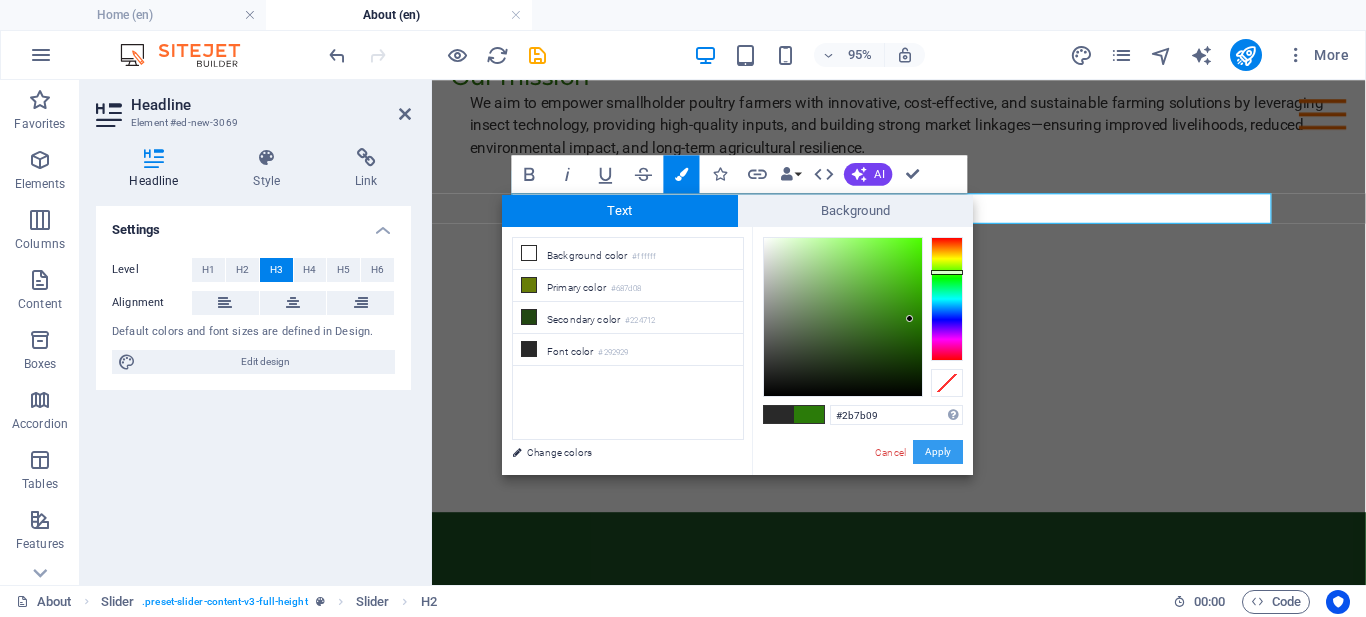 click on "Apply" at bounding box center [938, 452] 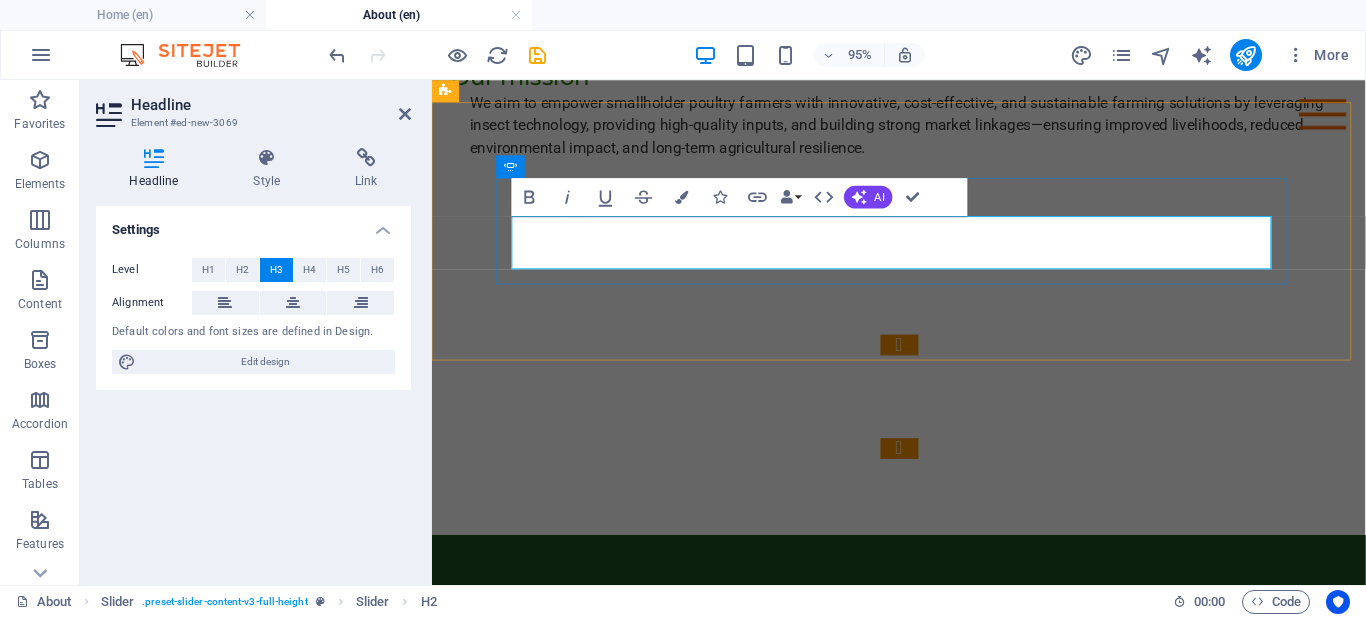 click on "Core values ​ ​" at bounding box center (-1596, 860) 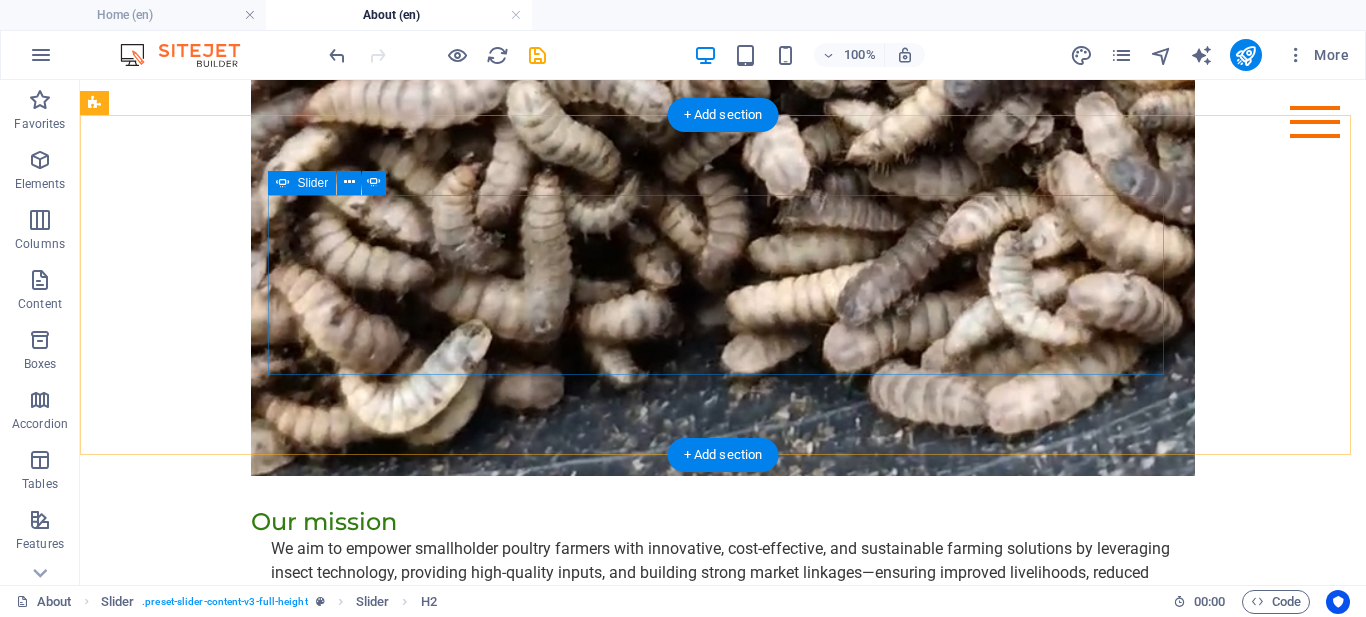 click at bounding box center [723, 982] 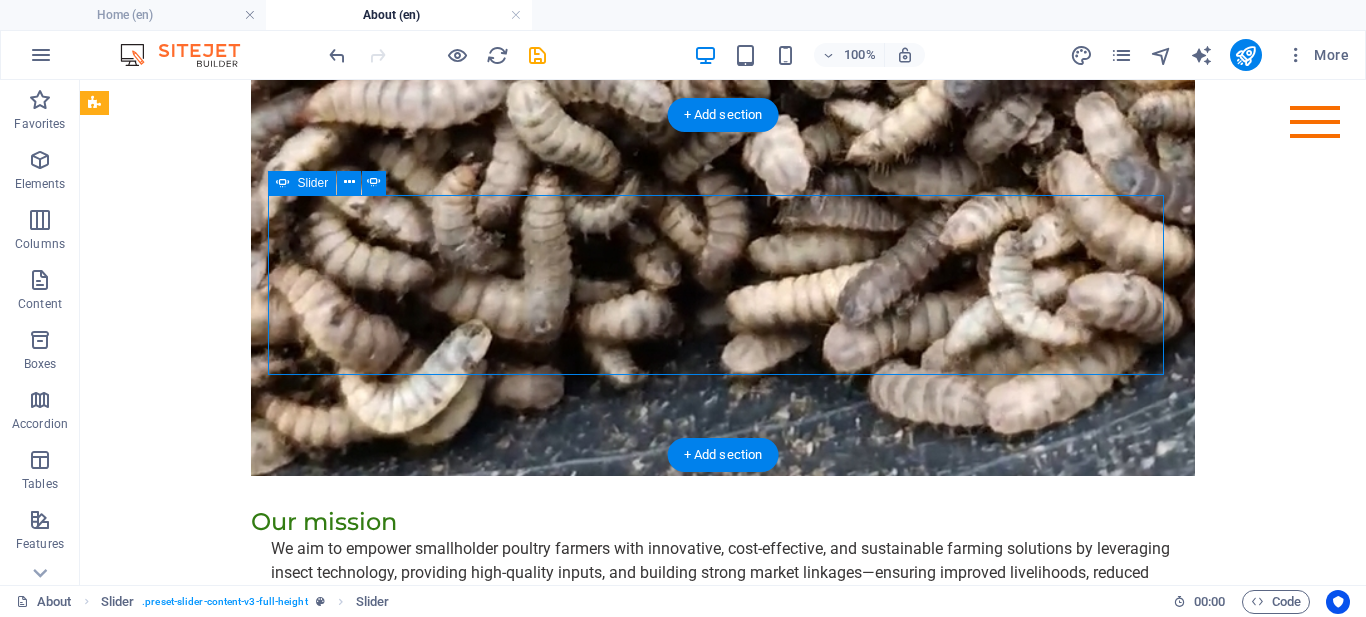 click at bounding box center [723, 982] 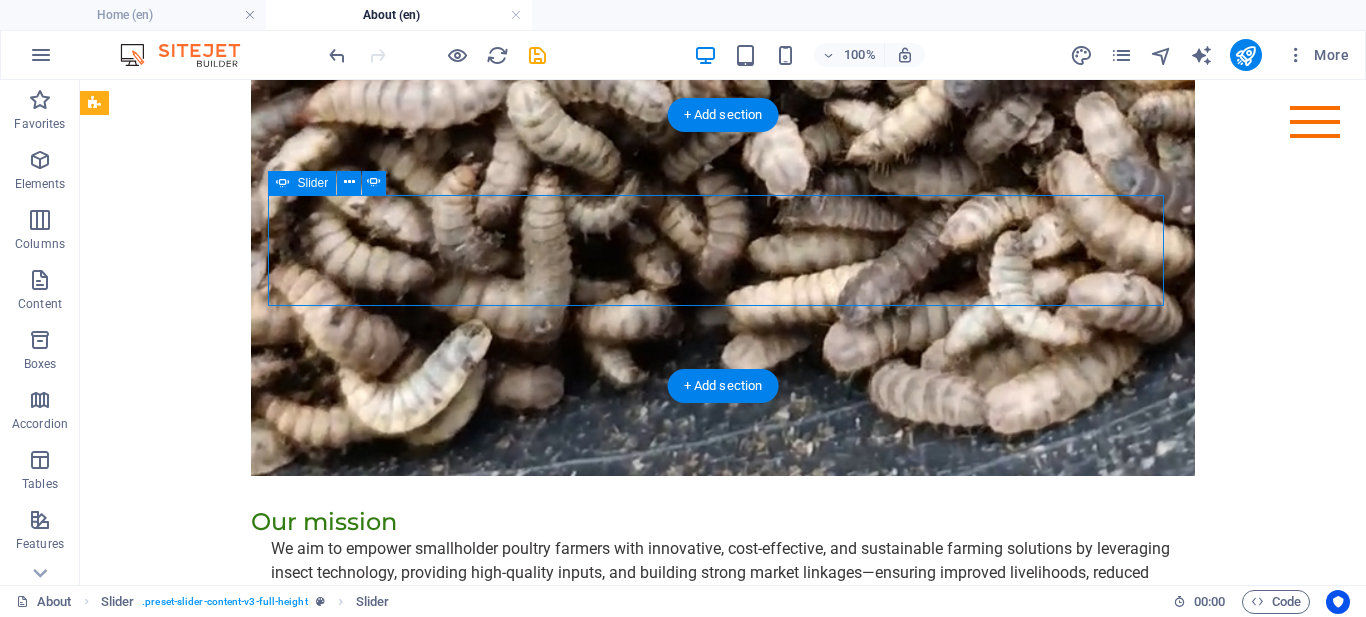 click at bounding box center [723, 913] 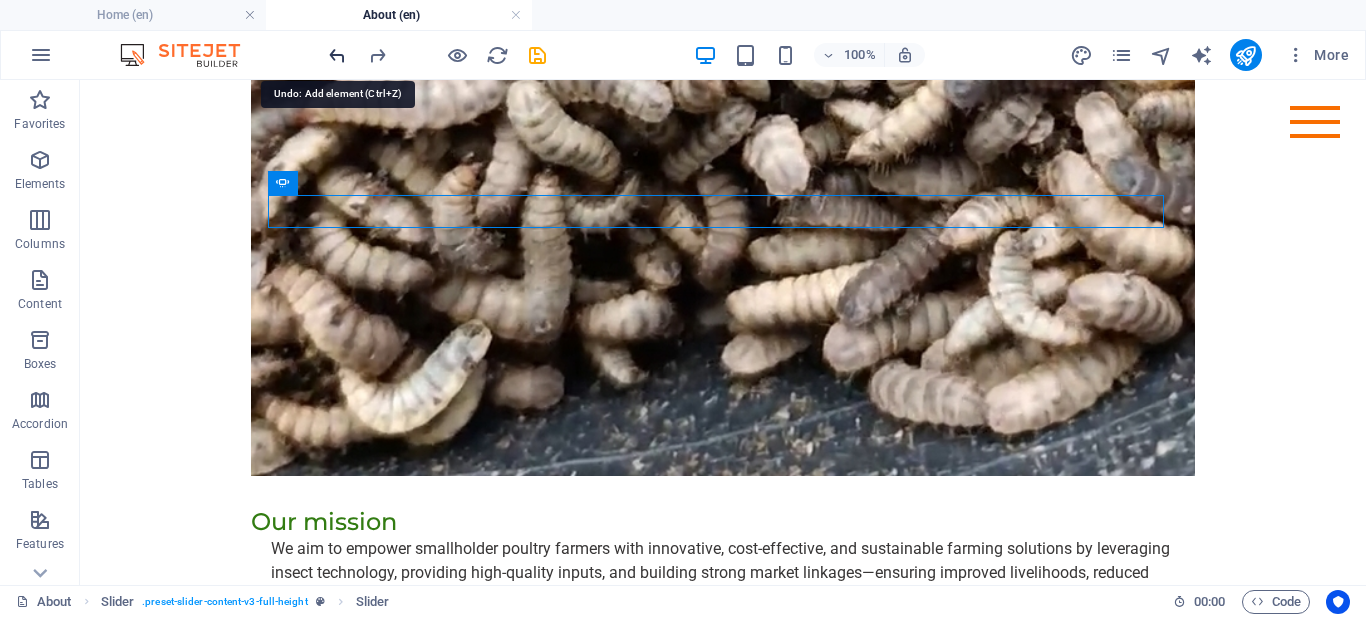click at bounding box center (337, 55) 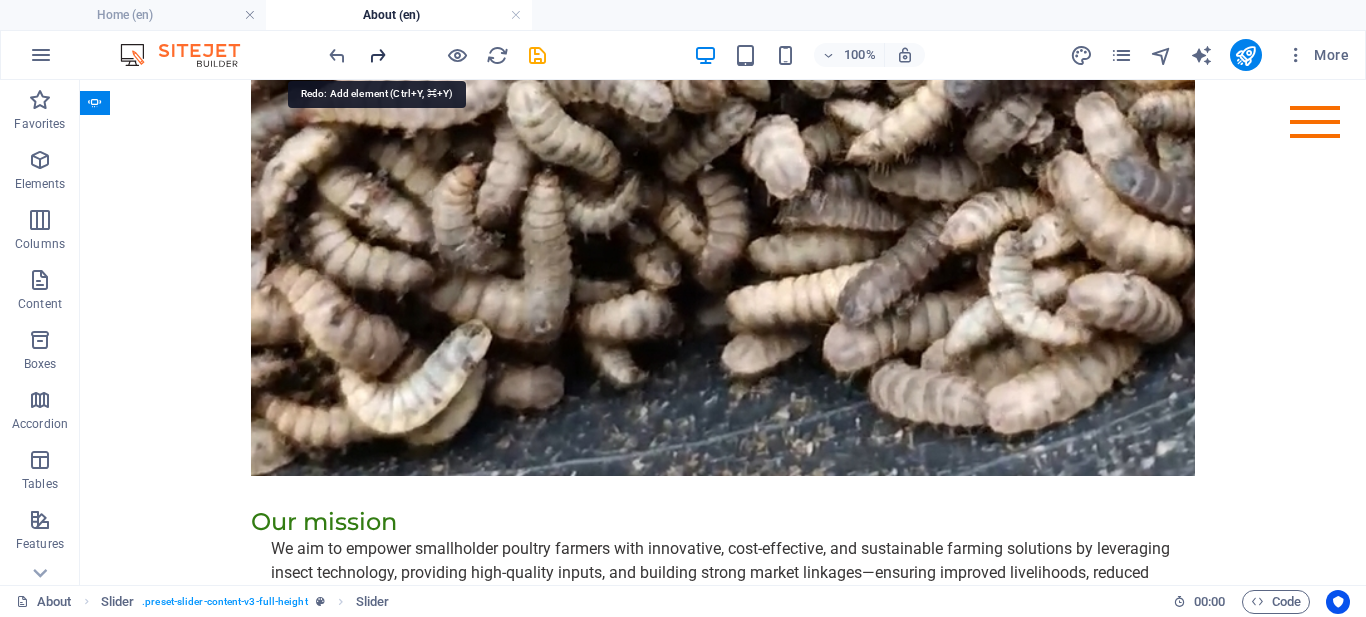 click at bounding box center [377, 55] 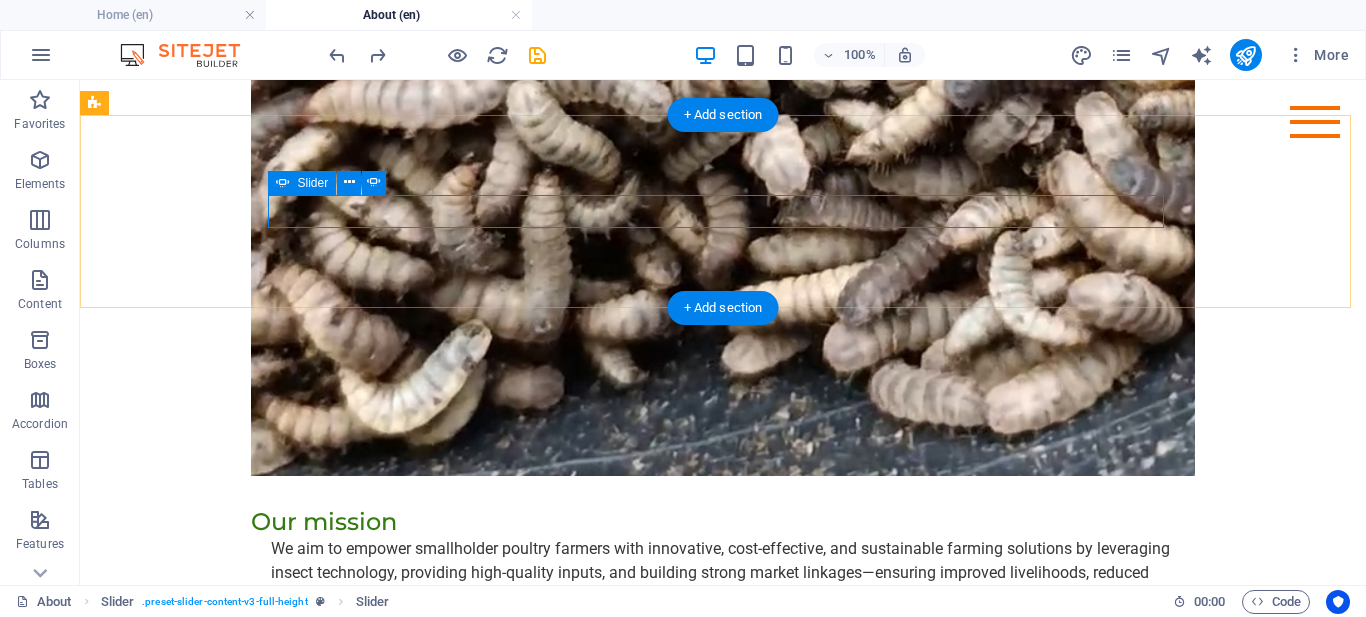 click at bounding box center (723, 835) 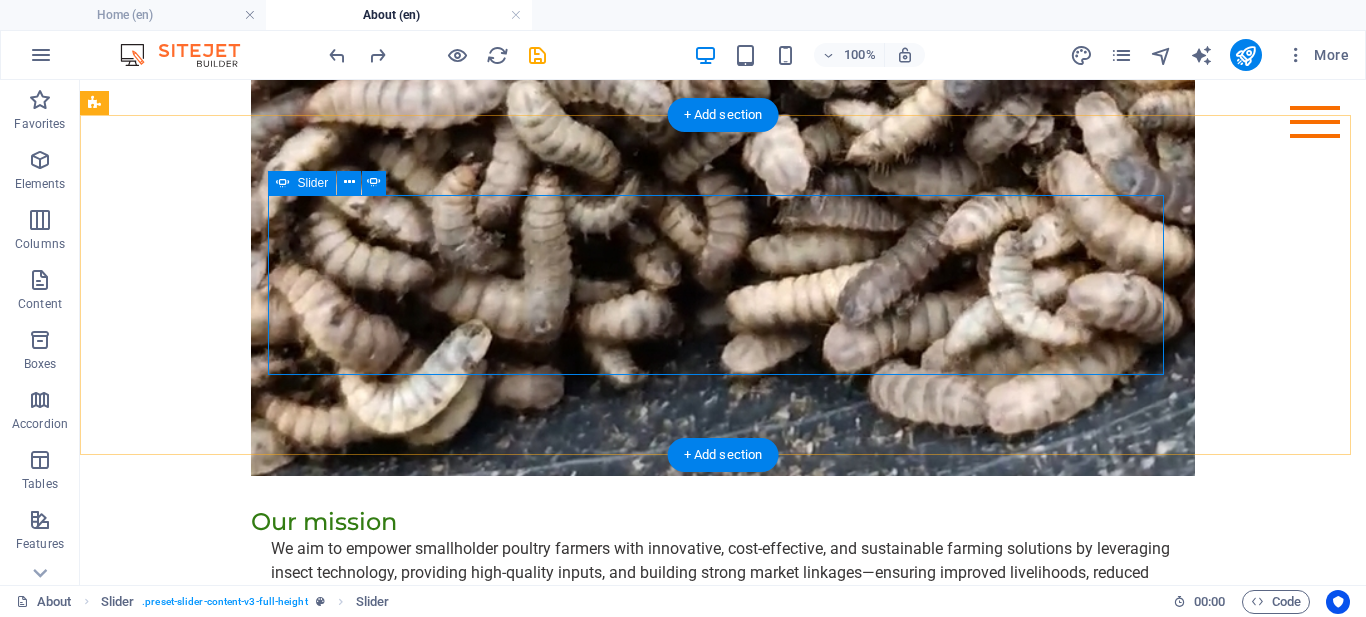 click at bounding box center (723, 982) 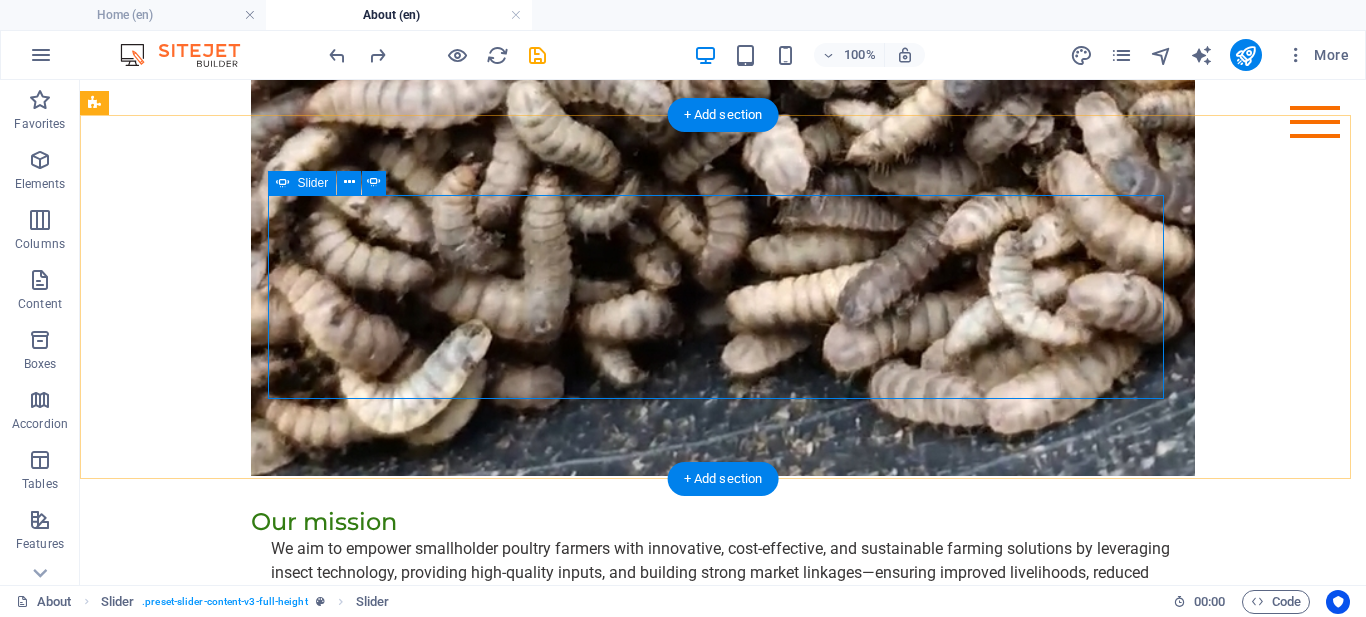 click at bounding box center [723, 1006] 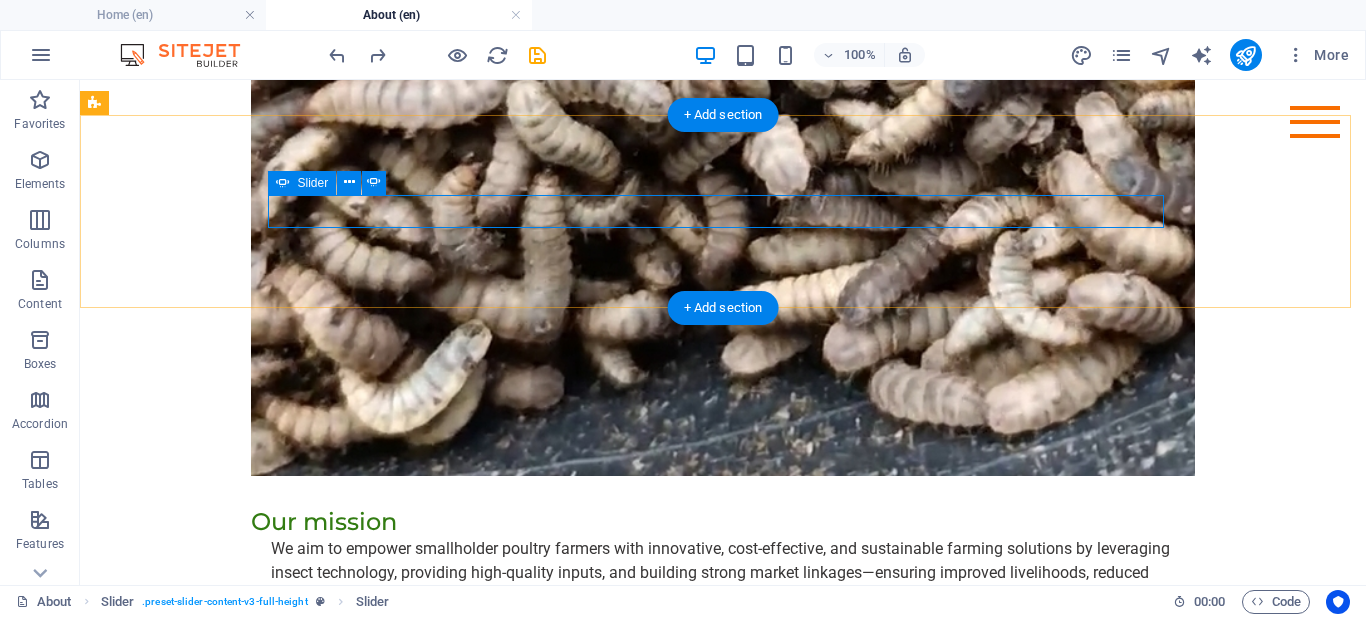 click at bounding box center (723, 835) 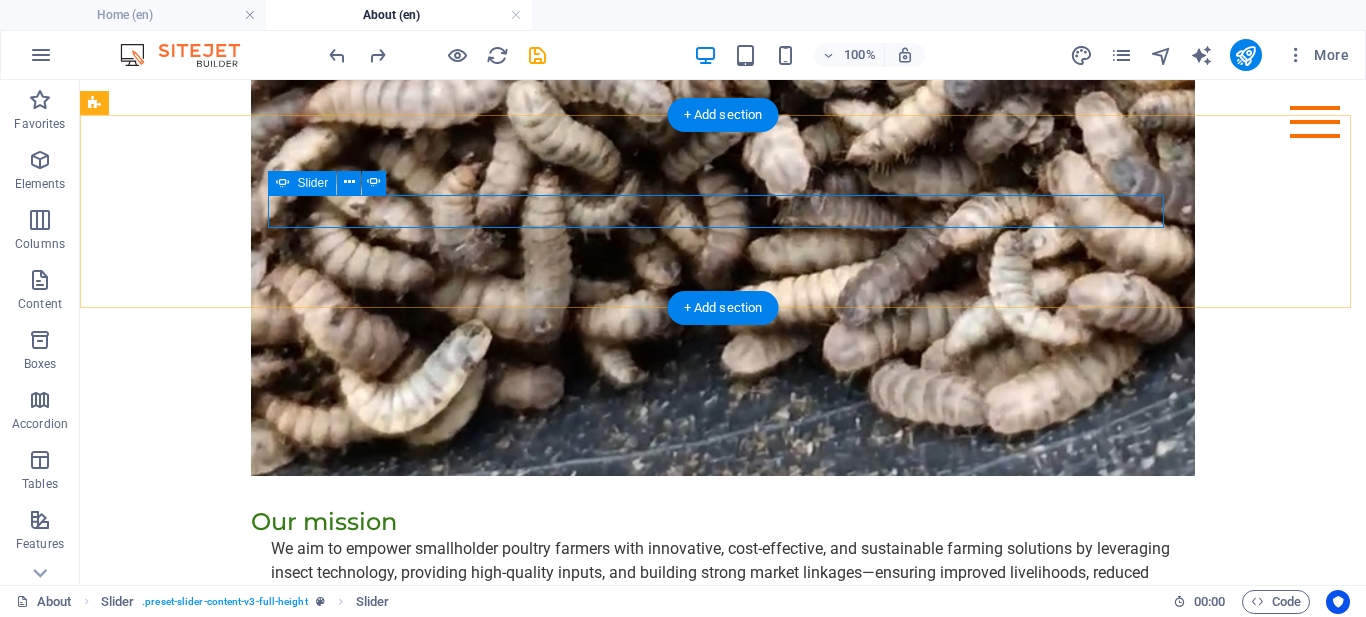 click at bounding box center (723, 898) 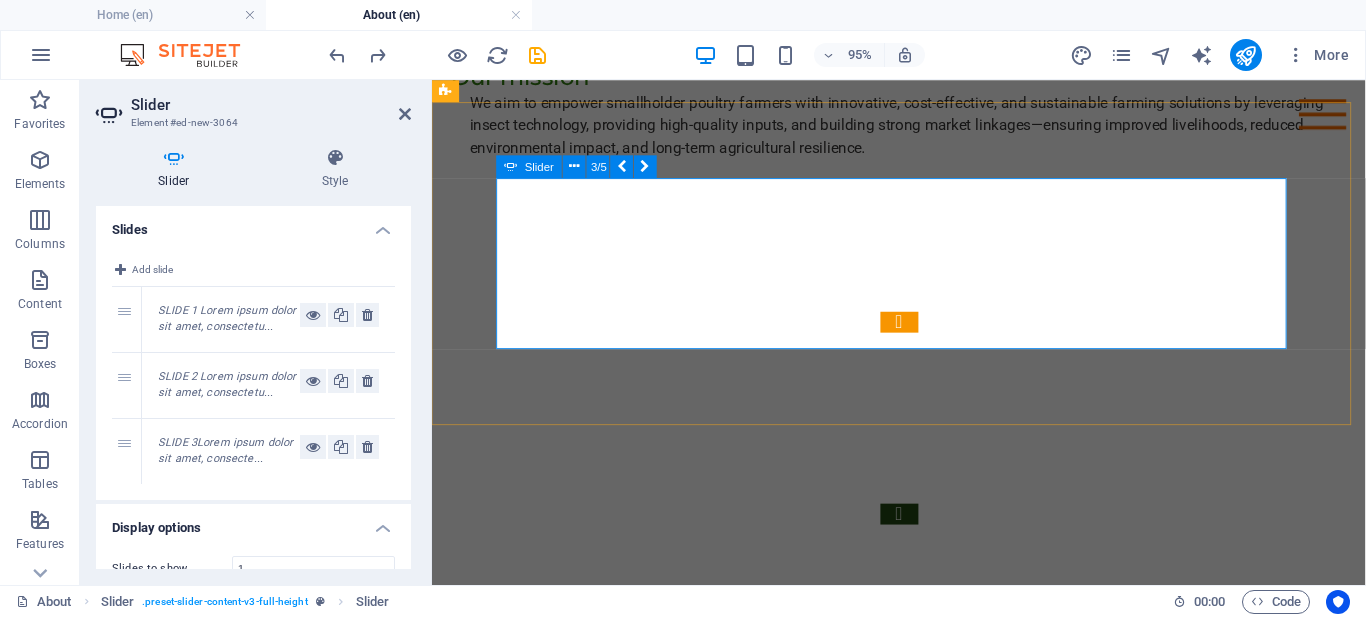 click at bounding box center [924, 537] 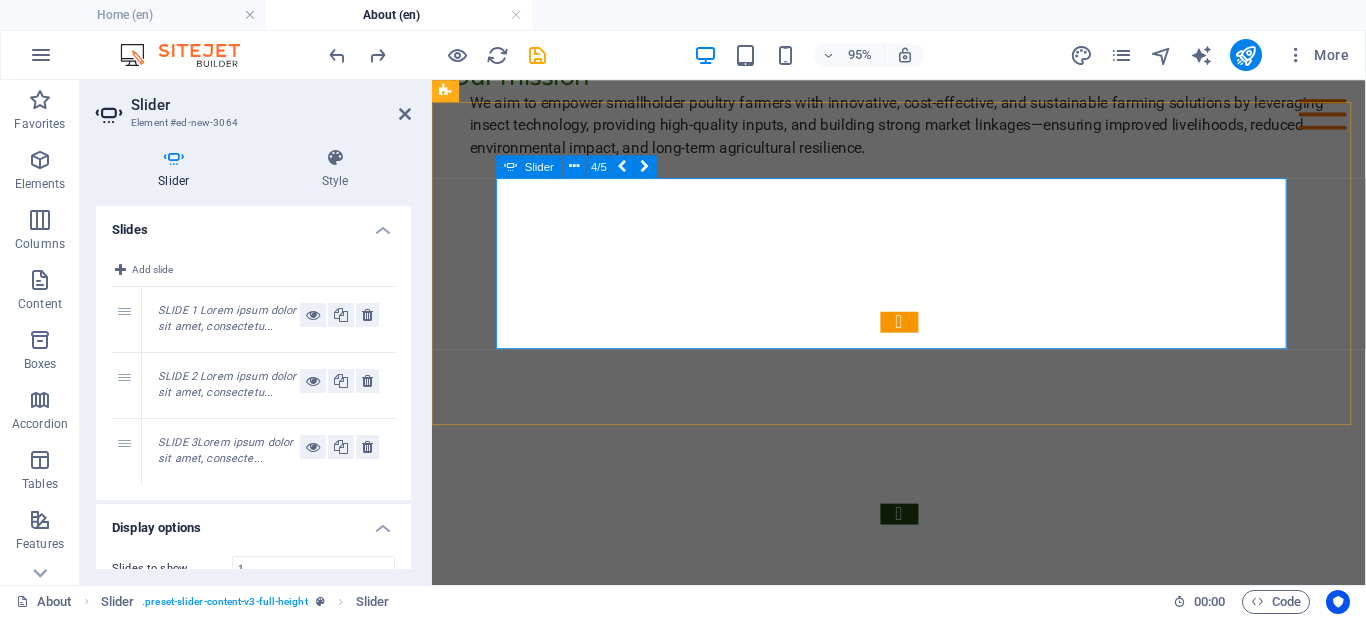 click at bounding box center (924, 537) 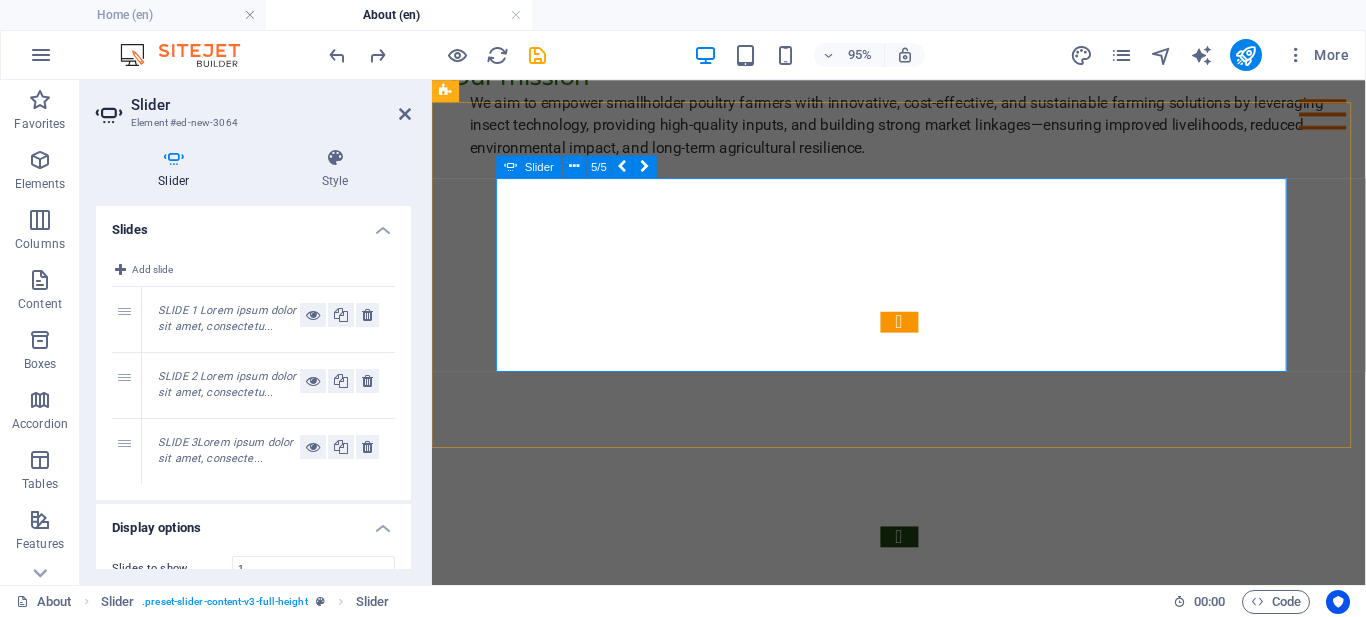click at bounding box center (924, 561) 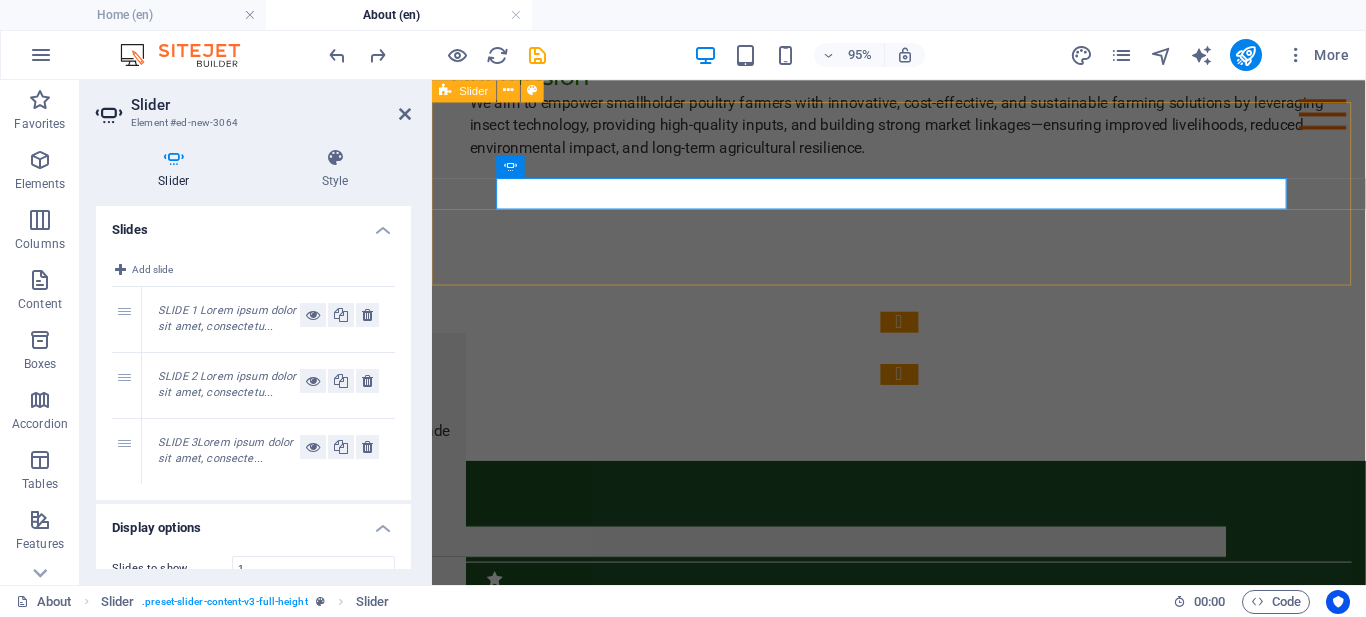 click on "Slide 3 ​ Lorem ipsum dolor sit amet, consectetur adipisicing elit. Id, ipsum, quibusdam, temporibus harum culpa unde voluptatem possimus qui molestiae expedita ad aut necessitatibus vel incidunt placeat velit soluta a consectetur laborum illum nobis distinctio nisi facilis! Officiis, illum, aut, quasi dolorem laudantium fuga porro amet provident voluptatibus dicta mollitia neque! ​ ​ Slide 1 Lorem ipsum dolor sit amet, consectetur adipisicing elit. Id, ipsum, quibusdam, temporibus harum culpa unde voluptatem possimus qui molestiae expedita ad aut necessitatibus vel incidunt placeat velit soluta a consectetur laborum illum nobis distinctio nisi facilis! Officiis, illum, aut, quasi dolorem laudantium fuga porro amet provident voluptatibus dicta mollitia neque! Slide 2 Slide 3 ​ ​ 1 2 3 4 5" at bounding box center (923, 362) 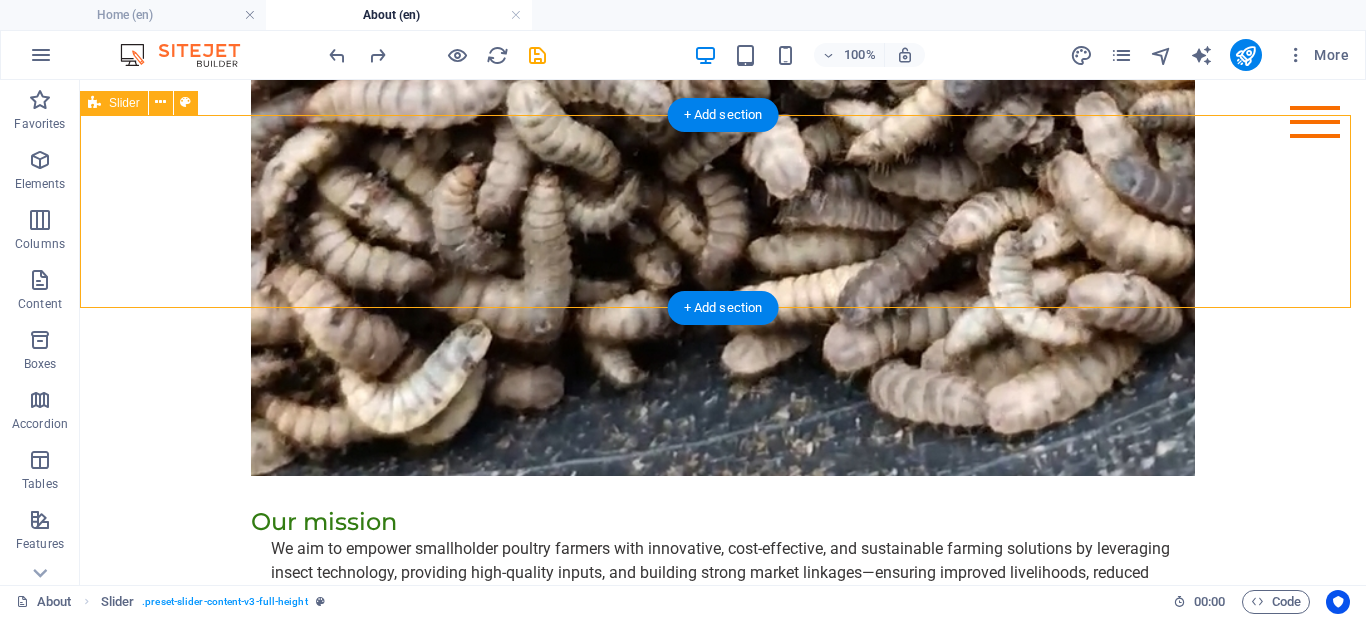 click on "Slide 3 ​ Lorem ipsum dolor sit amet, consectetur adipisicing elit. Id, ipsum, quibusdam, temporibus harum culpa unde voluptatem possimus qui molestiae expedita ad aut necessitatibus vel incidunt placeat velit soluta a consectetur laborum illum nobis distinctio nisi facilis! Officiis, illum, aut, quasi dolorem laudantium fuga porro amet provident voluptatibus dicta mollitia neque! ​ ​ Slide 1 Lorem ipsum dolor sit amet, consectetur adipisicing elit. Id, ipsum, quibusdam, temporibus harum culpa unde voluptatem possimus qui molestiae expedita ad aut necessitatibus vel incidunt placeat velit soluta a consectetur laborum illum nobis distinctio nisi facilis! Officiis, illum, aut, quasi dolorem laudantium fuga porro amet provident voluptatibus dicta mollitia neque! Slide 2 Slide 3 ​ ​ 1 2 3 4 5" at bounding box center [723, 807] 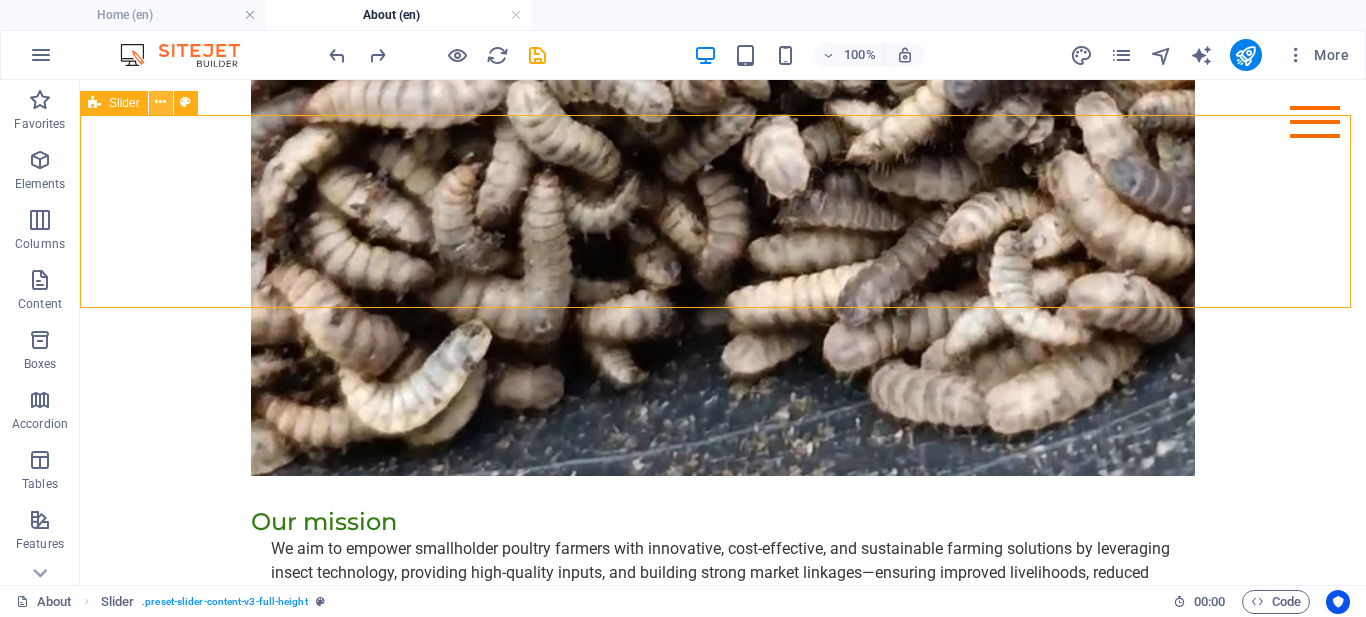 click at bounding box center [160, 102] 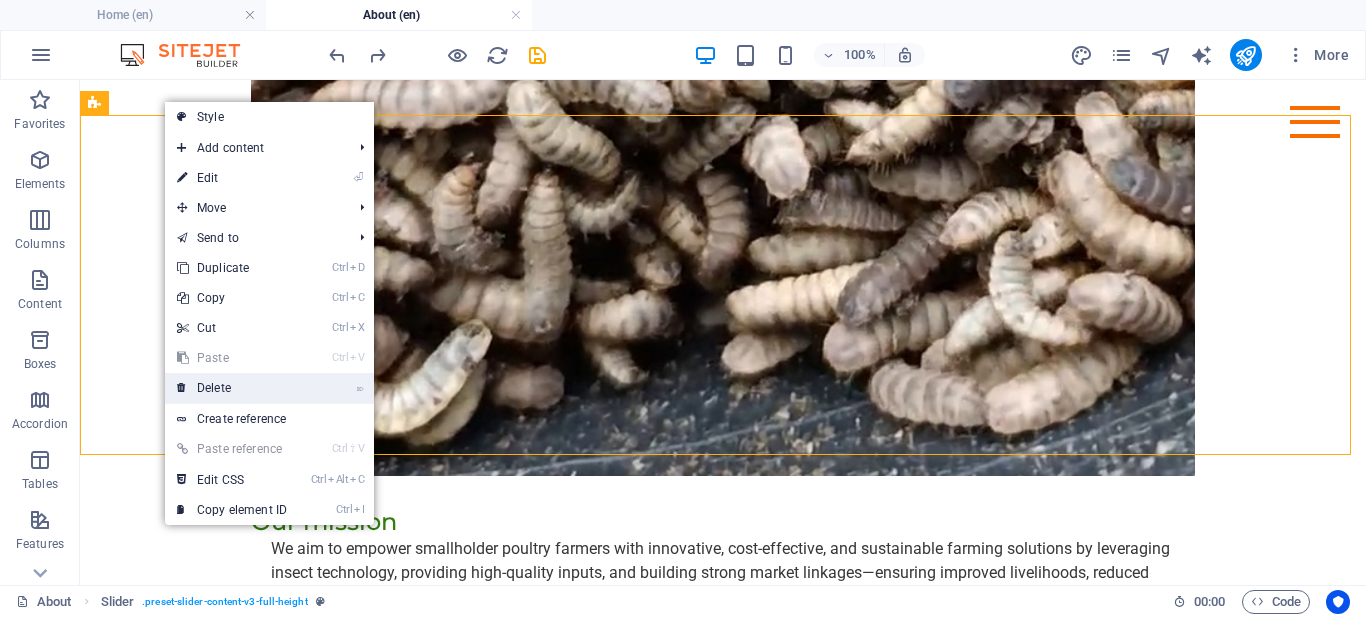 click on "⌦  Delete" at bounding box center (232, 388) 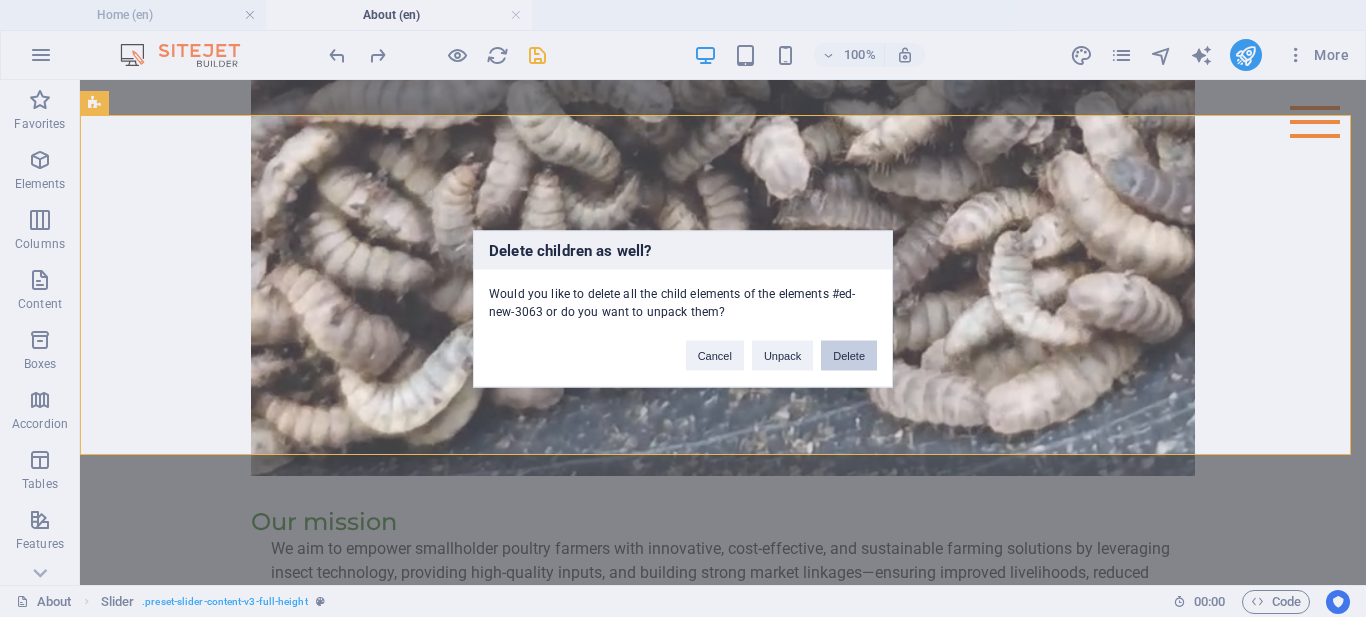 click on "Delete" at bounding box center [849, 355] 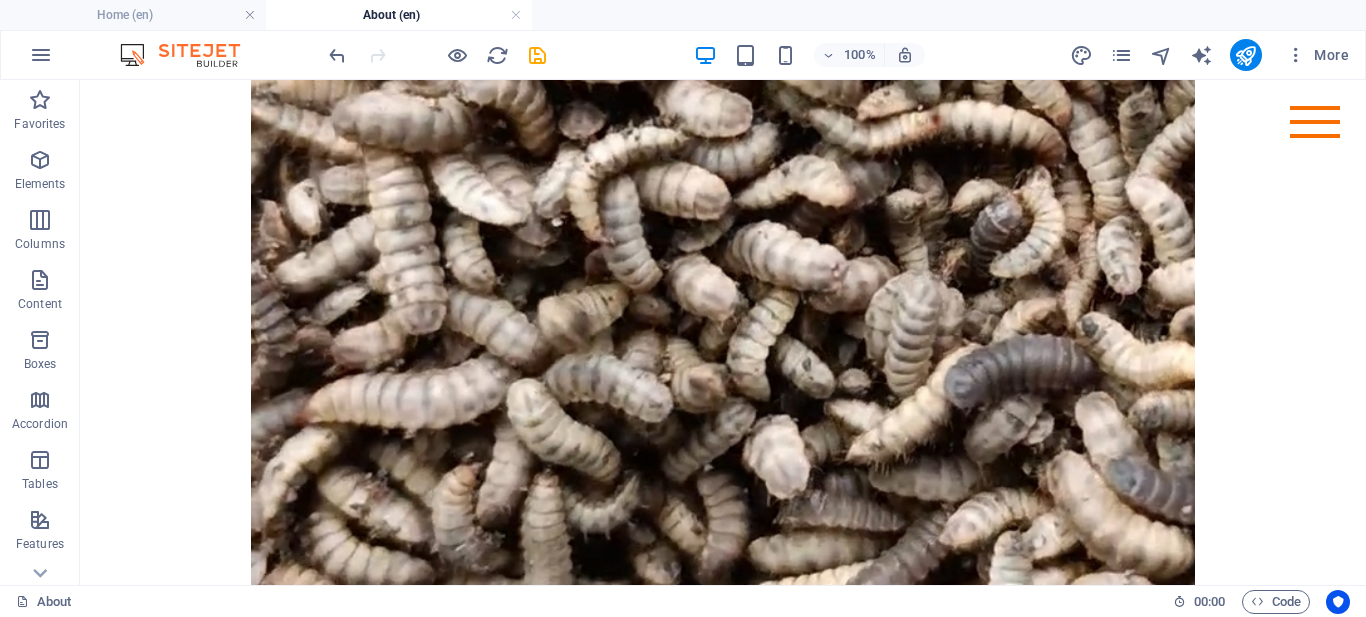 scroll, scrollTop: 2007, scrollLeft: 0, axis: vertical 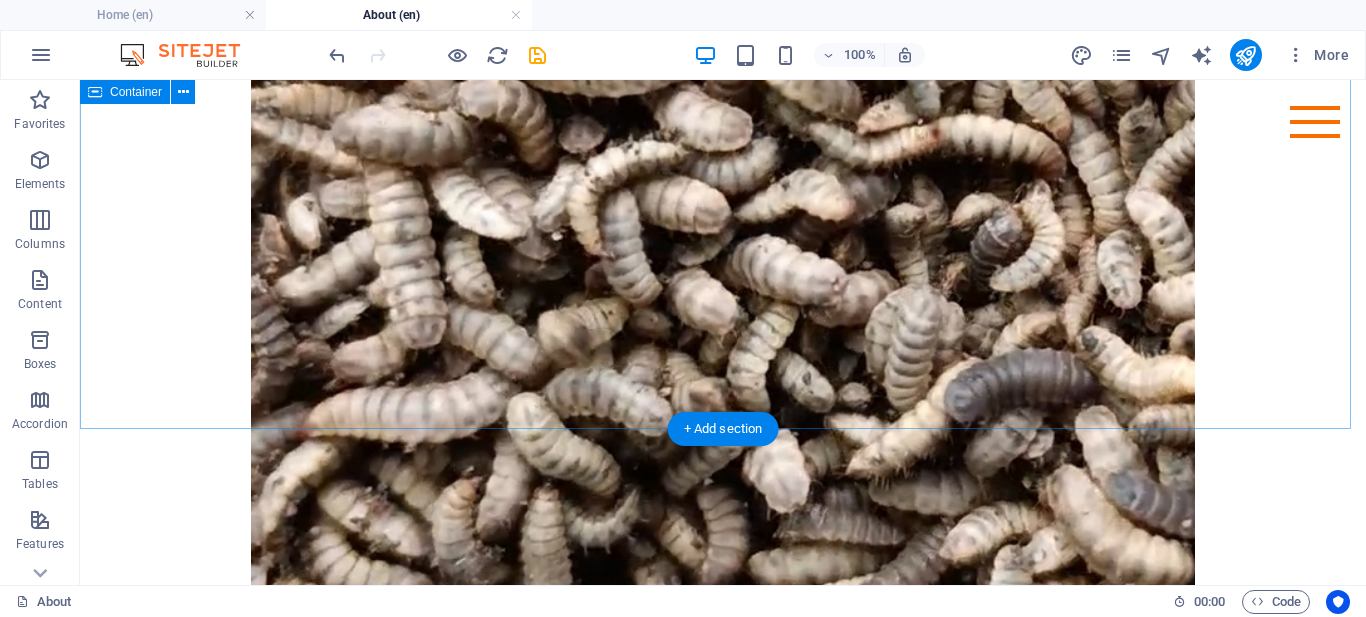 click on "Who we are. In the fertile heartlands of agricultural innovation, Okoa Kilimo Agri Innovations Ltd was founded in 2021 and officially incorporated under Kenyan law in 2025. Our vision is rooted in a strong commitment to transforming Kenya’s poultry farming landscape by empowering smallholder farmers with innovative, sustainable solutions . At the core of our mission is the integration of circular economy principles into poultry farming, fostering both profitability and environmental responsibility. By leveraging advanced Black Soldier Fly (BSF) farming technology, we convert organic waste into nutrient-rich feed, helping farmers cut expenses, improve poultry health, and restore soil fertility. Our feed solutions are designed to promote growth and resilience, allowing farmers to do more with less. Our mission ." at bounding box center [723, -299] 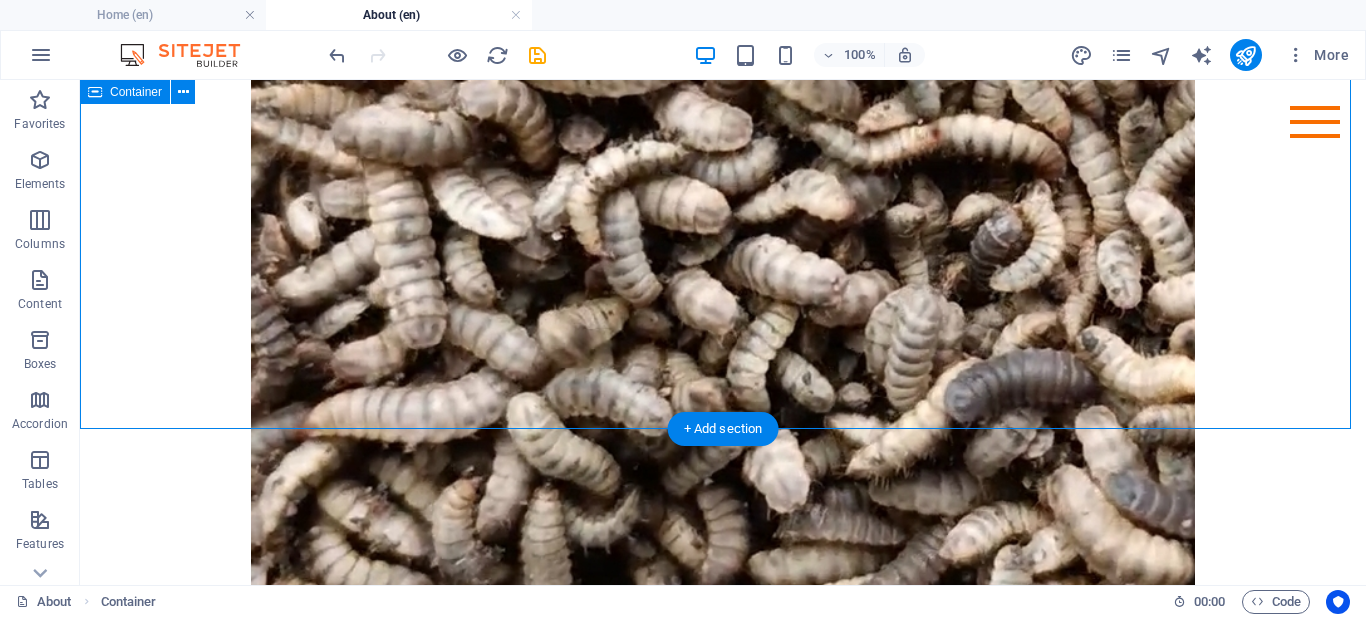 click on "Who we are. In the fertile heartlands of agricultural innovation, Okoa Kilimo Agri Innovations Ltd was founded in 2021 and officially incorporated under Kenyan law in 2025. Our vision is rooted in a strong commitment to transforming Kenya’s poultry farming landscape by empowering smallholder farmers with innovative, sustainable solutions . At the core of our mission is the integration of circular economy principles into poultry farming, fostering both profitability and environmental responsibility. By leveraging advanced Black Soldier Fly (BSF) farming technology, we convert organic waste into nutrient-rich feed, helping farmers cut expenses, improve poultry health, and restore soil fertility. Our feed solutions are designed to promote growth and resilience, allowing farmers to do more with less. Our mission ." at bounding box center (723, -299) 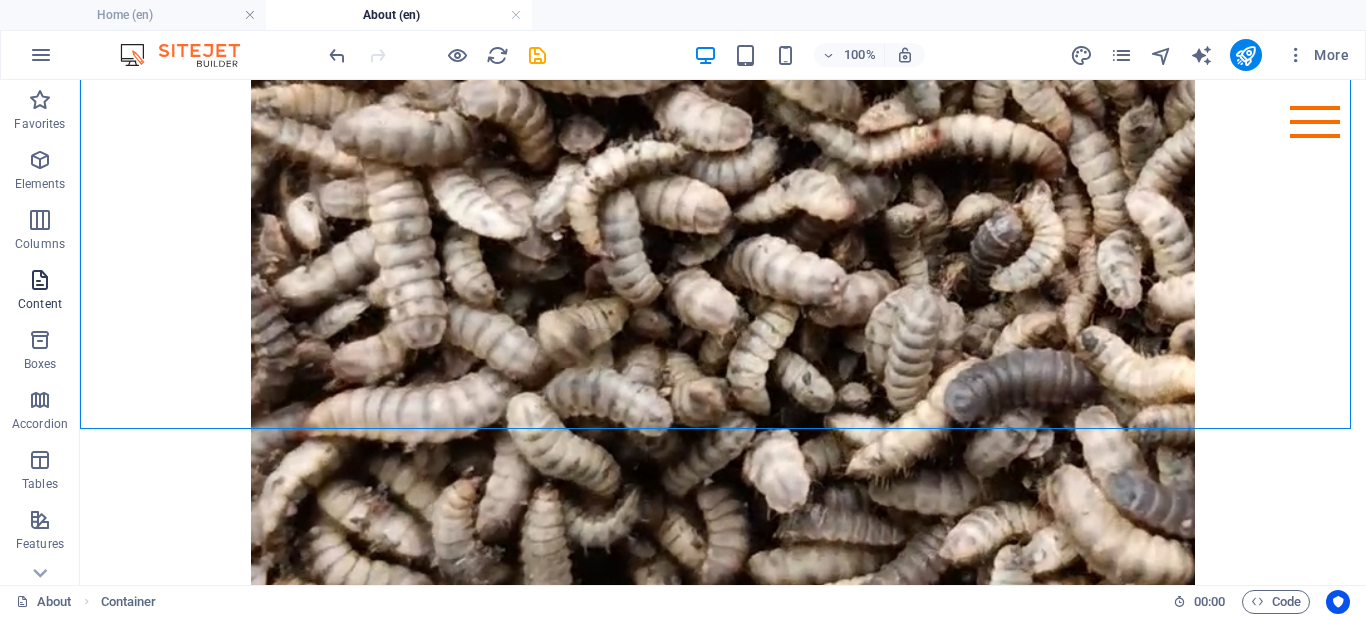 click at bounding box center [40, 280] 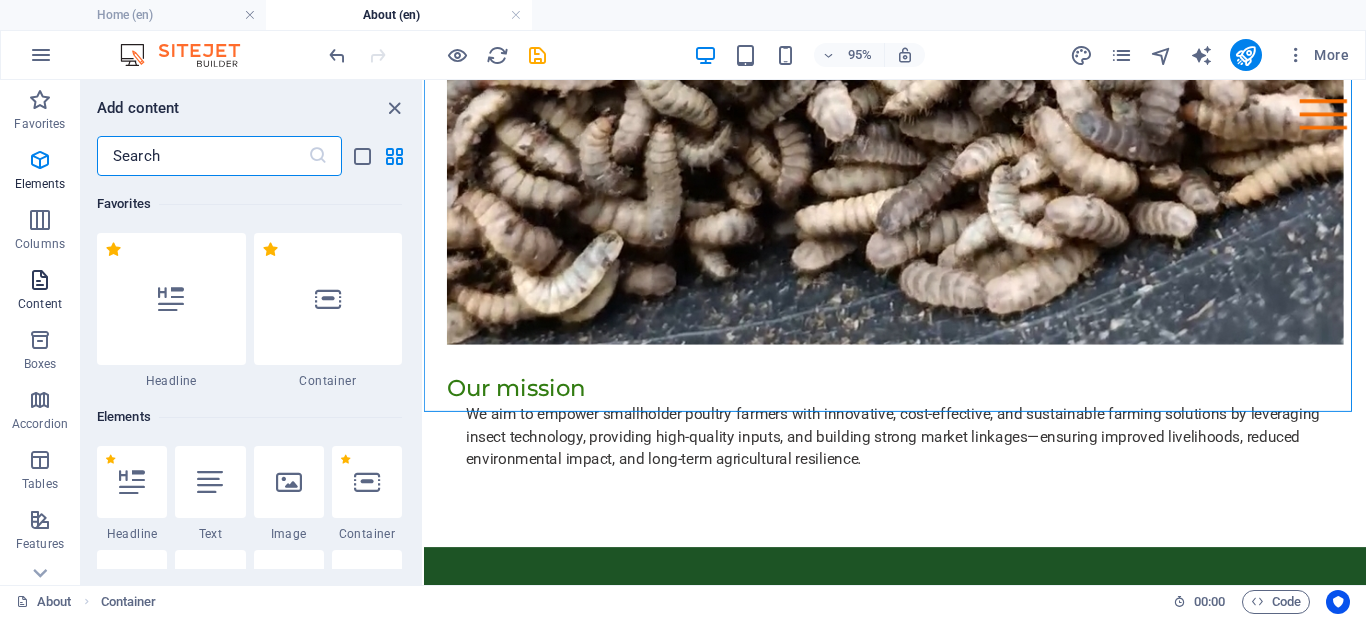 scroll, scrollTop: 3499, scrollLeft: 0, axis: vertical 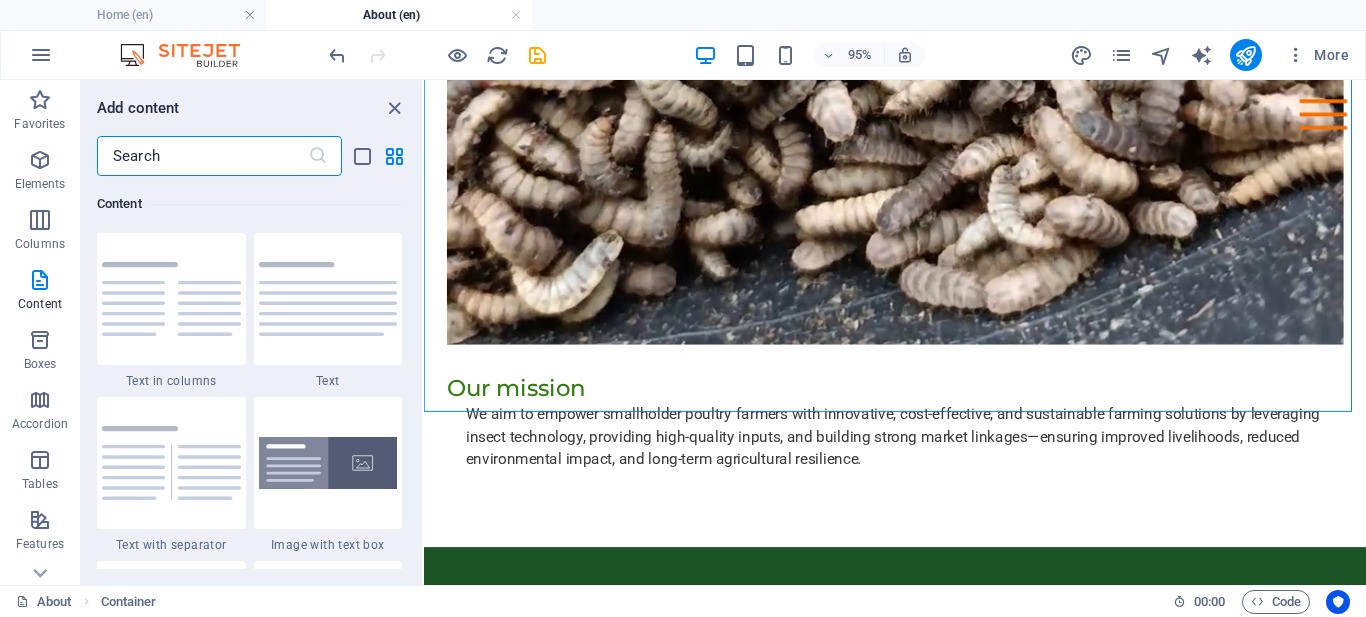 click at bounding box center (202, 156) 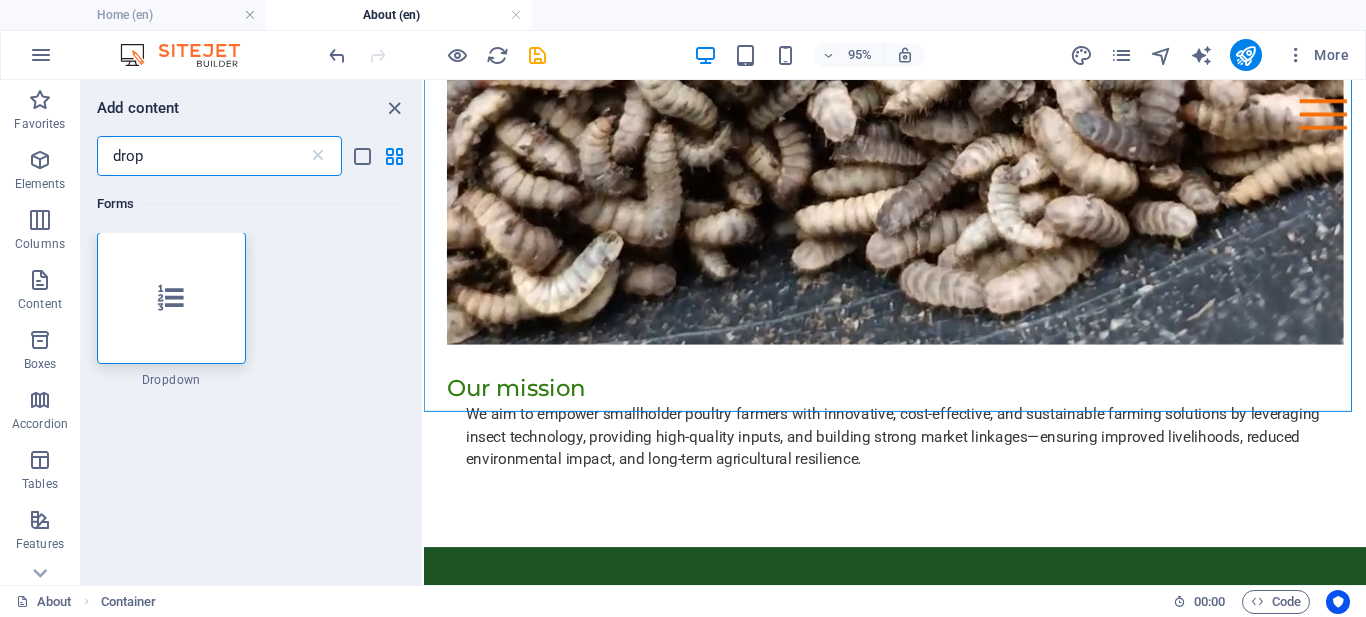 scroll, scrollTop: 0, scrollLeft: 0, axis: both 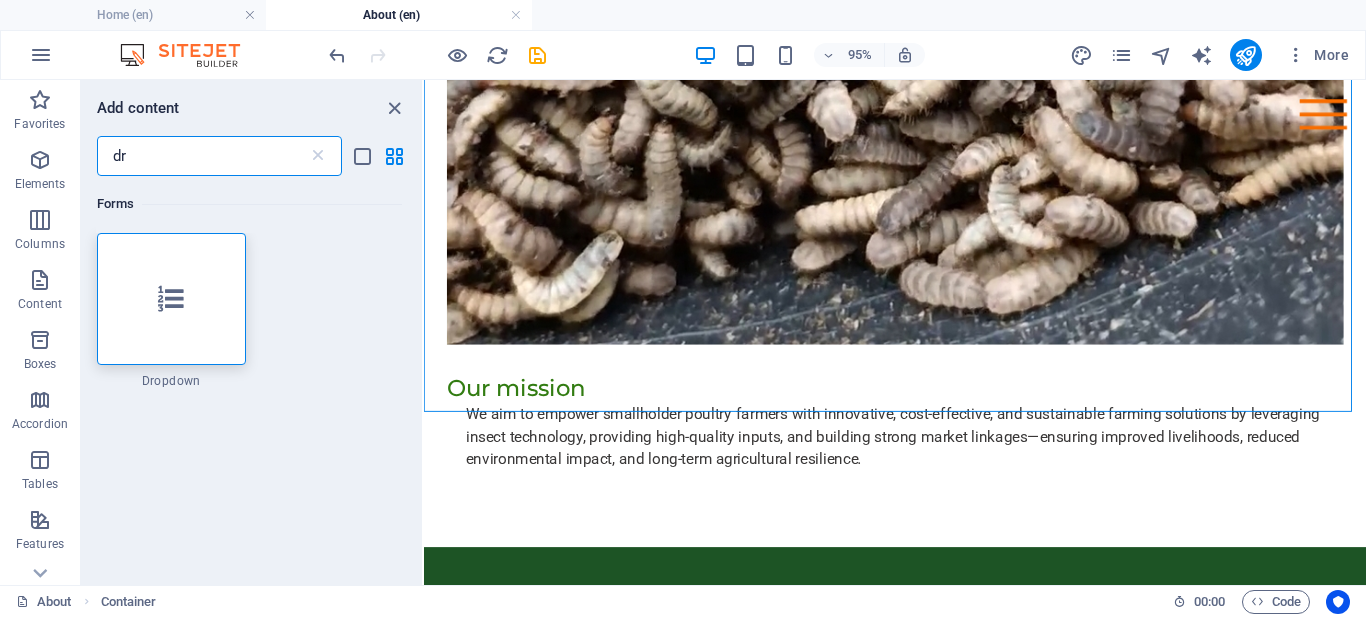 type on "d" 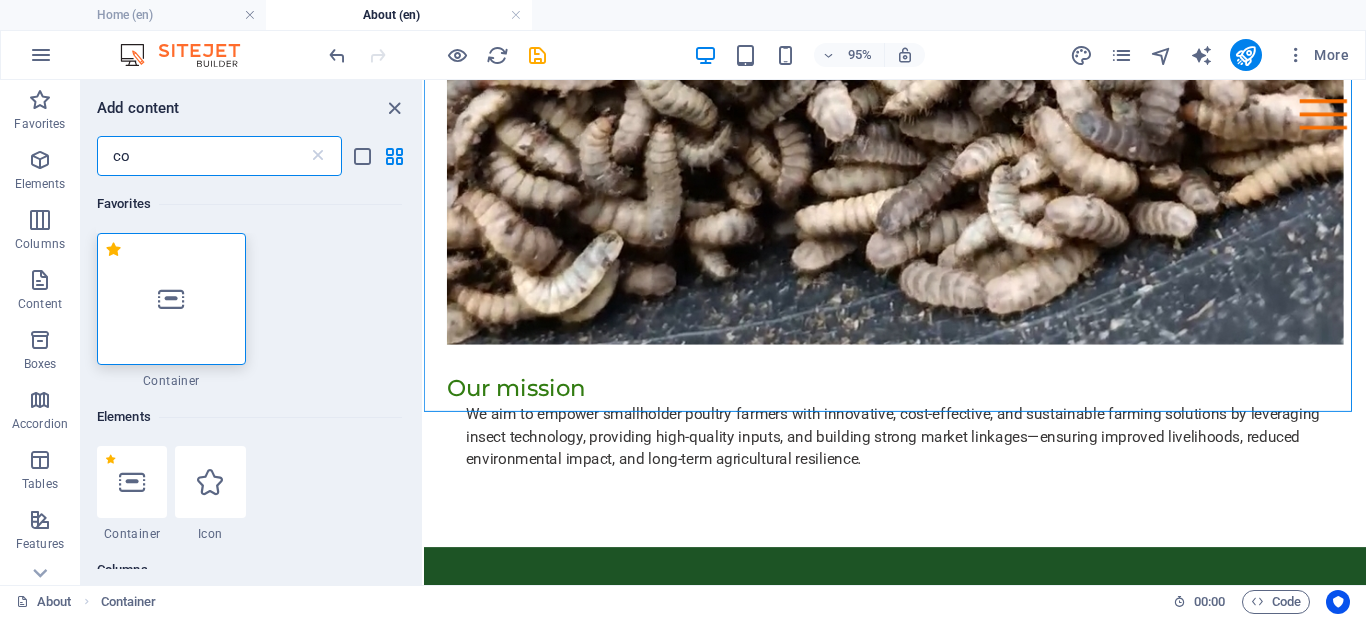 type on "c" 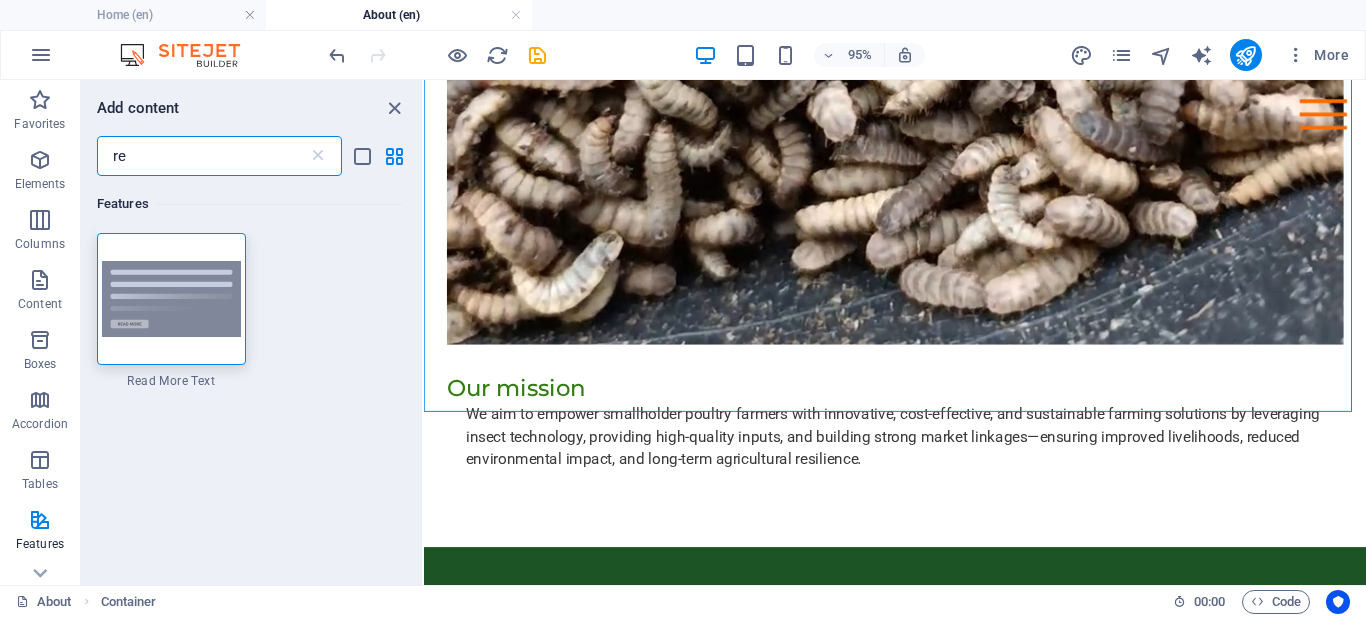 type on "r" 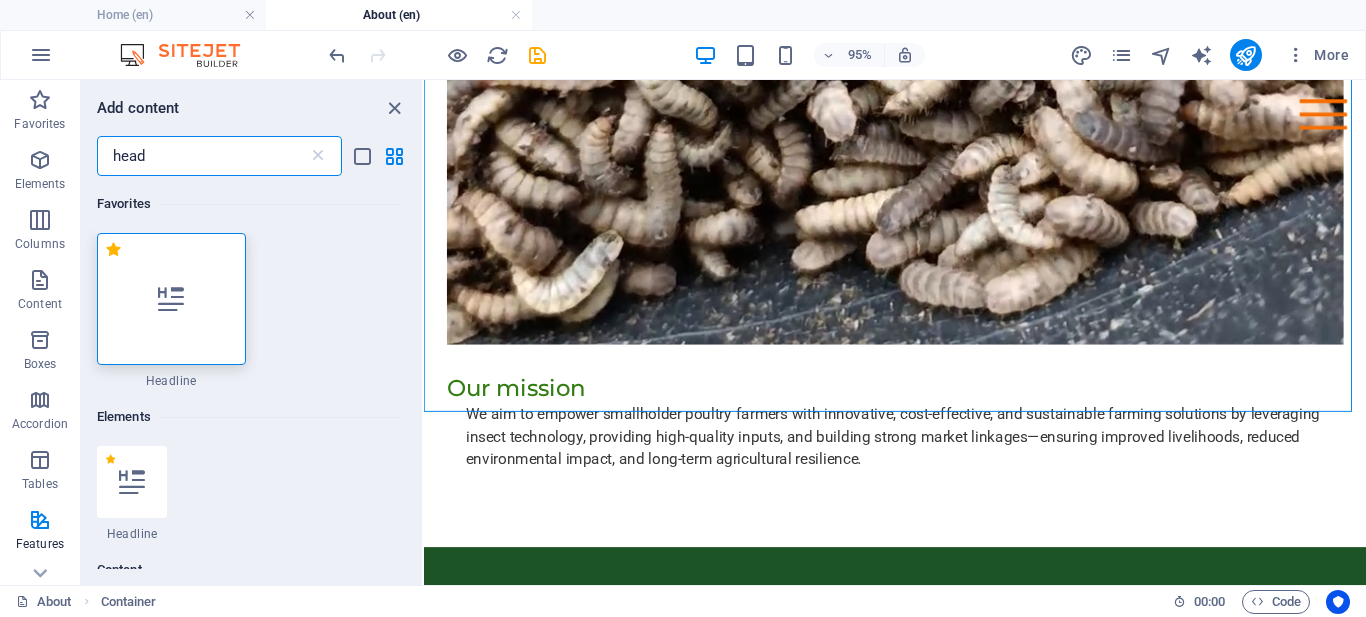 click on "head" at bounding box center (202, 156) 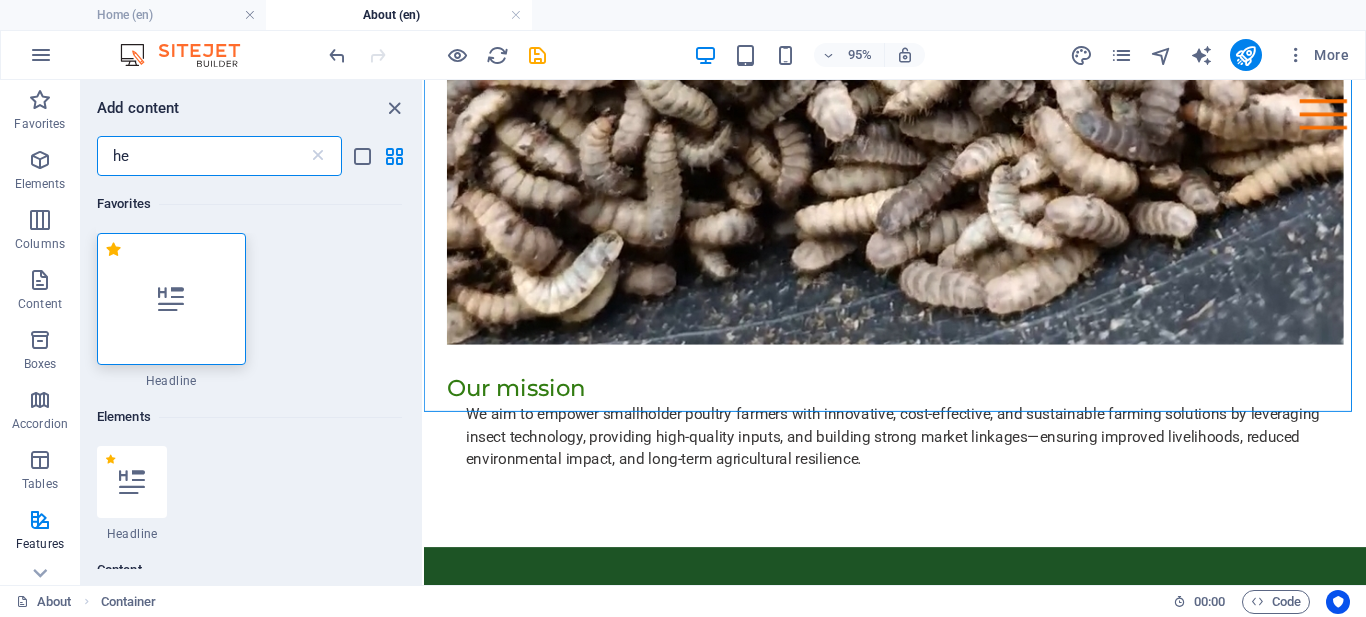 type on "h" 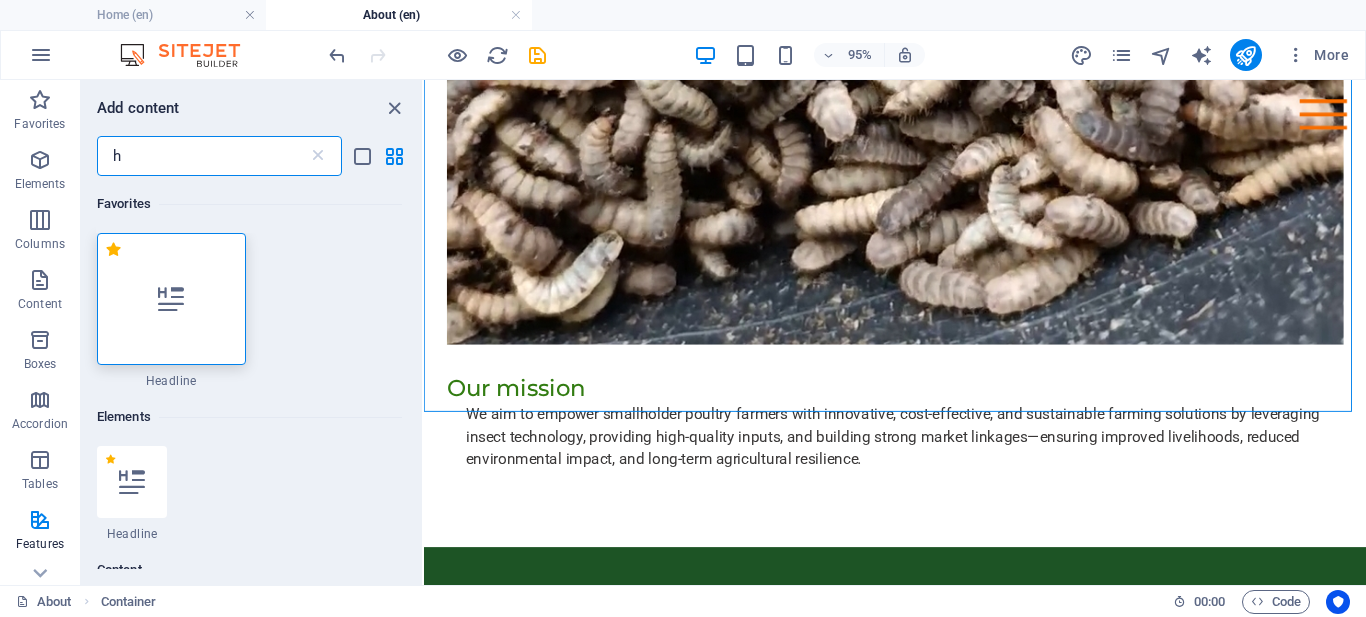 type 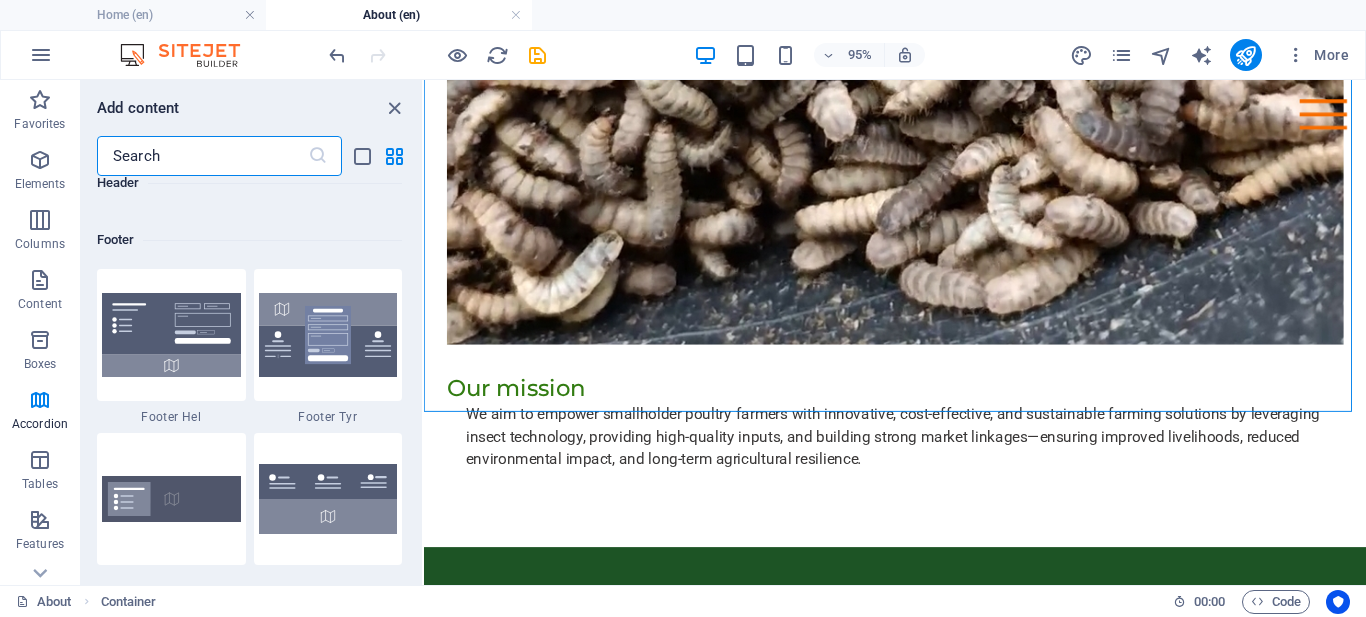 scroll, scrollTop: 17316, scrollLeft: 0, axis: vertical 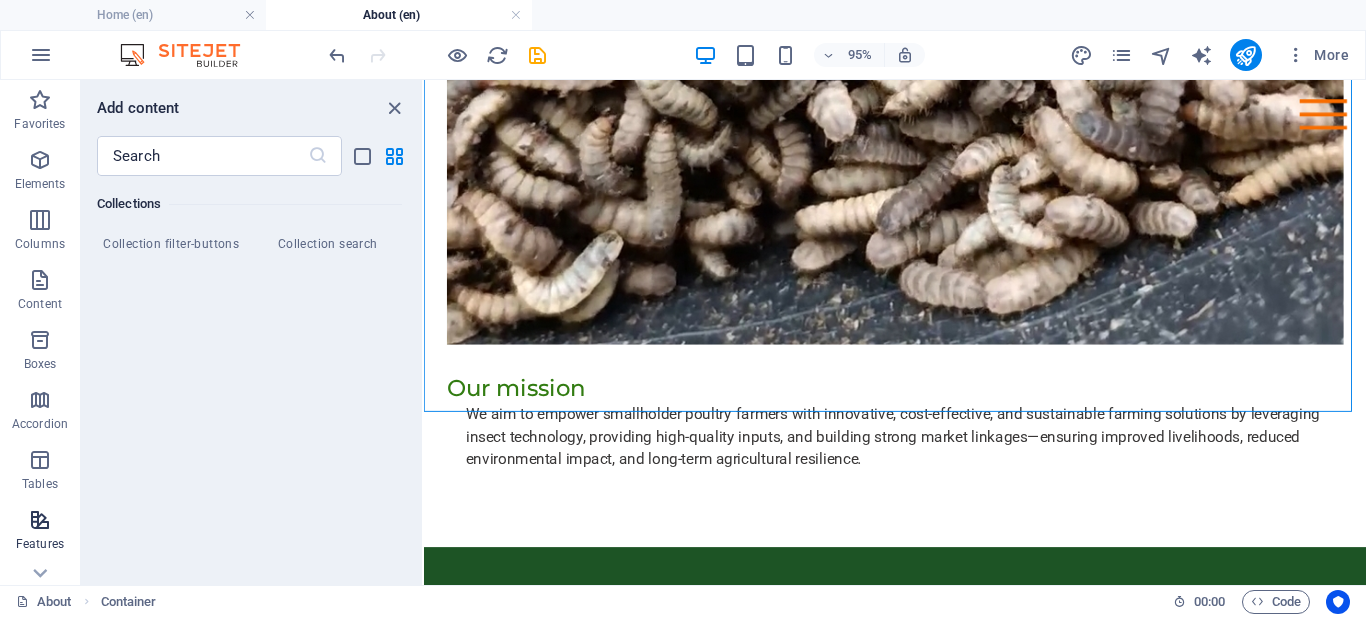 click at bounding box center (40, 520) 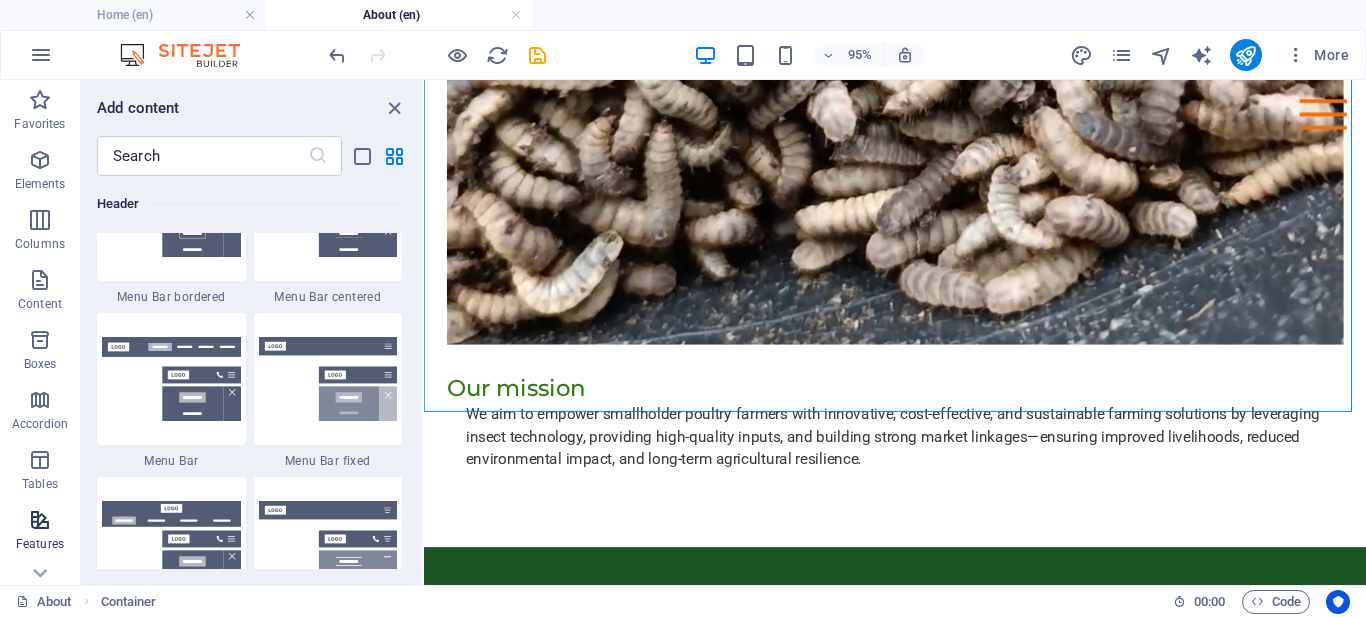 scroll, scrollTop: 7795, scrollLeft: 0, axis: vertical 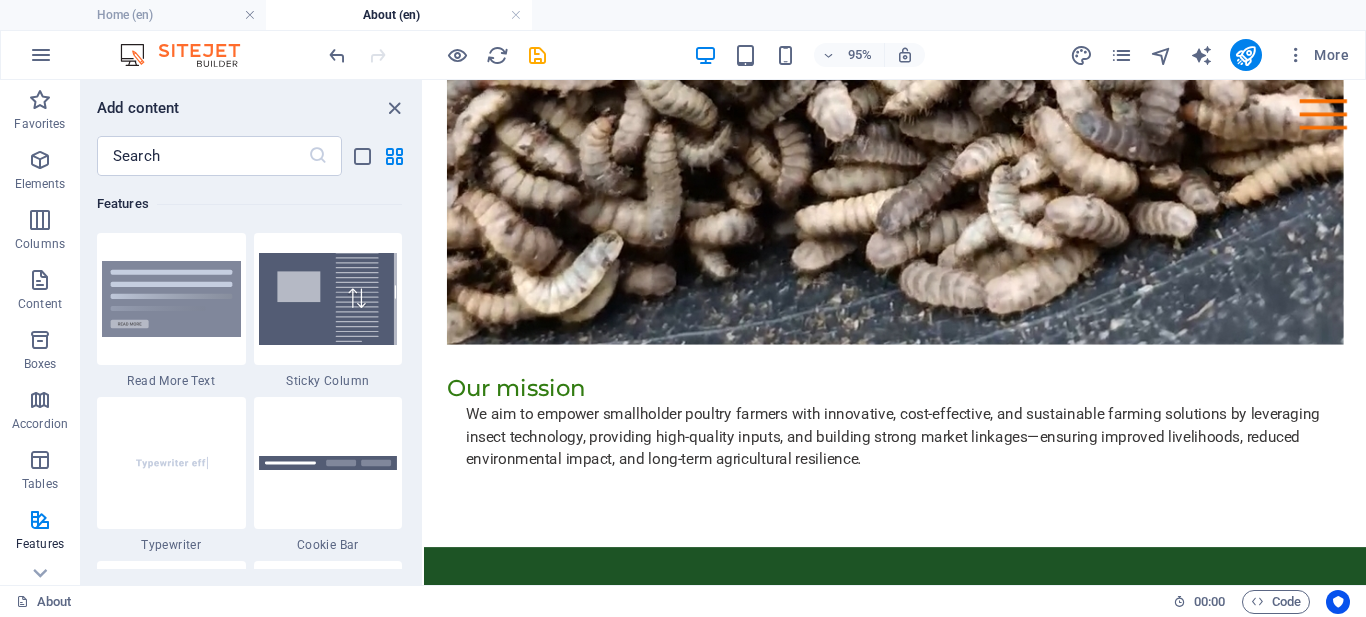 click on "Favorites 1 Star Headline 1 Star Container Elements 1 Star Headline 1 Star Text 1 Star Image 1 Star Container 1 Star Spacer 1 Star Separator 1 Star HTML 1 Star Icon 1 Star Button 1 Star Logo 1 Star SVG 1 Star Image slider 1 Star Slider 1 Star Gallery 1 Star Menu 1 Star Map 1 Star Facebook 1 Star Video 1 Star YouTube 1 Star Vimeo 1 Star Document 1 Star Audio 1 Star Iframe 1 Star Privacy 1 Star Languages Columns 1 Star Container 1 Star 2 columns 1 Star 3 columns 1 Star 4 columns 1 Star 5 columns 1 Star 6 columns 1 Star 40-60 1 Star 20-80 1 Star 80-20 1 Star 30-70 1 Star 70-30 1 Star Unequal Columns 1 Star 25-25-50 1 Star 25-50-25 1 Star 50-25-25 1 Star 20-60-20 1 Star 50-16-16-16 1 Star 16-16-16-50 1 Star Grid 2-1 1 Star Grid 1-2 1 Star Grid 3-1 1 Star Grid 1-3 1 Star Grid 4-1 1 Star Grid 1-4 1 Star Grid 1-2-1 1 Star Grid 1-1-2 1 Star Grid 2h-2v 1 Star Grid 2v-2h 1 Star Grid 2-1-2 1 Star Grid 3-4 Content 1 Star Text in columns 1 Star Text 1 Star Text with separator 1 Star Image with text box 1 Star 1 Star Boxes" at bounding box center (251, 372) 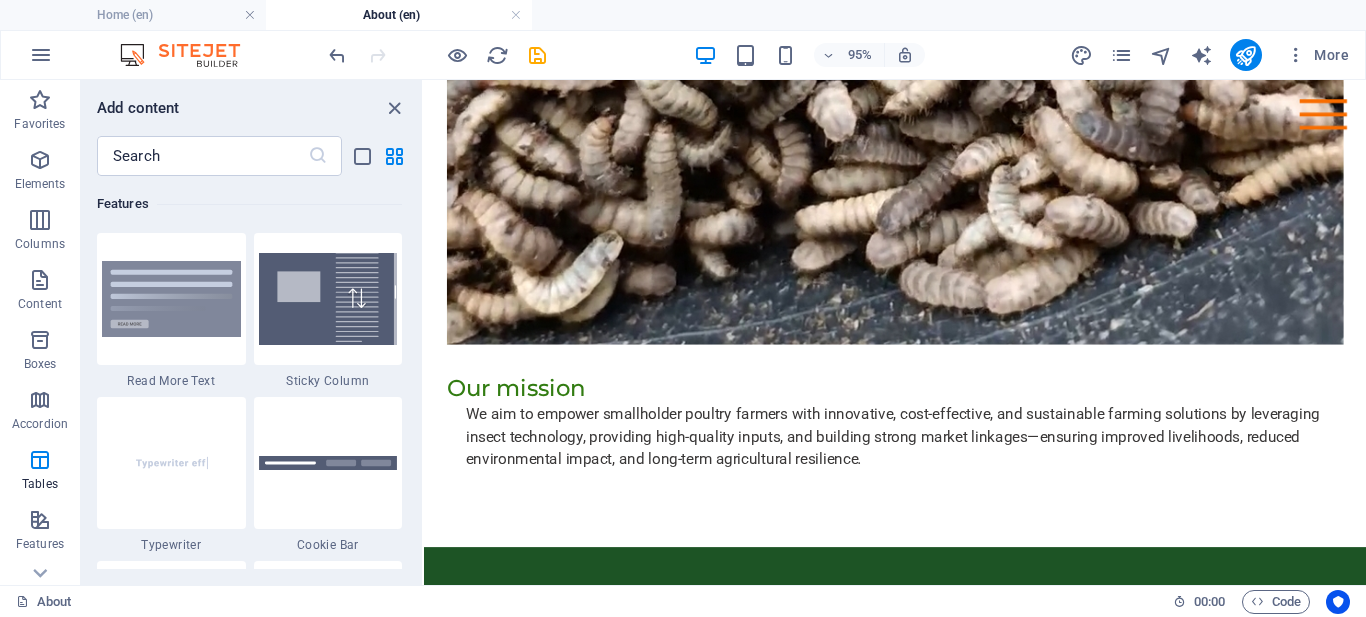 scroll, scrollTop: 7820, scrollLeft: 0, axis: vertical 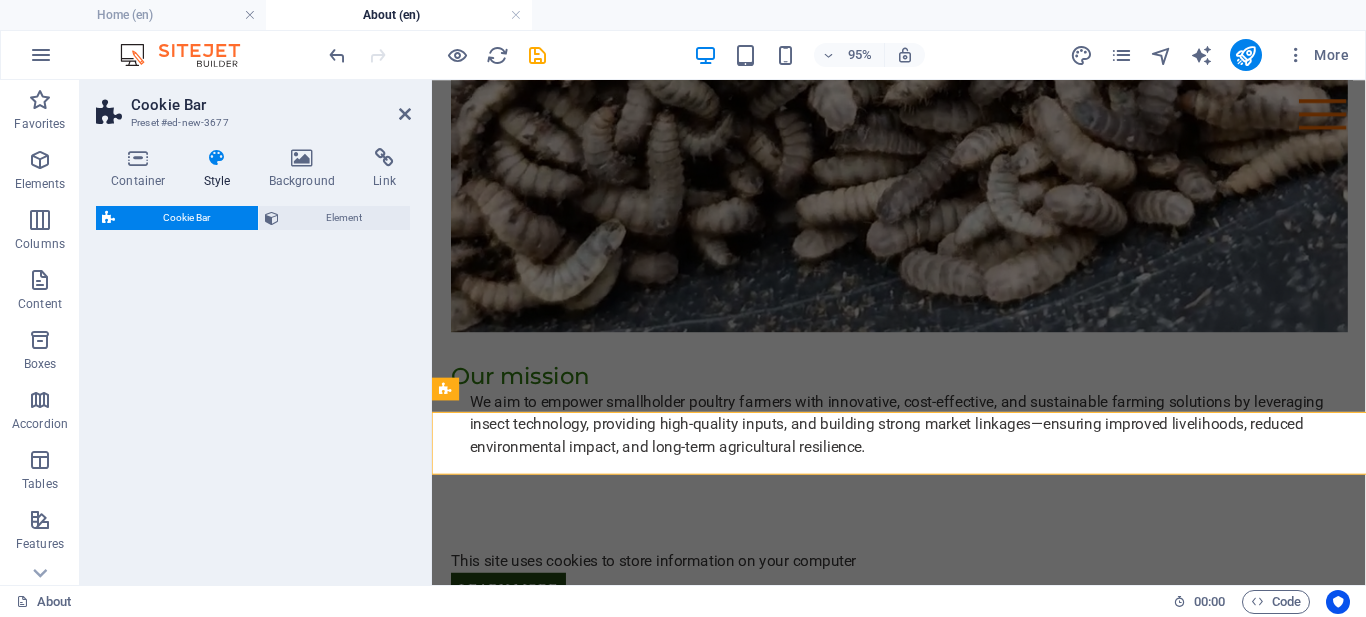 select on "px" 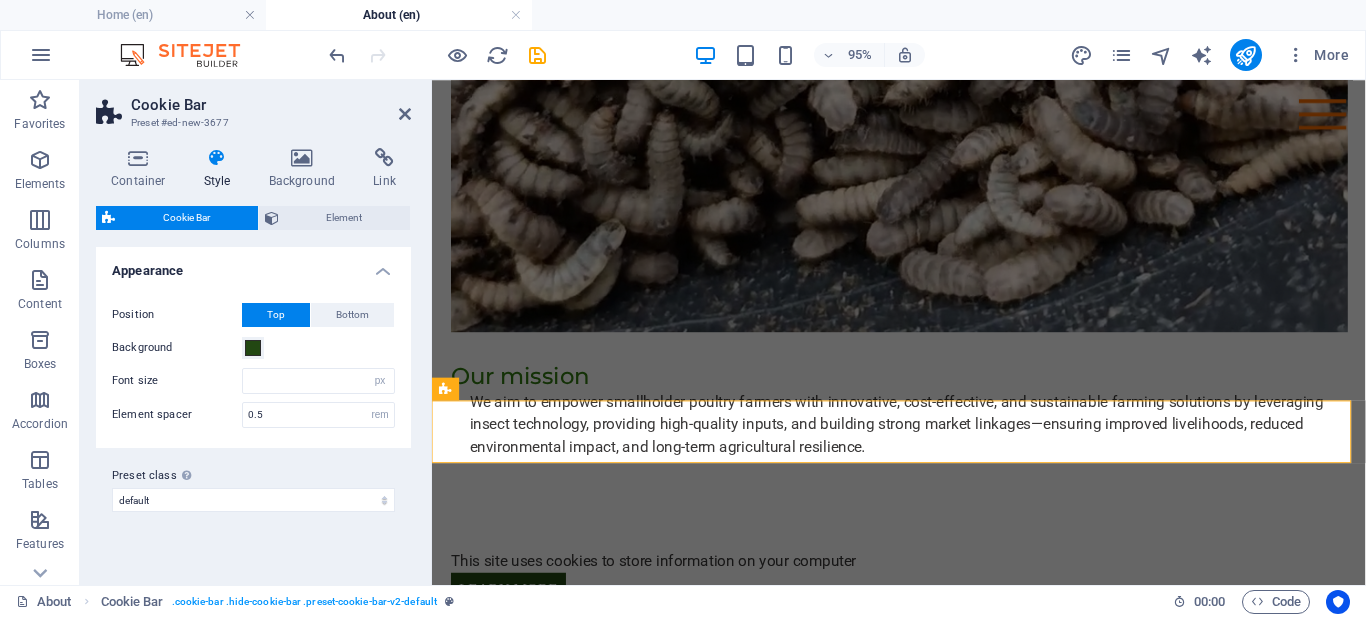 type 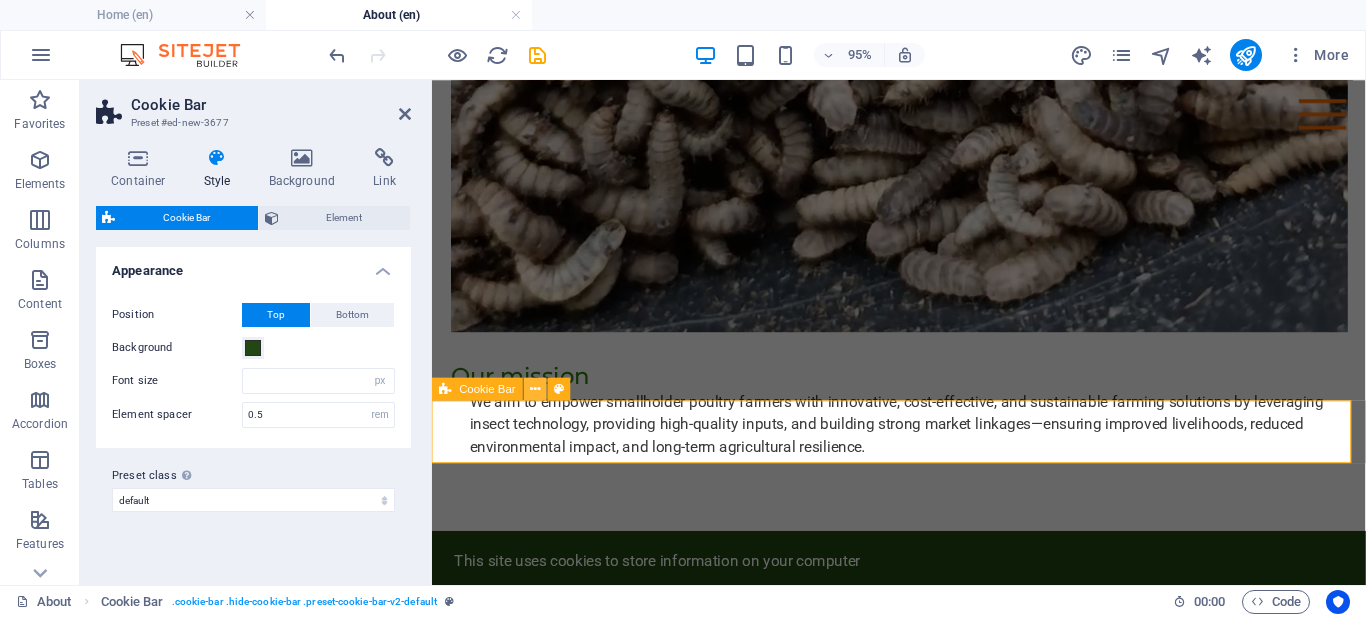click at bounding box center (536, 389) 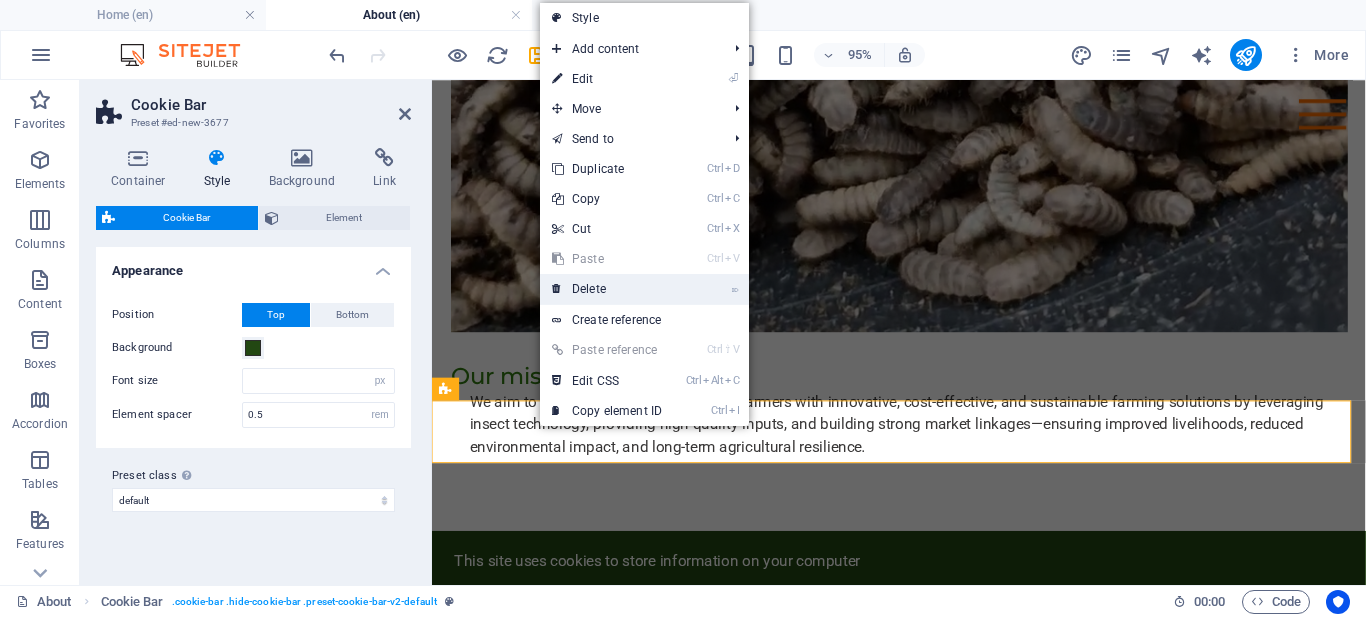 click on "⌦  Delete" at bounding box center (607, 289) 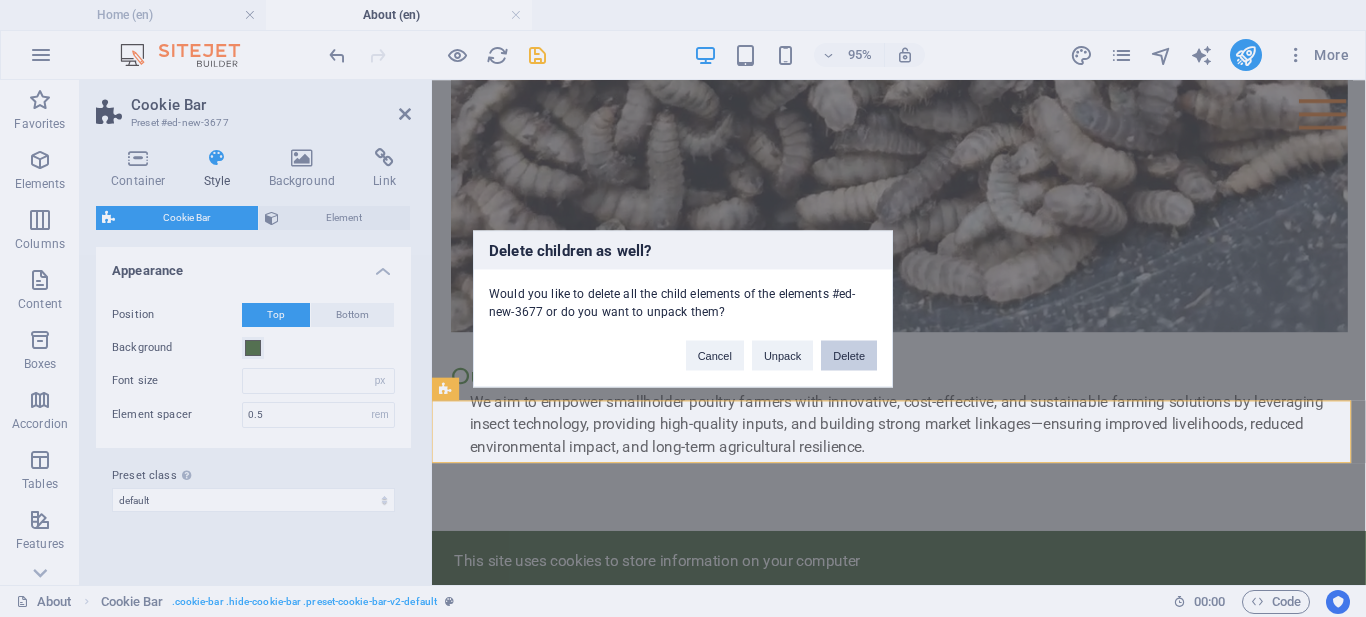 click on "Delete" at bounding box center (849, 355) 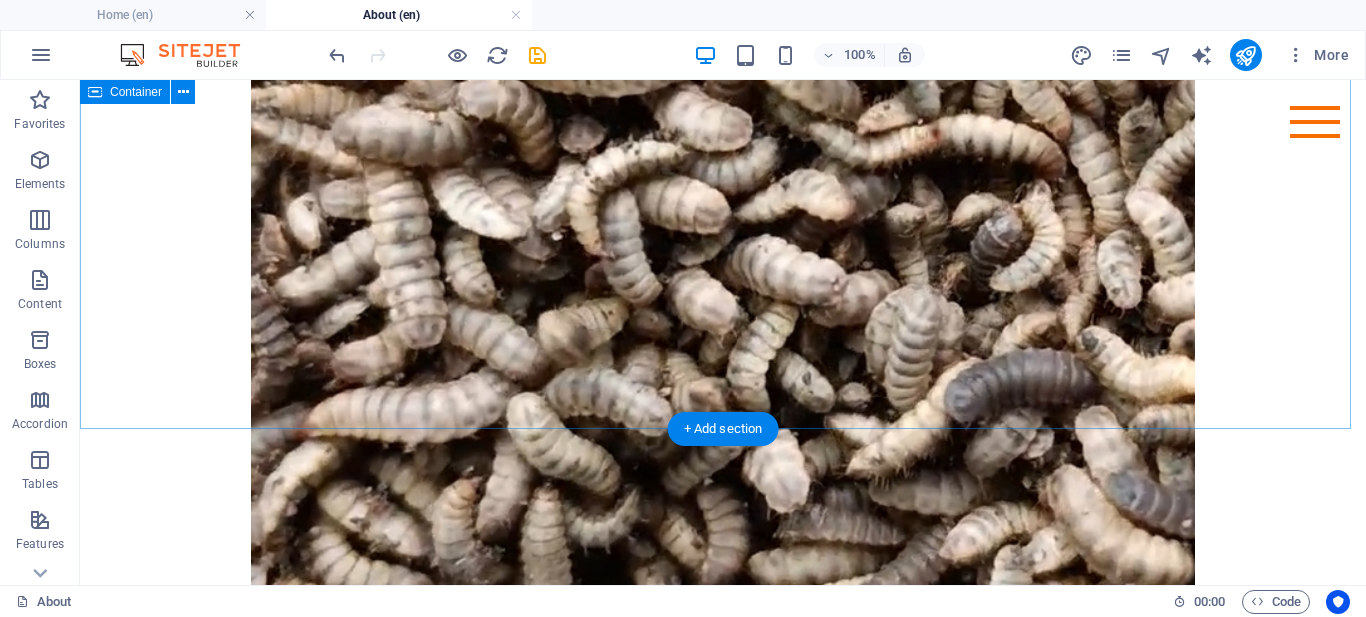click on "Who we are. In the fertile heartlands of agricultural innovation, Okoa Kilimo Agri Innovations Ltd was founded in 2021 and officially incorporated under Kenyan law in 2025. Our vision is rooted in a strong commitment to transforming Kenya’s poultry farming landscape by empowering smallholder farmers with innovative, sustainable solutions . At the core of our mission is the integration of circular economy principles into poultry farming, fostering both profitability and environmental responsibility. By leveraging advanced Black Soldier Fly (BSF) farming technology, we convert organic waste into nutrient-rich feed, helping farmers cut expenses, improve poultry health, and restore soil fertility. Our feed solutions are designed to promote growth and resilience, allowing farmers to do more with less. Our mission ." at bounding box center (723, -299) 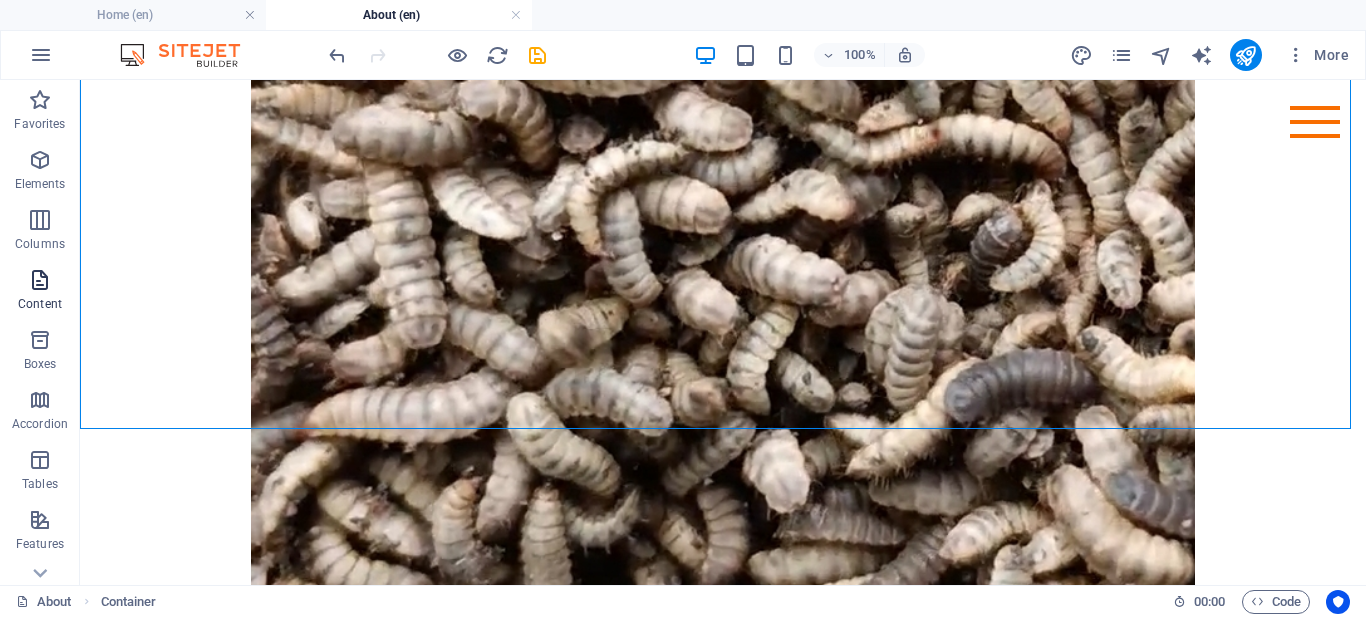 click at bounding box center [40, 280] 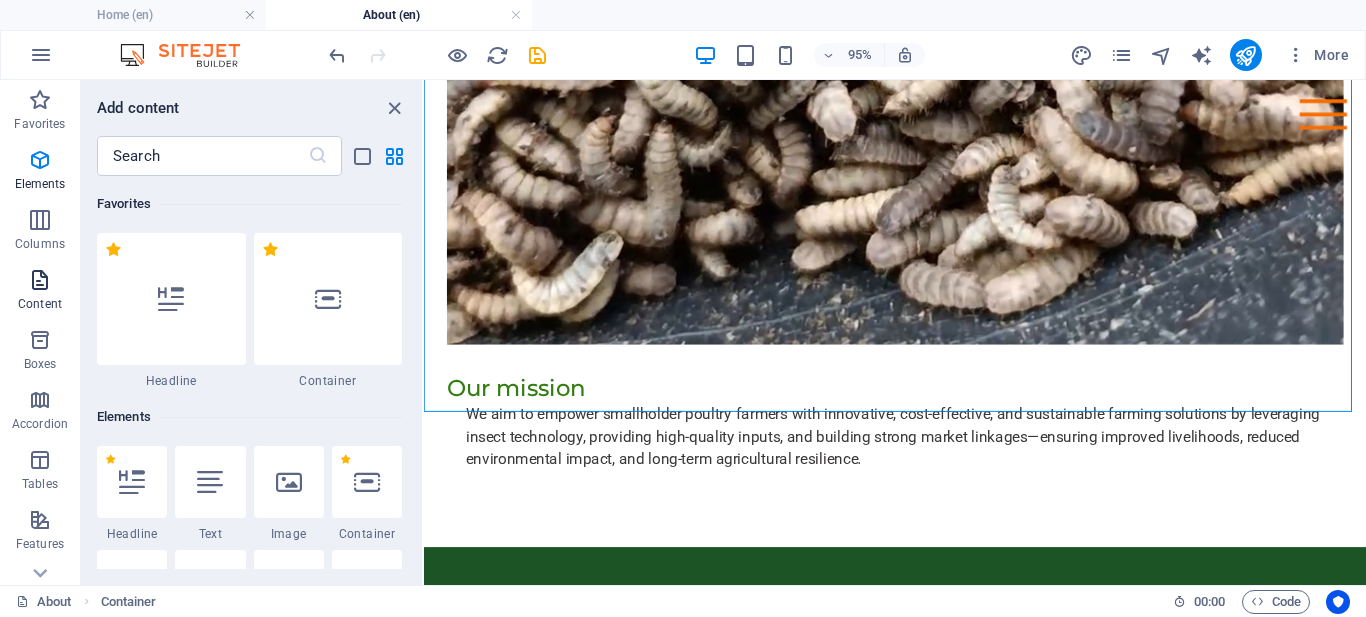 scroll, scrollTop: 3499, scrollLeft: 0, axis: vertical 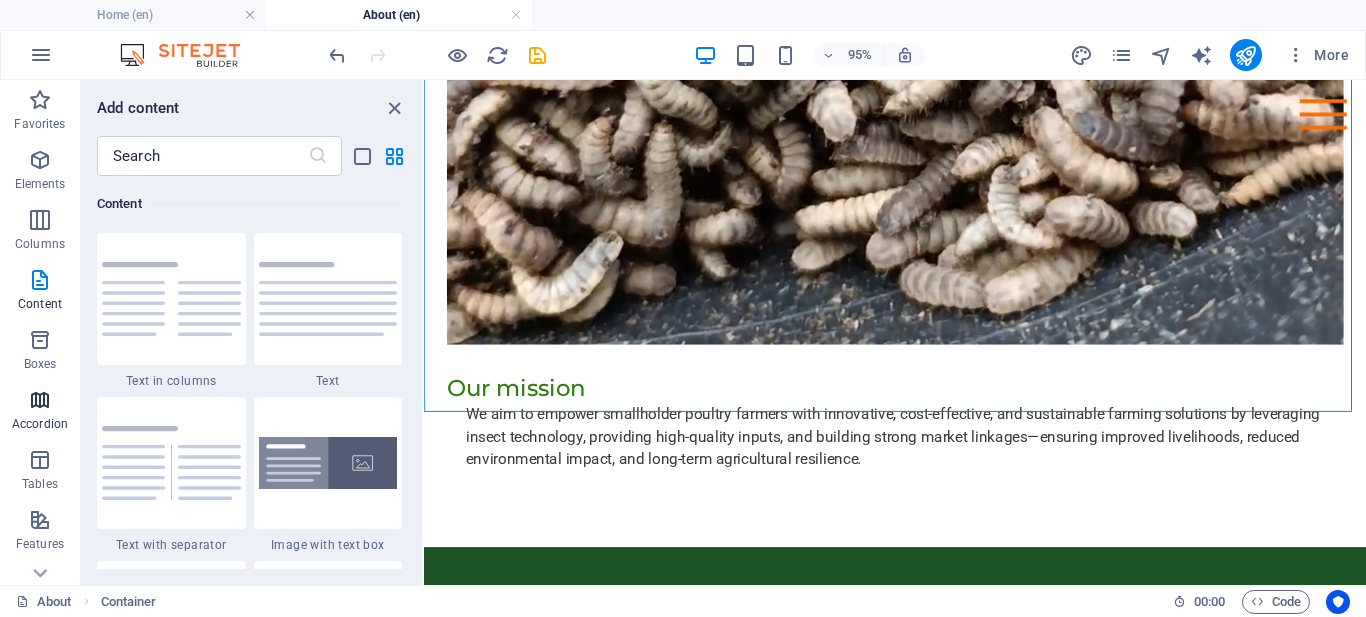 click at bounding box center [40, 400] 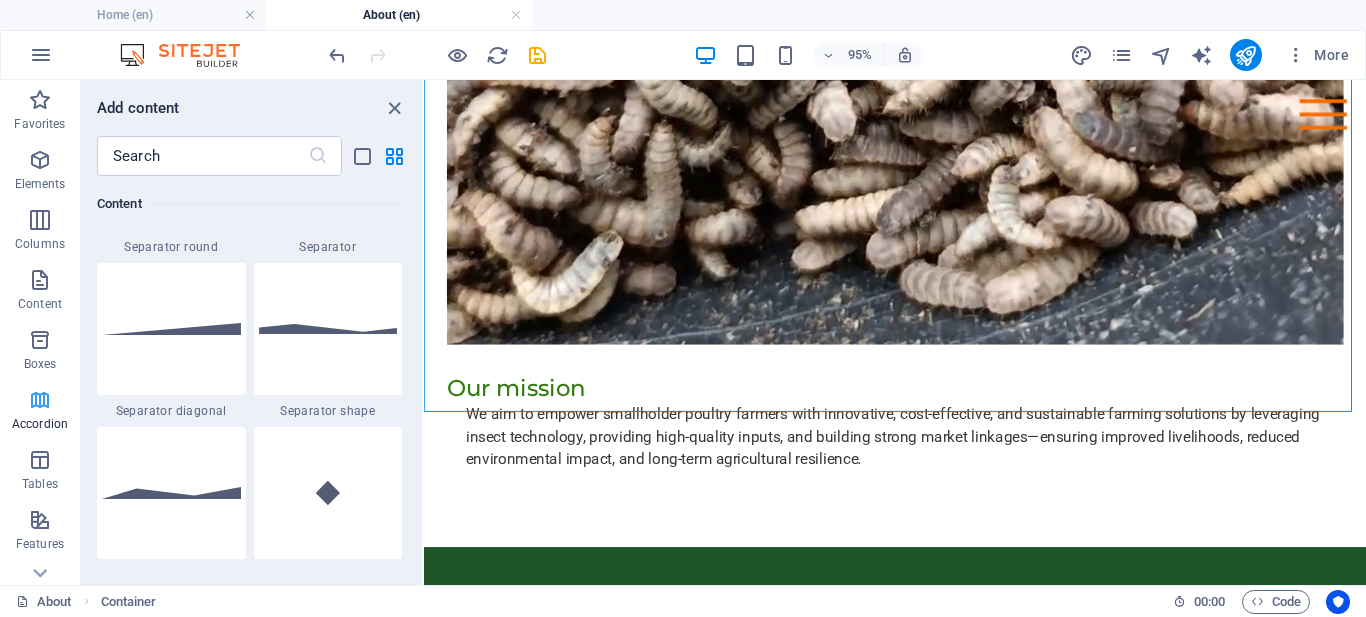 scroll, scrollTop: 6385, scrollLeft: 0, axis: vertical 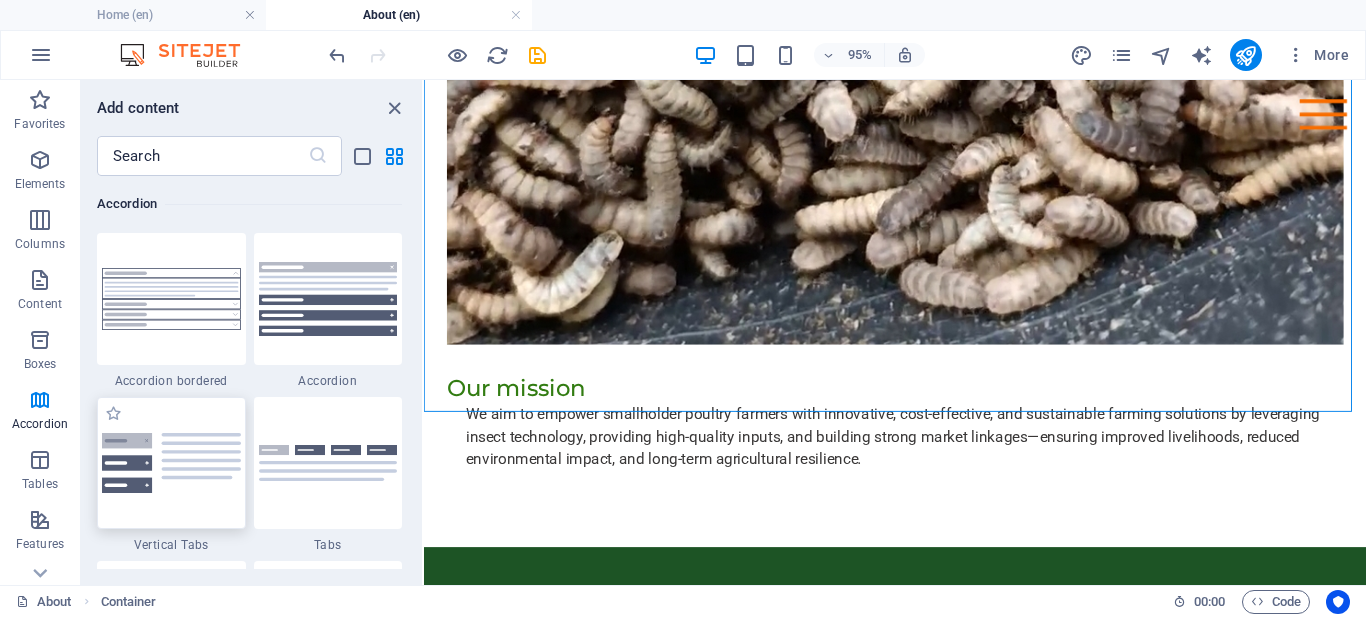 click at bounding box center (171, 463) 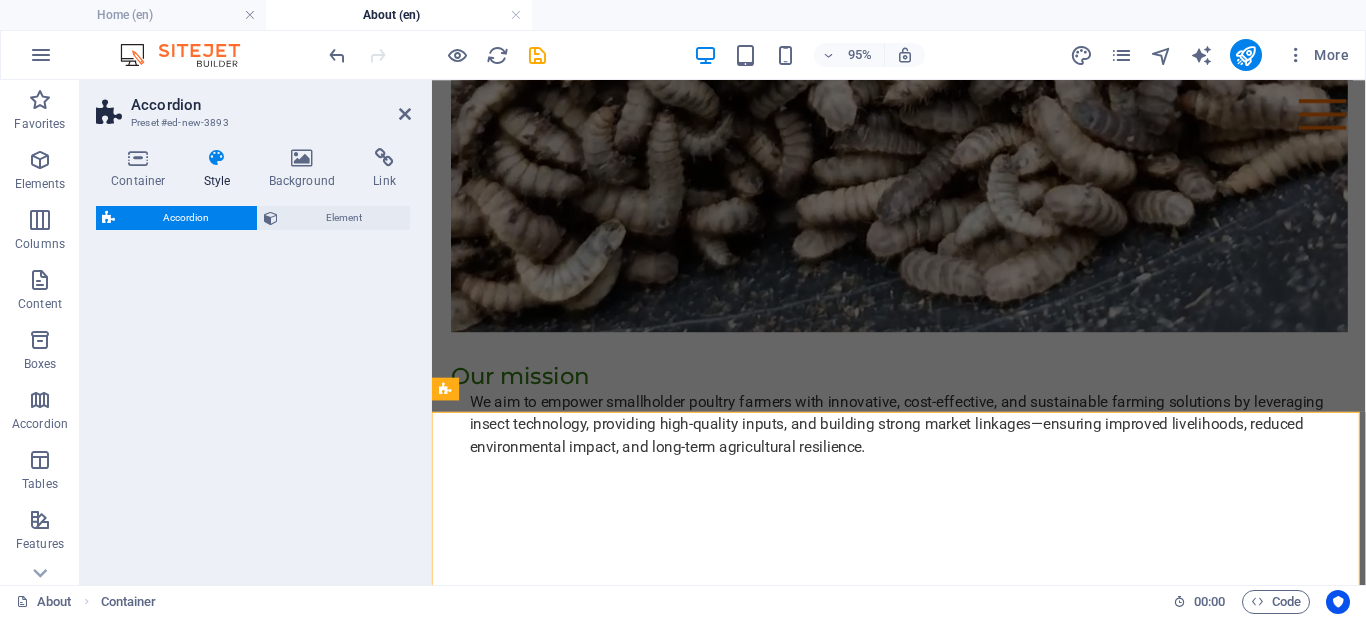 select on "rem" 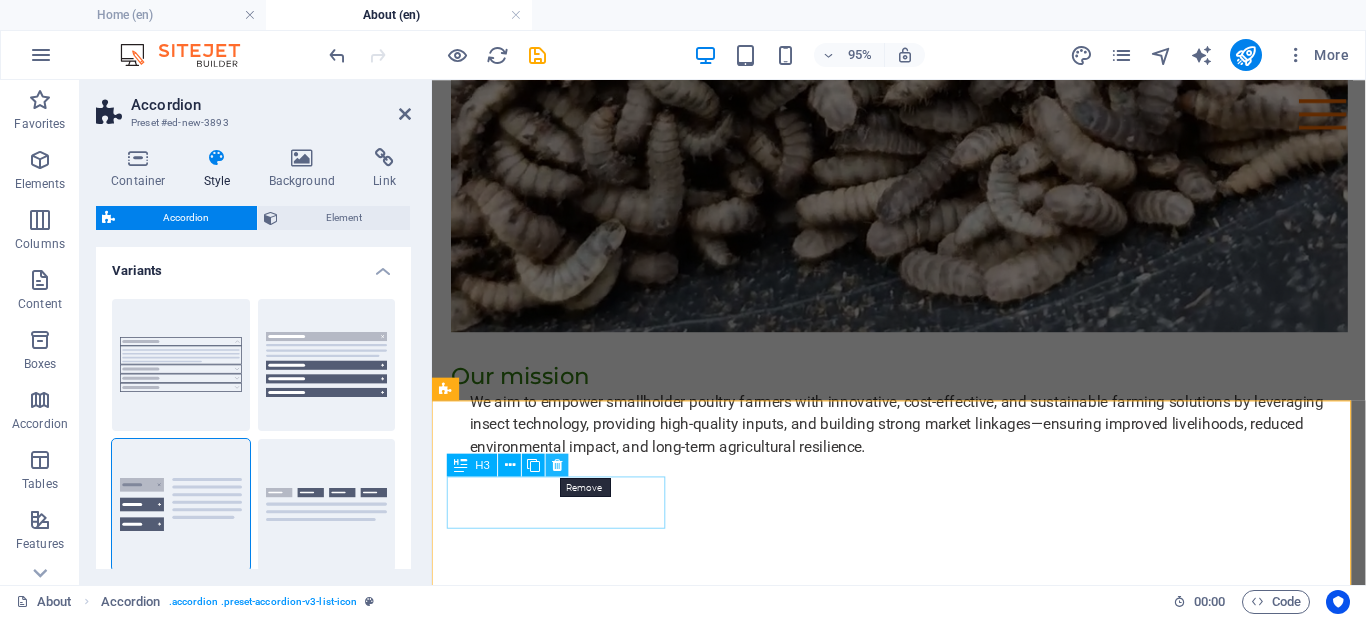 click at bounding box center [557, 465] 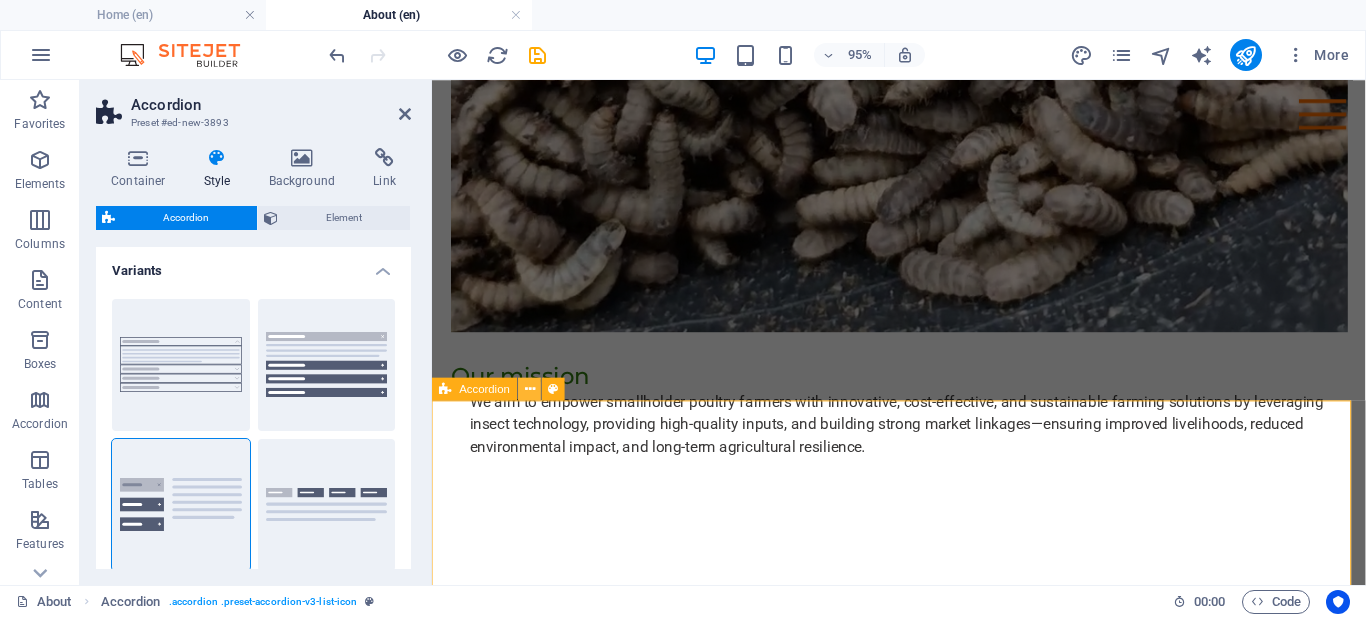 click at bounding box center (530, 389) 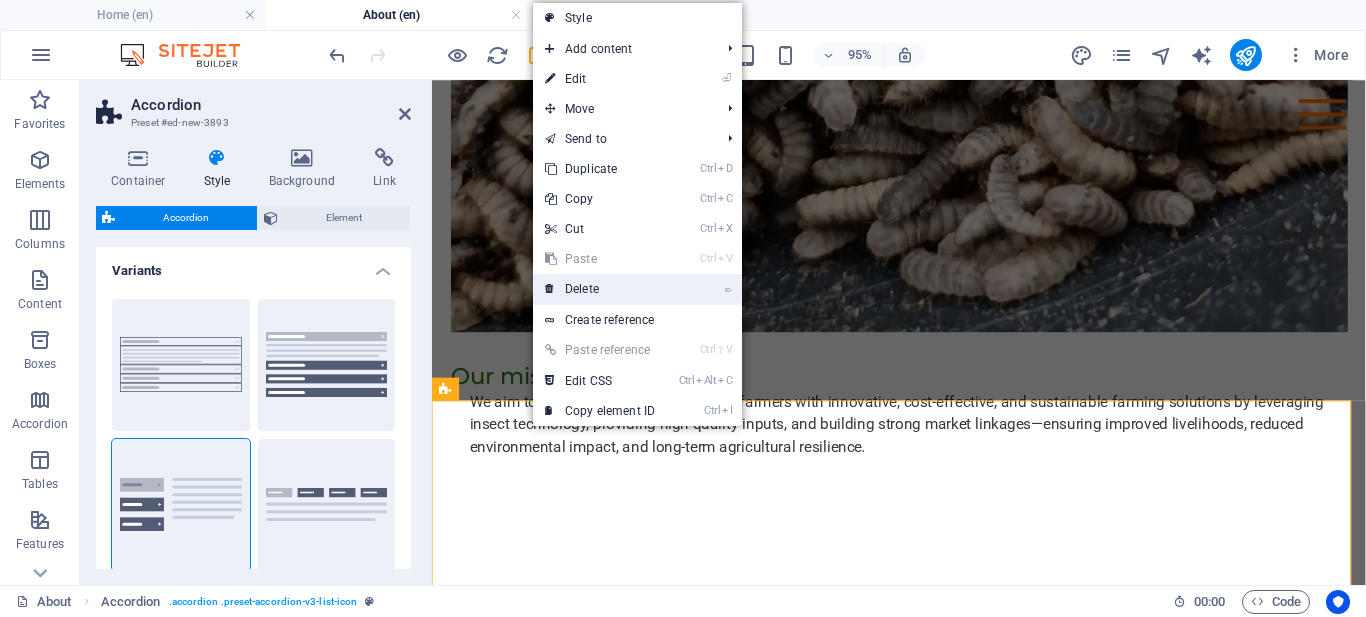 click on "⌦  Delete" at bounding box center (600, 289) 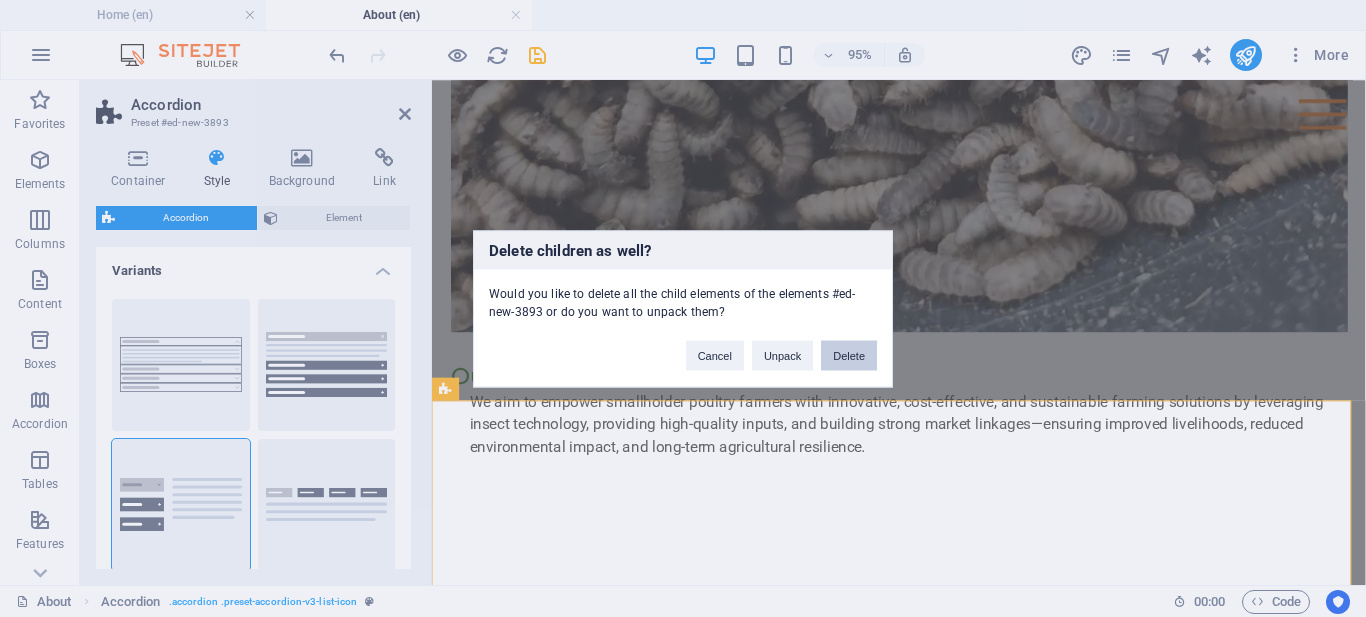 click on "Delete" at bounding box center (849, 355) 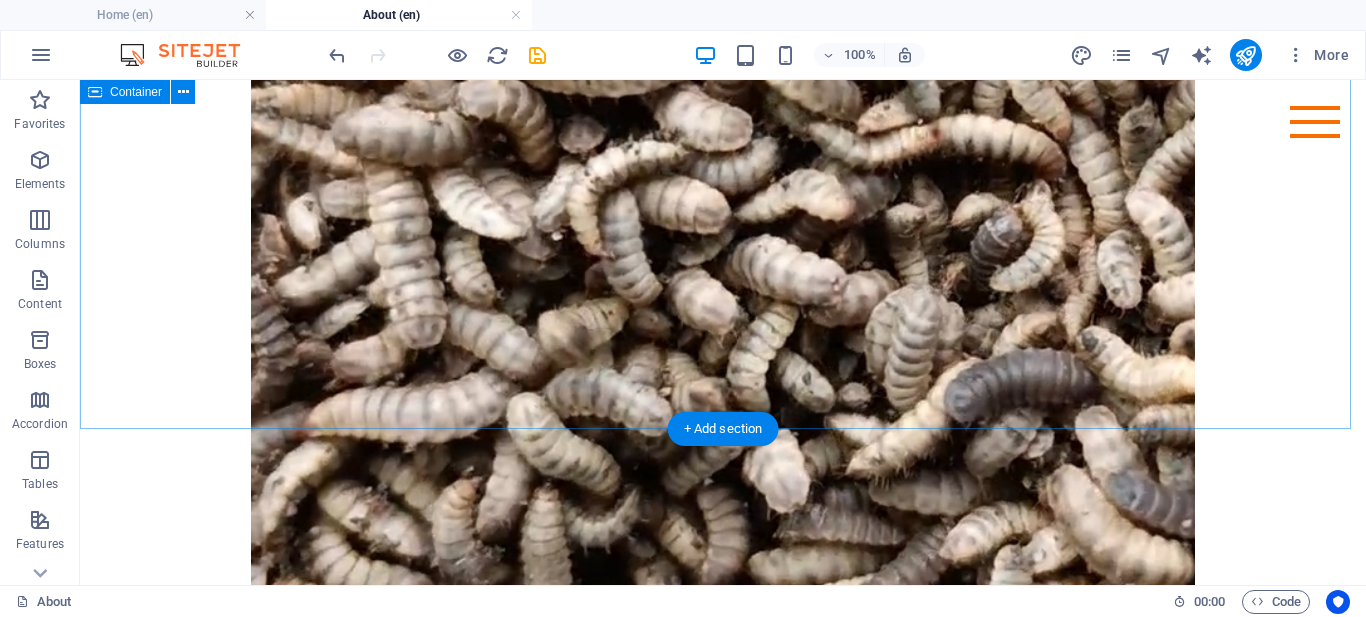 click on "Who we are. In the fertile heartlands of agricultural innovation, Okoa Kilimo Agri Innovations Ltd was founded in 2021 and officially incorporated under Kenyan law in 2025. Our vision is rooted in a strong commitment to transforming Kenya’s poultry farming landscape by empowering smallholder farmers with innovative, sustainable solutions . At the core of our mission is the integration of circular economy principles into poultry farming, fostering both profitability and environmental responsibility. By leveraging advanced Black Soldier Fly (BSF) farming technology, we convert organic waste into nutrient-rich feed, helping farmers cut expenses, improve poultry health, and restore soil fertility. Our feed solutions are designed to promote growth and resilience, allowing farmers to do more with less. Our mission ." at bounding box center [723, -299] 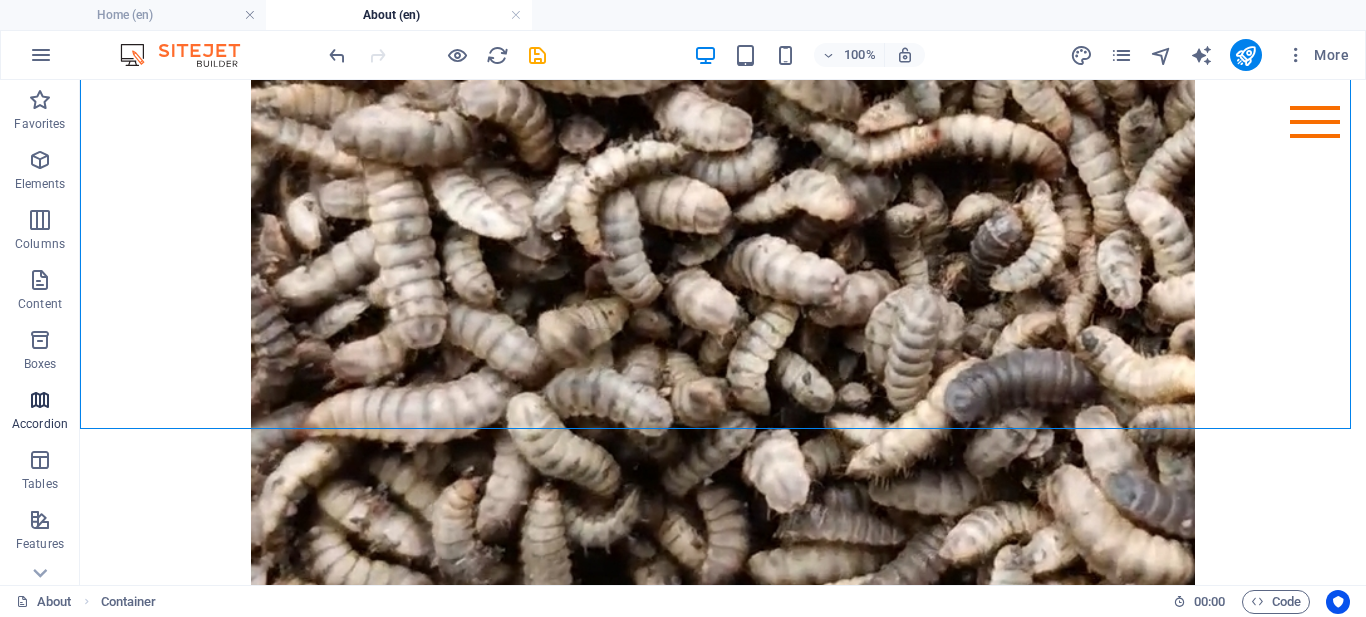 click on "Accordion" at bounding box center [40, 412] 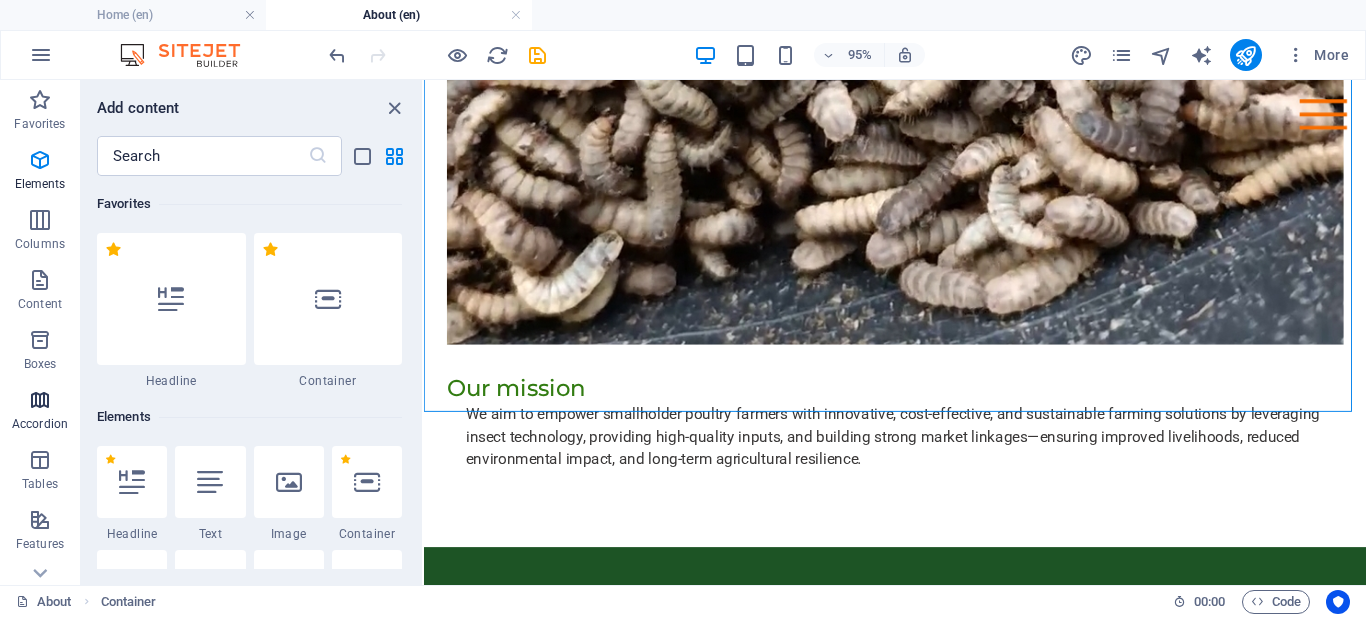 scroll, scrollTop: 6385, scrollLeft: 0, axis: vertical 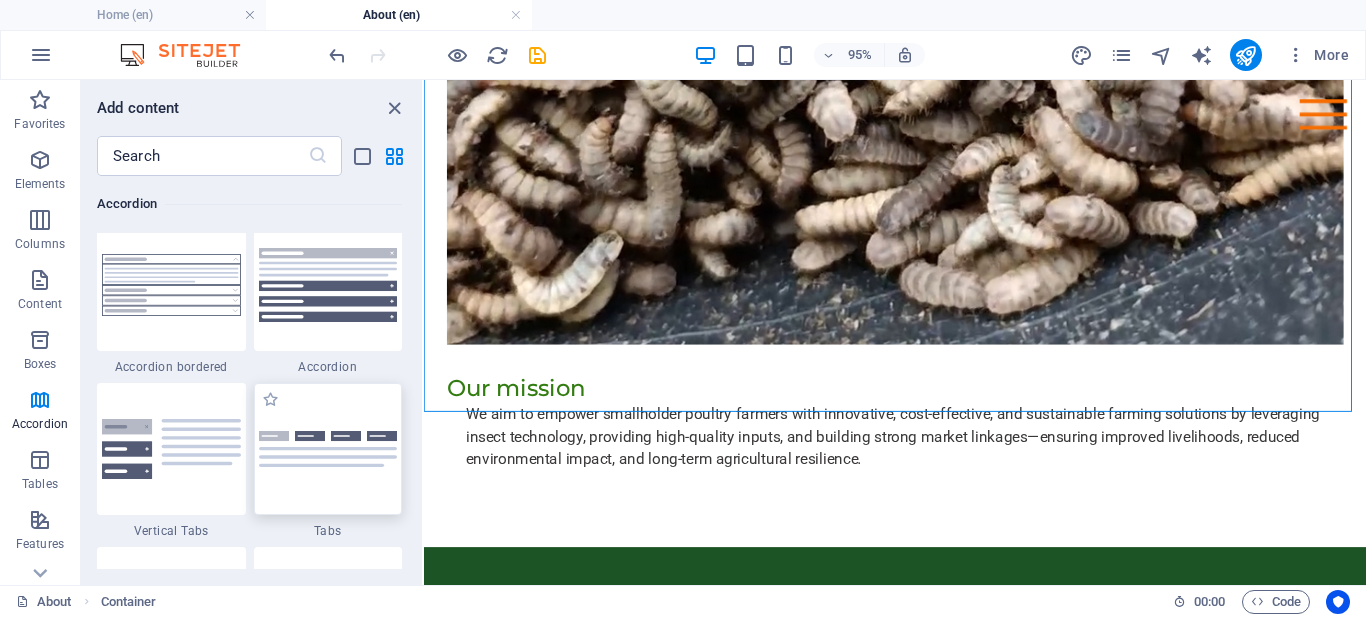 click at bounding box center [328, 449] 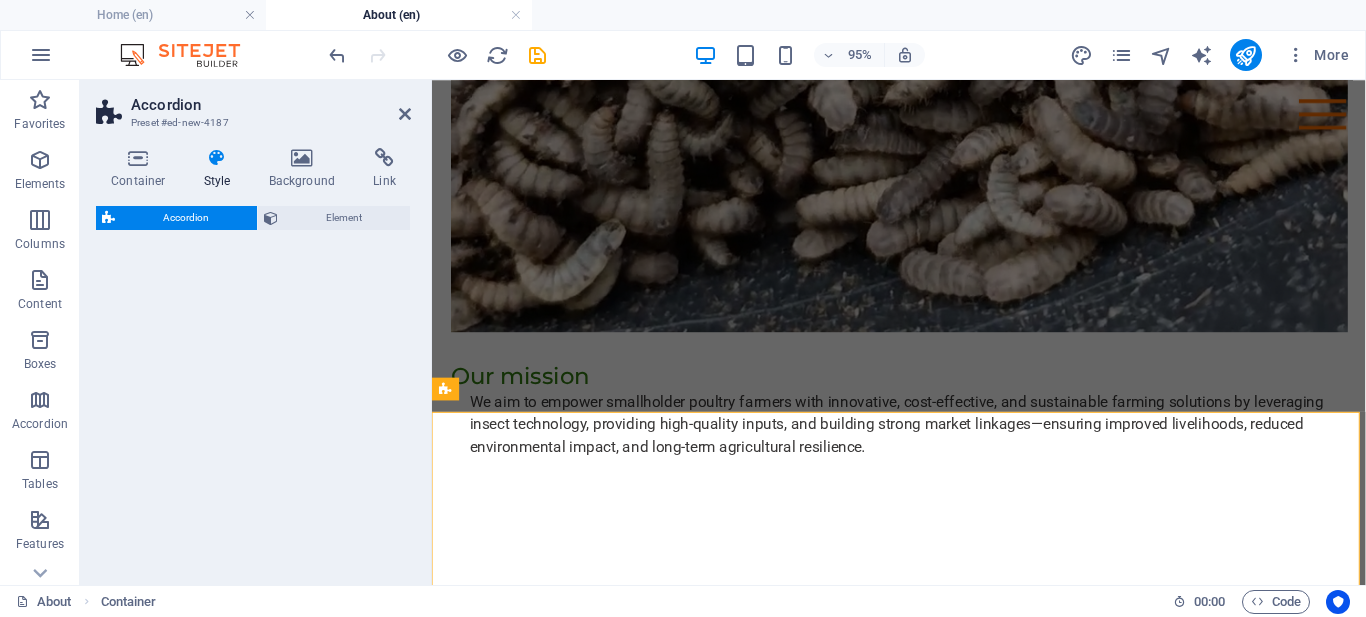 select on "rem" 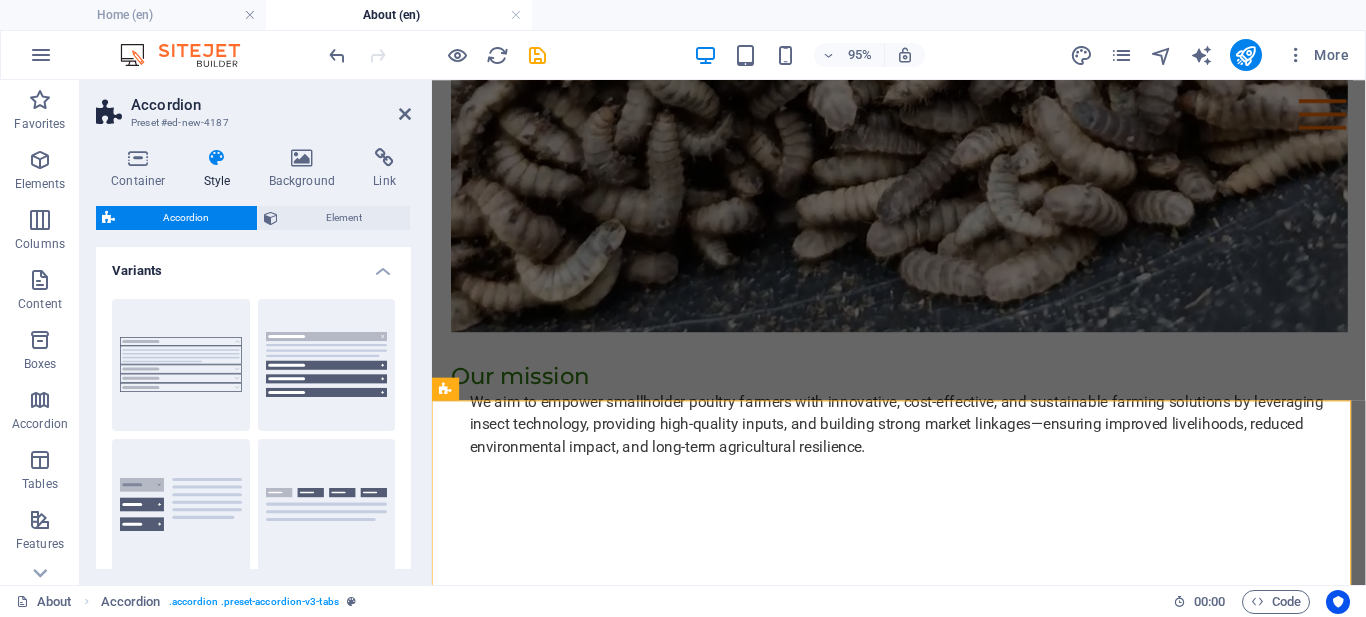 click on "Accordion" at bounding box center (271, 105) 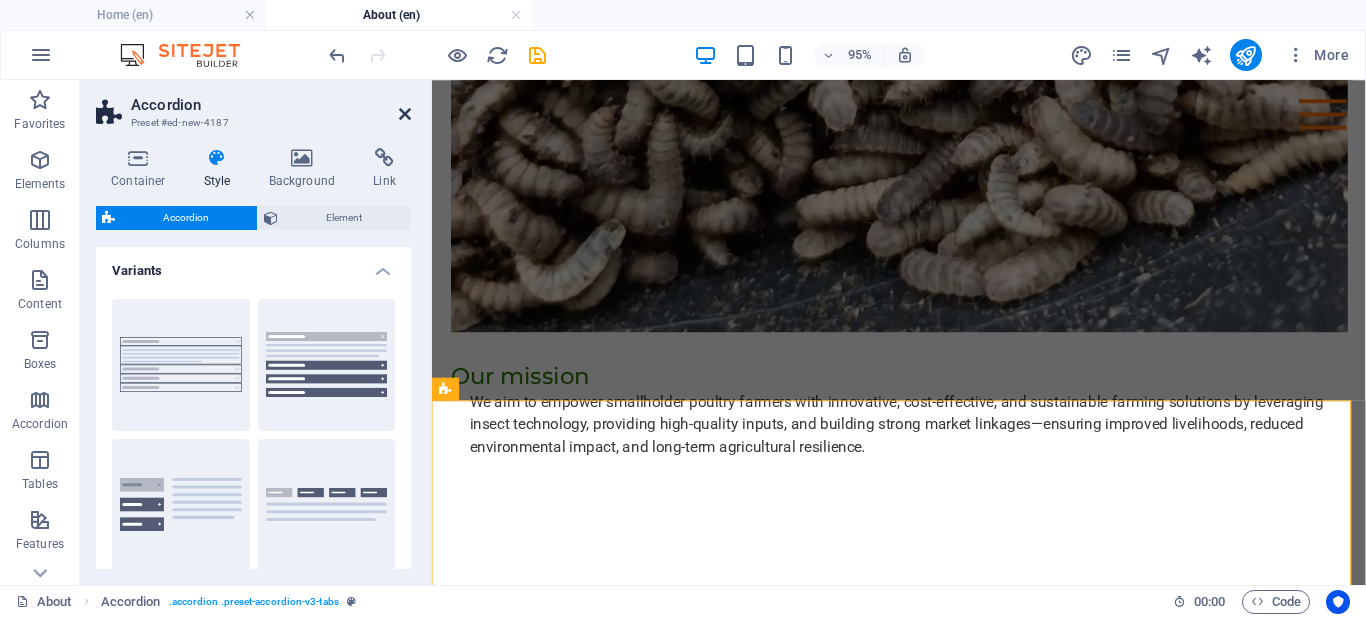 click at bounding box center [405, 114] 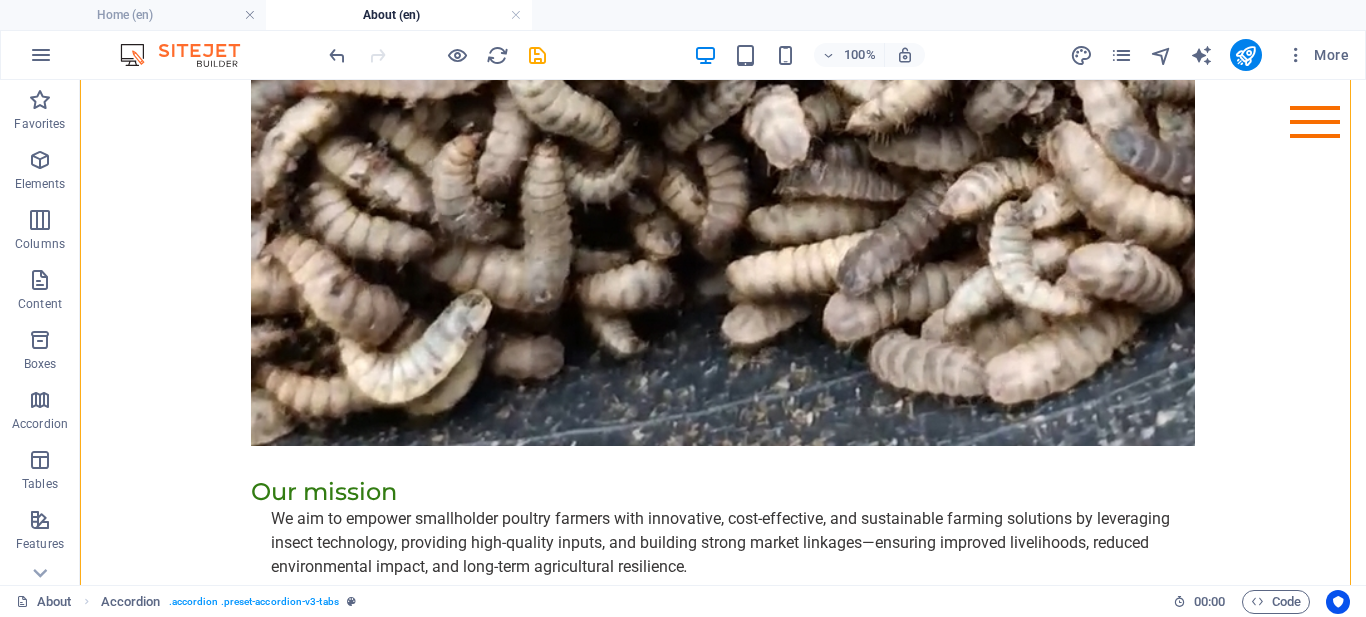 scroll, scrollTop: 2352, scrollLeft: 0, axis: vertical 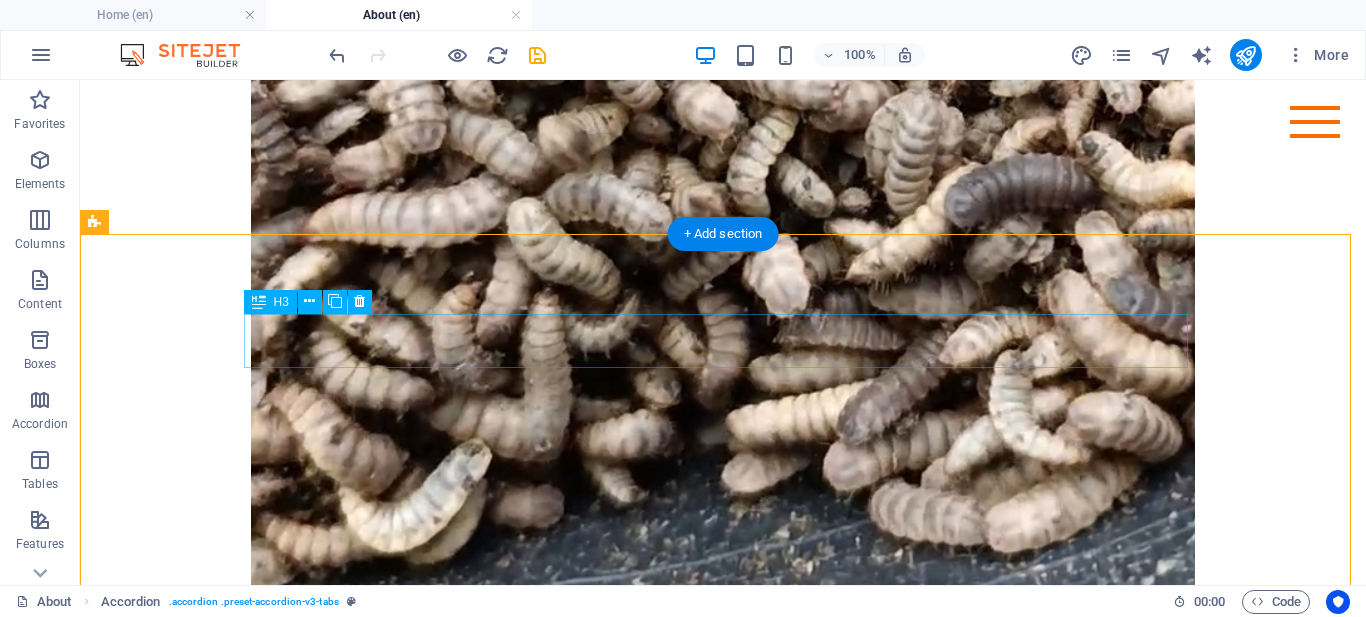 click on "Headline" at bounding box center (568, 915) 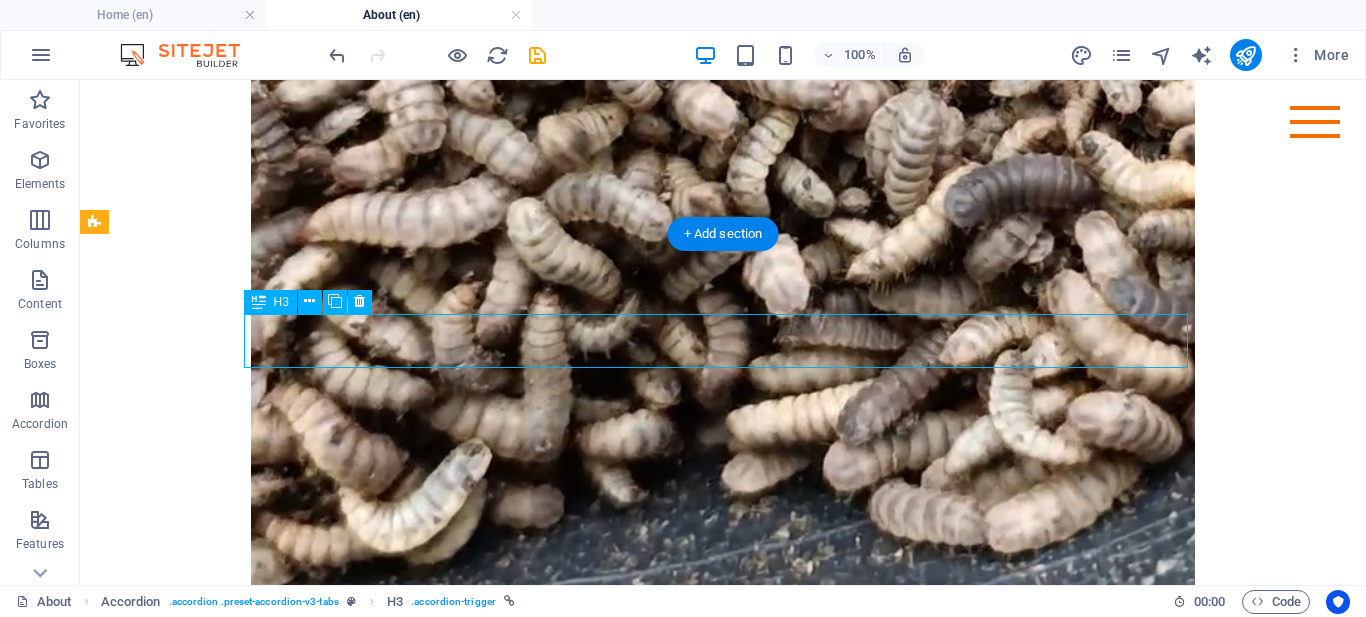 click on "Headline" at bounding box center (568, 915) 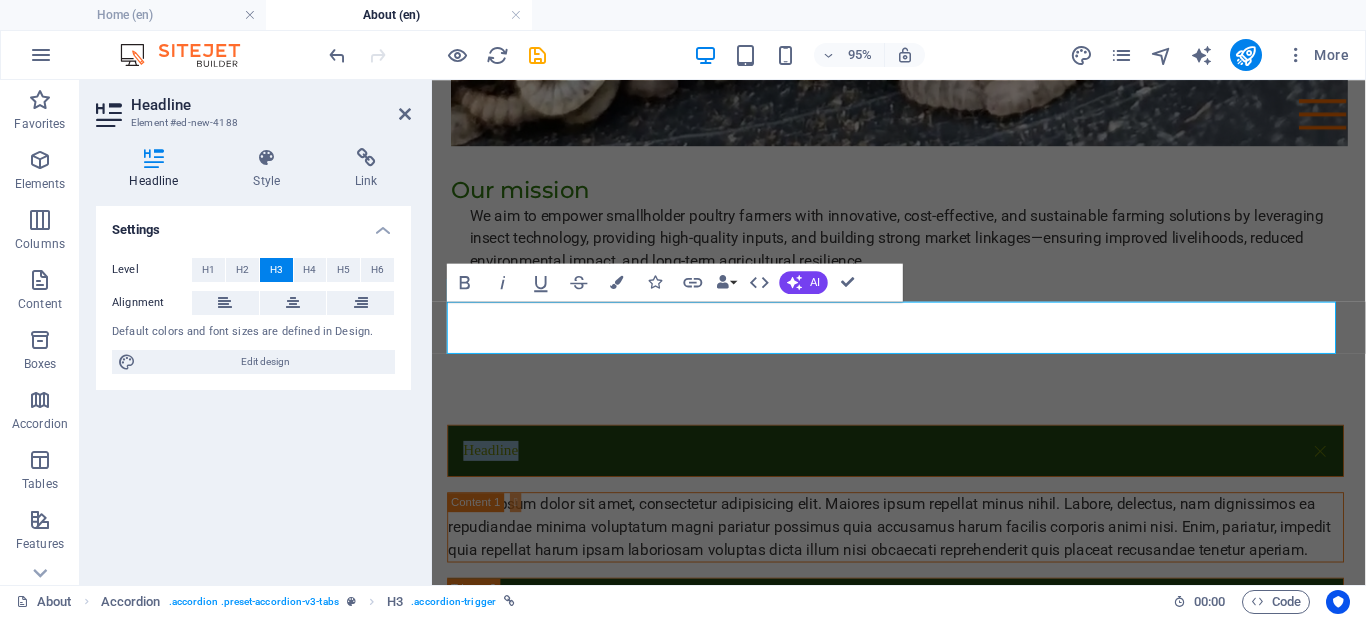 scroll, scrollTop: 2191, scrollLeft: 0, axis: vertical 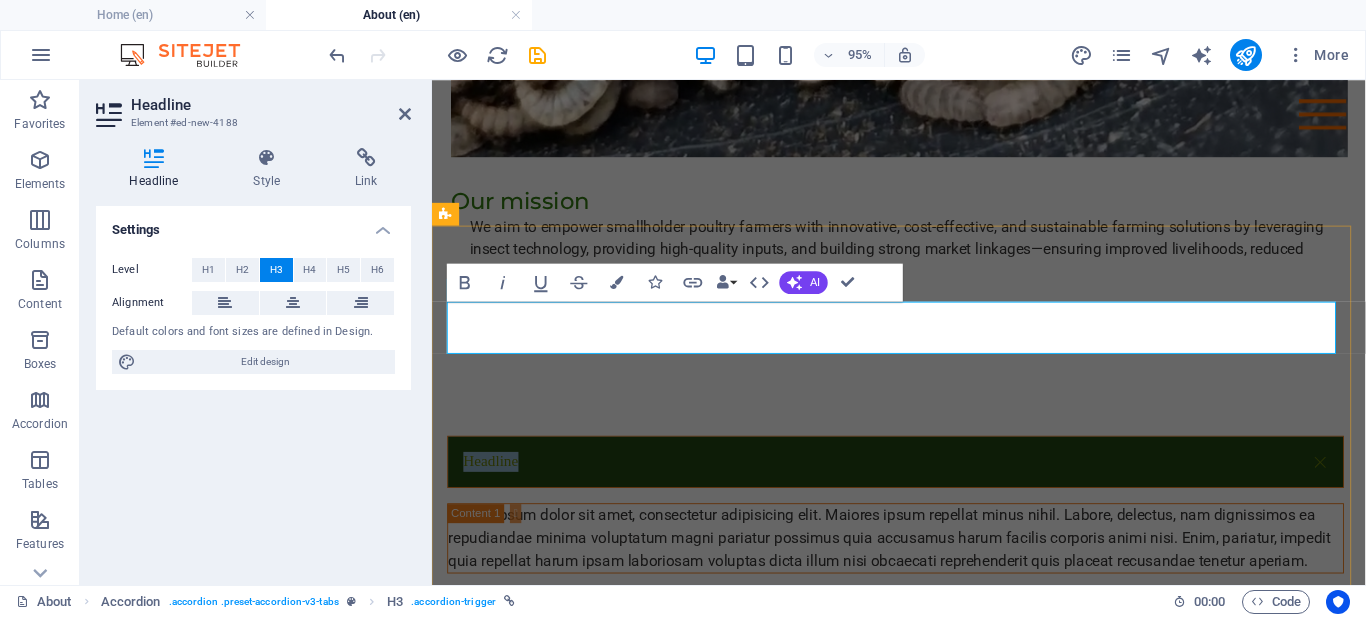 click on "Headline" at bounding box center [920, 481] 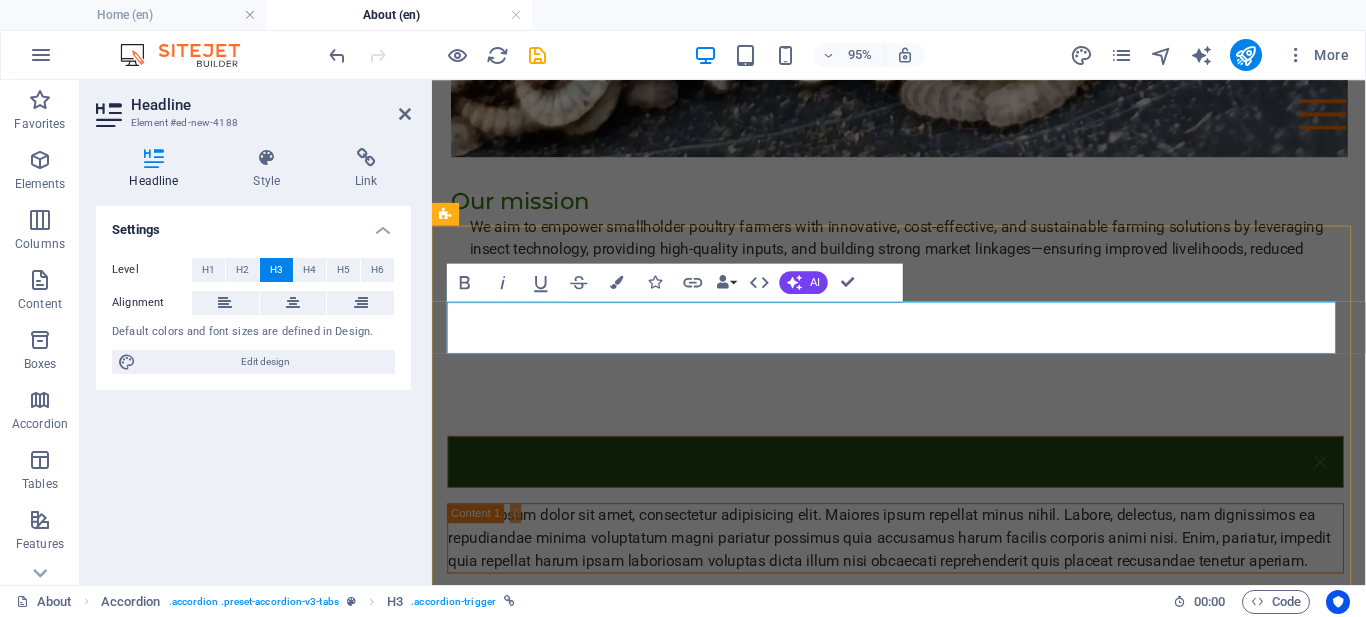 type 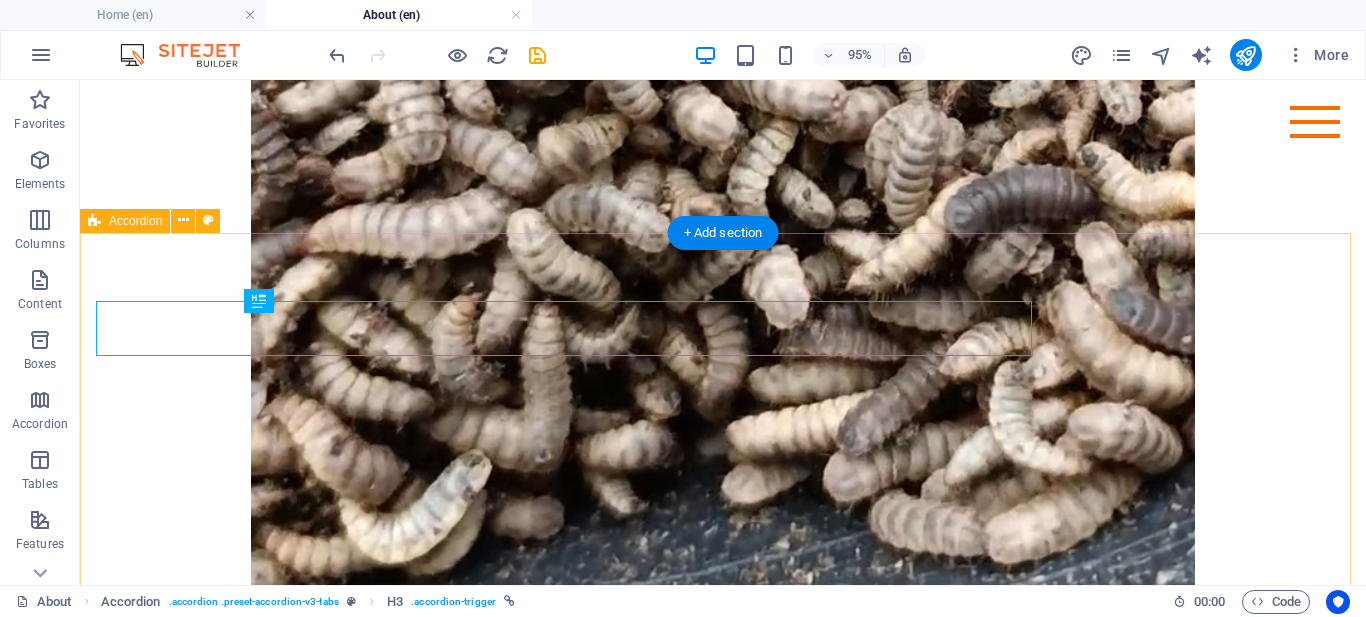 scroll, scrollTop: 2203, scrollLeft: 0, axis: vertical 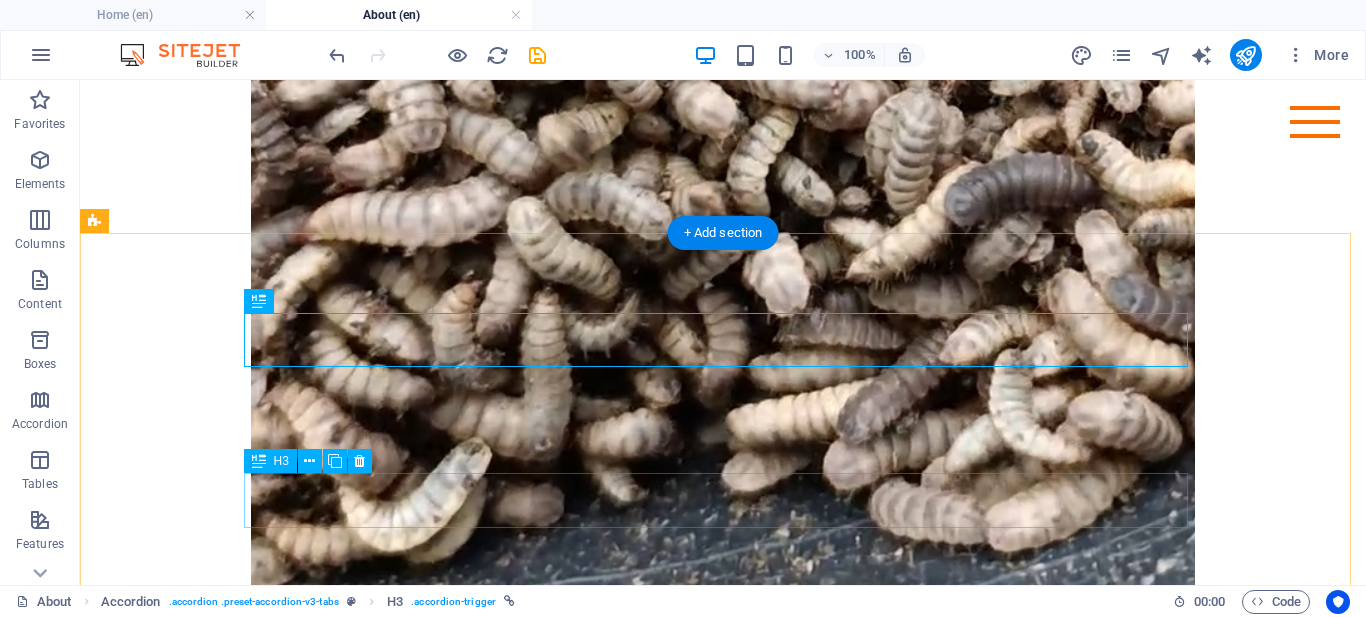 click on "Headline" at bounding box center [568, 1075] 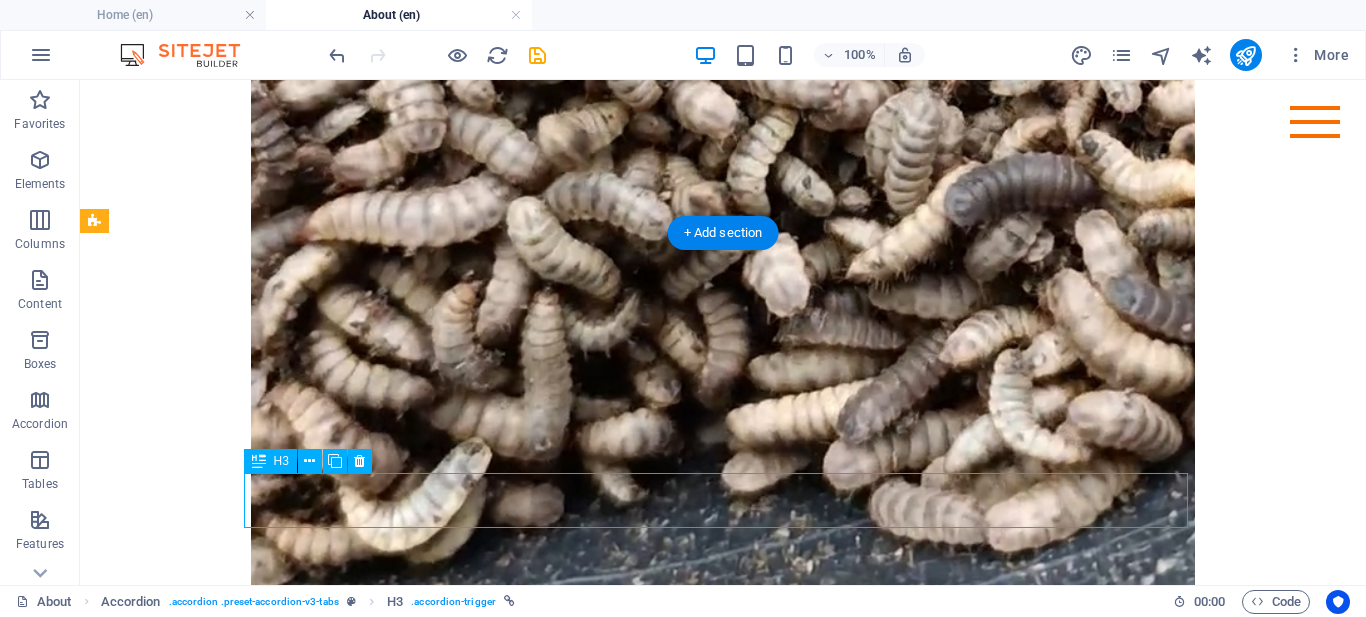 click on "Headline" at bounding box center (568, 1075) 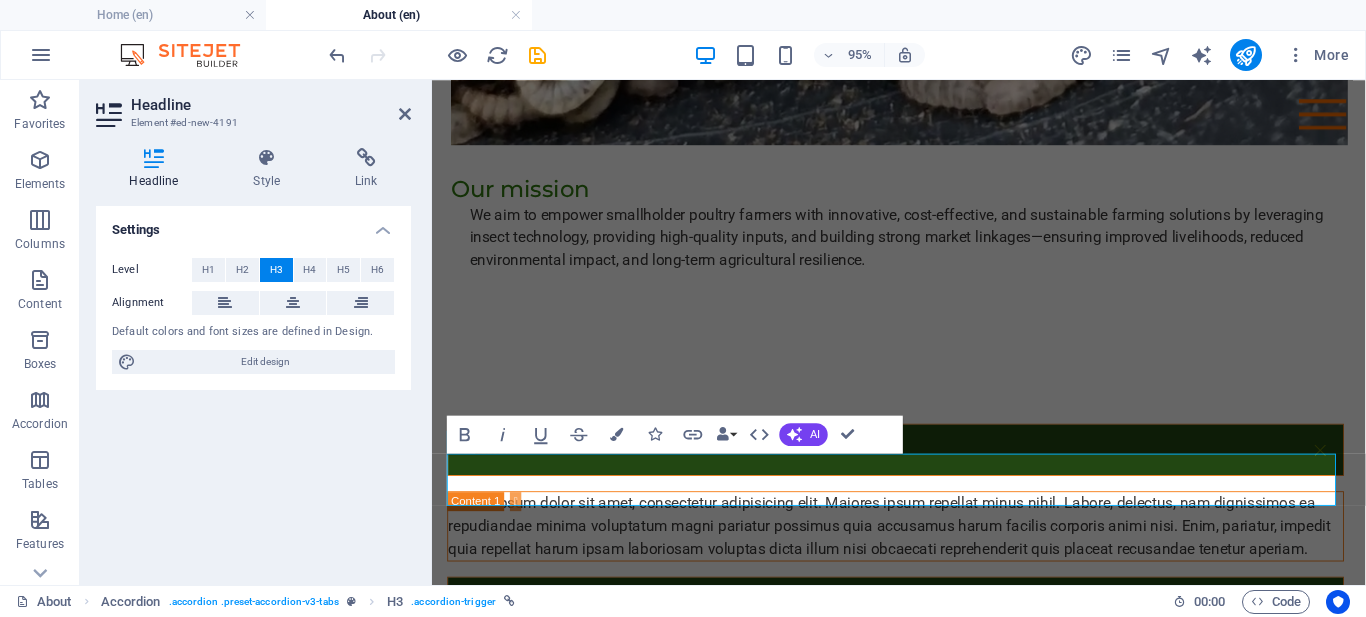 scroll, scrollTop: 2192, scrollLeft: 0, axis: vertical 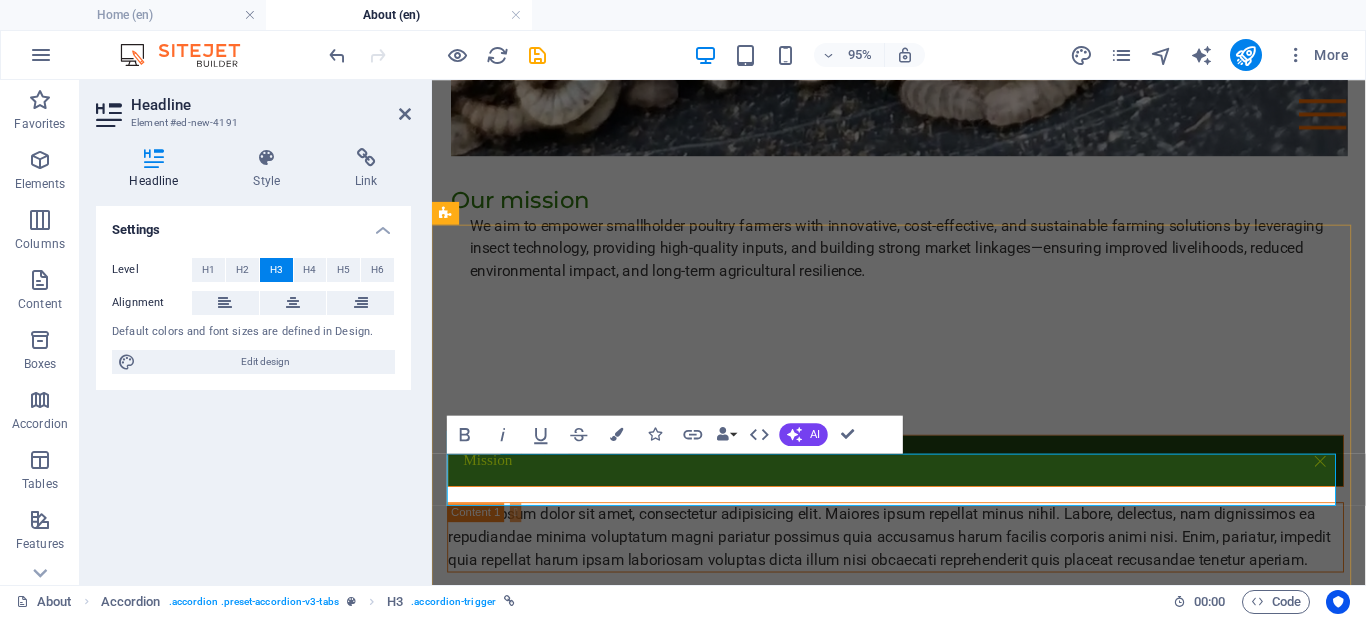 type 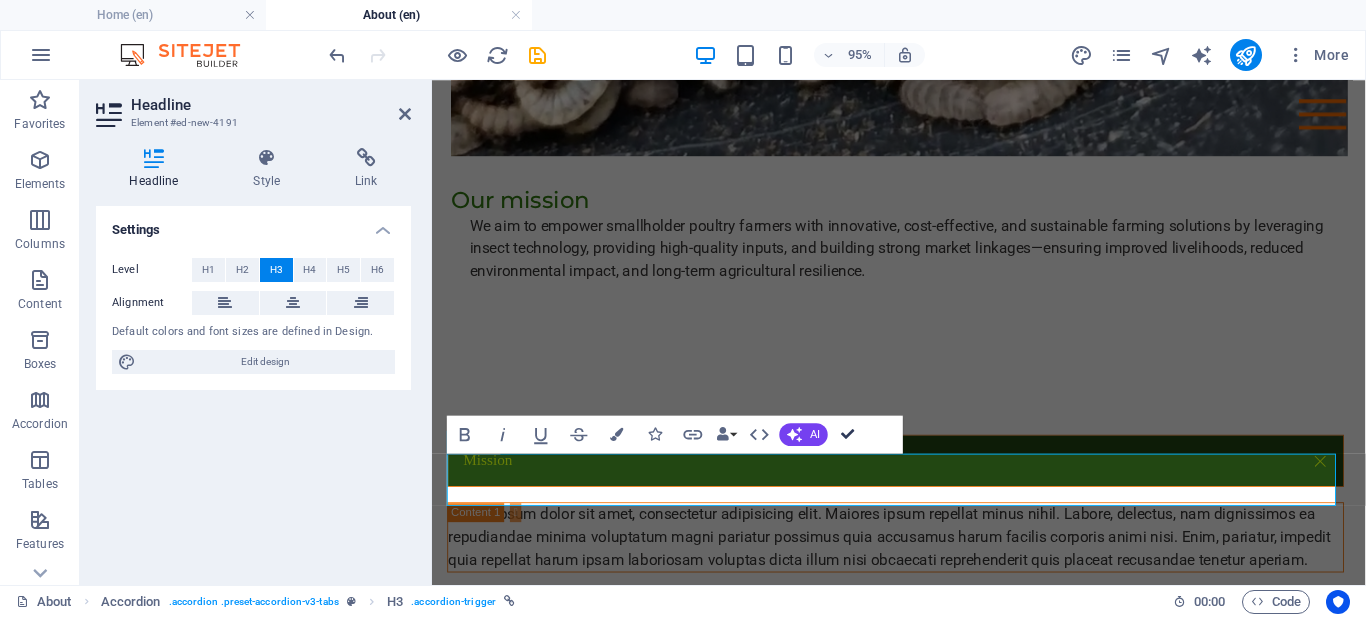 scroll, scrollTop: 2203, scrollLeft: 0, axis: vertical 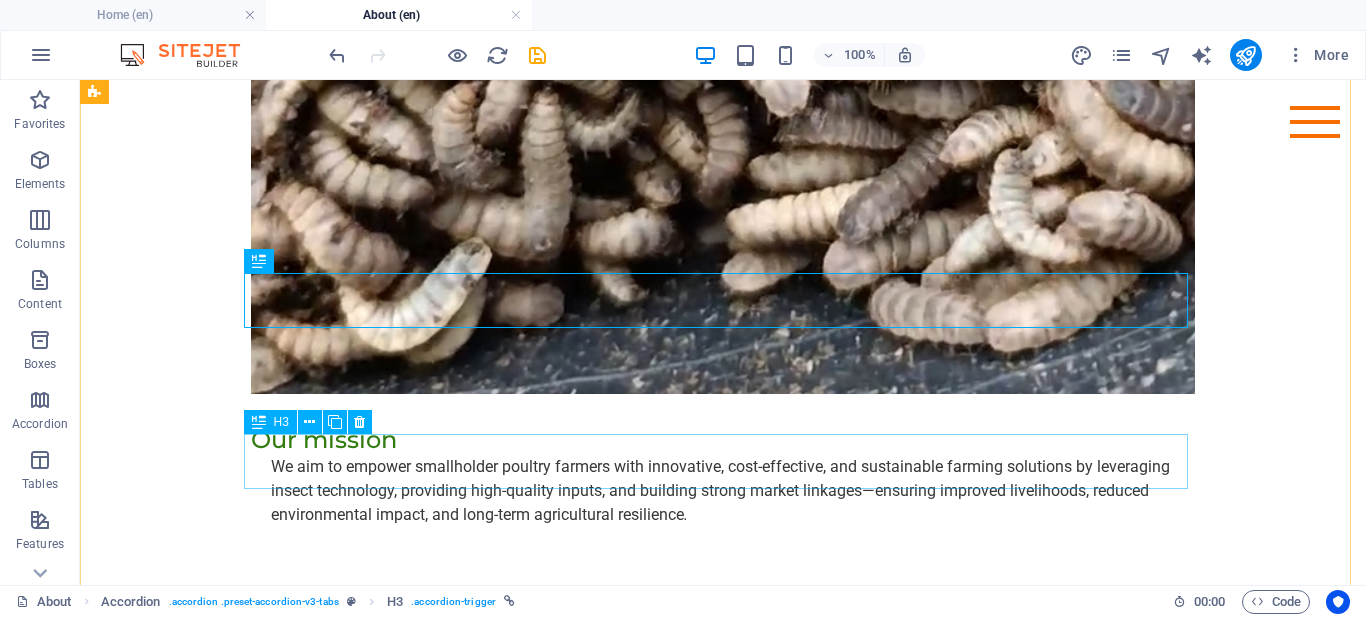 click on "Headline" at bounding box center (568, 1036) 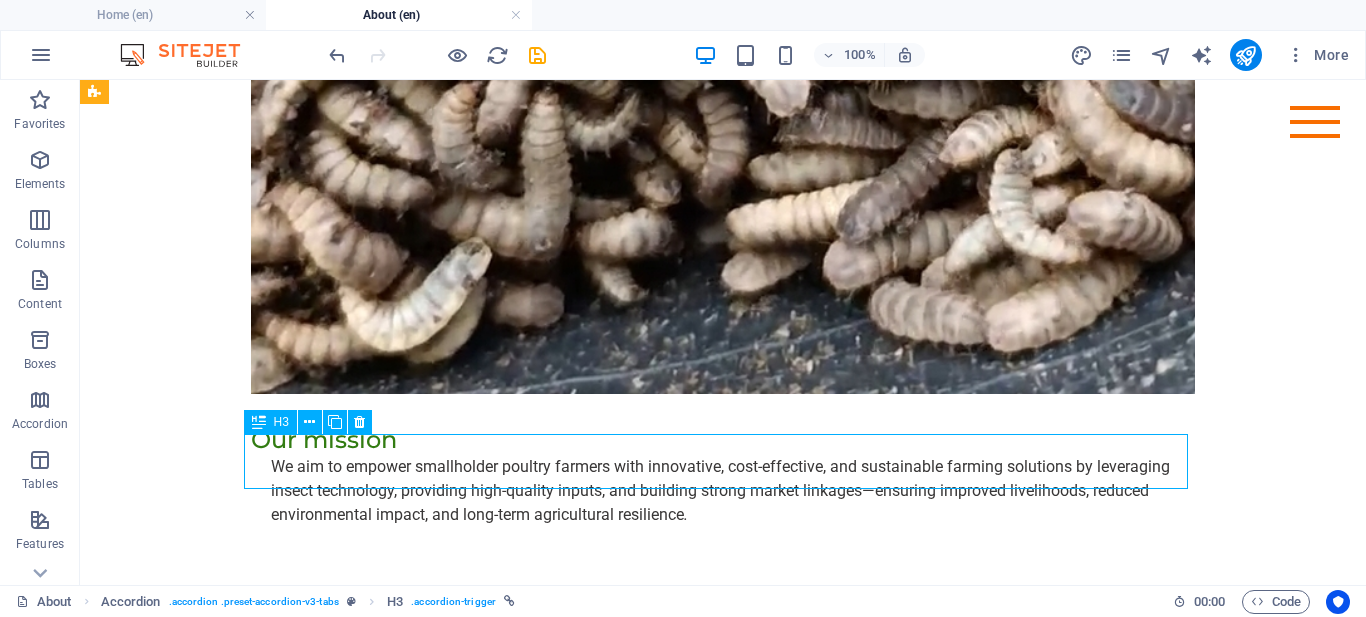 click on "Headline" at bounding box center (568, 1036) 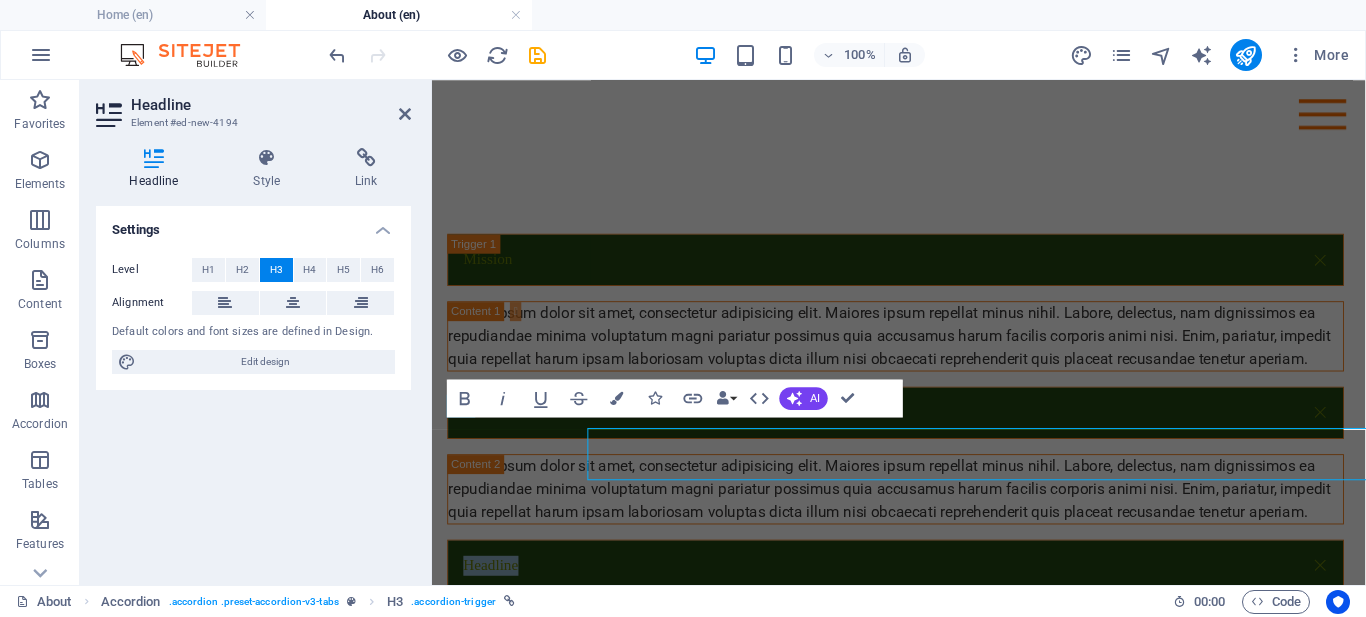 scroll, scrollTop: 2391, scrollLeft: 0, axis: vertical 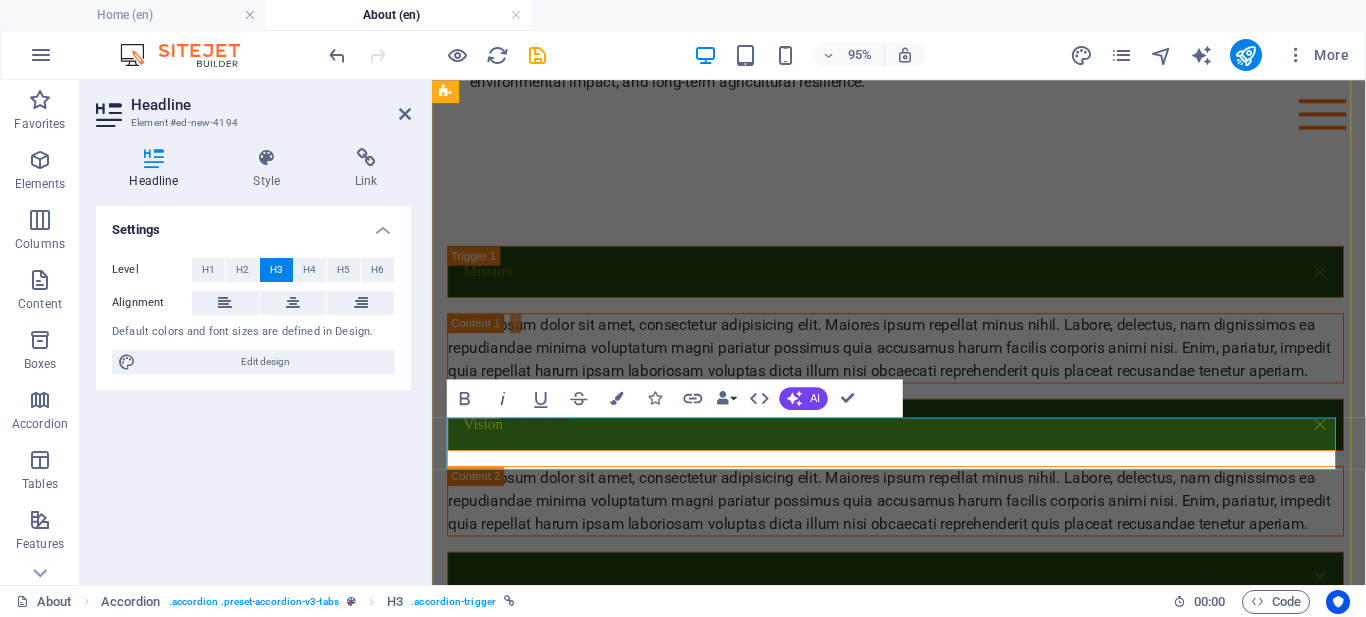 type 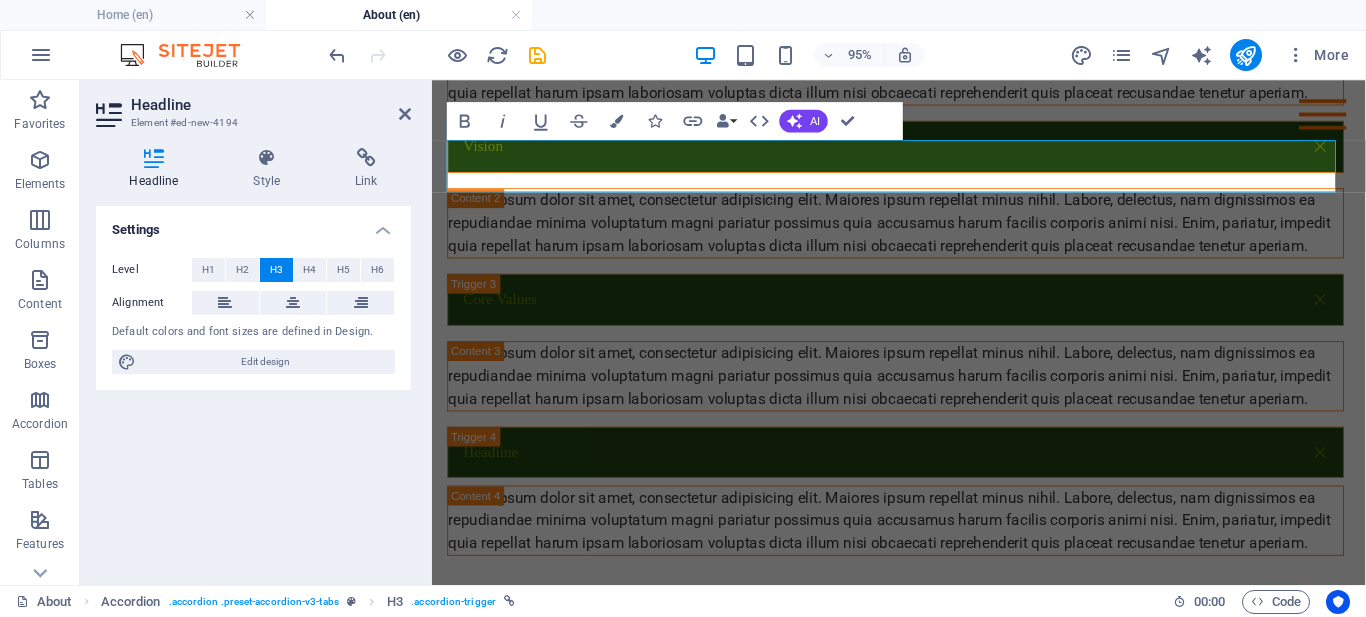 scroll, scrollTop: 2616, scrollLeft: 0, axis: vertical 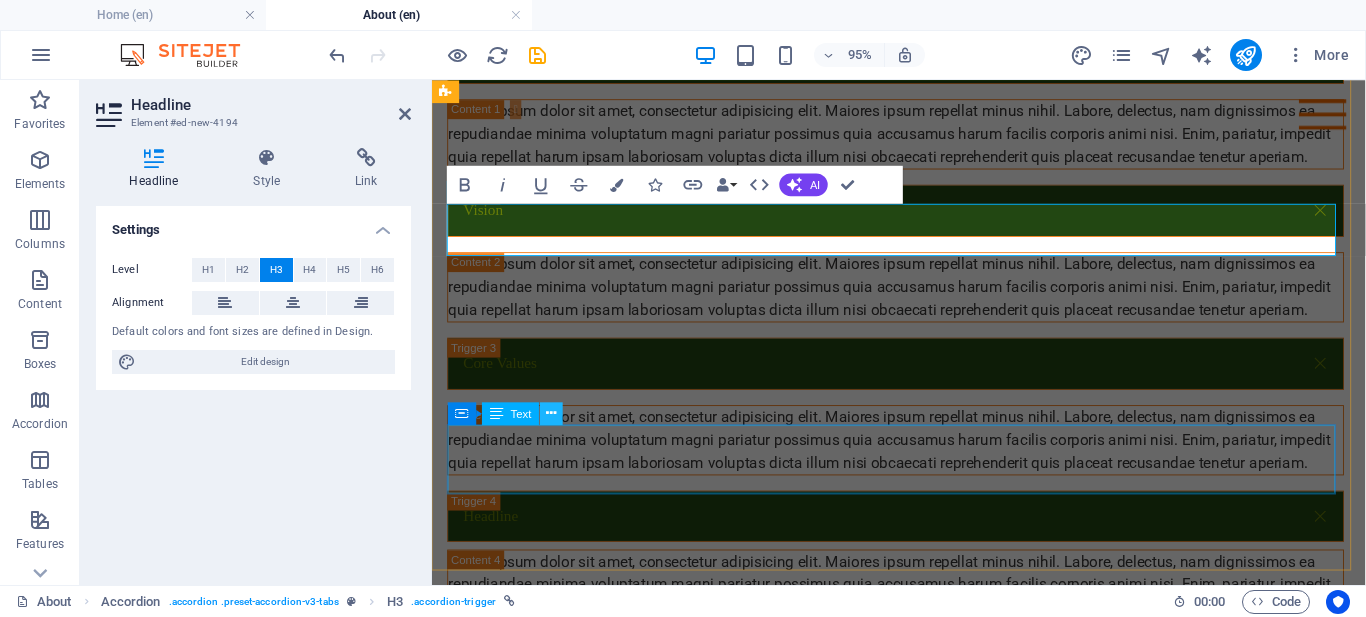 click at bounding box center [551, 413] 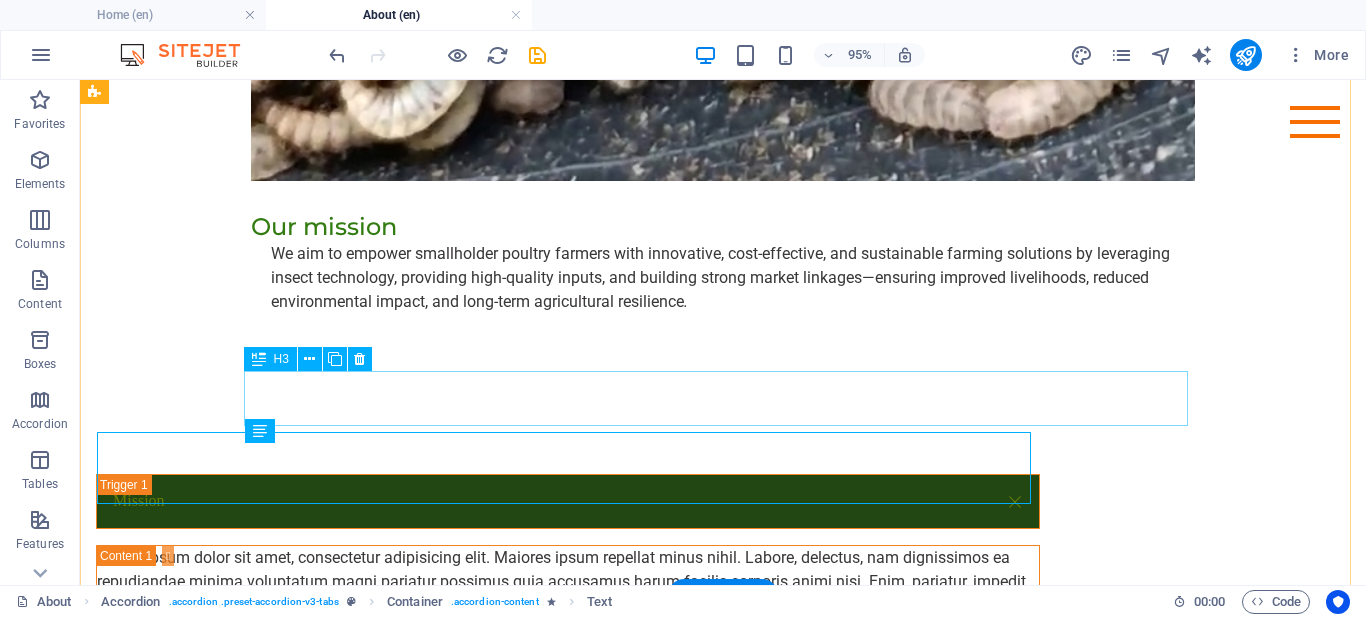 scroll, scrollTop: 2627, scrollLeft: 0, axis: vertical 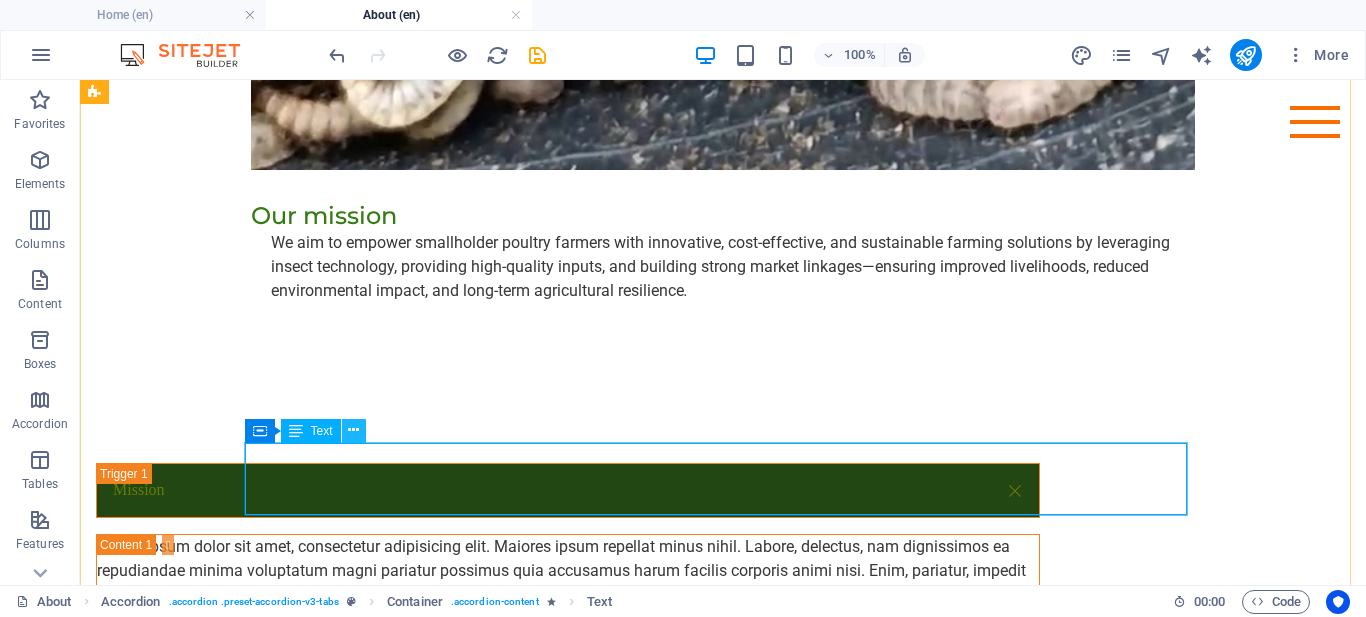 click at bounding box center [353, 430] 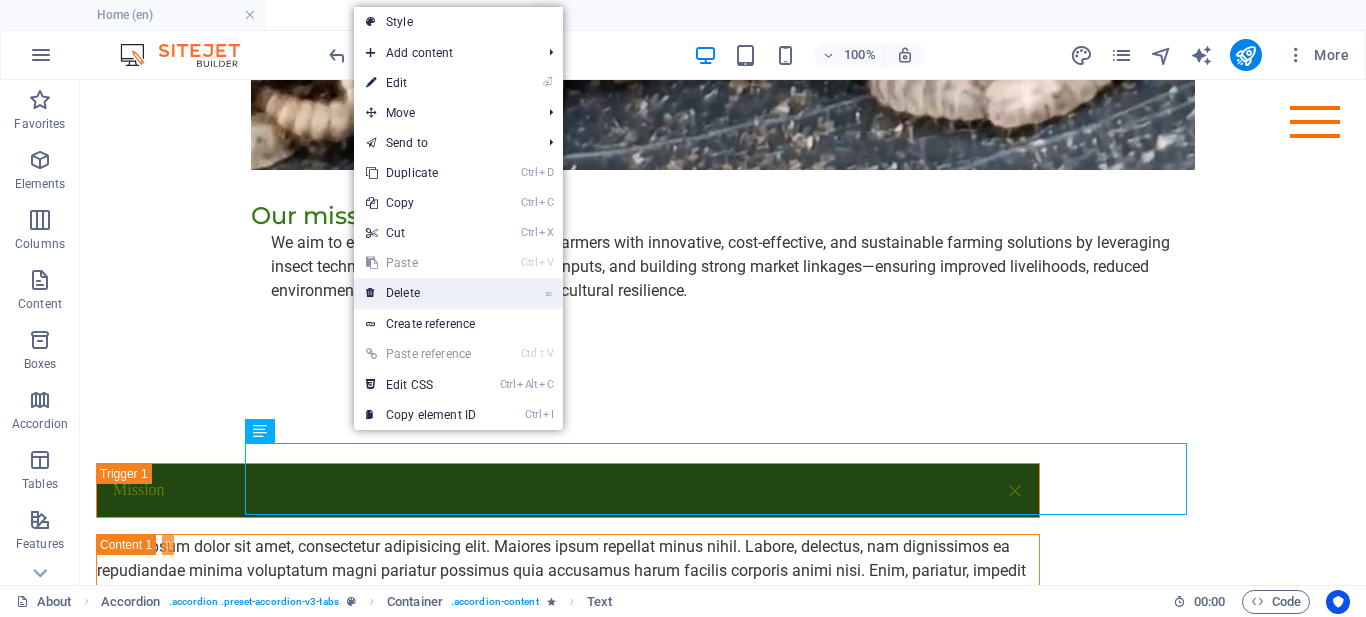 click on "⌦  Delete" at bounding box center [421, 293] 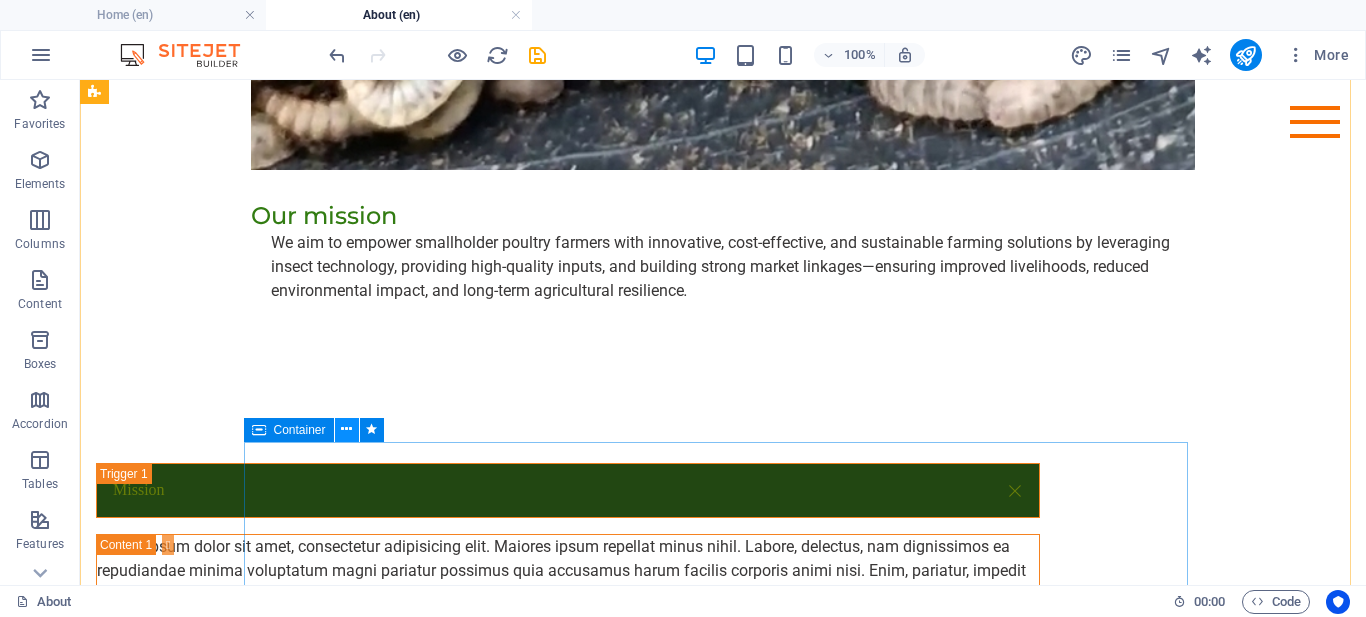 click at bounding box center [346, 429] 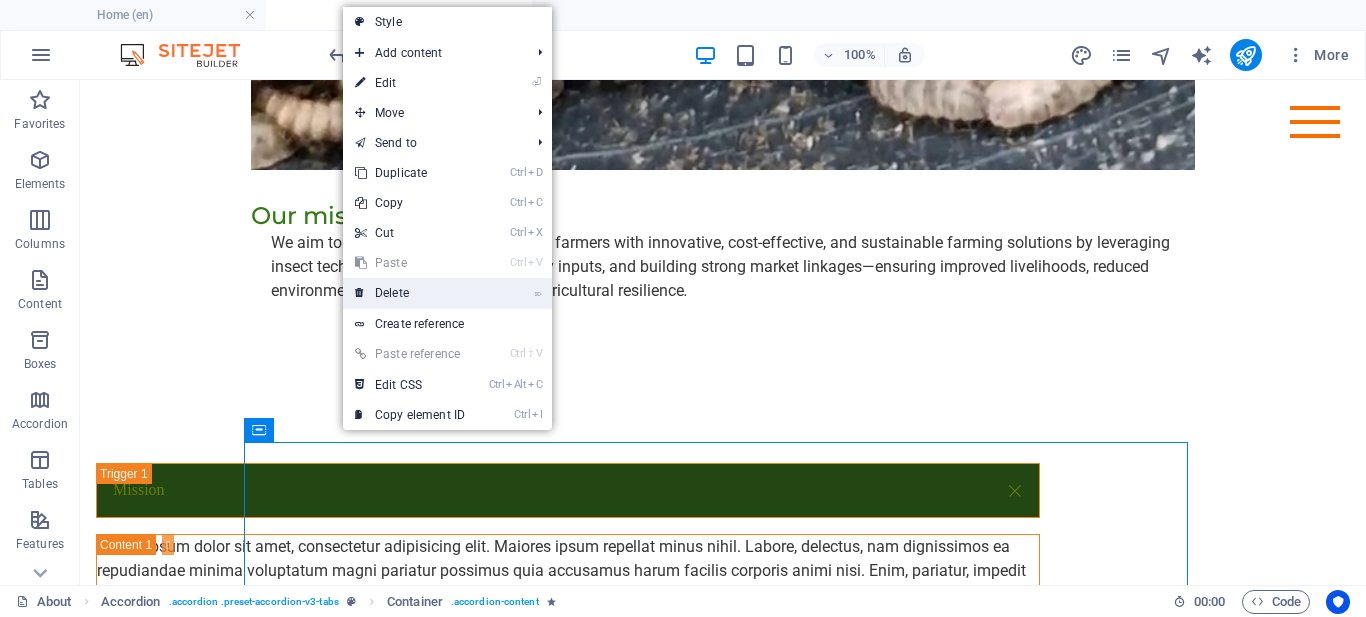 click on "⌦  Delete" at bounding box center (410, 293) 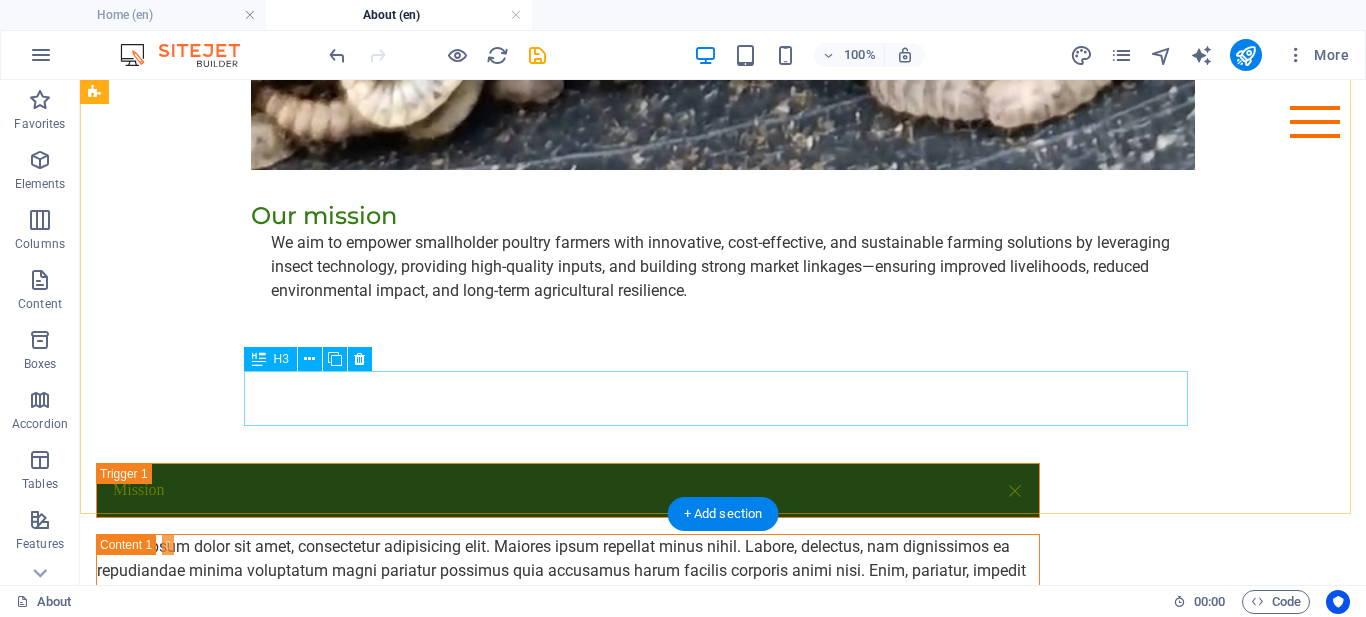 click on "Headline" at bounding box center [568, 973] 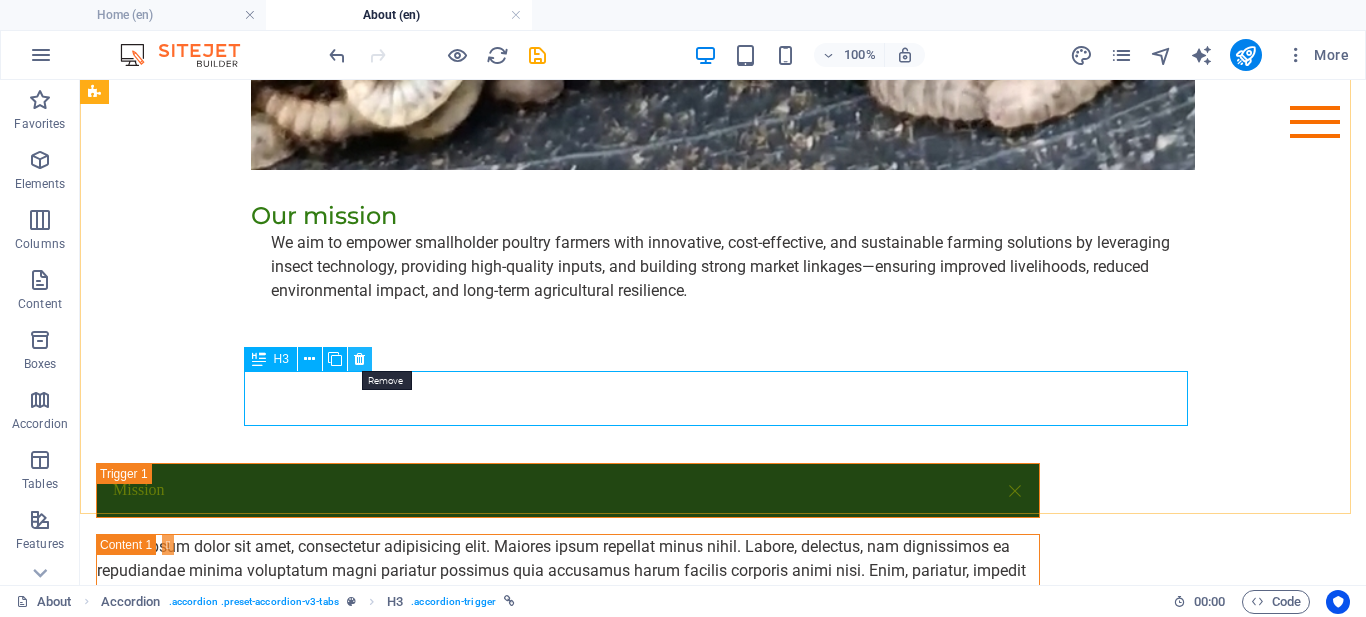 click at bounding box center [359, 359] 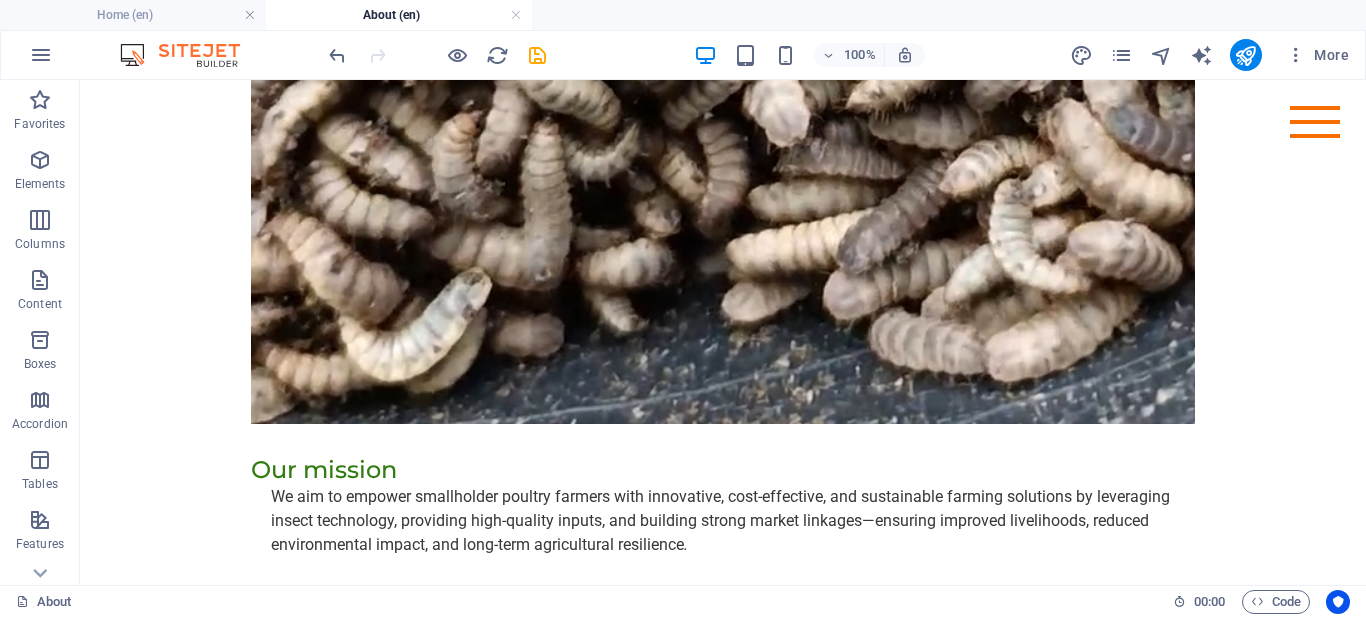 scroll, scrollTop: 2347, scrollLeft: 0, axis: vertical 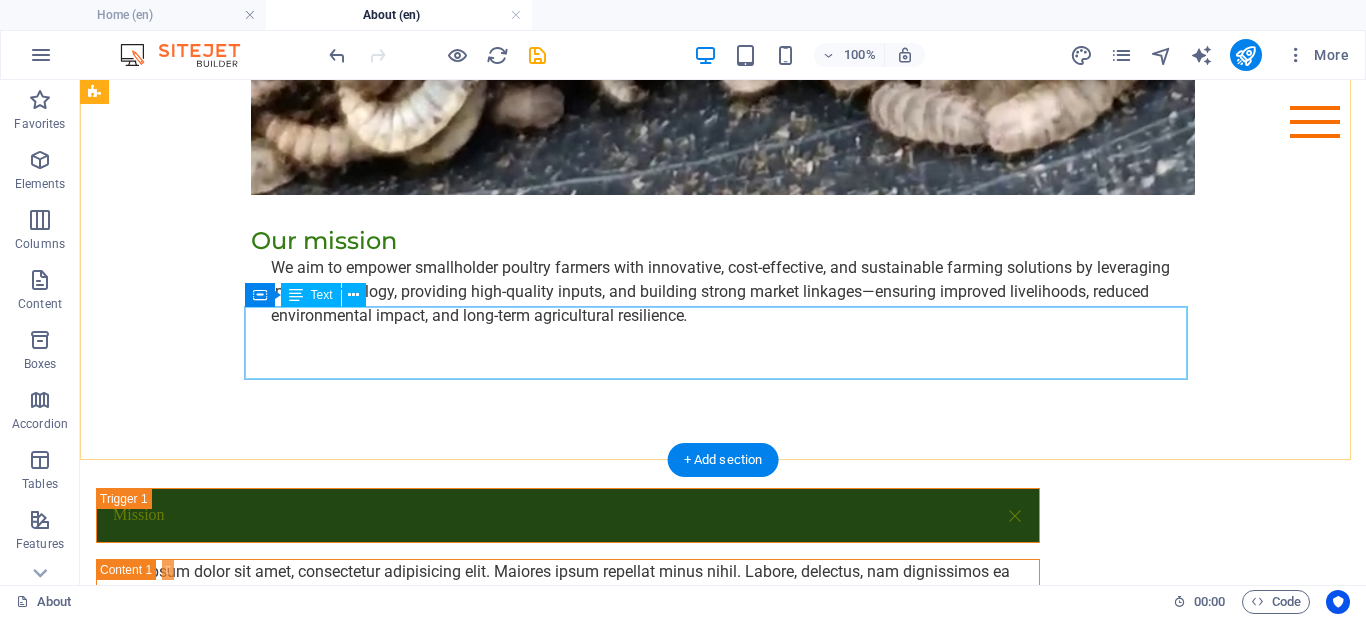 click on "Lorem ipsum dolor sit amet, consectetur adipisicing elit. Maiores ipsum repellat minus nihil. Labore, delectus, nam dignissimos ea repudiandae minima voluptatum magni pariatur possimus quia accusamus harum facilis corporis animi nisi. Enim, pariatur, impedit quia repellat harum ipsam laboriosam voluptas dicta illum nisi obcaecati reprehenderit quis placeat recusandae tenetur aperiam." at bounding box center (568, 910) 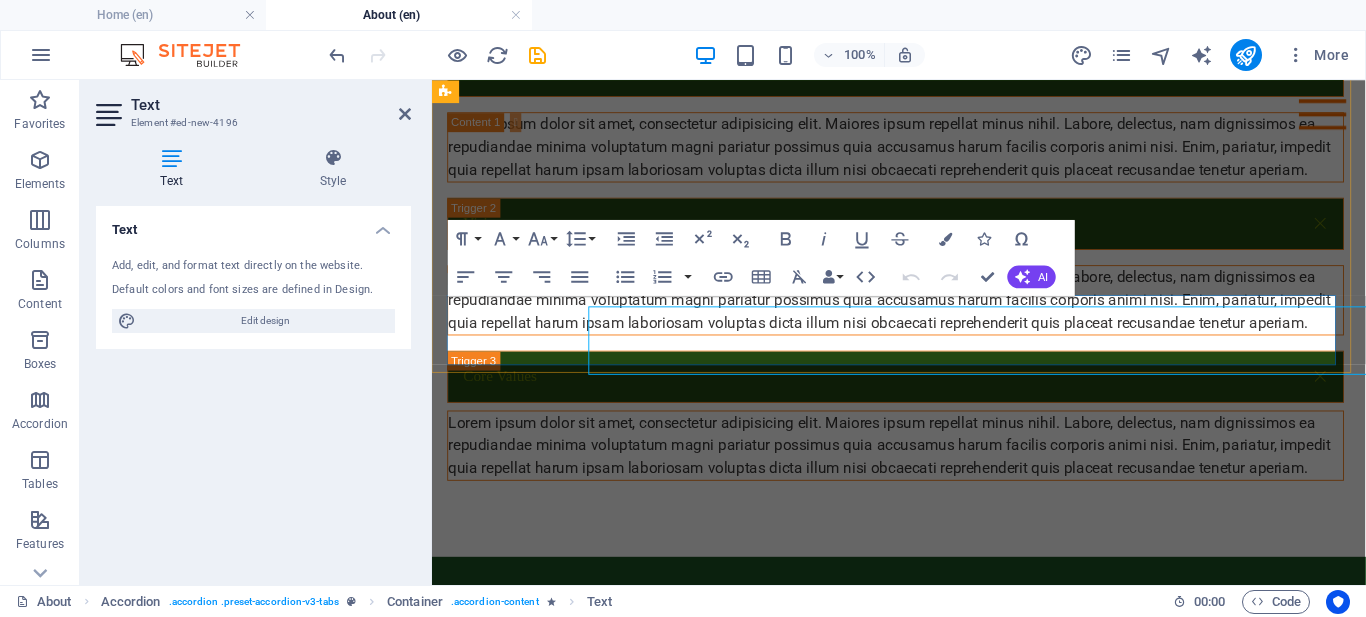 scroll, scrollTop: 2591, scrollLeft: 0, axis: vertical 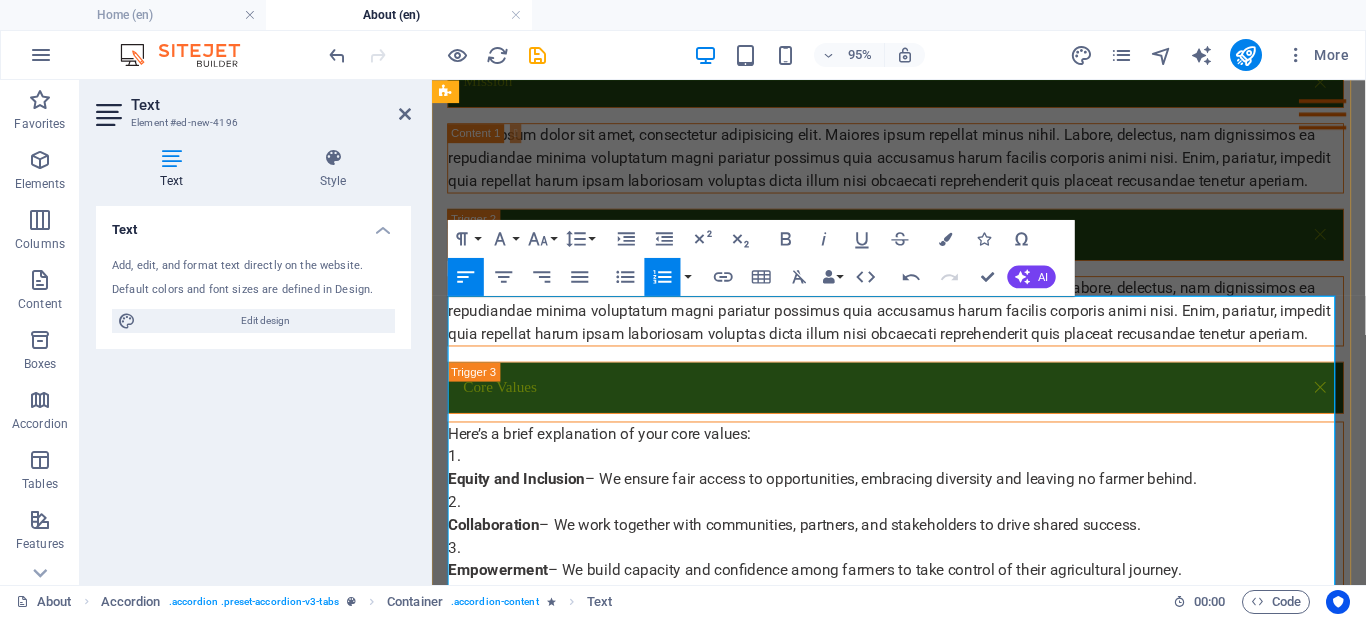 click on "Equity and Inclusion  – We ensure fair access to opportunities, embracing diversity and leaving no farmer behind." at bounding box center (920, 488) 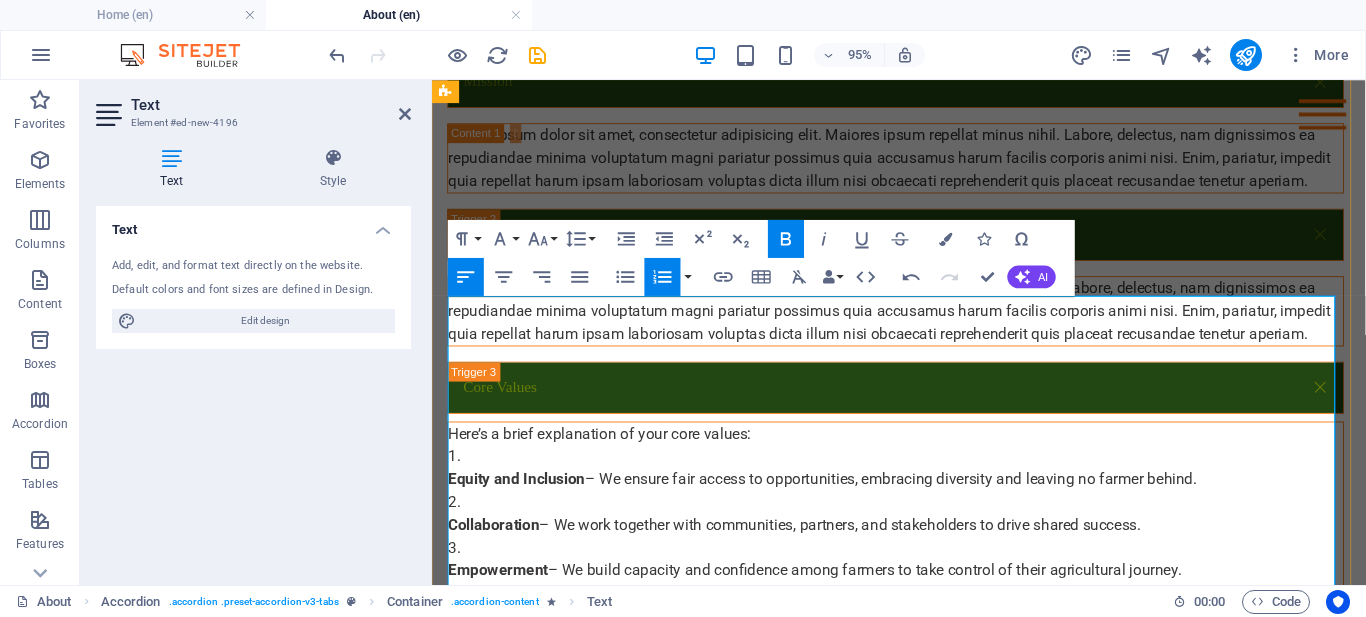 click on "Here’s a brief explanation of your core values:" at bounding box center (920, 452) 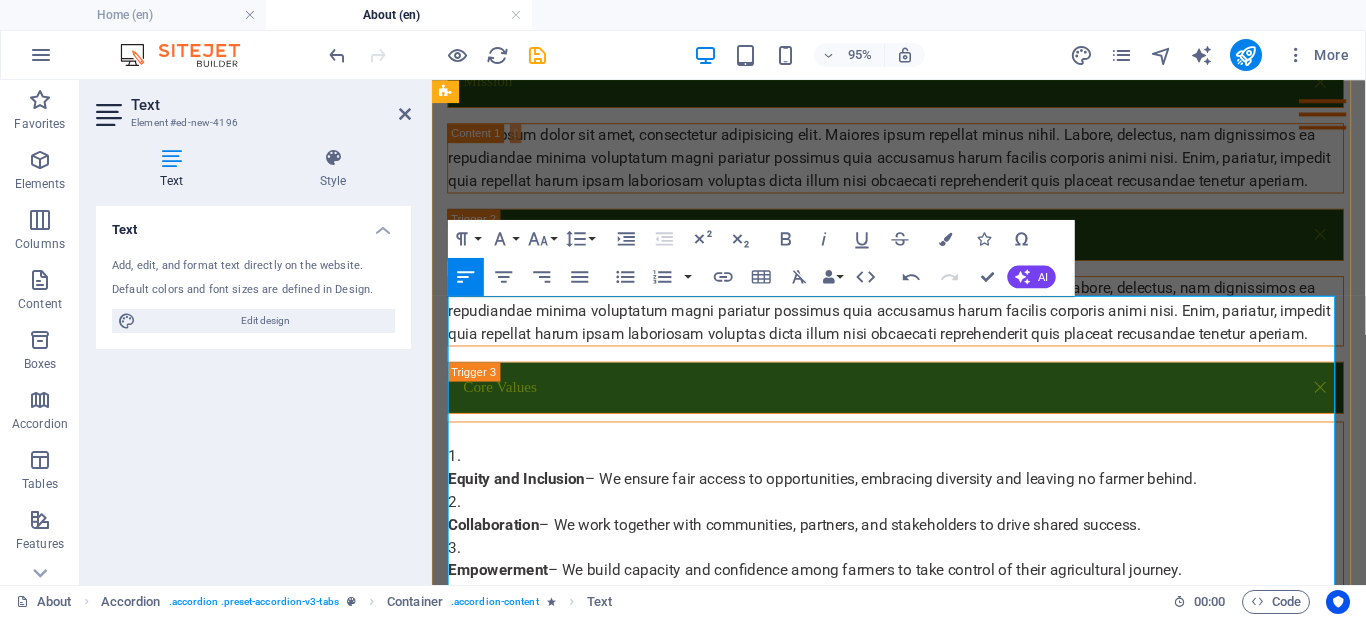 click on "Equity and Inclusion  – We ensure fair access to opportunities, embracing diversity and leaving no farmer behind." at bounding box center (920, 488) 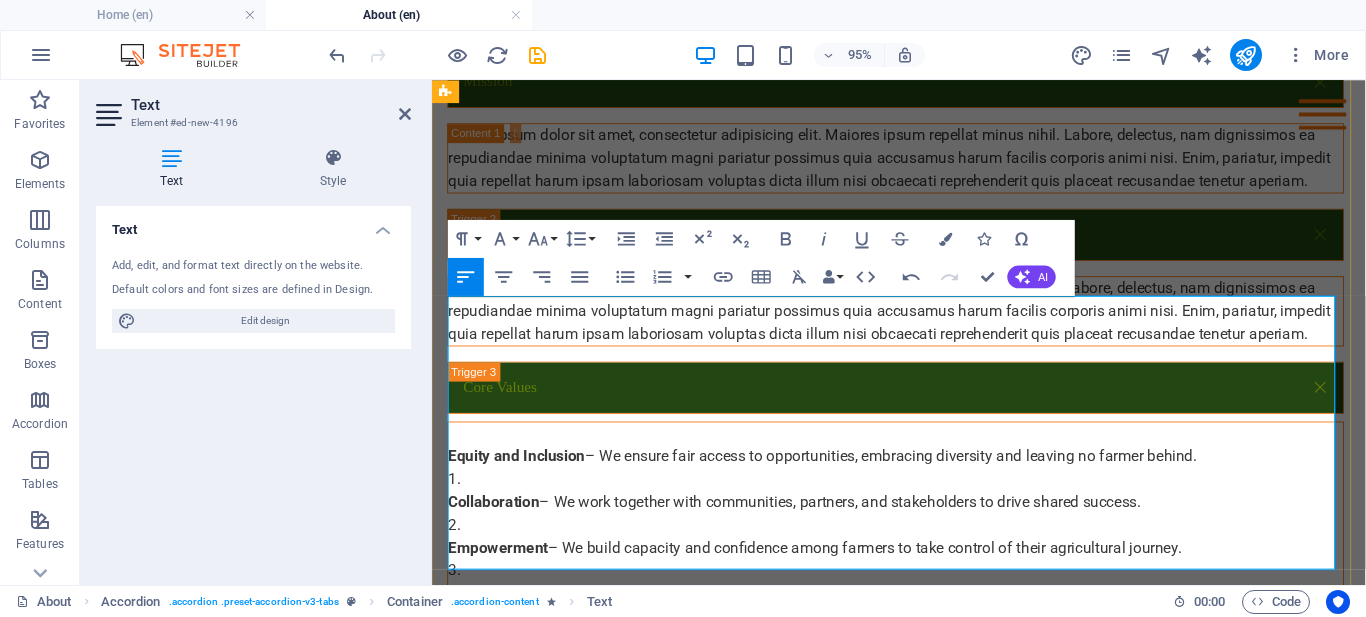 type 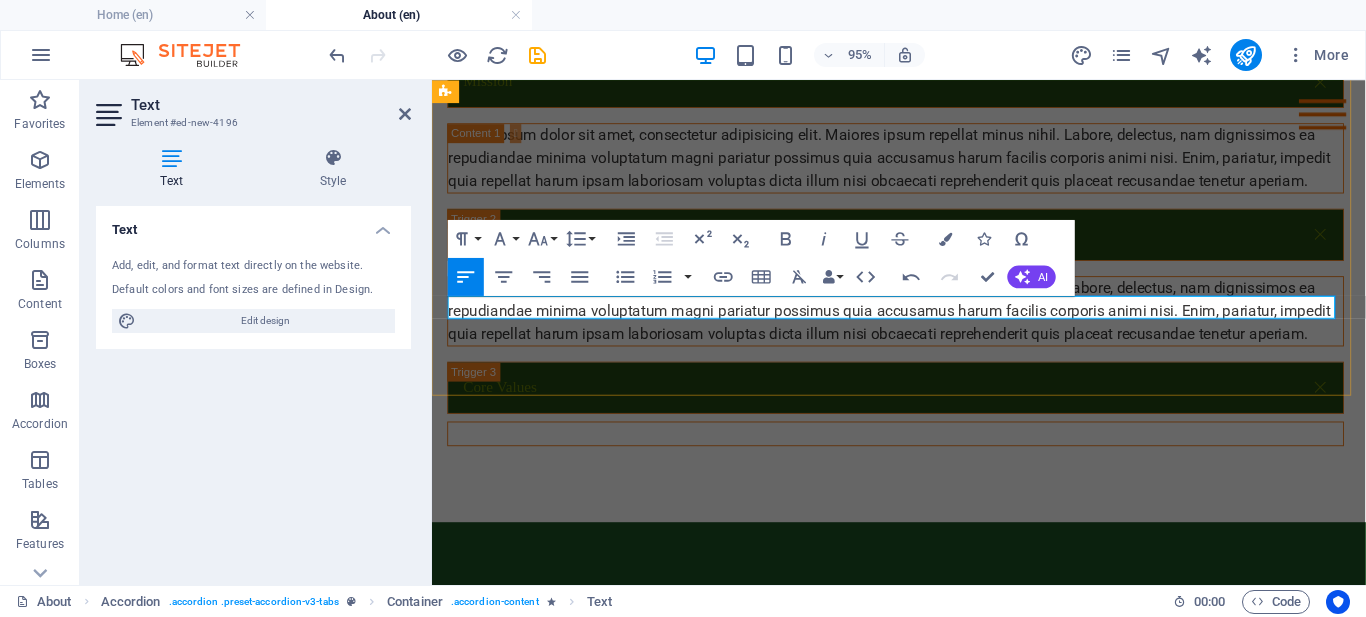 click at bounding box center (920, 452) 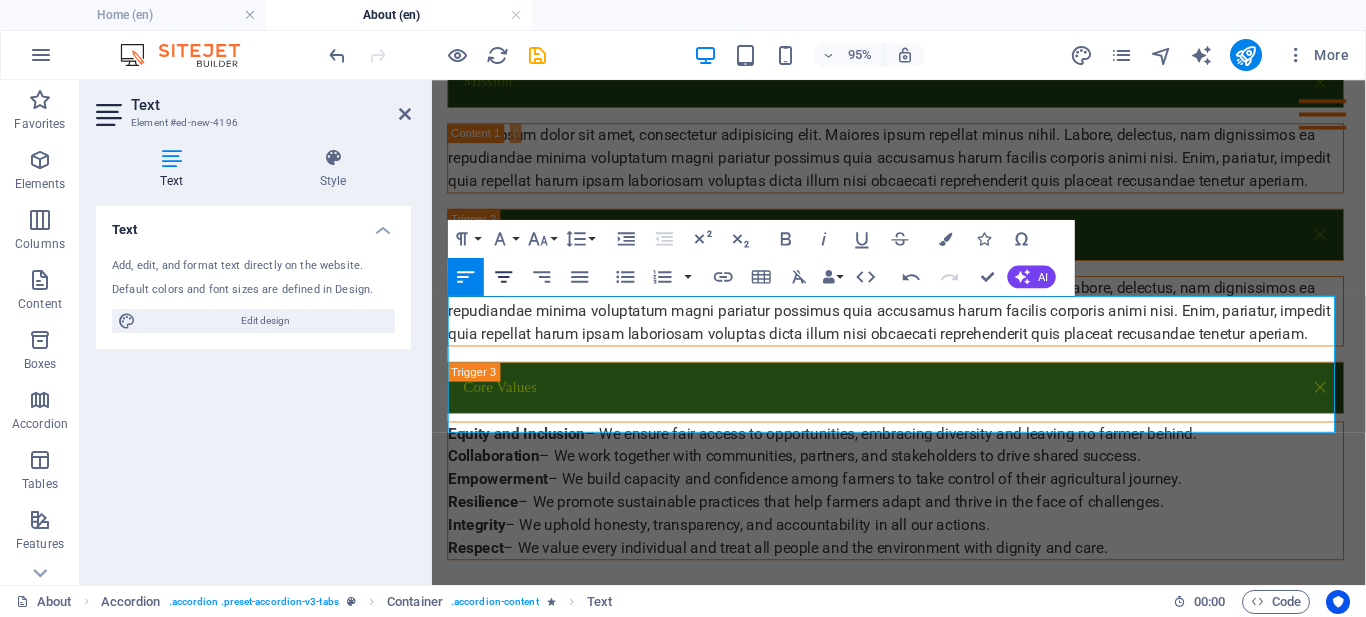 click 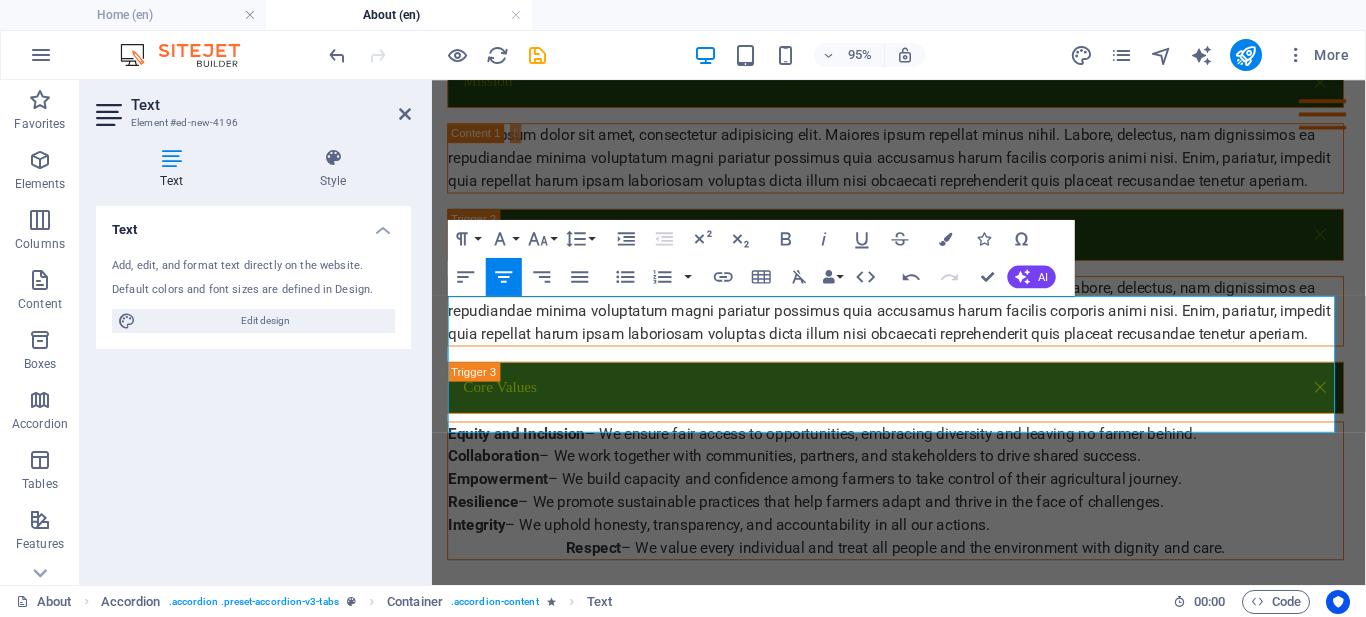 click 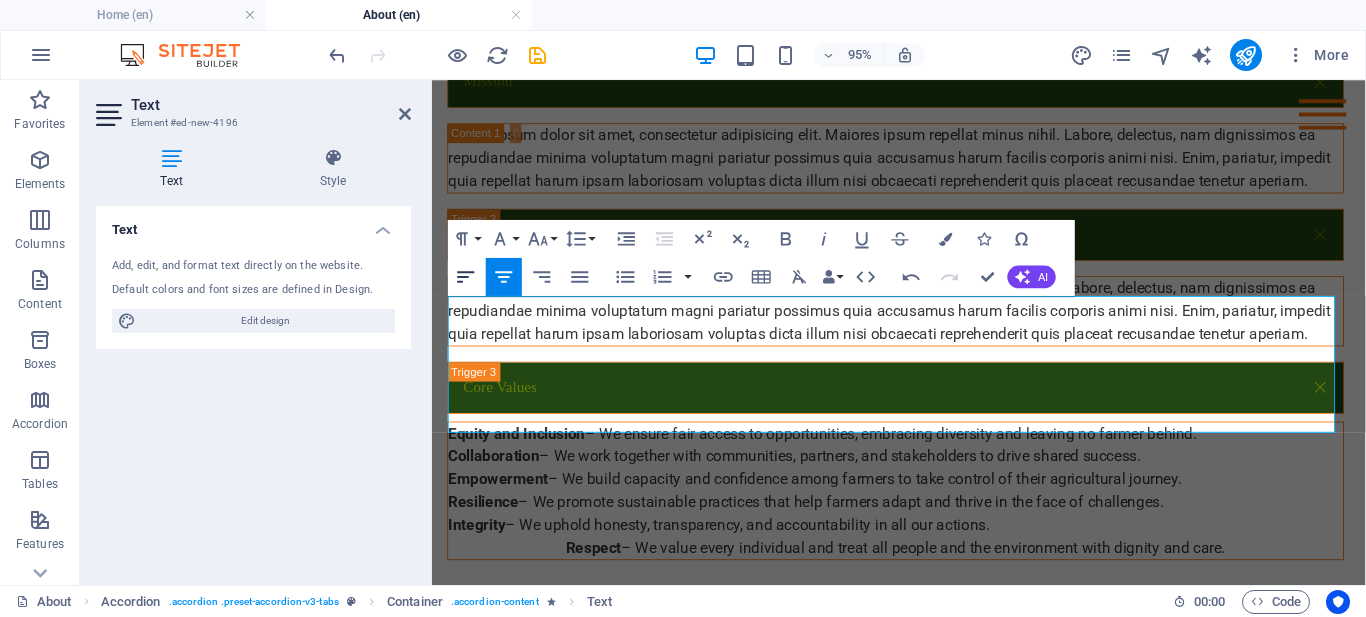 click 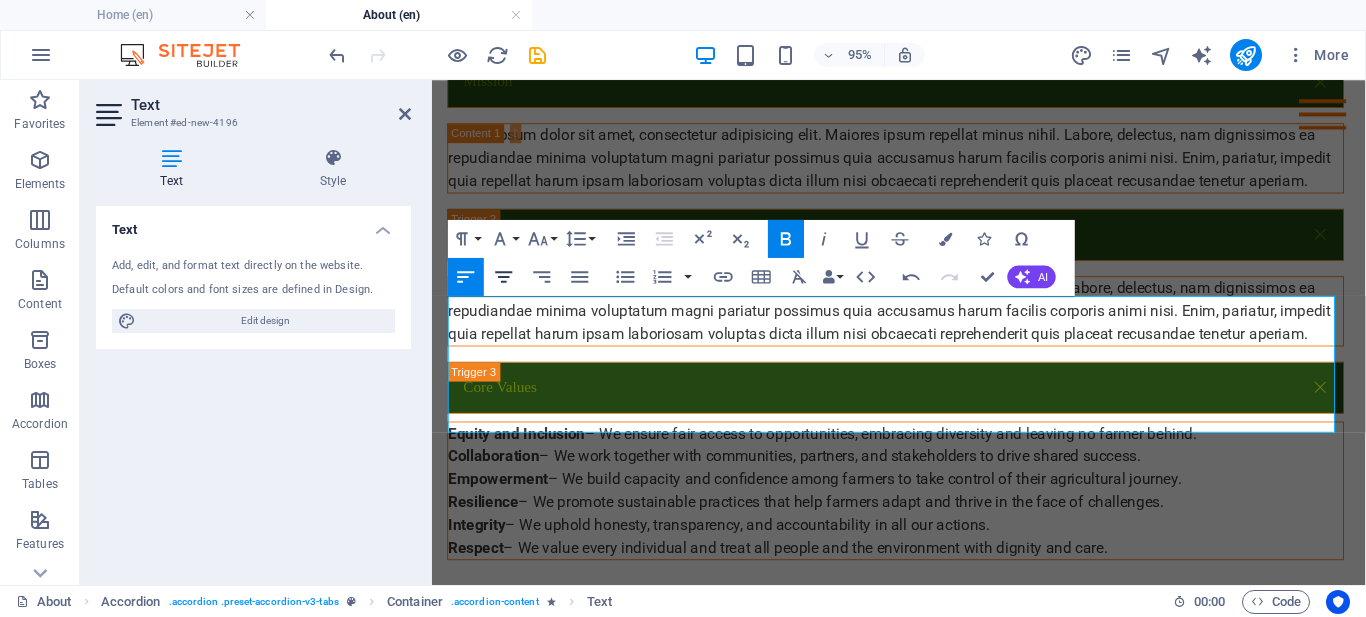 click 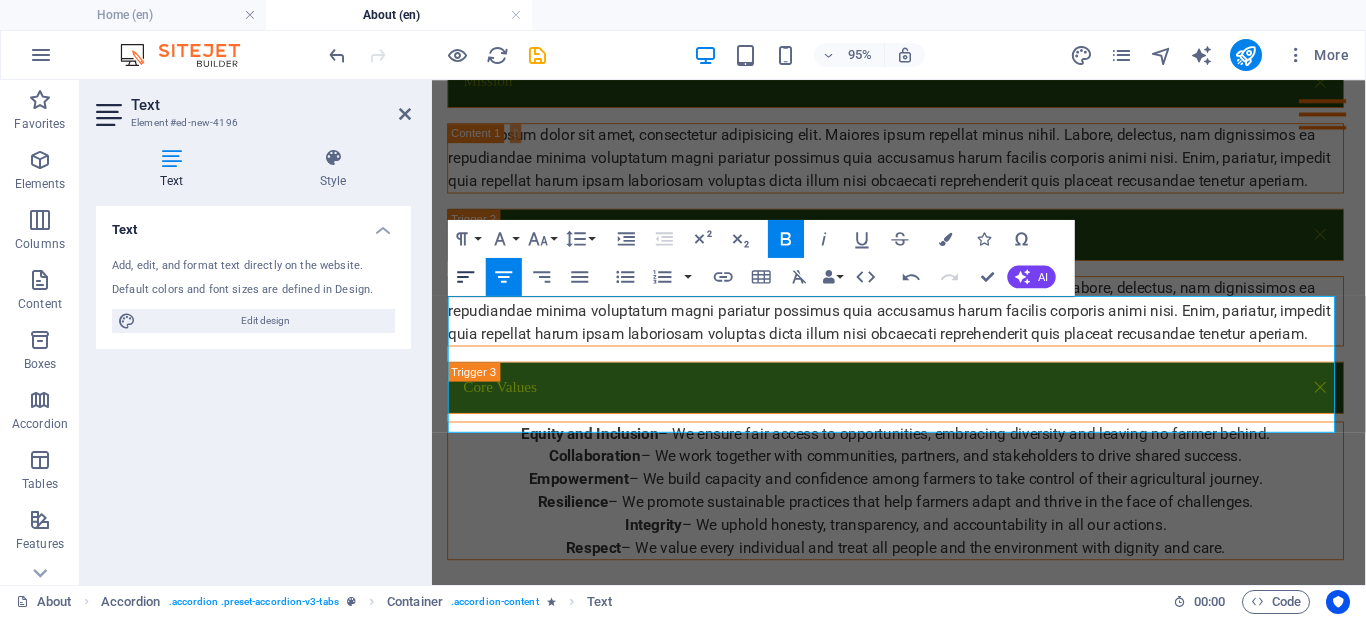 click 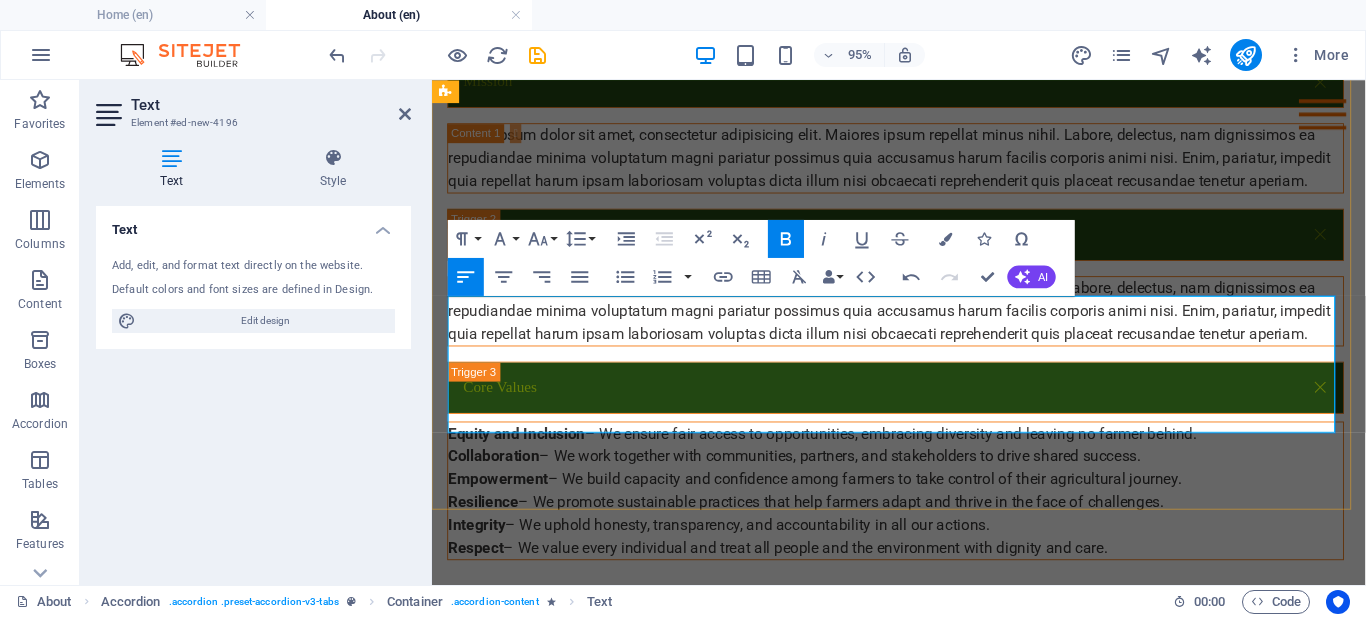 click on "Empowerment  – We build capacity and confidence among farmers to take control of their agricultural journey." at bounding box center (920, 500) 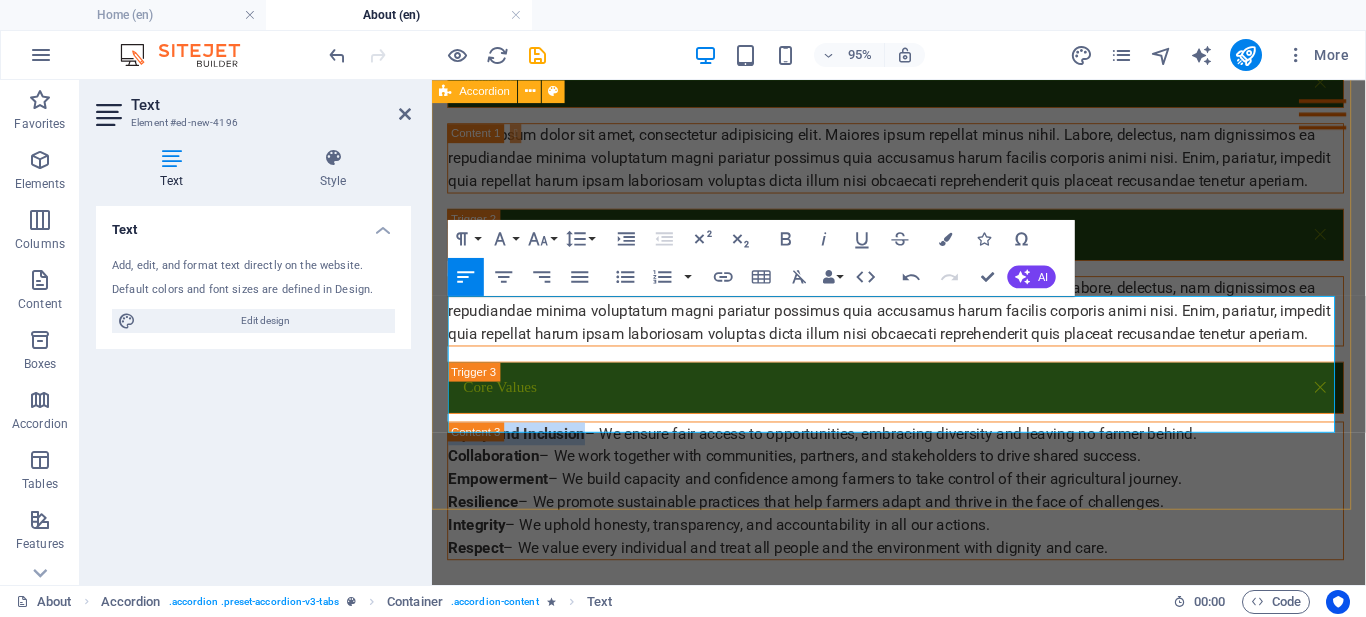drag, startPoint x: 589, startPoint y: 322, endPoint x: 443, endPoint y: 326, distance: 146.05478 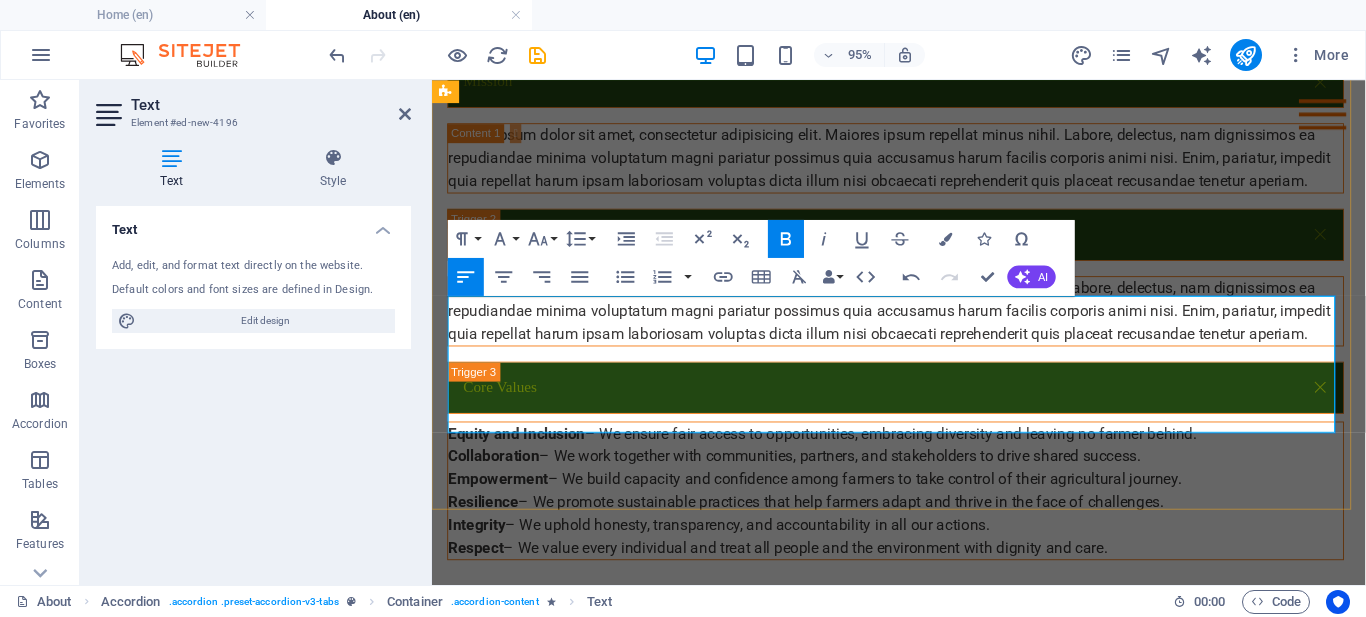 click on "Empowerment  – We build capacity and confidence among farmers to take control of their agricultural journey." at bounding box center (920, 500) 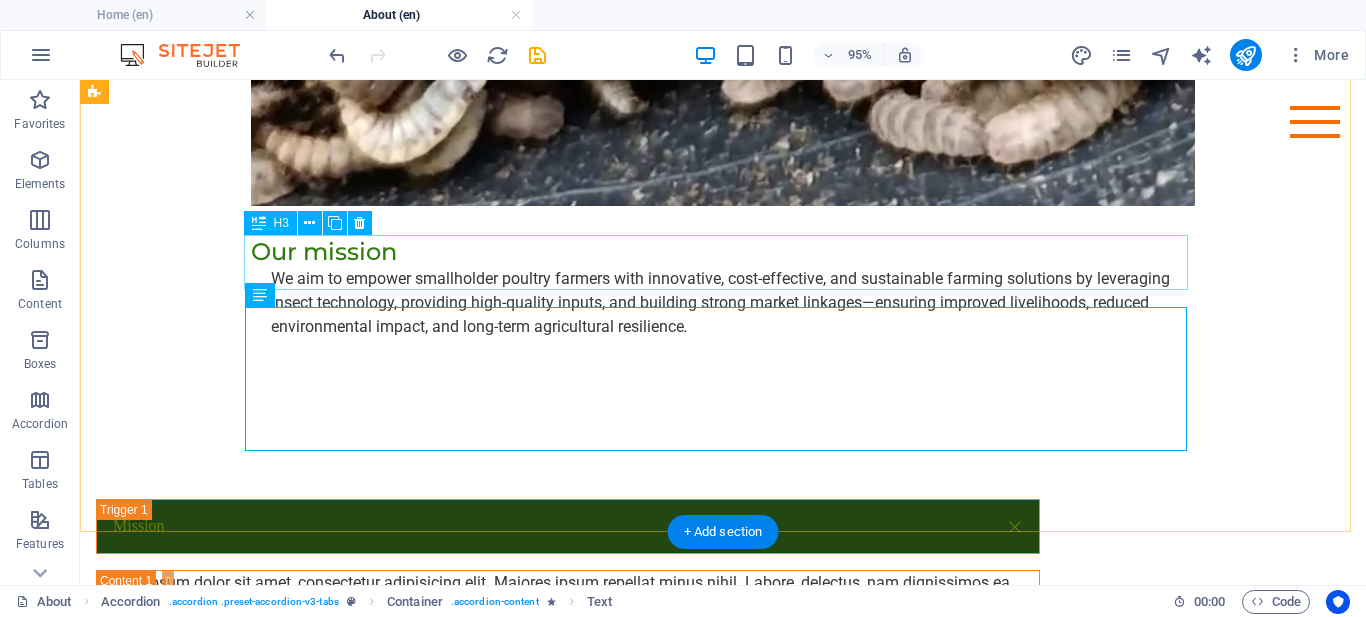 scroll, scrollTop: 2602, scrollLeft: 0, axis: vertical 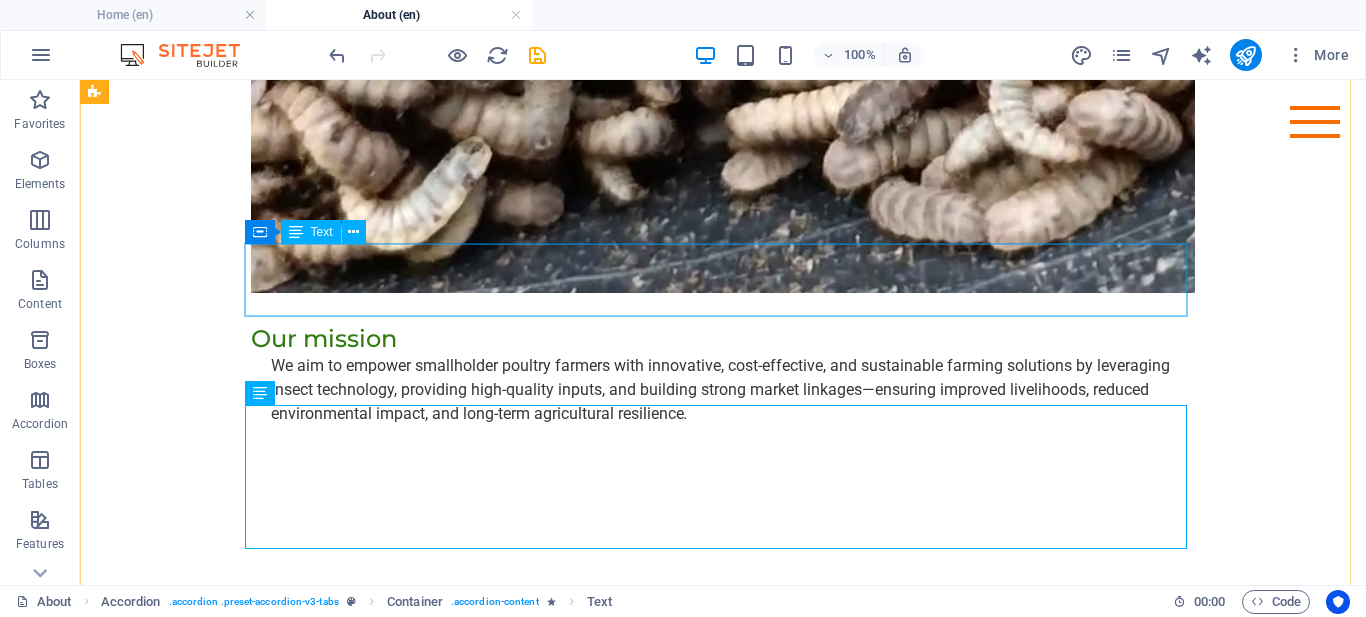 click on "Lorem ipsum dolor sit amet, consectetur adipisicing elit. Maiores ipsum repellat minus nihil. Labore, delectus, nam dignissimos ea repudiandae minima voluptatum magni pariatur possimus quia accusamus harum facilis corporis animi nisi. Enim, pariatur, impedit quia repellat harum ipsam laboriosam voluptas dicta illum nisi obcaecati reprehenderit quis placeat recusandae tenetur aperiam." at bounding box center [568, 855] 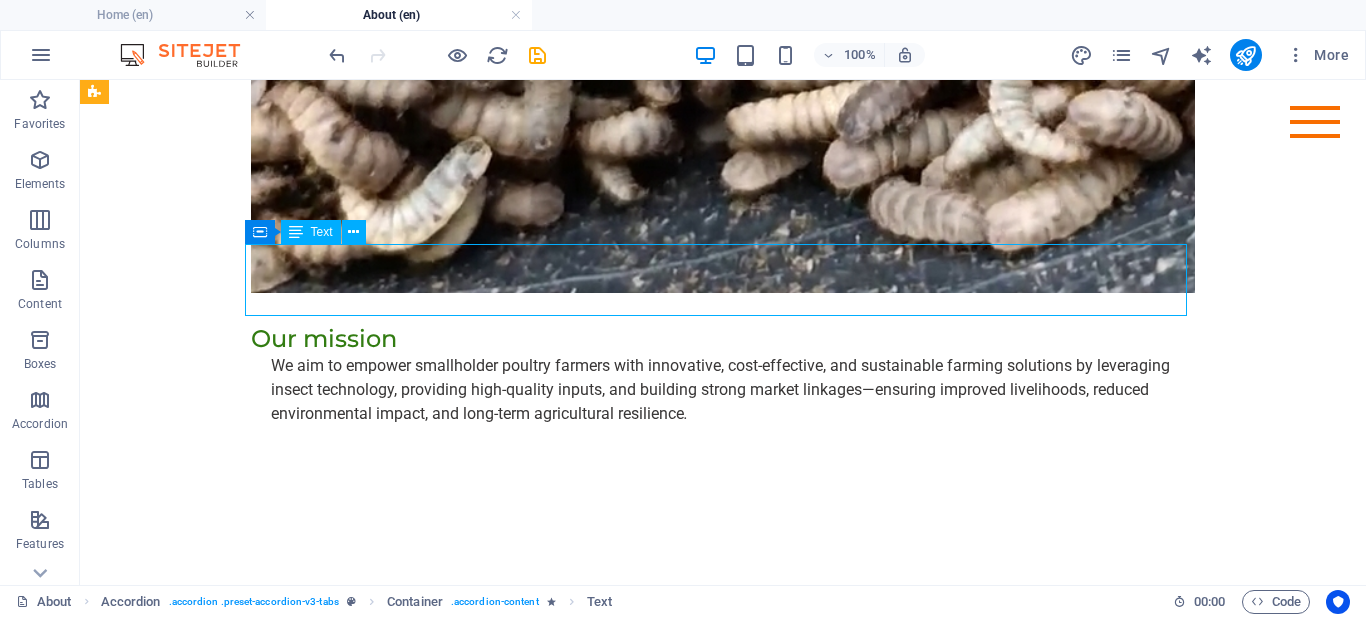 click on "Lorem ipsum dolor sit amet, consectetur adipisicing elit. Maiores ipsum repellat minus nihil. Labore, delectus, nam dignissimos ea repudiandae minima voluptatum magni pariatur possimus quia accusamus harum facilis corporis animi nisi. Enim, pariatur, impedit quia repellat harum ipsam laboriosam voluptas dicta illum nisi obcaecati reprehenderit quis placeat recusandae tenetur aperiam." at bounding box center [568, 855] 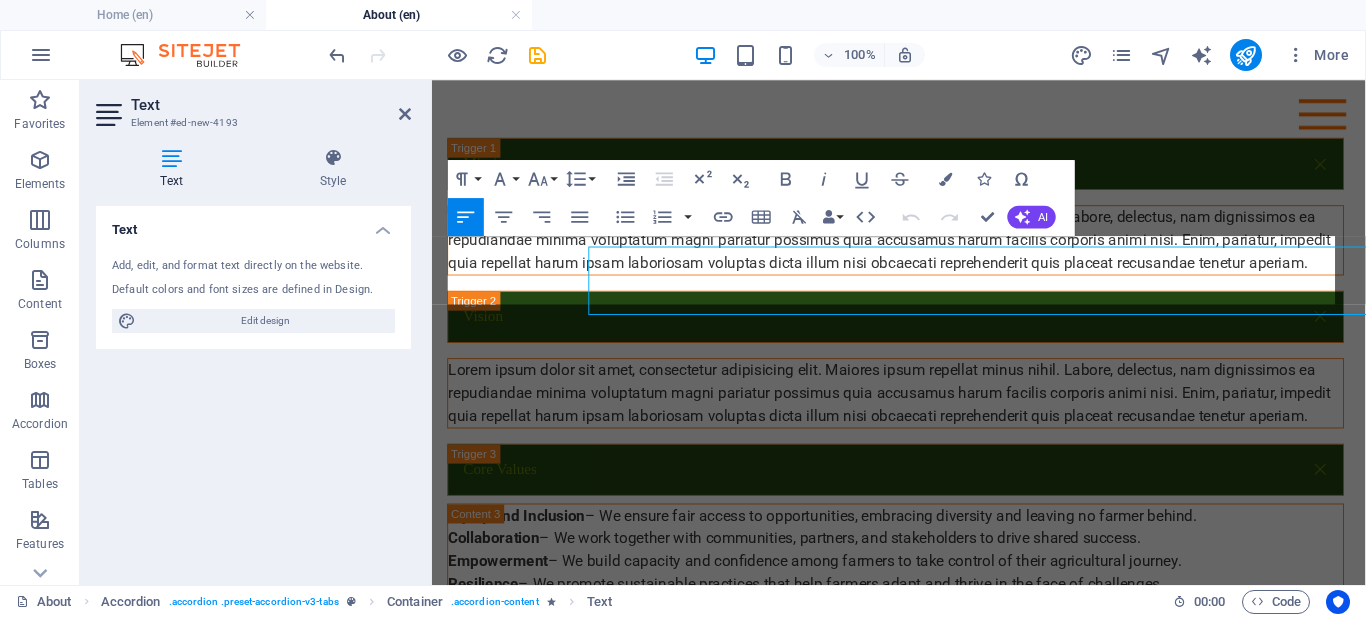 scroll, scrollTop: 2493, scrollLeft: 0, axis: vertical 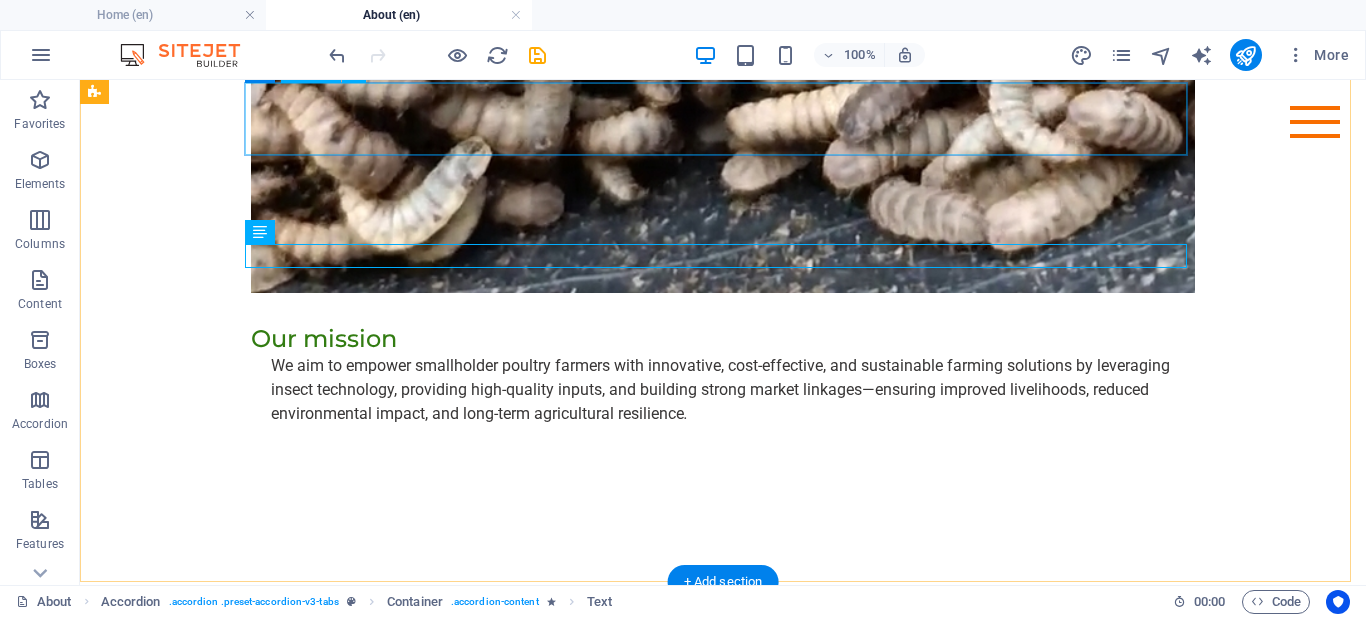 click on "Lorem ipsum dolor sit amet, consectetur adipisicing elit. Maiores ipsum repellat minus nihil. Labore, delectus, nam dignissimos ea repudiandae minima voluptatum magni pariatur possimus quia accusamus harum facilis corporis animi nisi. Enim, pariatur, impedit quia repellat harum ipsam laboriosam voluptas dicta illum nisi obcaecati reprehenderit quis placeat recusandae tenetur aperiam." at bounding box center [568, 694] 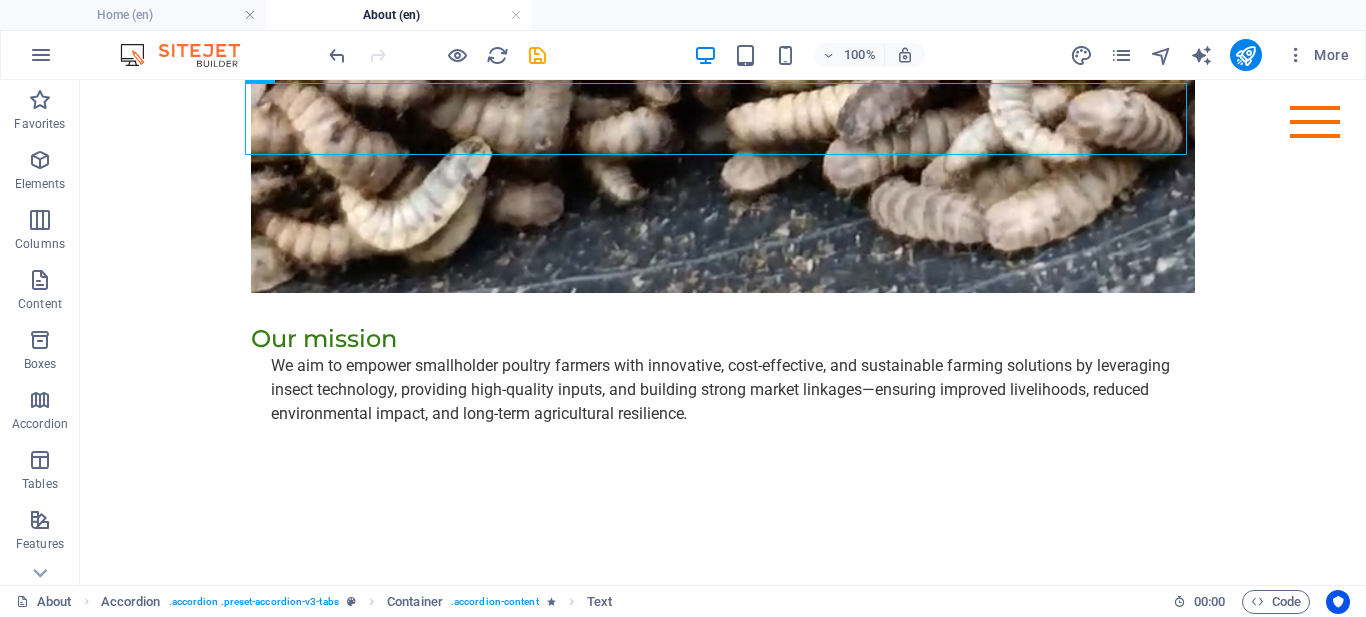 scroll, scrollTop: 2436, scrollLeft: 0, axis: vertical 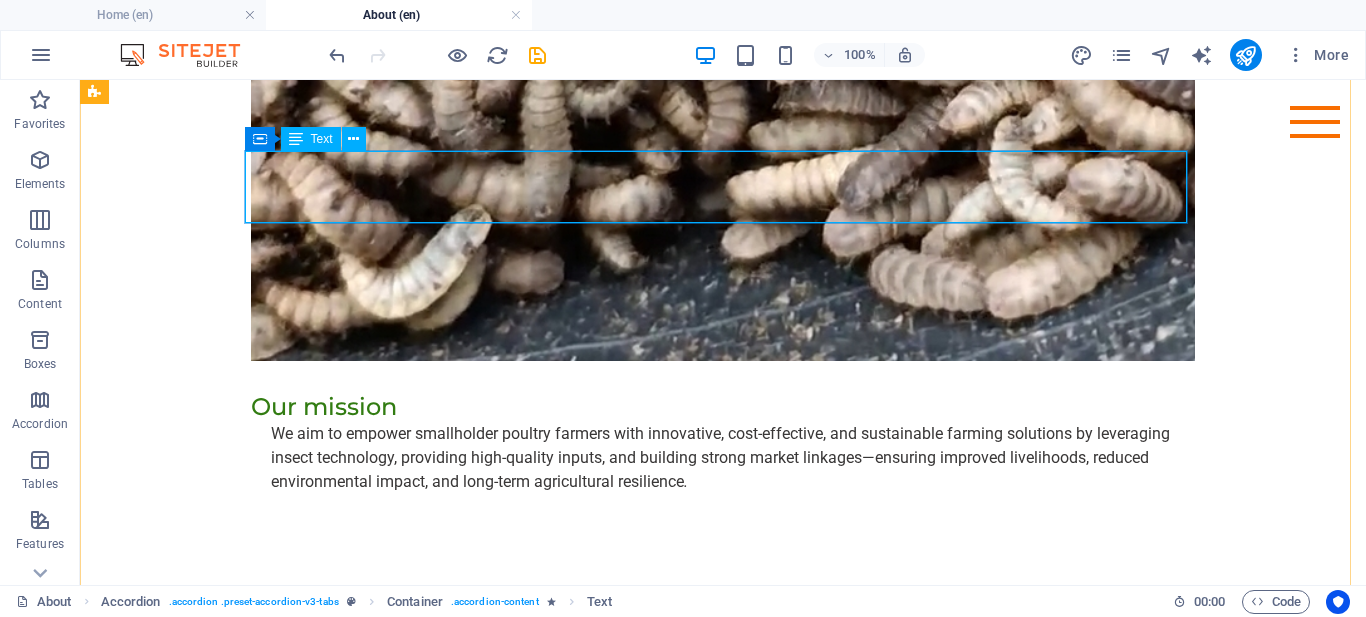 click on "Lorem ipsum dolor sit amet, consectetur adipisicing elit. Maiores ipsum repellat minus nihil. Labore, delectus, nam dignissimos ea repudiandae minima voluptatum magni pariatur possimus quia accusamus harum facilis corporis animi nisi. Enim, pariatur, impedit quia repellat harum ipsam laboriosam voluptas dicta illum nisi obcaecati reprehenderit quis placeat recusandae tenetur aperiam." at bounding box center [568, 762] 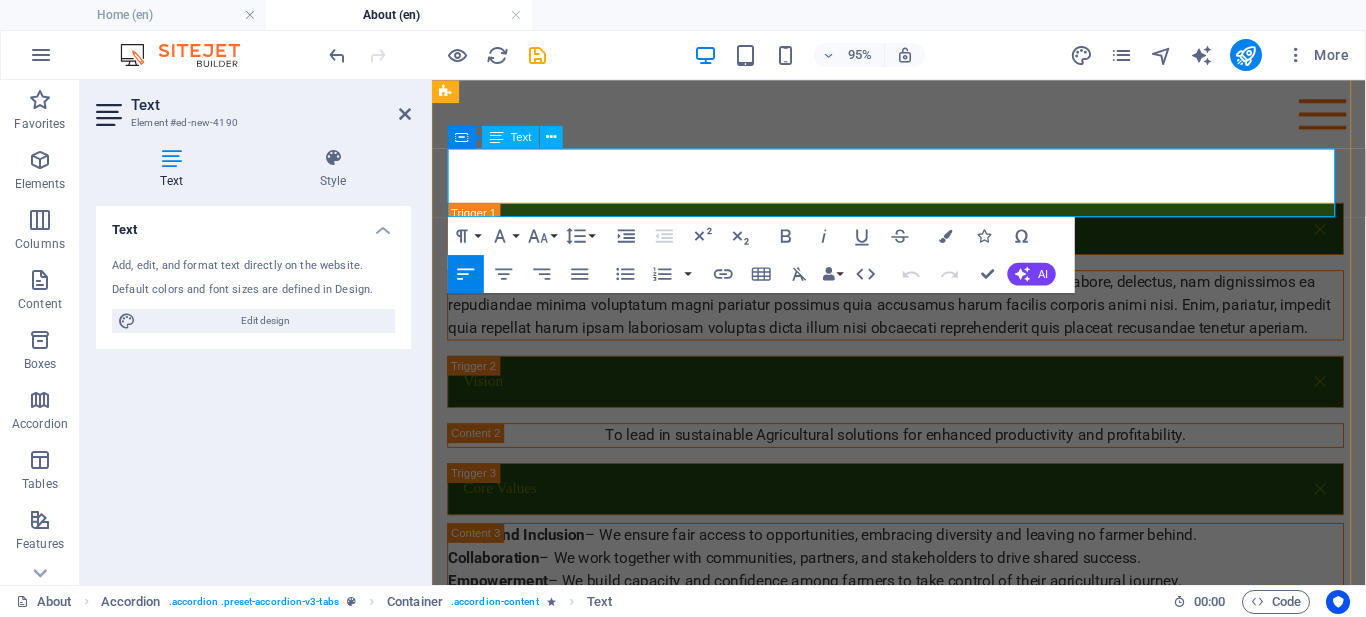 scroll, scrollTop: 2424, scrollLeft: 0, axis: vertical 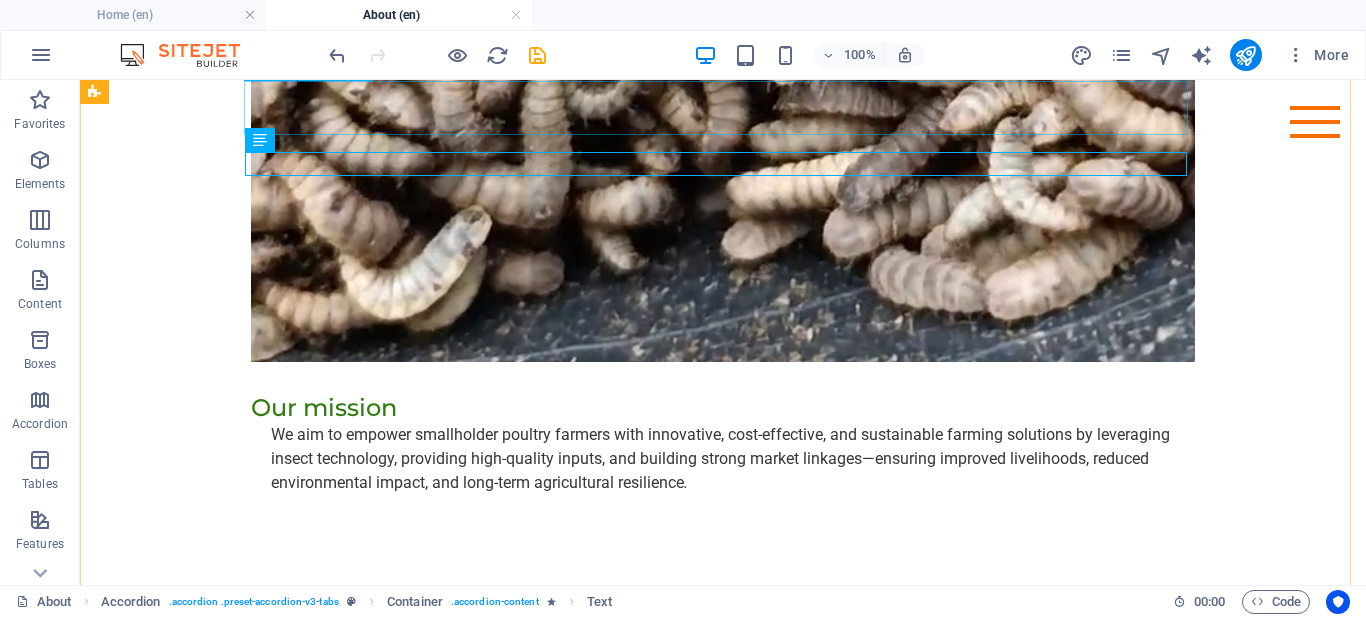click on "Mission" at bounding box center (568, 682) 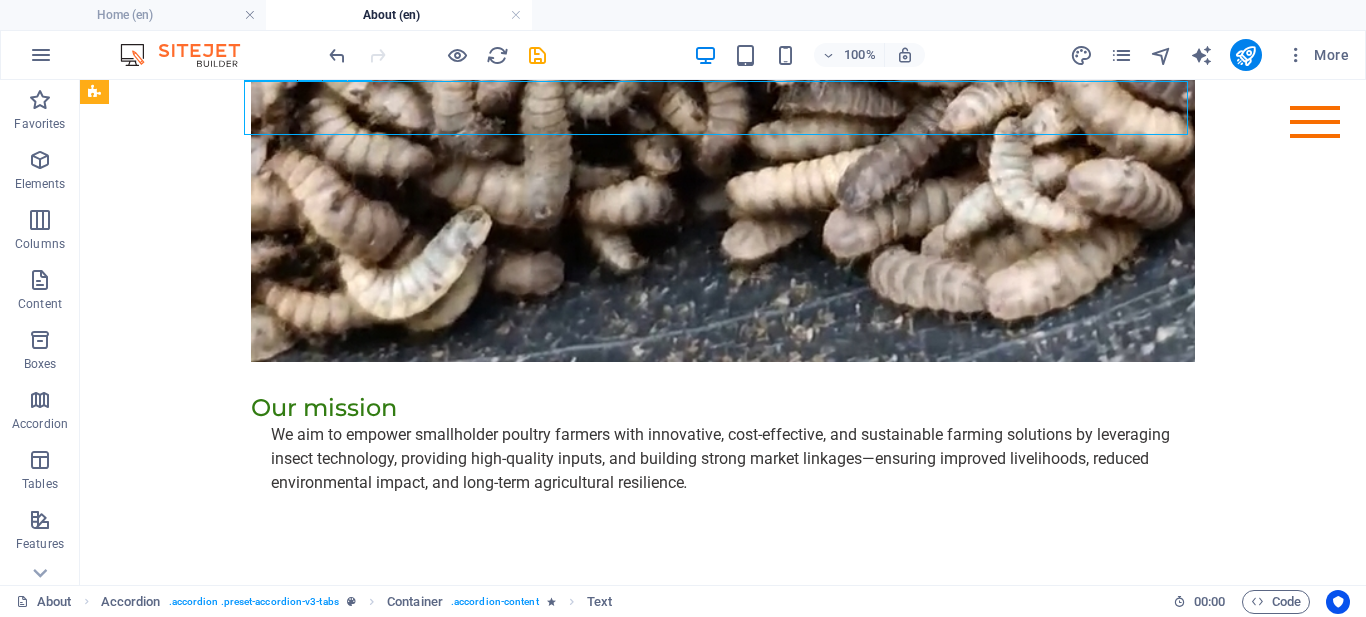 click on "Mission" at bounding box center (568, 682) 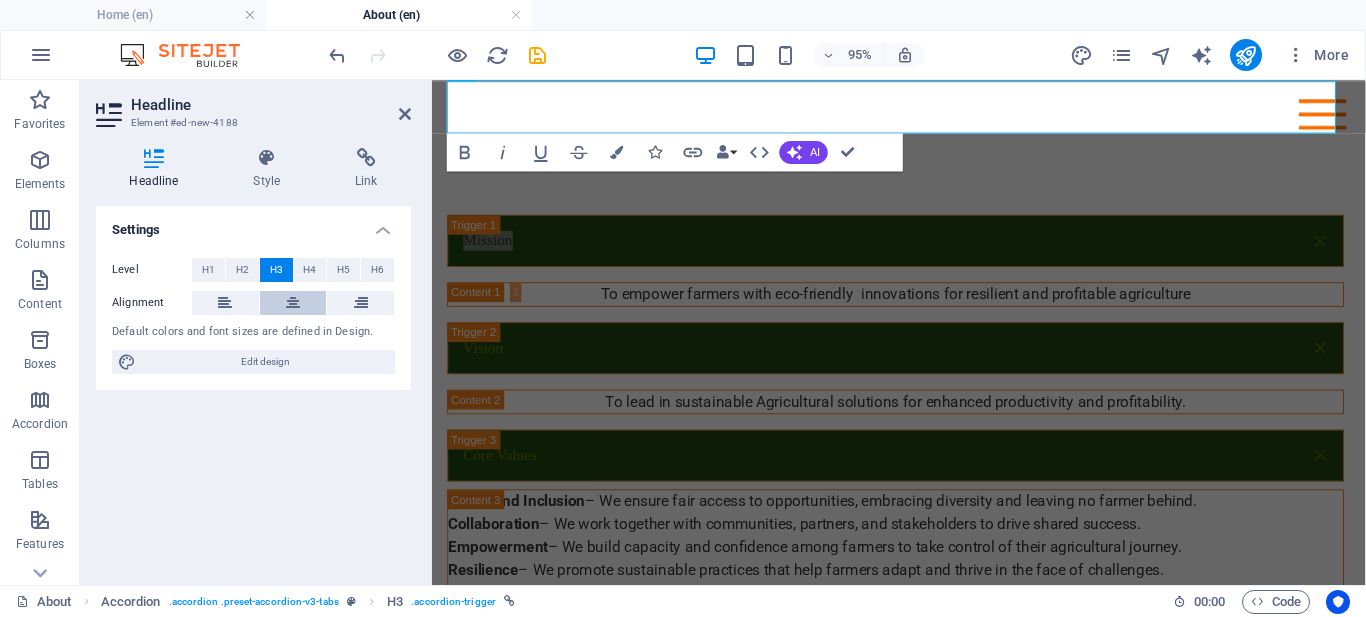 click at bounding box center (293, 303) 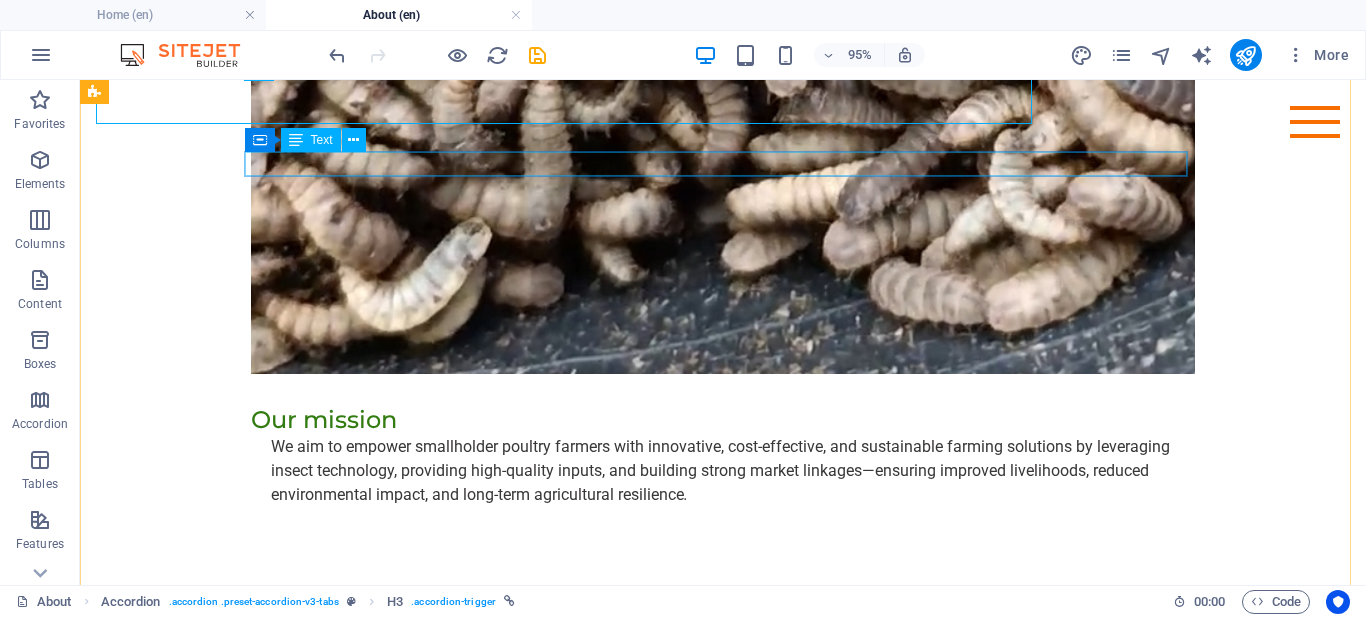 scroll, scrollTop: 2435, scrollLeft: 0, axis: vertical 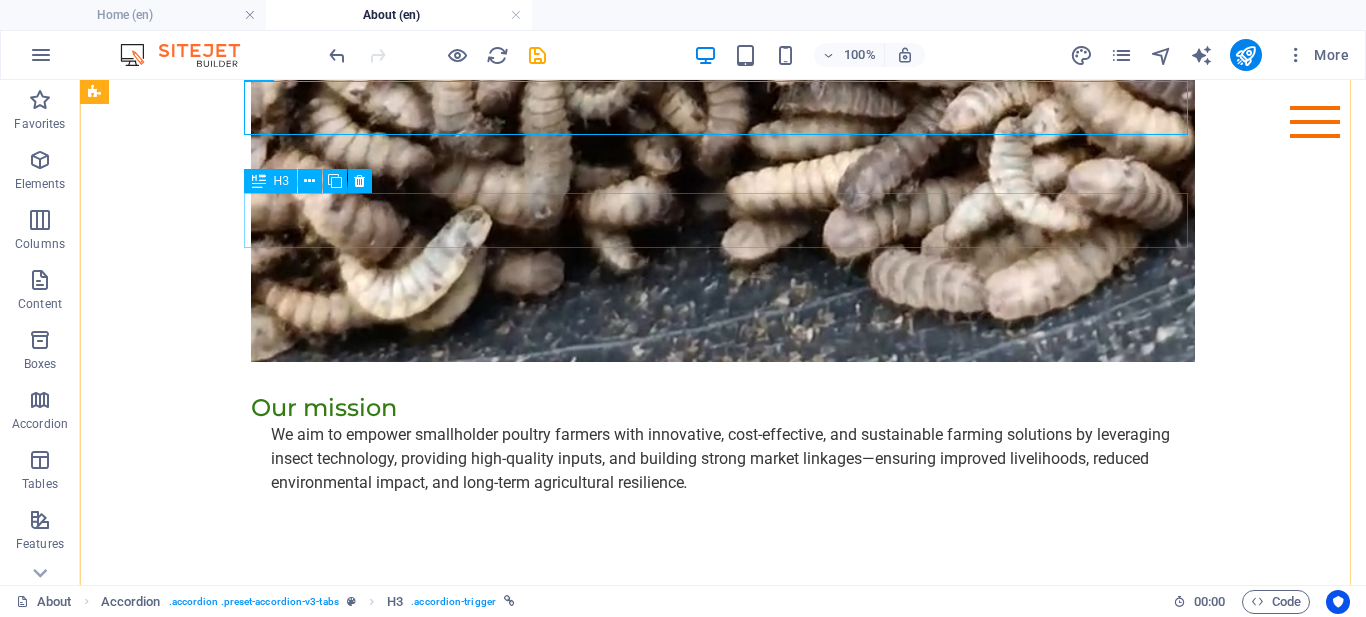 click on "Vision" at bounding box center [568, 795] 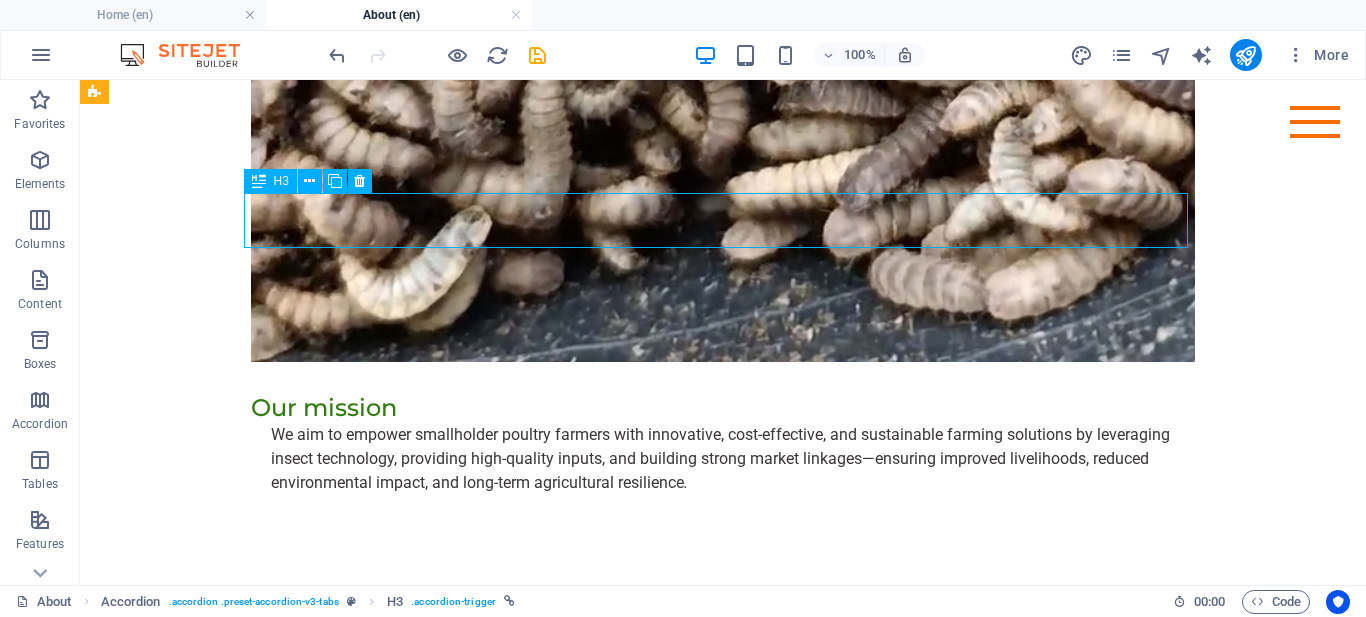 click on "Vision" at bounding box center (568, 795) 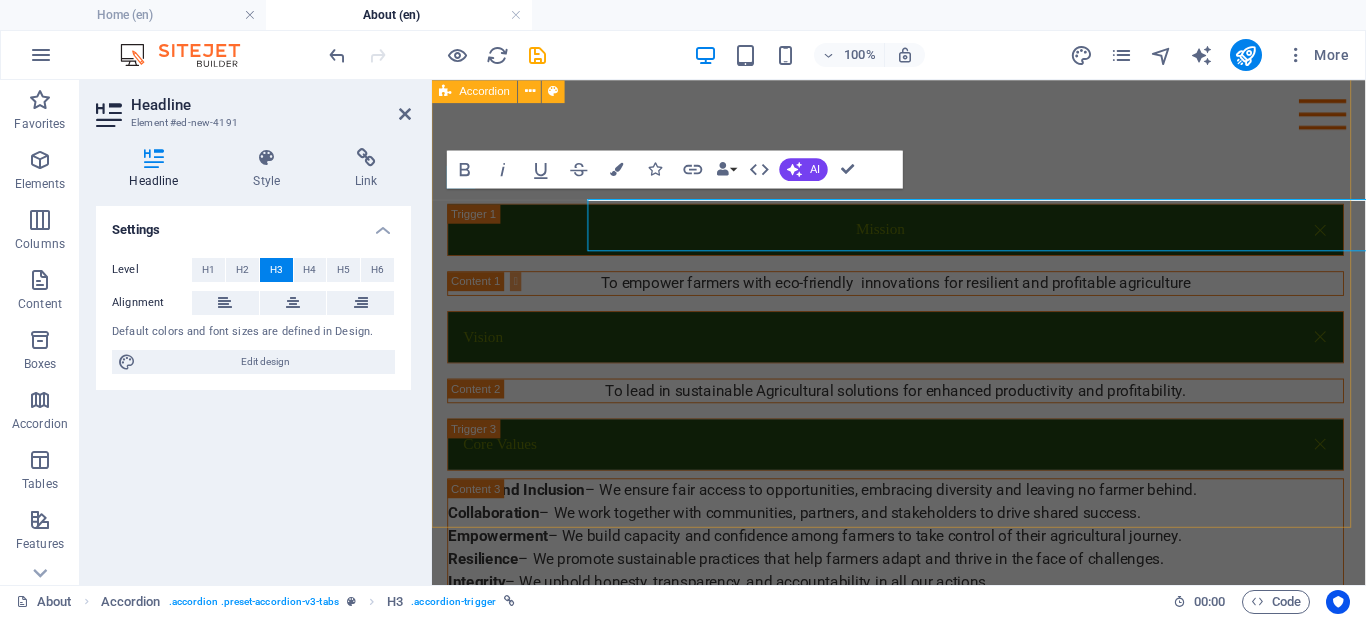 scroll, scrollTop: 2423, scrollLeft: 0, axis: vertical 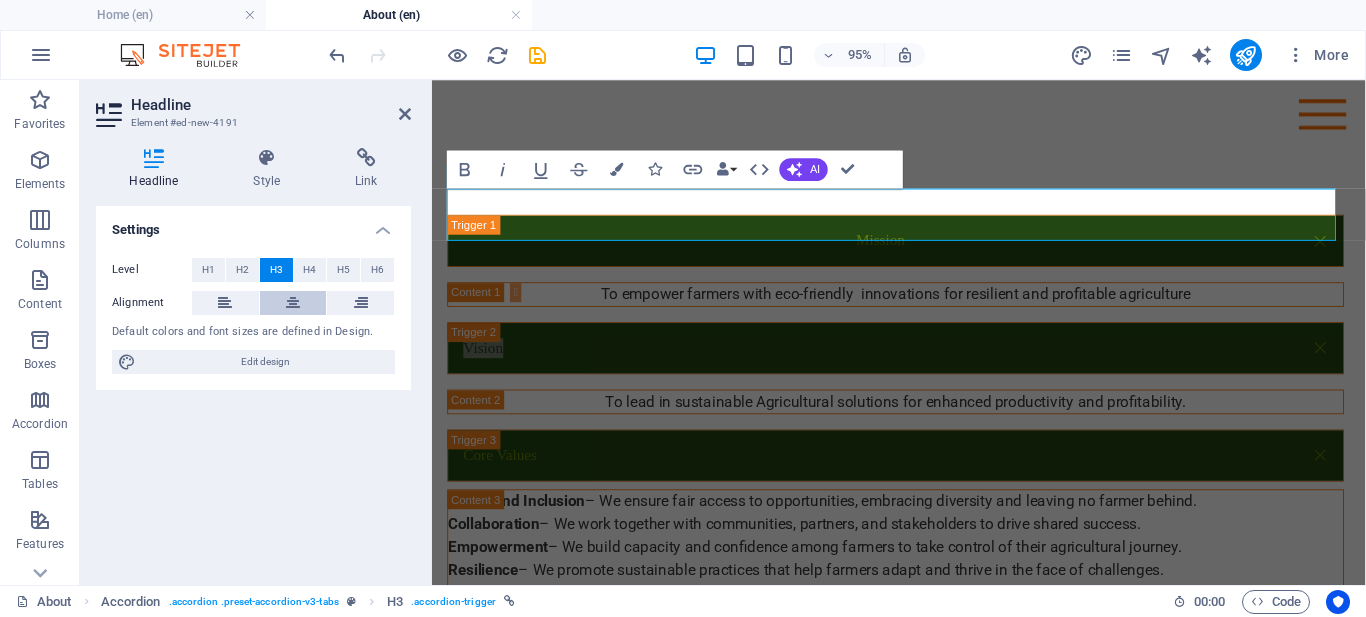 click at bounding box center (293, 303) 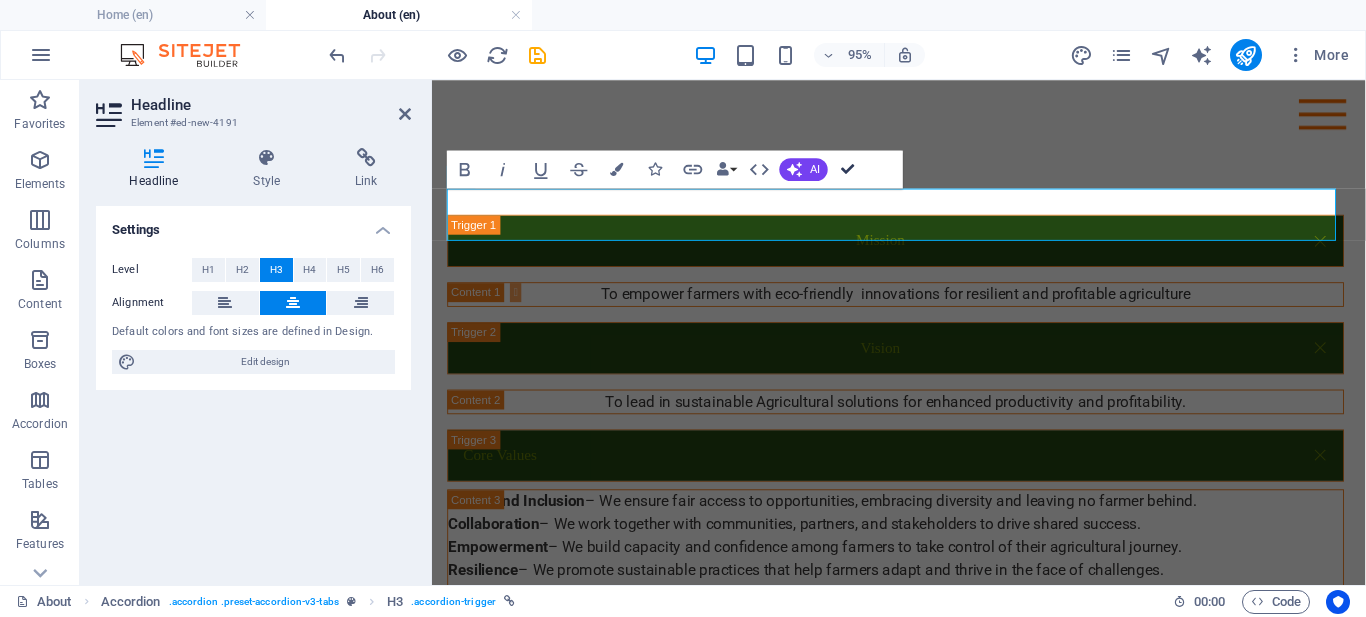 scroll, scrollTop: 2435, scrollLeft: 0, axis: vertical 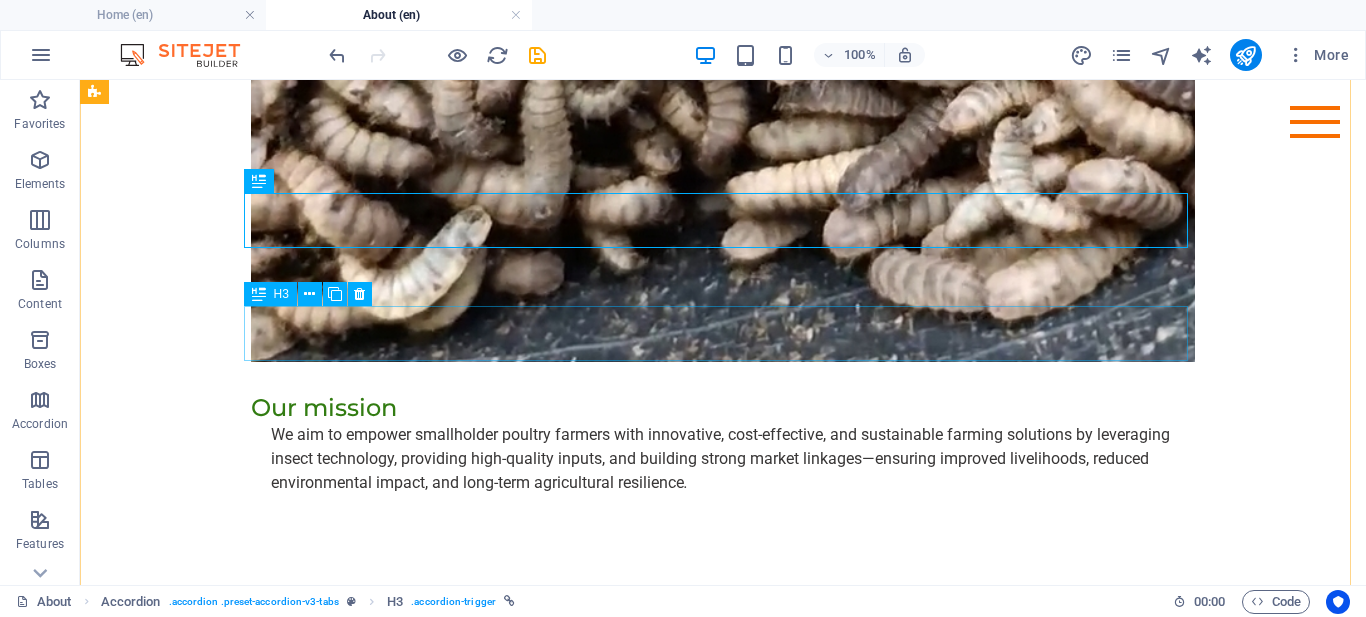 click on "Core Values" at bounding box center (568, 908) 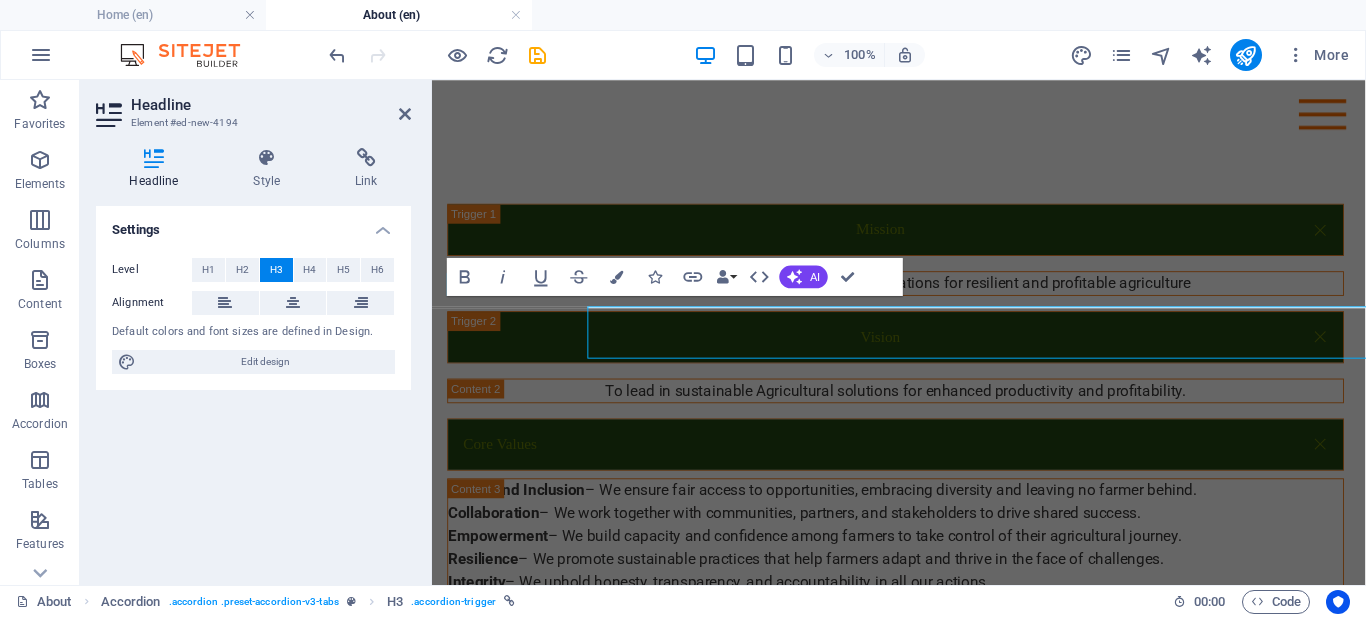 scroll, scrollTop: 2423, scrollLeft: 0, axis: vertical 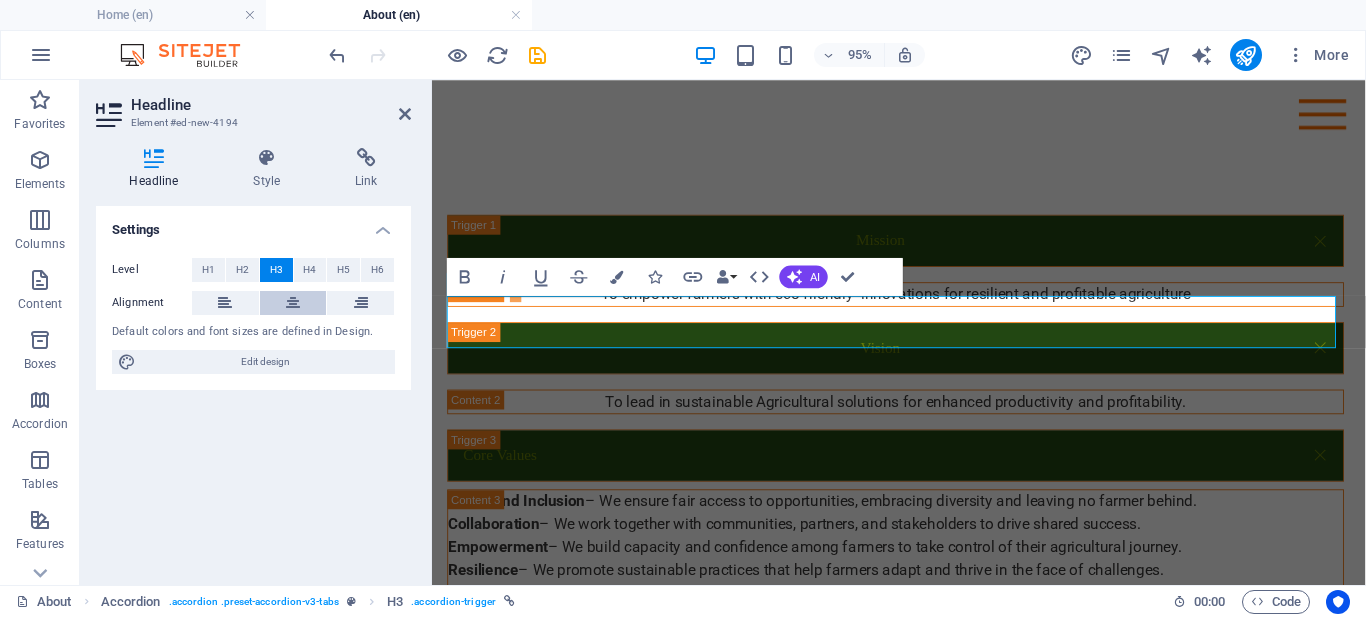 click at bounding box center [293, 303] 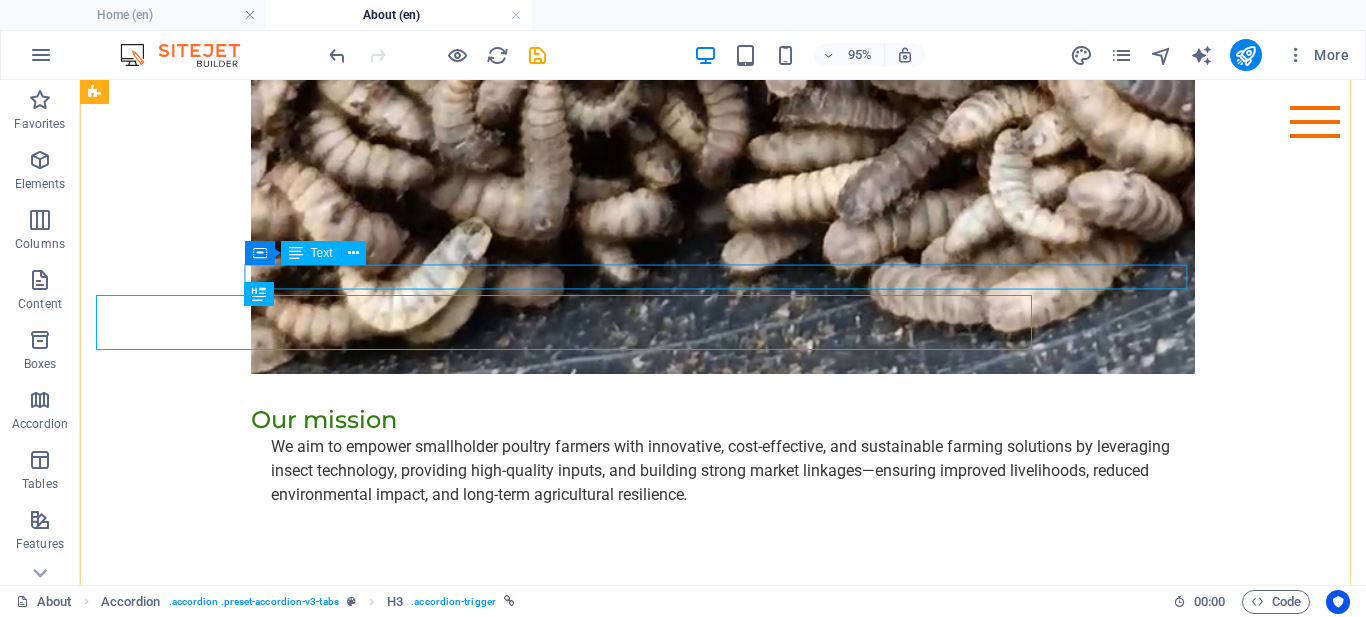 scroll, scrollTop: 2435, scrollLeft: 0, axis: vertical 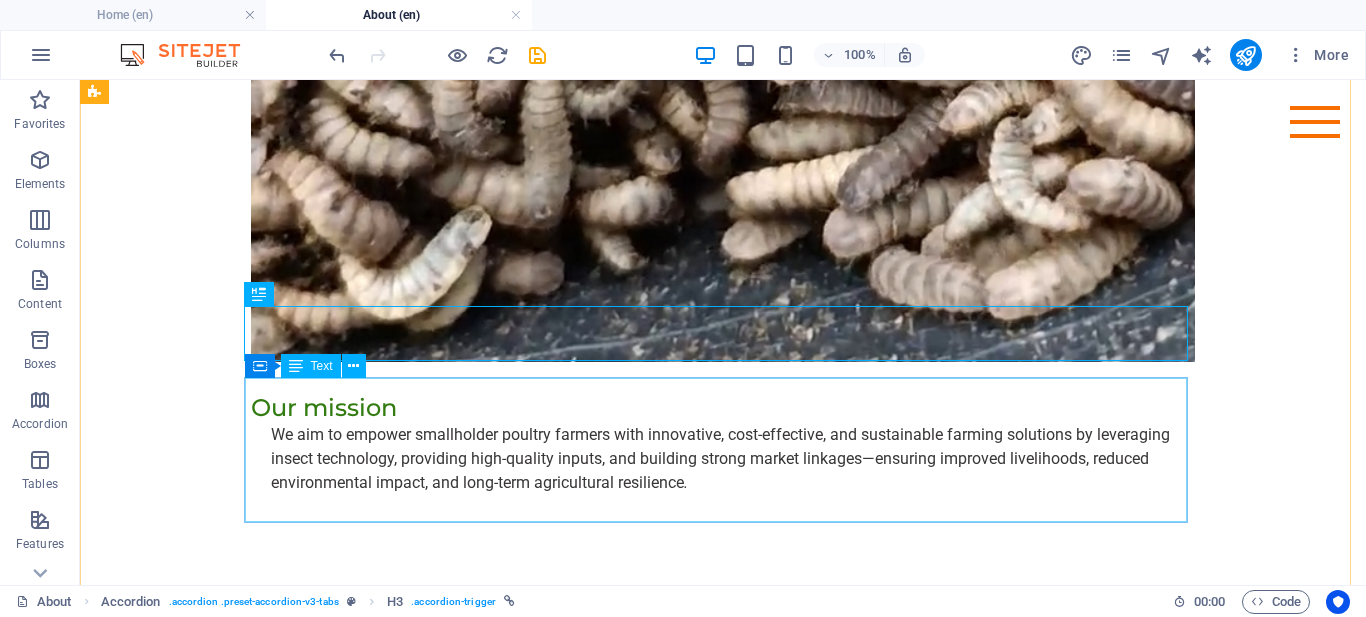 click on "Equity and Inclusion  – We ensure fair access to opportunities, embracing diversity and leaving no farmer behind. Collaboration  – We work together with communities, partners, and stakeholders to drive shared success. Empowerment  – We build capacity and confidence among farmers to take control of their agricultural journey. Resilience  – We promote sustainable practices that help farmers adapt and thrive in the face of challenges. Integrity  – We uphold honesty, transparency, and accountability in all our actions. Respect  – We value every individual and treat all people and the environment with dignity and care." at bounding box center [568, 1017] 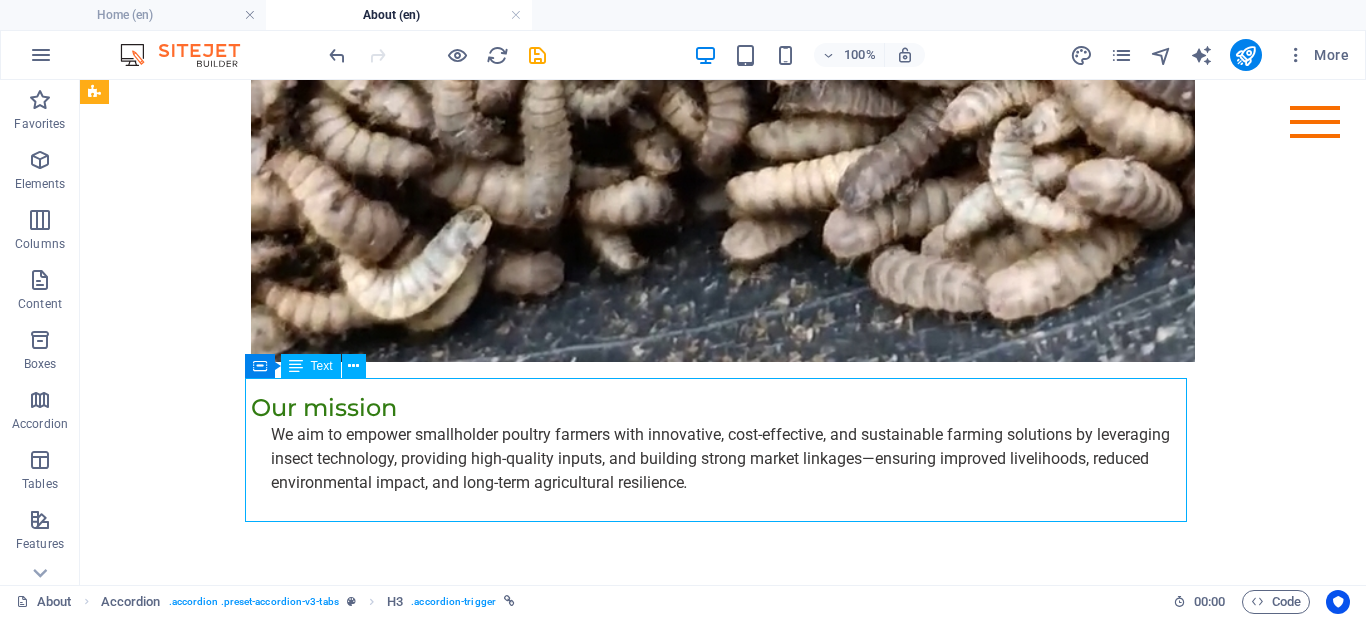 click on "Equity and Inclusion  – We ensure fair access to opportunities, embracing diversity and leaving no farmer behind. Collaboration  – We work together with communities, partners, and stakeholders to drive shared success. Empowerment  – We build capacity and confidence among farmers to take control of their agricultural journey. Resilience  – We promote sustainable practices that help farmers adapt and thrive in the face of challenges. Integrity  – We uphold honesty, transparency, and accountability in all our actions. Respect  – We value every individual and treat all people and the environment with dignity and care." at bounding box center [568, 1017] 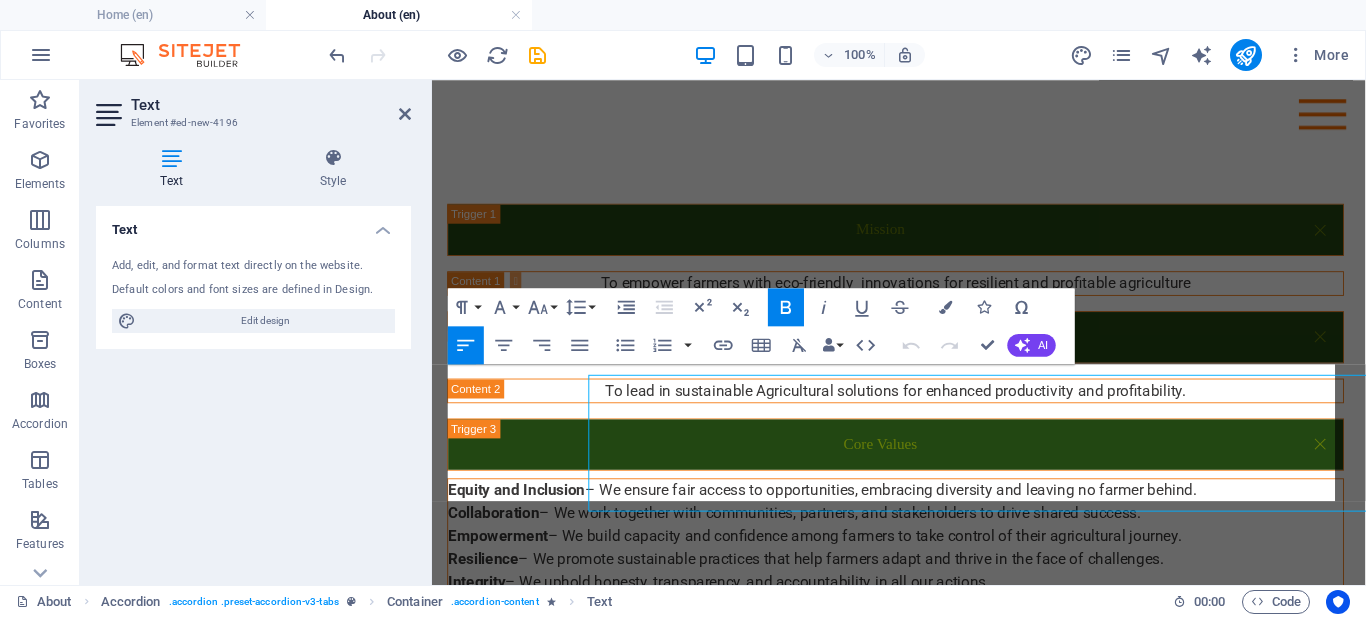 scroll, scrollTop: 2423, scrollLeft: 0, axis: vertical 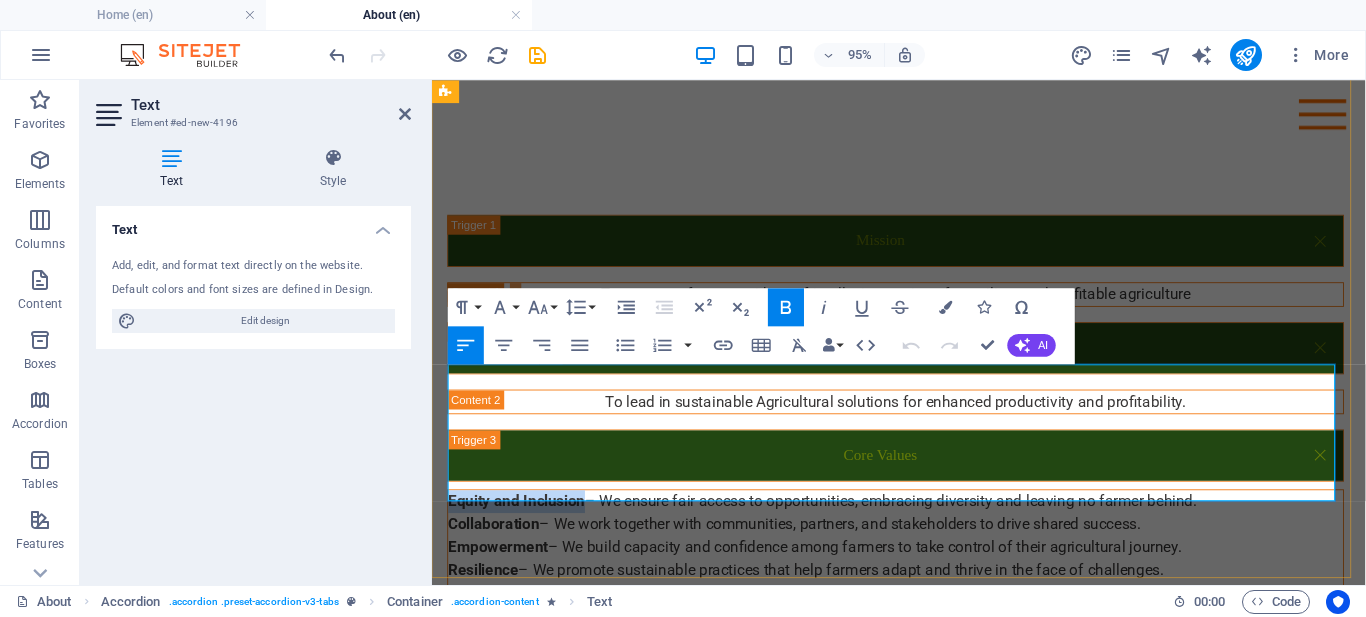 drag, startPoint x: 593, startPoint y: 389, endPoint x: 450, endPoint y: 391, distance: 143.01399 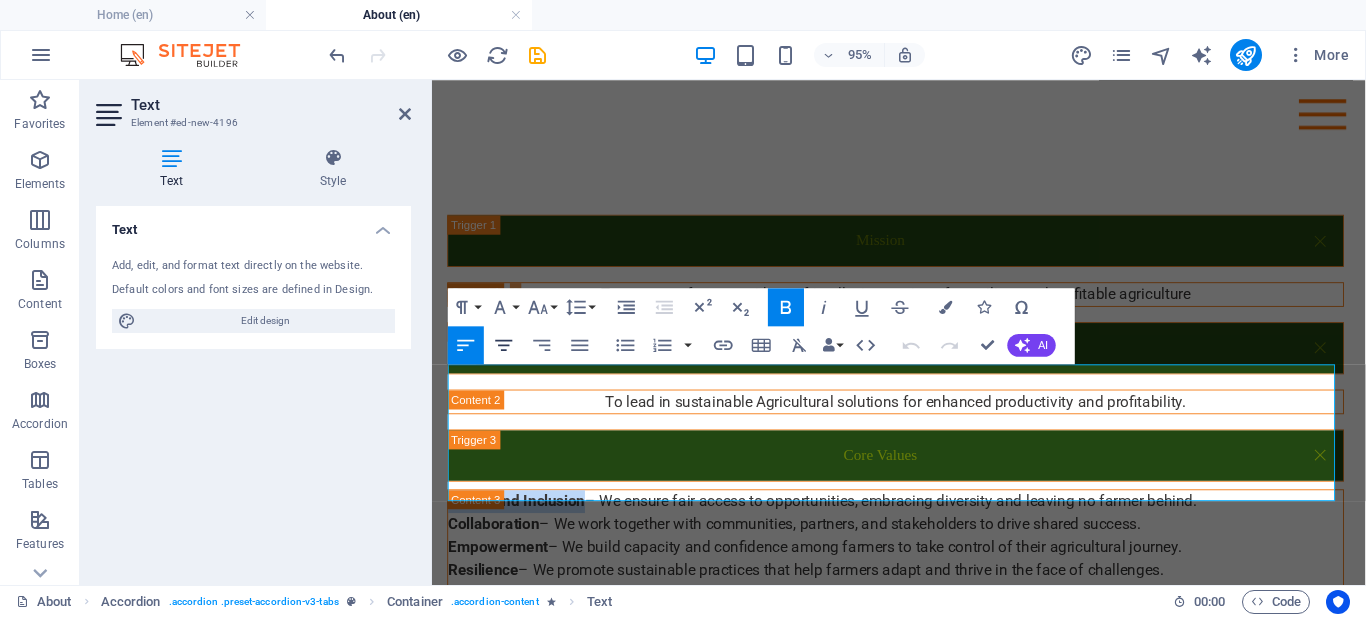 click 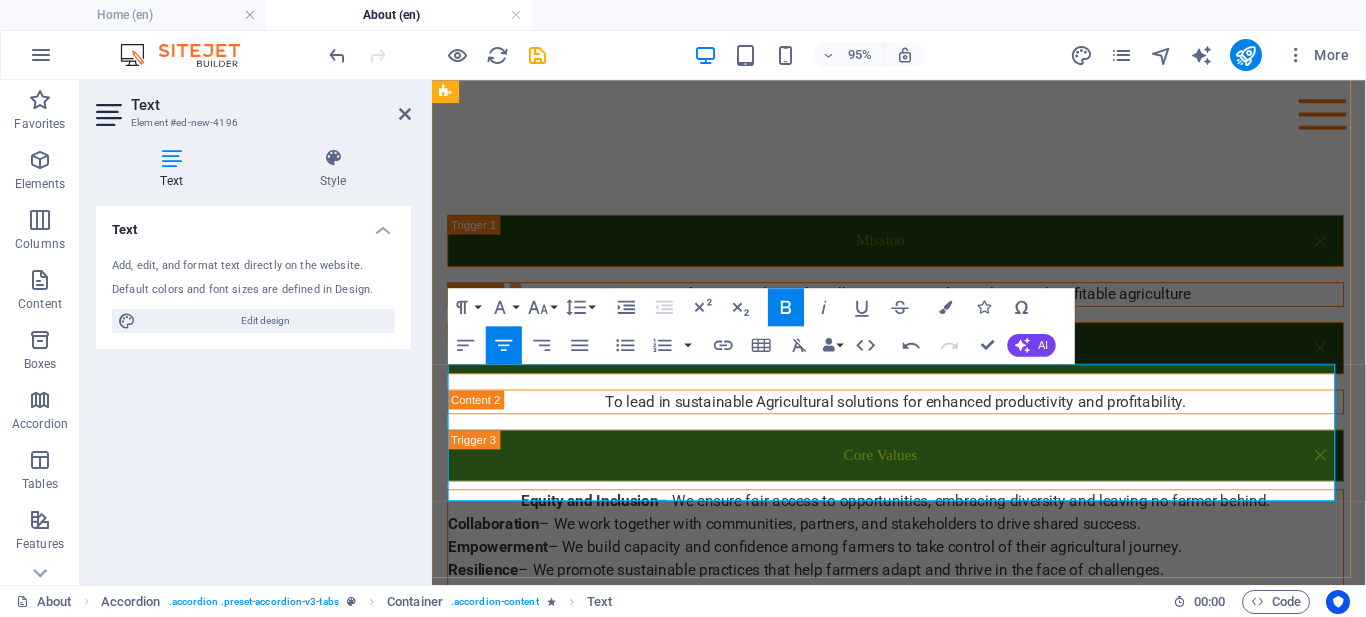 click on "Equity and Inclusion  – We ensure fair access to opportunities, embracing diversity and leaving no farmer behind." at bounding box center [920, 524] 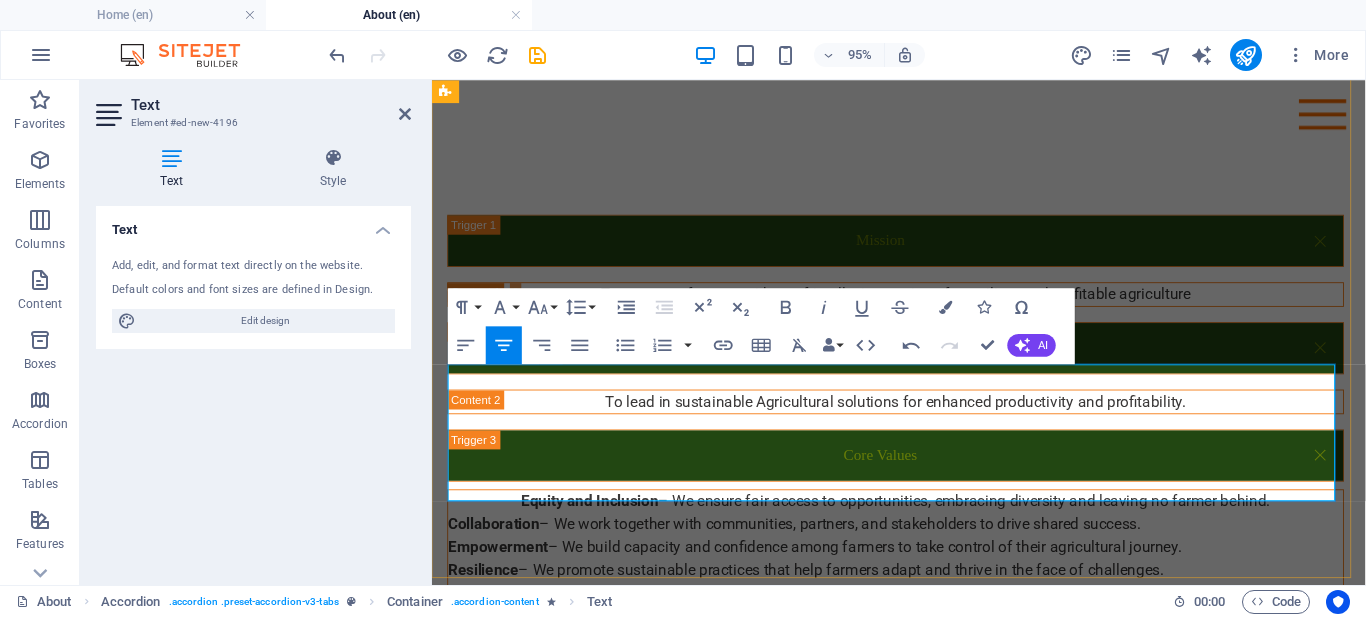 click on "Equity and Inclusion  – We ensure fair access to opportunities, embracing diversity and leaving no farmer behind." at bounding box center [920, 524] 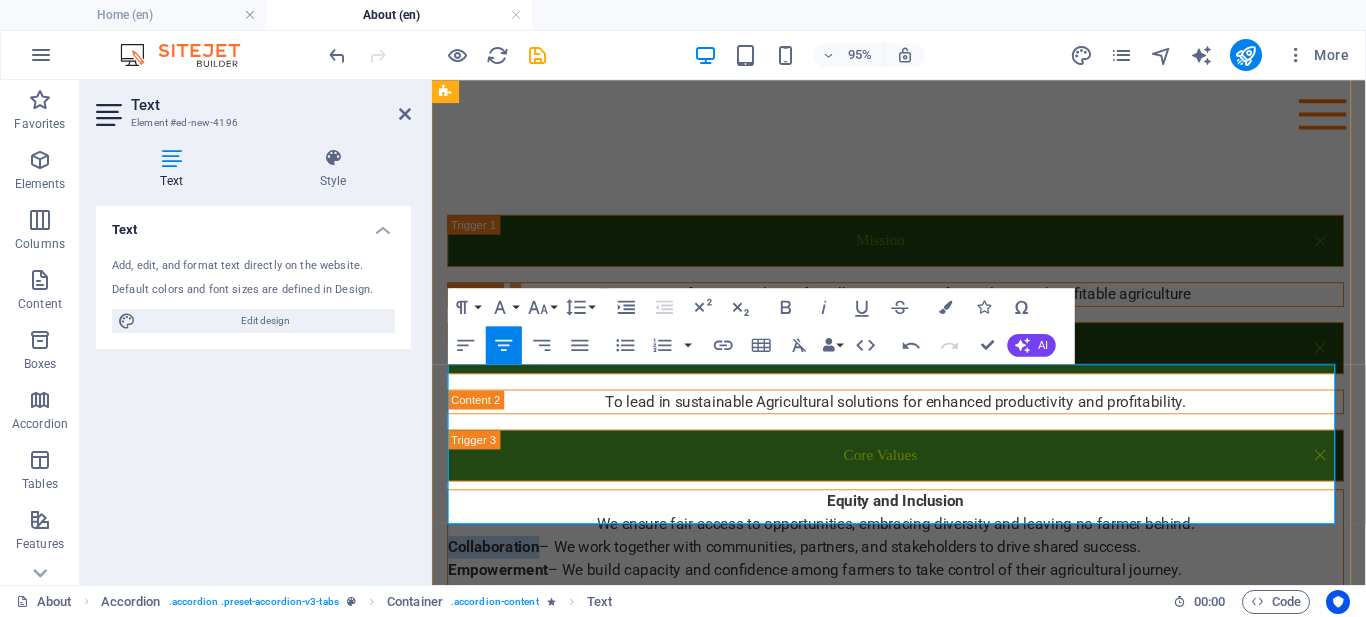 drag, startPoint x: 546, startPoint y: 437, endPoint x: 448, endPoint y: 437, distance: 98 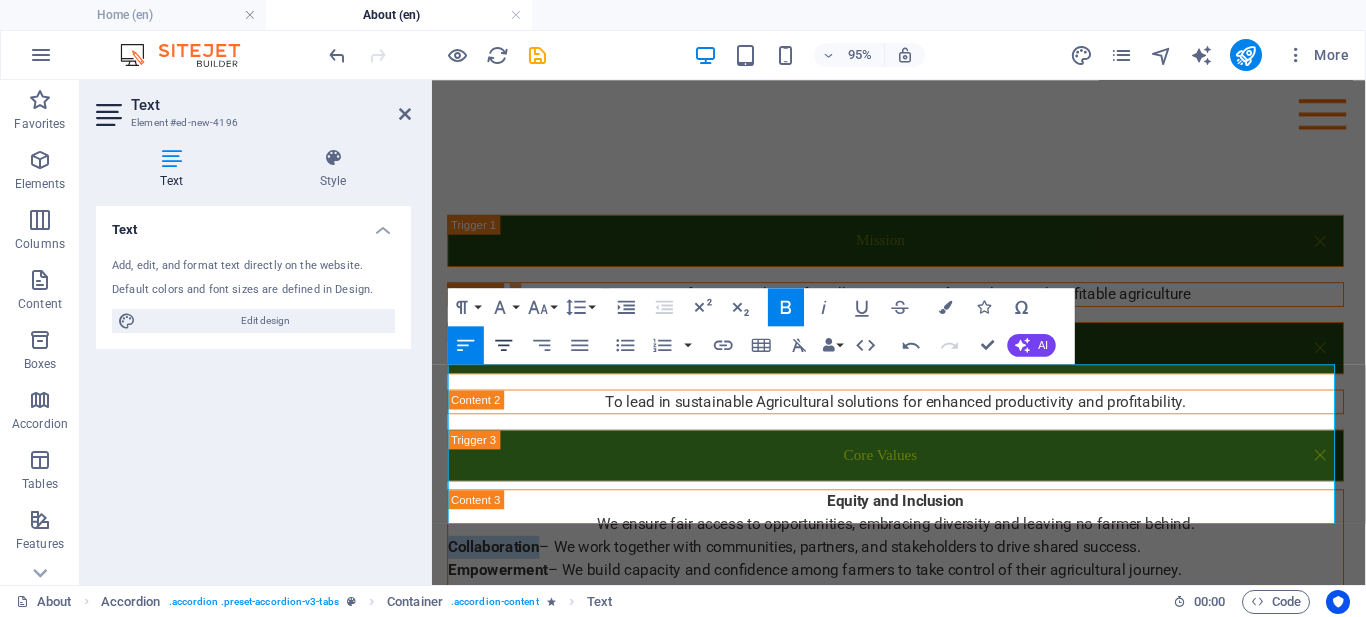 click 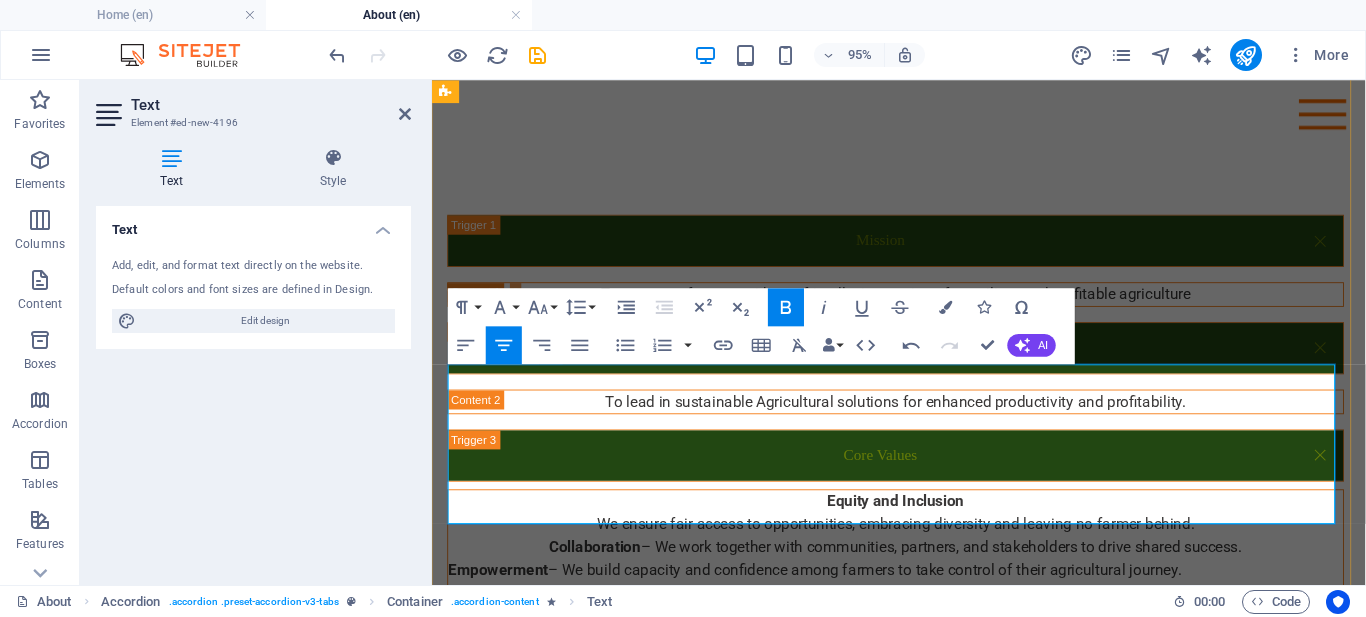 click on "Collaboration  – We work together with communities, partners, and stakeholders to drive shared success." at bounding box center [920, 572] 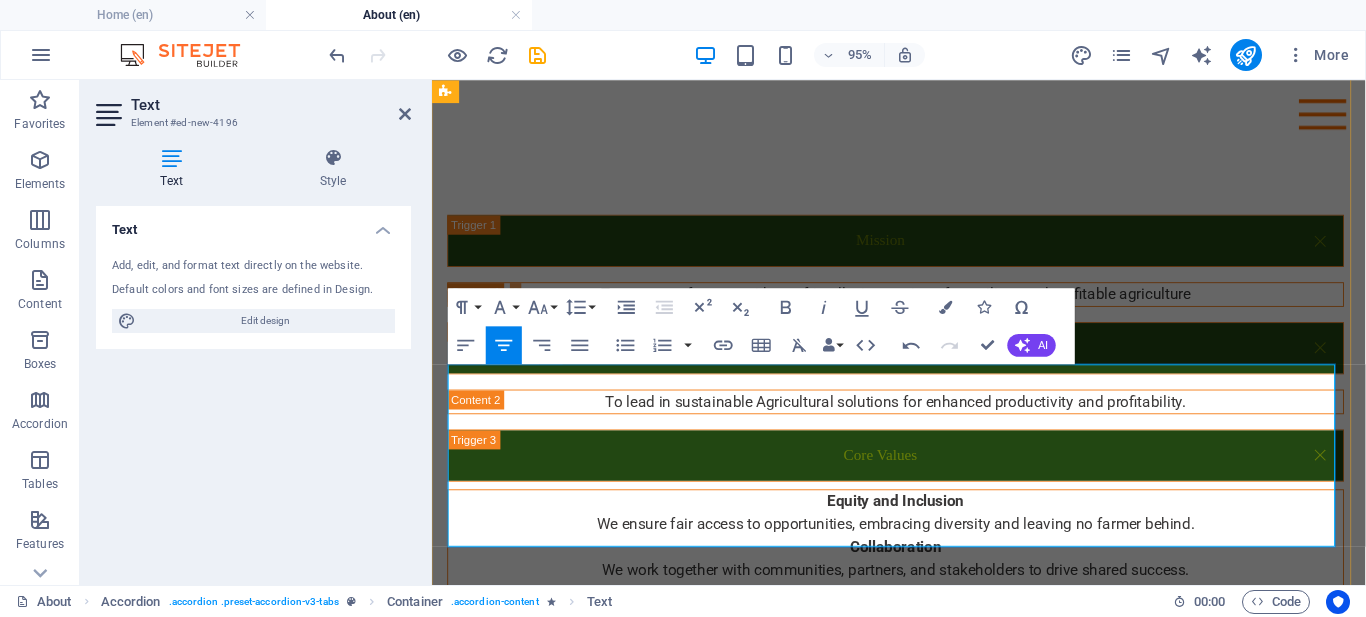 click on "Empowerment  – We build capacity and confidence among farmers to take control of their agricultural journey." at bounding box center (920, 620) 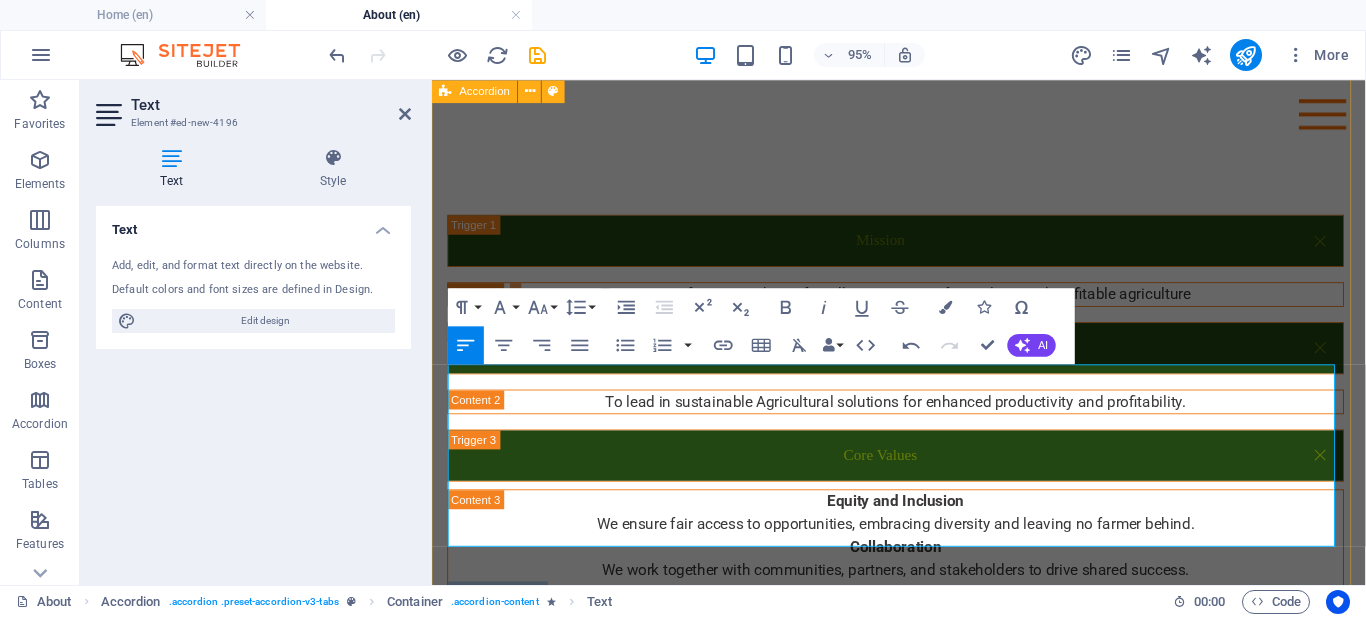 drag, startPoint x: 551, startPoint y: 485, endPoint x: 441, endPoint y: 489, distance: 110.0727 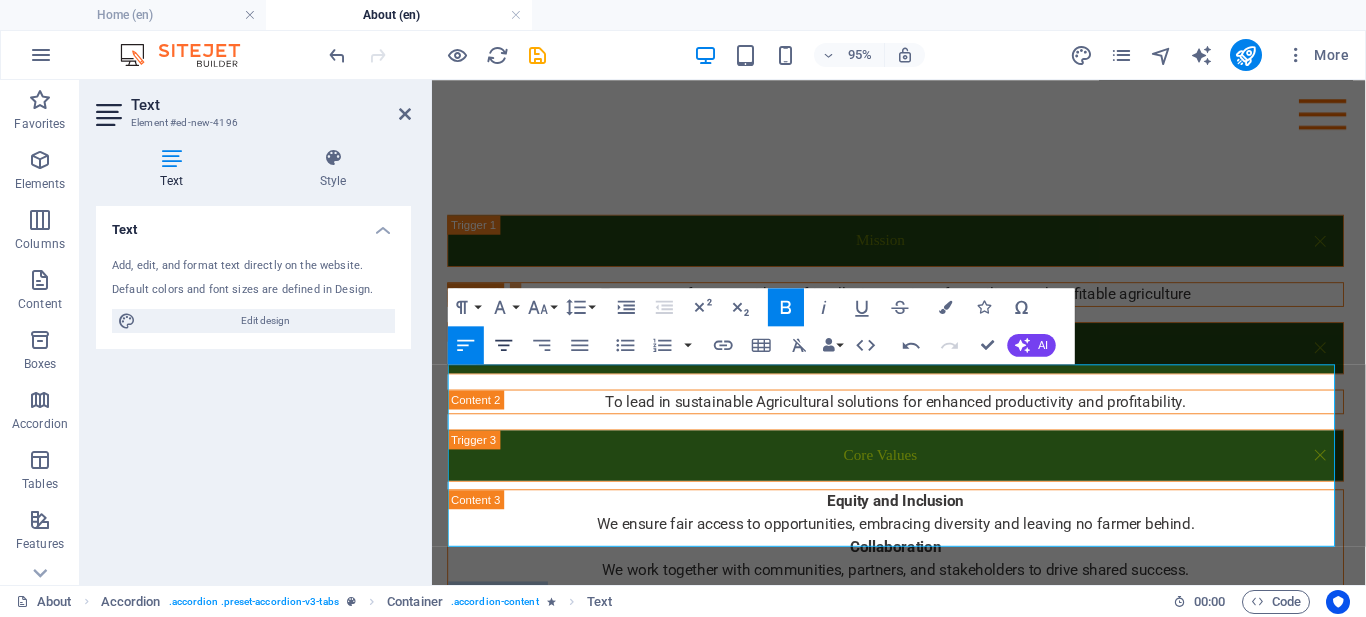 click 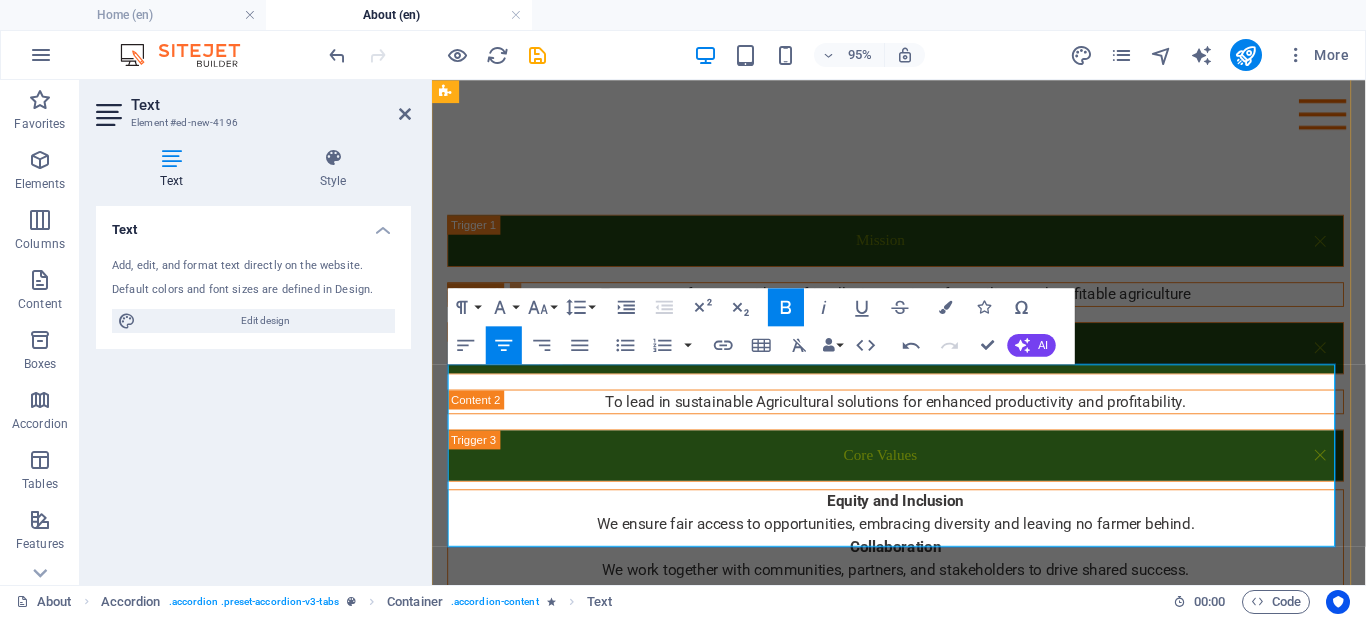 click on "Empowerment  We build capacity and confidence among farmers to take control of their agricultural journey." at bounding box center [920, 620] 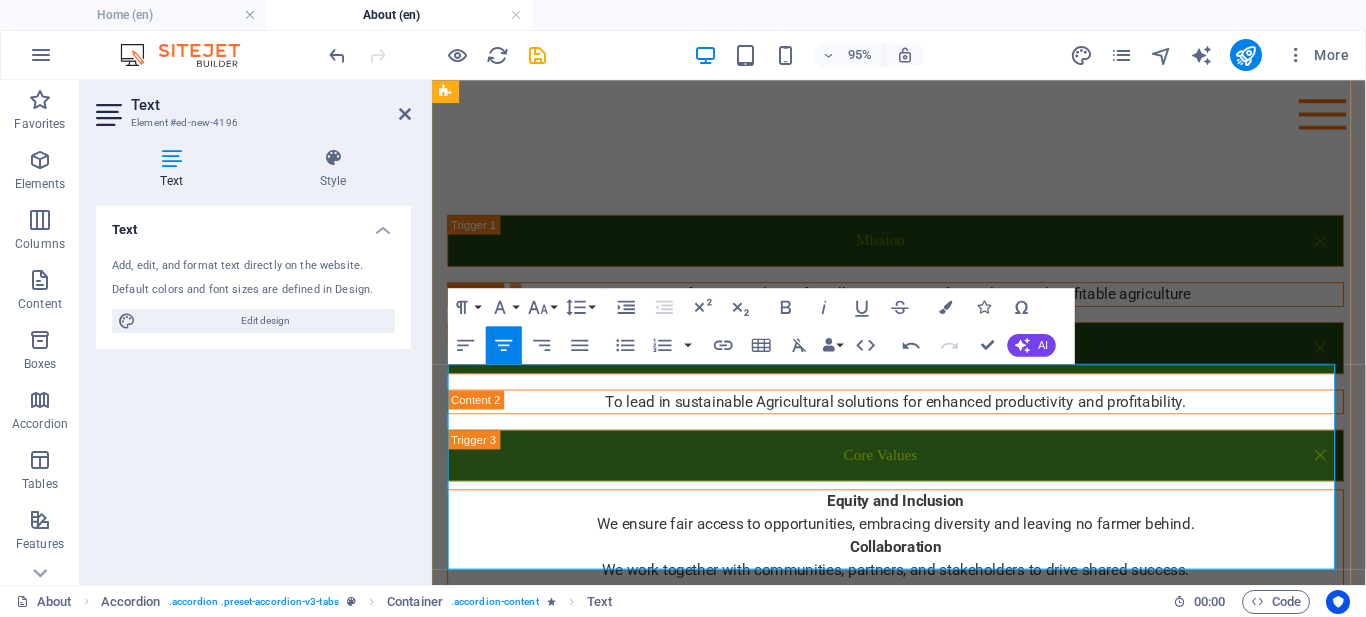 click on "Resilience  – We promote sustainable practices that help farmers adapt and thrive in the face of challenges." at bounding box center [920, 668] 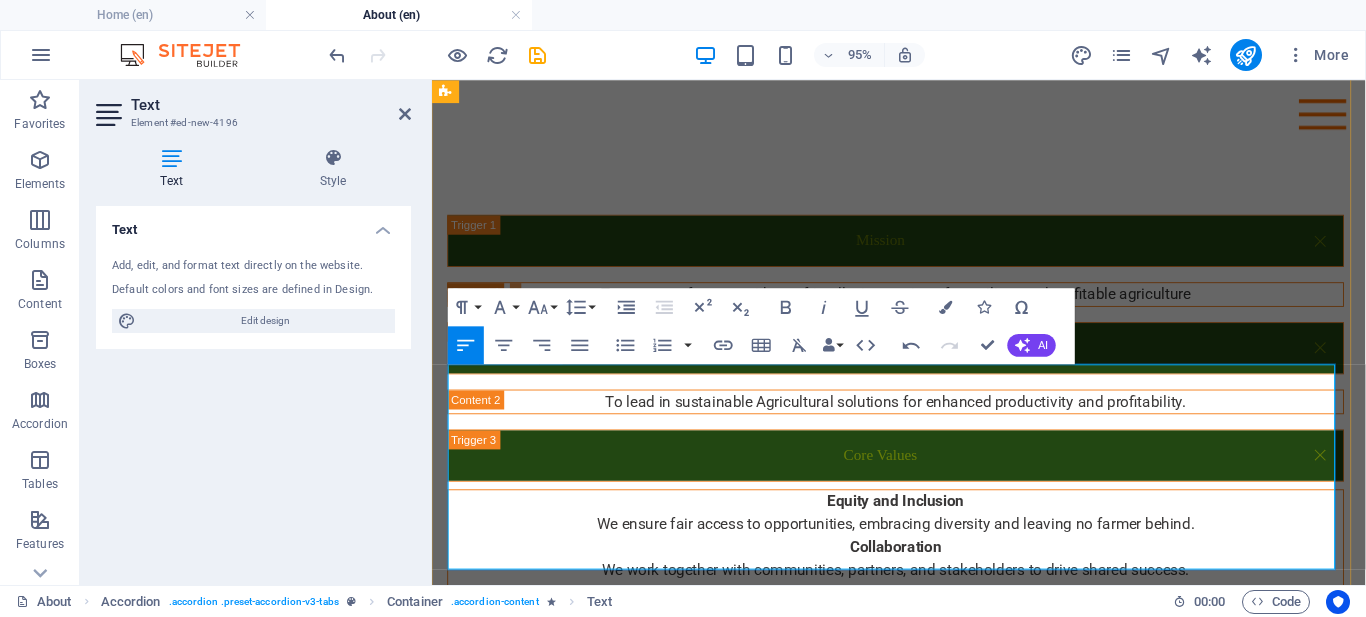 drag, startPoint x: 524, startPoint y: 536, endPoint x: 449, endPoint y: 533, distance: 75.059975 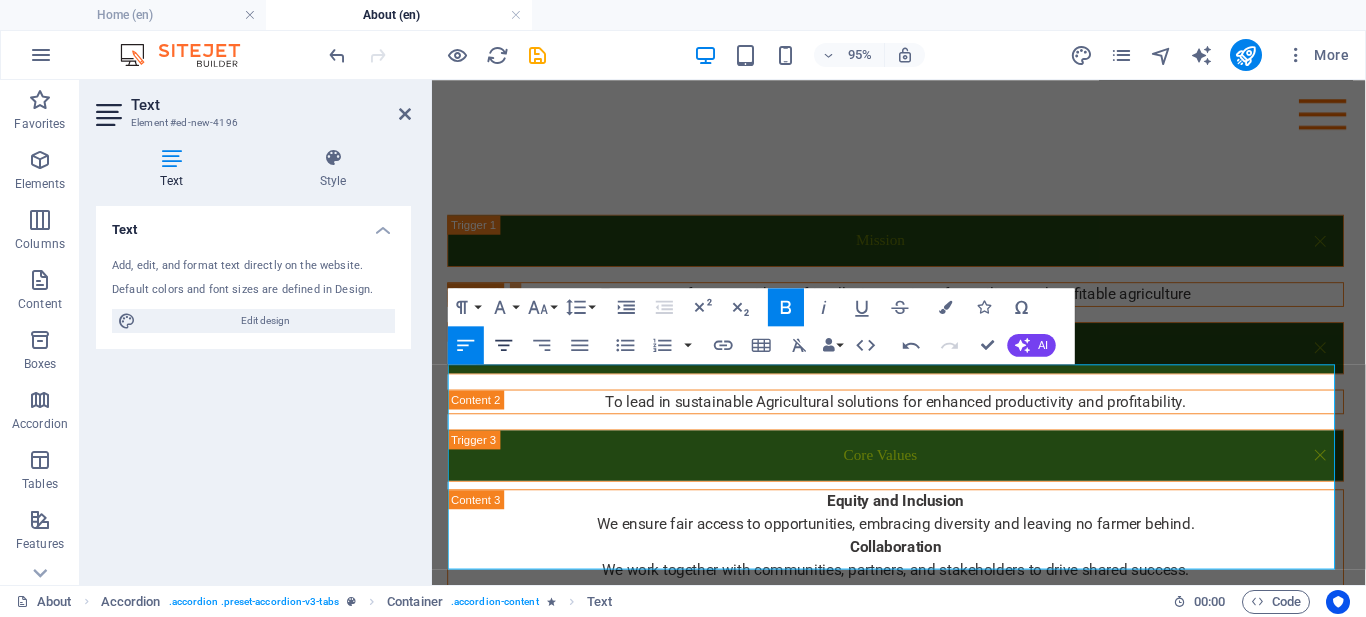 click 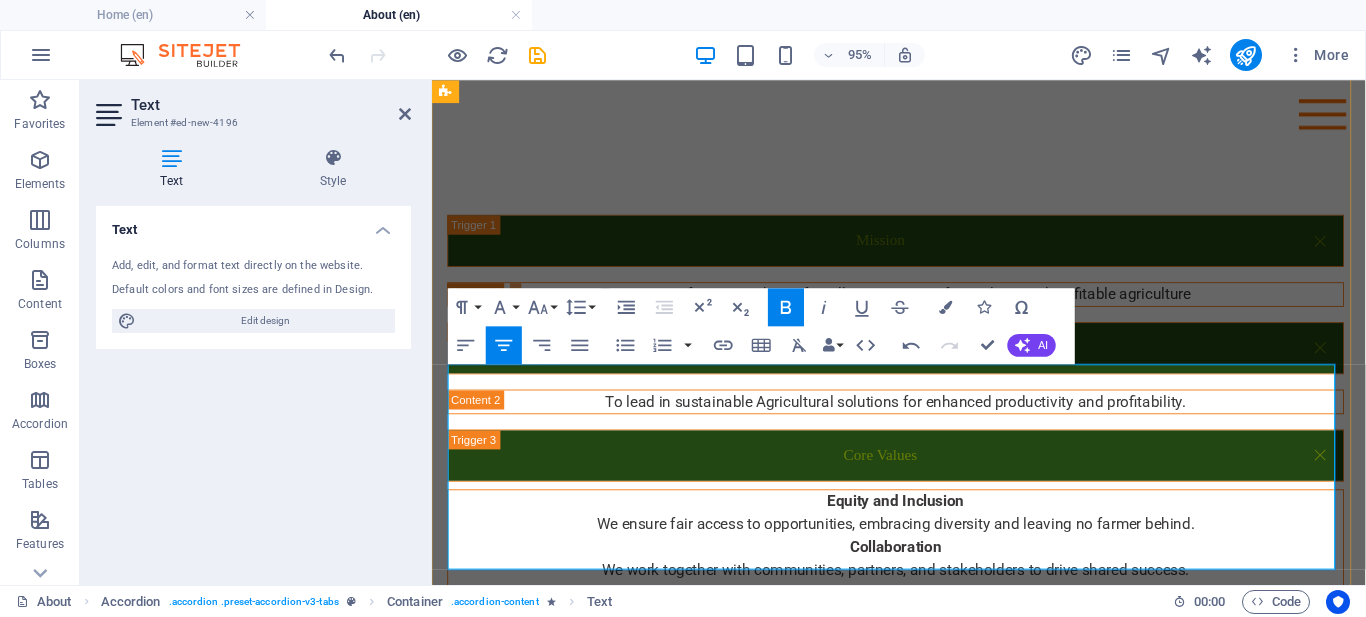 click on "Resilience  We promote sustainable practices that help farmers adapt and thrive in the face of challenges." at bounding box center [920, 668] 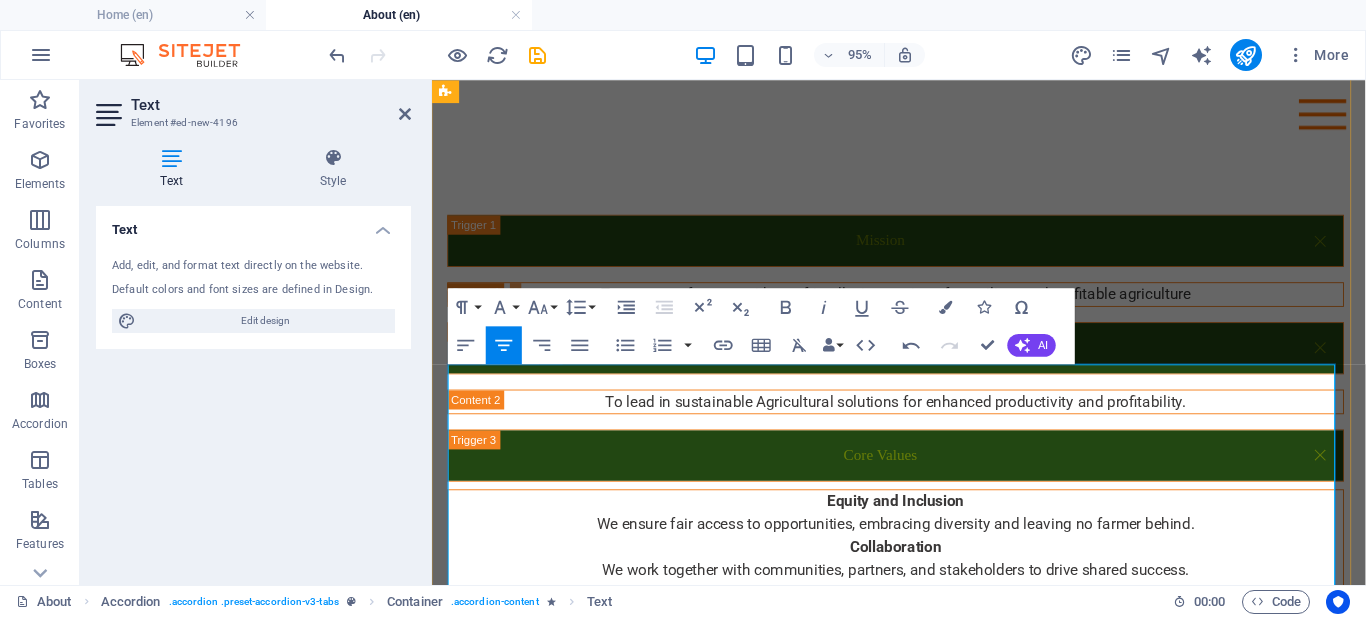 click on "Integrity  – We uphold honesty, transparency, and accountability in all our actions." at bounding box center [920, 716] 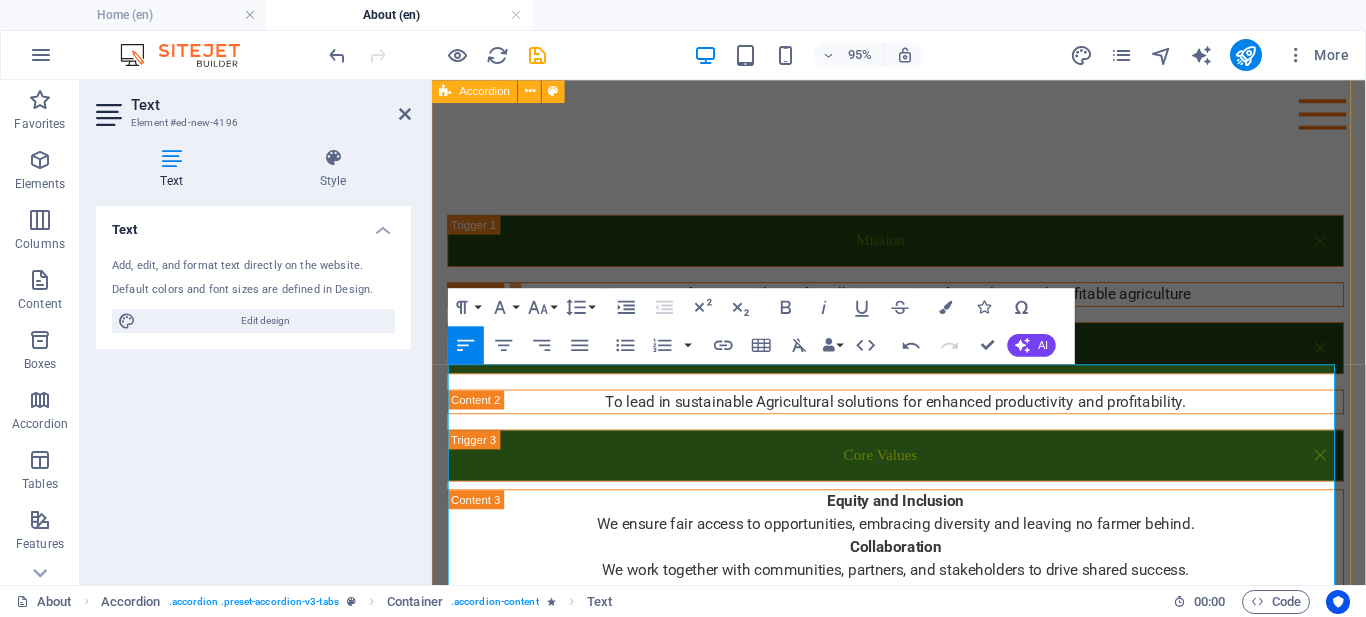 drag, startPoint x: 510, startPoint y: 581, endPoint x: 445, endPoint y: 581, distance: 65 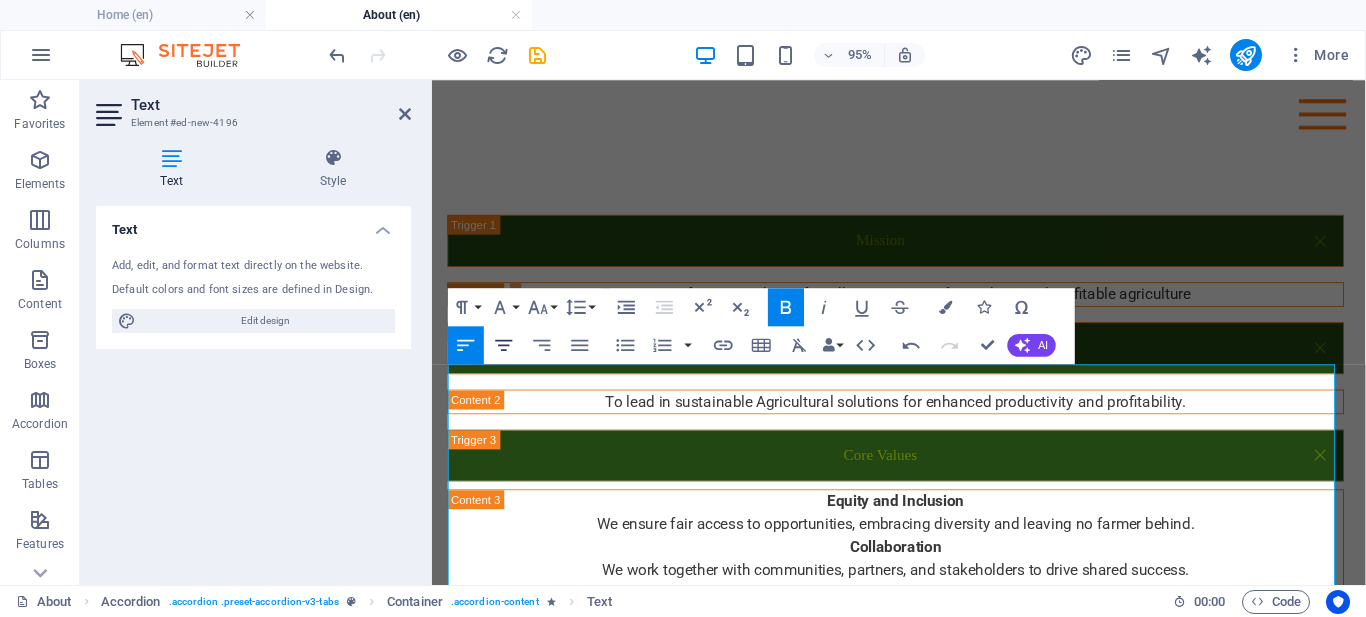 click 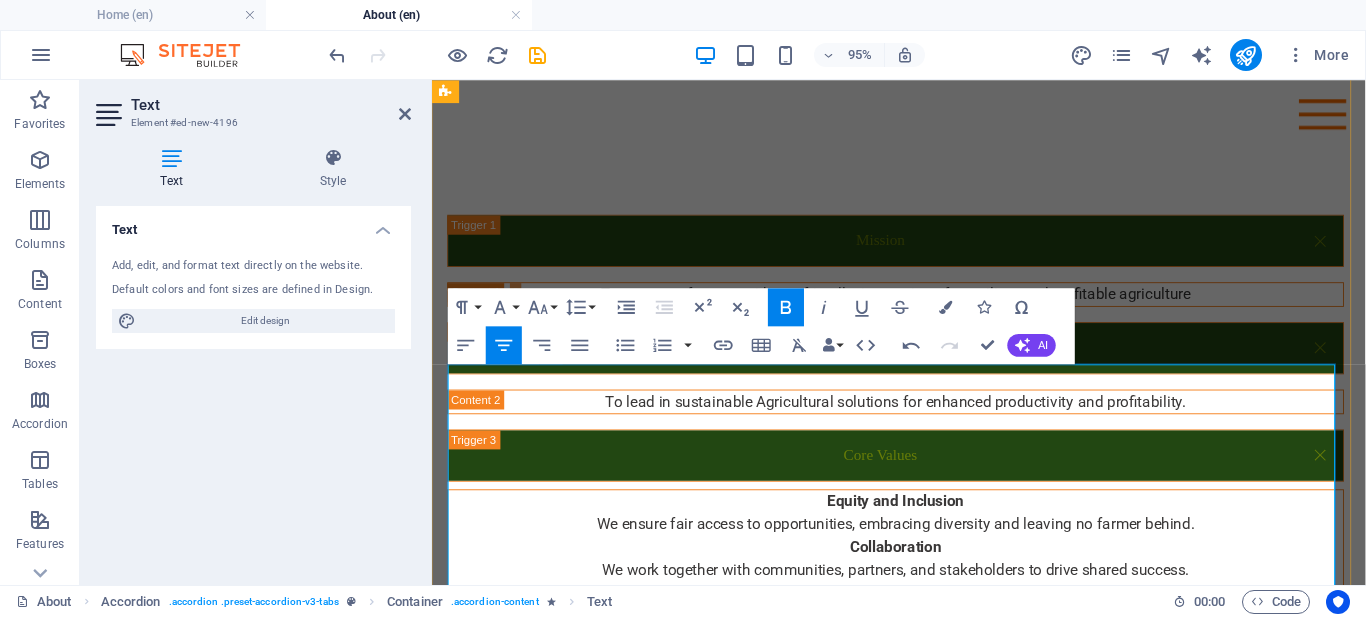 click on "Integrity  We uphold honesty, transparency, and accountability in all our actions." at bounding box center (920, 716) 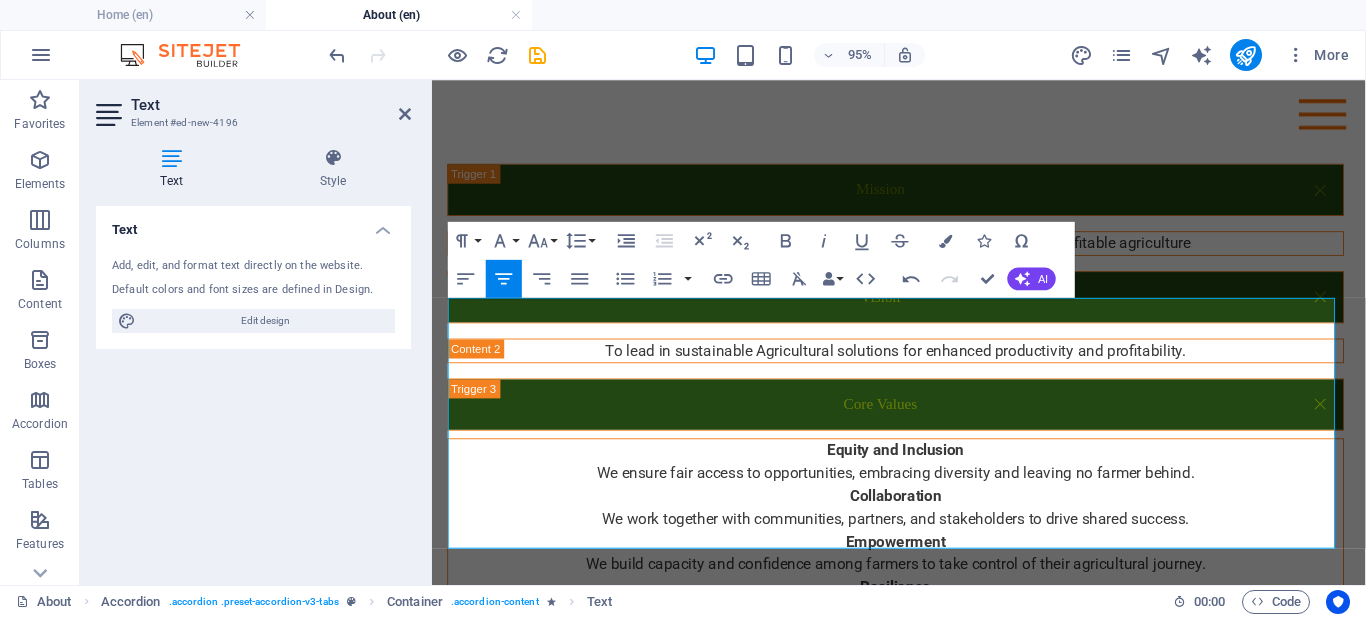 scroll, scrollTop: 2493, scrollLeft: 0, axis: vertical 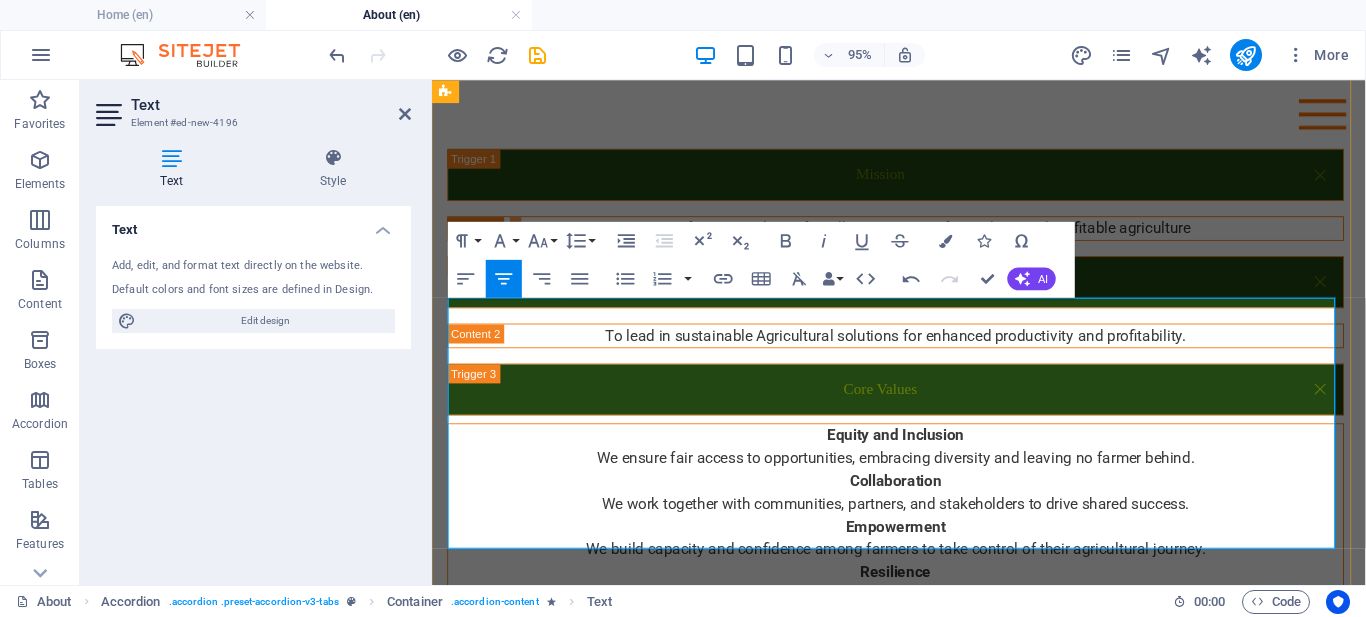 click on "Respect  – We value every individual and treat all people and the environment with dignity and care." at bounding box center [920, 694] 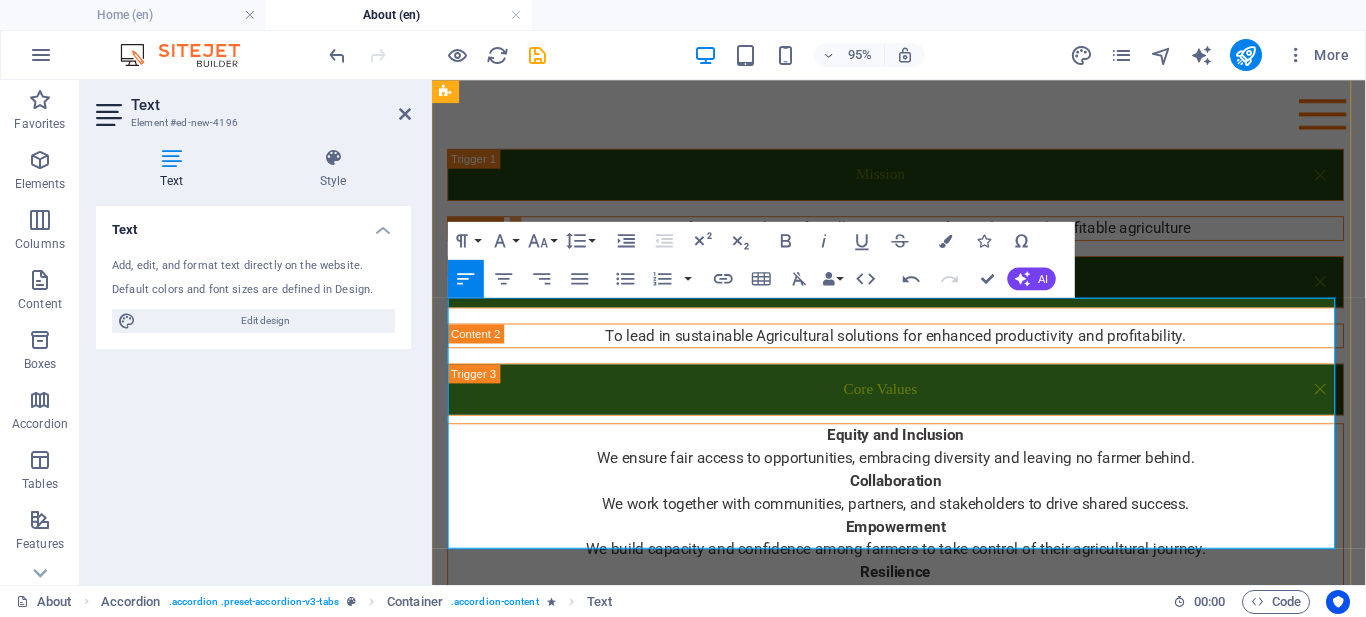 drag, startPoint x: 511, startPoint y: 554, endPoint x: 451, endPoint y: 555, distance: 60.00833 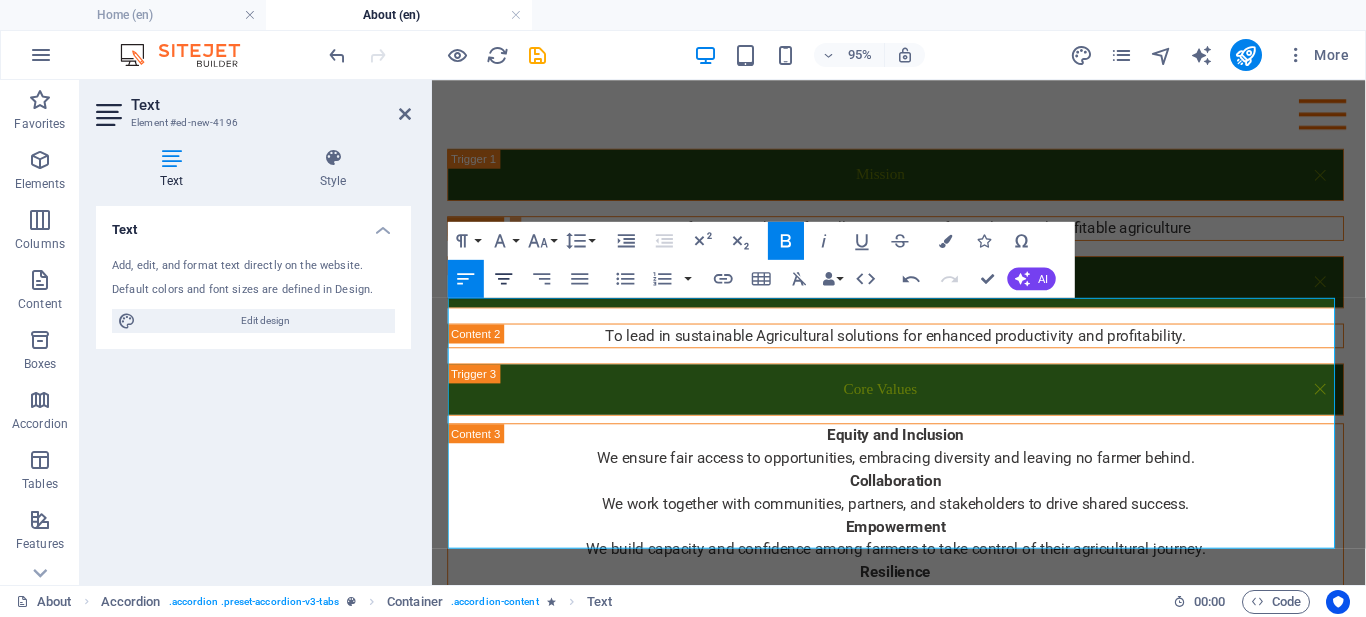 click 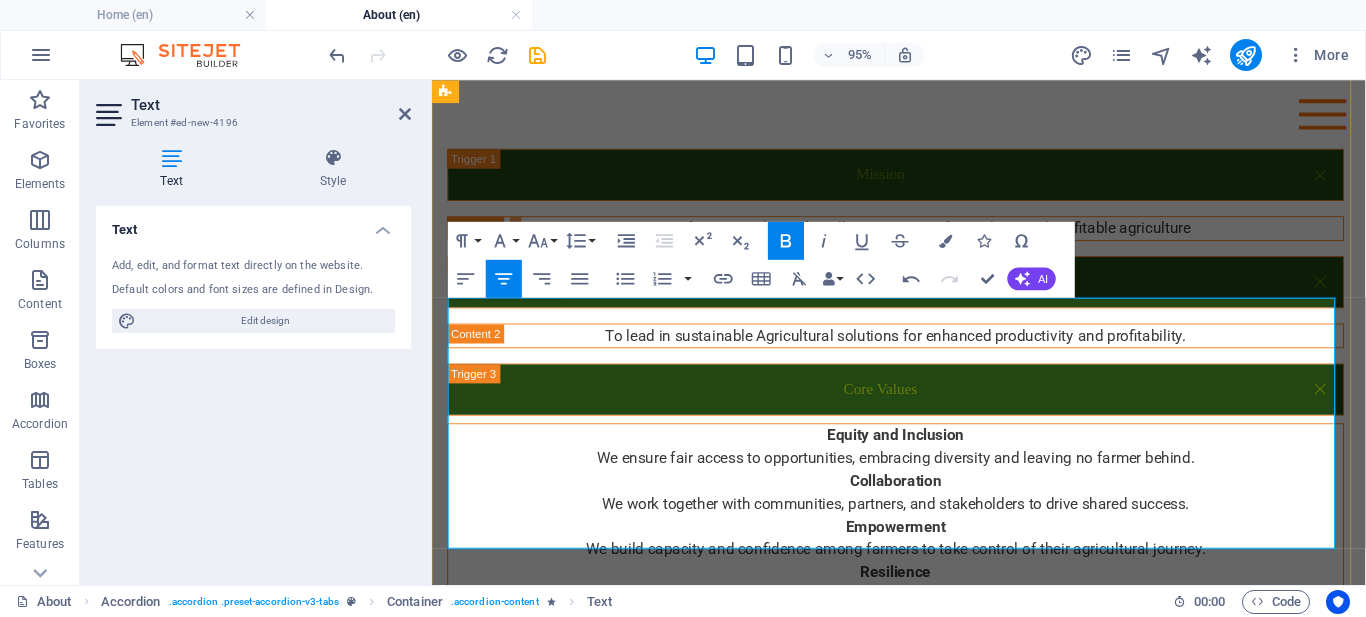 click on "Respect  We value every individual and treat all people and the environment with dignity and care." at bounding box center (920, 694) 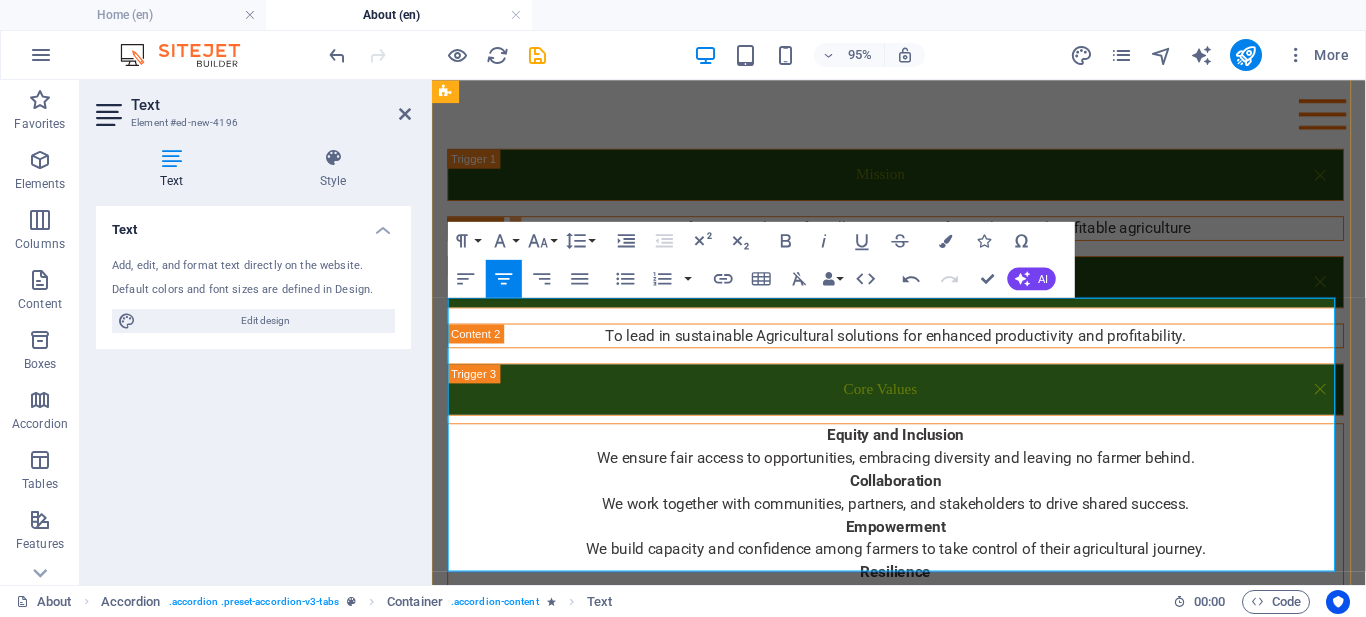 click on "We ensure fair access to opportunities, embracing diversity and leaving no farmer behind." at bounding box center (920, 478) 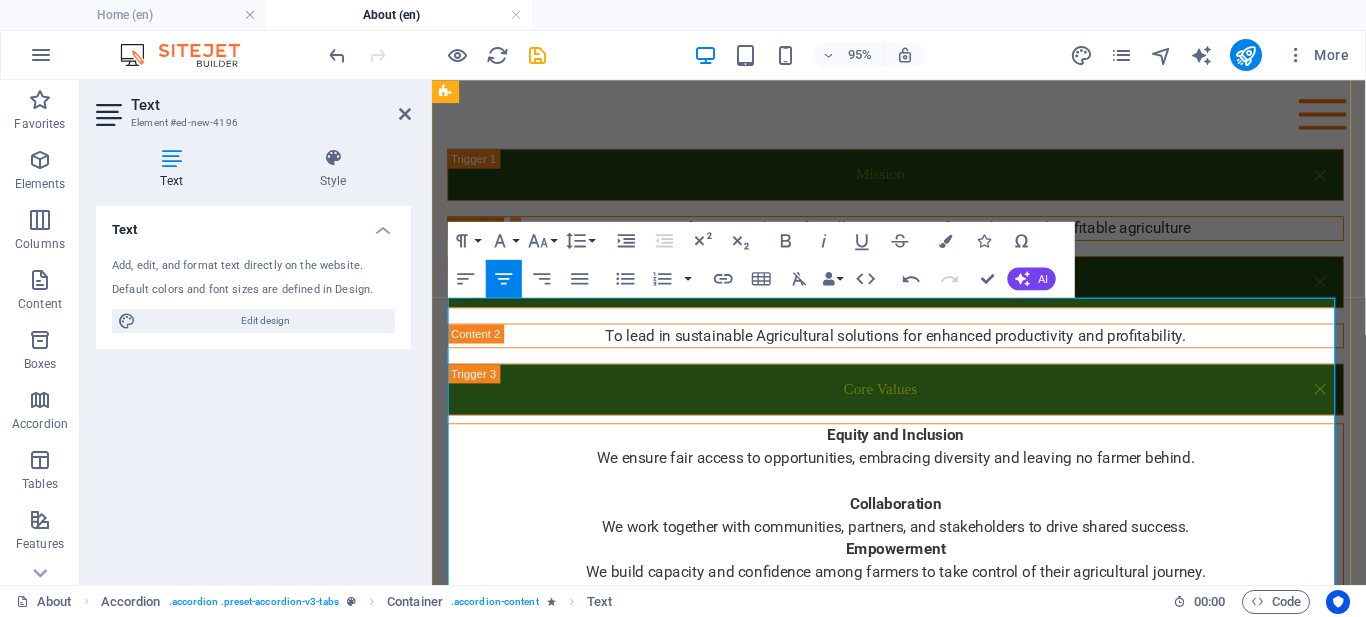 click on "We work together with communities, partners, and stakeholders to drive shared success." at bounding box center (920, 550) 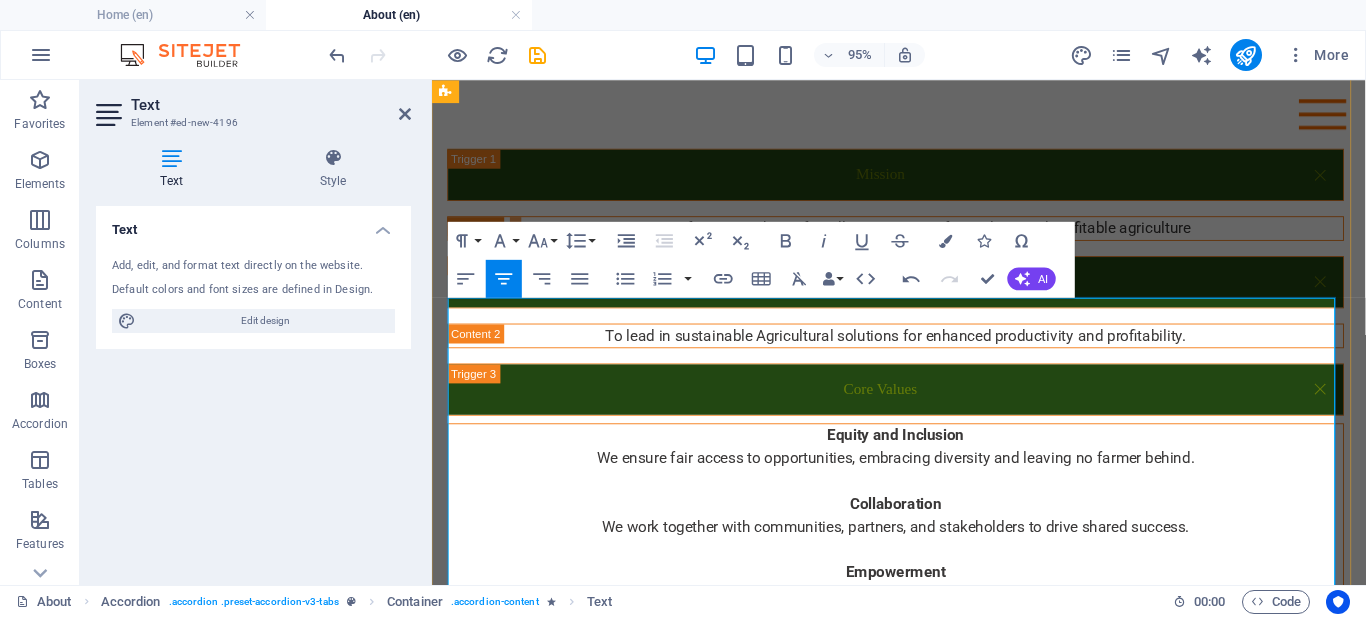 click on "Resilience" at bounding box center [920, 646] 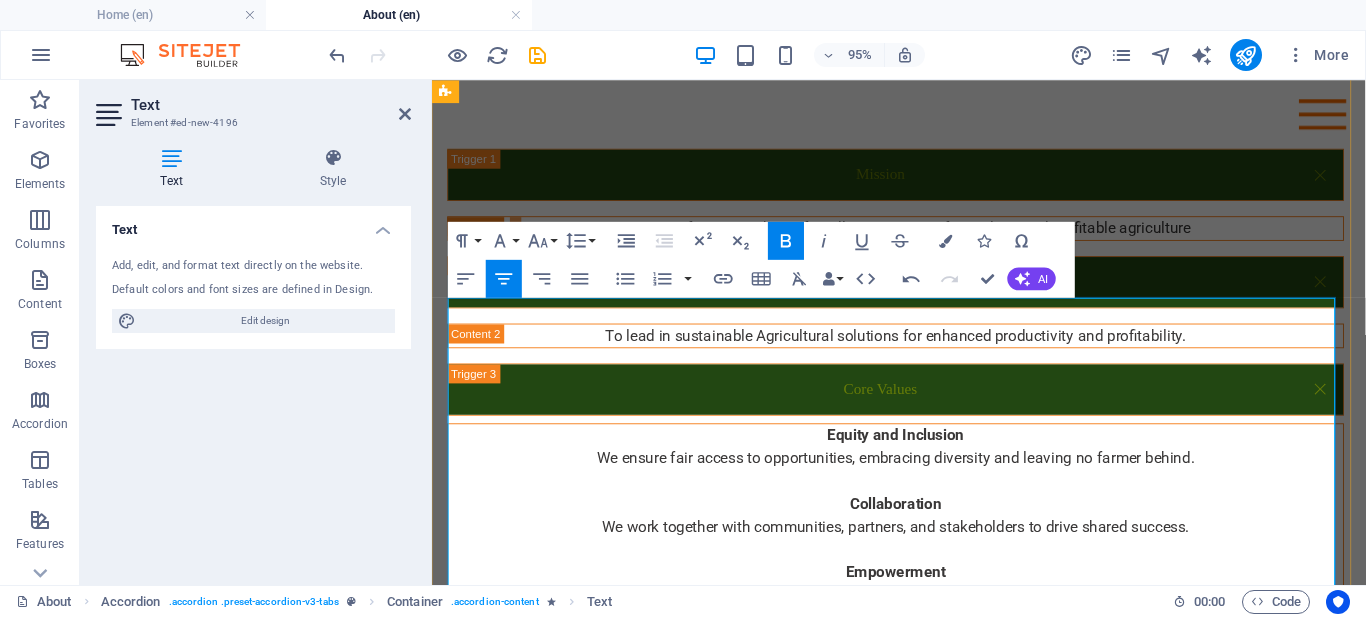 click on "We build capacity and confidence among farmers to take control of their agricultural journey." at bounding box center [920, 622] 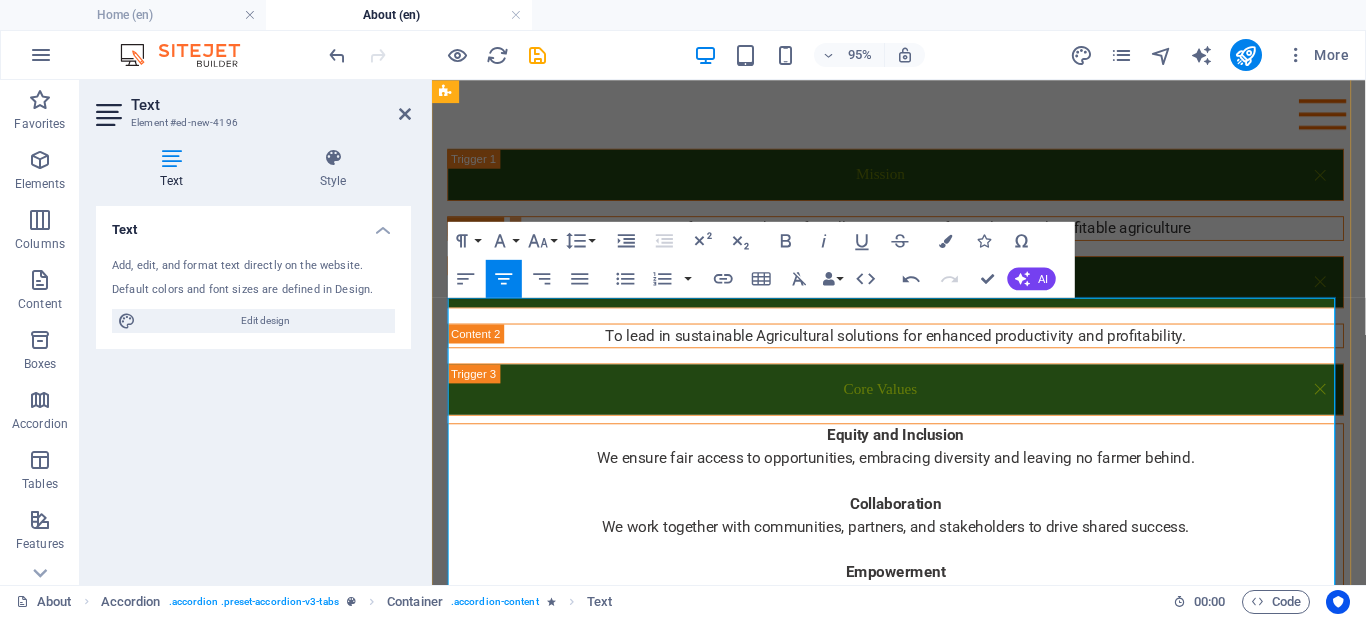 click on "We promote sustainable practices that help farmers adapt and thrive in the face of challenges." at bounding box center [920, 694] 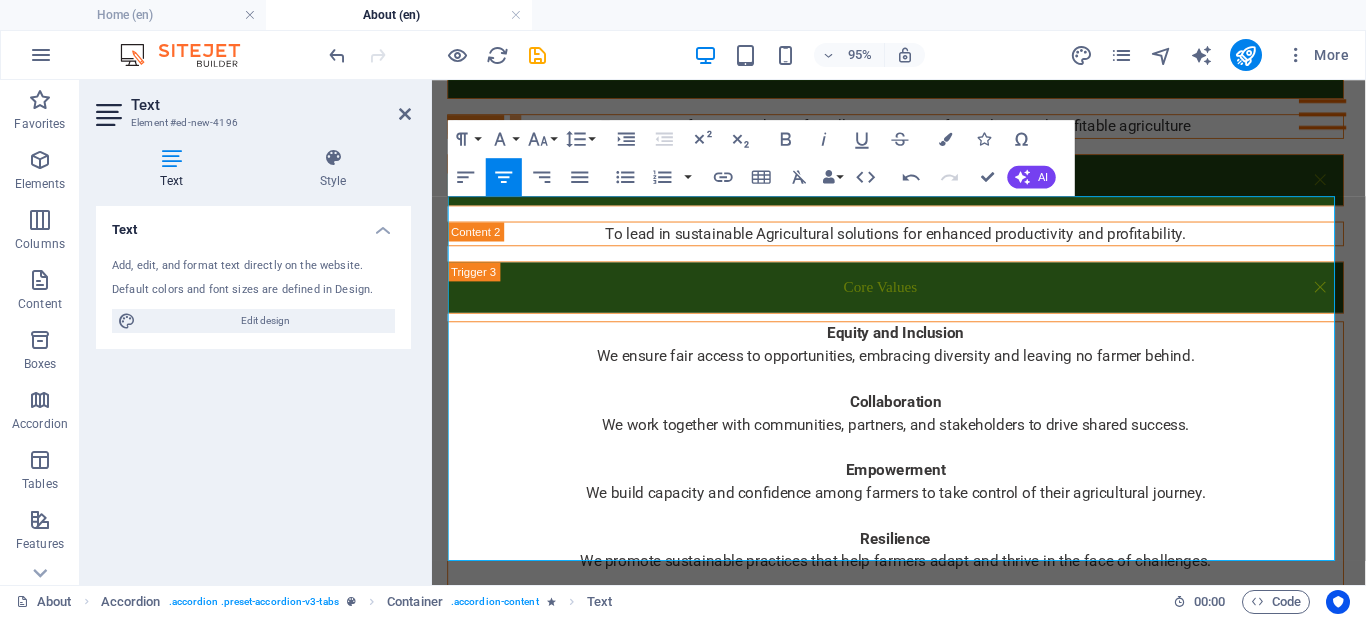 scroll, scrollTop: 2634, scrollLeft: 0, axis: vertical 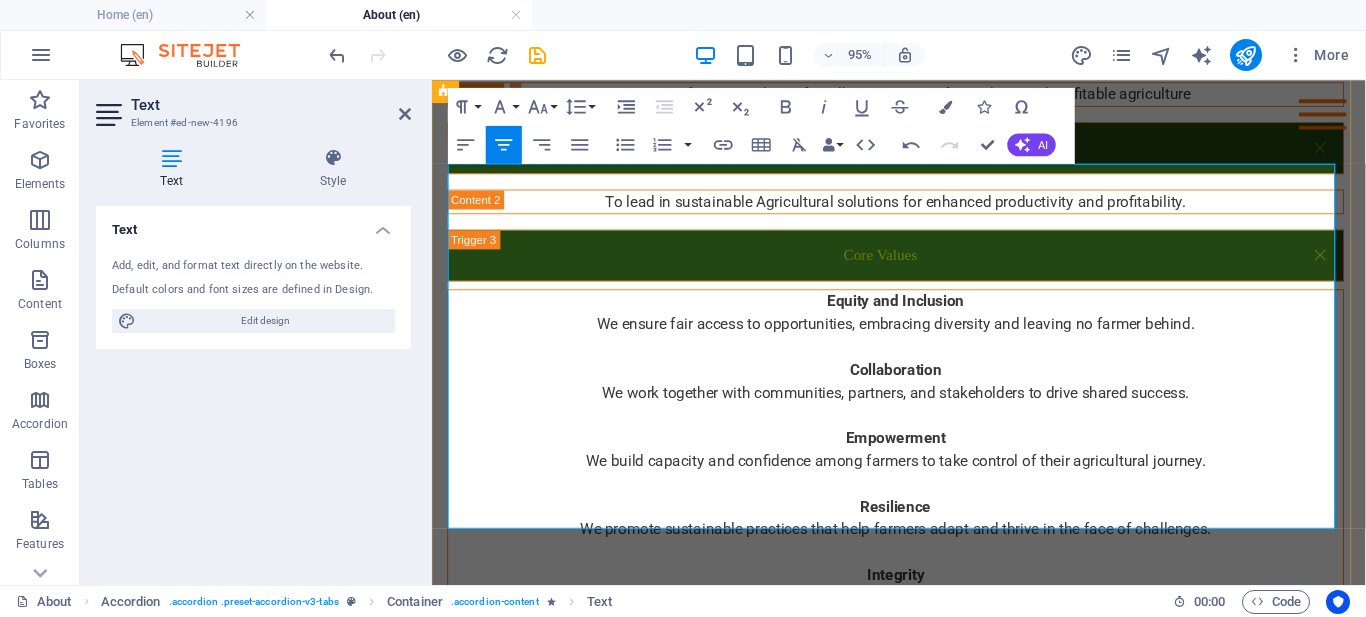 click on "We uphold honesty, transparency, and accountability in all our actions." at bounding box center [920, 625] 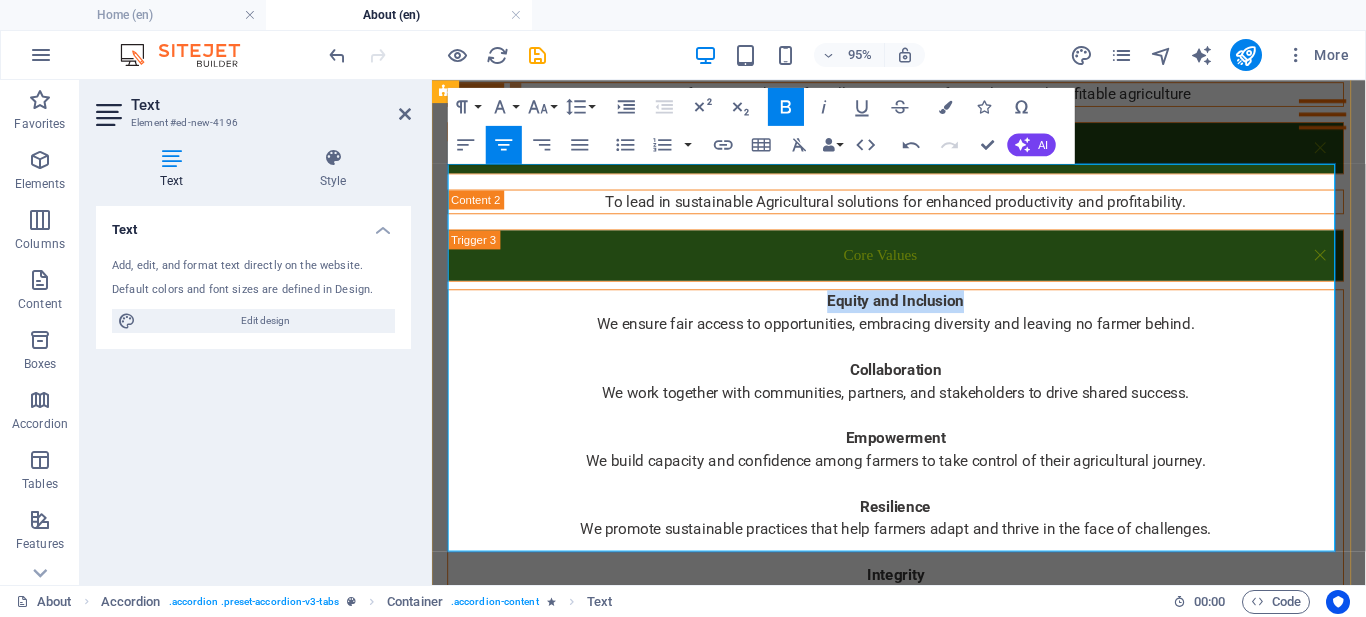 drag, startPoint x: 842, startPoint y: 172, endPoint x: 993, endPoint y: 177, distance: 151.08276 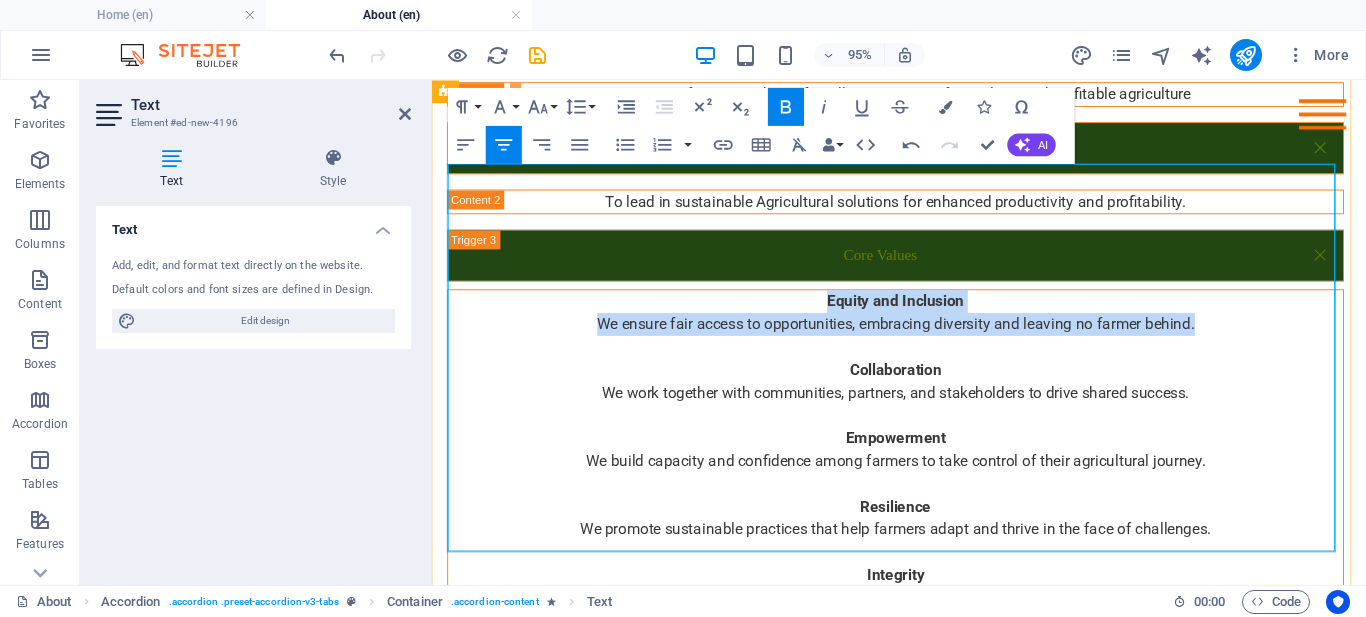 drag, startPoint x: 586, startPoint y: 188, endPoint x: 1241, endPoint y: 210, distance: 655.3694 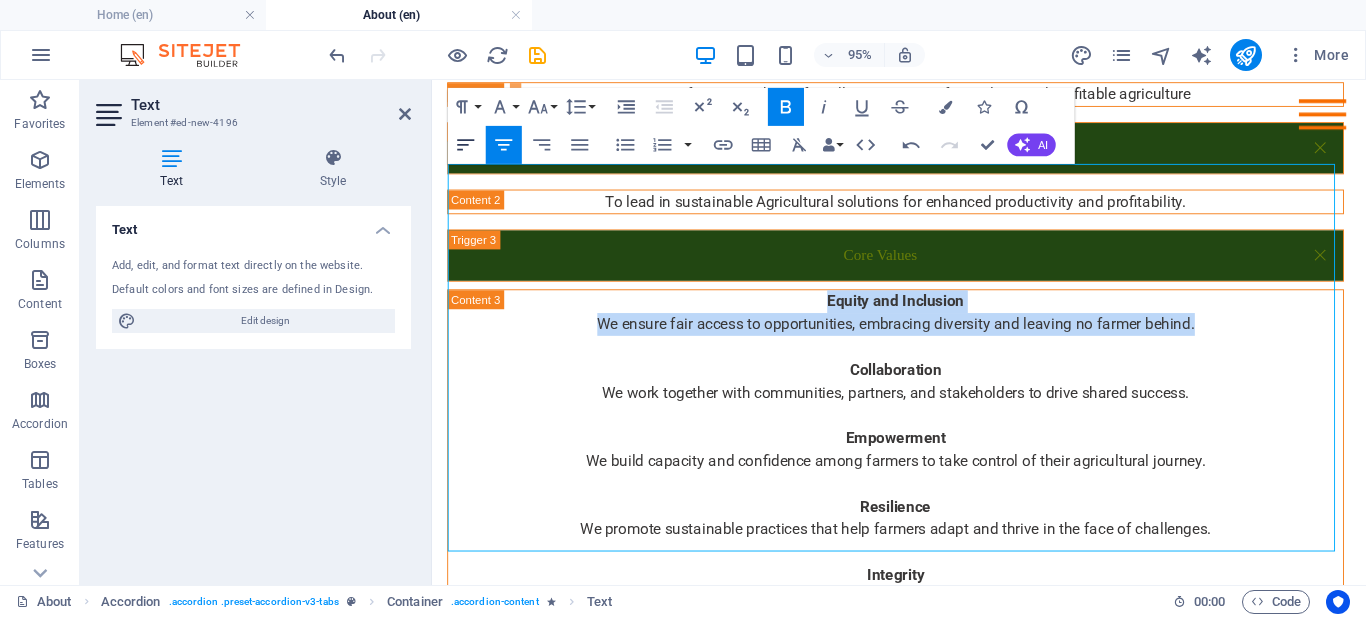 click 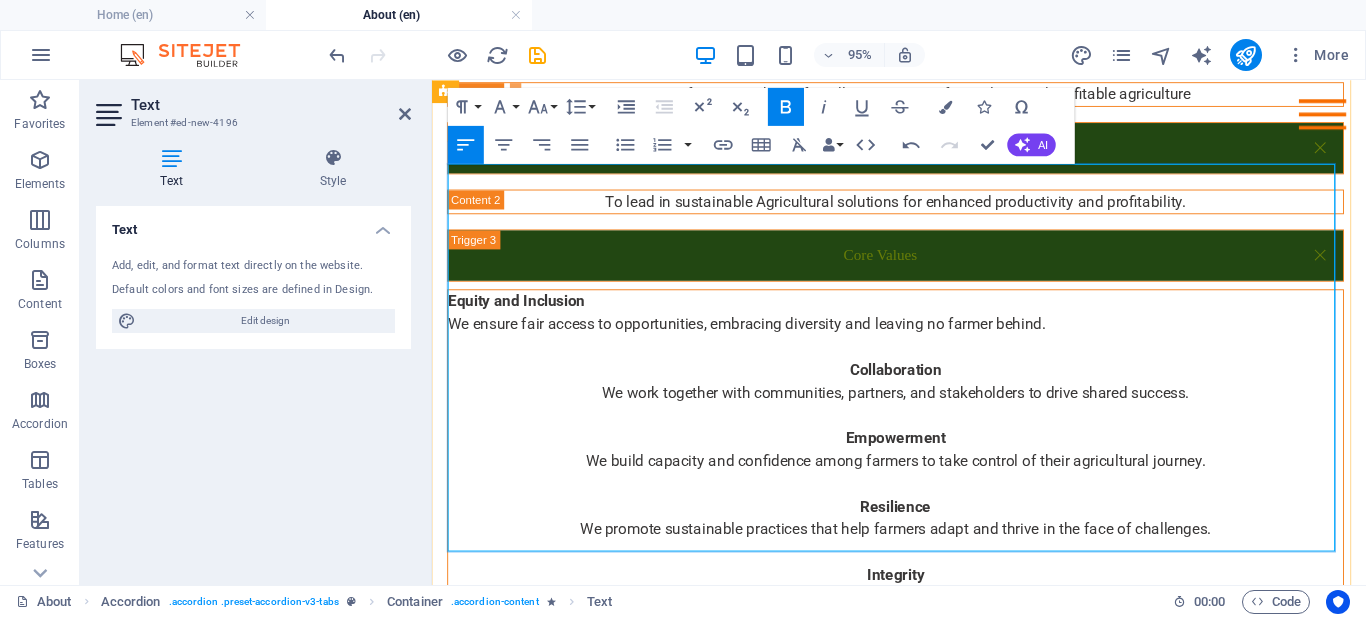 click on "We work together with communities, partners, and stakeholders to drive shared success." at bounding box center (920, 409) 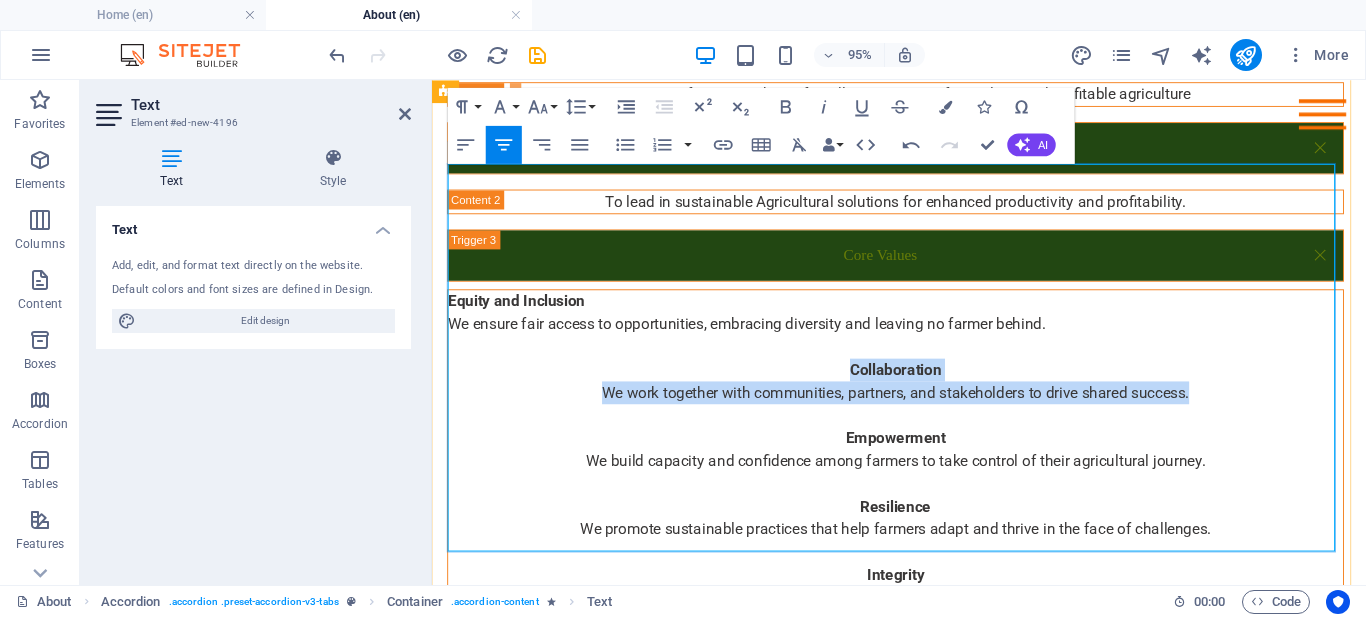 drag, startPoint x: 654, startPoint y: 248, endPoint x: 1237, endPoint y: 279, distance: 583.8236 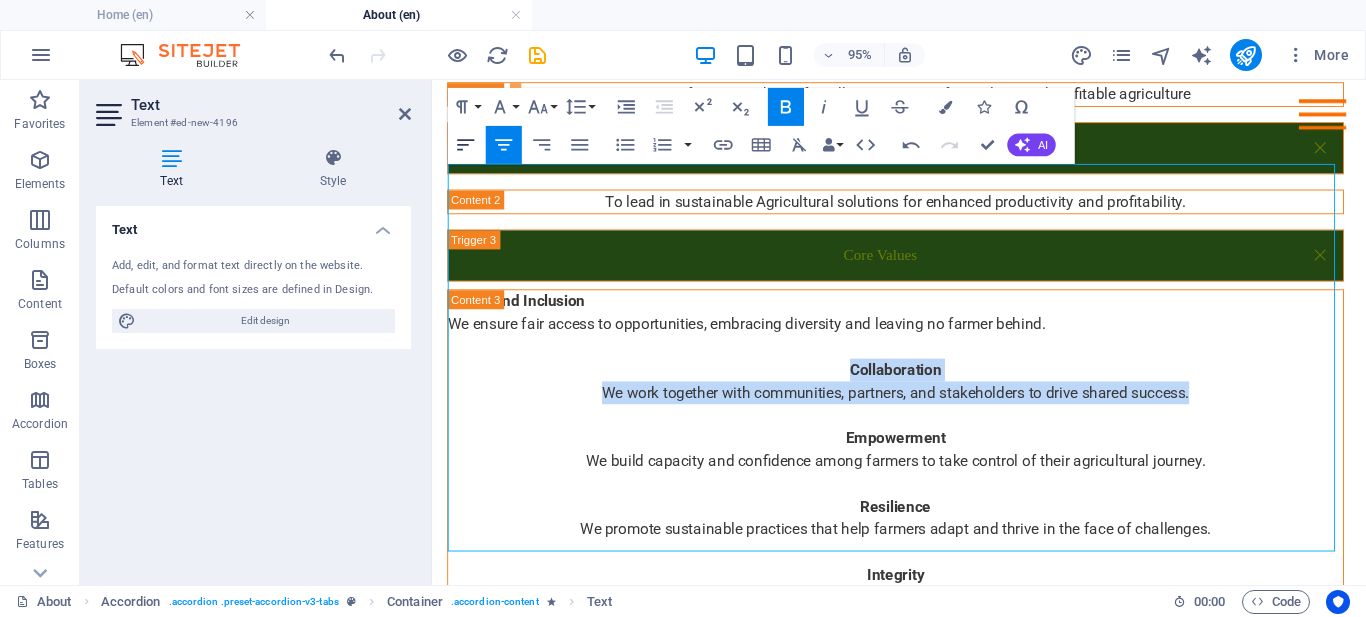 click 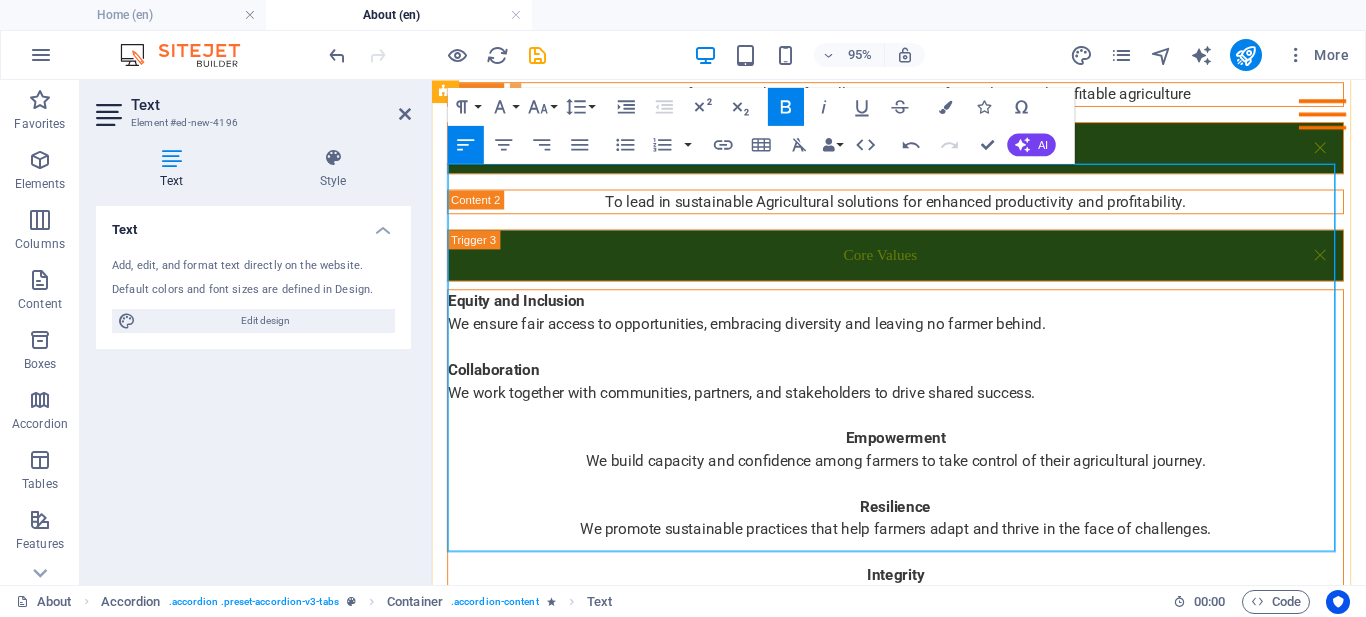 click on "Empowerment" at bounding box center (920, 457) 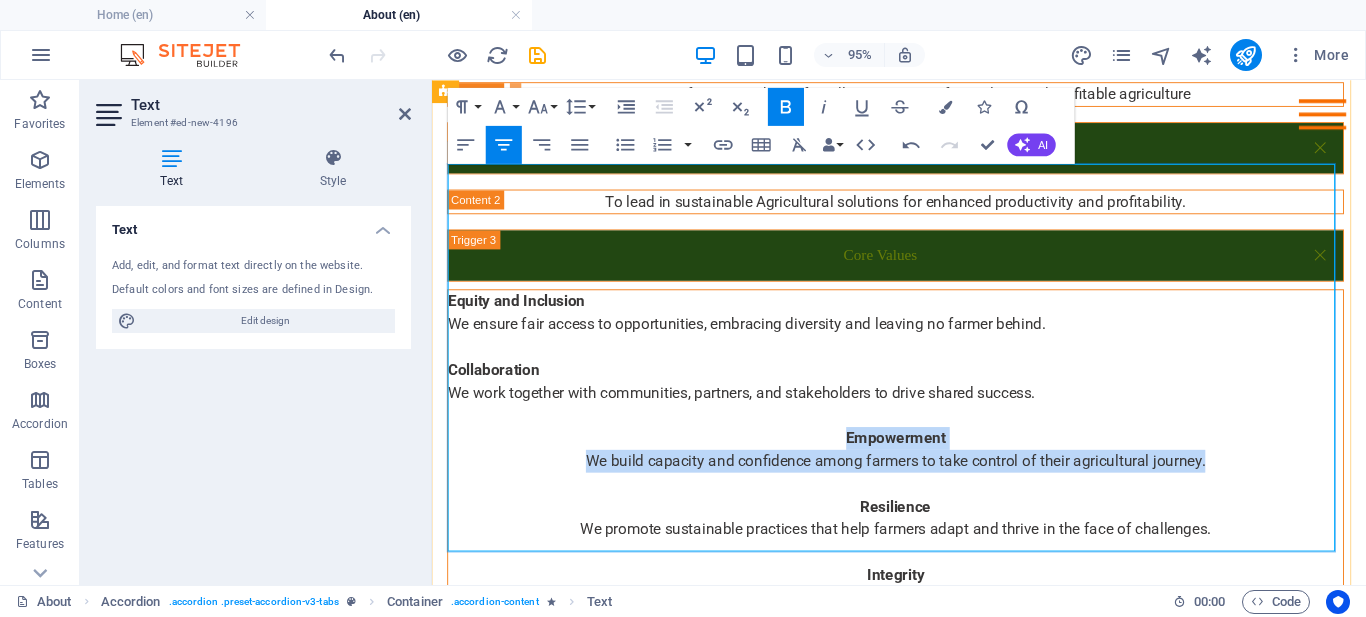 drag, startPoint x: 548, startPoint y: 311, endPoint x: 1257, endPoint y: 349, distance: 710.0176 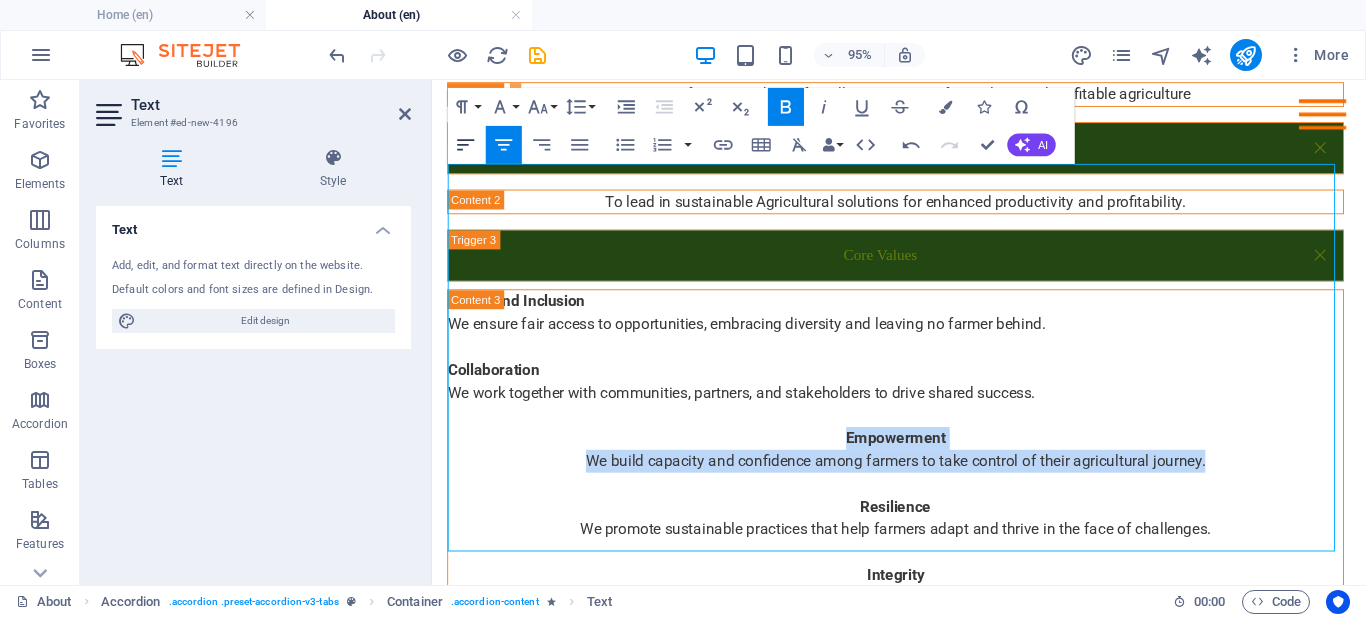click 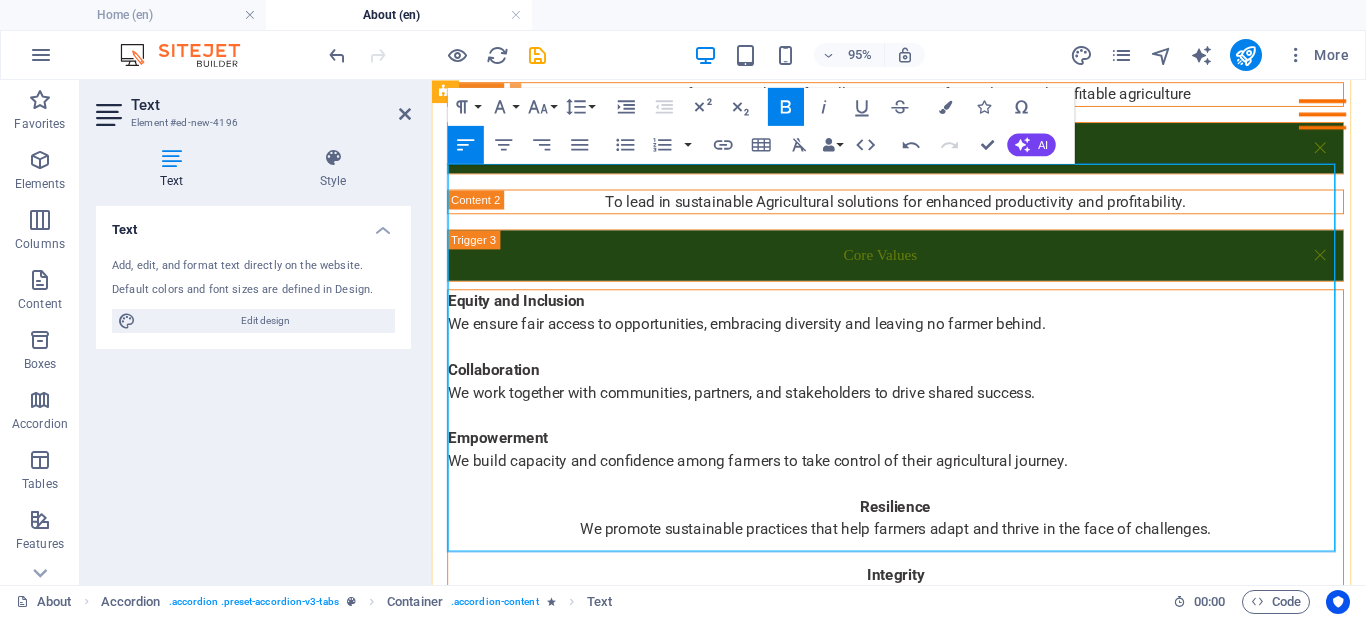 click on "Resilience" at bounding box center (920, 529) 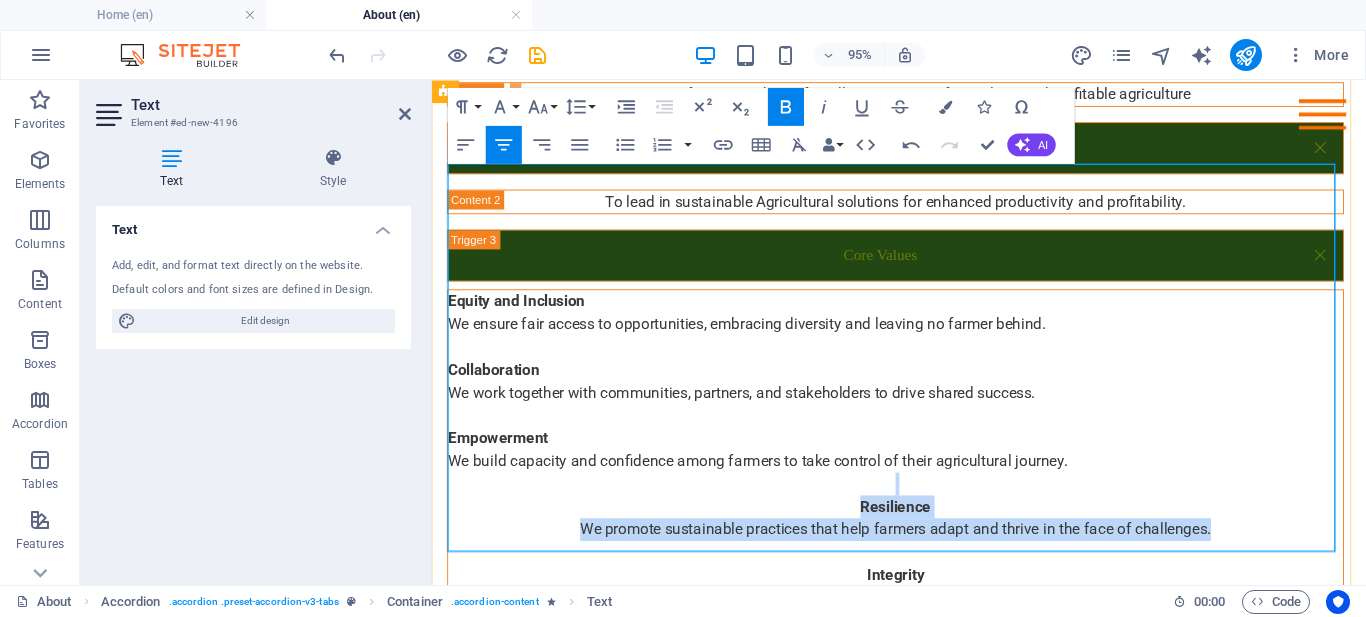 drag, startPoint x: 768, startPoint y: 377, endPoint x: 1264, endPoint y: 424, distance: 498.22183 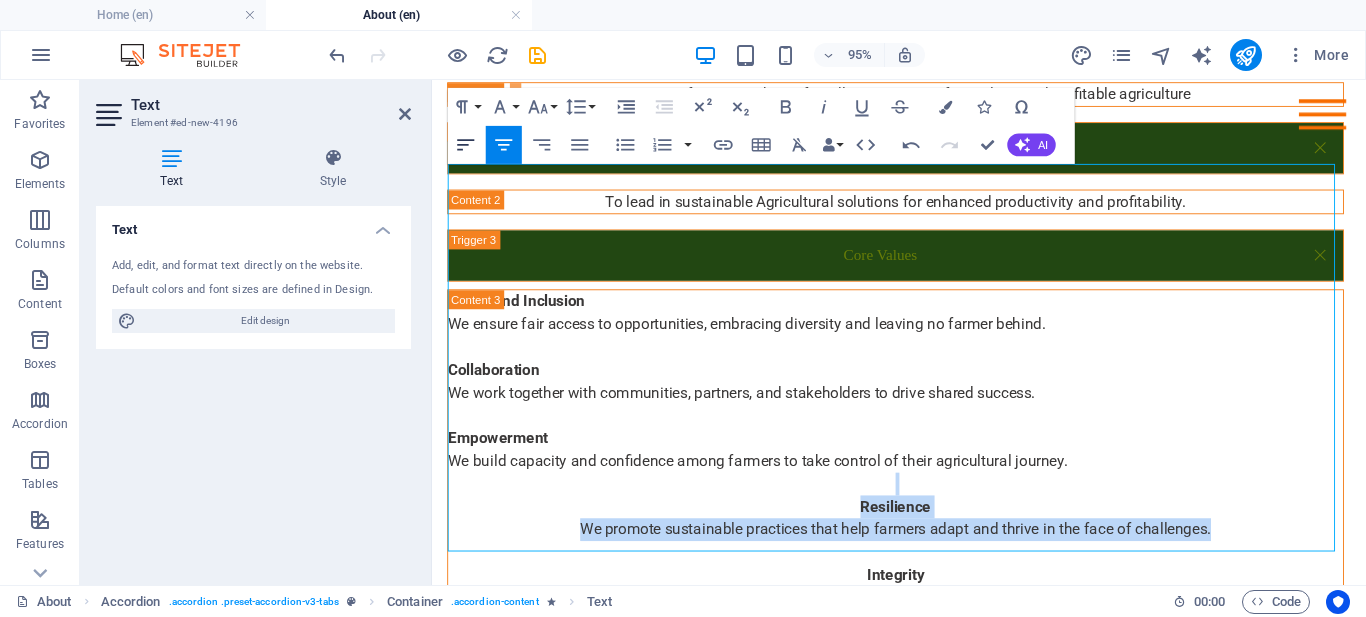 click 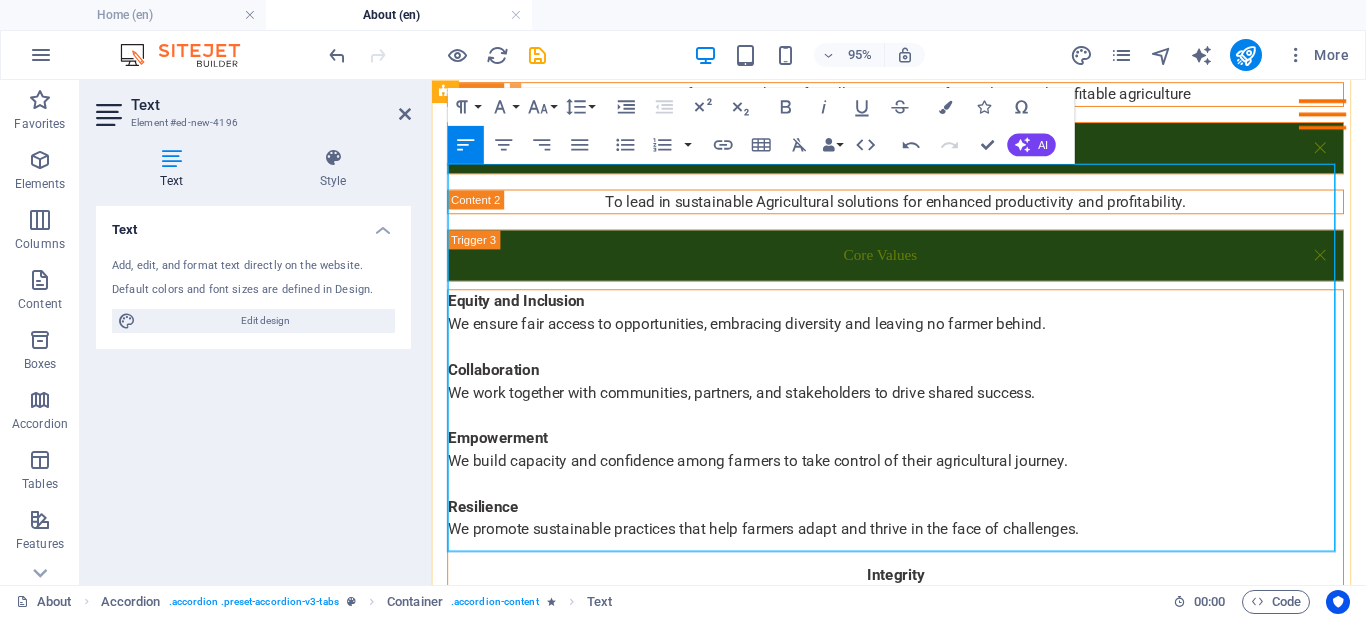 click on "Integrity" at bounding box center [920, 601] 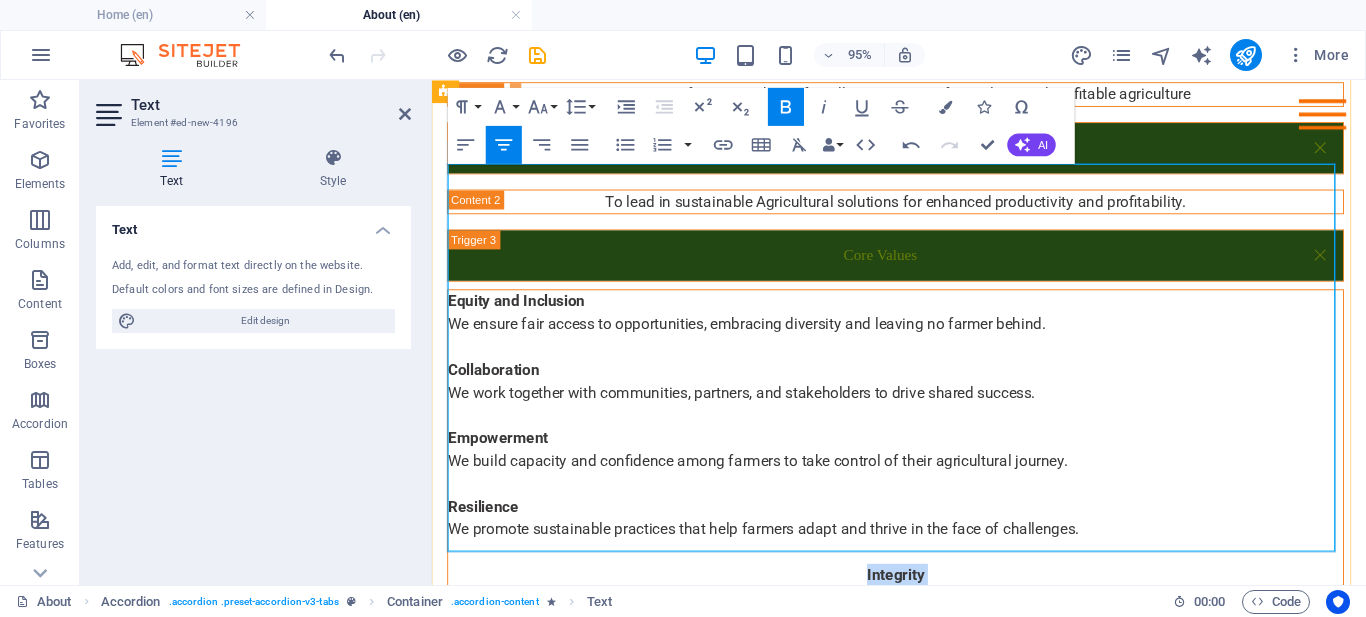 drag, startPoint x: 682, startPoint y: 455, endPoint x: 1184, endPoint y: 498, distance: 503.83826 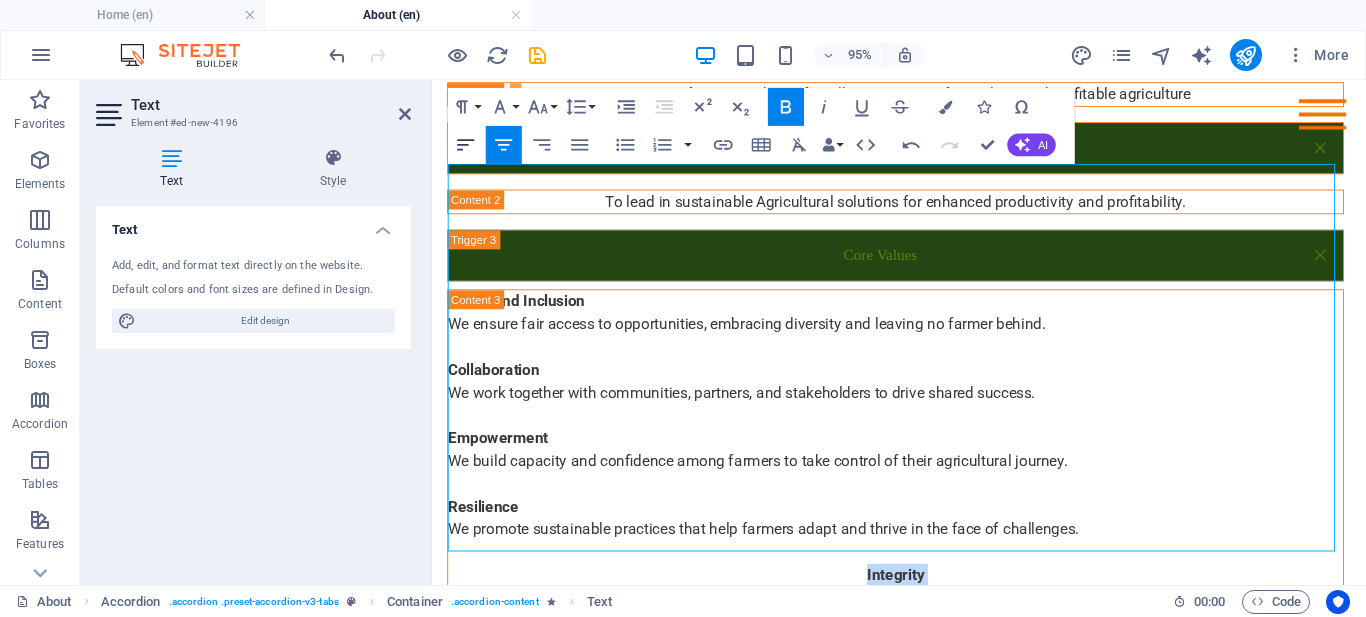 click 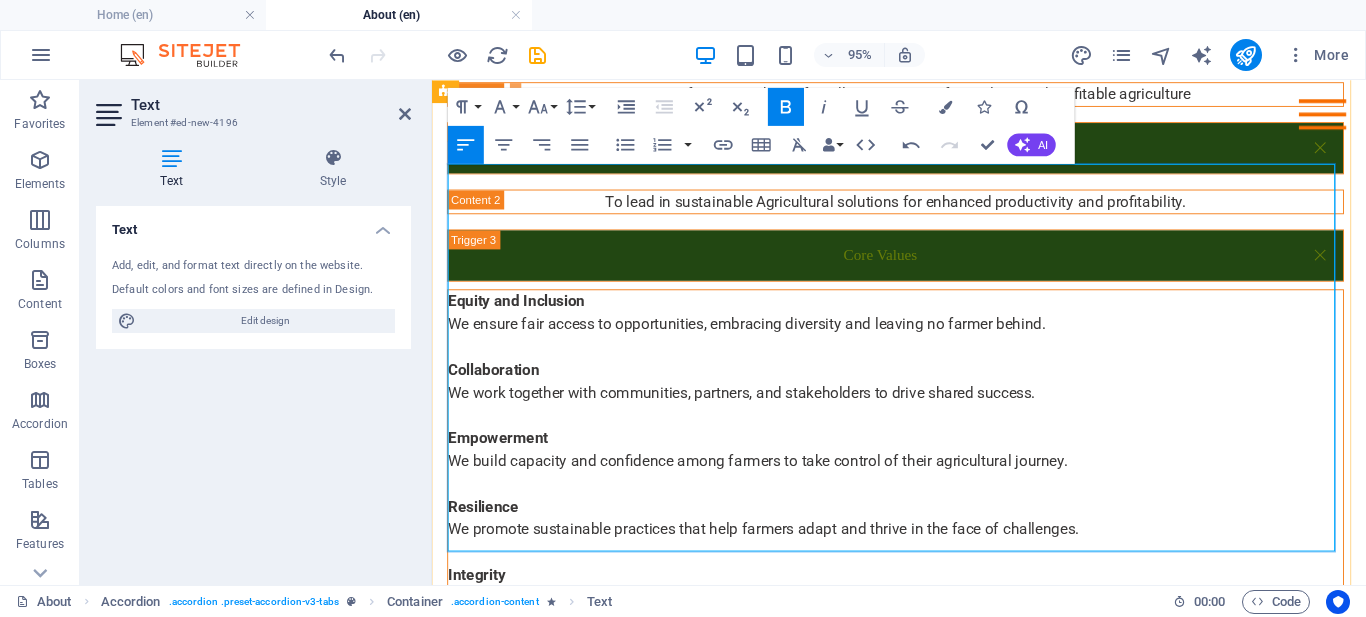 click on "Respect" at bounding box center (920, 673) 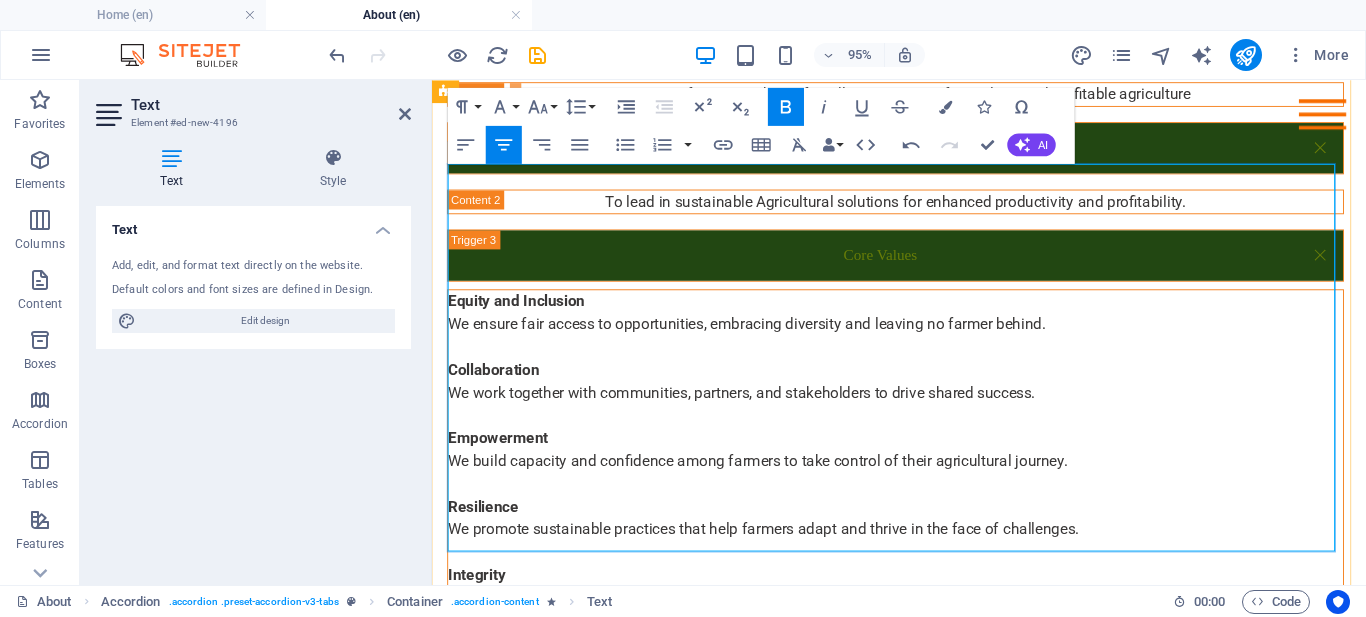 drag, startPoint x: 816, startPoint y: 531, endPoint x: 1240, endPoint y: 574, distance: 426.17484 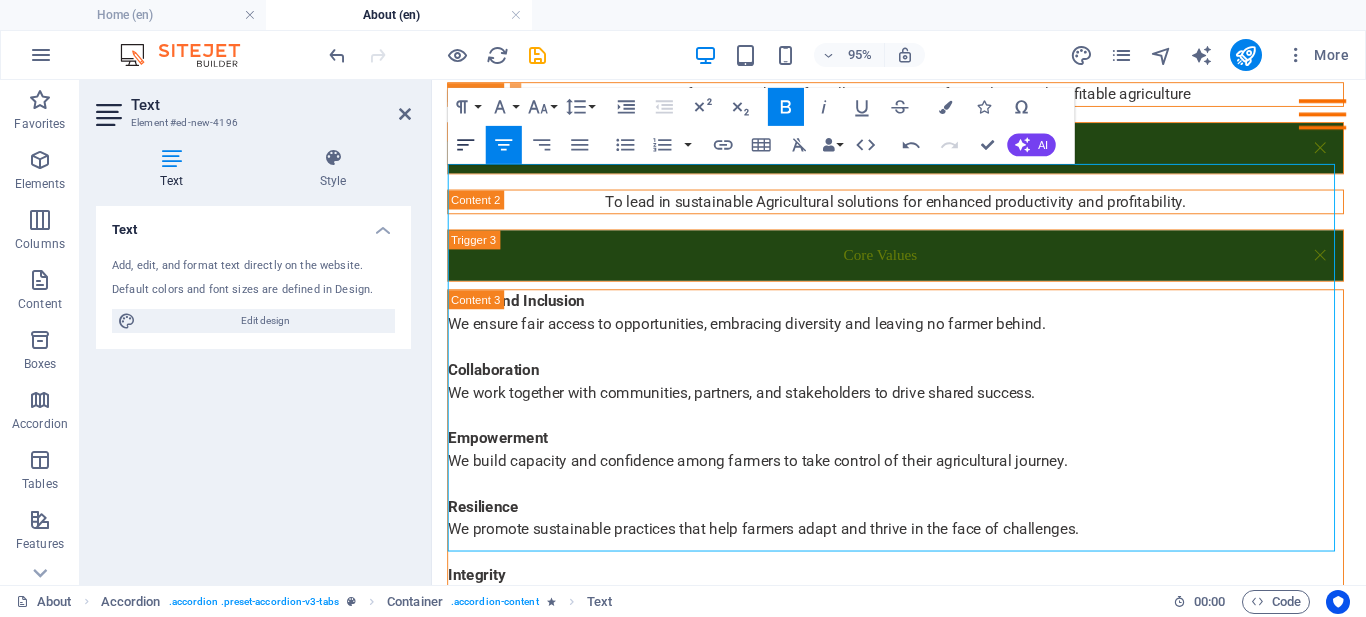 click 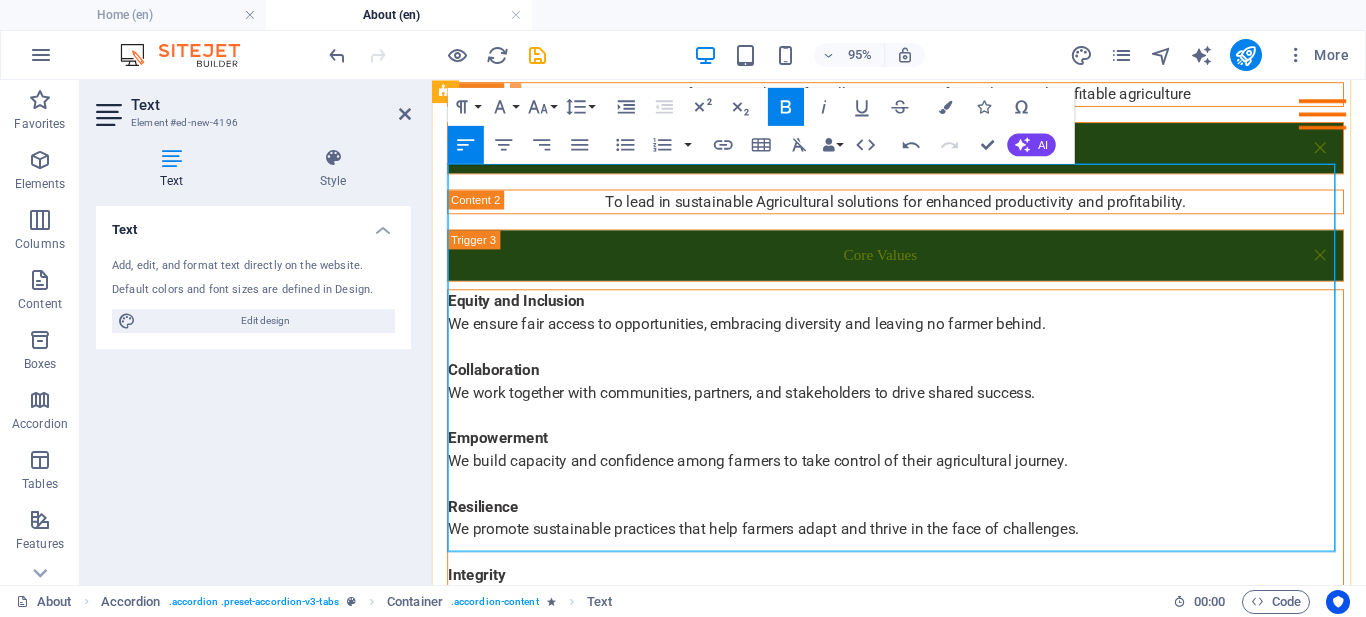 click on "We ensure fair access to opportunities, embracing diversity and leaving no farmer behind." at bounding box center [920, 337] 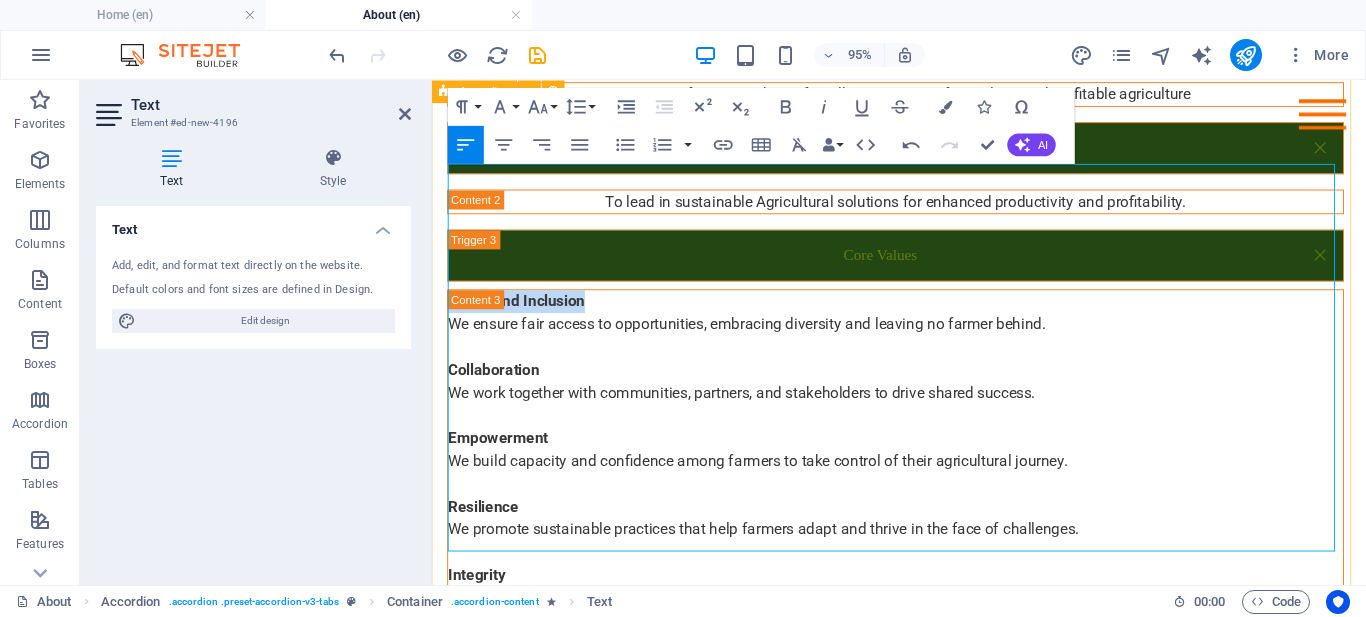 drag, startPoint x: 597, startPoint y: 182, endPoint x: 441, endPoint y: 182, distance: 156 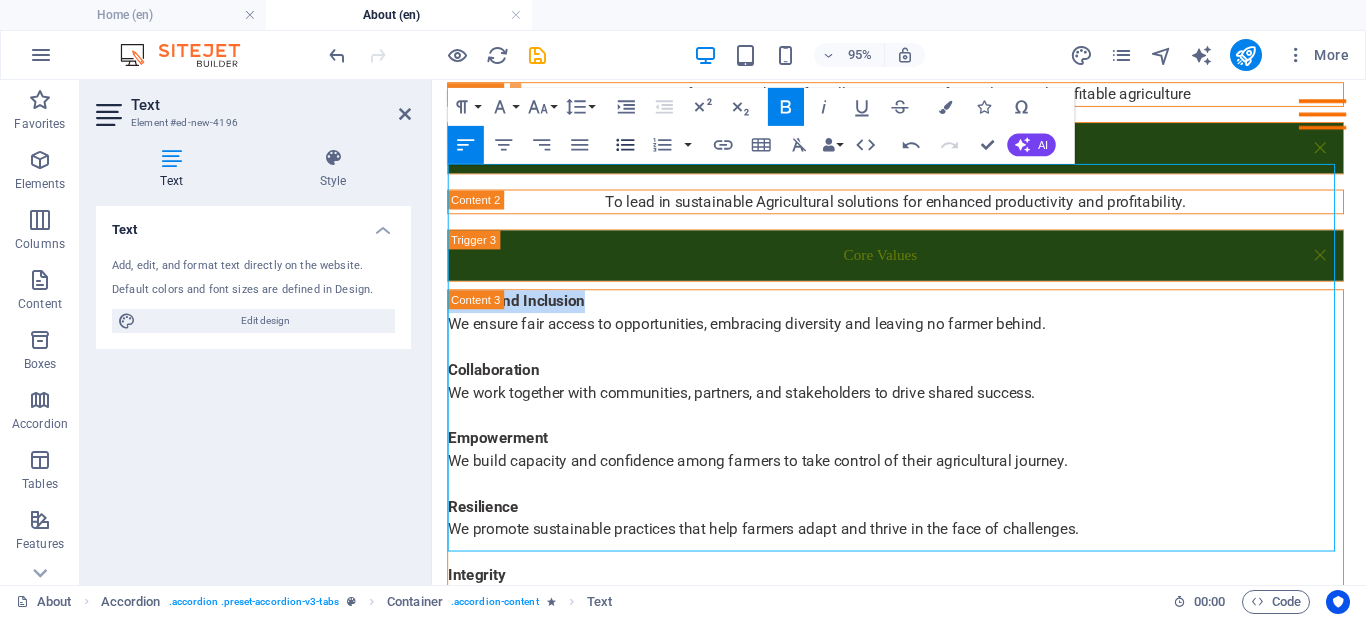click 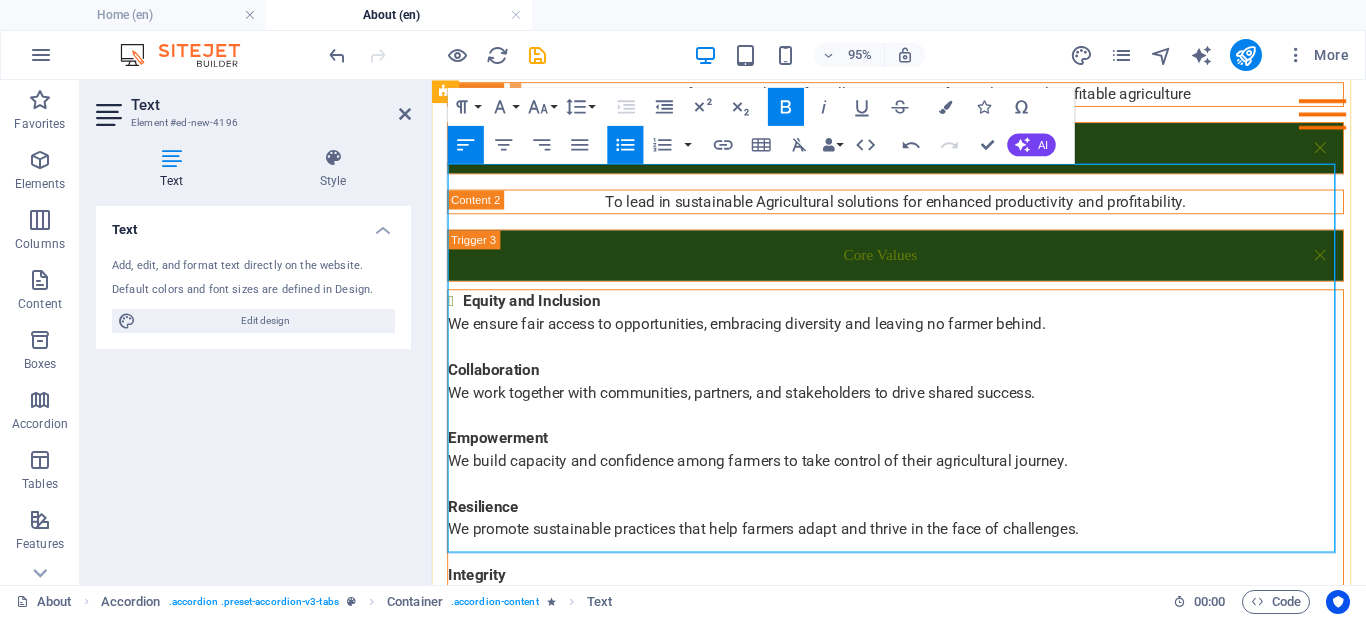 click on "Collaboration" at bounding box center [920, 385] 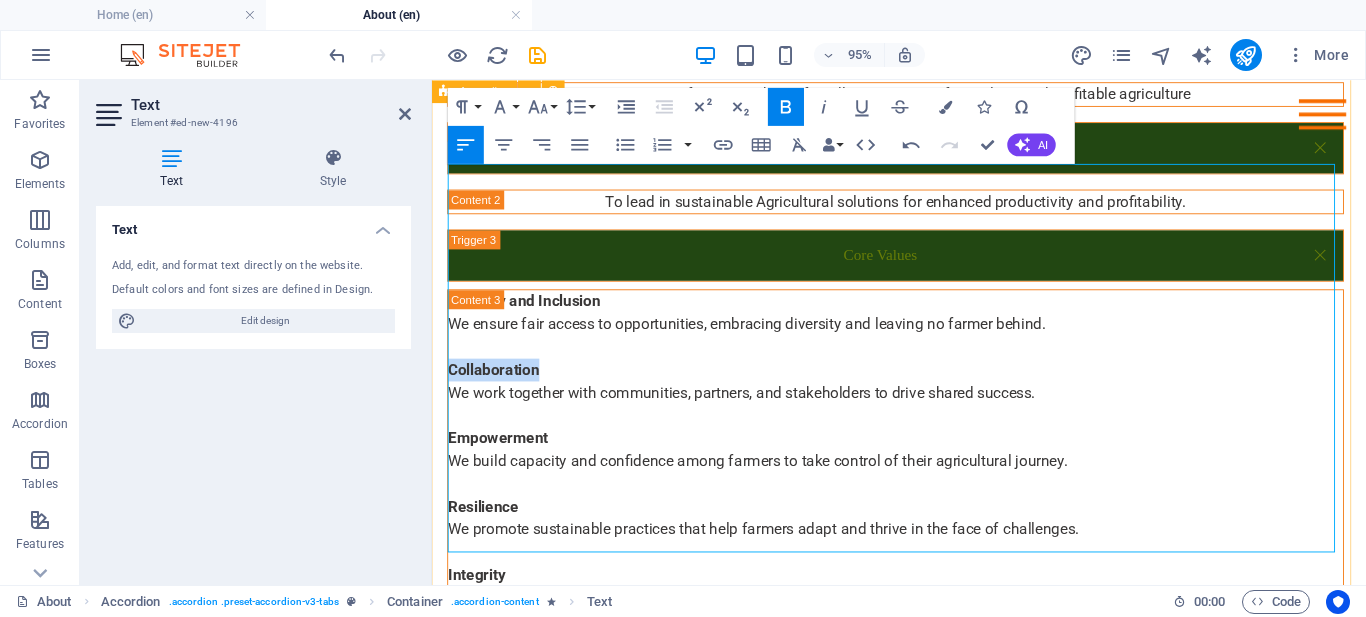 drag, startPoint x: 554, startPoint y: 253, endPoint x: 442, endPoint y: 250, distance: 112.04017 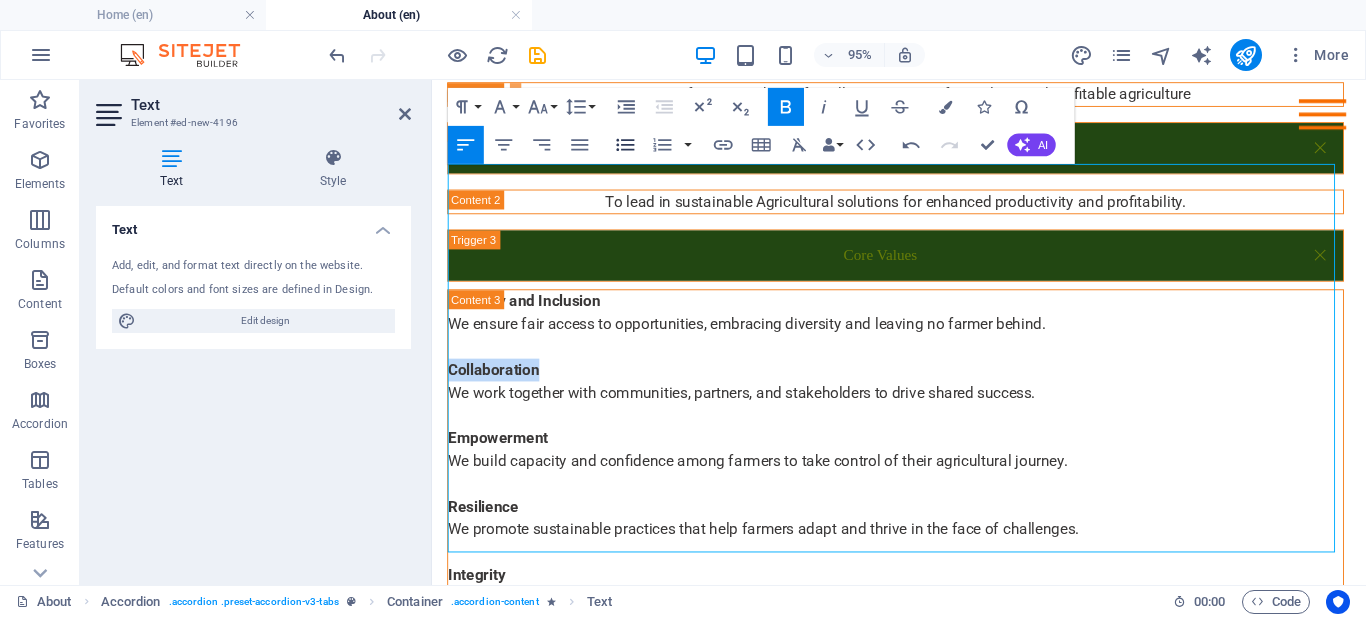 click 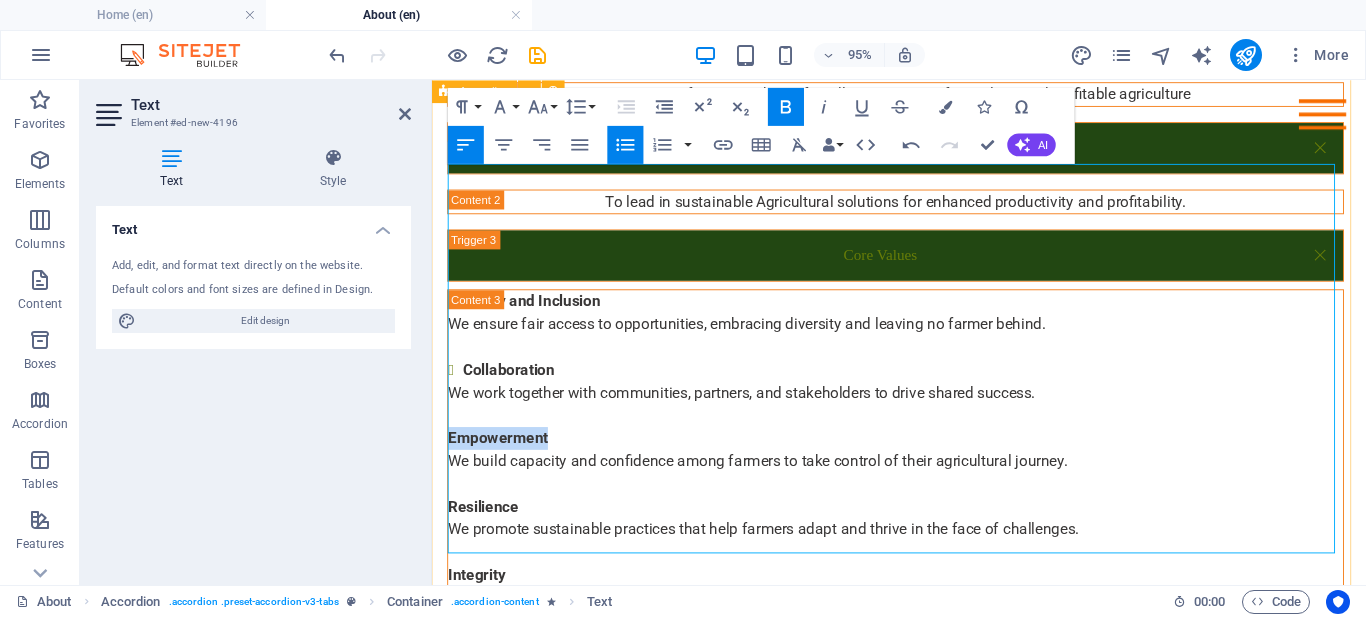 drag, startPoint x: 563, startPoint y: 327, endPoint x: 440, endPoint y: 330, distance: 123.03658 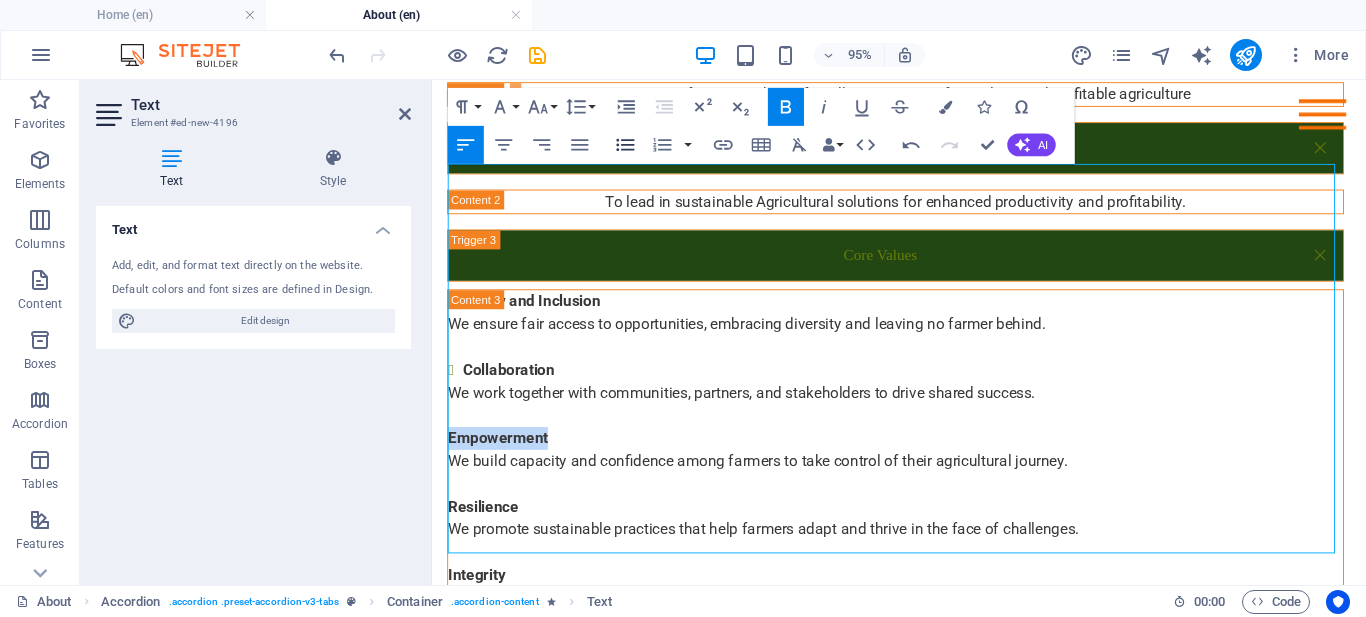 click 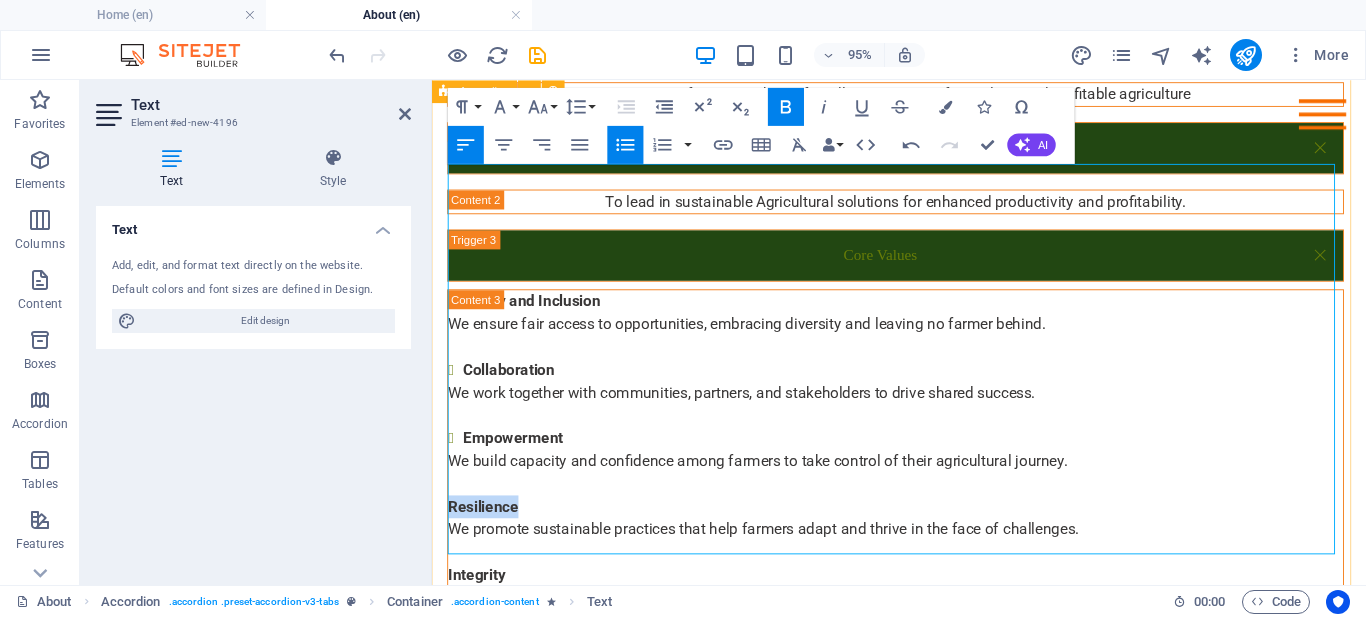 drag, startPoint x: 528, startPoint y: 399, endPoint x: 445, endPoint y: 399, distance: 83 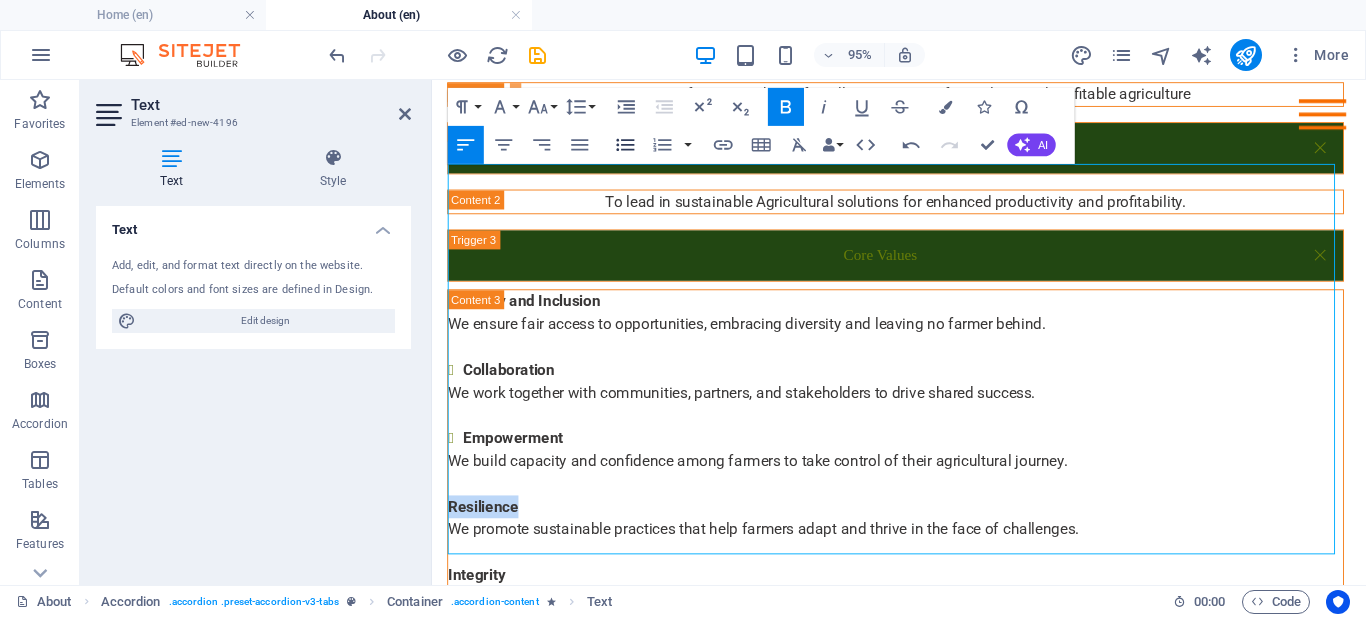 click 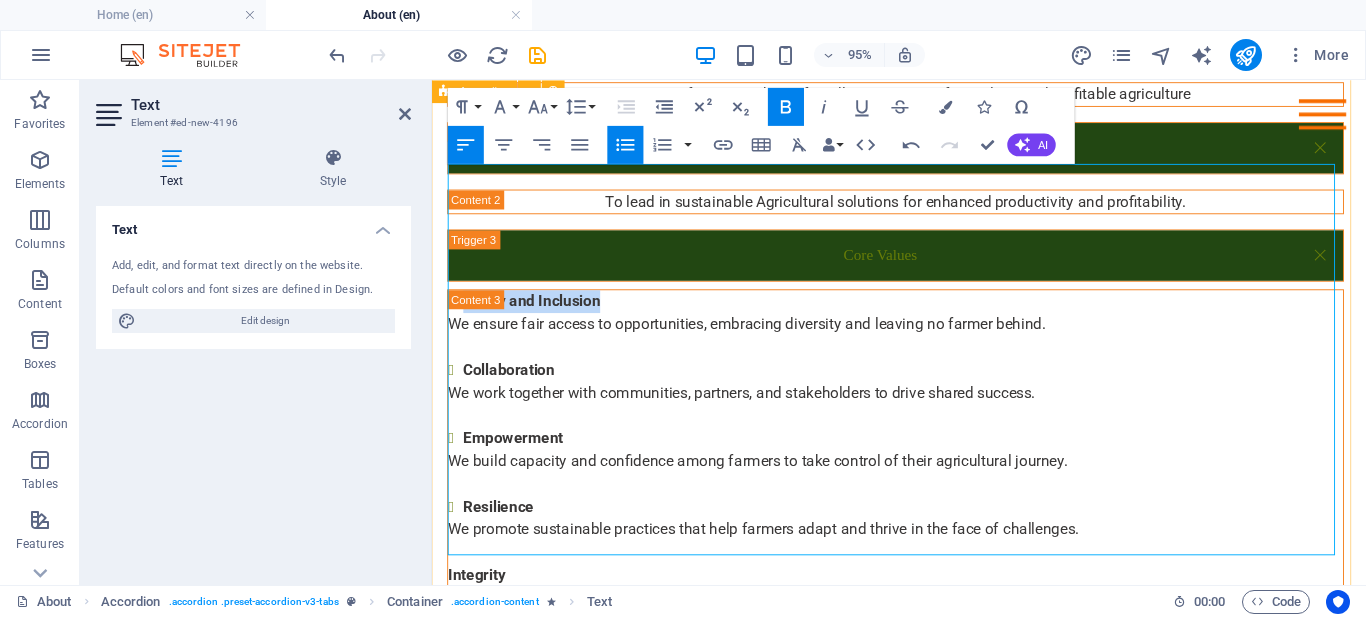 drag, startPoint x: 611, startPoint y: 181, endPoint x: 443, endPoint y: 183, distance: 168.0119 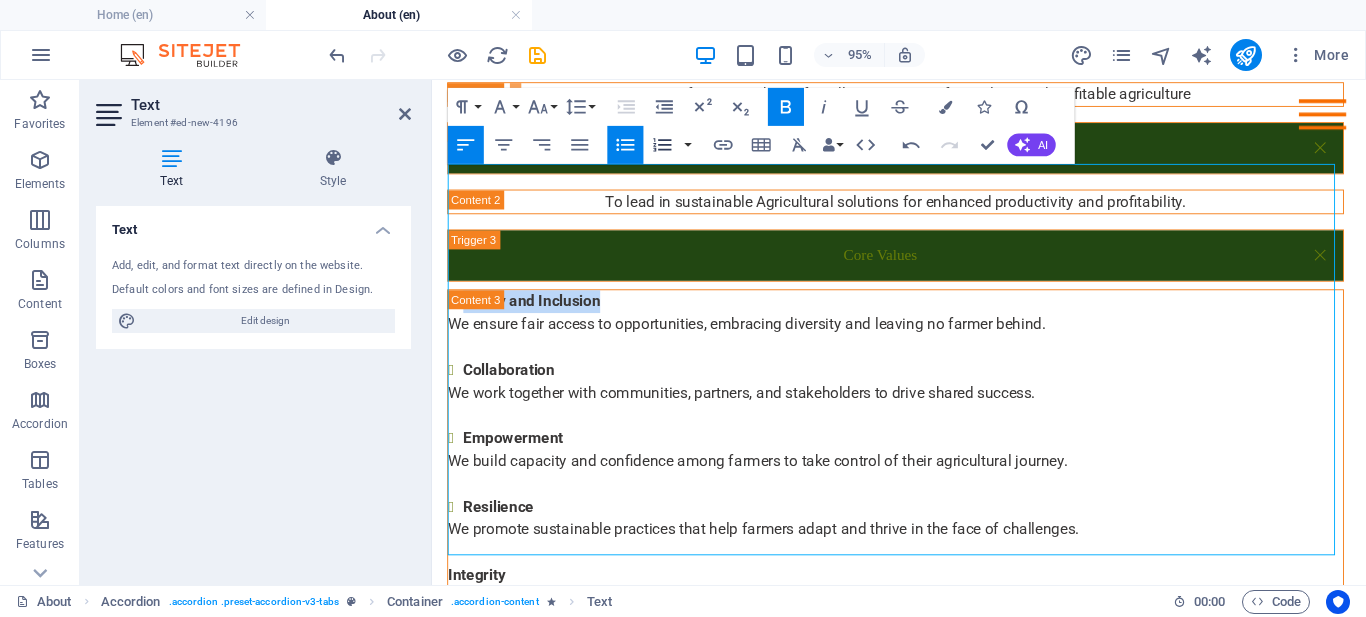 click 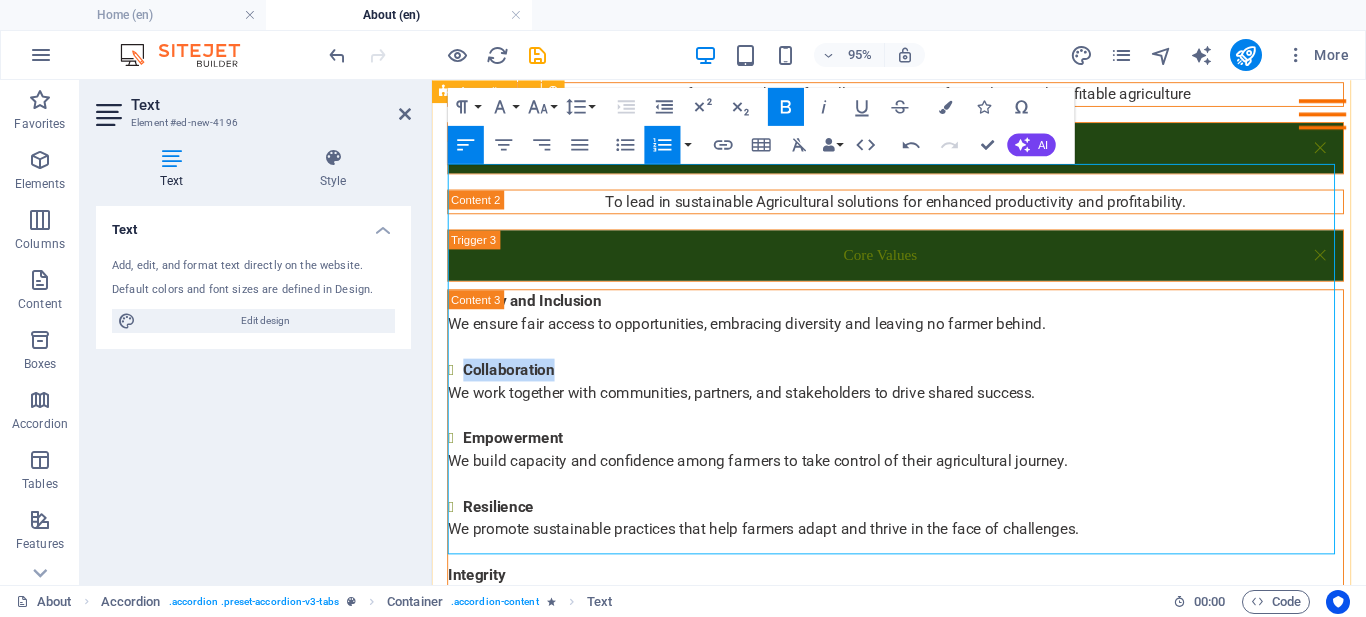 drag, startPoint x: 575, startPoint y: 250, endPoint x: 442, endPoint y: 249, distance: 133.00375 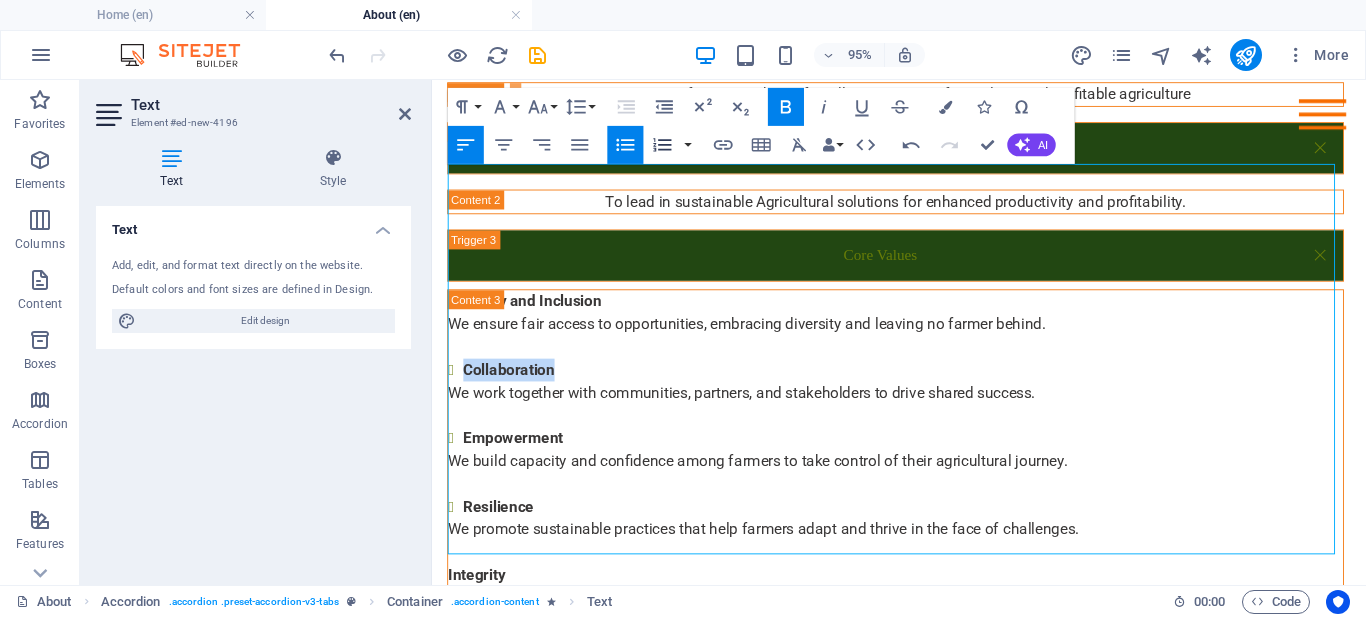 click 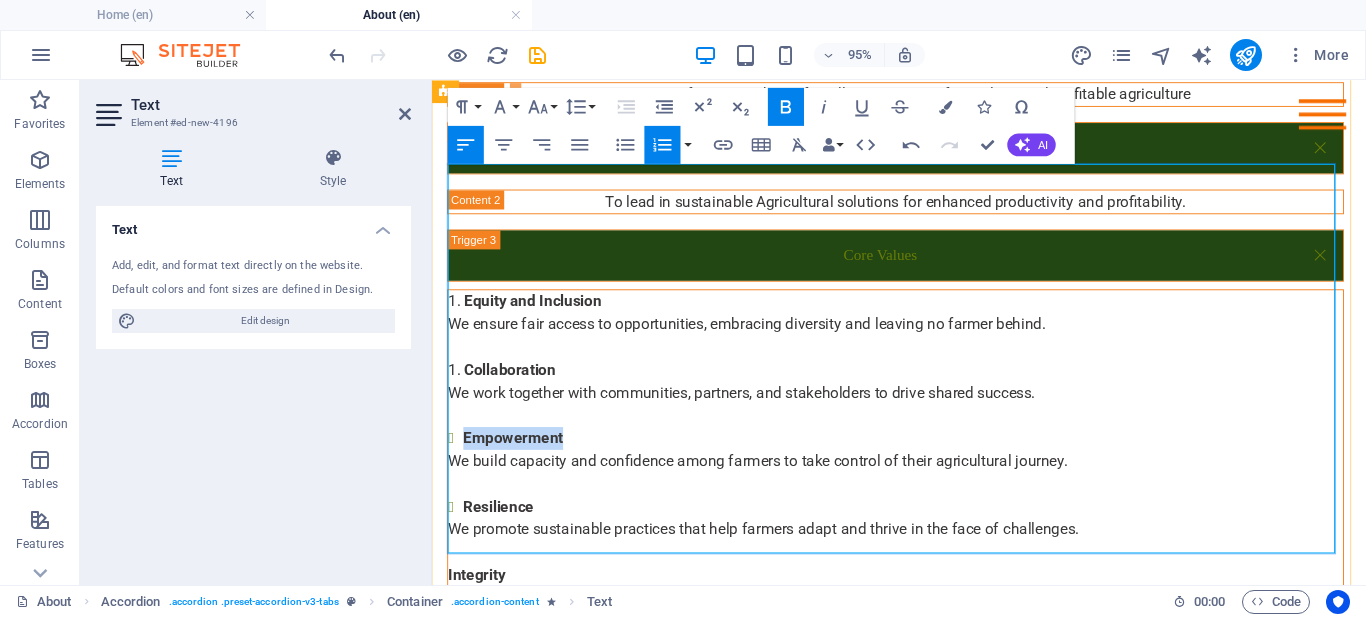 drag, startPoint x: 576, startPoint y: 323, endPoint x: 458, endPoint y: 323, distance: 118 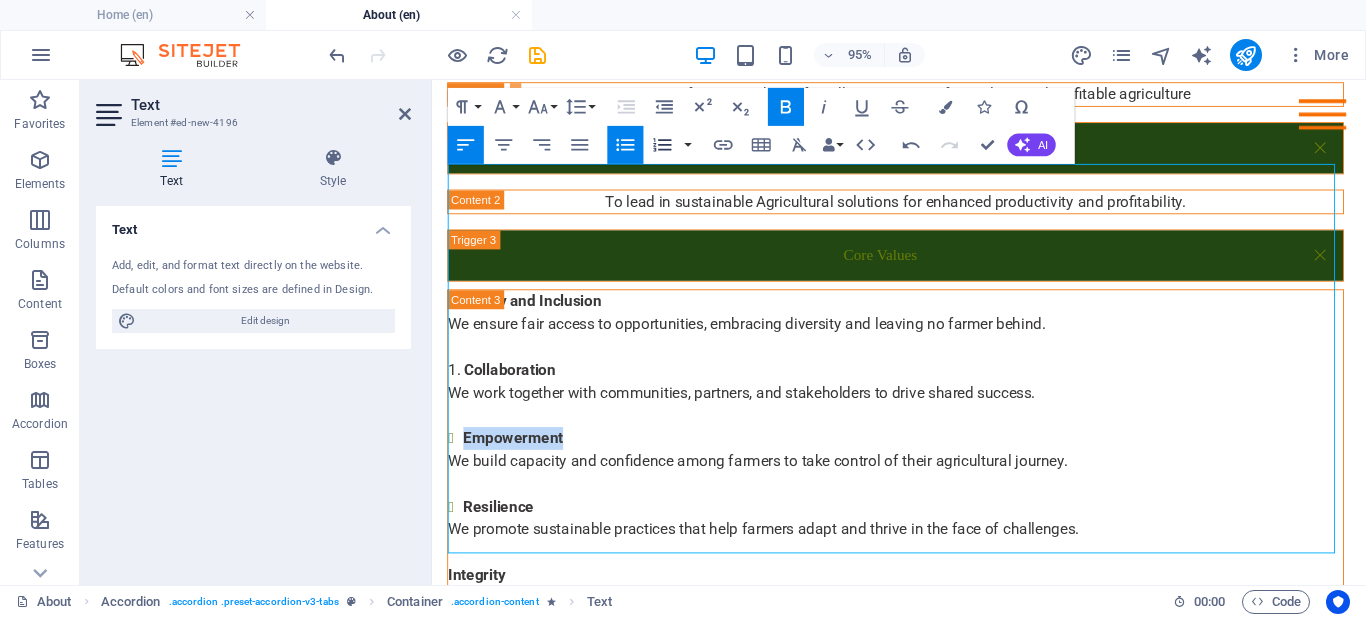 click 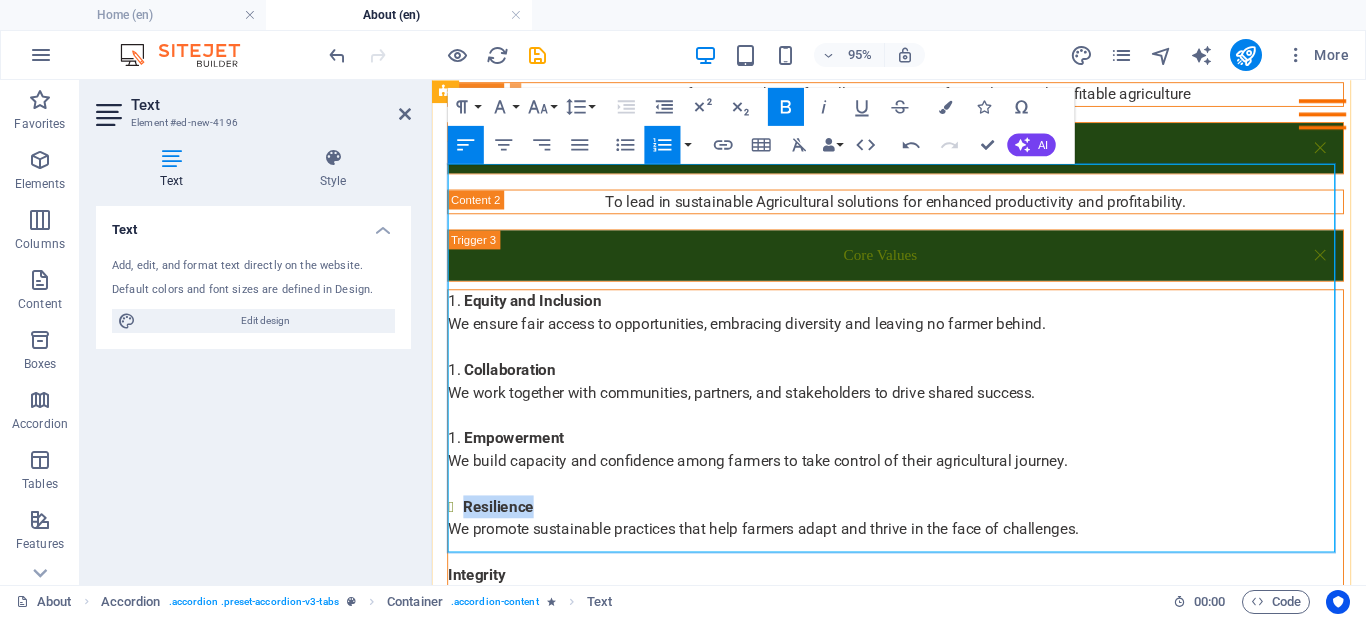 drag, startPoint x: 548, startPoint y: 396, endPoint x: 458, endPoint y: 401, distance: 90.13878 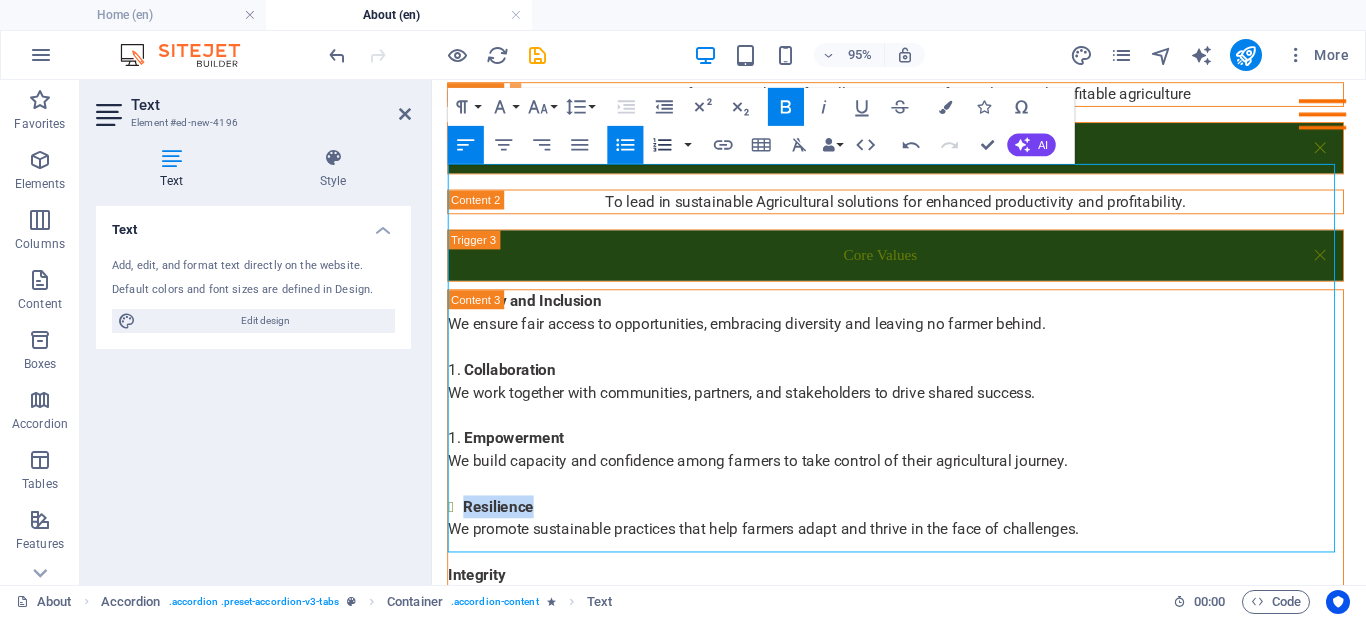 click 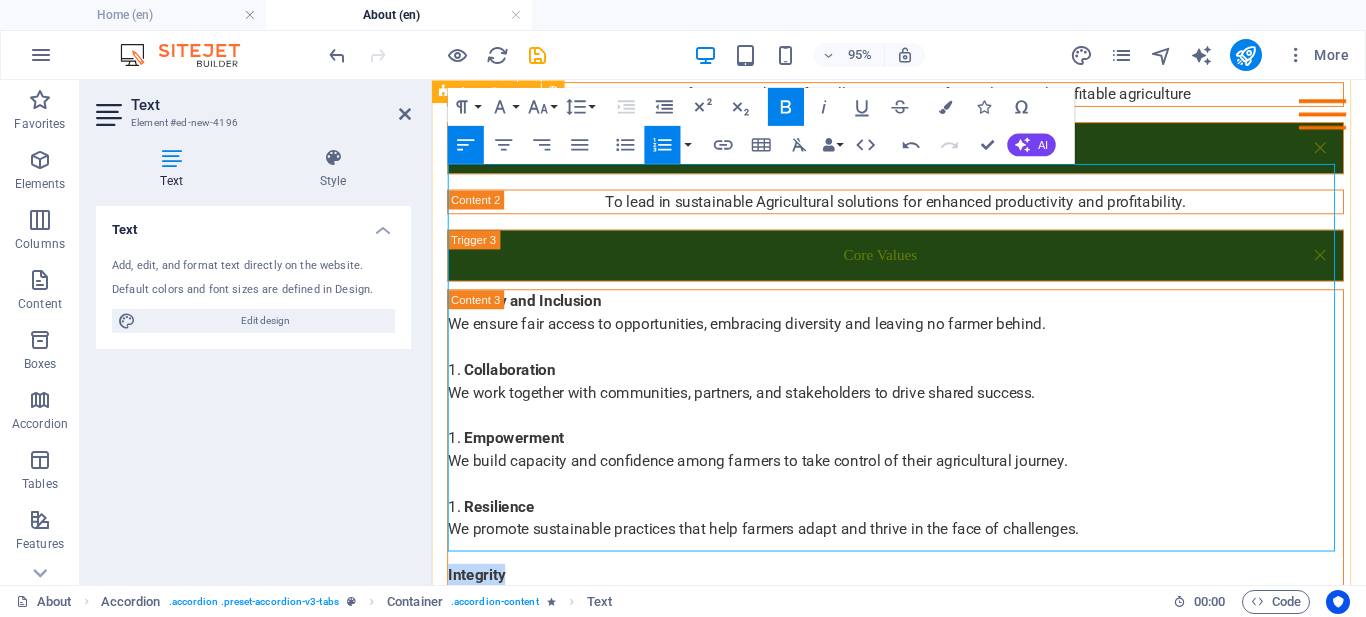 drag, startPoint x: 525, startPoint y: 467, endPoint x: 439, endPoint y: 463, distance: 86.09297 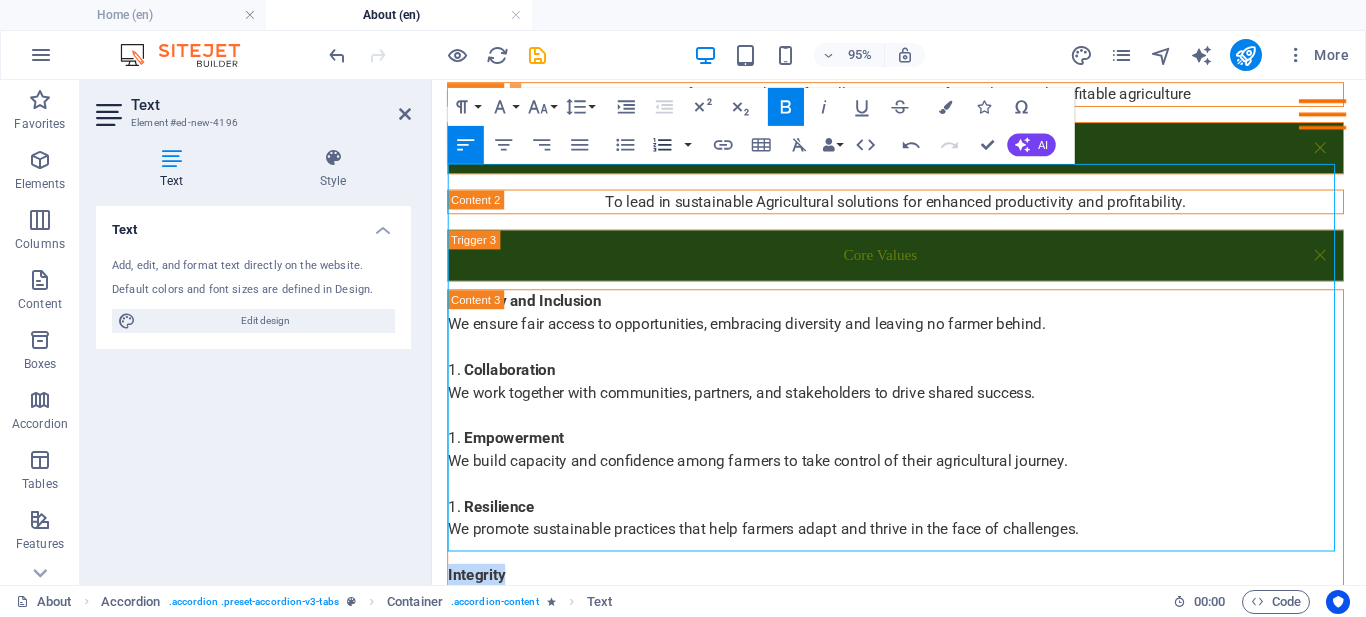 click 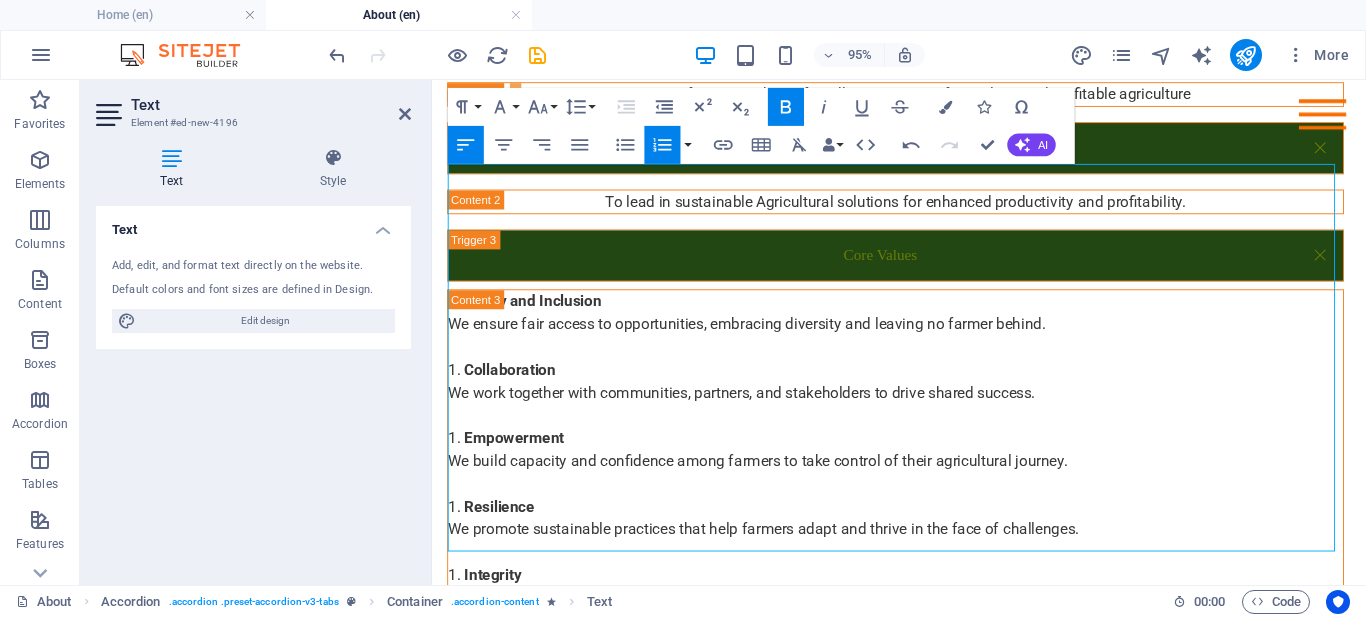 click at bounding box center (688, 144) 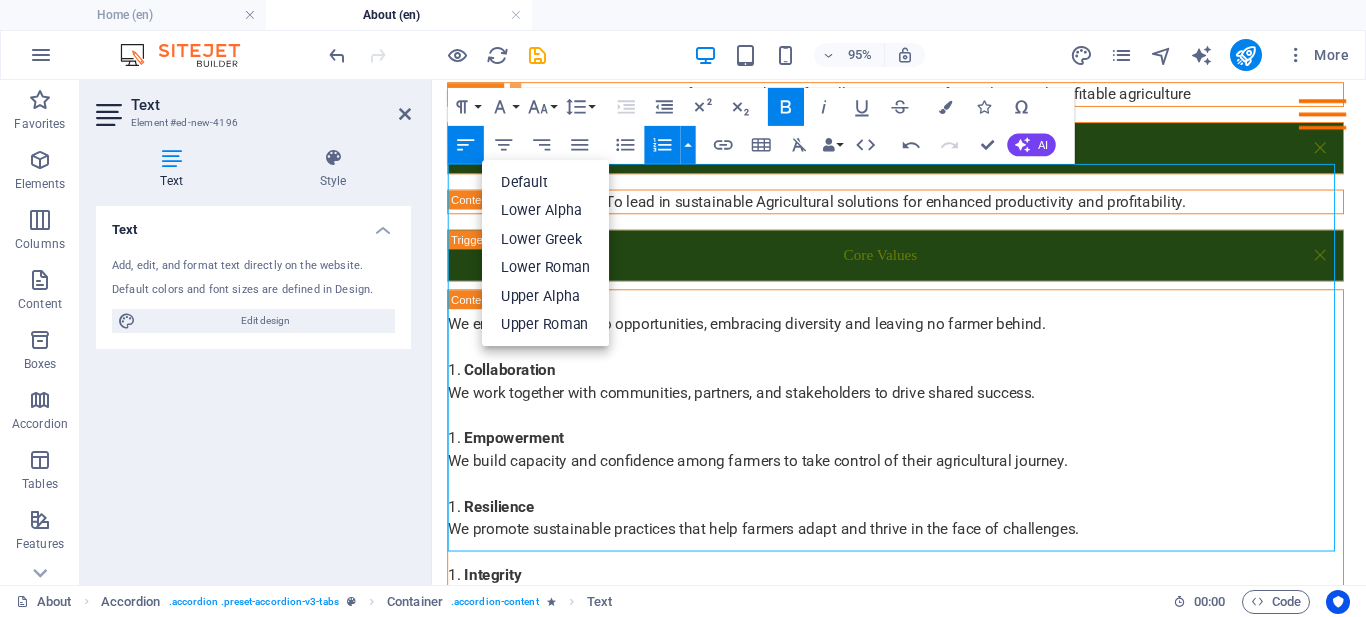 click at bounding box center [688, 144] 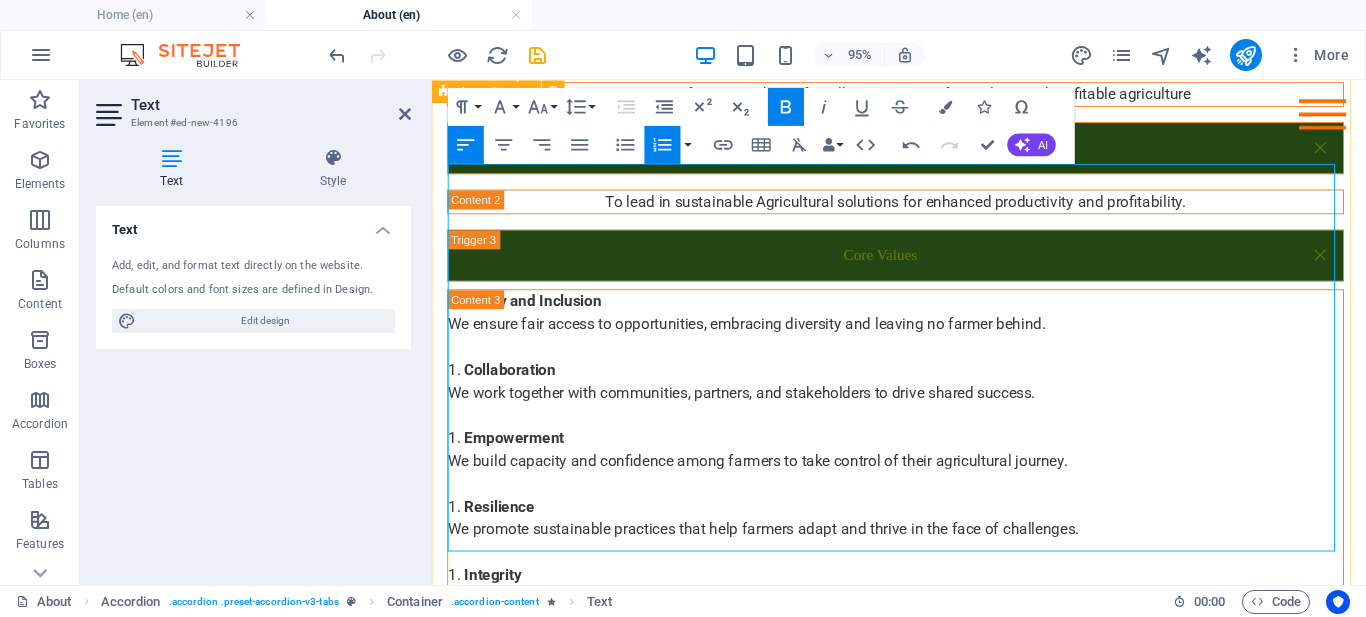 drag, startPoint x: 517, startPoint y: 537, endPoint x: 437, endPoint y: 544, distance: 80.305664 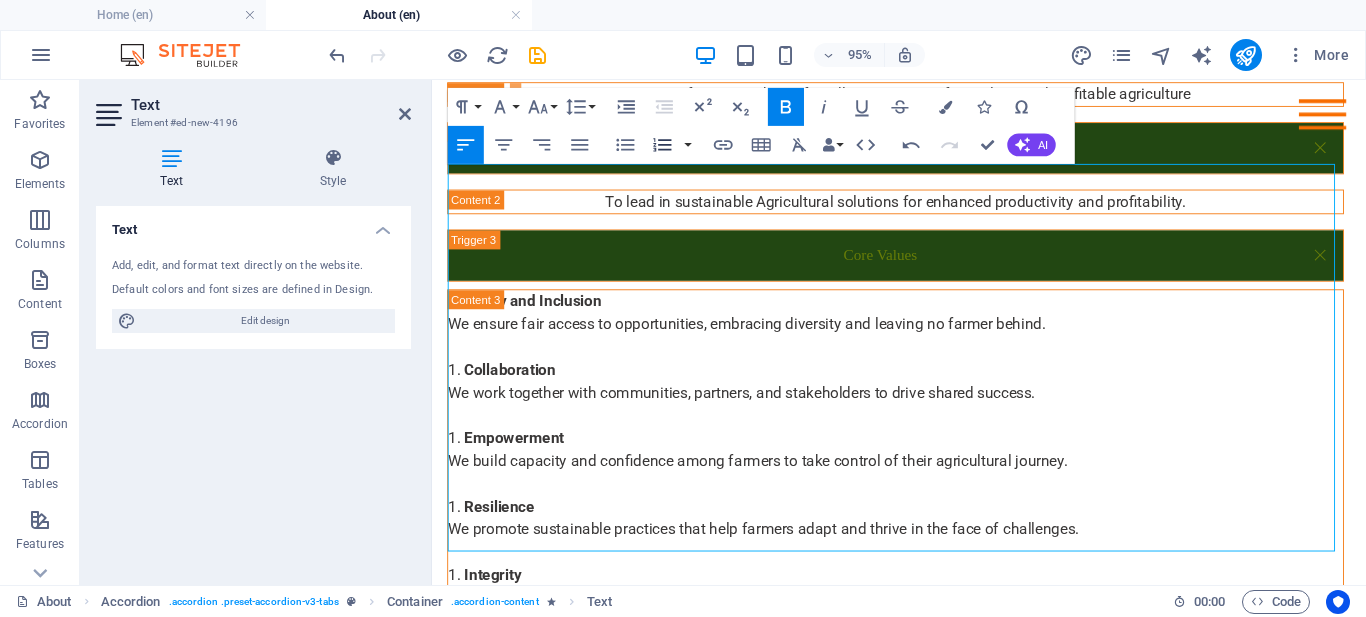 click 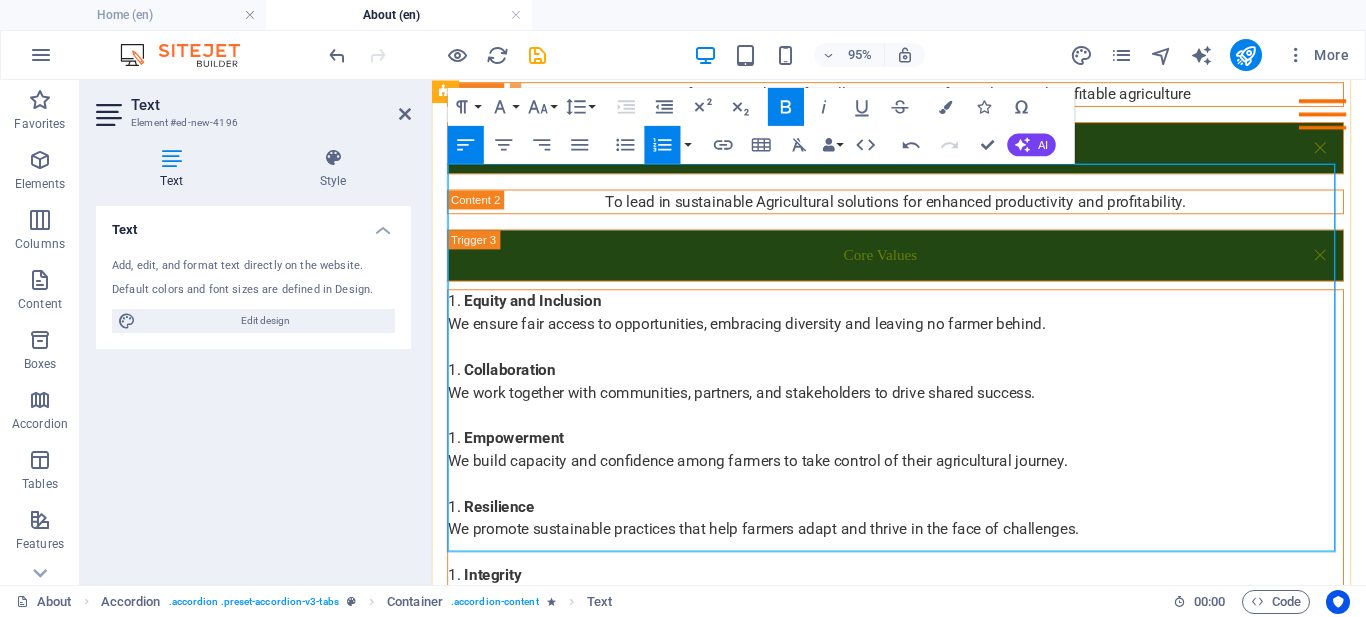 click at bounding box center [920, 361] 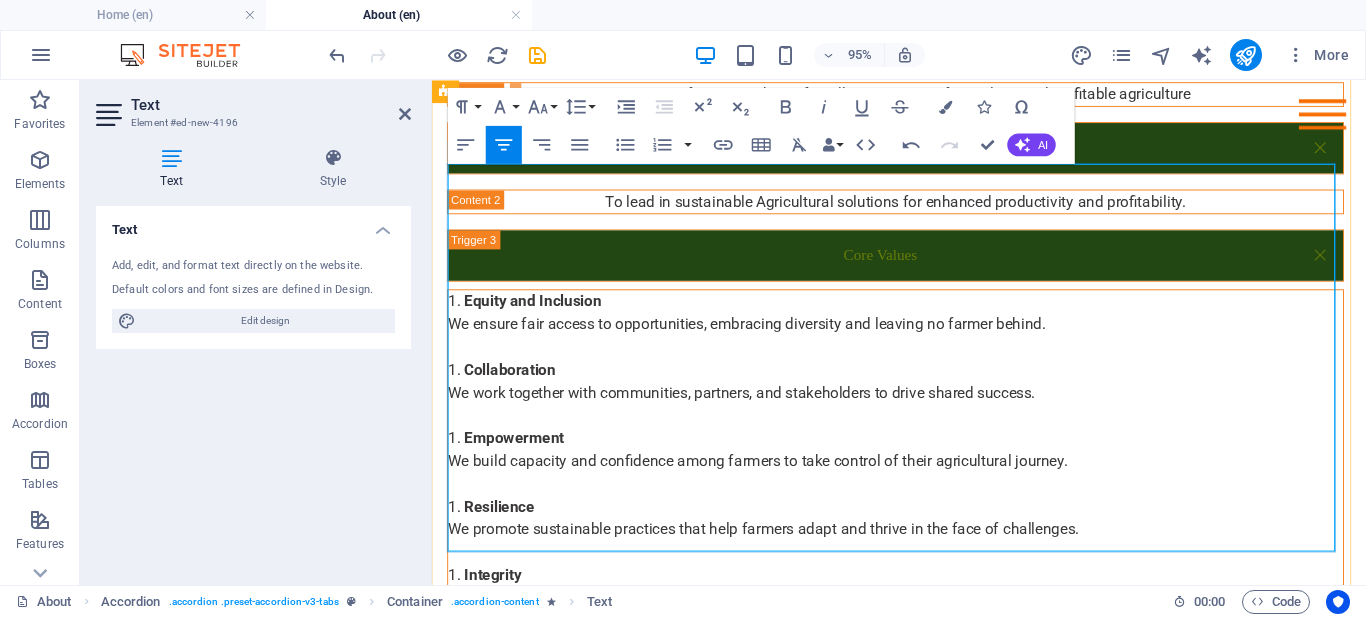 click on "Equity and Inclusion" at bounding box center [920, 313] 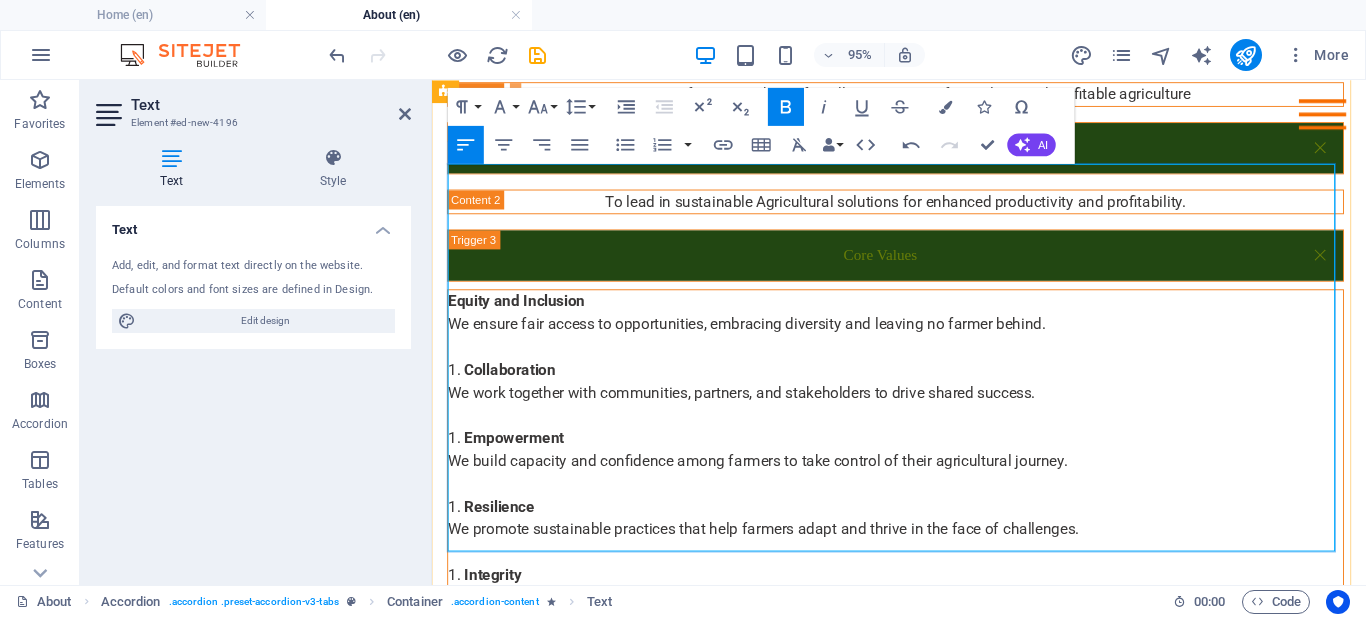type 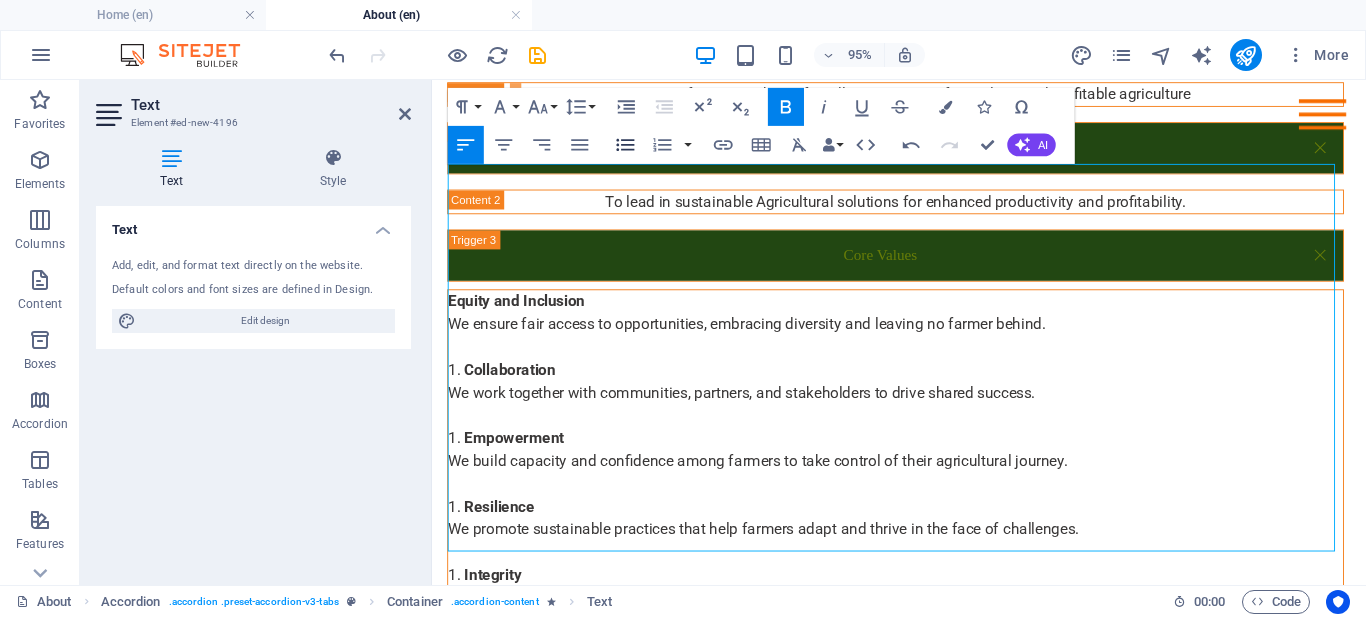 click 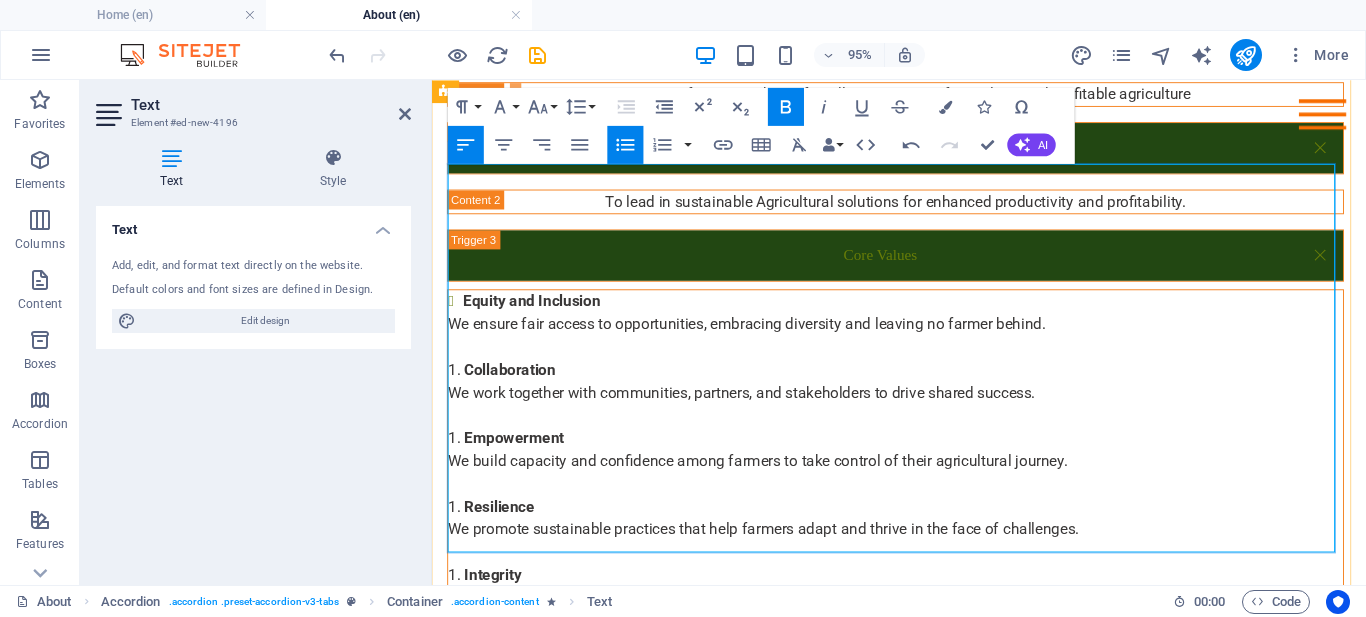 click at bounding box center [920, 361] 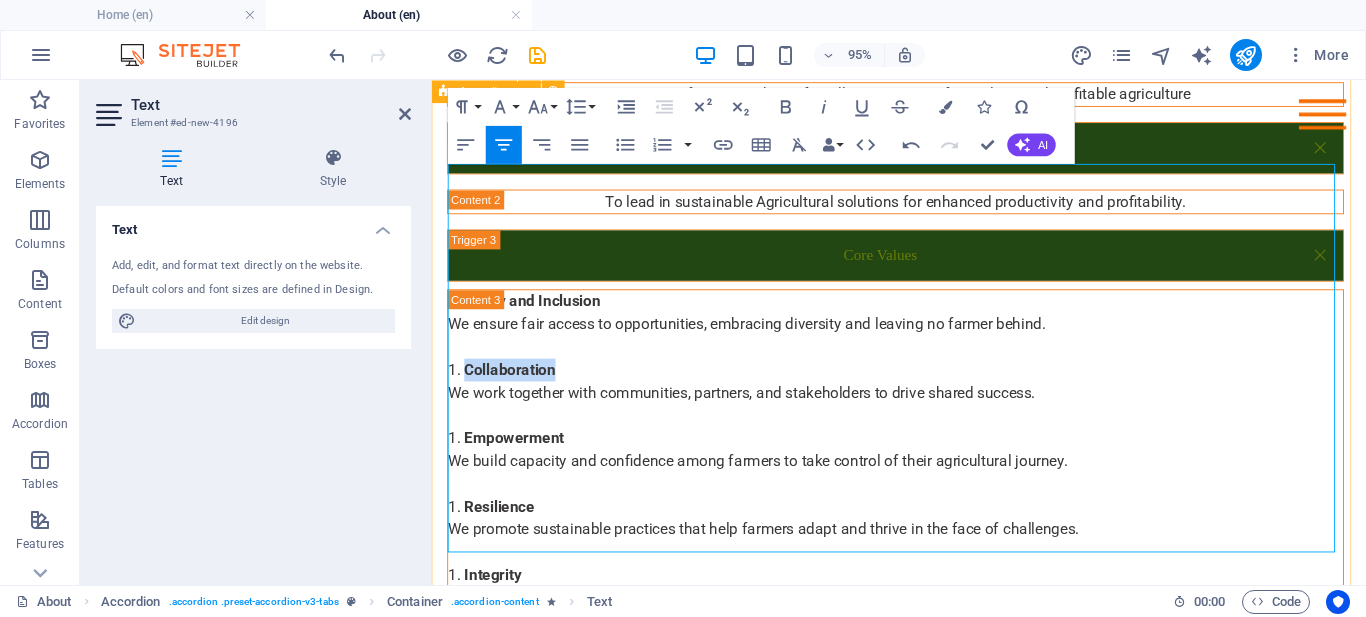 drag, startPoint x: 567, startPoint y: 251, endPoint x: 441, endPoint y: 246, distance: 126.09917 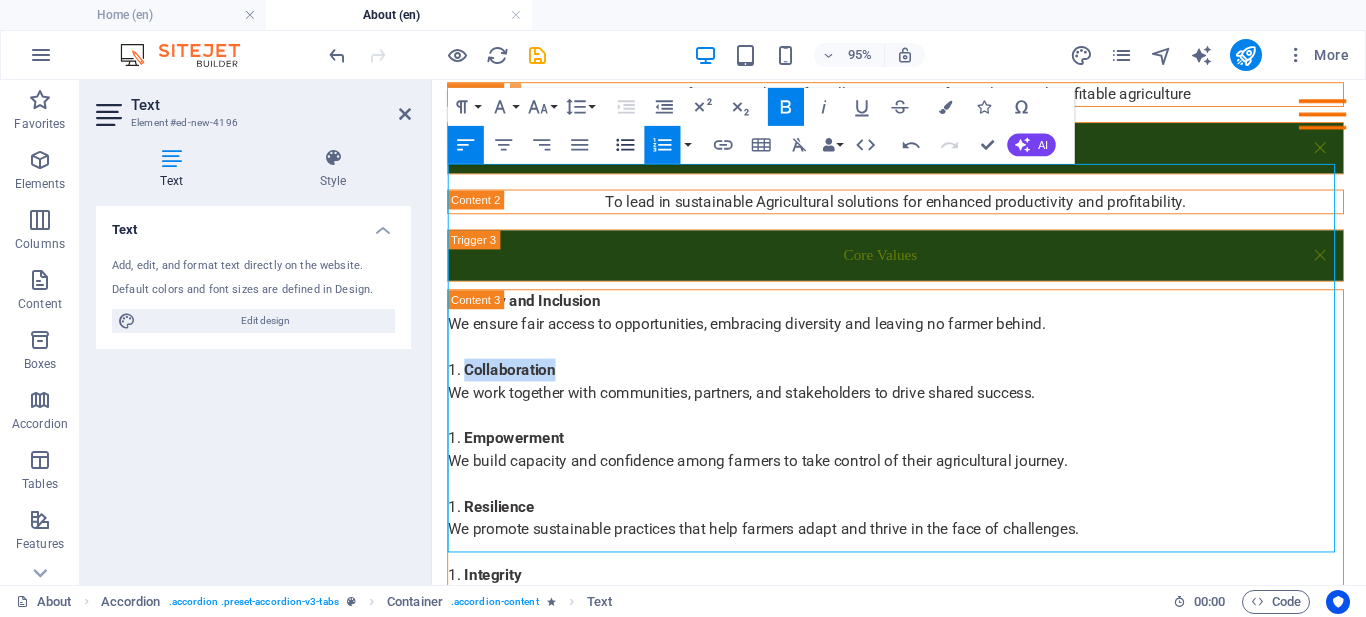click 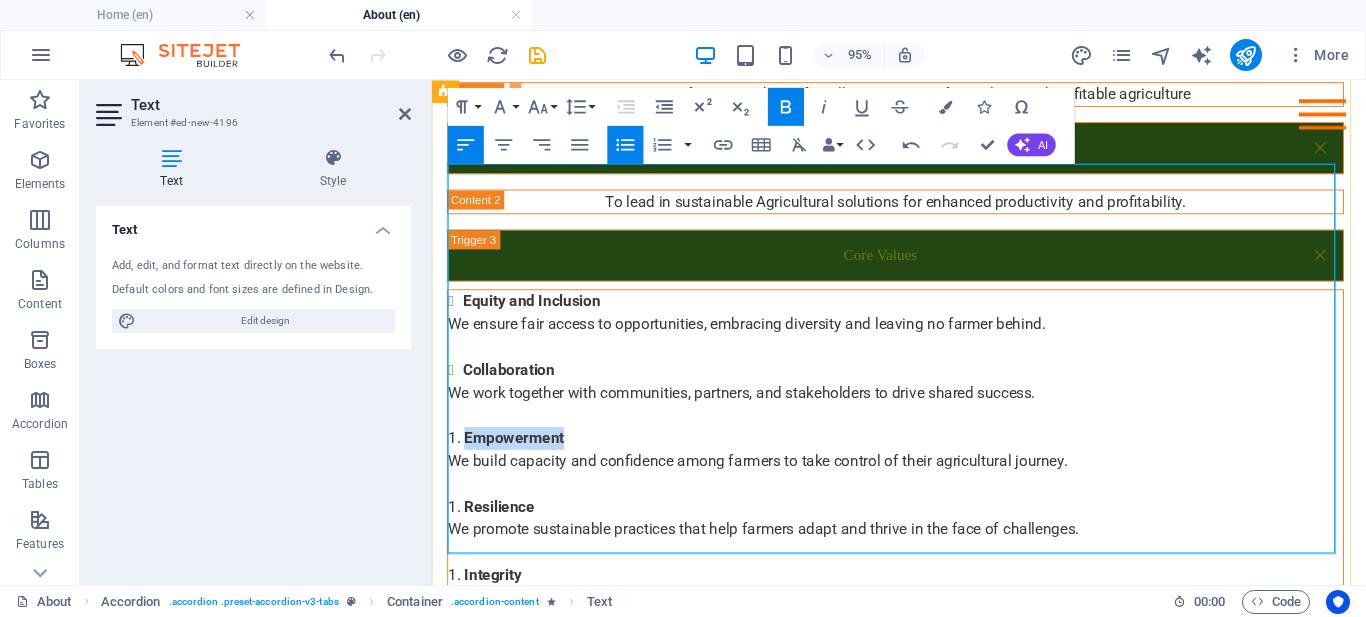 drag, startPoint x: 573, startPoint y: 324, endPoint x: 449, endPoint y: 326, distance: 124.01613 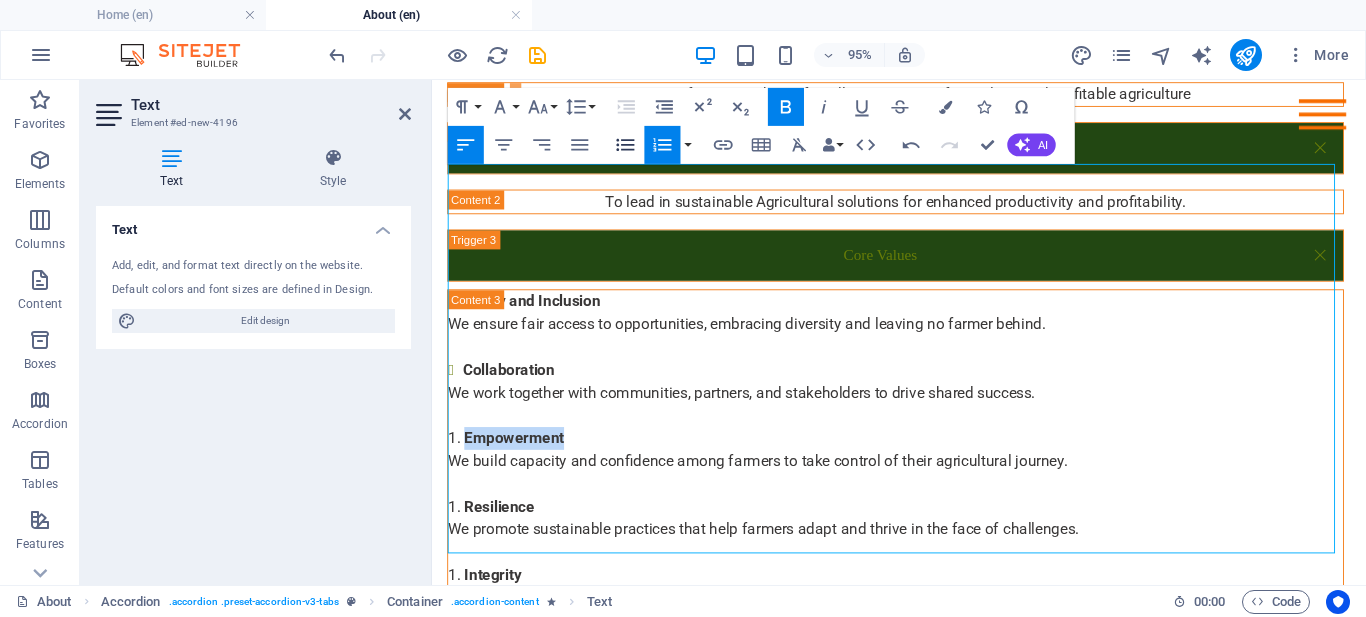 click 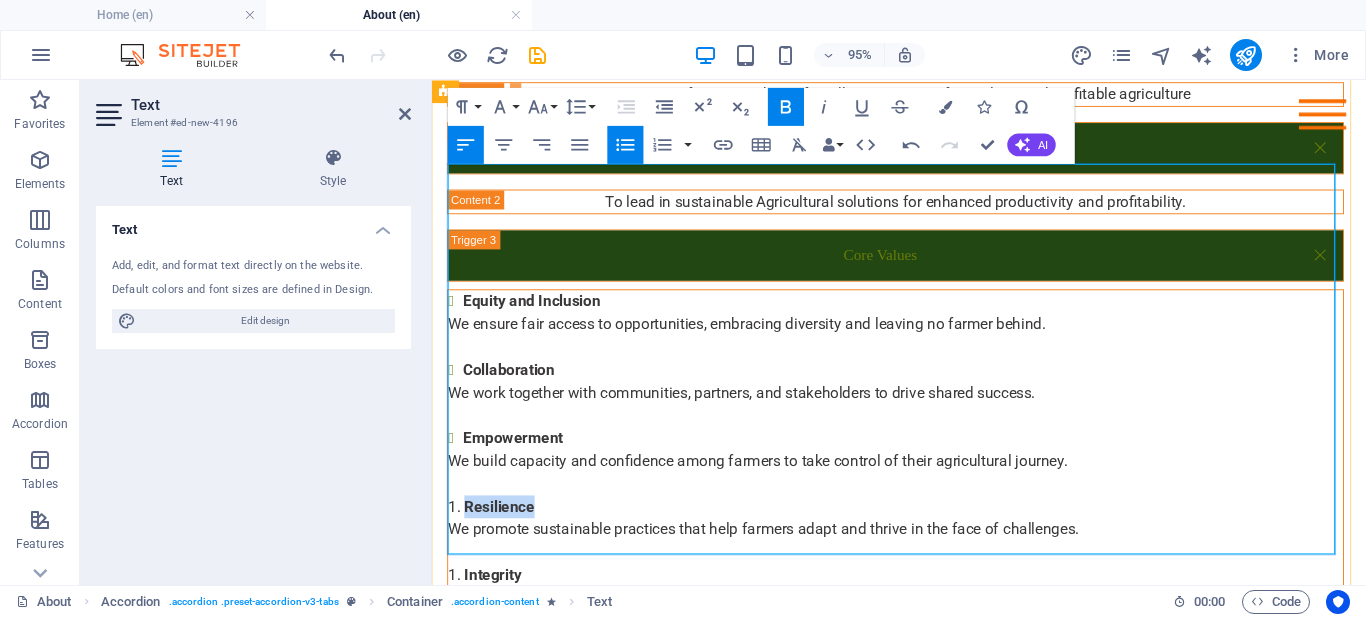 drag, startPoint x: 542, startPoint y: 395, endPoint x: 460, endPoint y: 393, distance: 82.02438 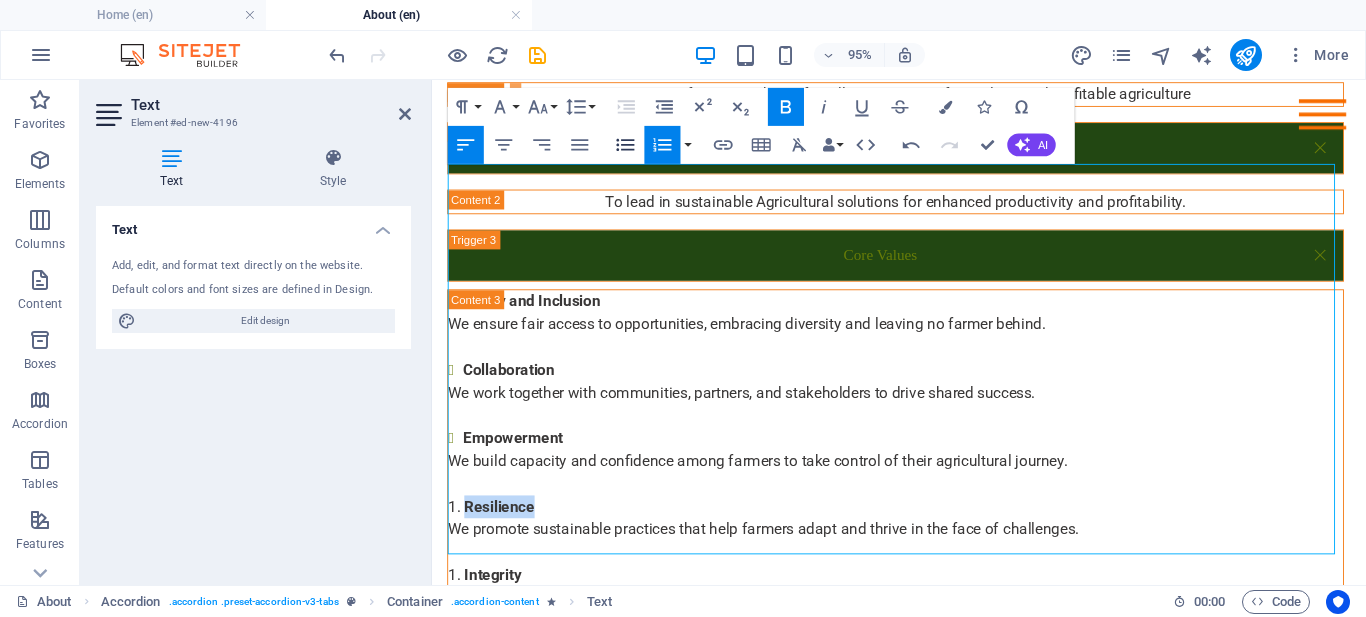 click 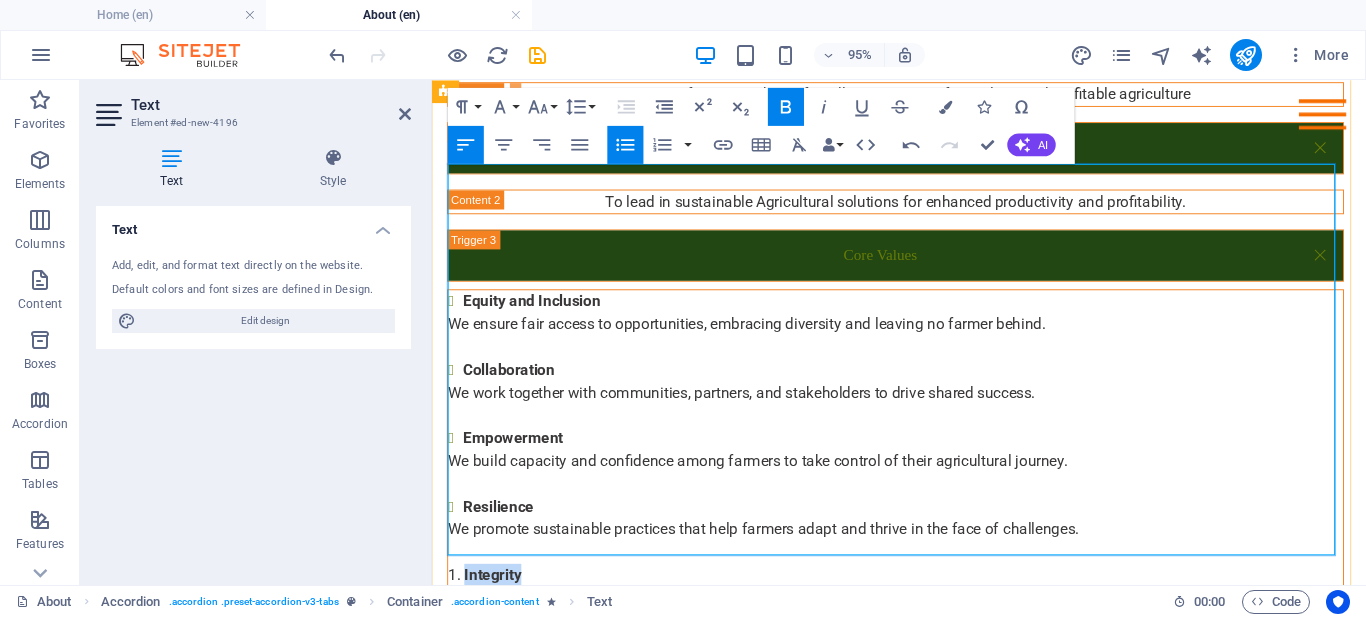 drag, startPoint x: 530, startPoint y: 472, endPoint x: 447, endPoint y: 471, distance: 83.00603 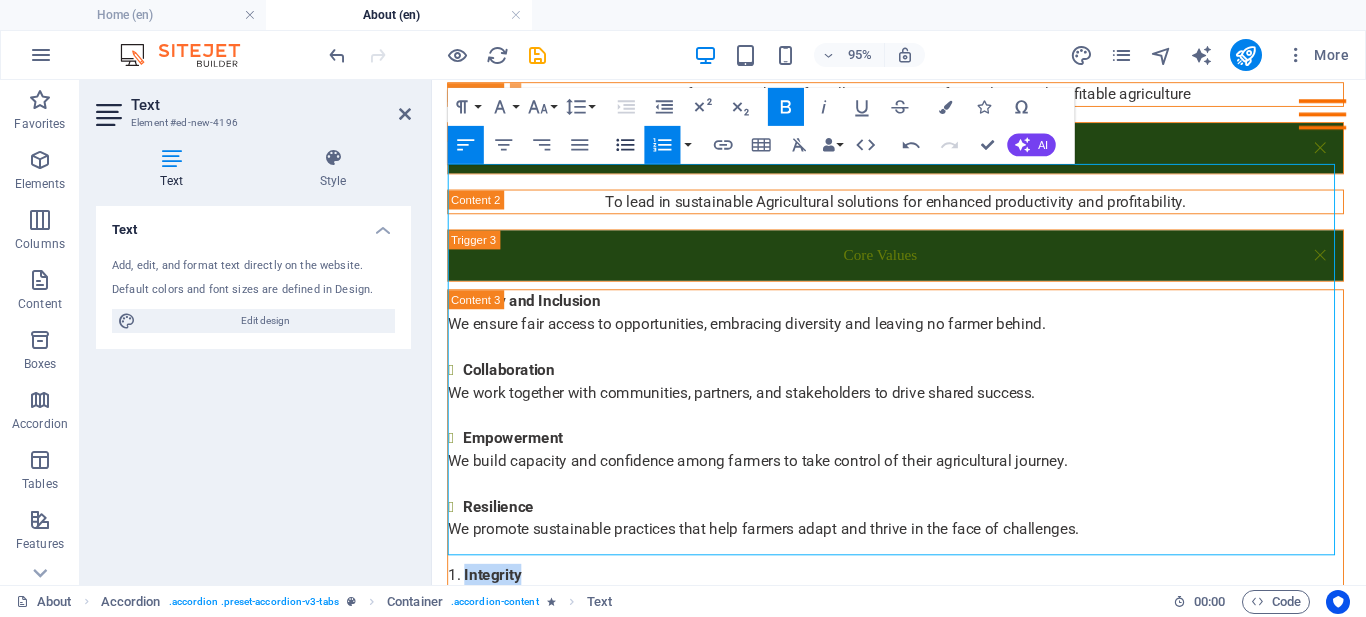 click 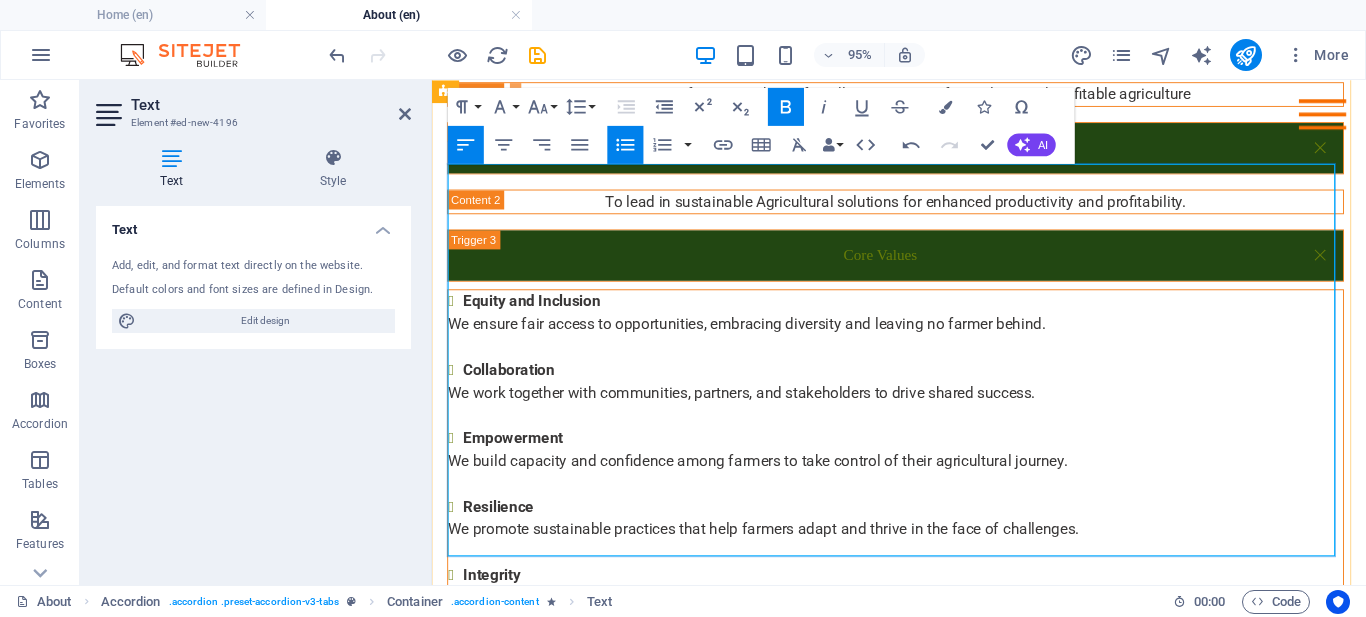 drag, startPoint x: 530, startPoint y: 543, endPoint x: 453, endPoint y: 551, distance: 77.41447 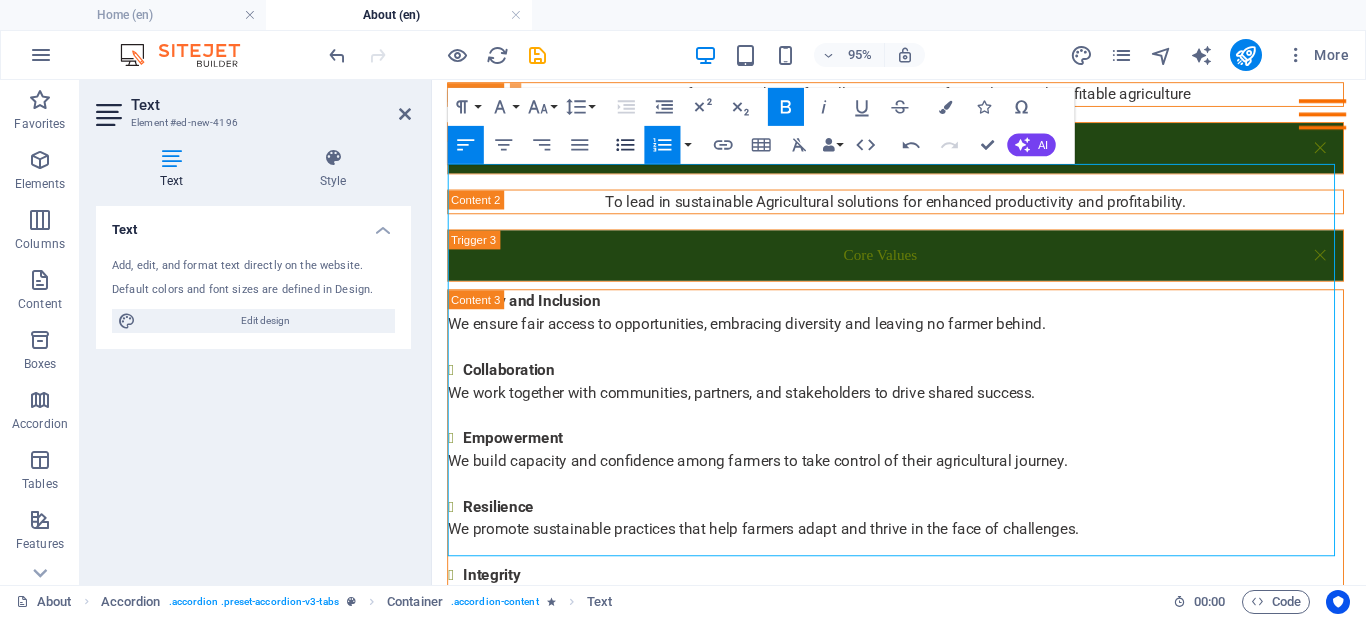 click 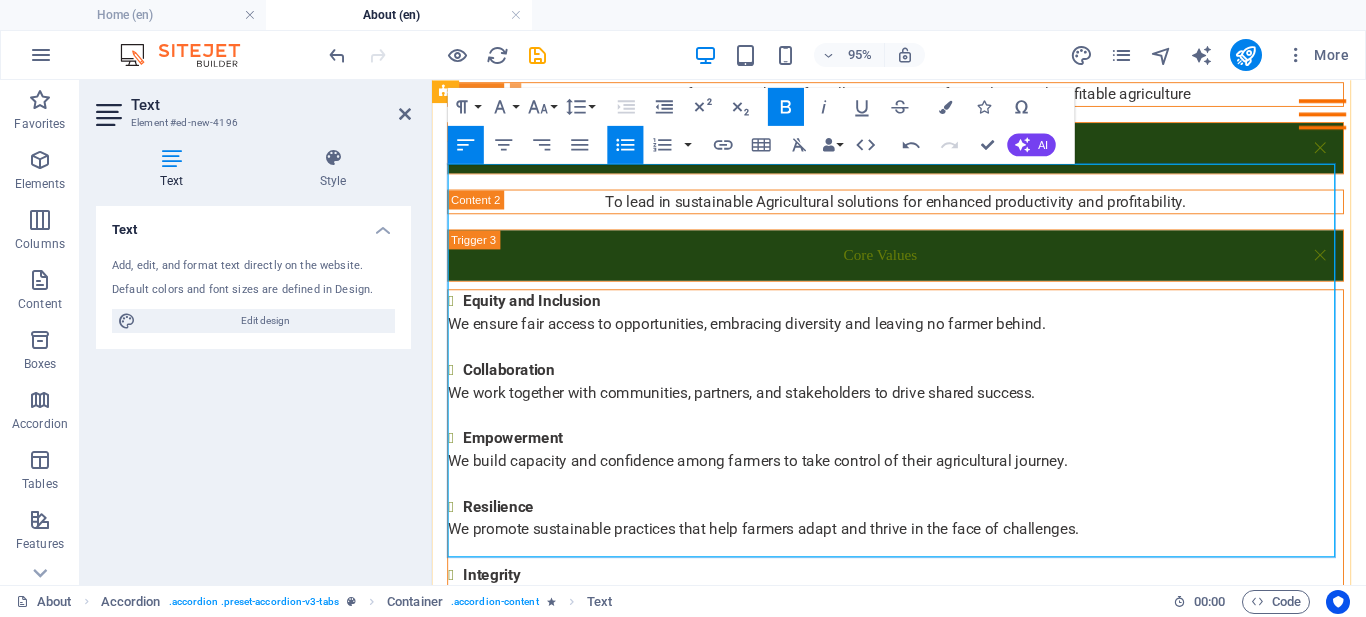 click at bounding box center [920, 649] 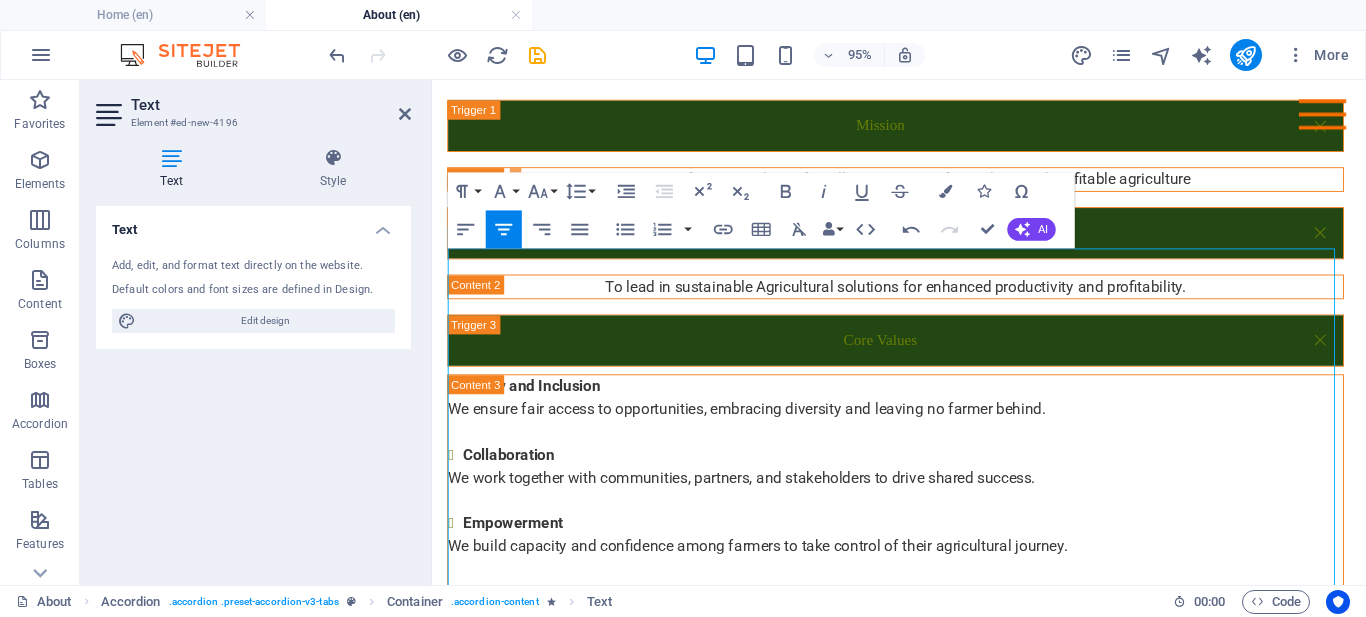 scroll, scrollTop: 2579, scrollLeft: 0, axis: vertical 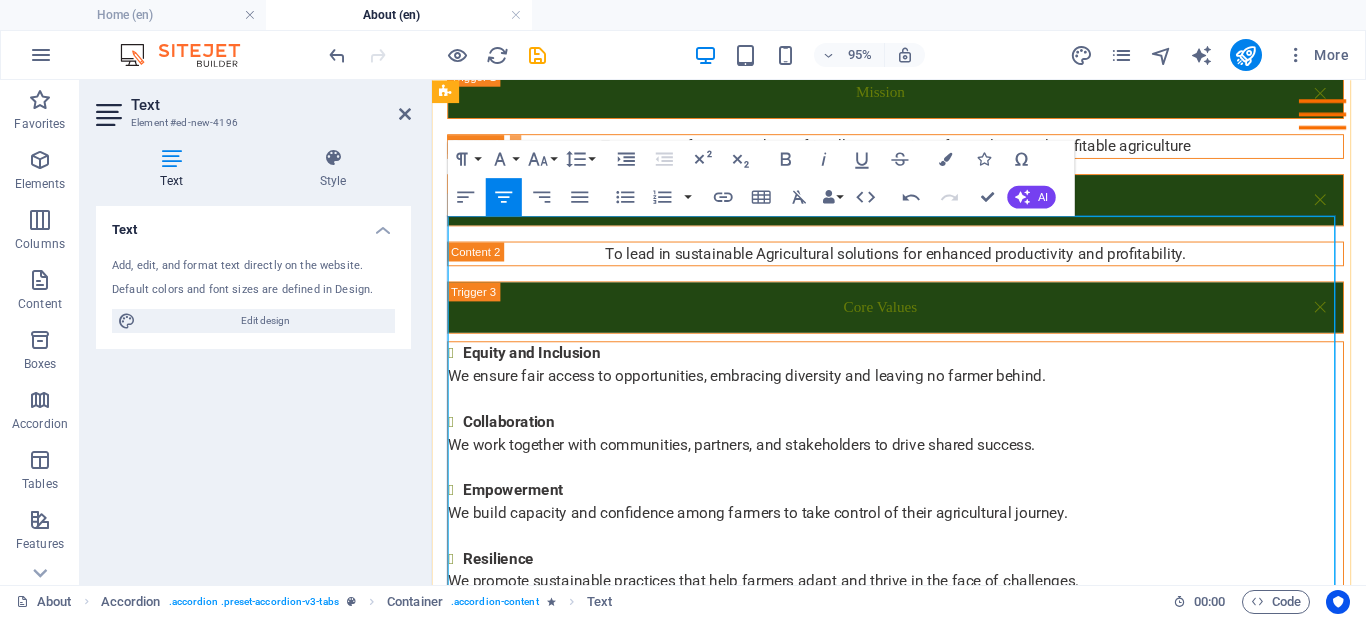 click on "Equity and Inclusion" at bounding box center [537, 367] 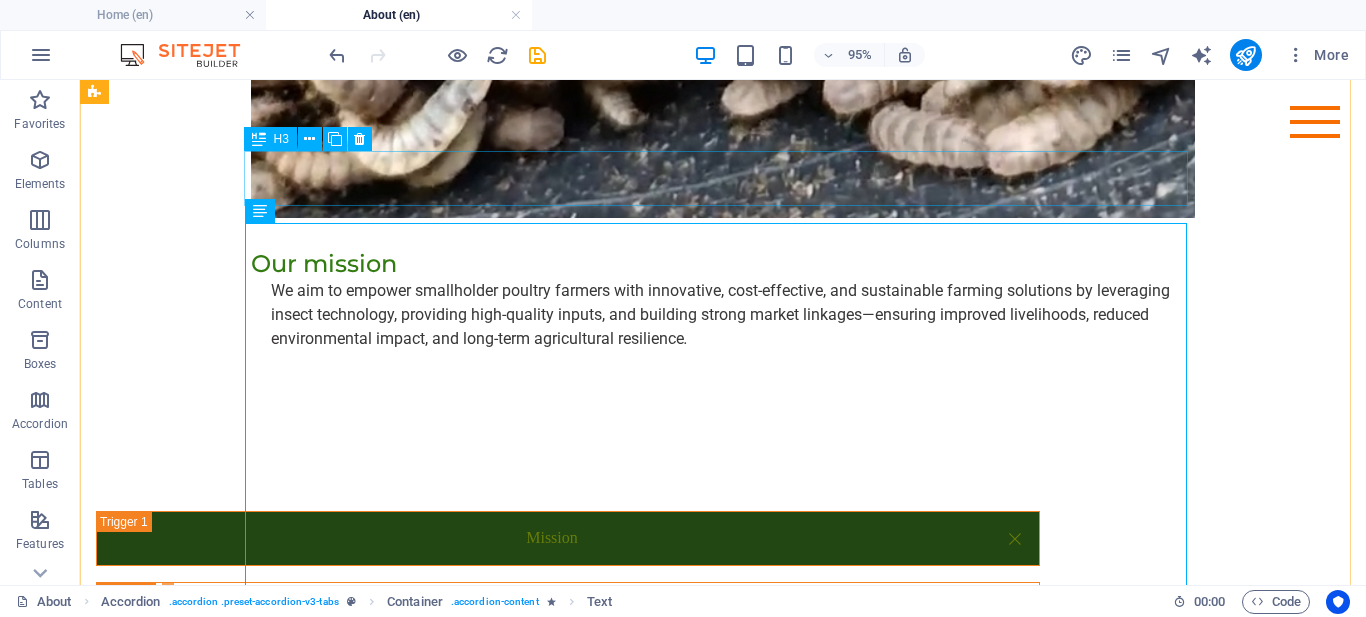 scroll, scrollTop: 2590, scrollLeft: 0, axis: vertical 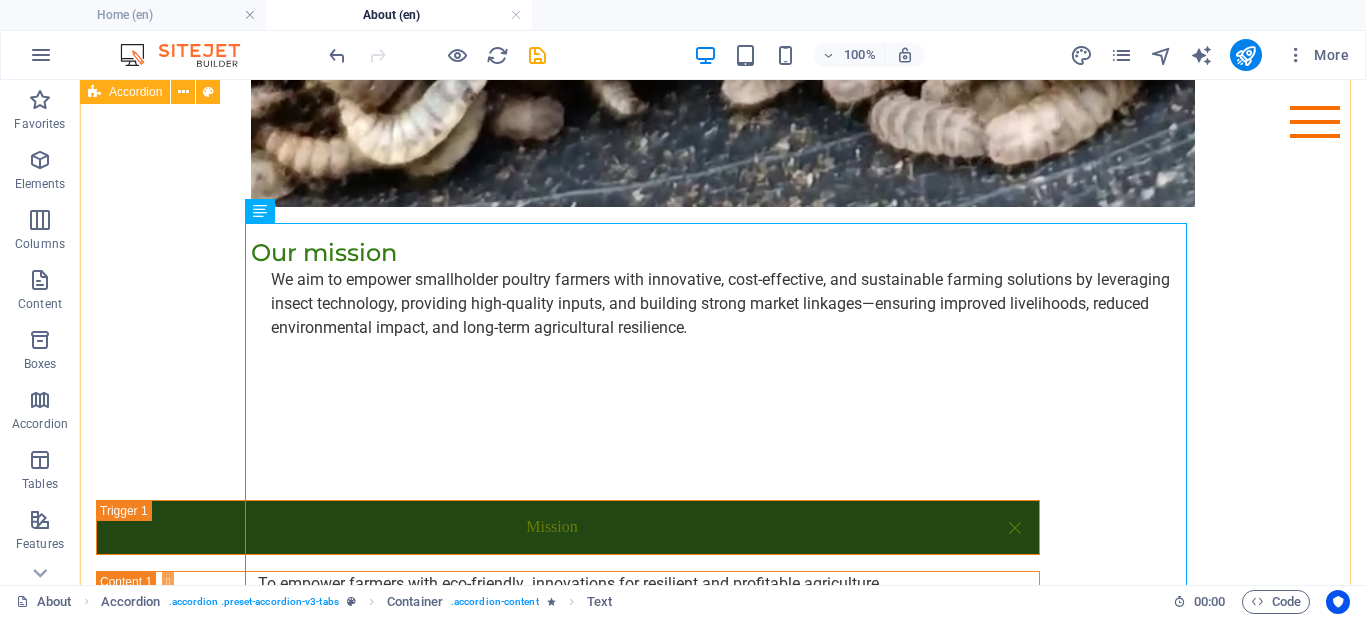 click on "Mission To empower farmers with eco-friendly  innovations for resilient and profitable agriculture Vision To lead in sustainable Agricultural solutions for enhanced productivity and profitability. Core Values  Equity & Inclusion   We ensure fair access to opportunities, embracing diversity and leaving no farmer behind. Collaboration   We work together with communities, partners, and stakeholders to drive shared success. Empowerment   We build capacity and confidence among farmers to take control of their agricultural journey. Resilience   We promote sustainable practices that help farmers adapt and thrive in the face of challenges. Integrity   We uphold honesty, transparency, and accountability in all our actions. Respect   We value every individual and treat all people and the environment with dignity and care." at bounding box center [723, 849] 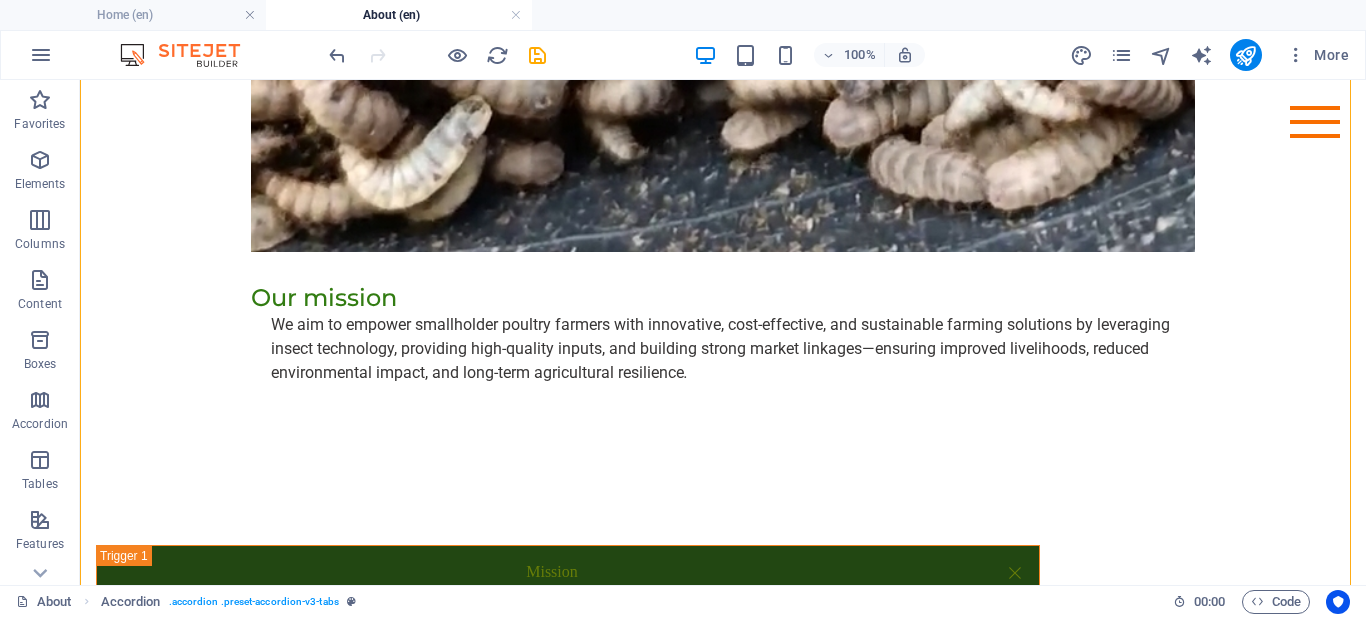 scroll, scrollTop: 2410, scrollLeft: 0, axis: vertical 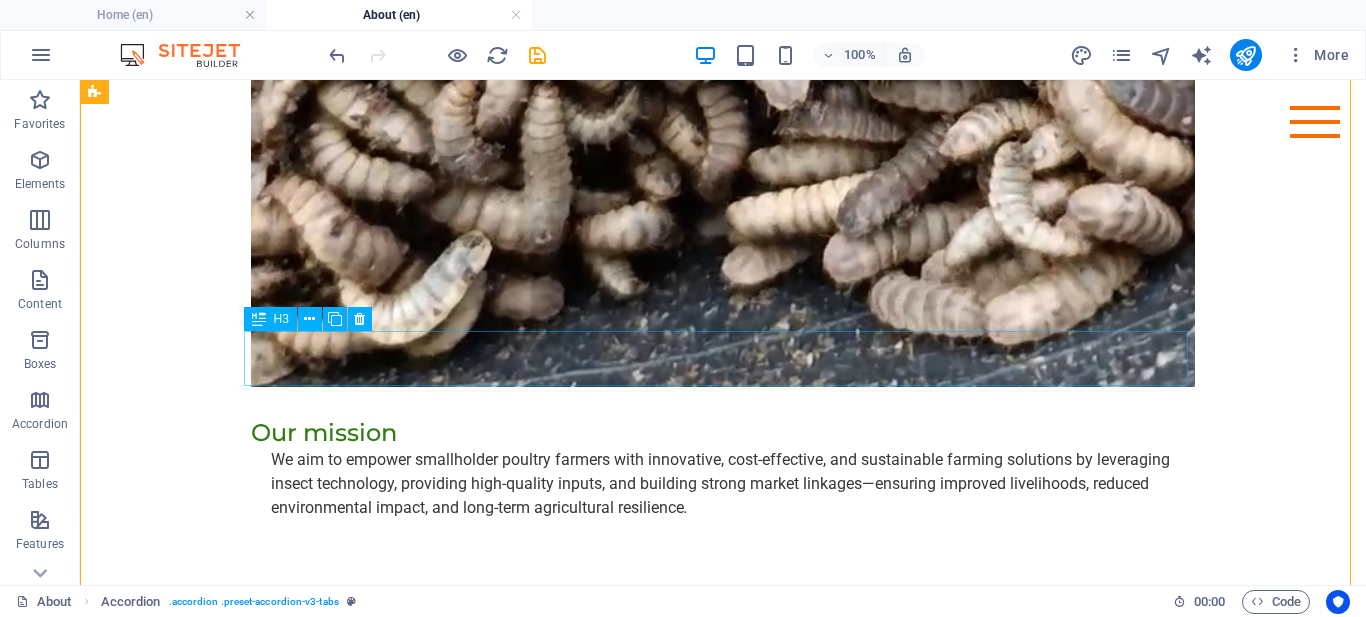 click on "Core Values" at bounding box center (568, 933) 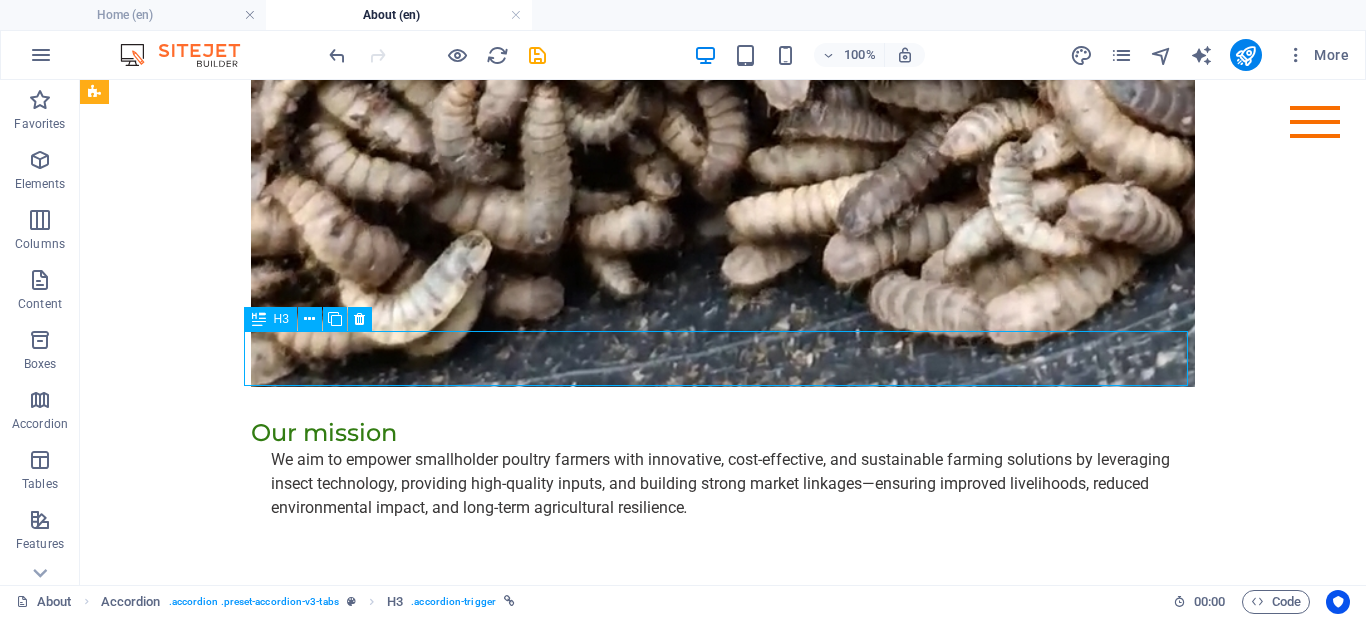 click on "Core Values" at bounding box center [568, 933] 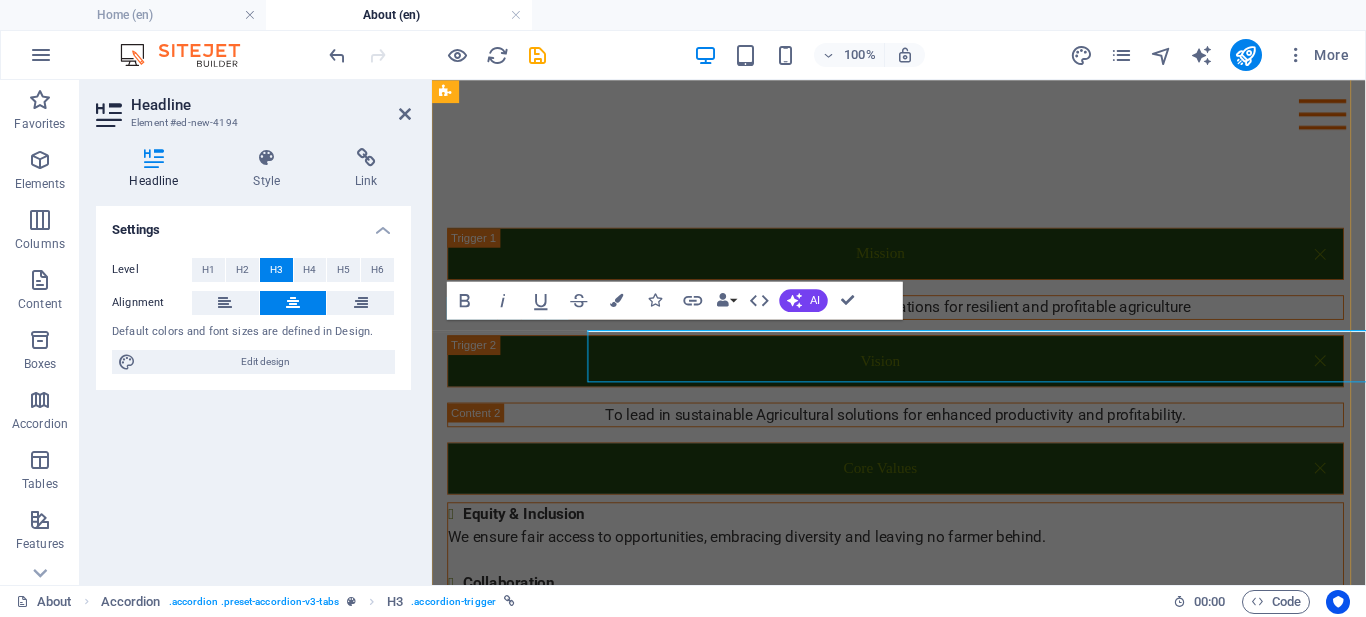 scroll, scrollTop: 2398, scrollLeft: 0, axis: vertical 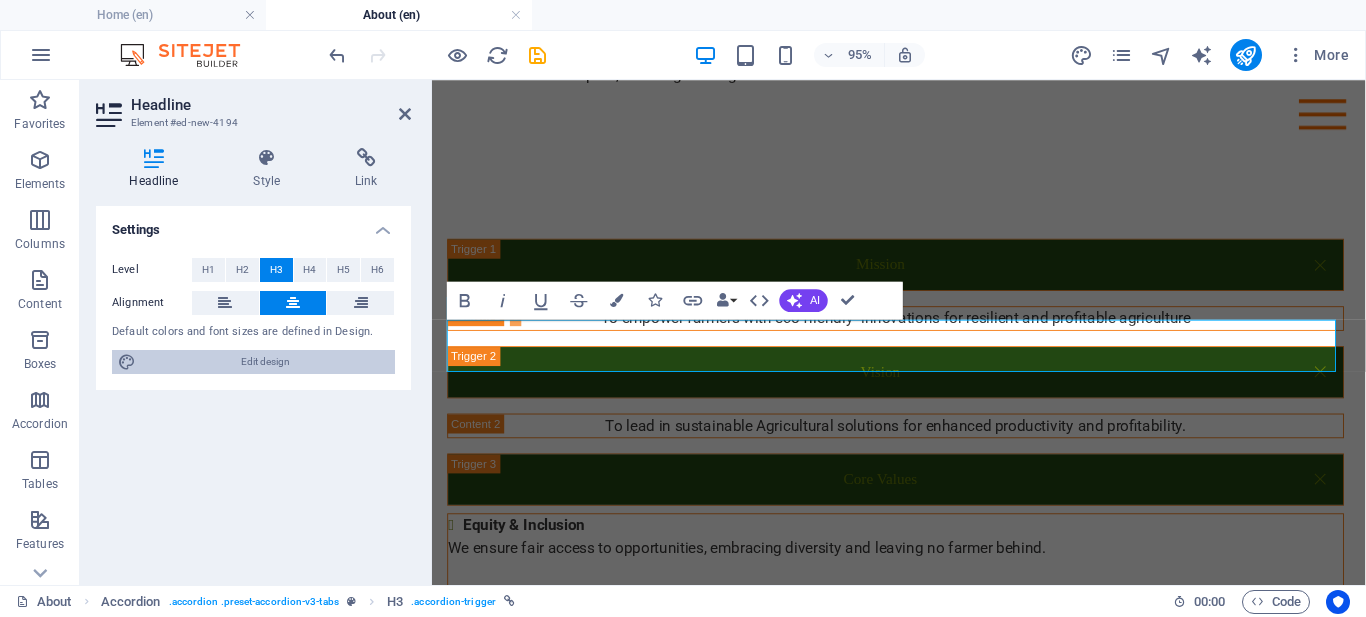 click at bounding box center [127, 362] 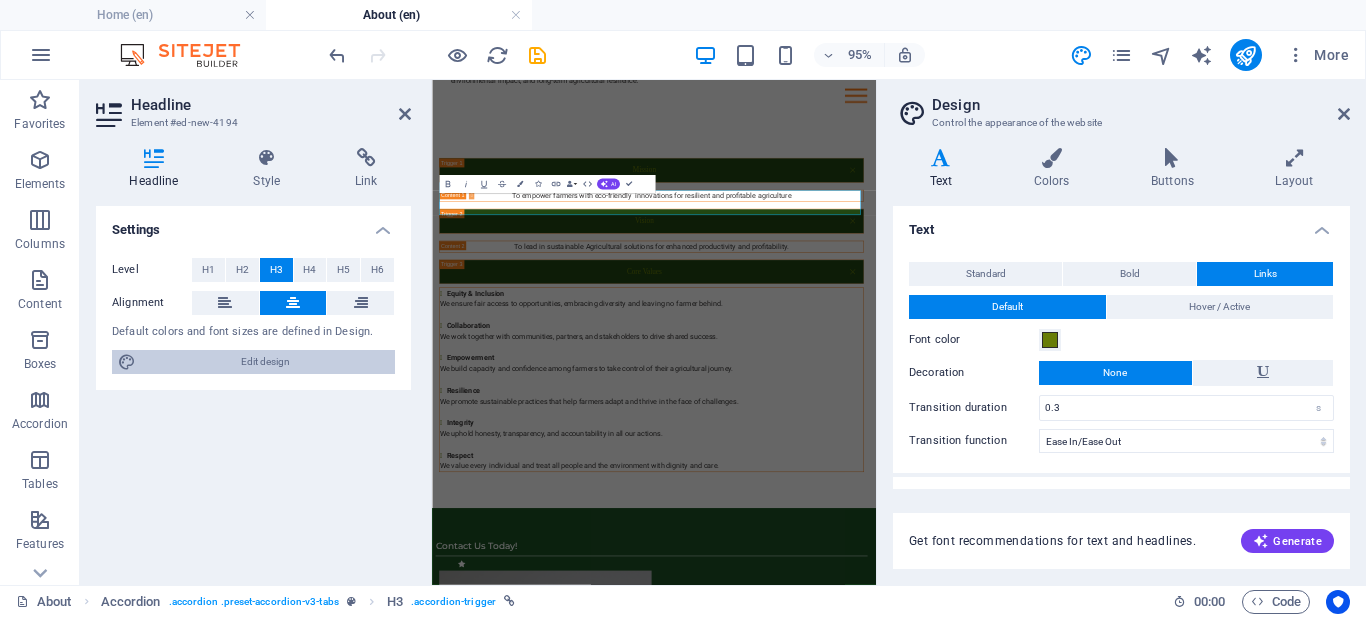 scroll, scrollTop: 2404, scrollLeft: 0, axis: vertical 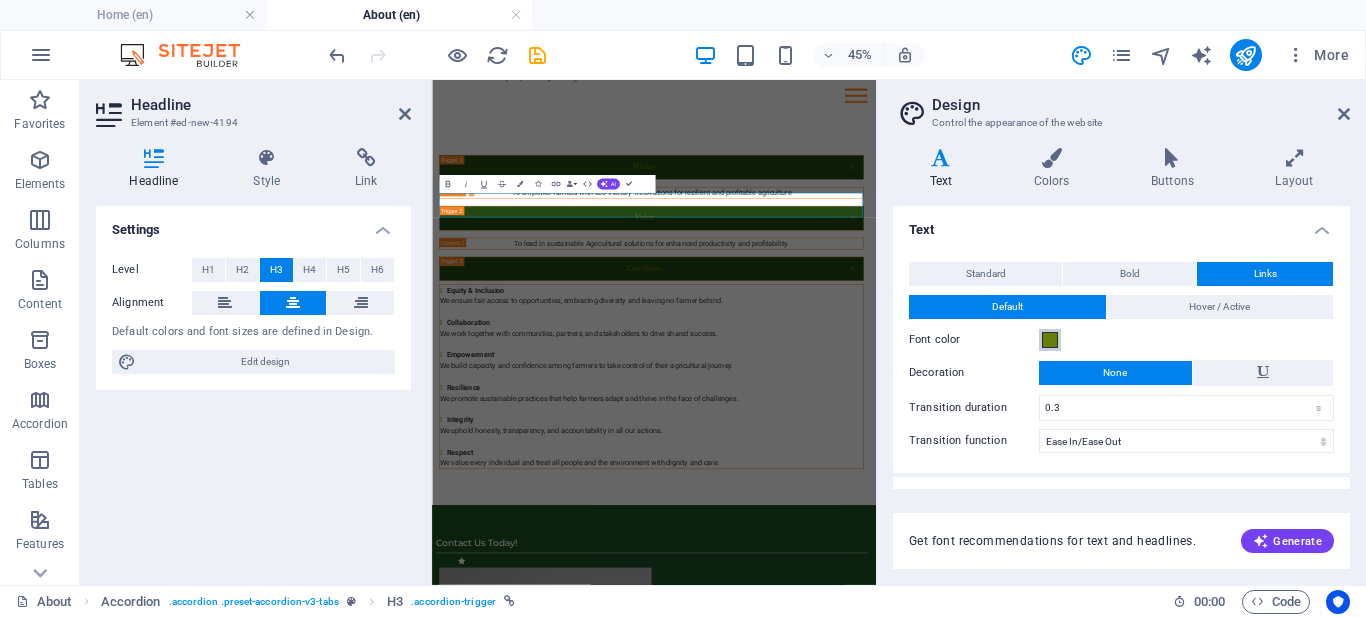 click at bounding box center (1050, 340) 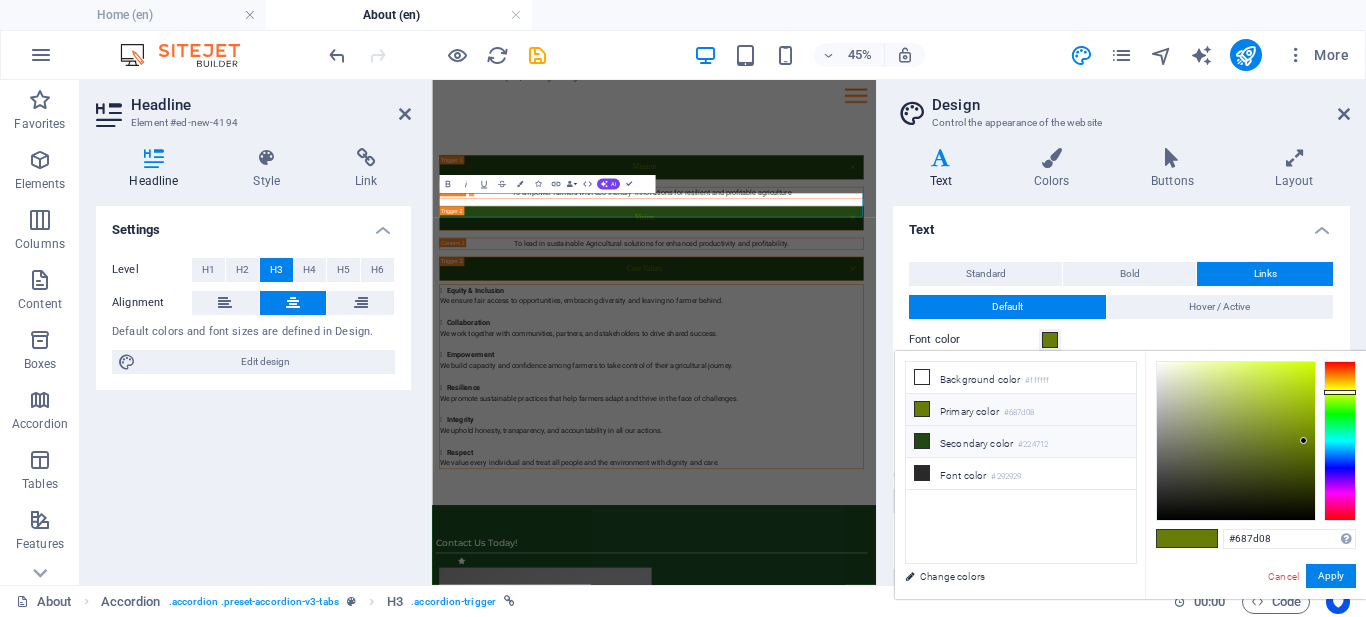 click at bounding box center (922, 441) 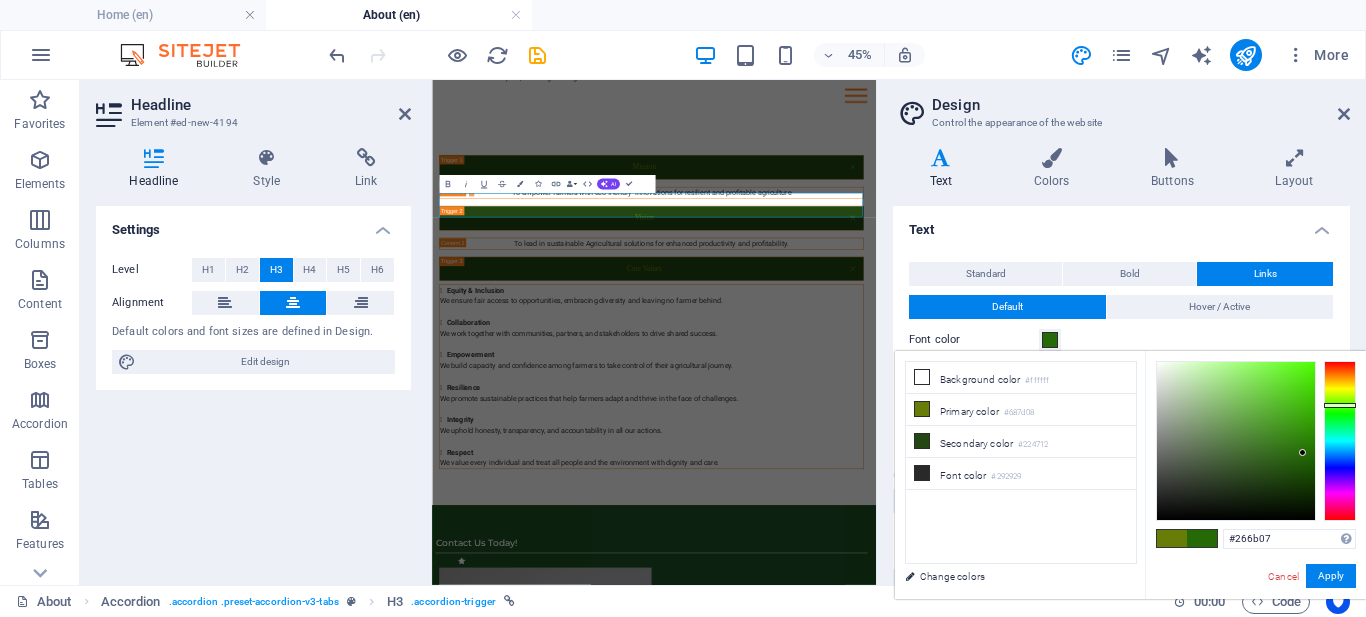 type on "#266d08" 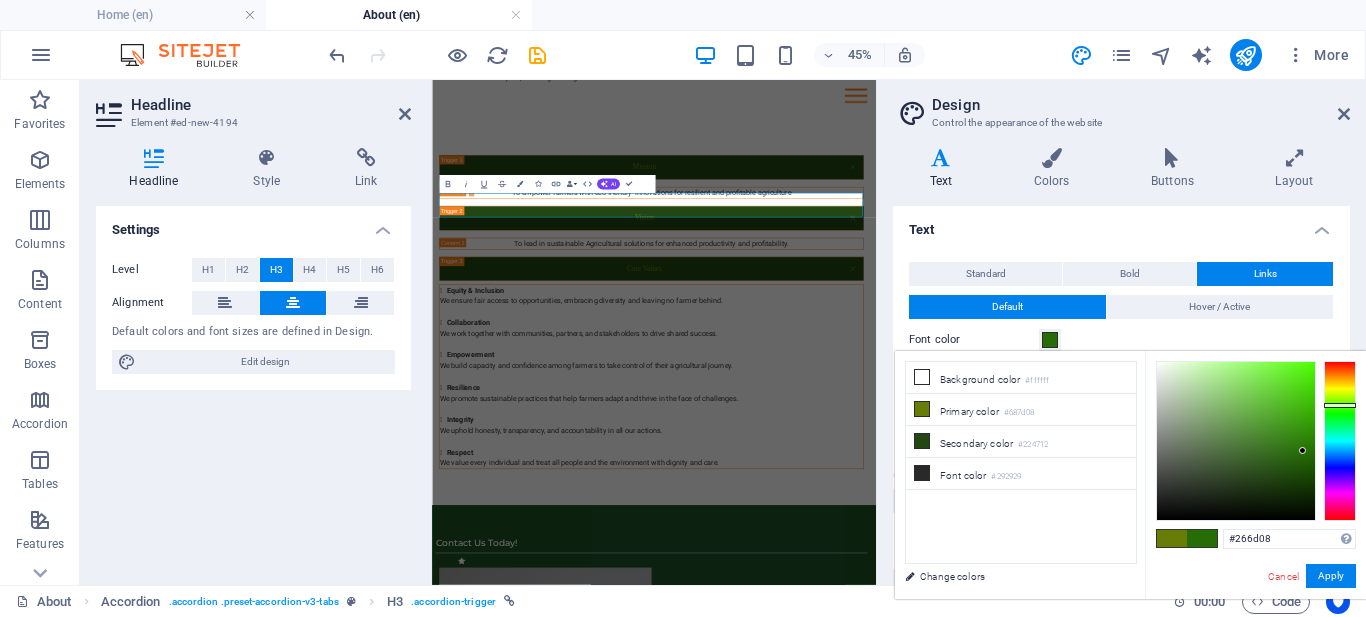 drag, startPoint x: 1274, startPoint y: 472, endPoint x: 1303, endPoint y: 451, distance: 35.805027 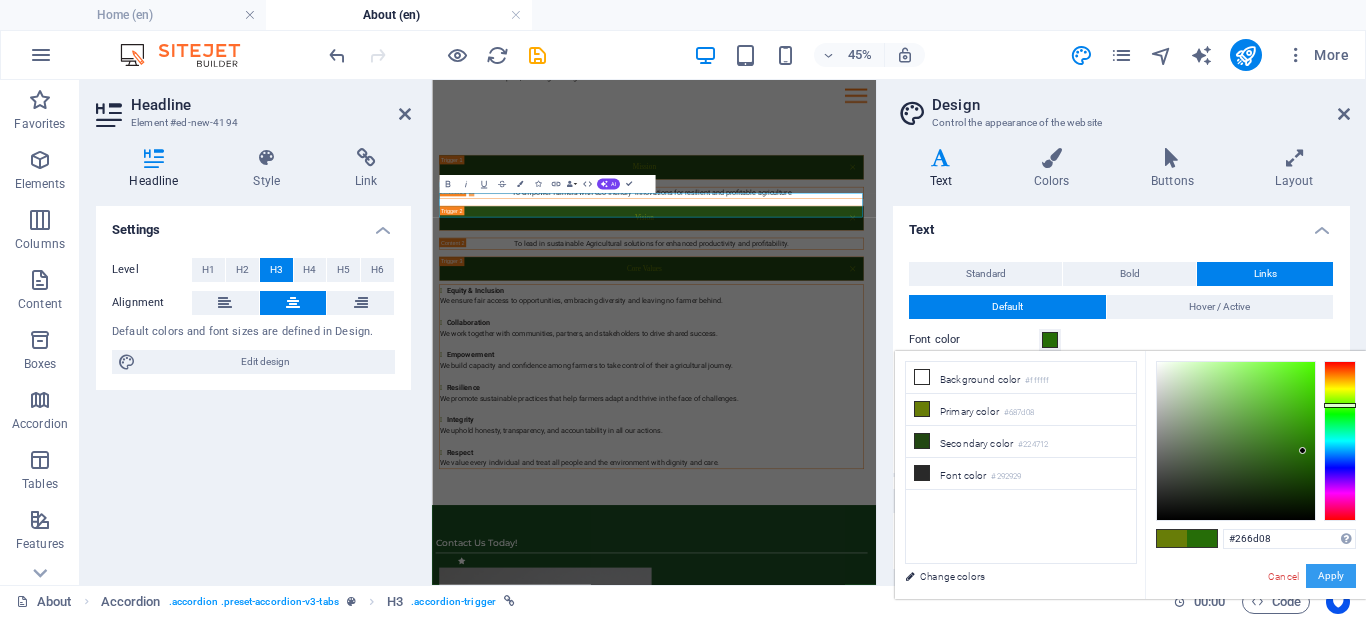 click on "Apply" at bounding box center (1331, 576) 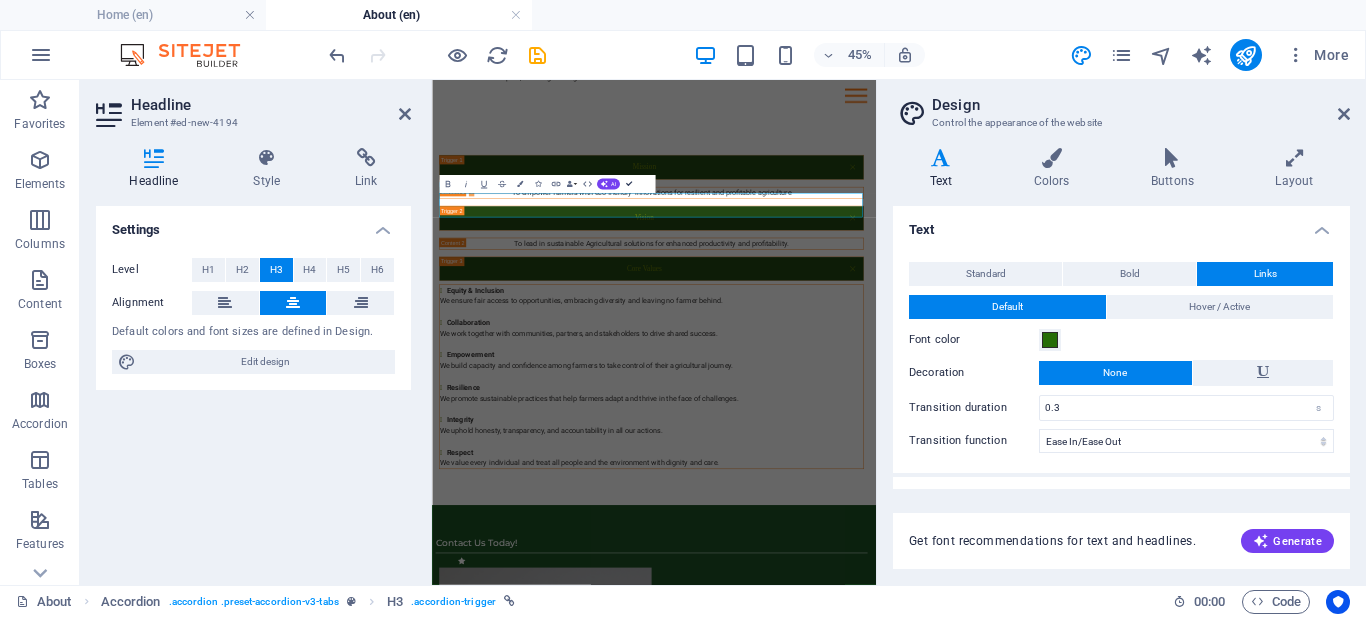 scroll, scrollTop: 2410, scrollLeft: 0, axis: vertical 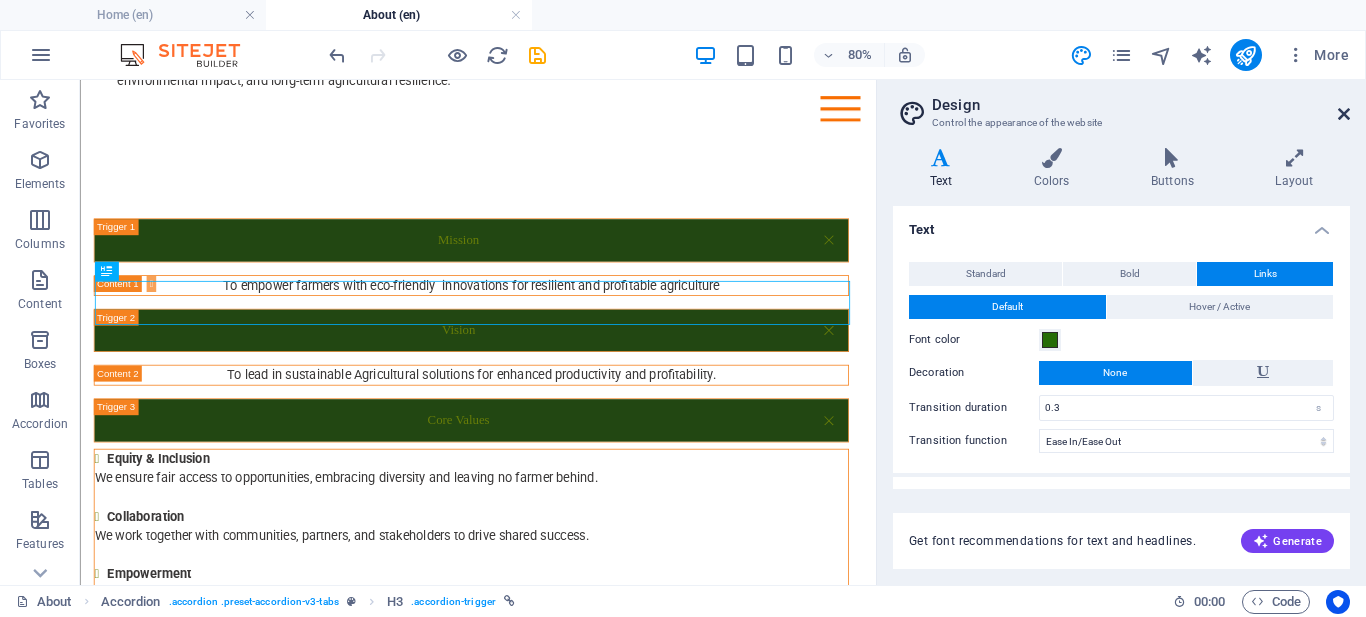 click at bounding box center (1344, 114) 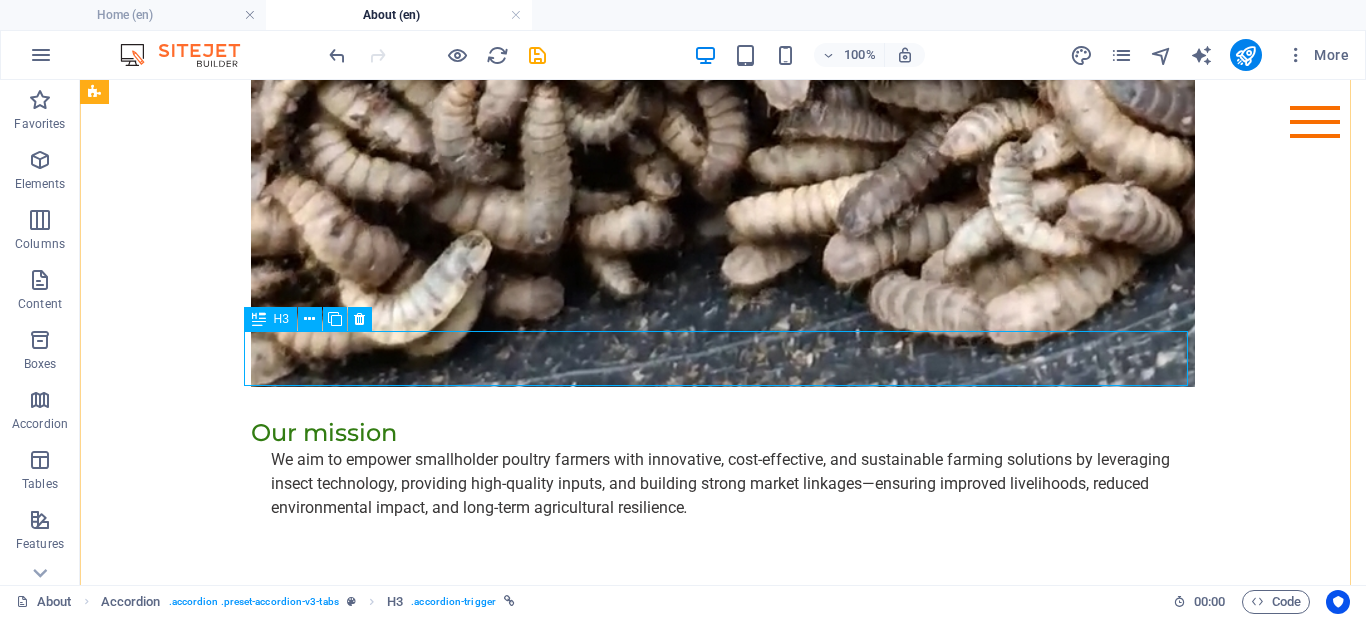 click on "Core Values" at bounding box center (568, 933) 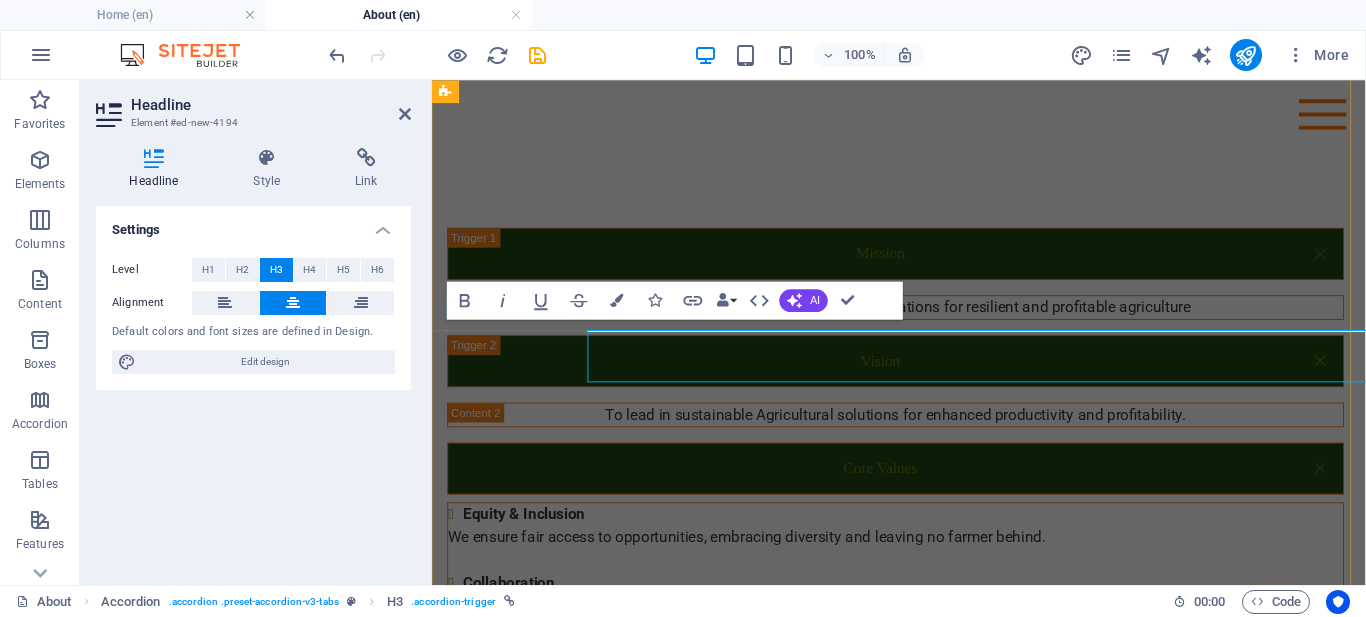scroll, scrollTop: 2398, scrollLeft: 0, axis: vertical 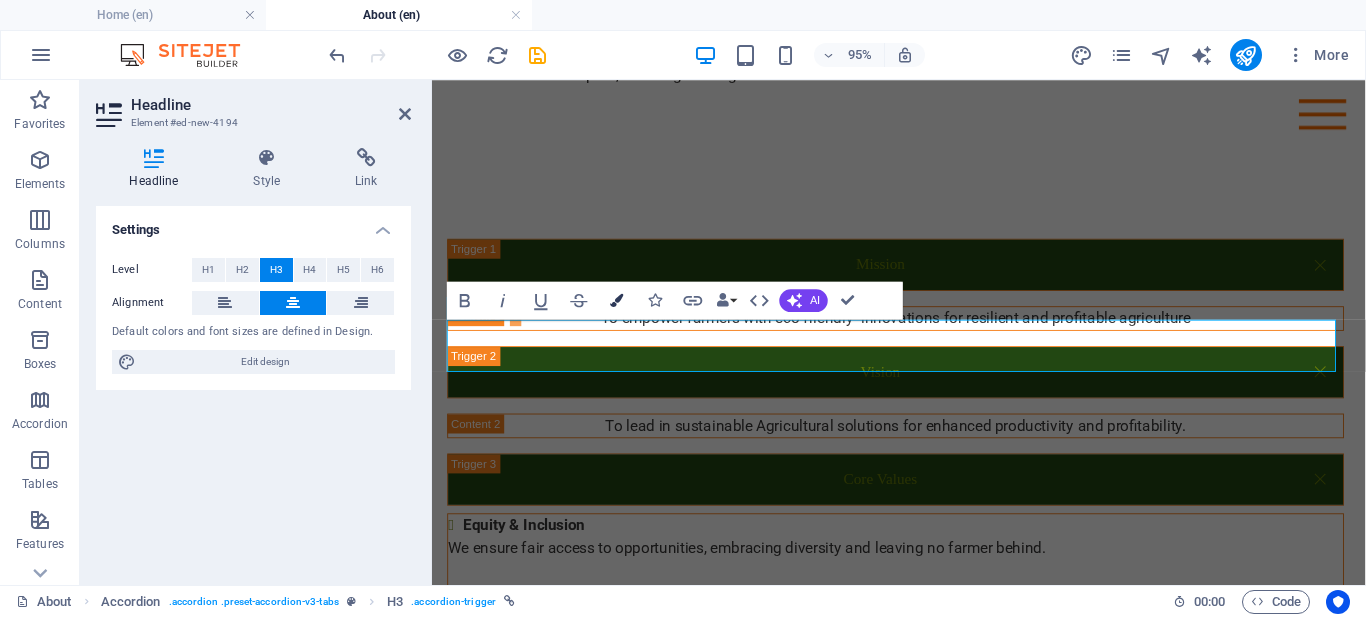 click at bounding box center (617, 300) 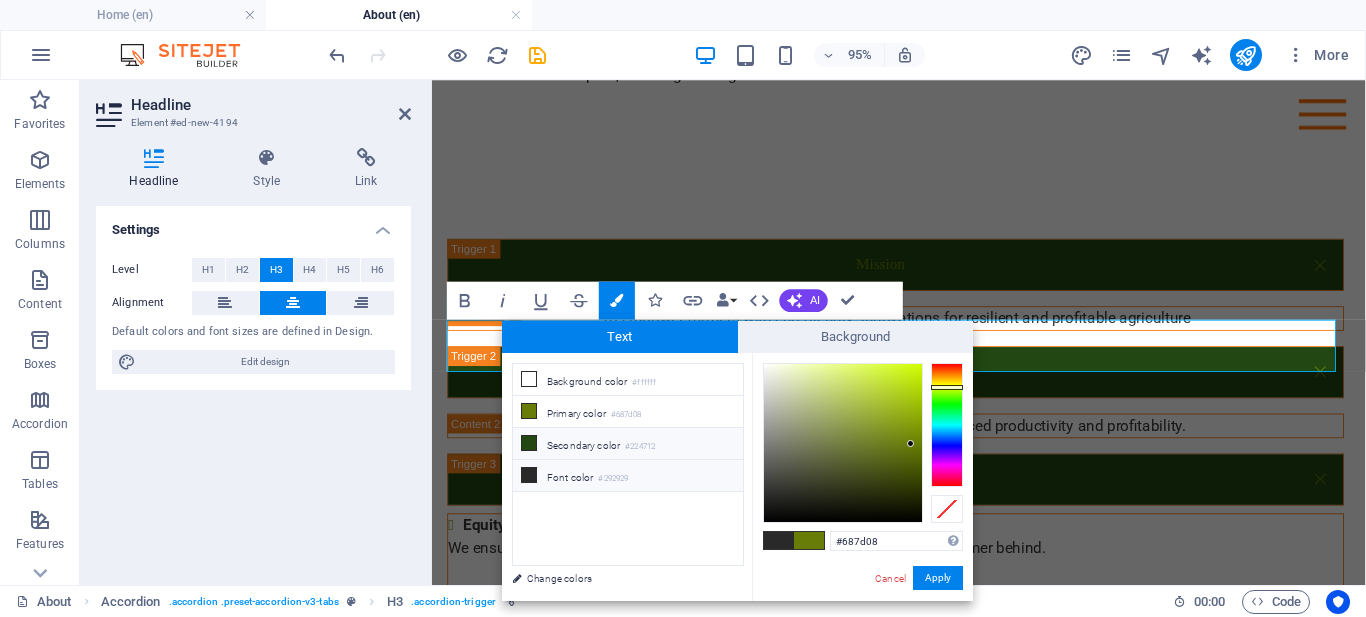 click at bounding box center [529, 443] 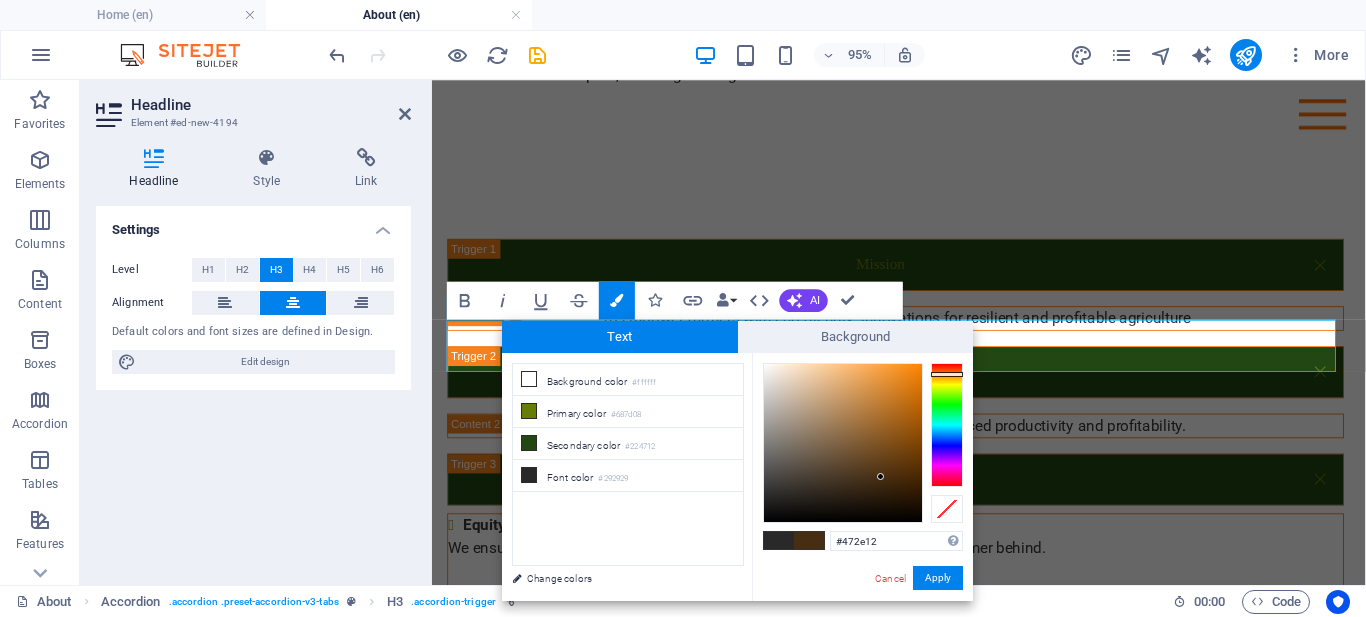 drag, startPoint x: 946, startPoint y: 396, endPoint x: 945, endPoint y: 374, distance: 22.022715 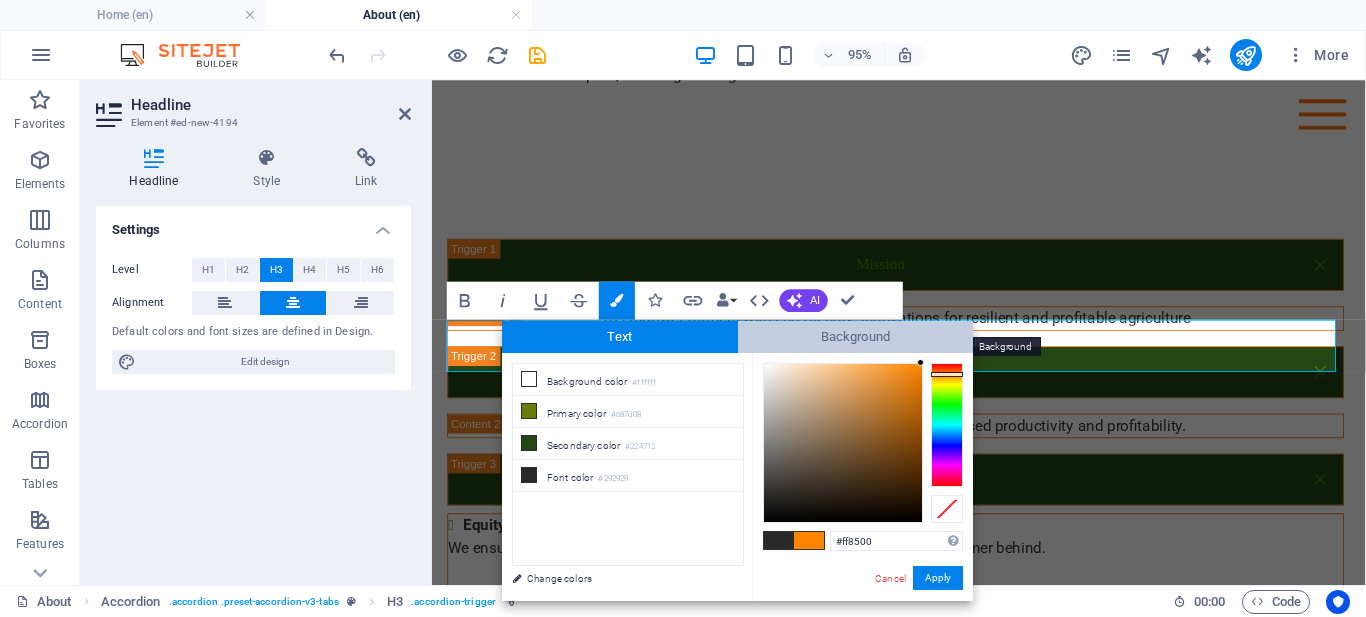 drag, startPoint x: 881, startPoint y: 473, endPoint x: 924, endPoint y: 340, distance: 139.7784 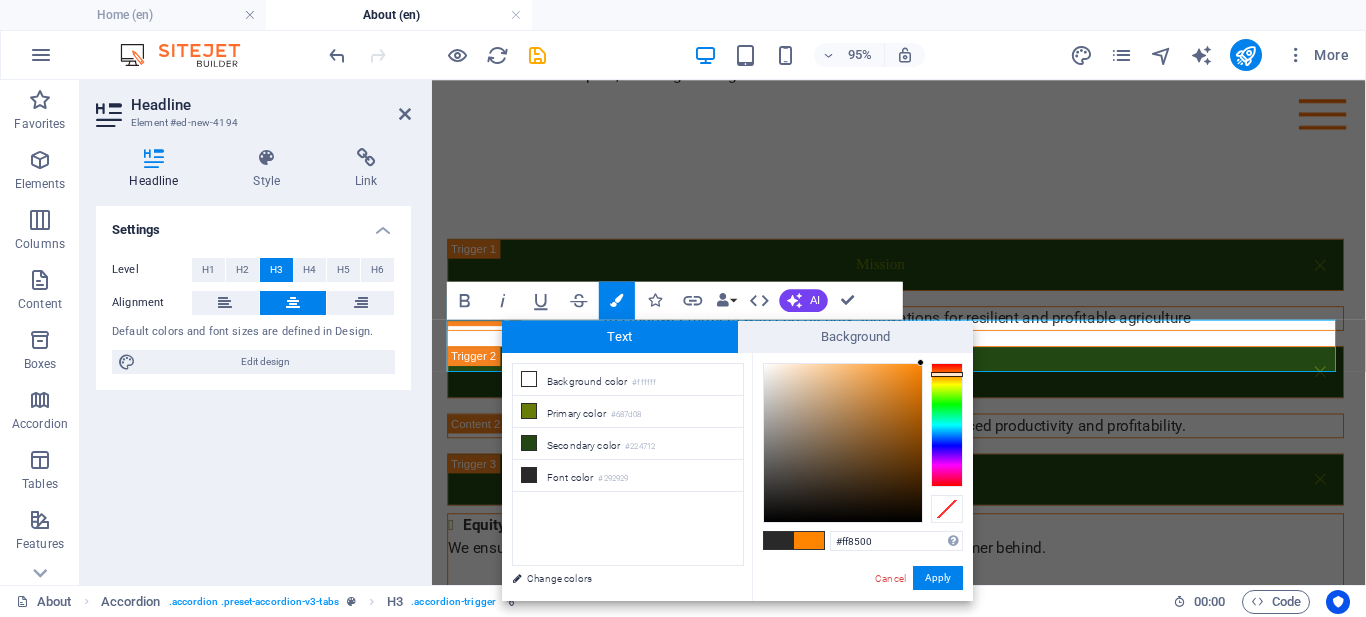 click on "#ff8500 Supported formats #0852ed rgb(8, 82, 237) rgba(8, 82, 237, 90%) hsv(221,97,93) hsl(221, 93%, 48%) Cancel Apply" at bounding box center (862, 622) 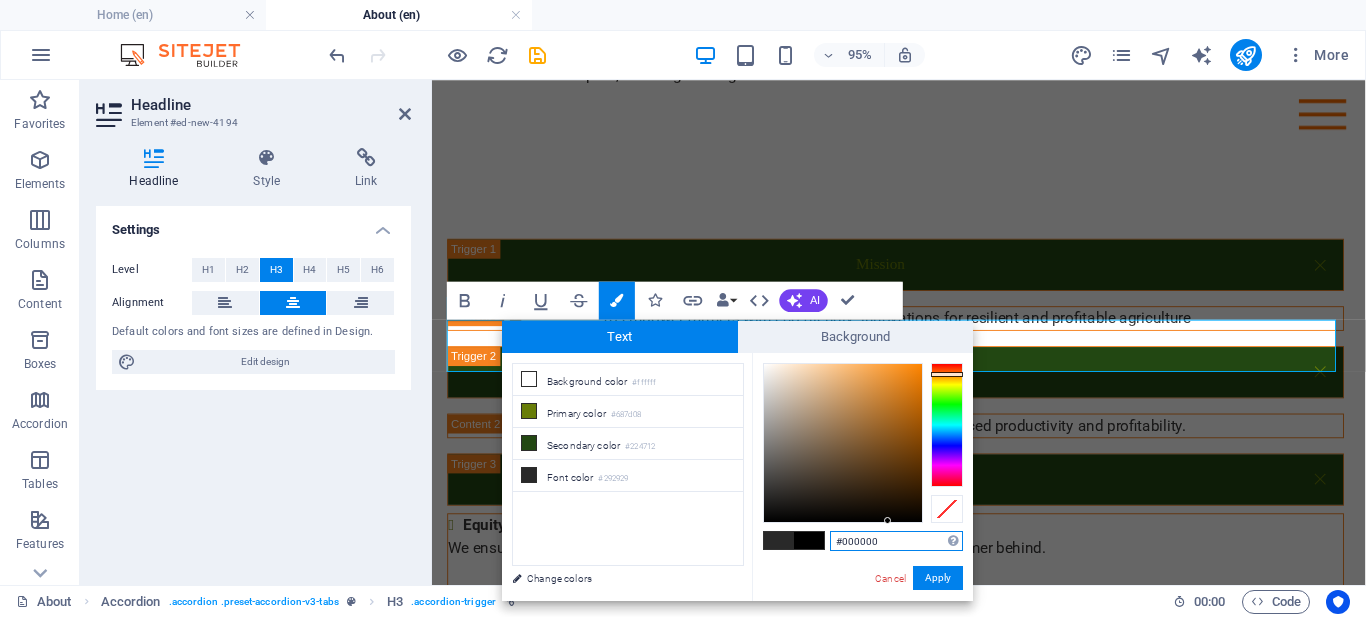 drag, startPoint x: 929, startPoint y: 360, endPoint x: 888, endPoint y: 543, distance: 187.53667 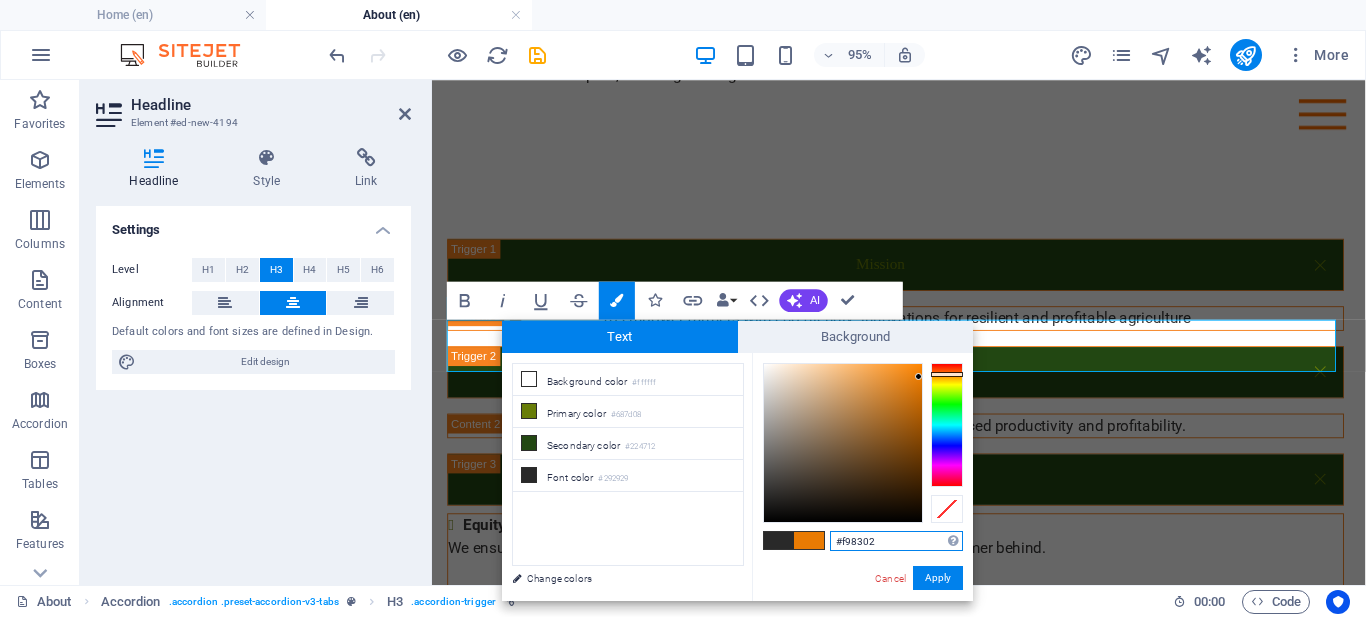 type on "#fb8302" 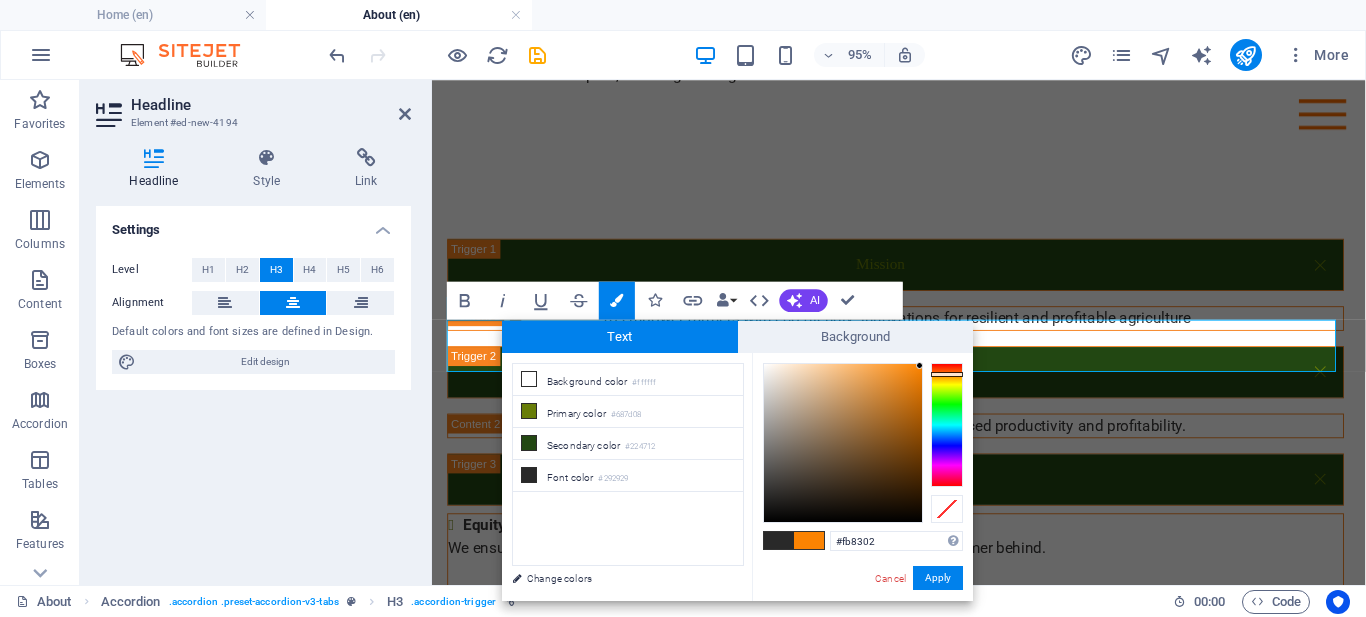 click at bounding box center [919, 365] 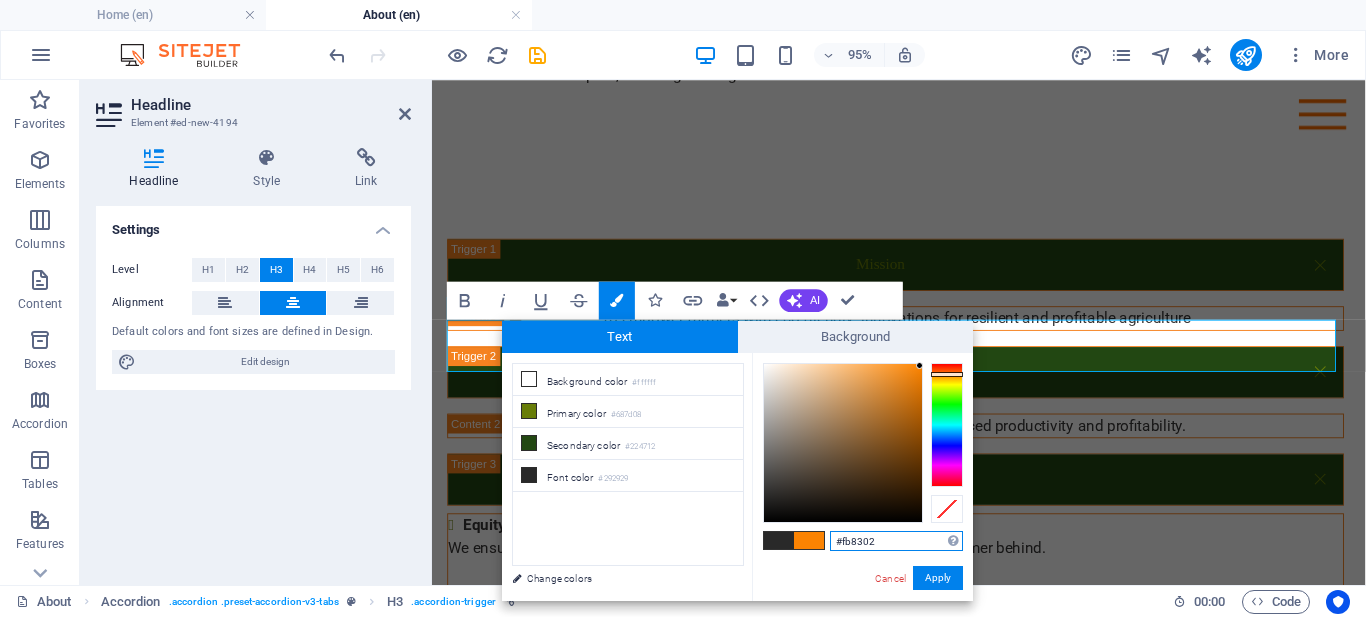 drag, startPoint x: 877, startPoint y: 540, endPoint x: 837, endPoint y: 540, distance: 40 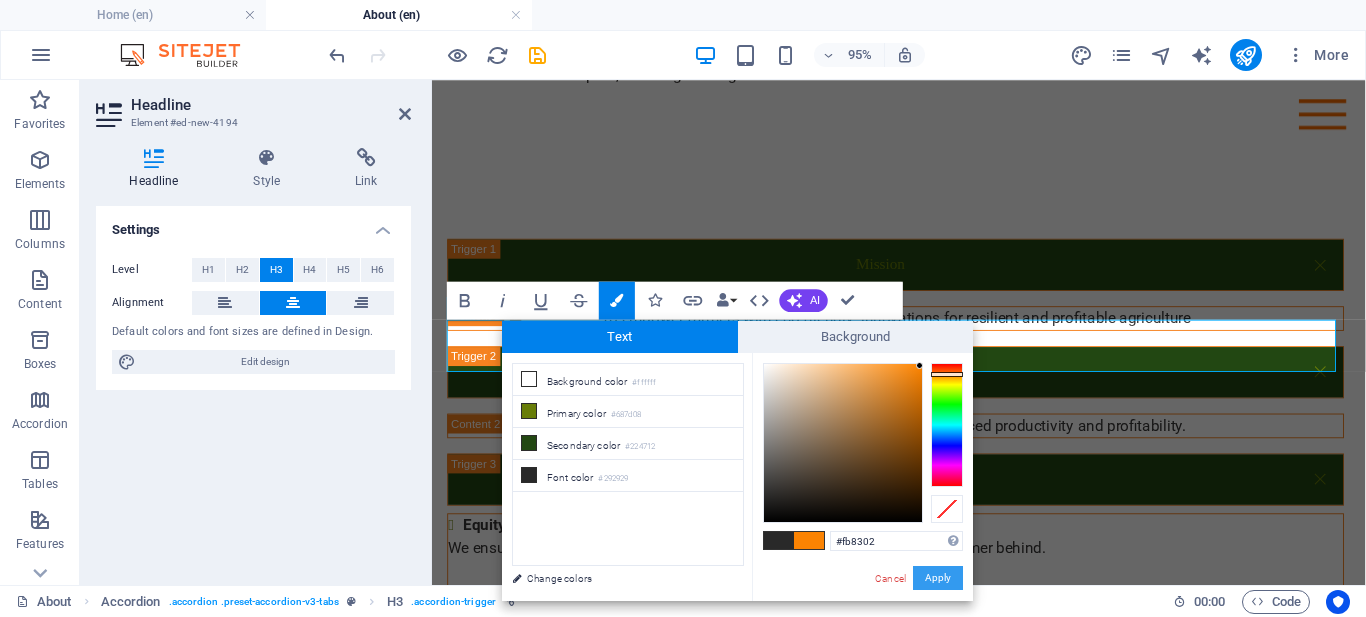click on "Apply" at bounding box center [938, 578] 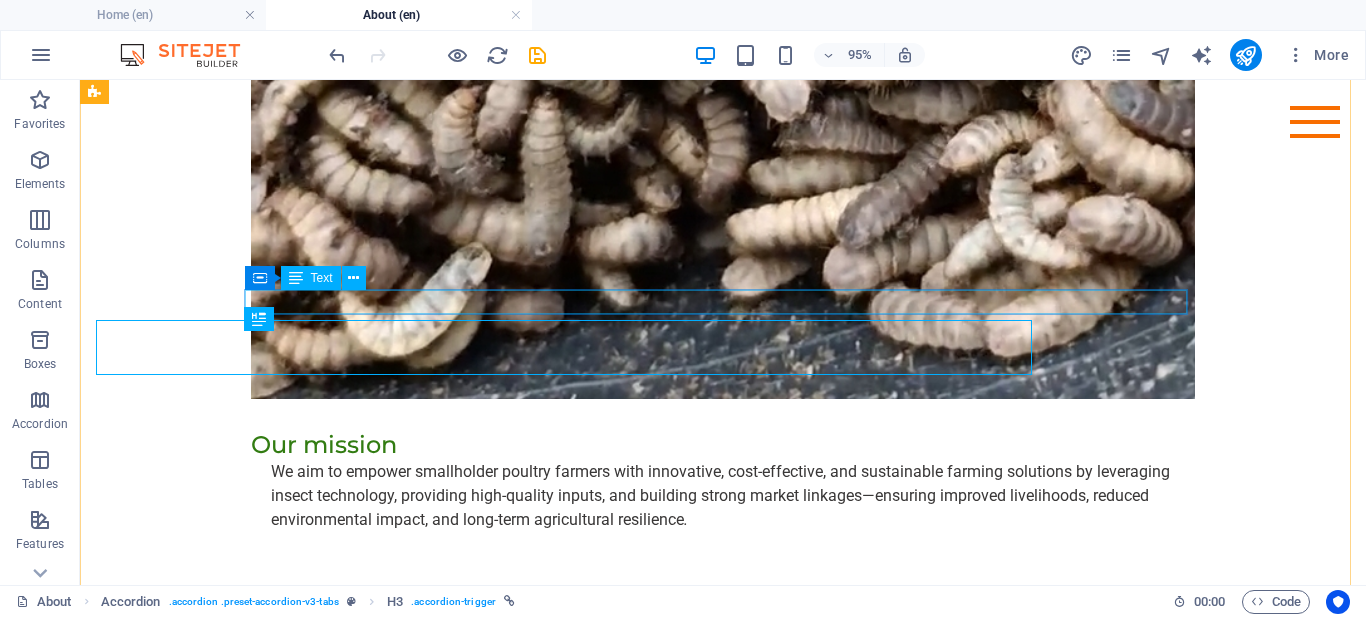 scroll, scrollTop: 2410, scrollLeft: 0, axis: vertical 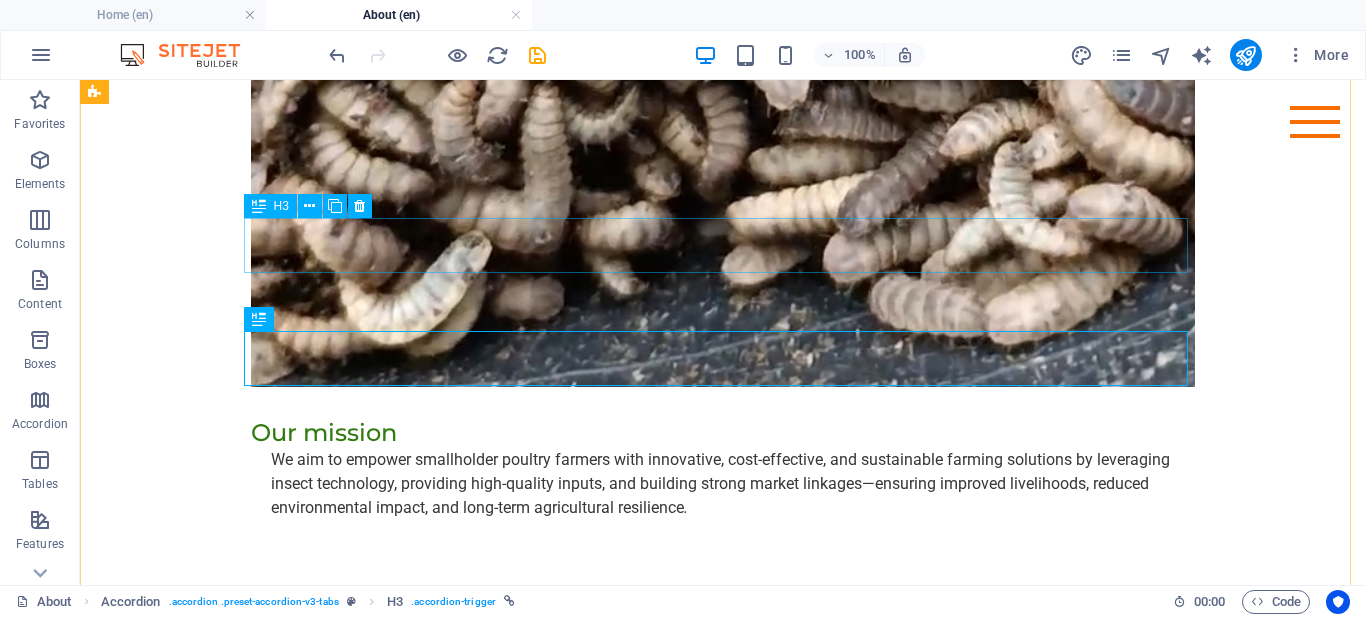 click on "Vision" at bounding box center [568, 820] 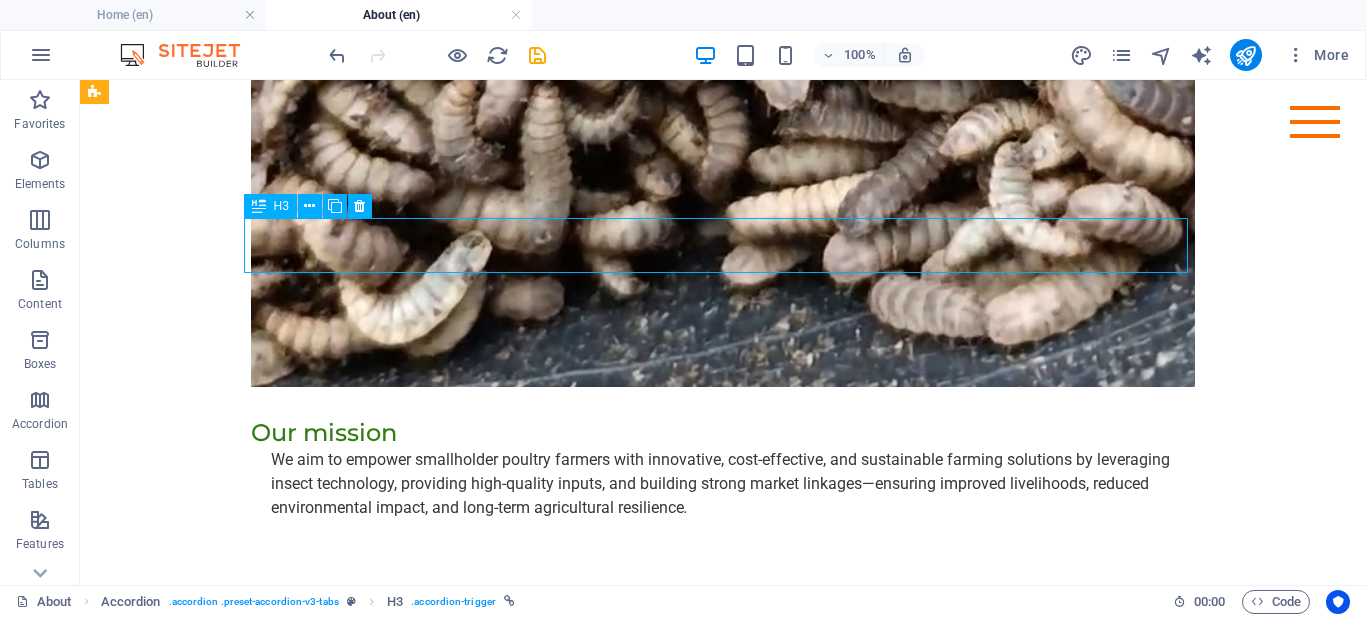 click on "Vision" at bounding box center (568, 820) 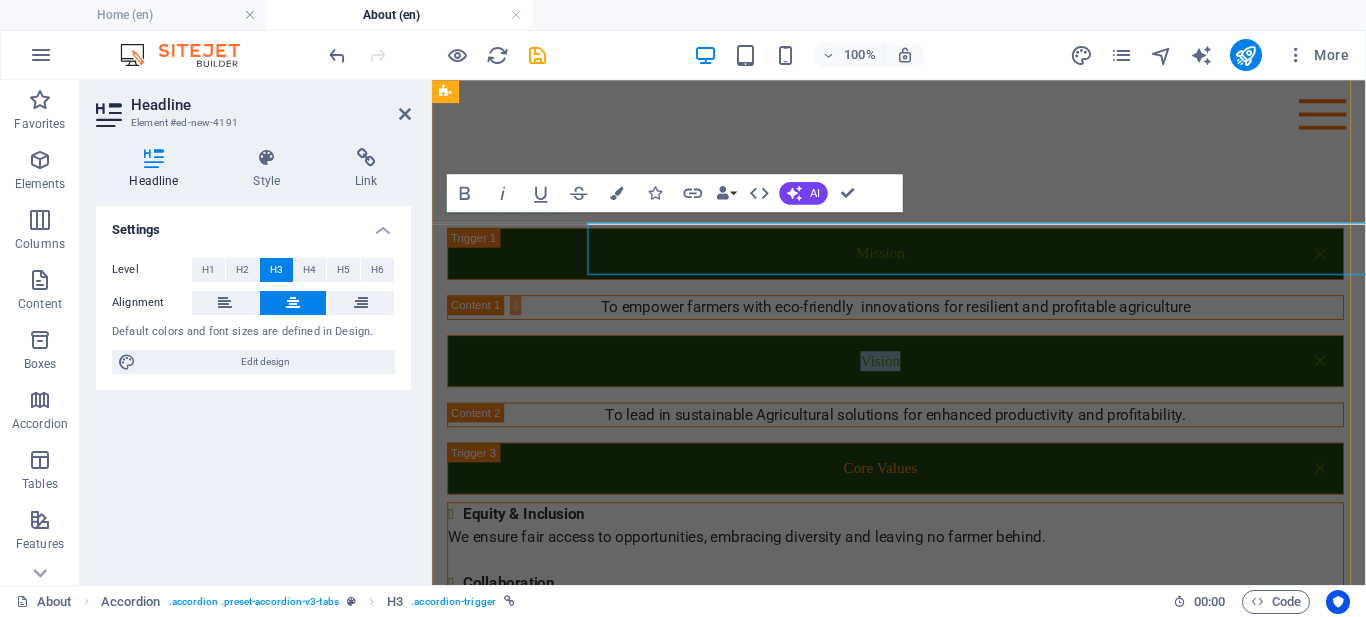 scroll, scrollTop: 2398, scrollLeft: 0, axis: vertical 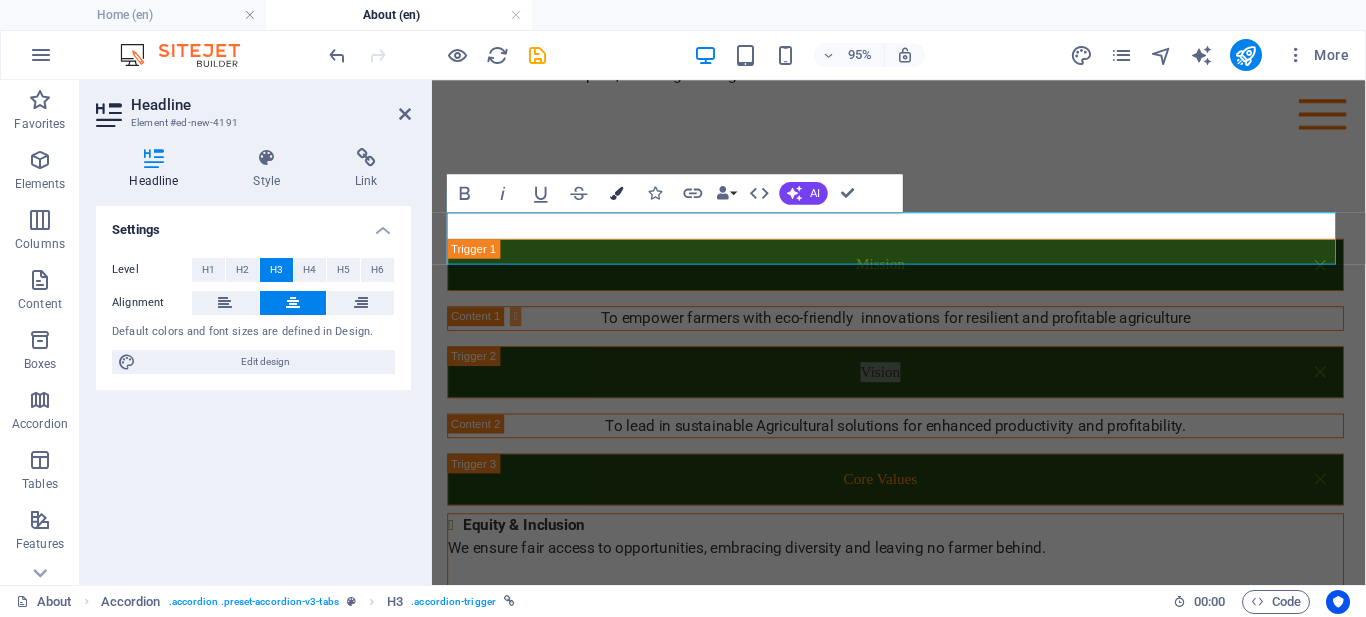click at bounding box center (617, 193) 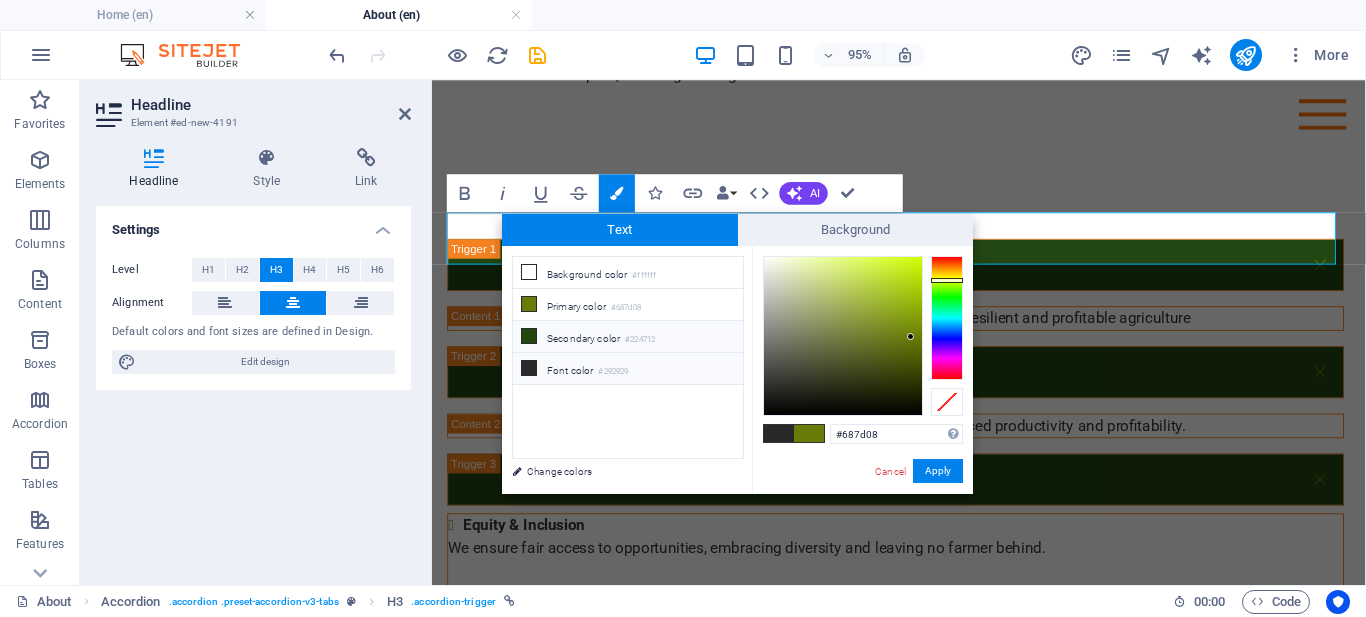 click at bounding box center (529, 336) 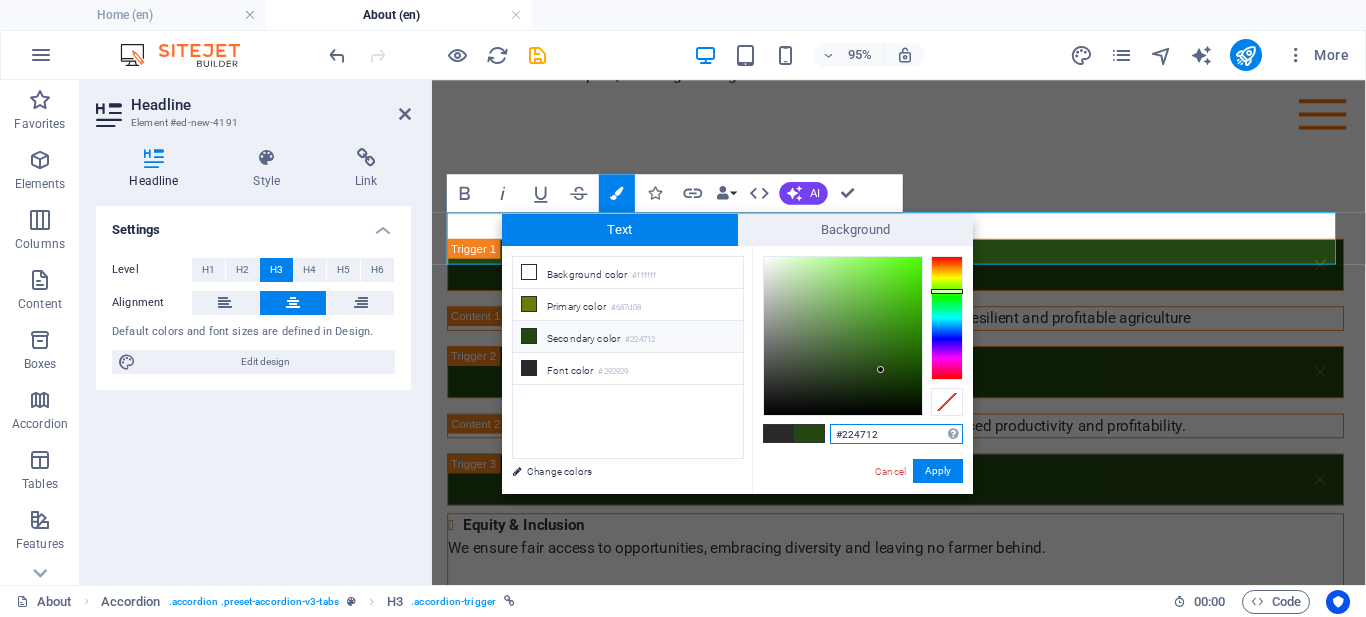 click on "#224712" at bounding box center [896, 434] 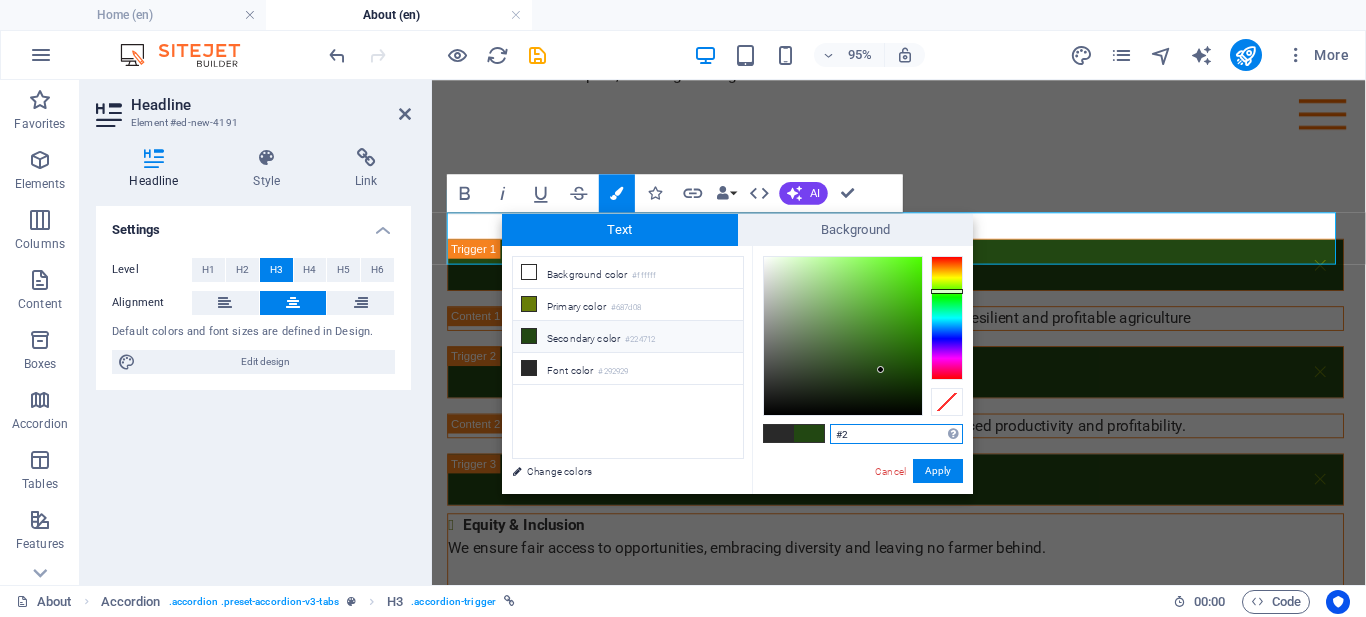 type on "#" 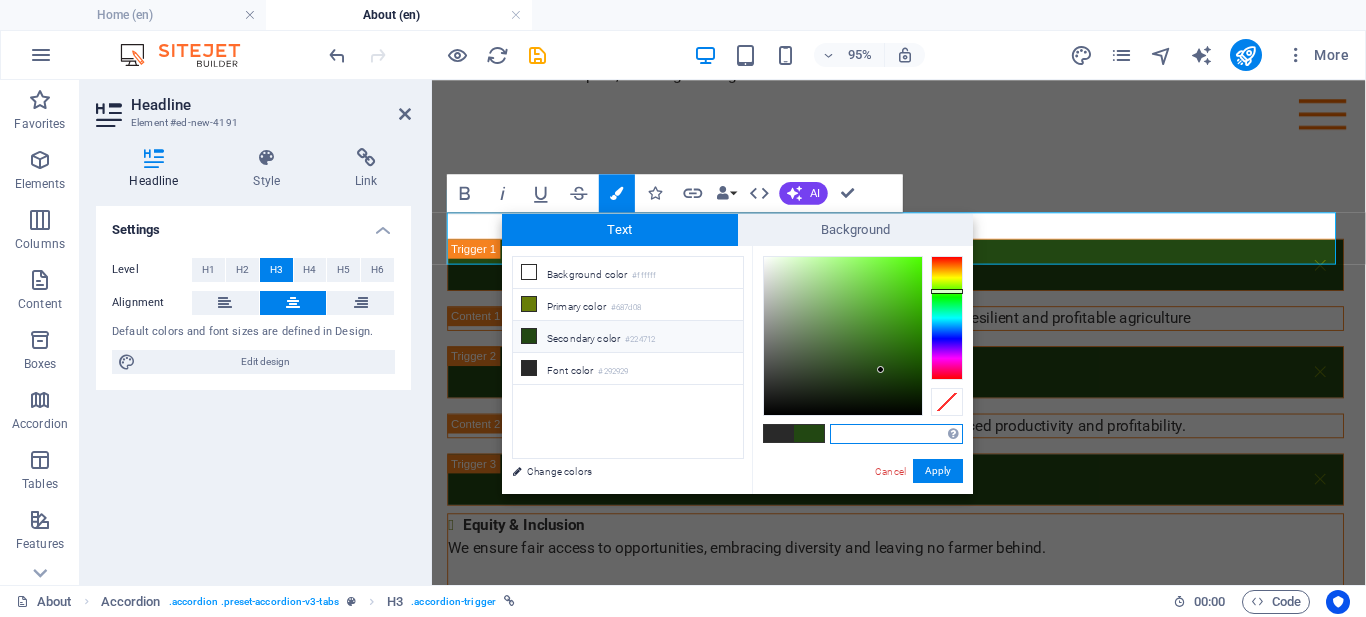 paste on "#fb8302" 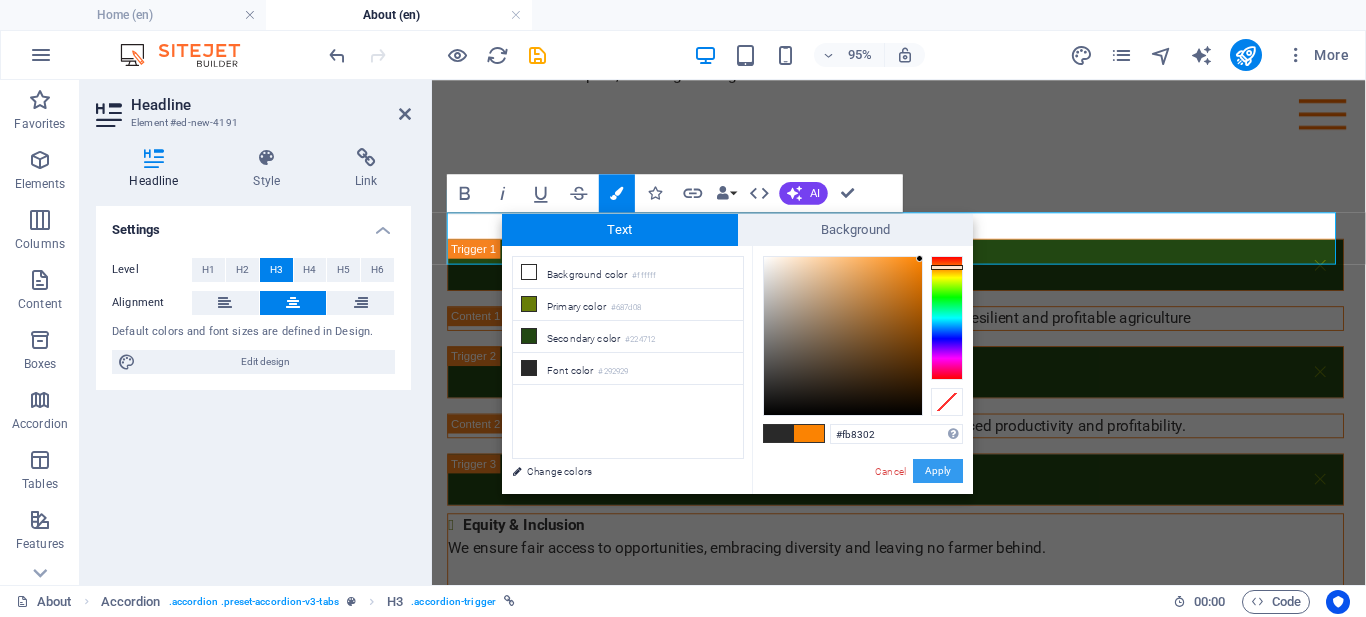 click on "Apply" at bounding box center [938, 471] 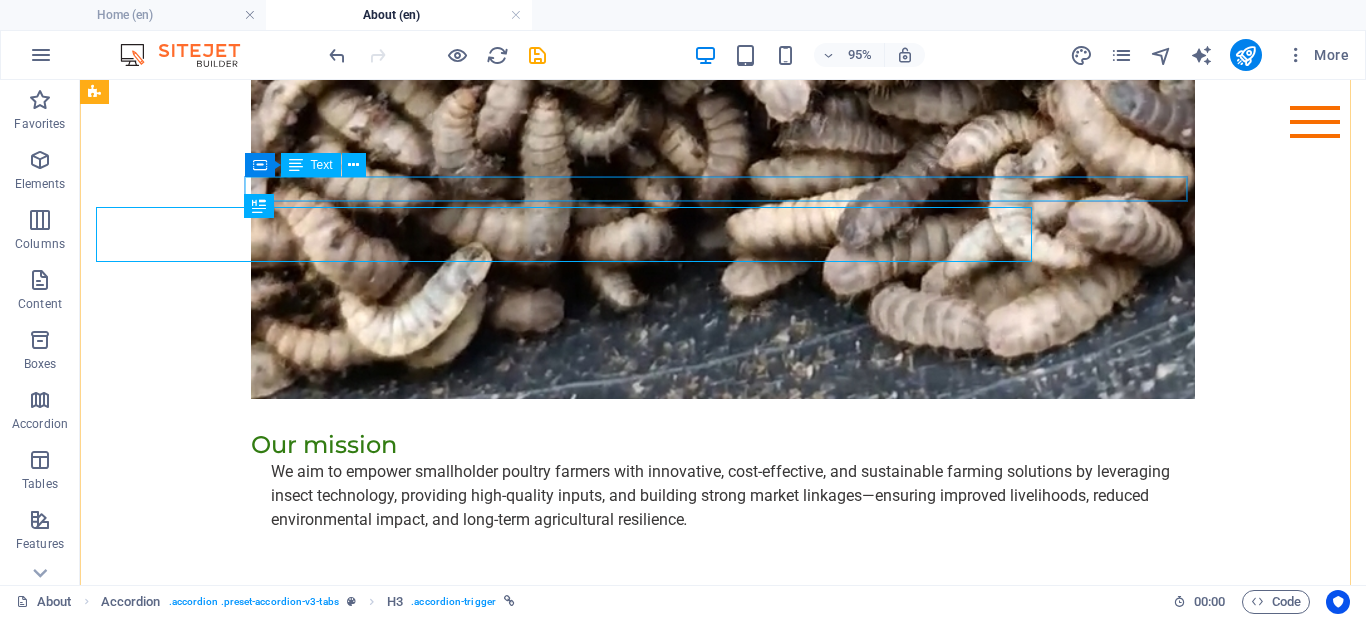 scroll, scrollTop: 2410, scrollLeft: 0, axis: vertical 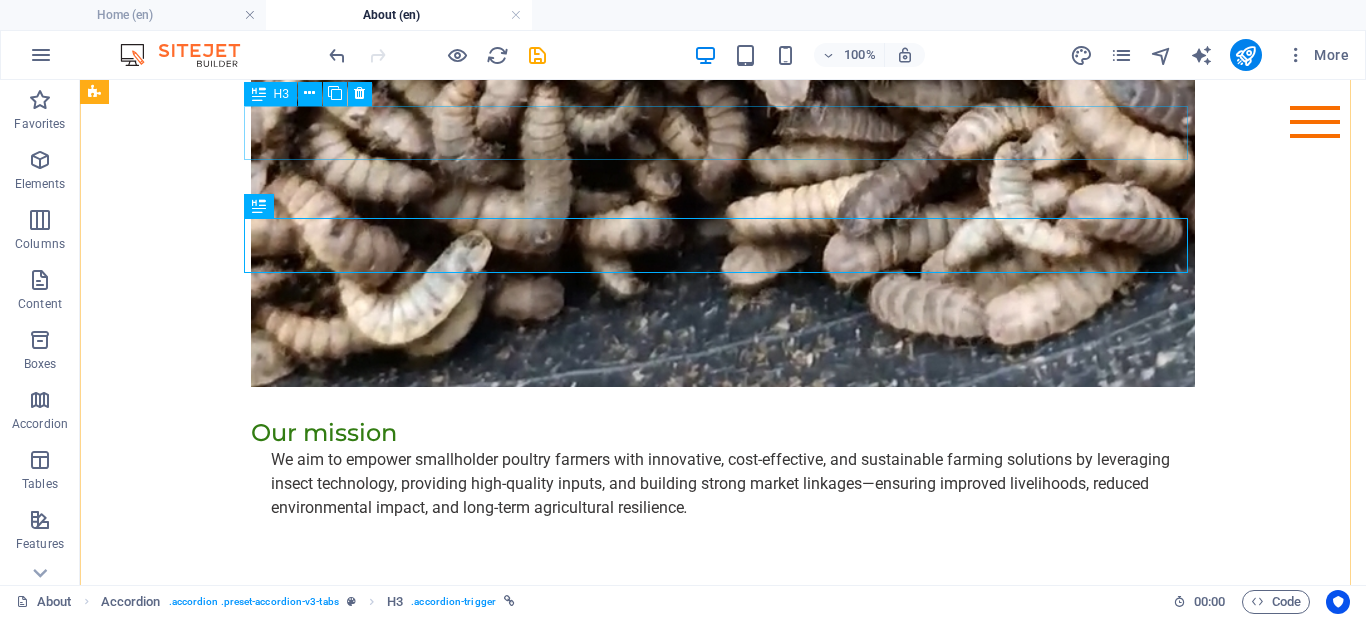 click on "Mission" at bounding box center [568, 707] 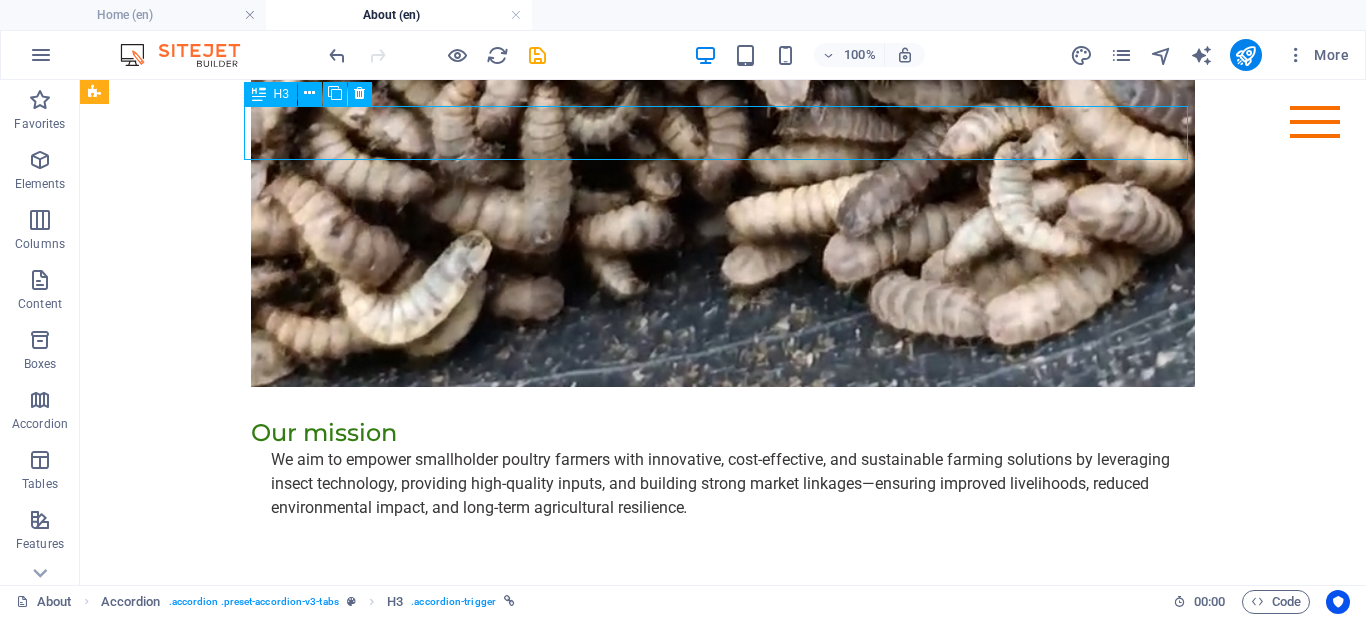 click on "Mission" at bounding box center [568, 707] 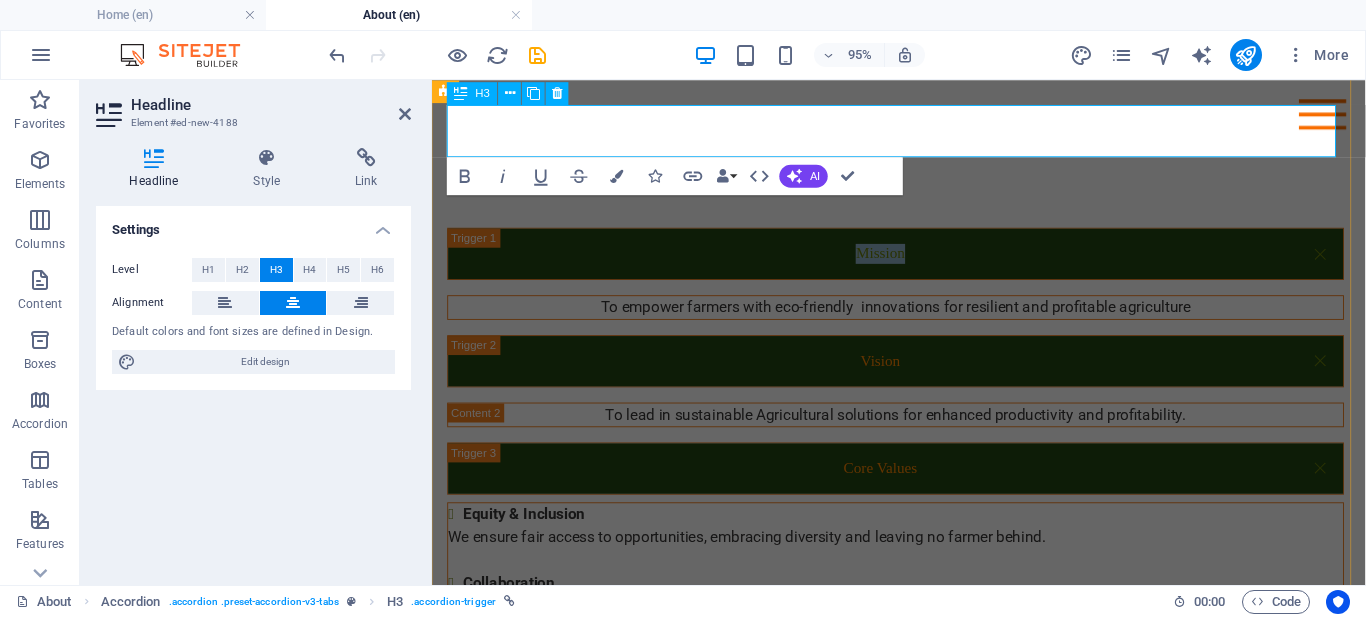 scroll, scrollTop: 2398, scrollLeft: 0, axis: vertical 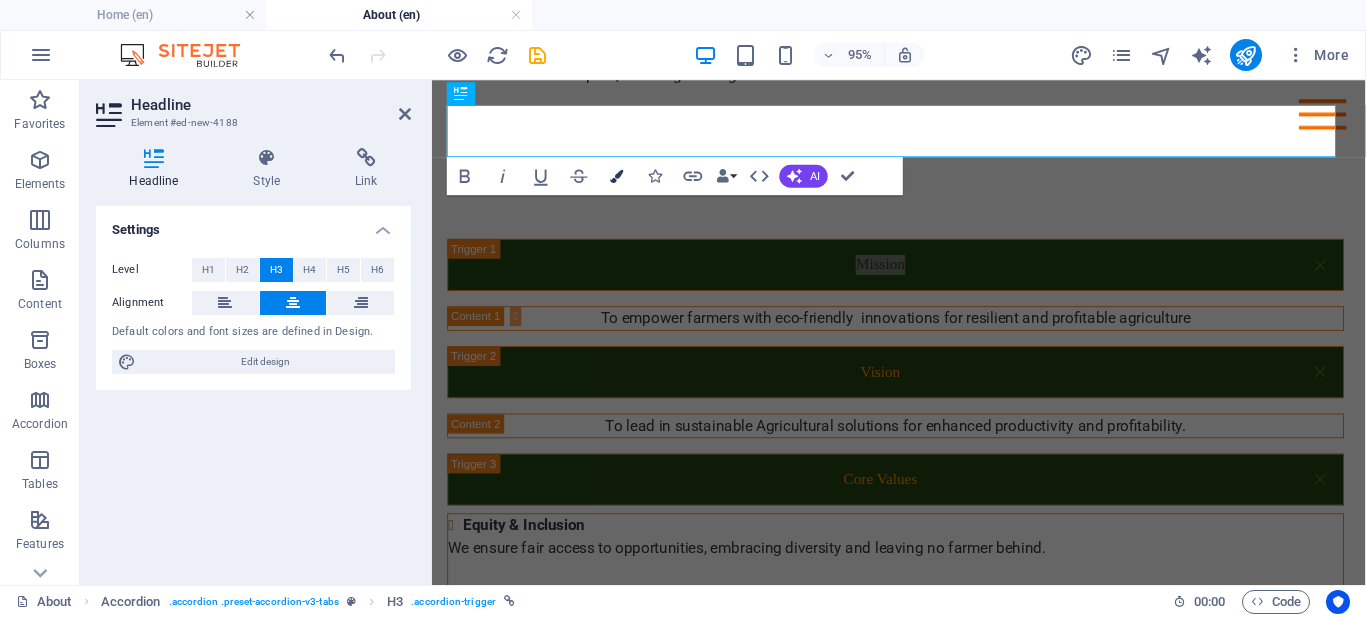 click at bounding box center [617, 176] 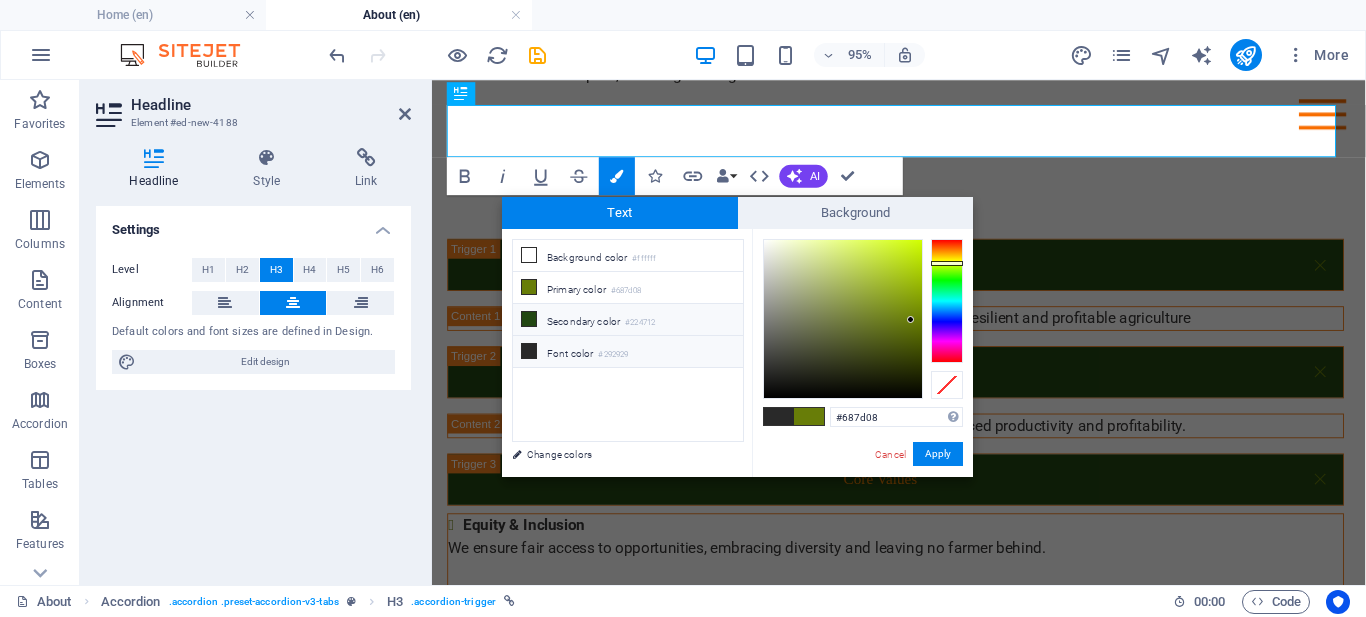 click at bounding box center [529, 319] 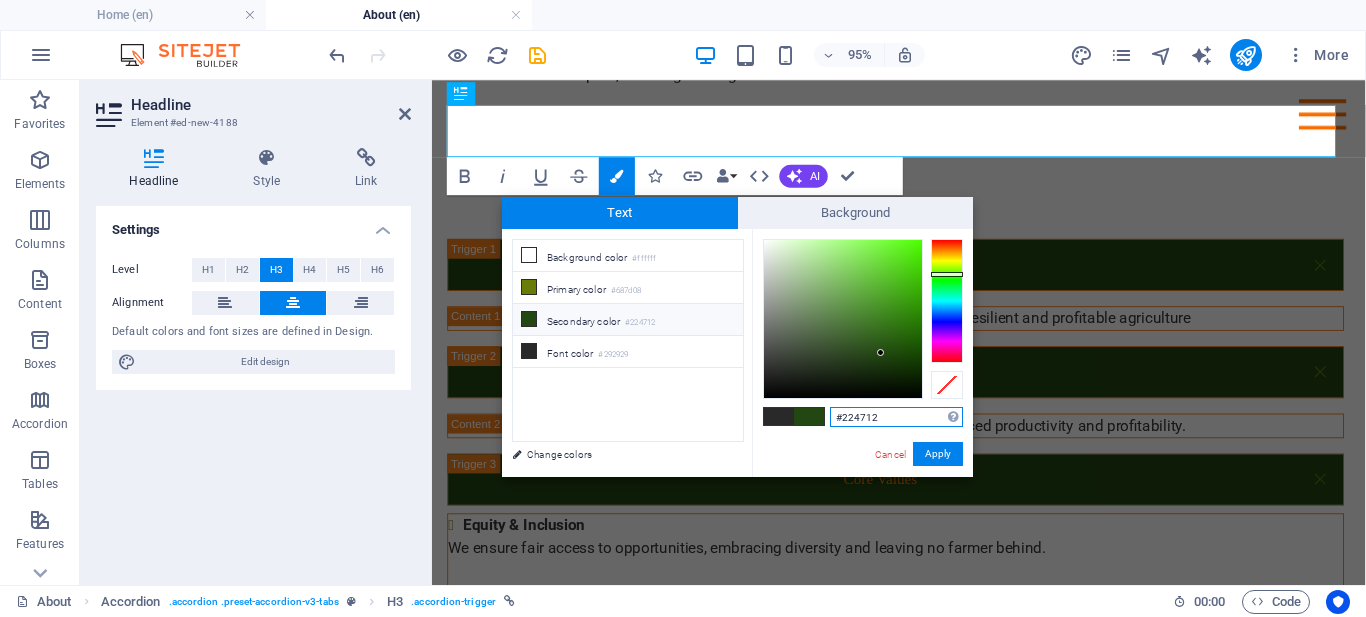 drag, startPoint x: 889, startPoint y: 414, endPoint x: 822, endPoint y: 421, distance: 67.36468 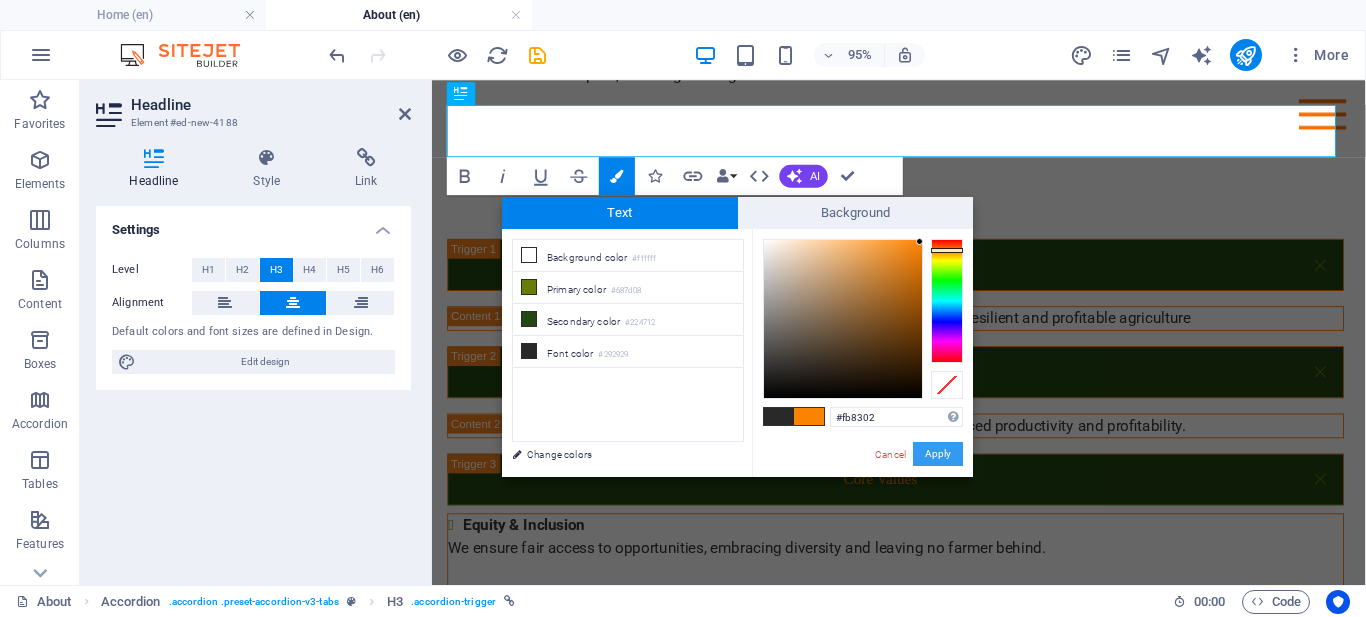 click on "Apply" at bounding box center [938, 454] 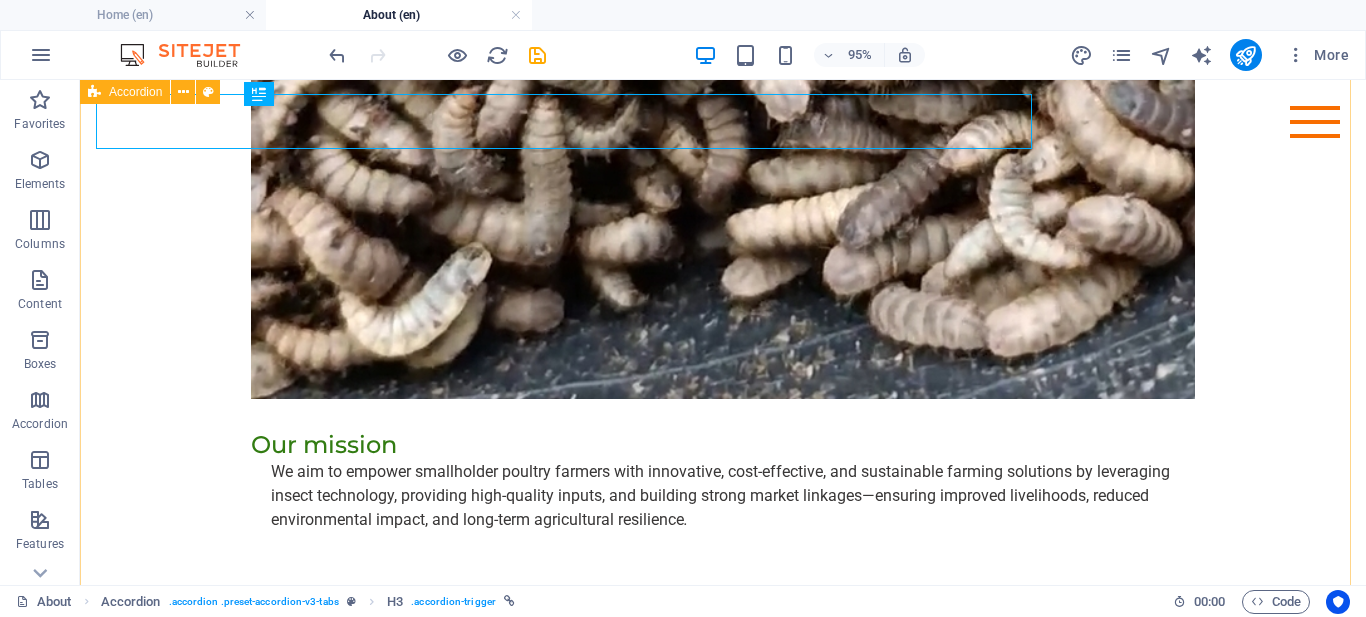 scroll, scrollTop: 2410, scrollLeft: 0, axis: vertical 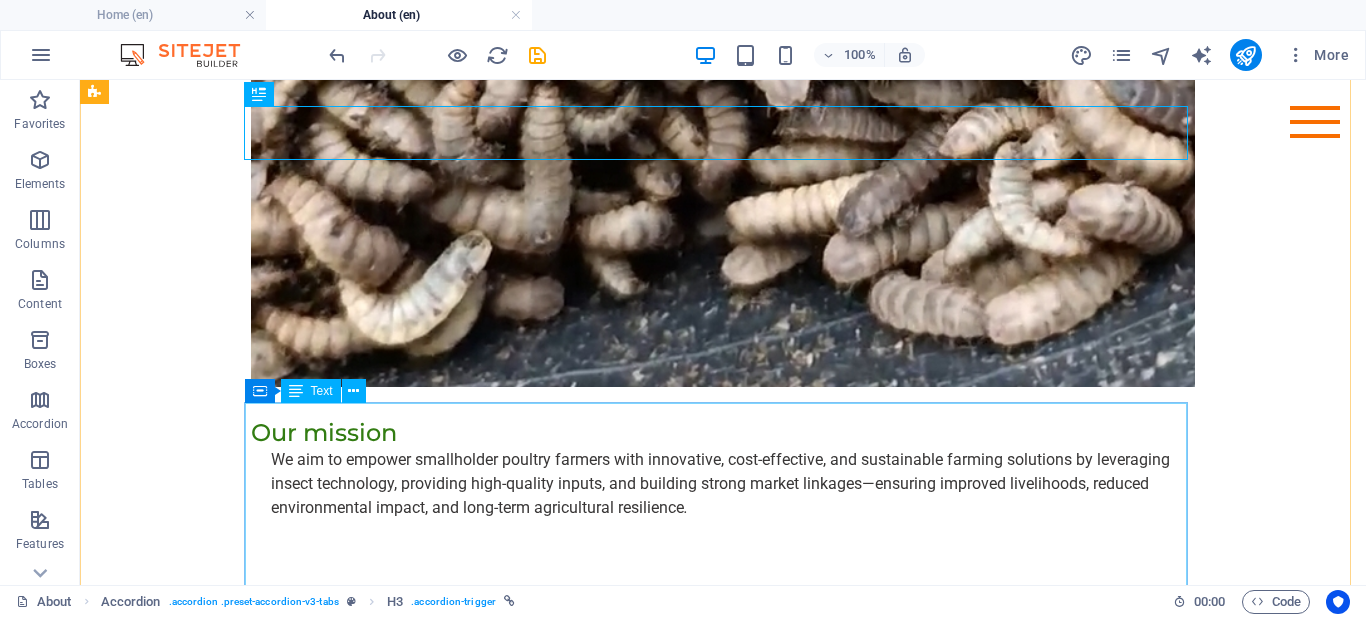 click on "Equity & Inclusion   We ensure fair access to opportunities, embracing diversity and leaving no farmer behind. Collaboration   We work together with communities, partners, and stakeholders to drive shared success. Empowerment   We build capacity and confidence among farmers to take control of their agricultural journey. Resilience   We promote sustainable practices that help farmers adapt and thrive in the face of challenges. Integrity   We uphold honesty, transparency, and accountability in all our actions. Respect   We value every individual and treat all people and the environment with dignity and care." at bounding box center [568, 1174] 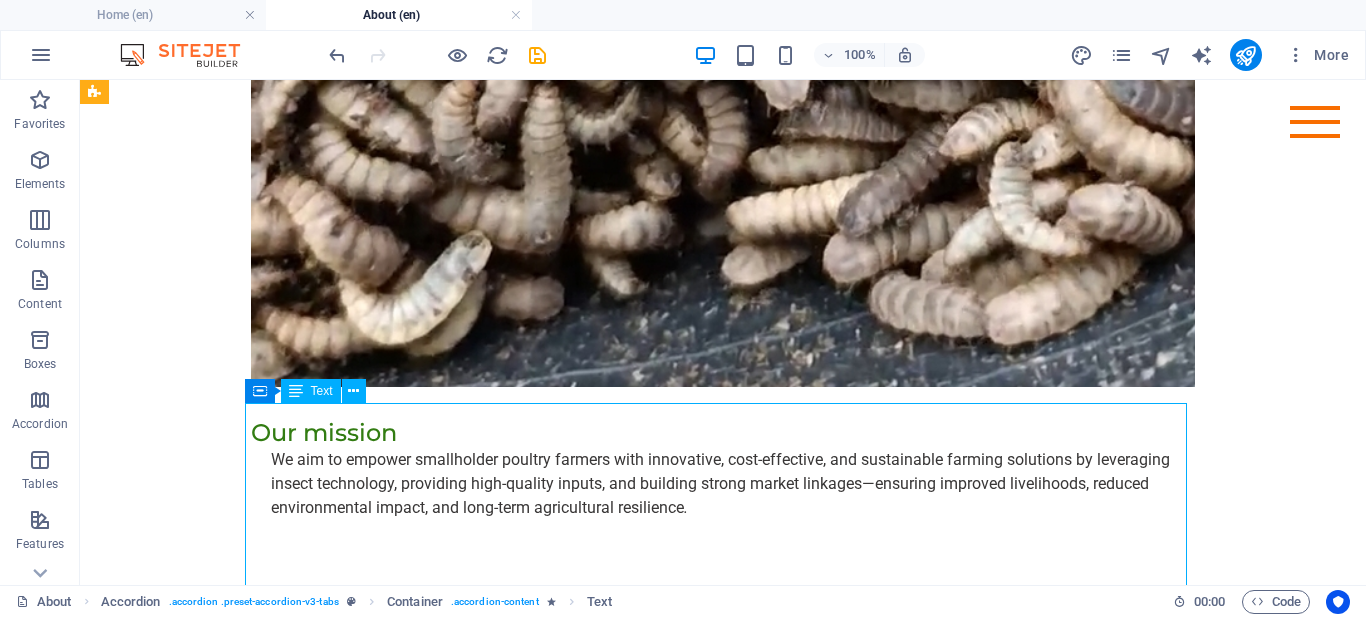 drag, startPoint x: 881, startPoint y: 434, endPoint x: 389, endPoint y: 426, distance: 492.06503 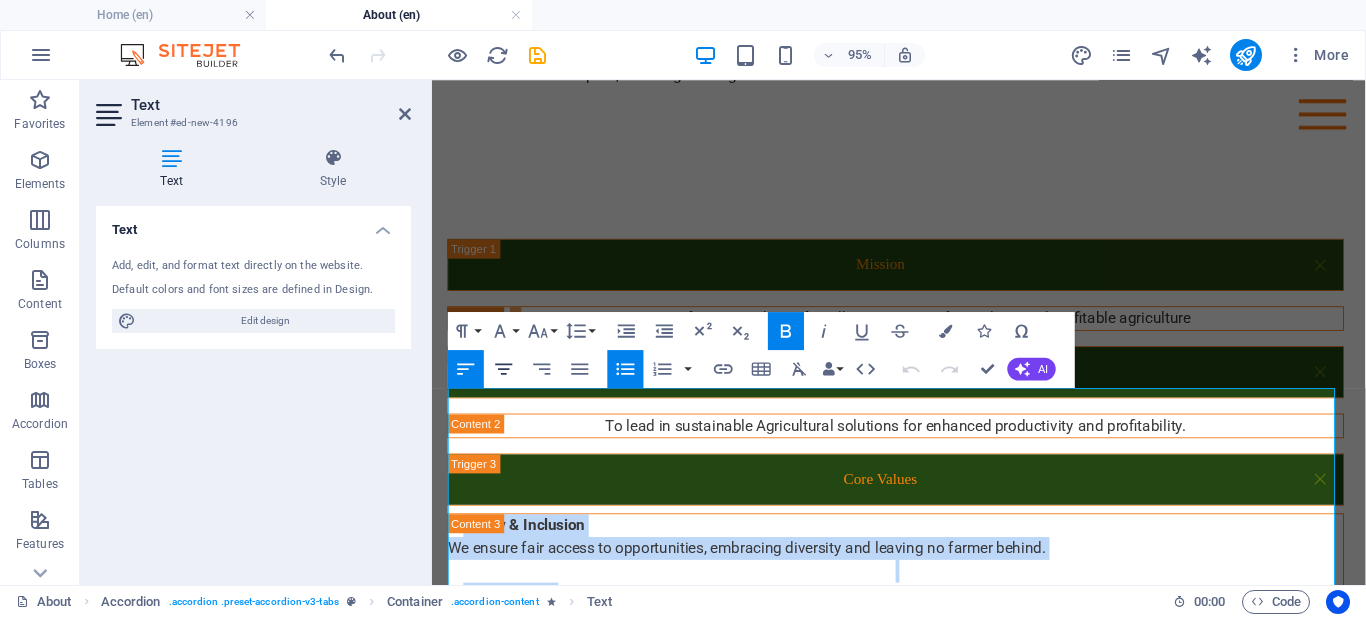 click 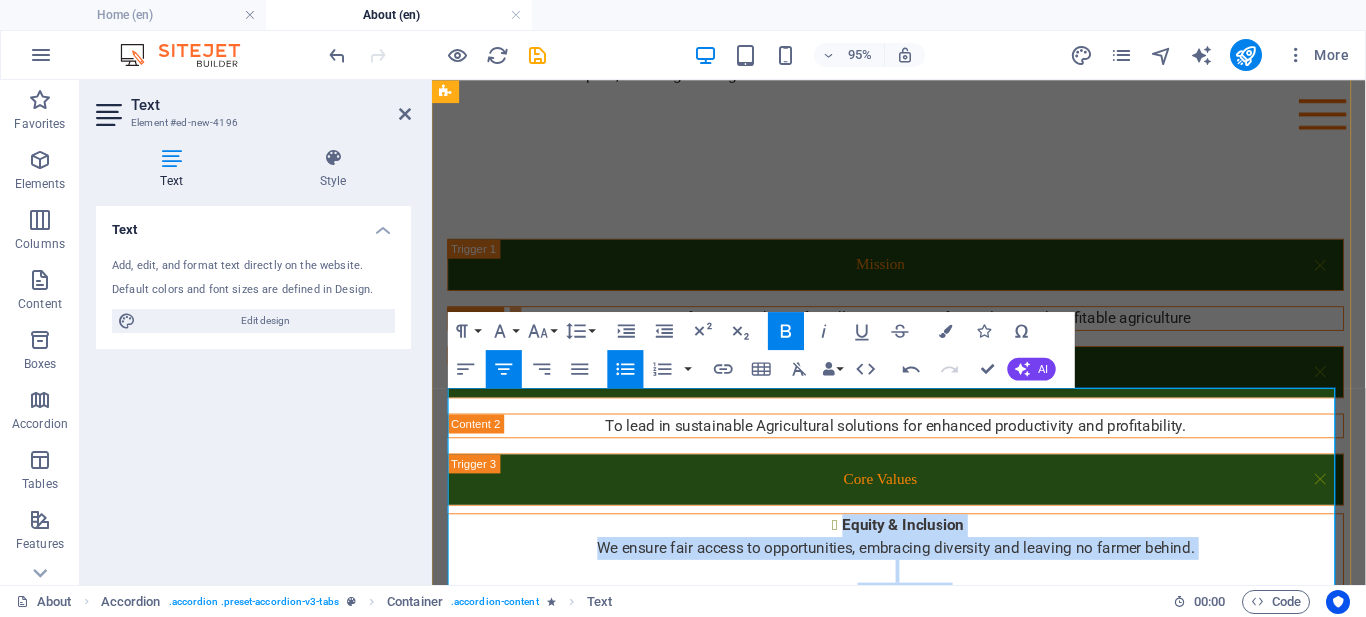 click at bounding box center [920, 597] 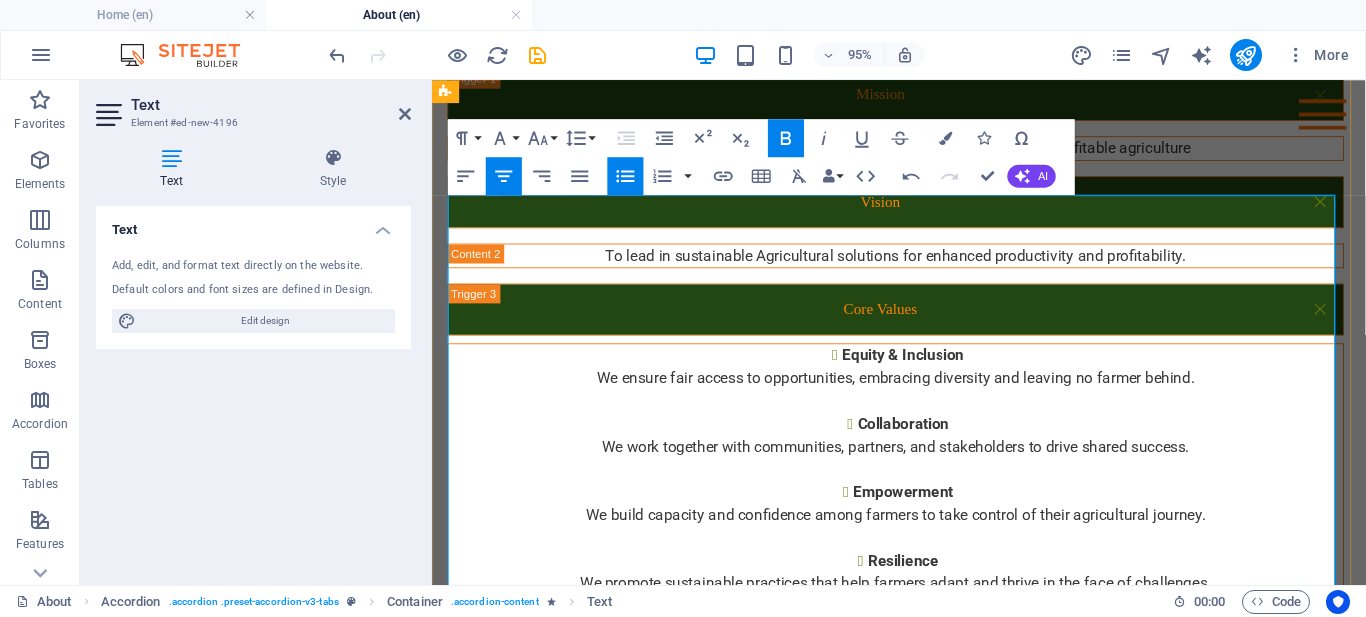scroll, scrollTop: 2601, scrollLeft: 0, axis: vertical 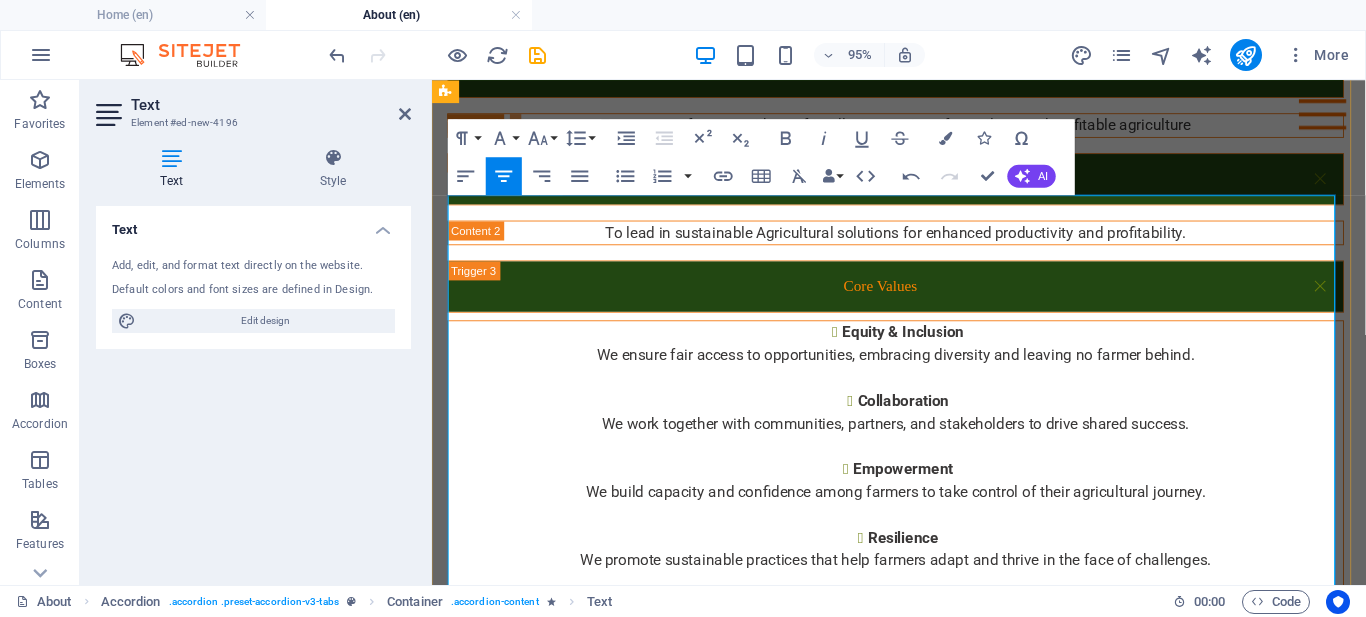 drag, startPoint x: 956, startPoint y: 577, endPoint x: 879, endPoint y: 582, distance: 77.16217 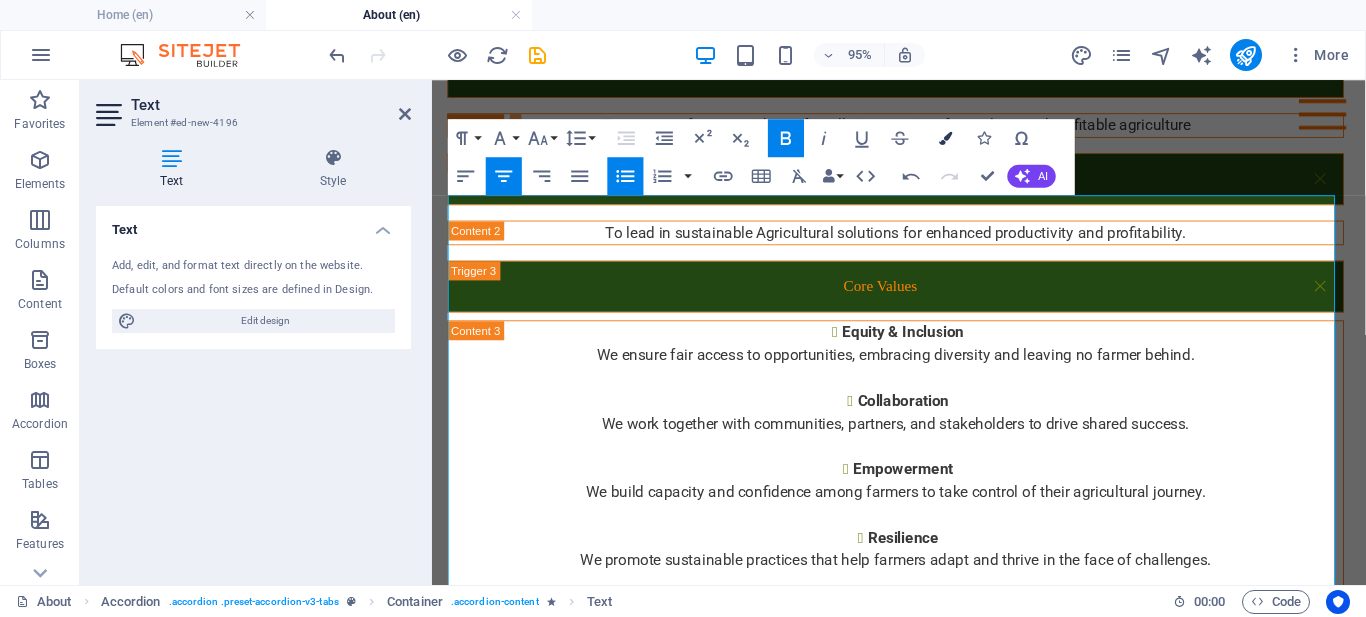click on "Colors" at bounding box center (946, 138) 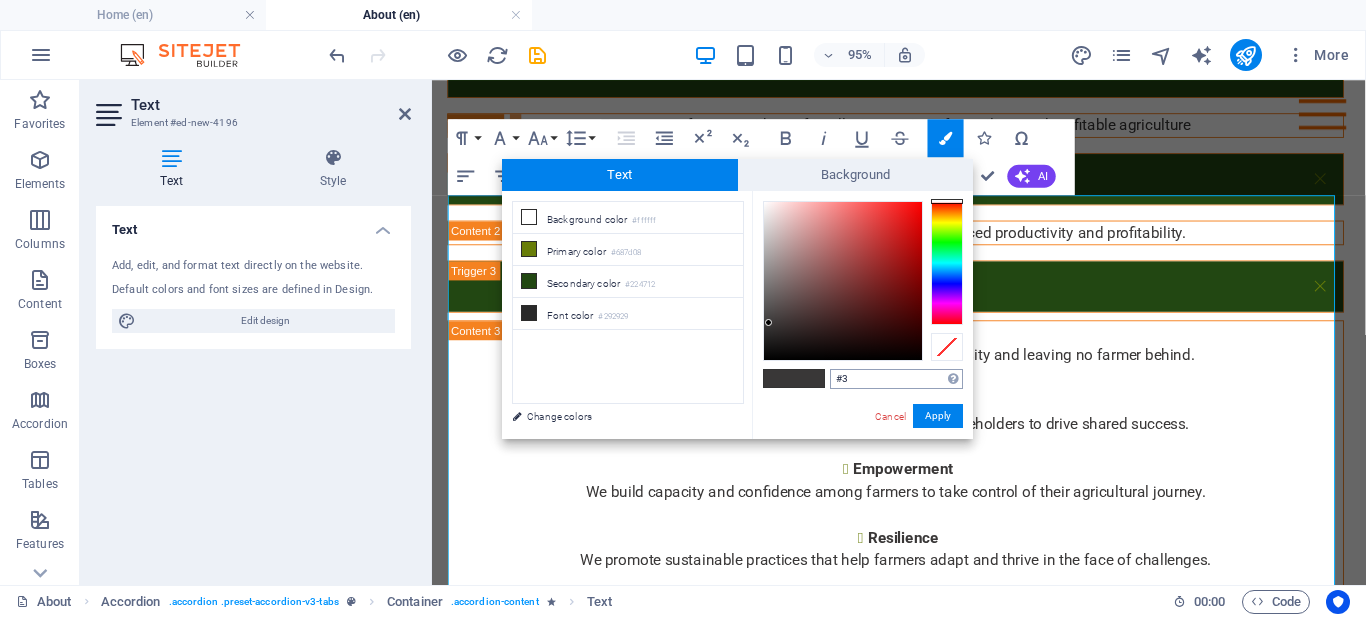 type on "#" 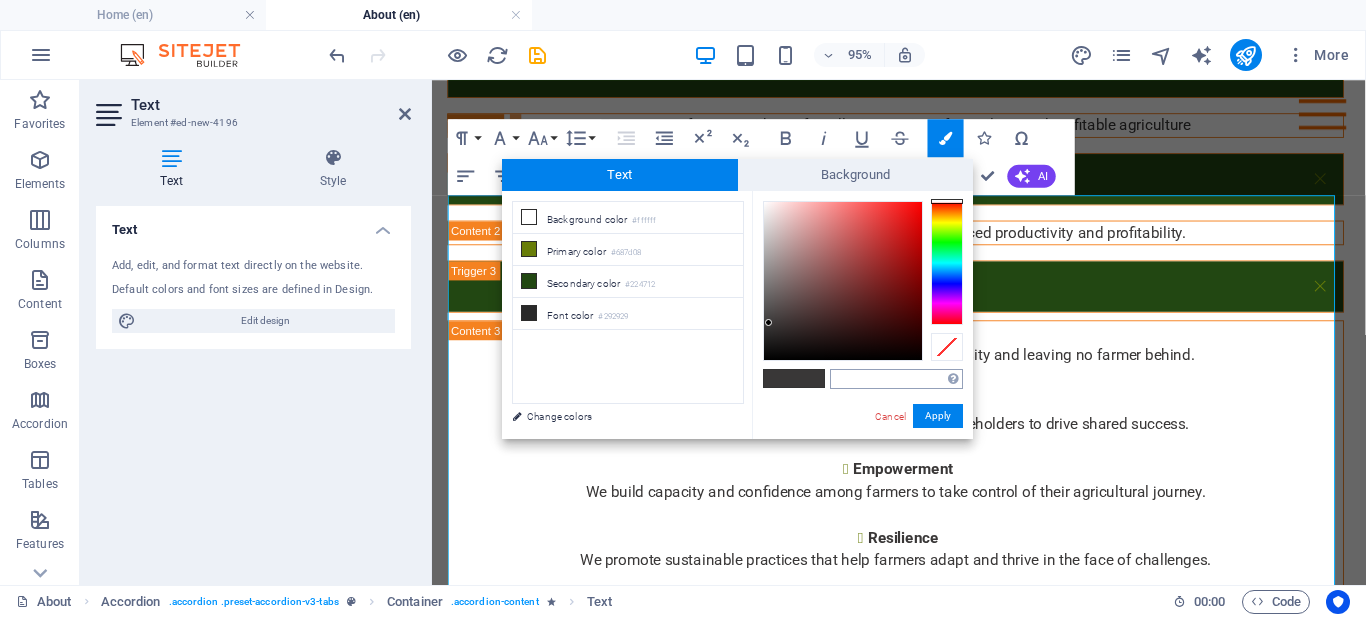 type on "#fb8302" 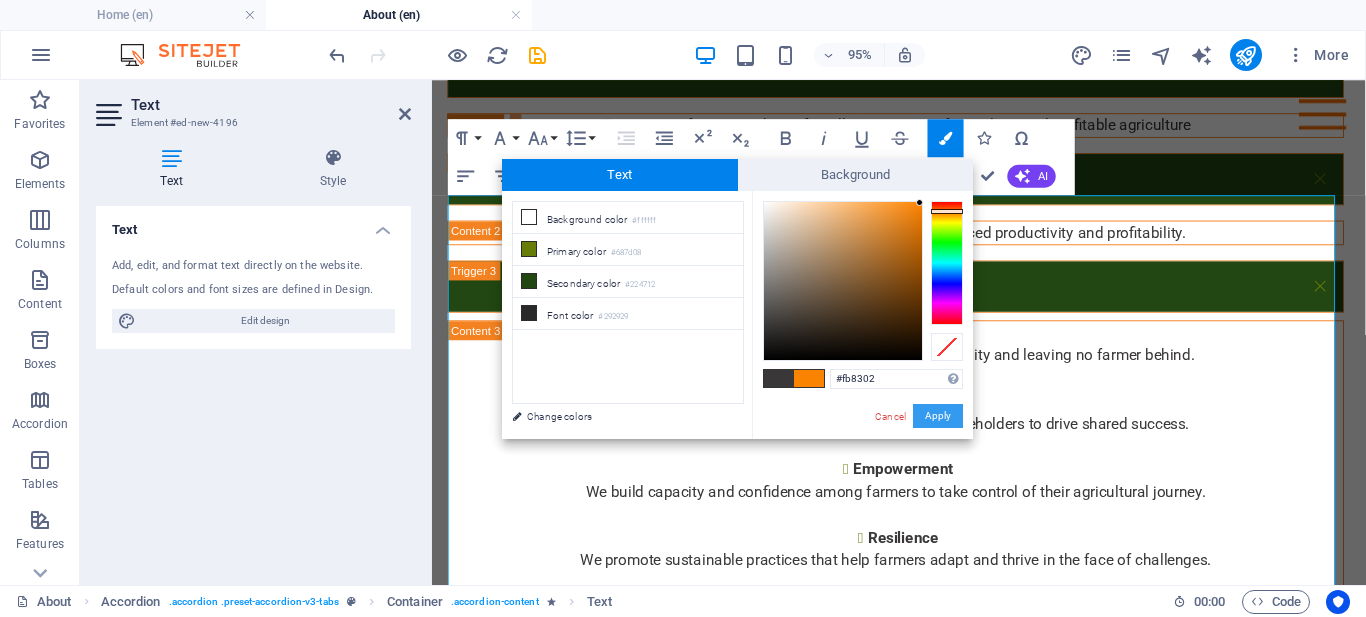 click on "Apply" at bounding box center [938, 416] 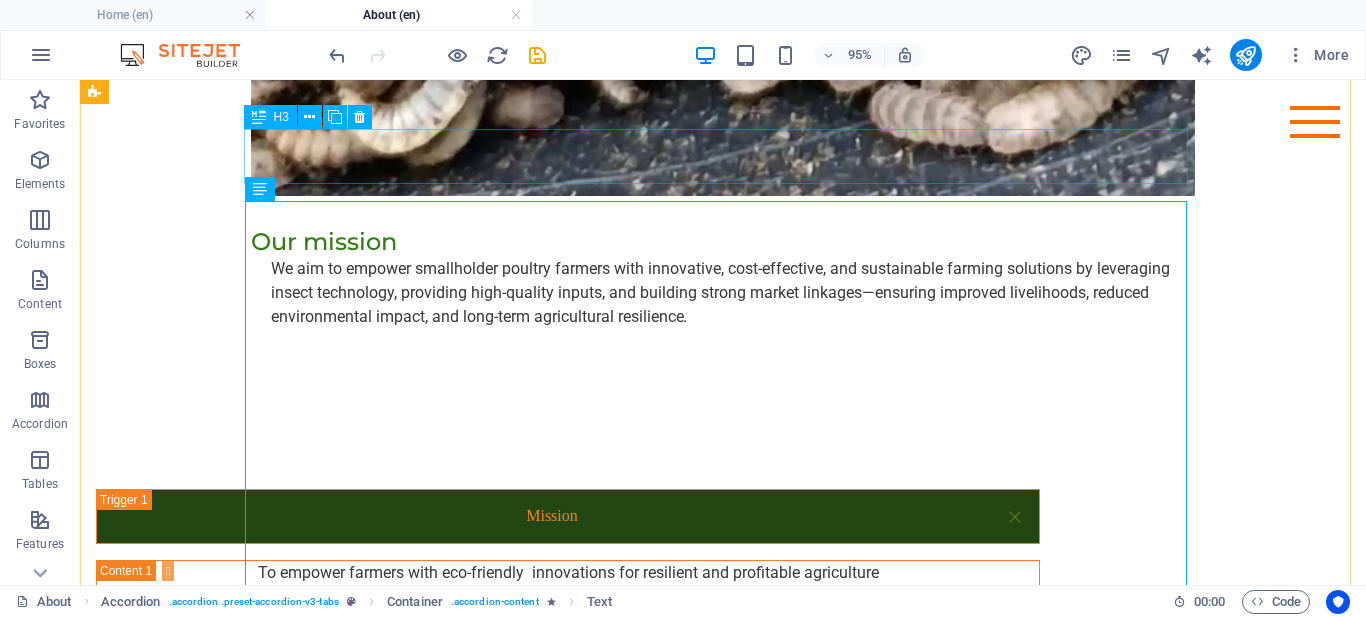 scroll, scrollTop: 2612, scrollLeft: 0, axis: vertical 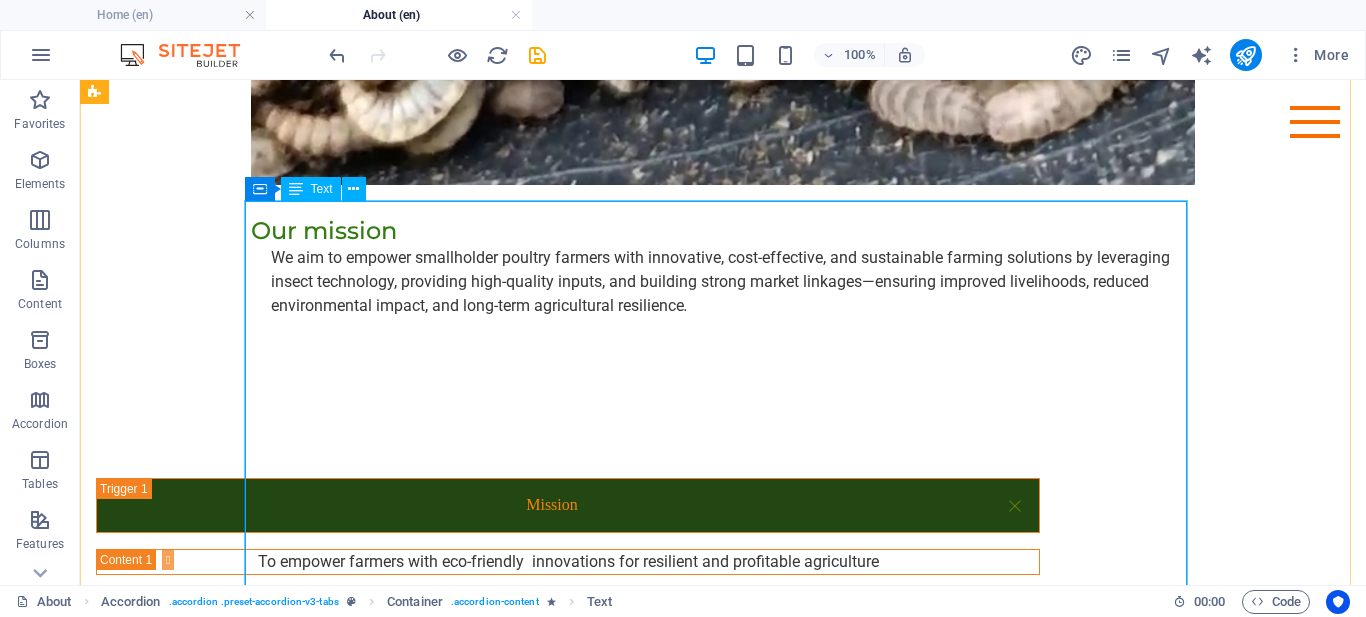 click on "Equity & Inclusion   We ensure fair access to opportunities, embracing diversity and leaving no farmer behind. Collaboration   We work together with communities, partners, and stakeholders to drive shared success. Empowerment   We build capacity and confidence among farmers to take control of their agricultural journey. Resilience   We promote sustainable practices that help farmers adapt and thrive in the face of challenges. Integrity   We uphold honesty, transparency, and accountability in all our actions. Respect   We value every individual and treat all people and the environment with dignity and care." at bounding box center (568, 972) 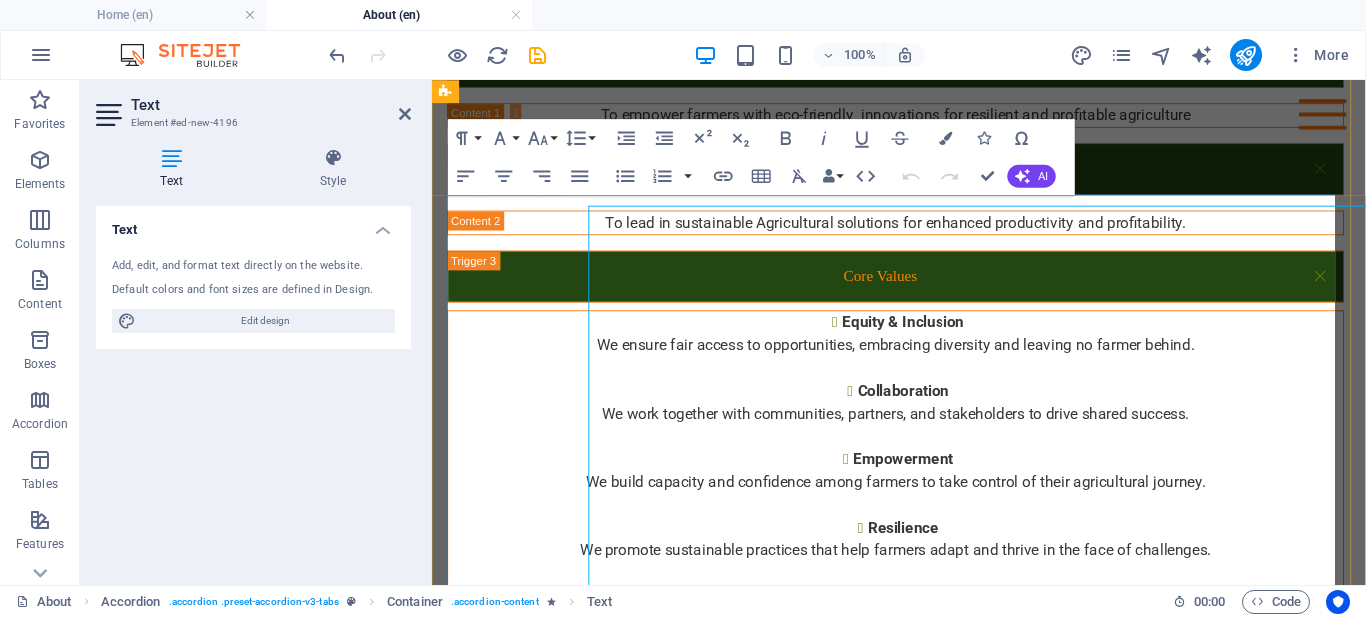 scroll, scrollTop: 2601, scrollLeft: 0, axis: vertical 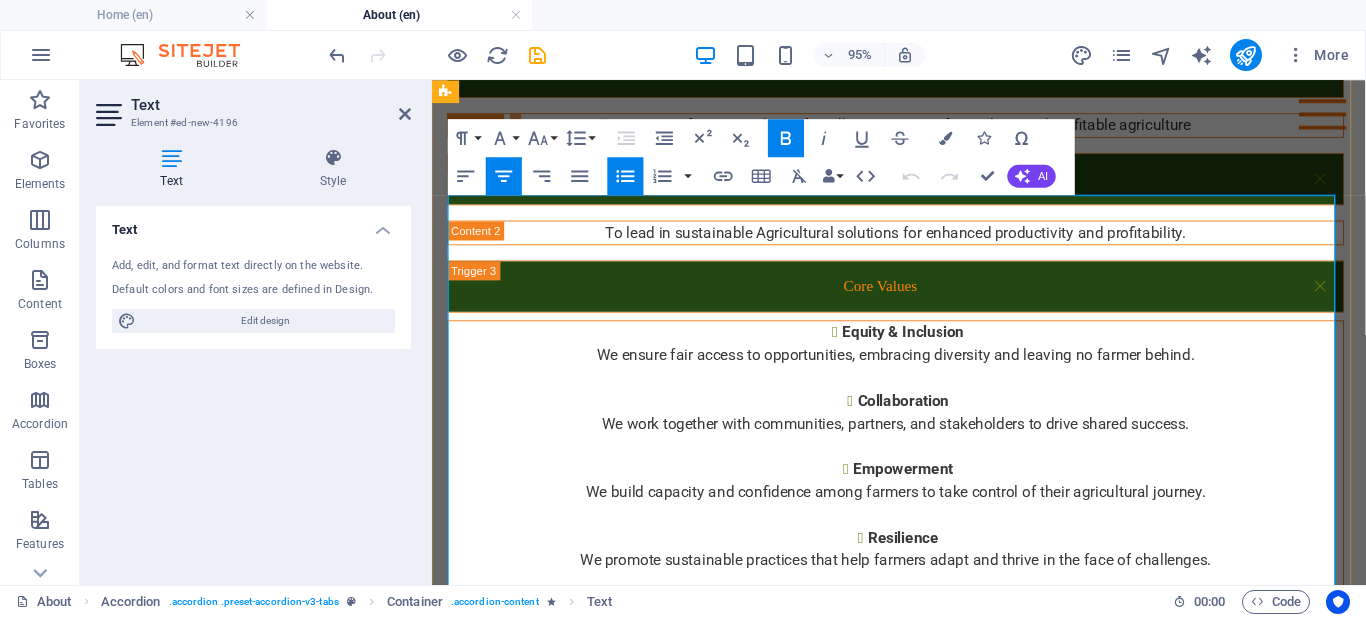 drag, startPoint x: 956, startPoint y: 501, endPoint x: 886, endPoint y: 508, distance: 70.34913 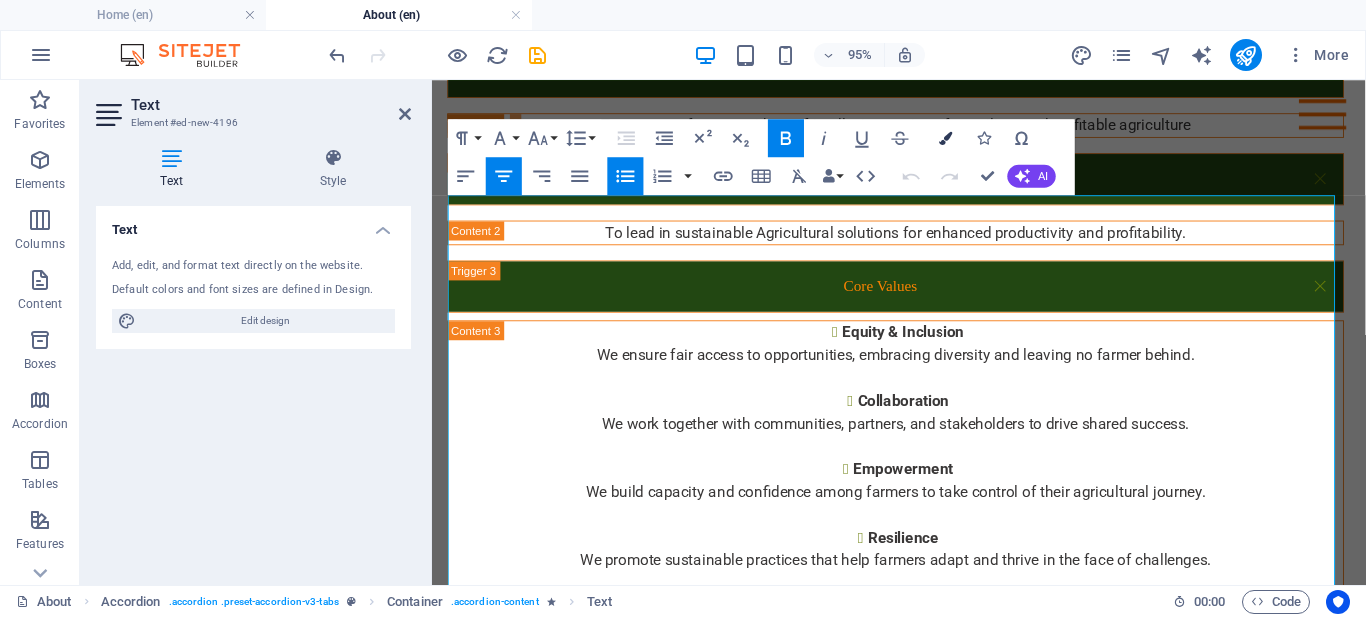 click at bounding box center [945, 137] 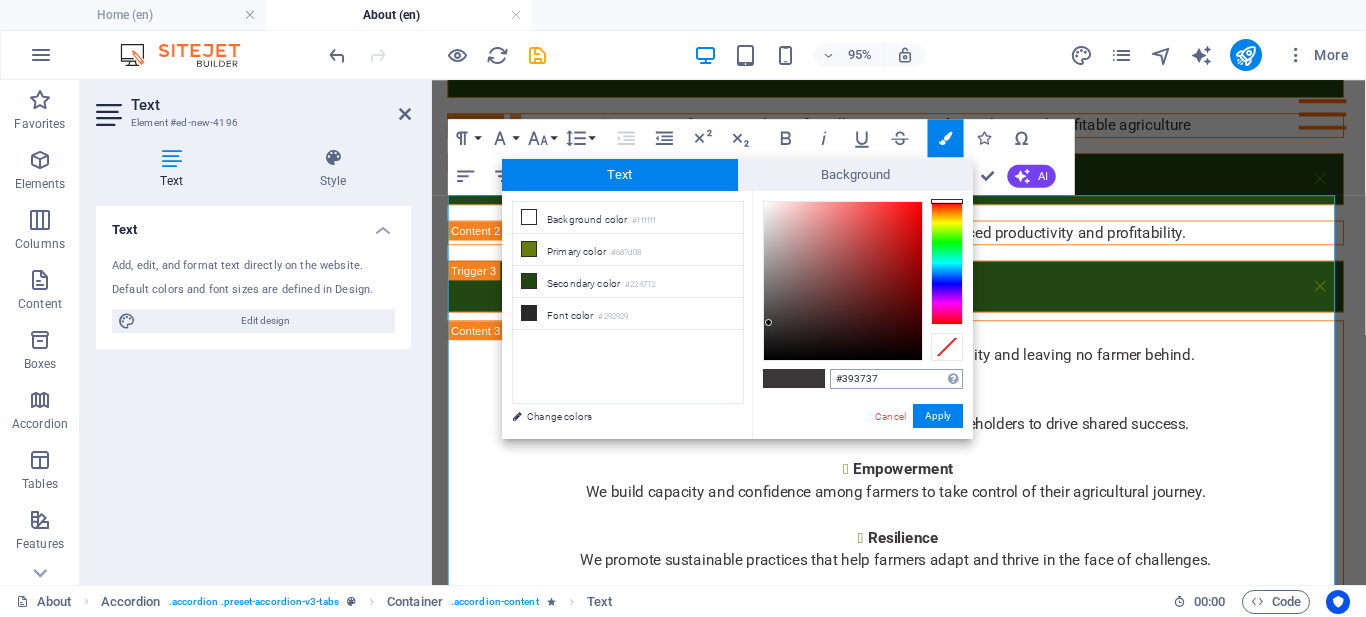 click on "#393737" at bounding box center [896, 379] 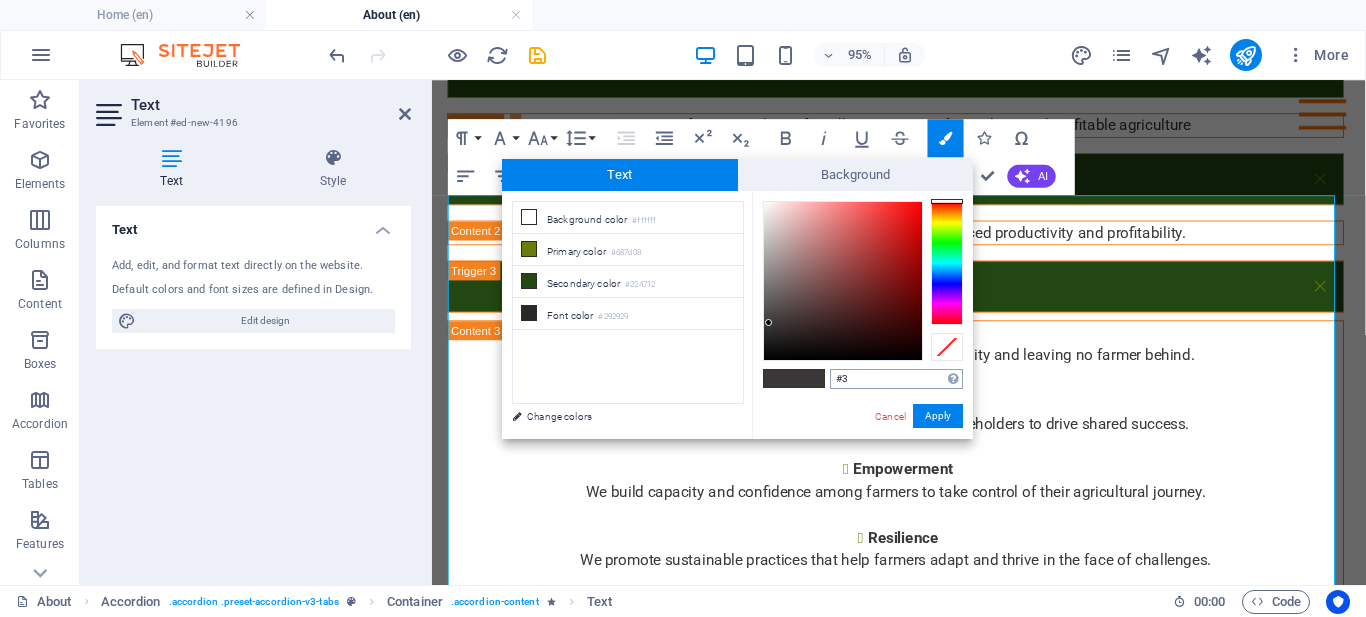 type on "#" 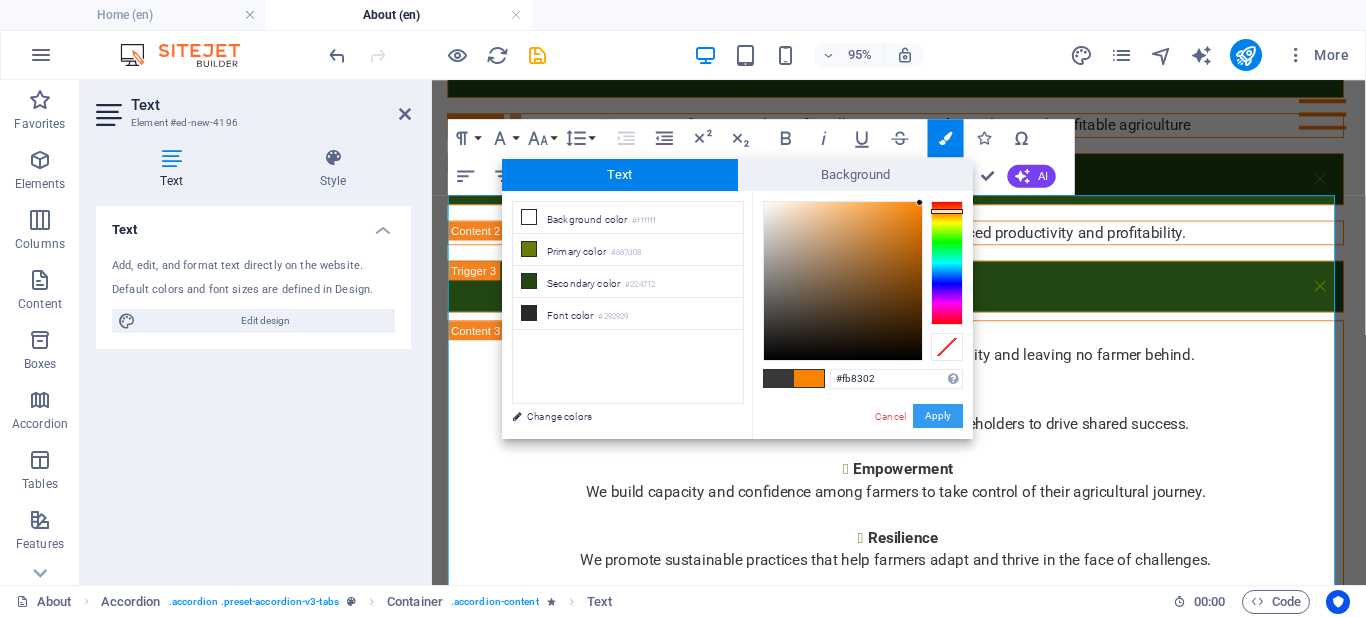 click on "Apply" at bounding box center (938, 416) 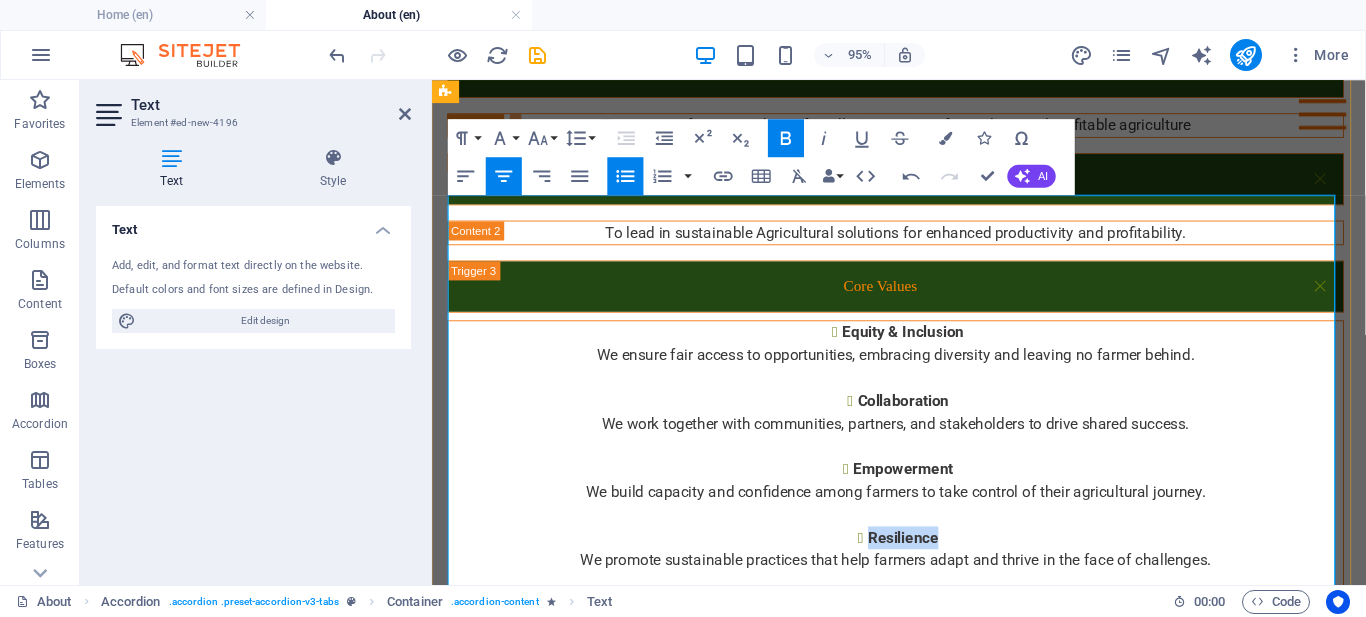 drag, startPoint x: 966, startPoint y: 430, endPoint x: 890, endPoint y: 430, distance: 76 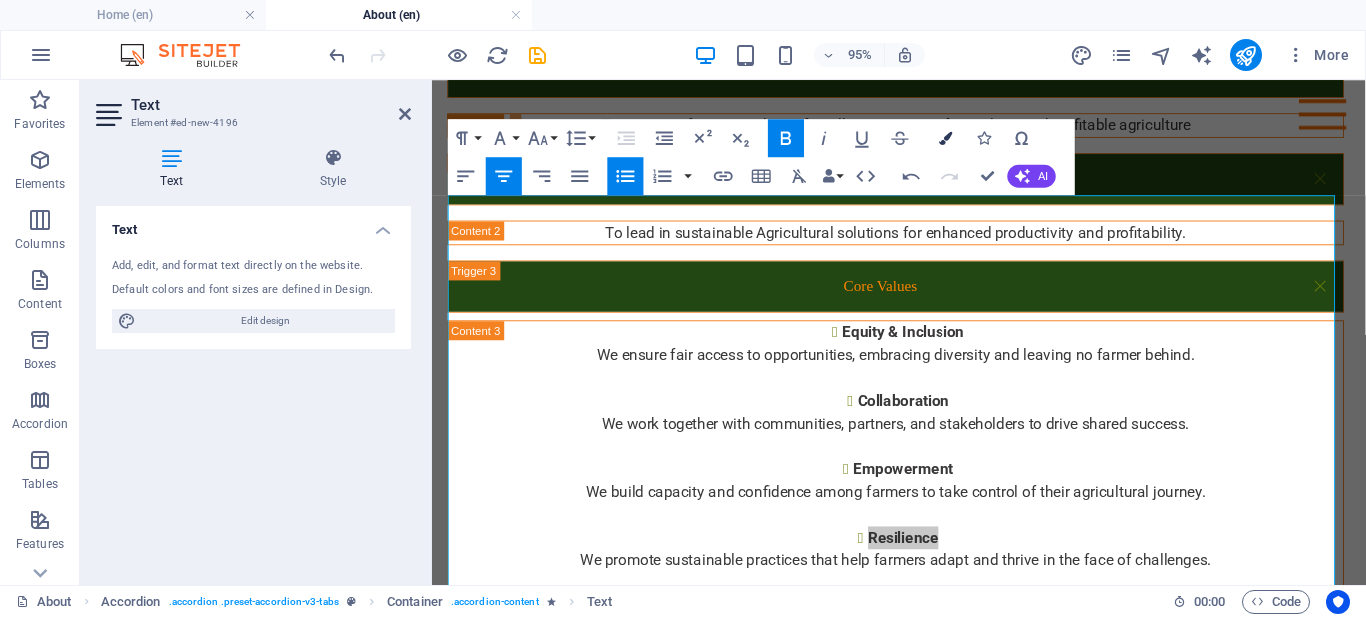 click at bounding box center [945, 137] 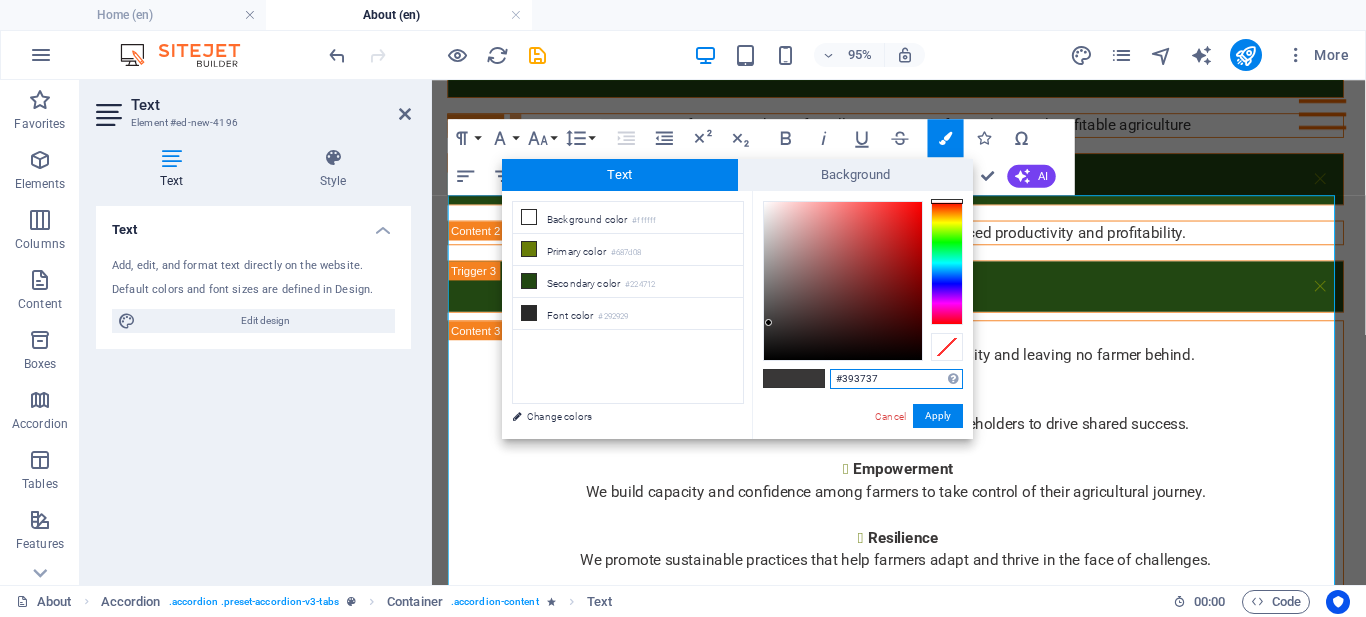 click on "#393737" at bounding box center [896, 379] 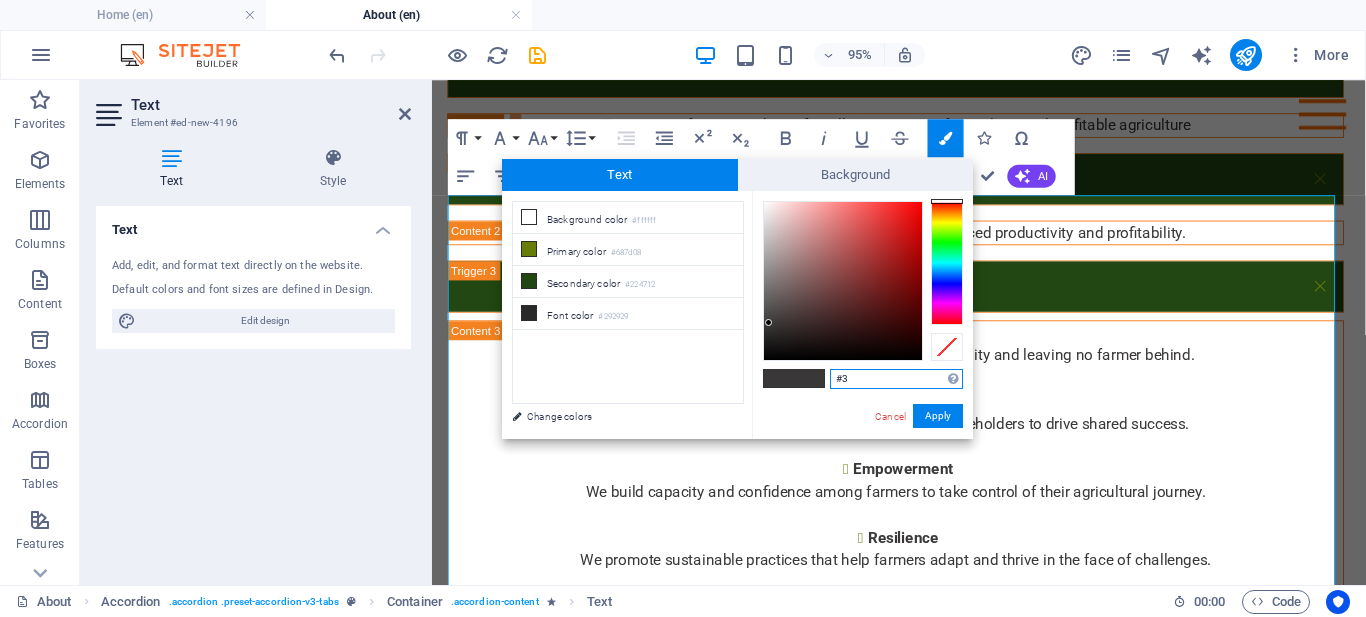 type on "#" 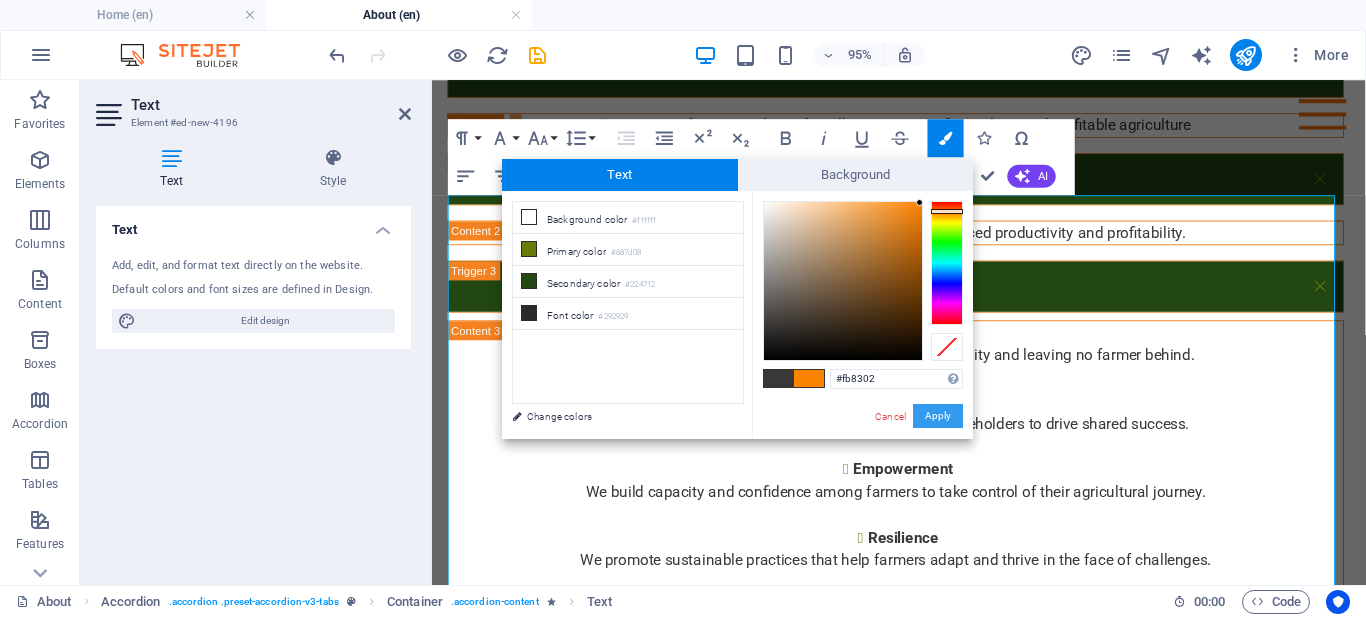 click on "Apply" at bounding box center (938, 416) 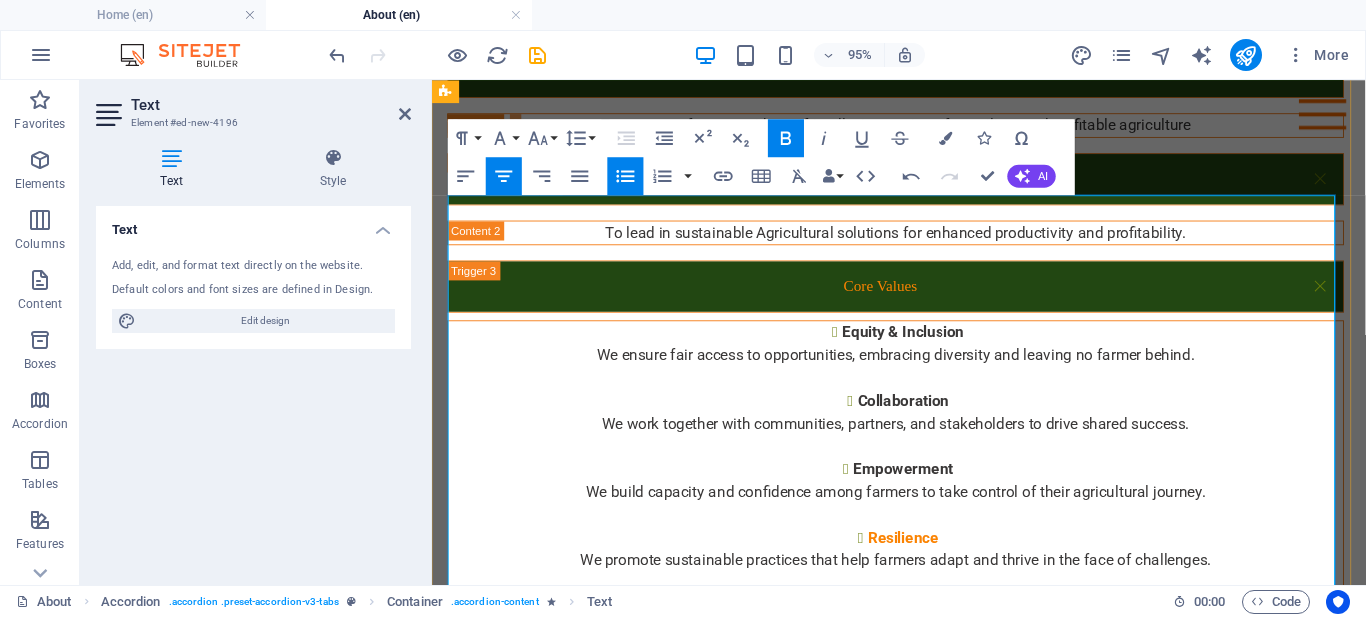 click on "Empowerment" at bounding box center [928, 490] 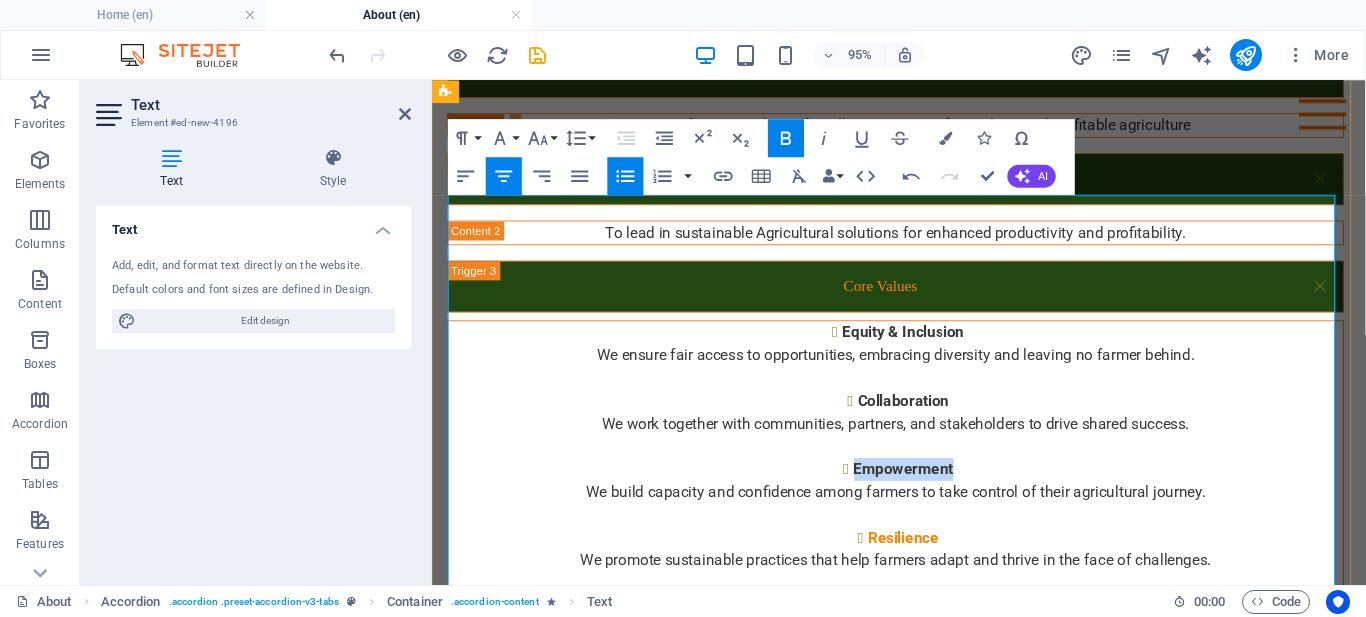 drag, startPoint x: 979, startPoint y: 354, endPoint x: 867, endPoint y: 357, distance: 112.04017 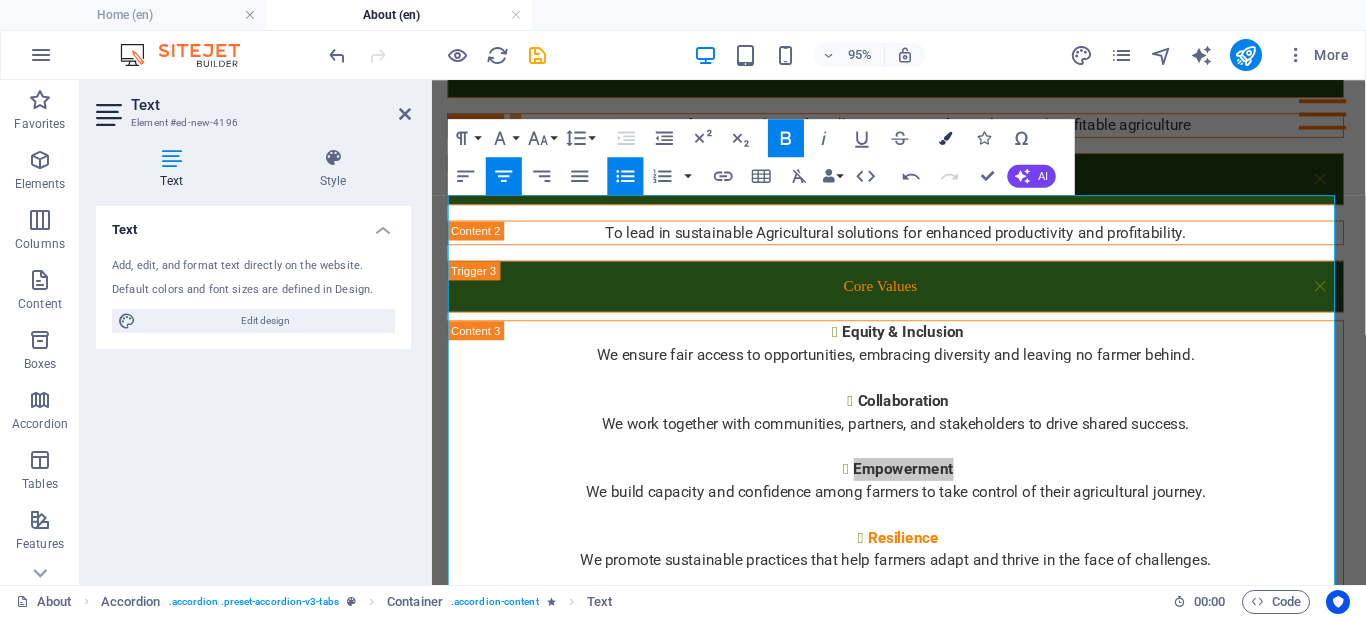 click at bounding box center (945, 137) 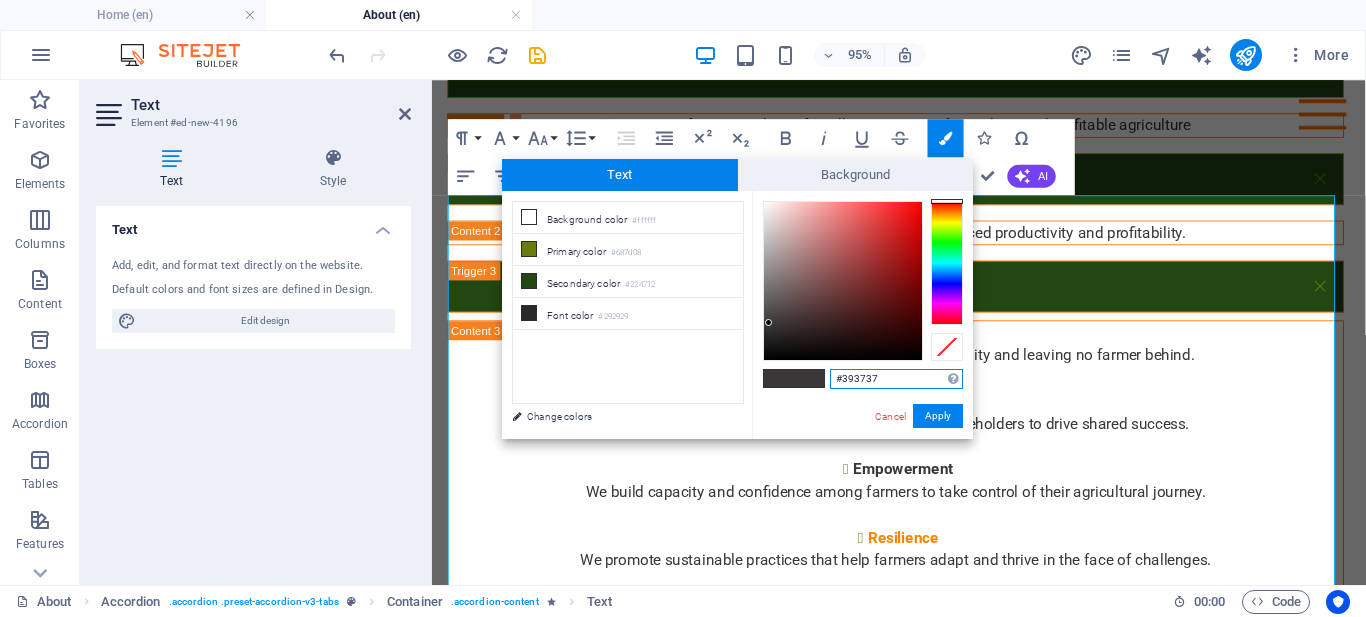 click on "#393737" at bounding box center (896, 379) 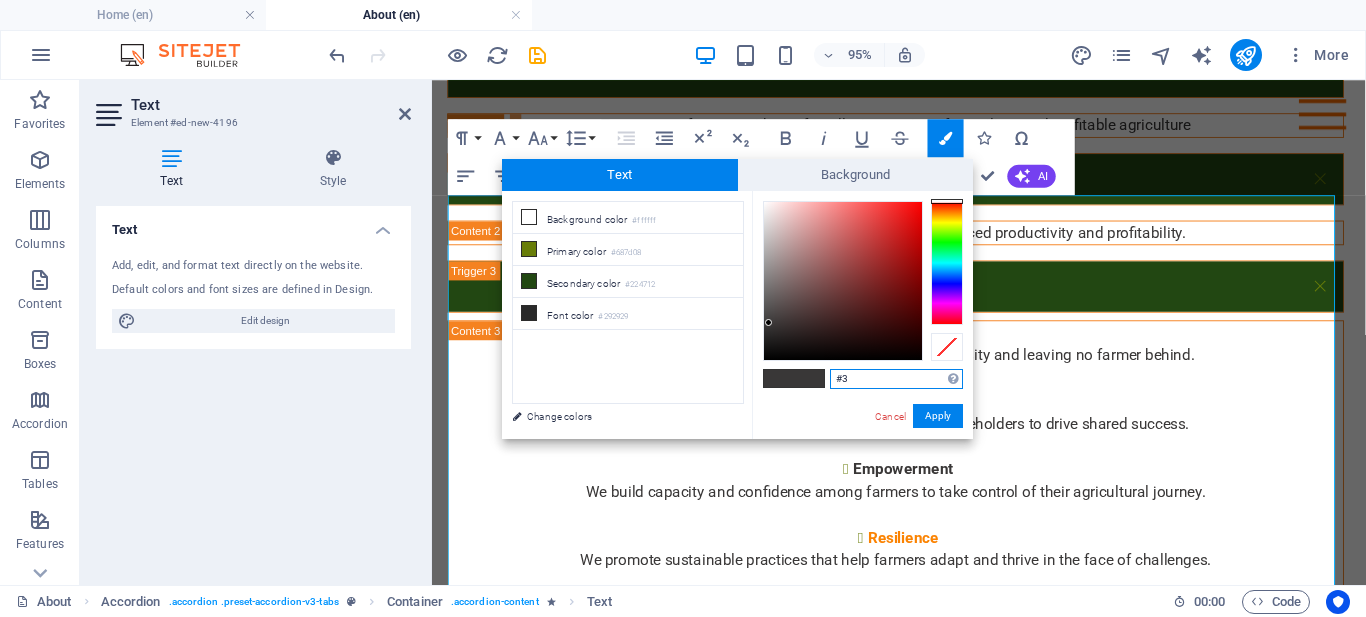 type on "#" 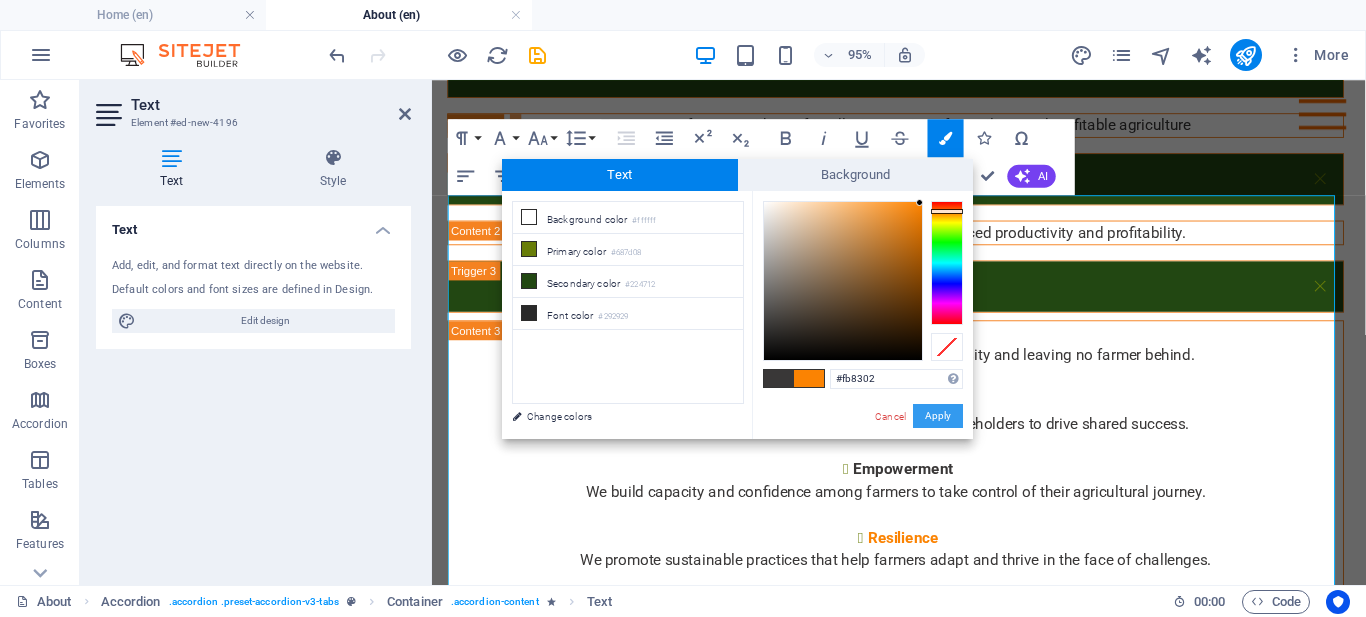 click on "Apply" at bounding box center [938, 416] 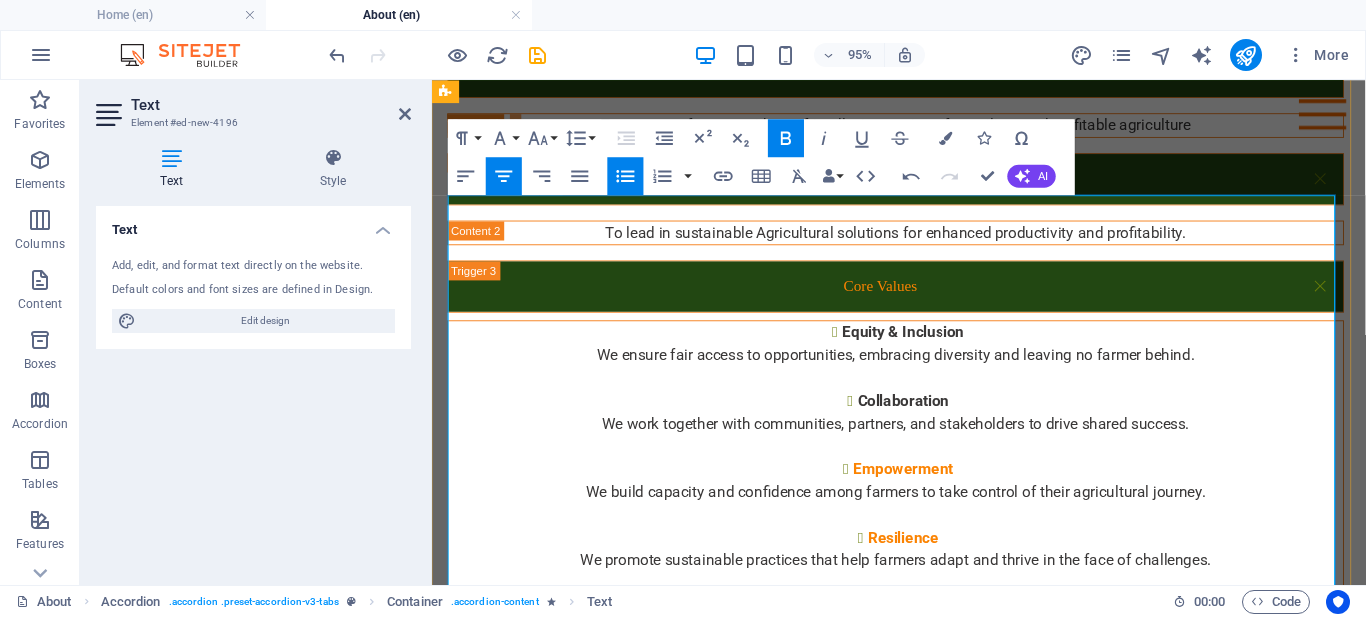 click on "Collaboration" at bounding box center [928, 418] 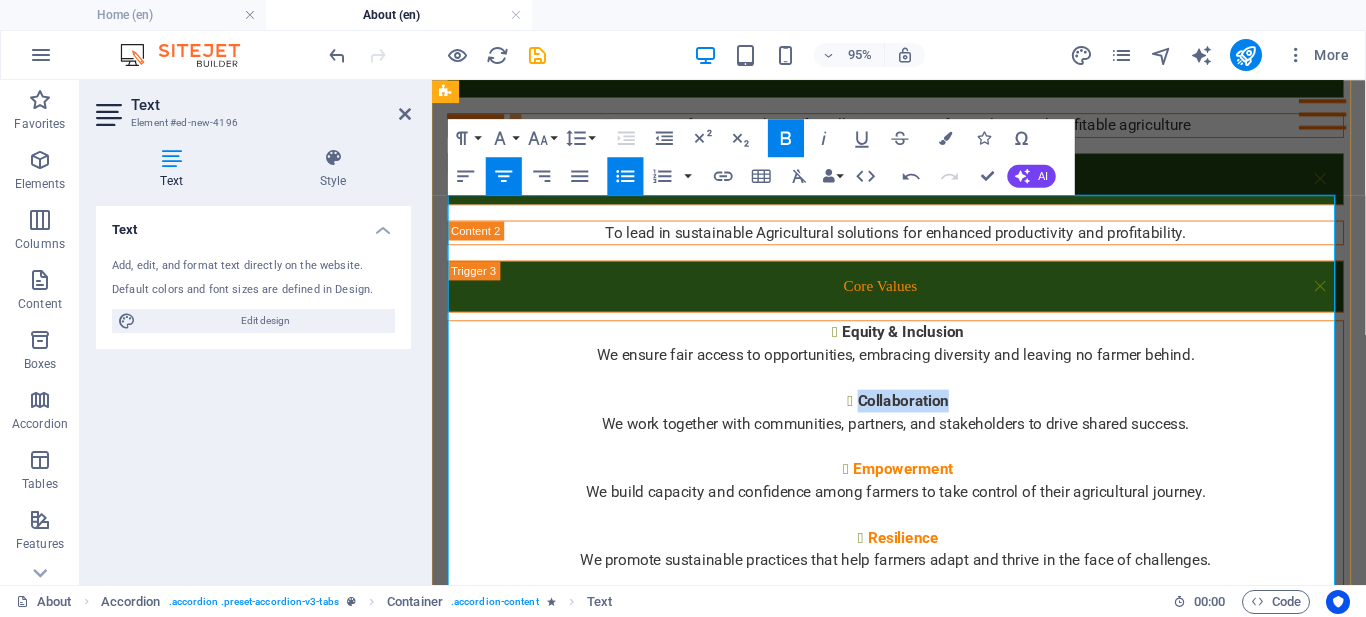 drag, startPoint x: 977, startPoint y: 283, endPoint x: 874, endPoint y: 282, distance: 103.00485 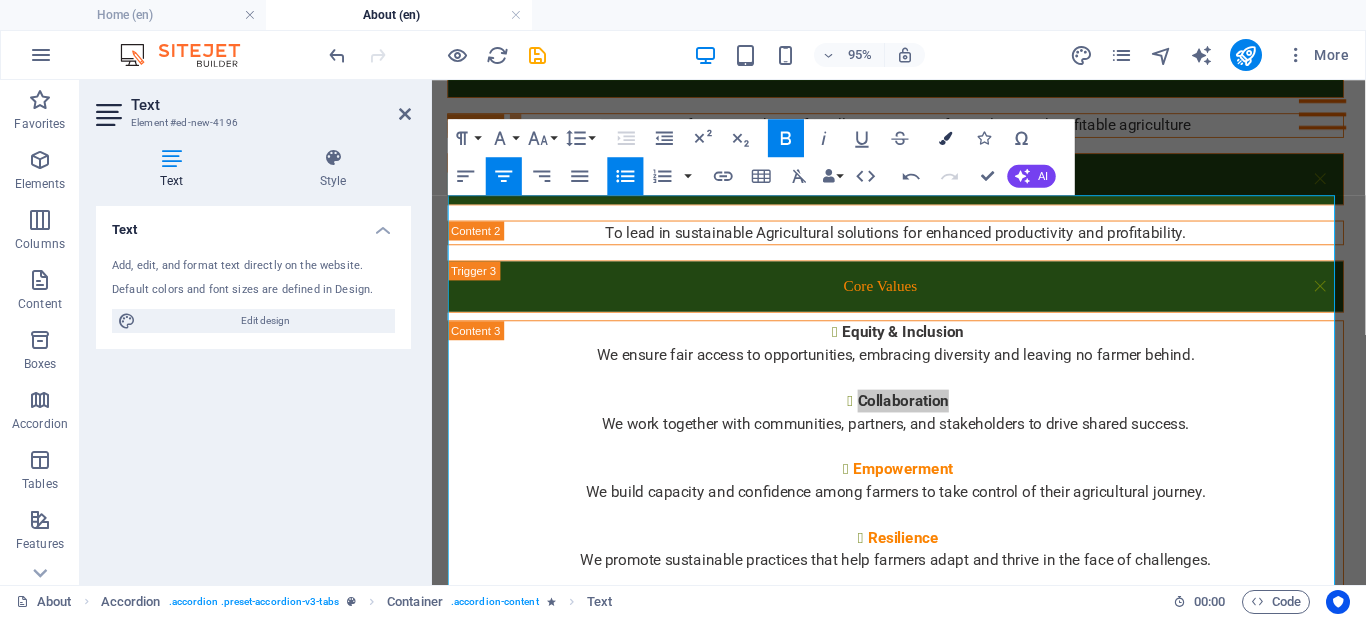 click at bounding box center (945, 137) 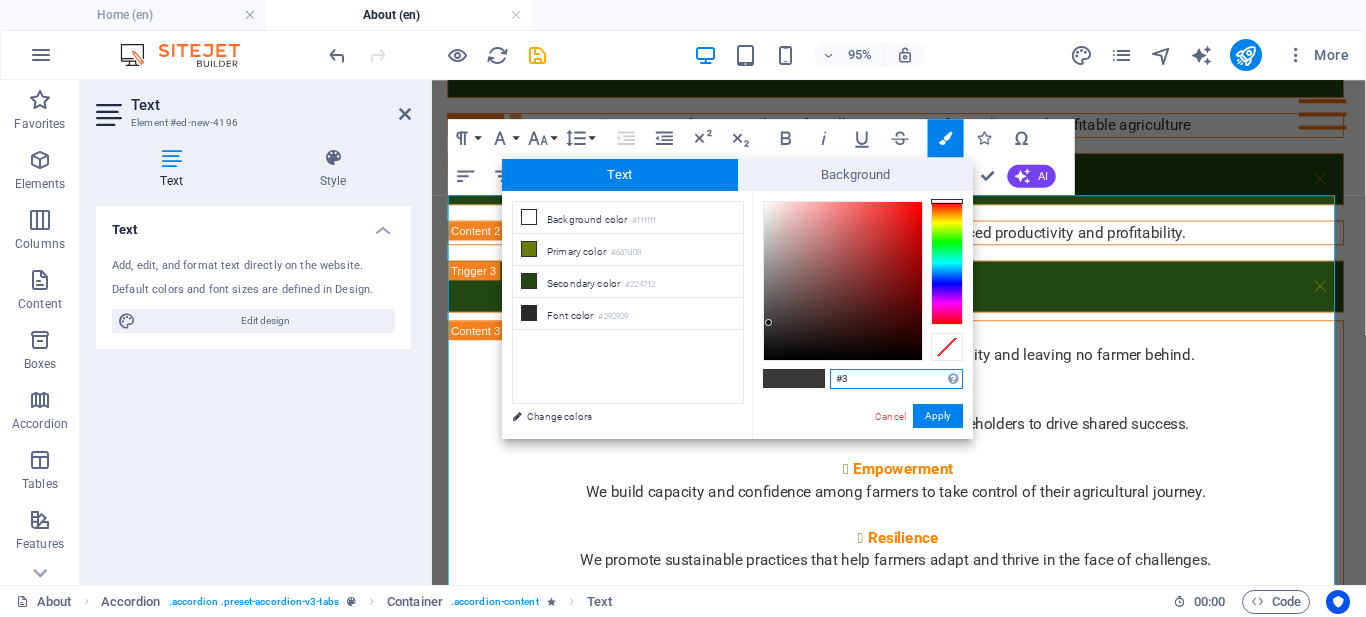 type on "#" 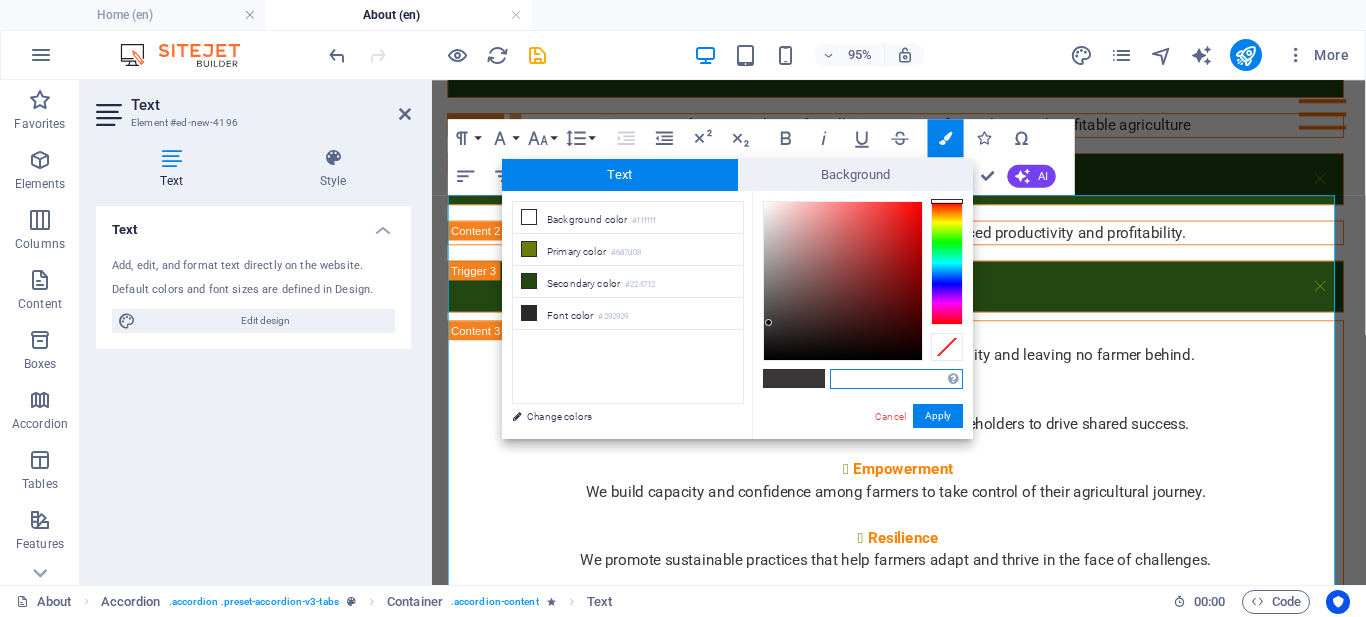 paste on "#fb8302" 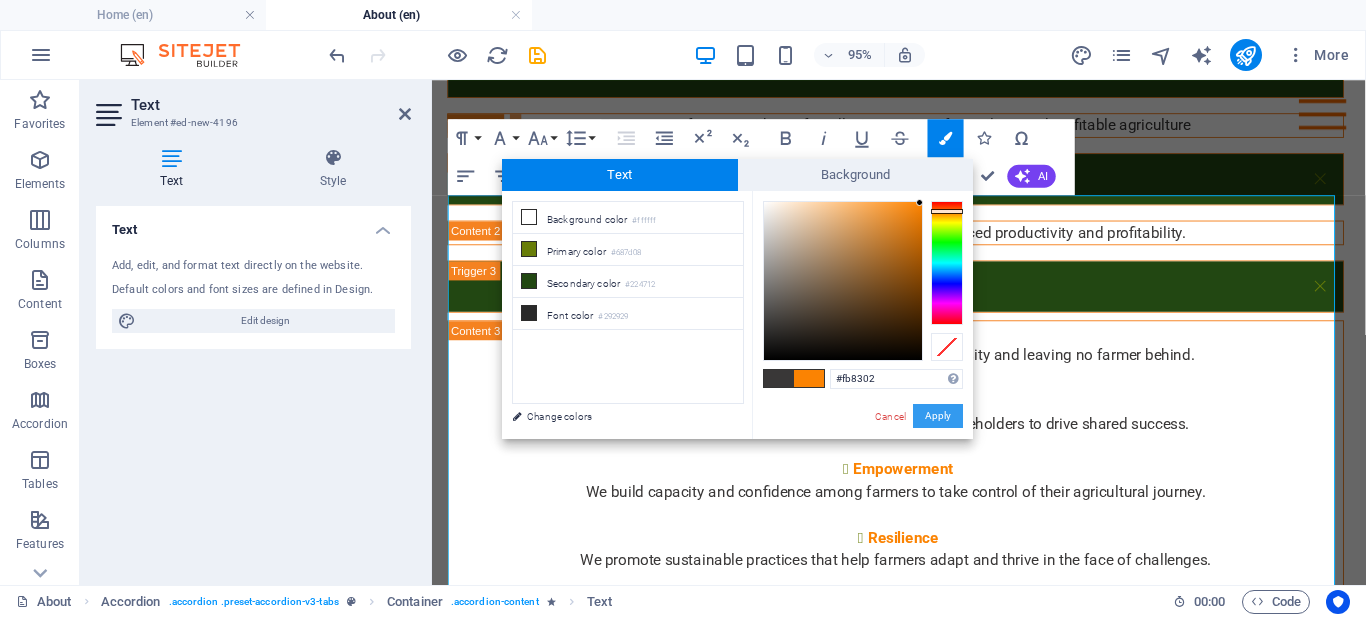 click on "Apply" at bounding box center (938, 416) 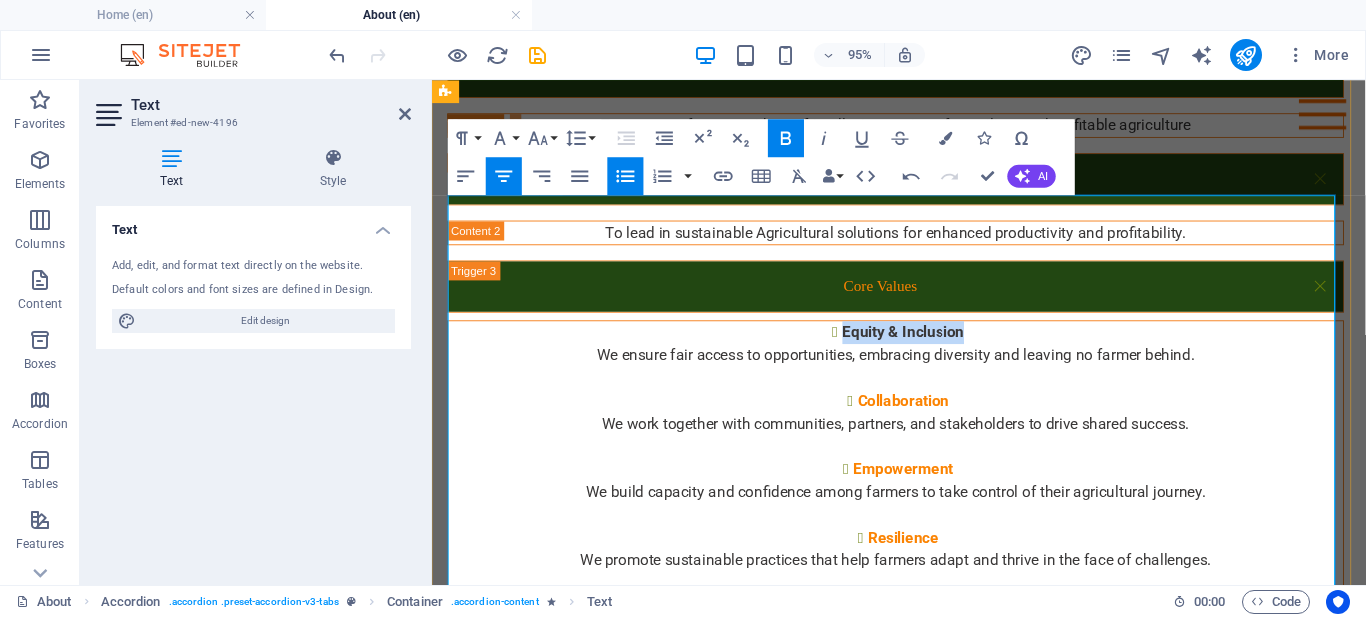 drag, startPoint x: 995, startPoint y: 213, endPoint x: 836, endPoint y: 213, distance: 159 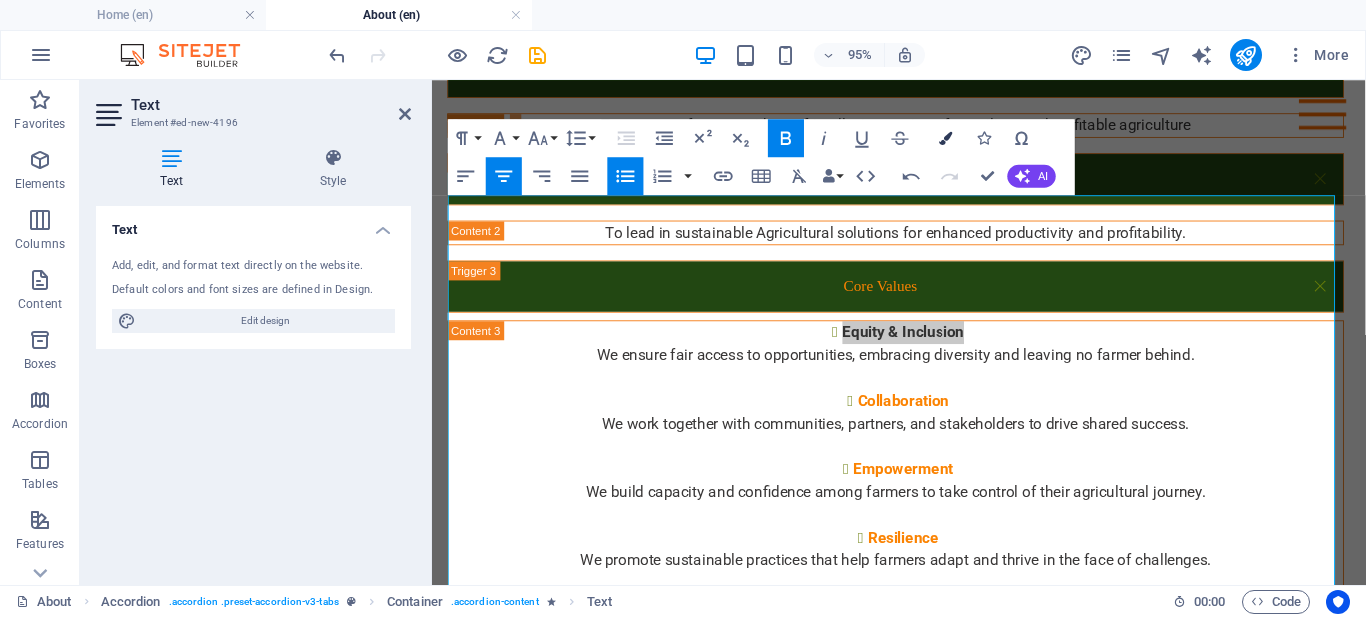 click at bounding box center (945, 137) 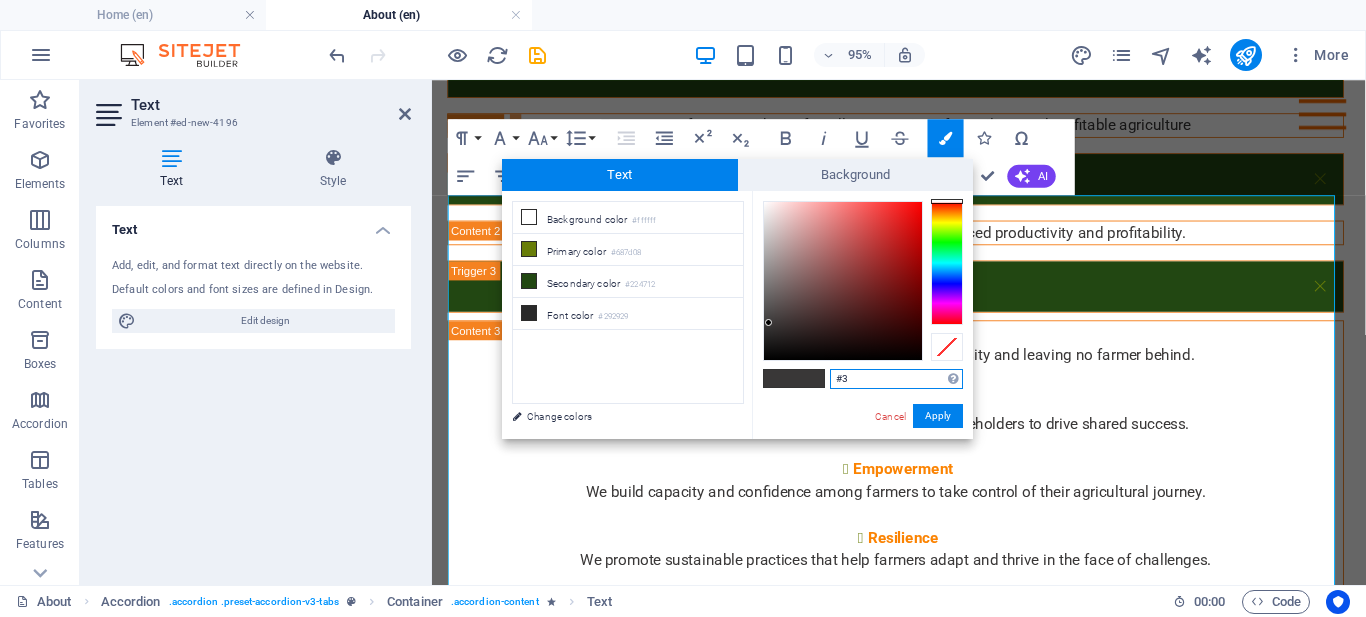 type on "#" 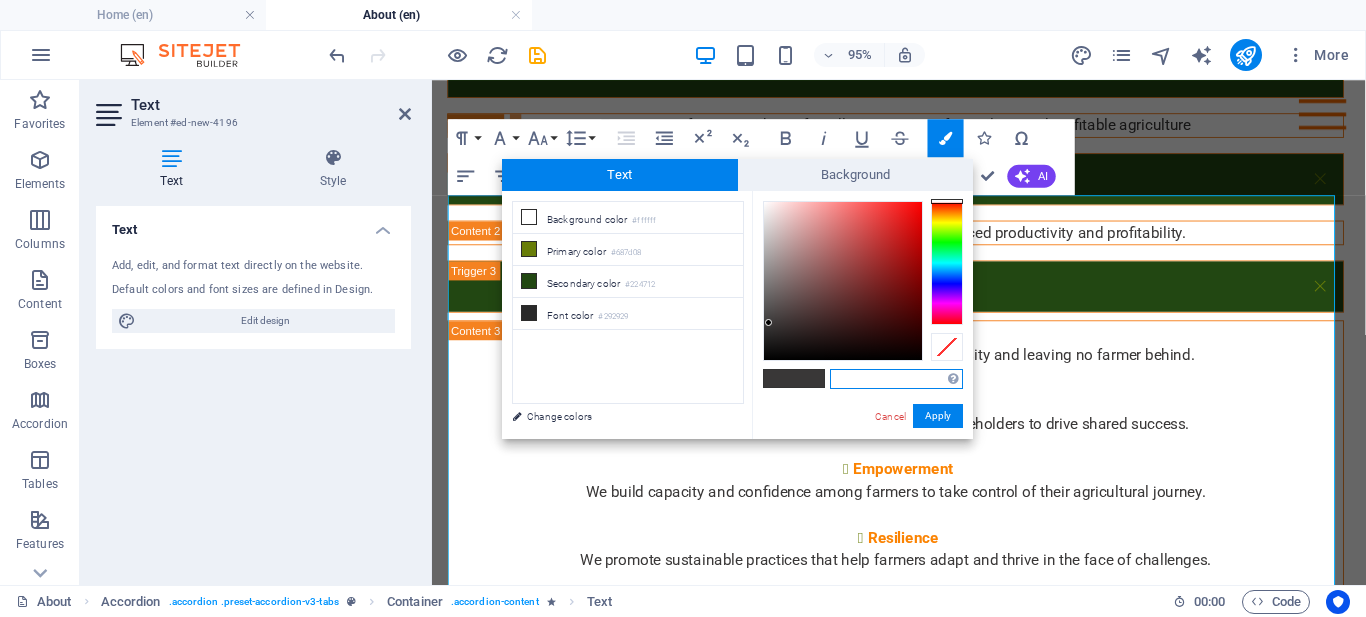 paste on "#fb8302" 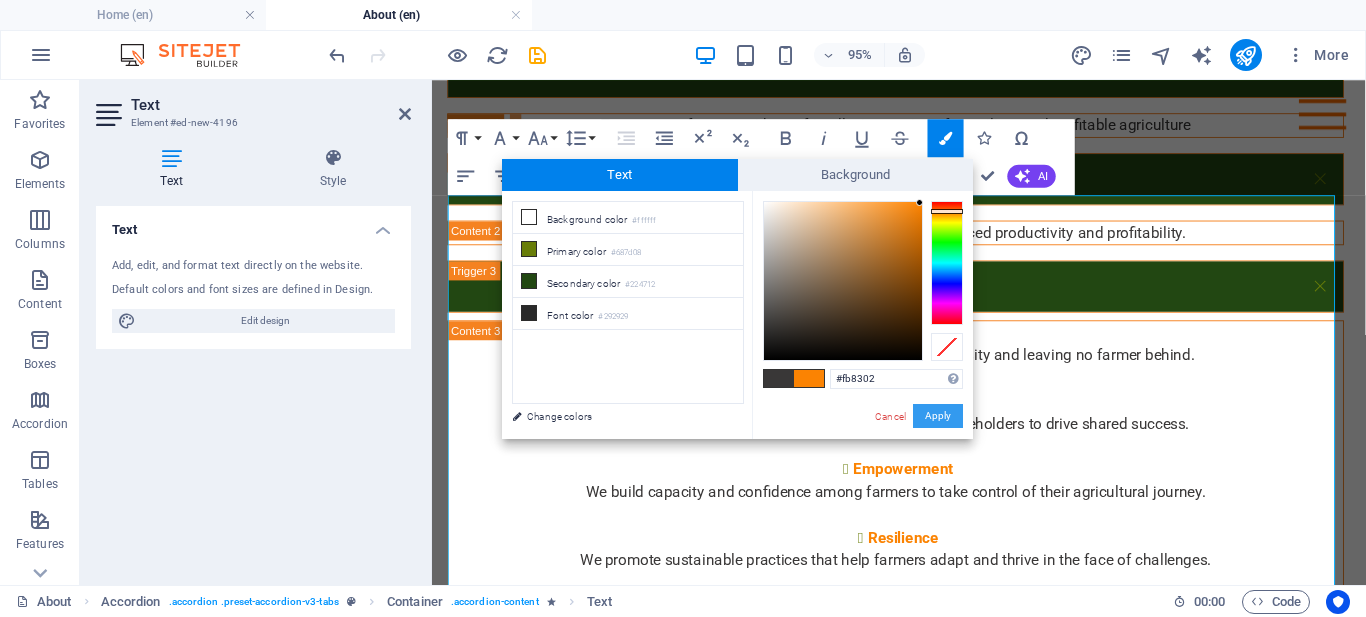 click on "Apply" at bounding box center (938, 416) 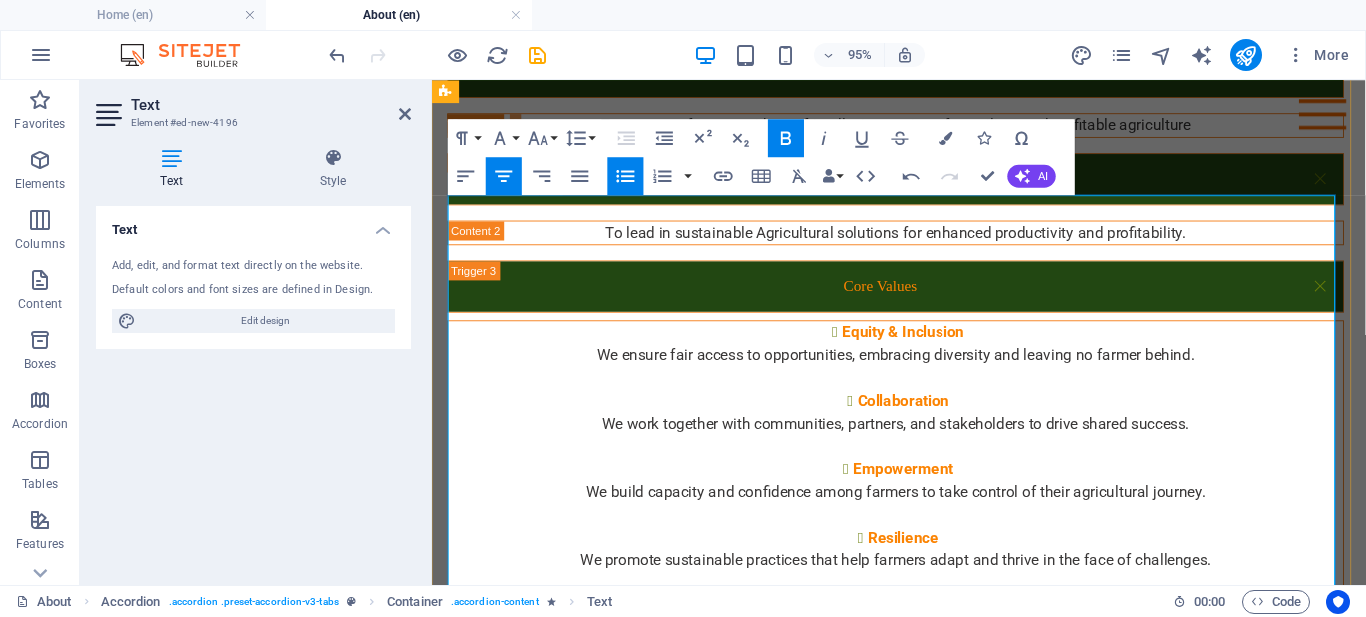 click on "We build capacity and confidence among farmers to take control of their agricultural journey." at bounding box center [920, 514] 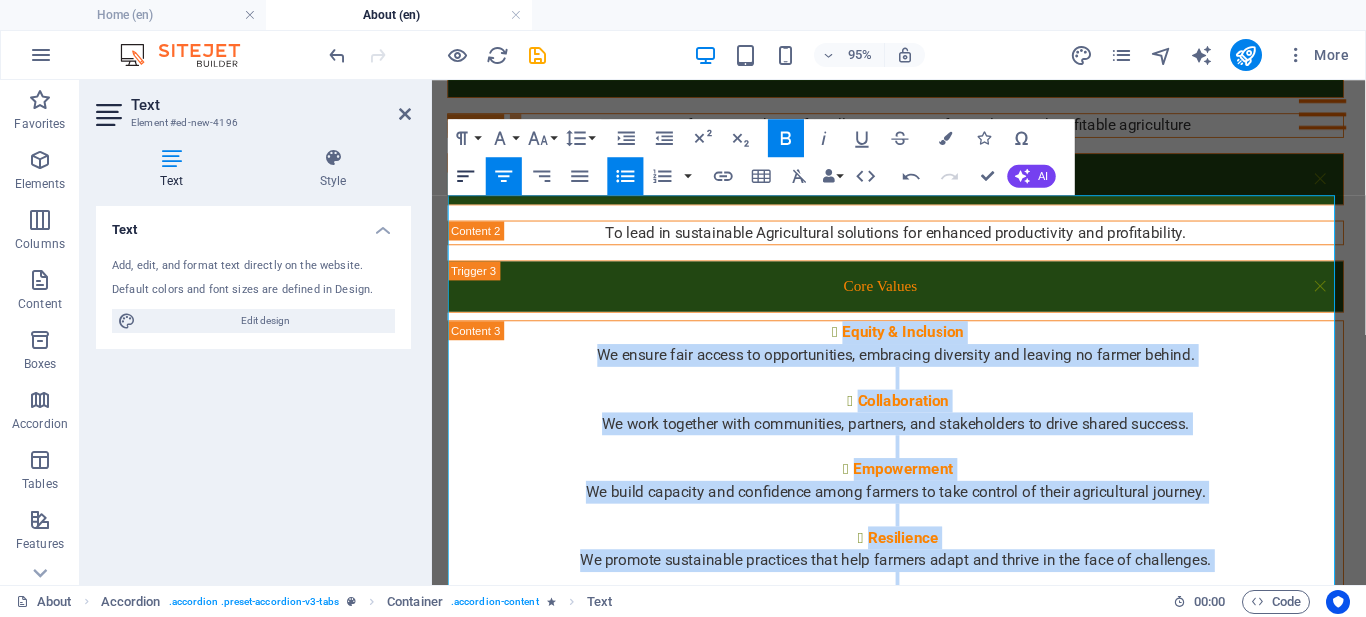 click 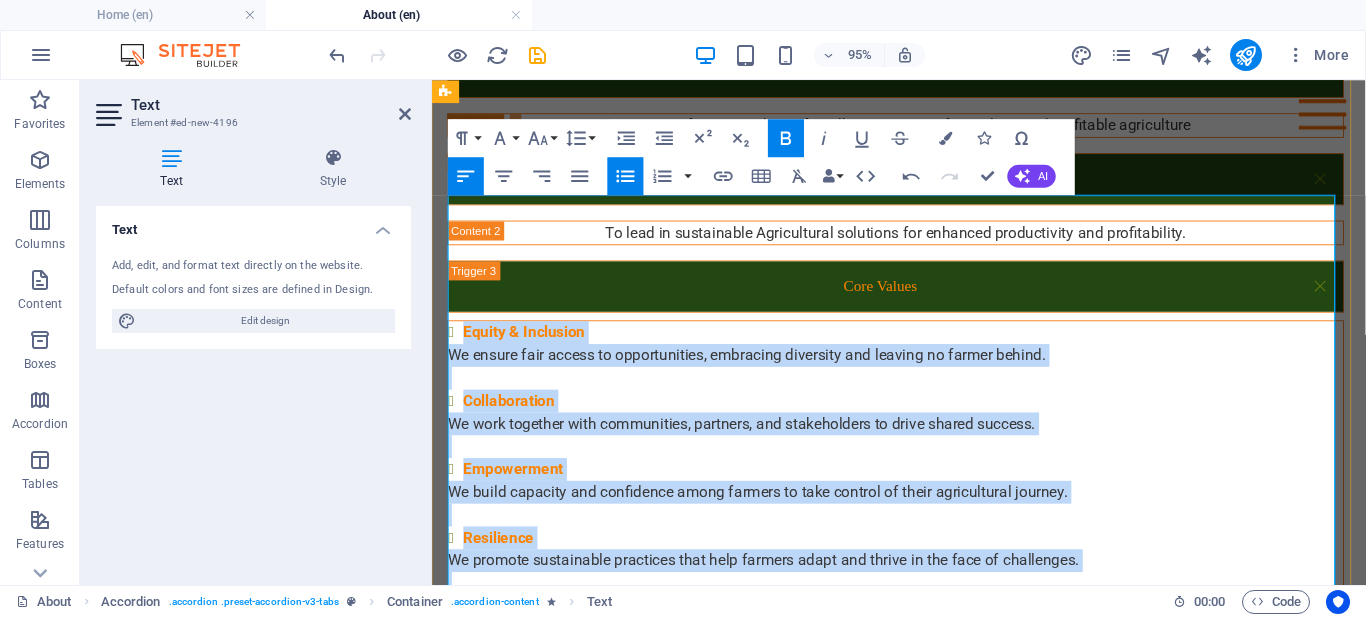 click at bounding box center [920, 394] 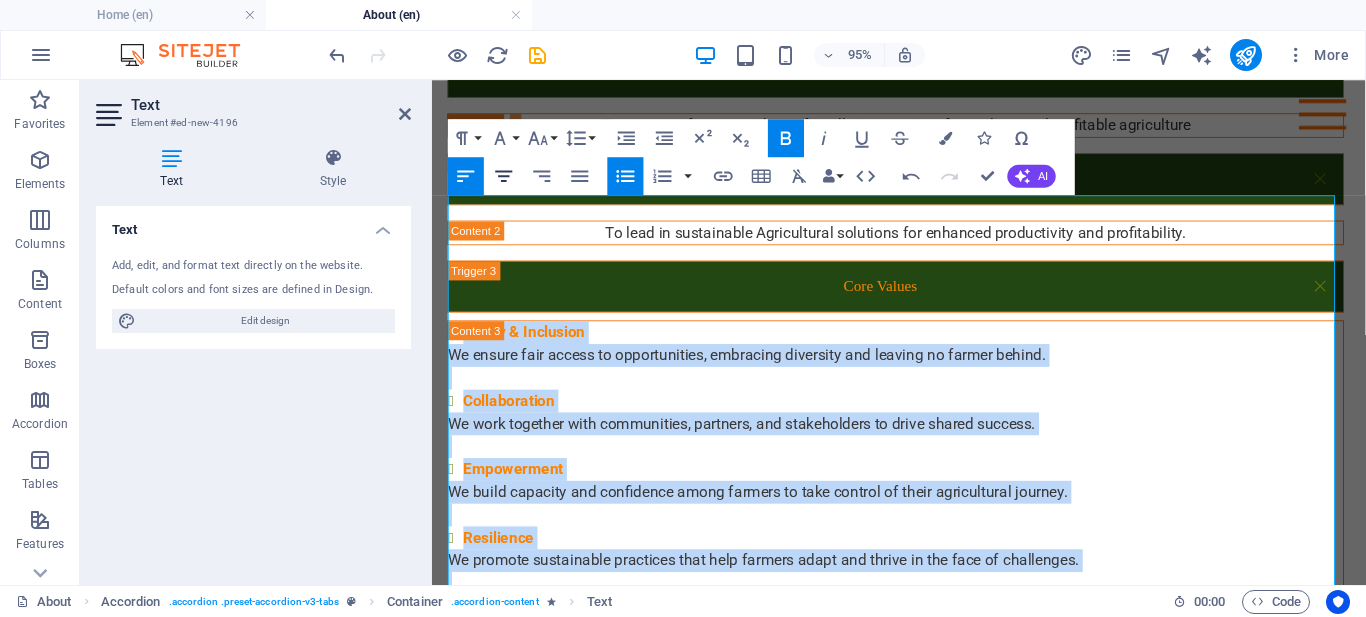 click 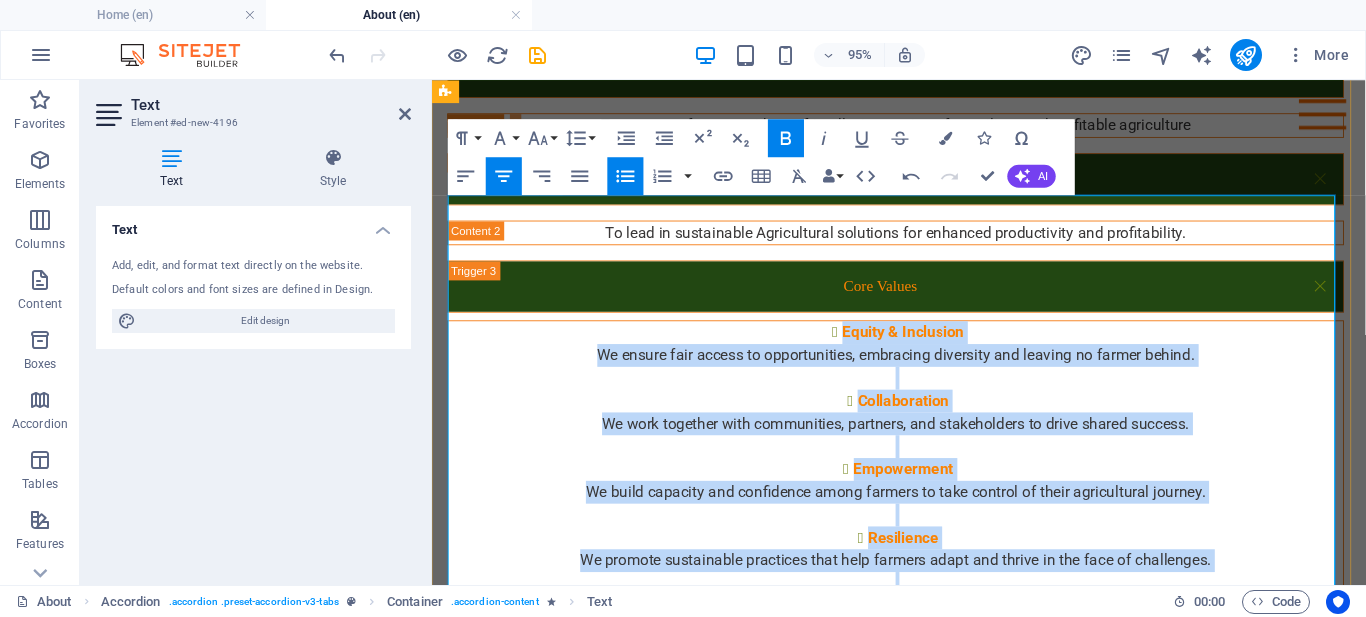 click at bounding box center (920, 466) 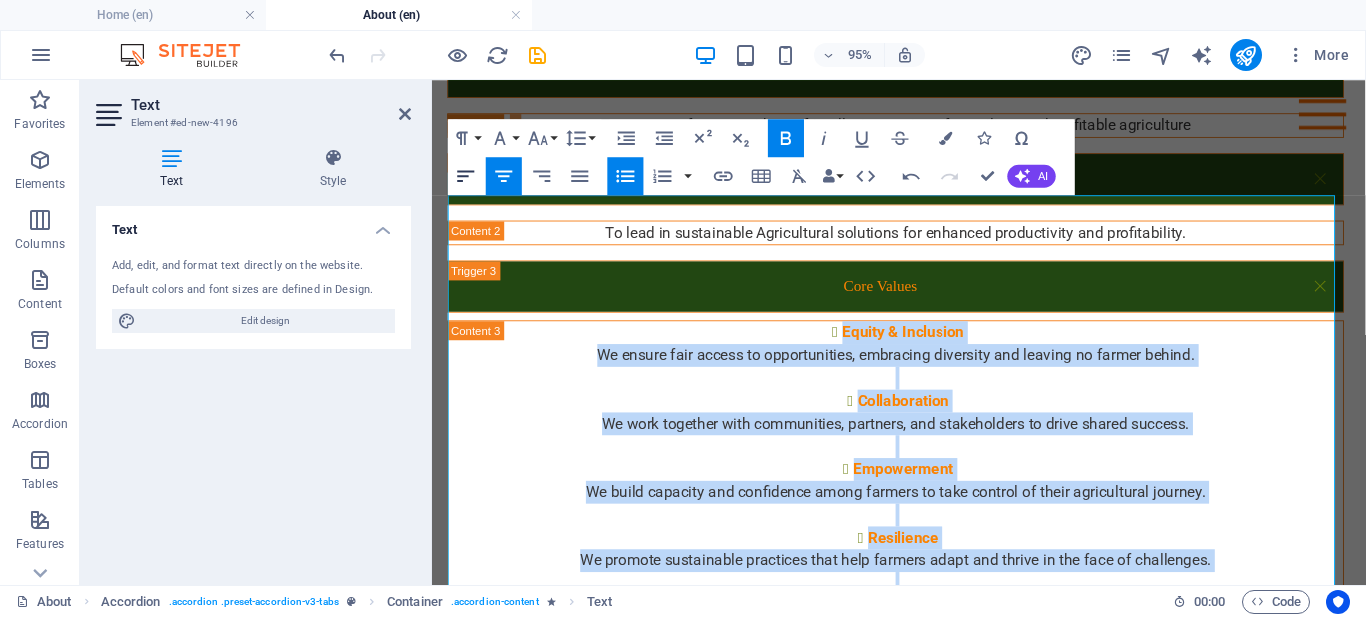 click 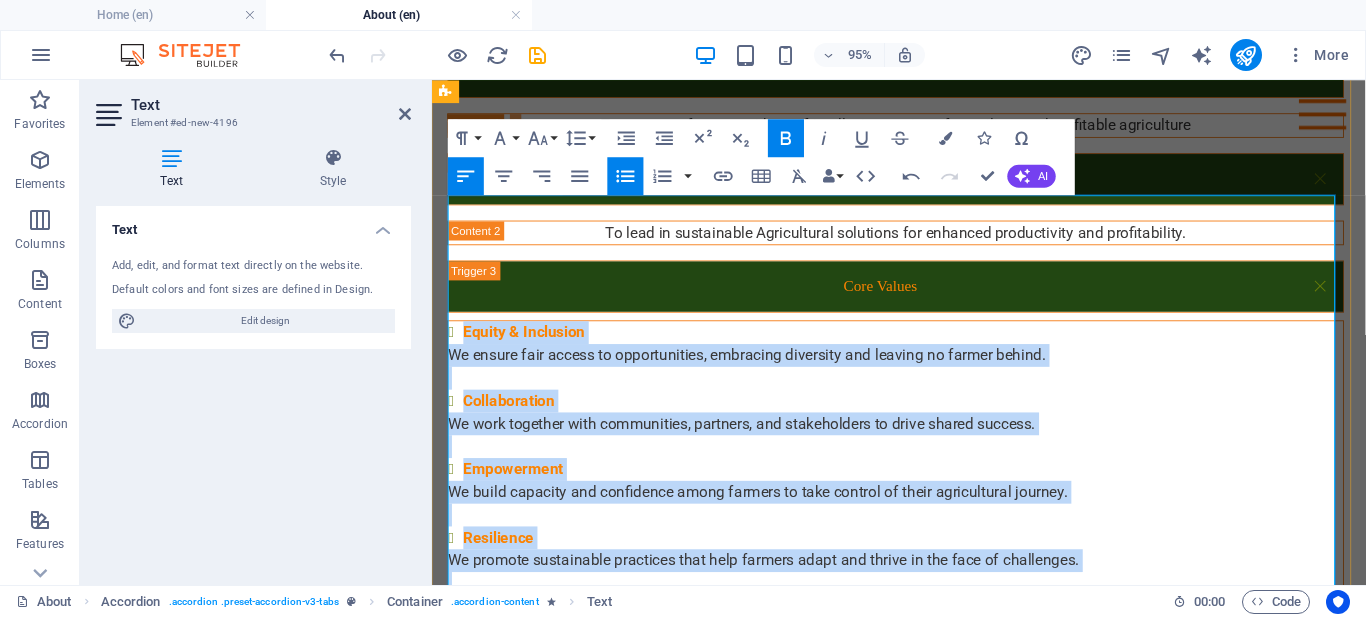 click at bounding box center [920, 466] 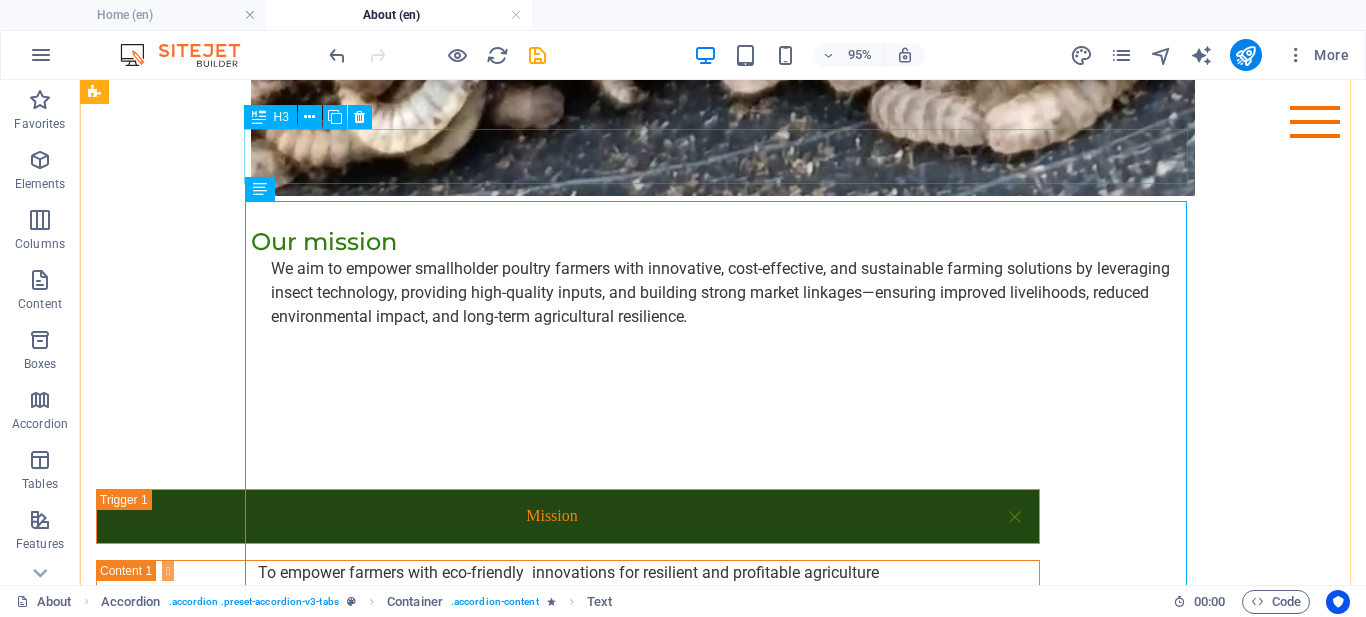 scroll, scrollTop: 2612, scrollLeft: 0, axis: vertical 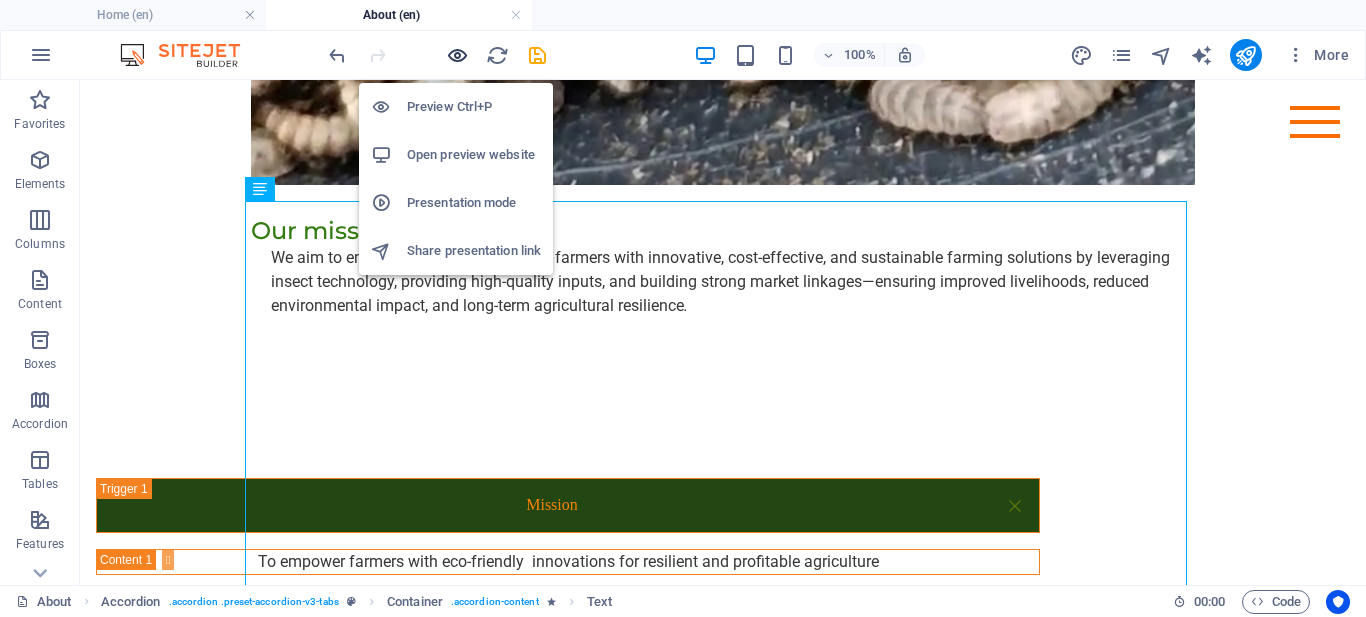 click at bounding box center (457, 55) 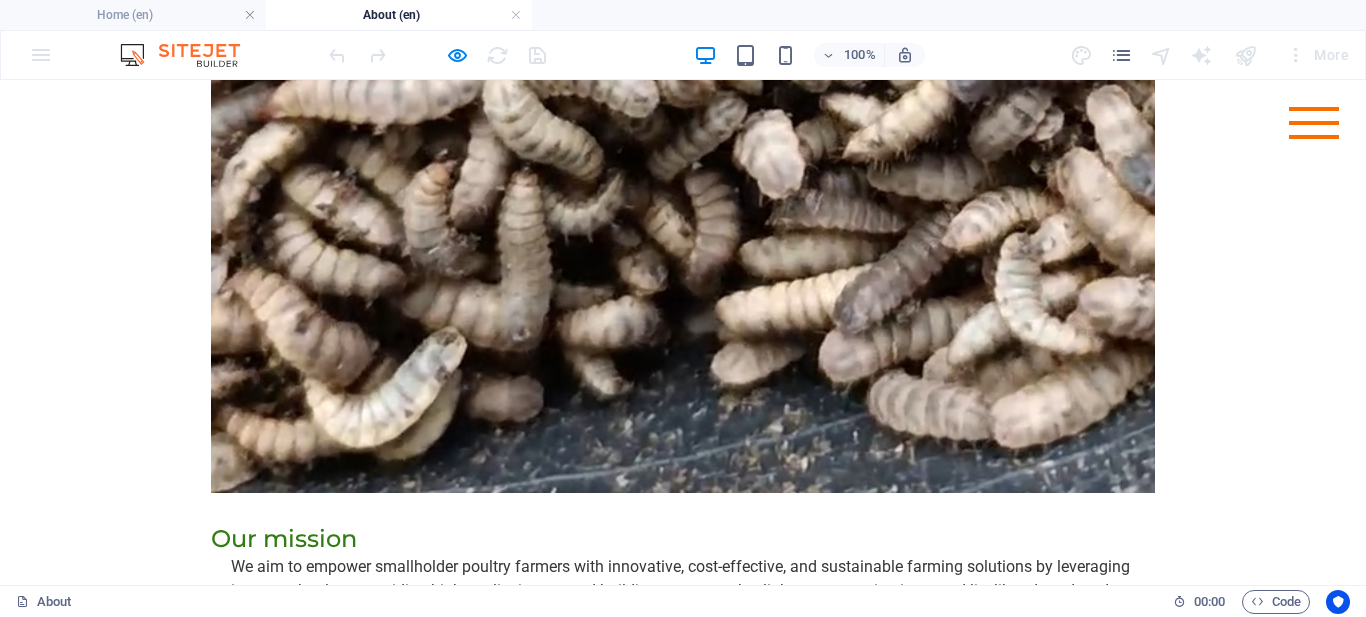 scroll, scrollTop: 2437, scrollLeft: 0, axis: vertical 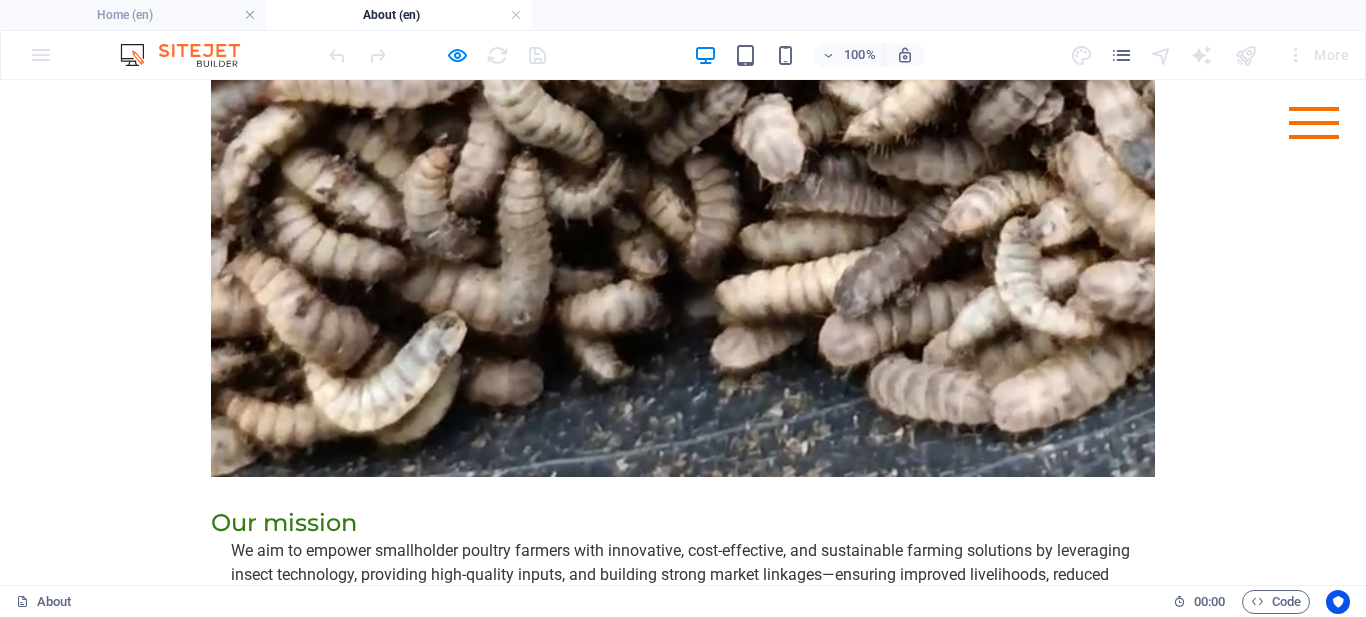 click on "Vision" at bounding box center [472, 904] 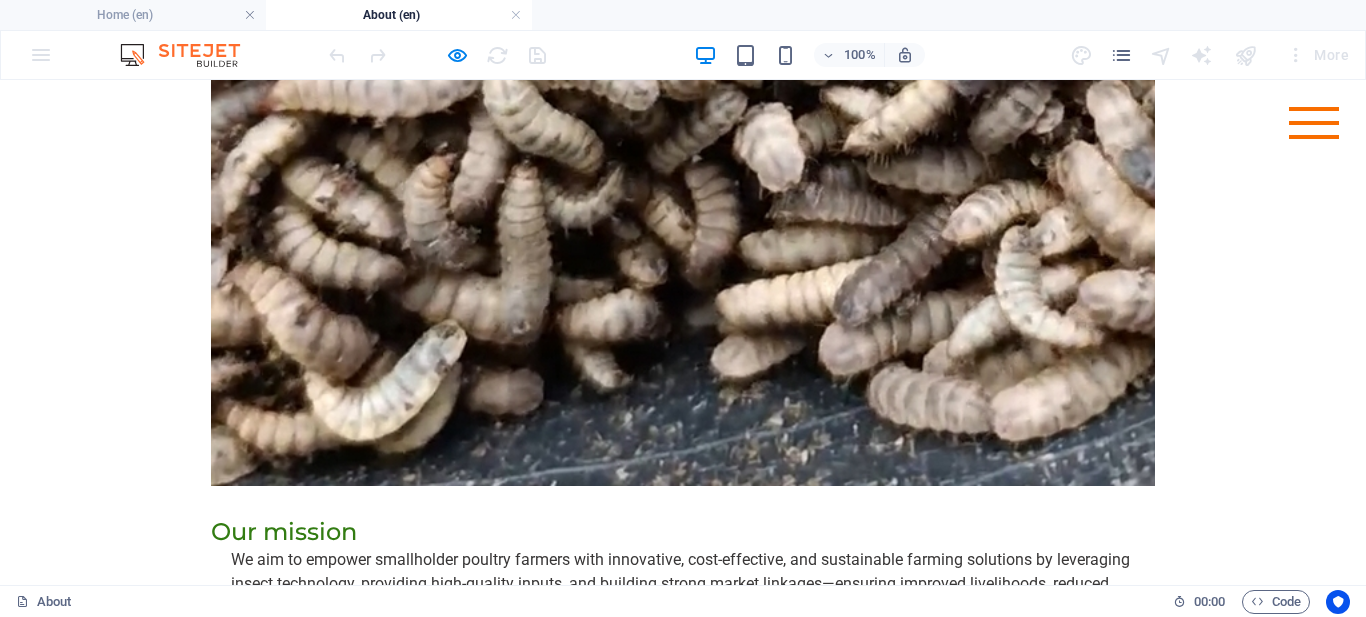 scroll, scrollTop: 2419, scrollLeft: 0, axis: vertical 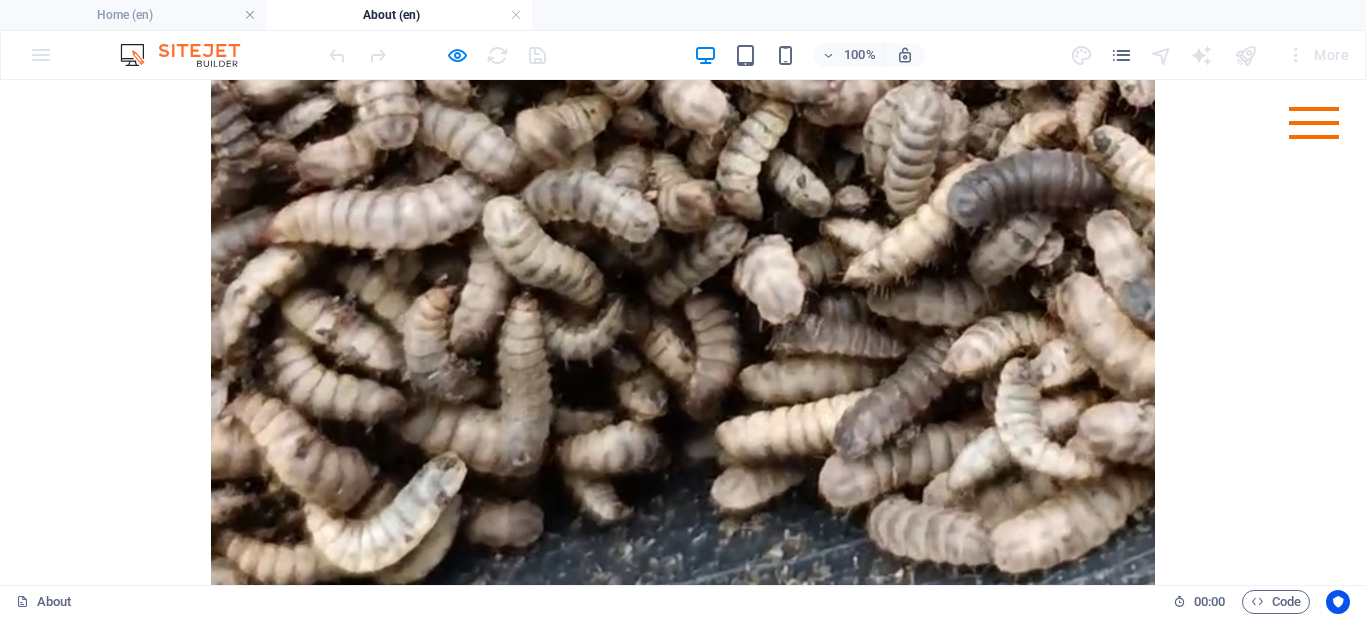 click on "Core Values" at bounding box center [488, 1075] 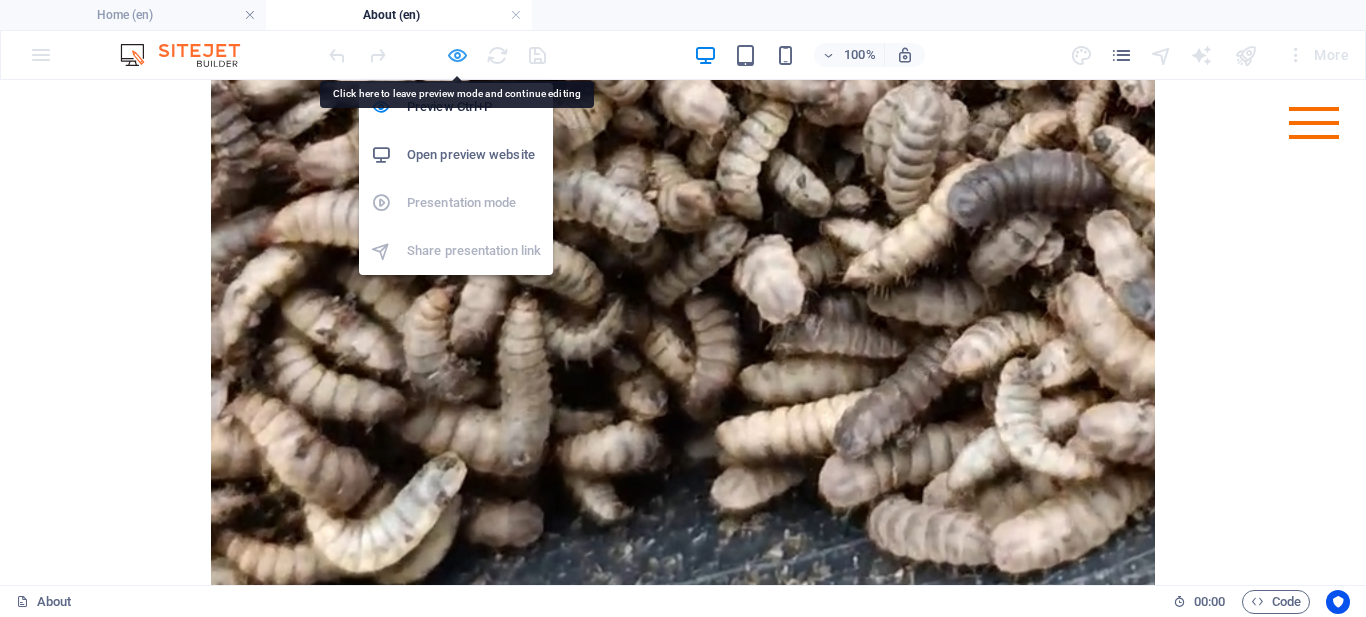 drag, startPoint x: 324, startPoint y: 161, endPoint x: 456, endPoint y: 58, distance: 167.43059 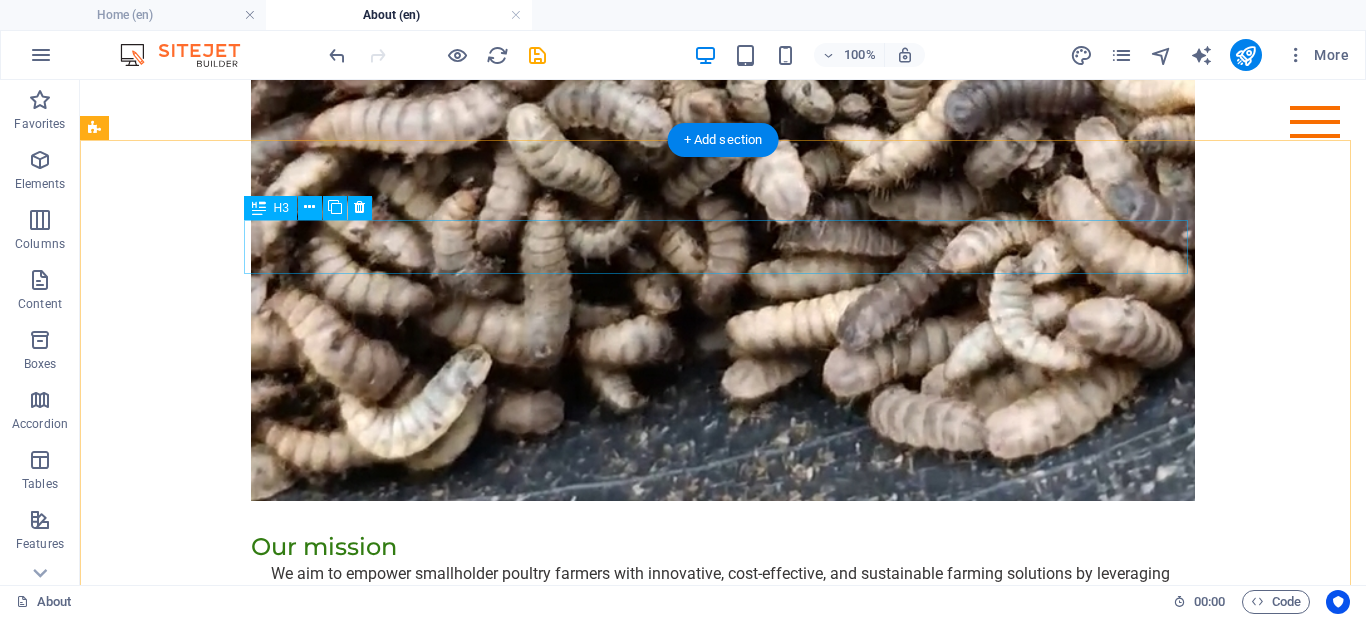 click on "Mission" at bounding box center [568, 821] 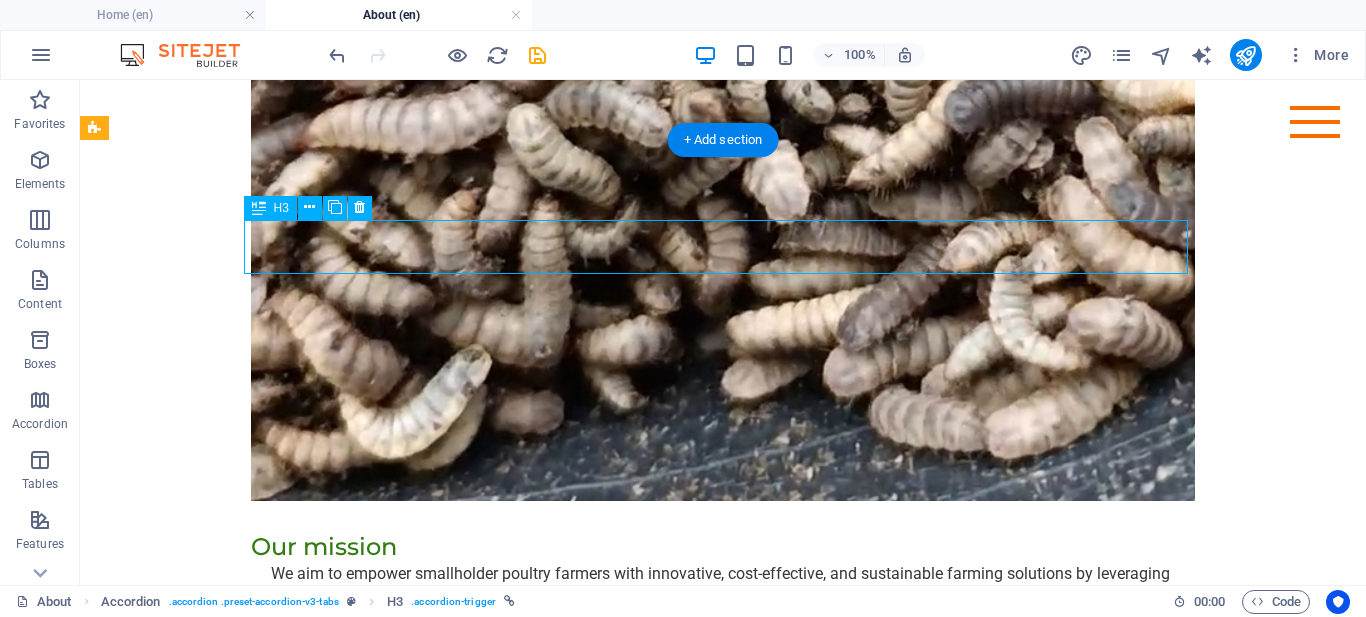 click on "Mission" at bounding box center (568, 821) 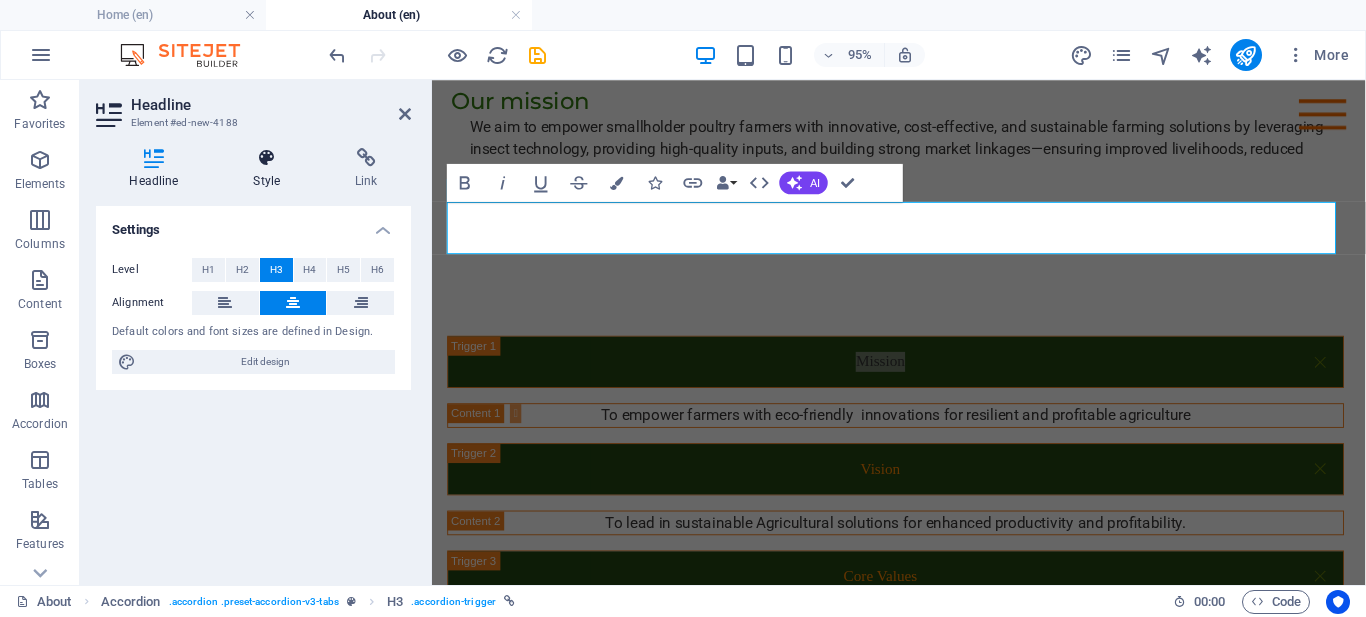 click at bounding box center (267, 158) 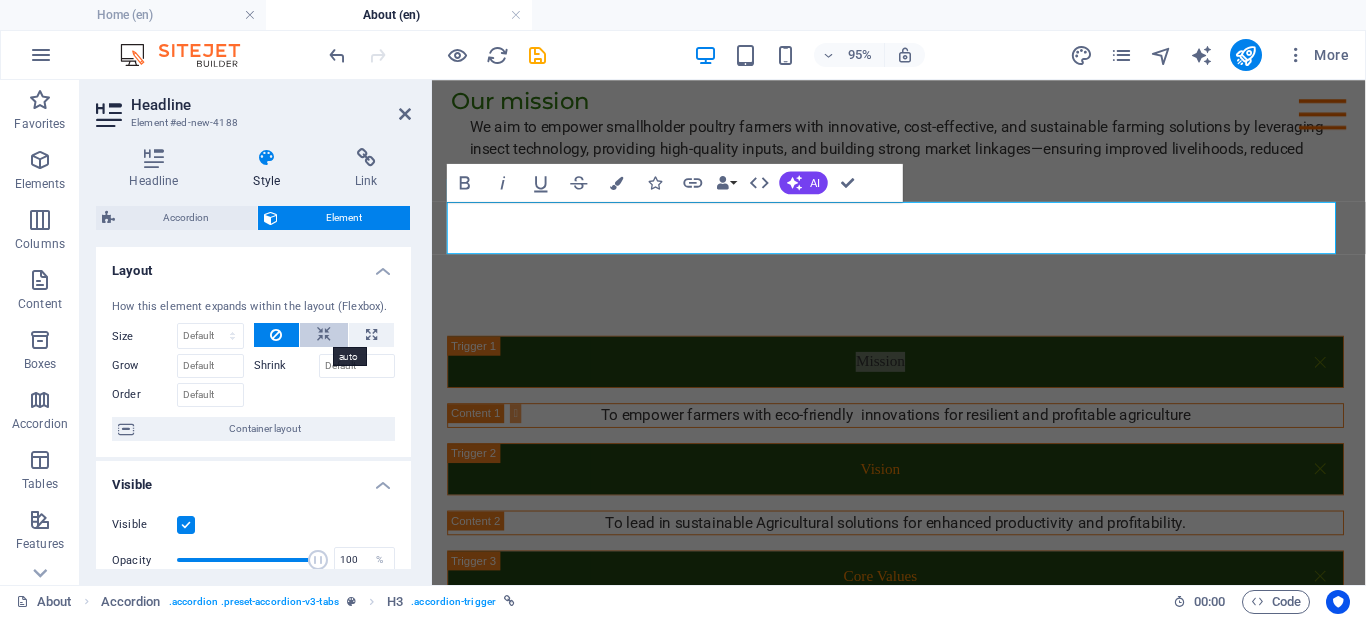 click at bounding box center [324, 335] 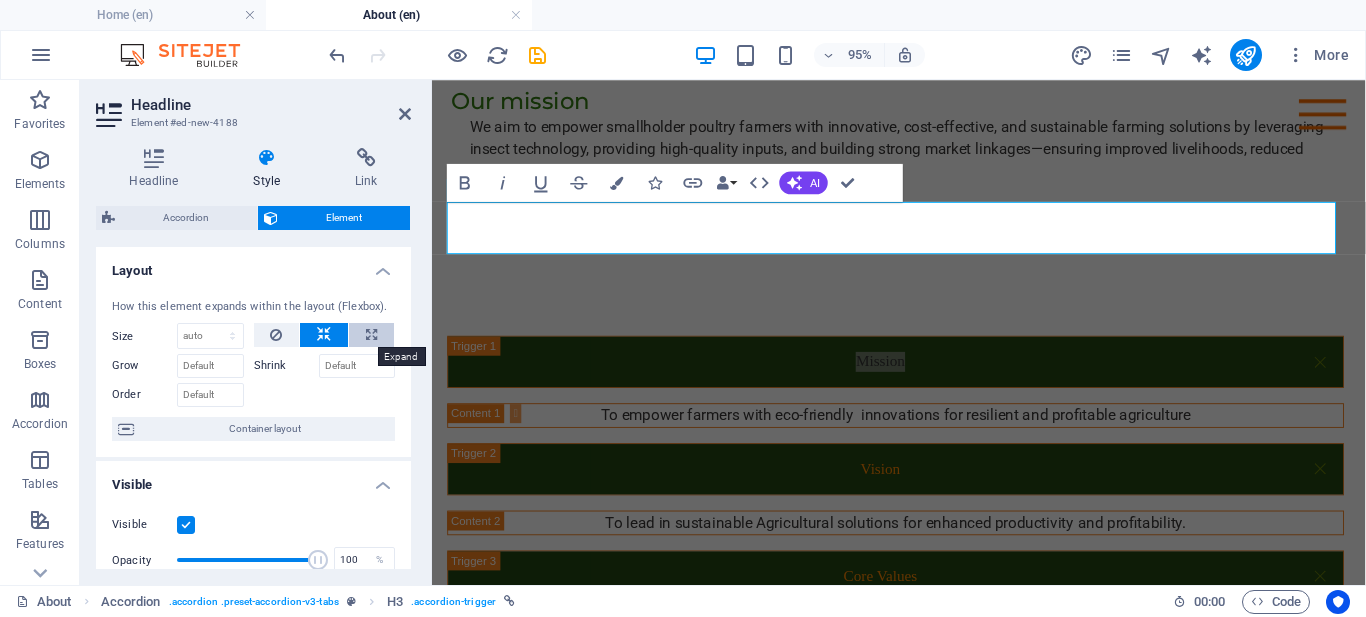 click at bounding box center (371, 335) 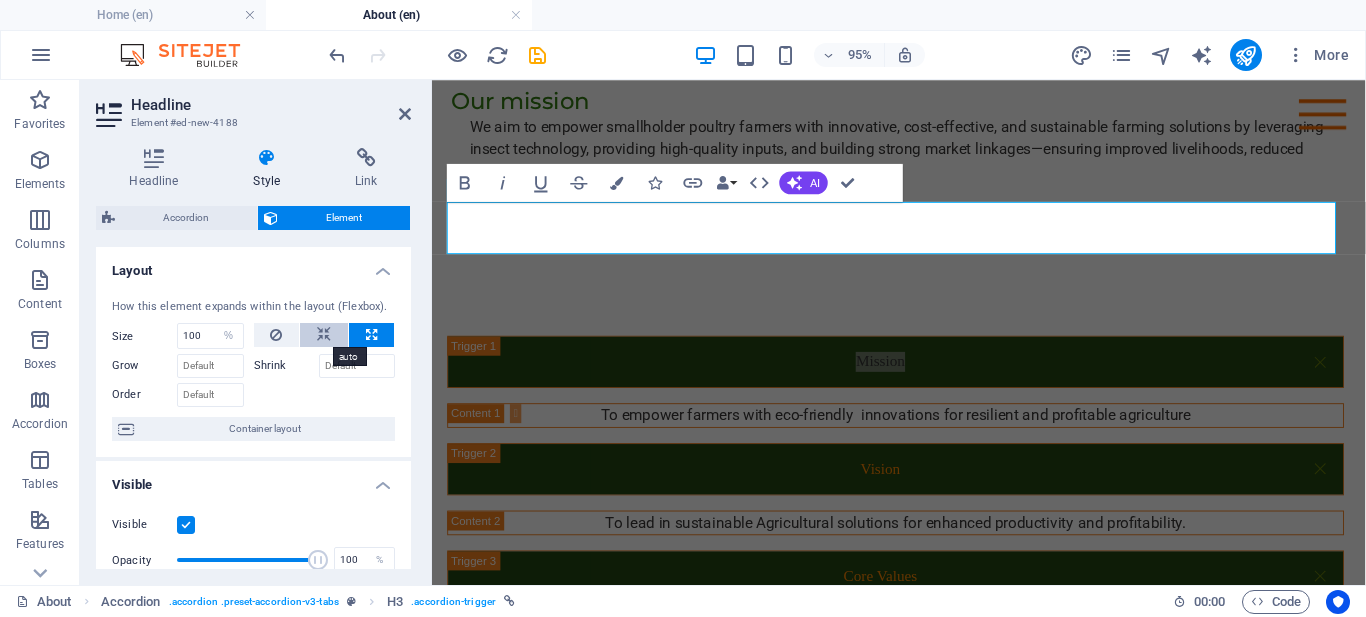 click at bounding box center (324, 335) 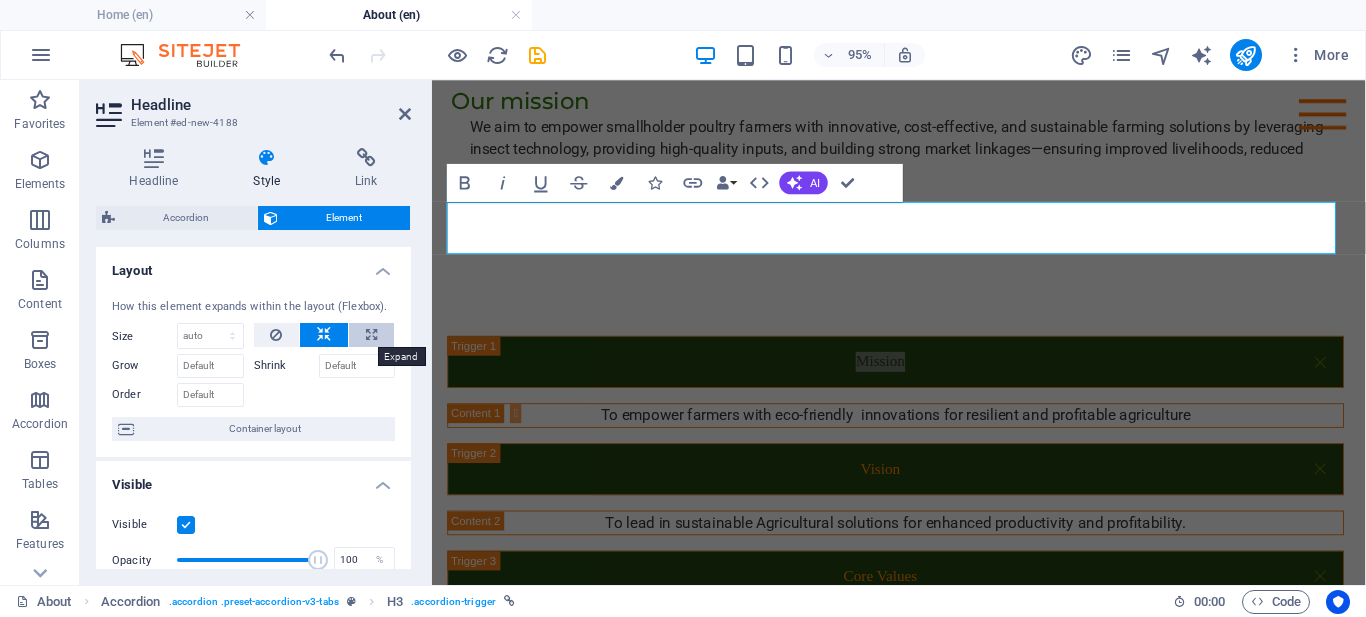 click at bounding box center [371, 335] 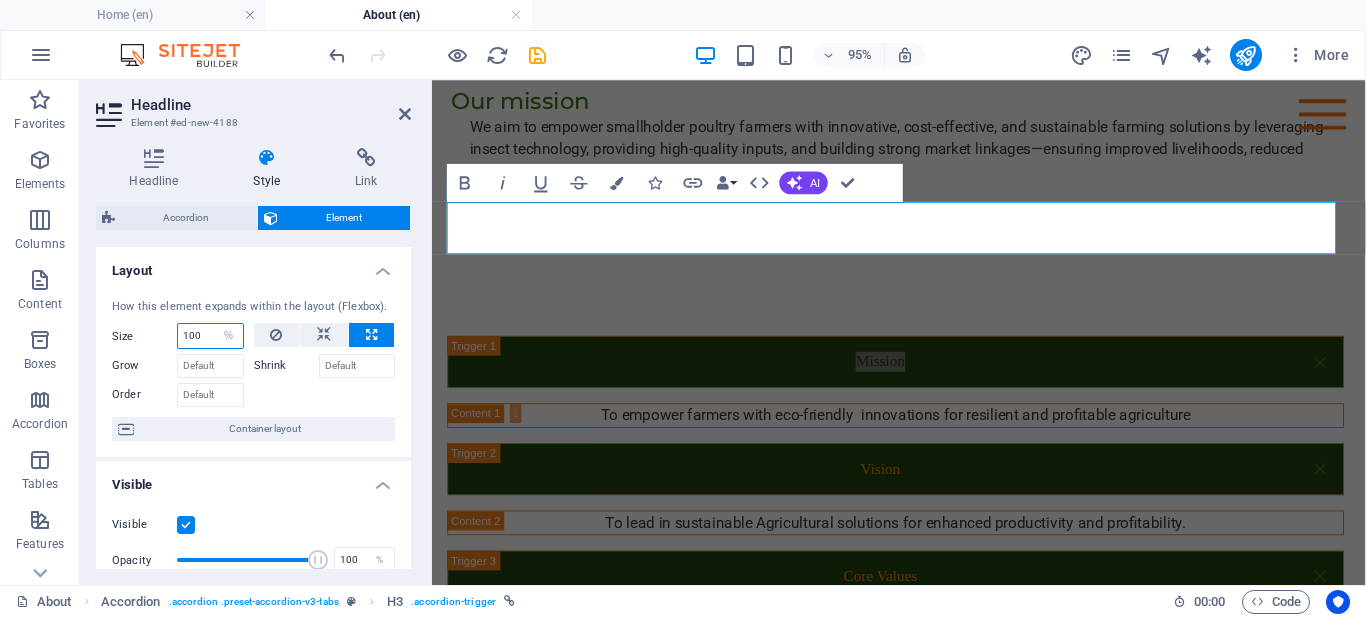 click on "100" at bounding box center [210, 336] 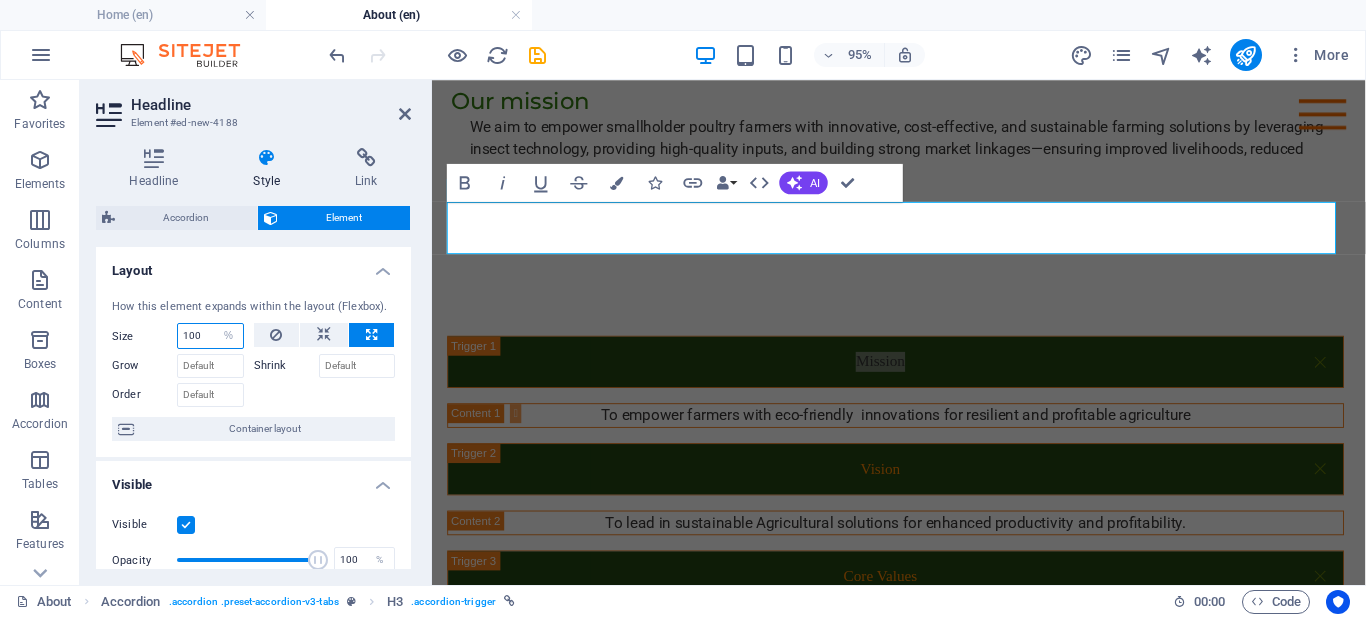 type on "10" 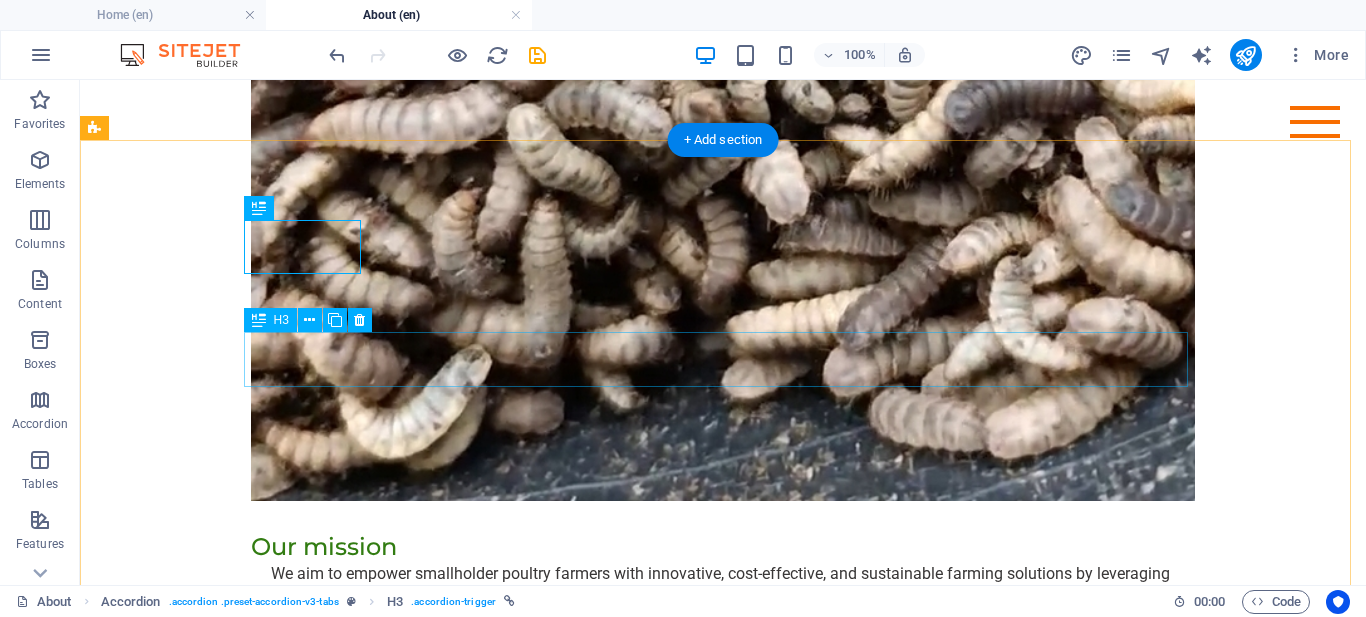 click on "Vision" at bounding box center (568, 934) 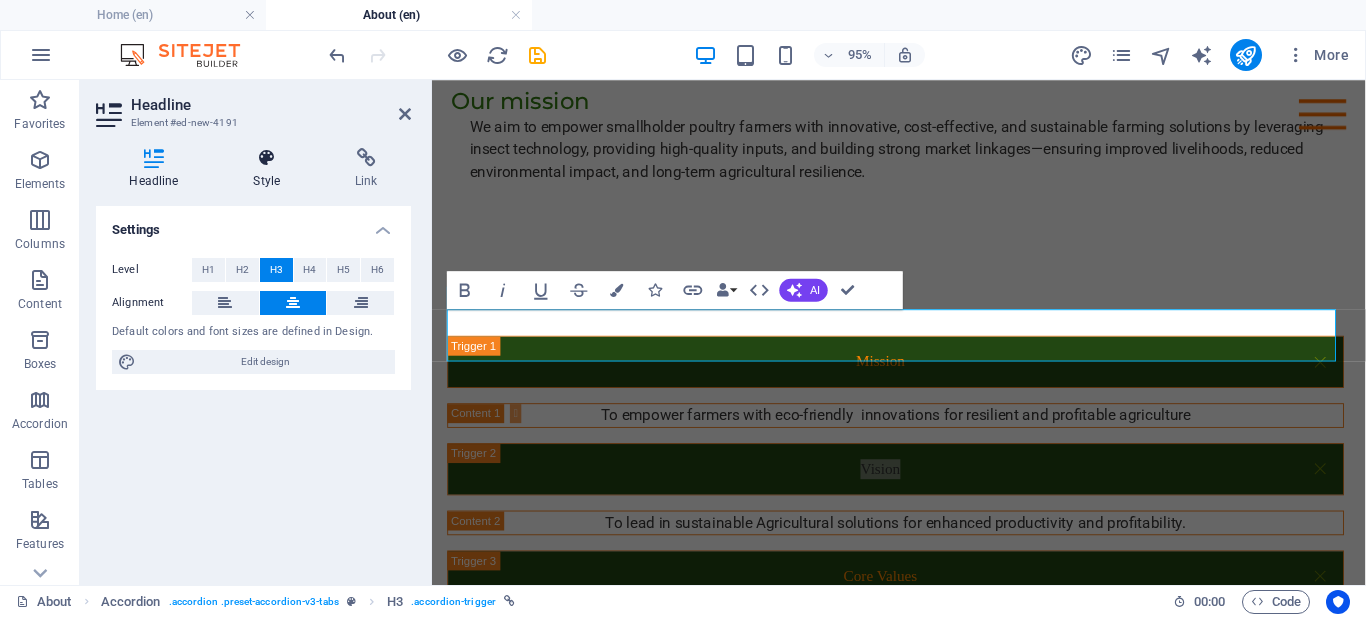 click at bounding box center (267, 158) 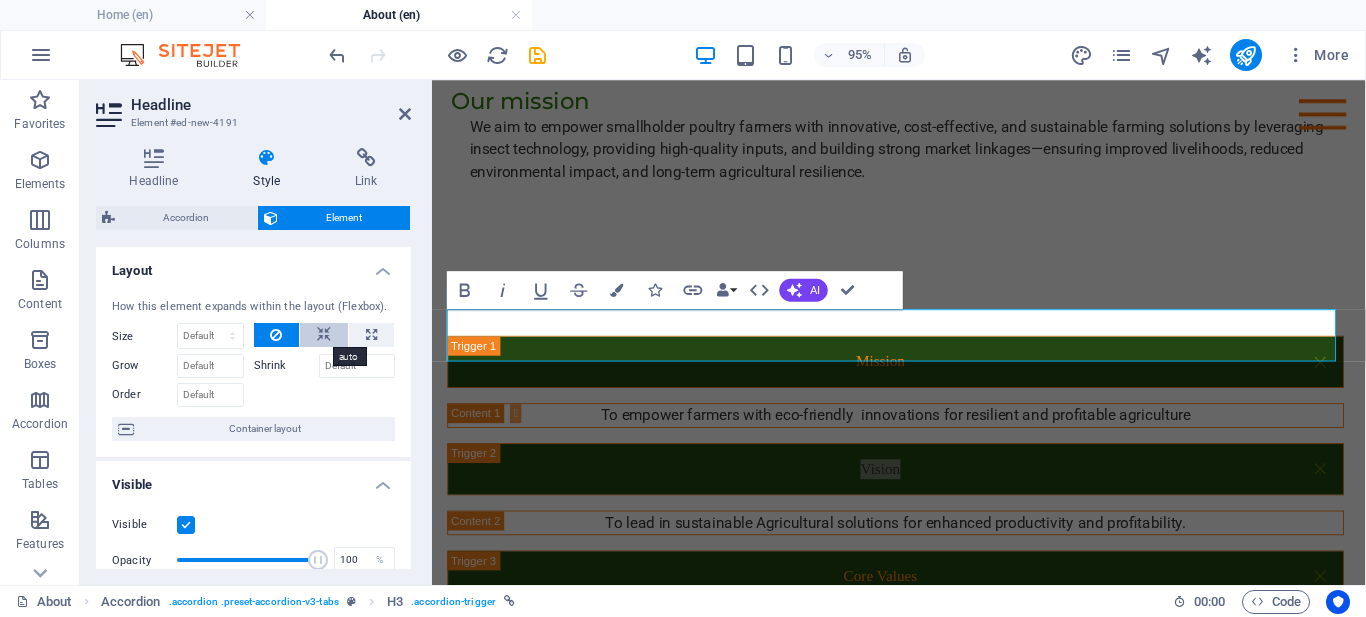 click at bounding box center (324, 335) 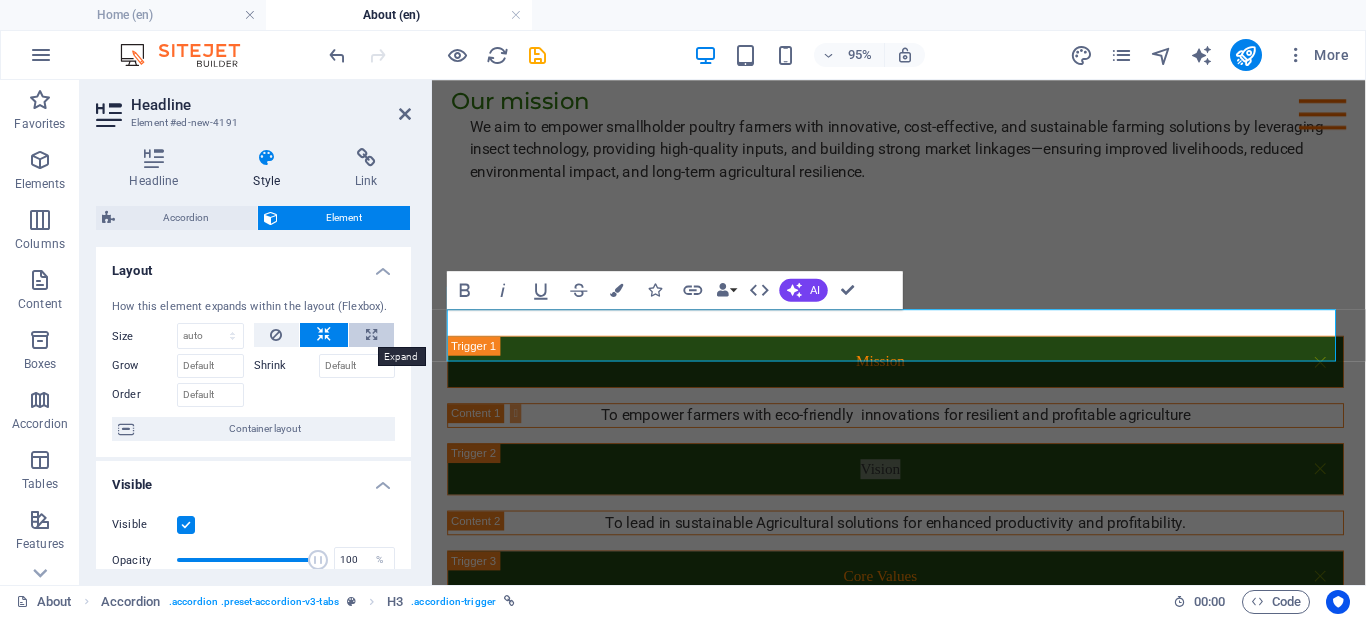 click at bounding box center (371, 335) 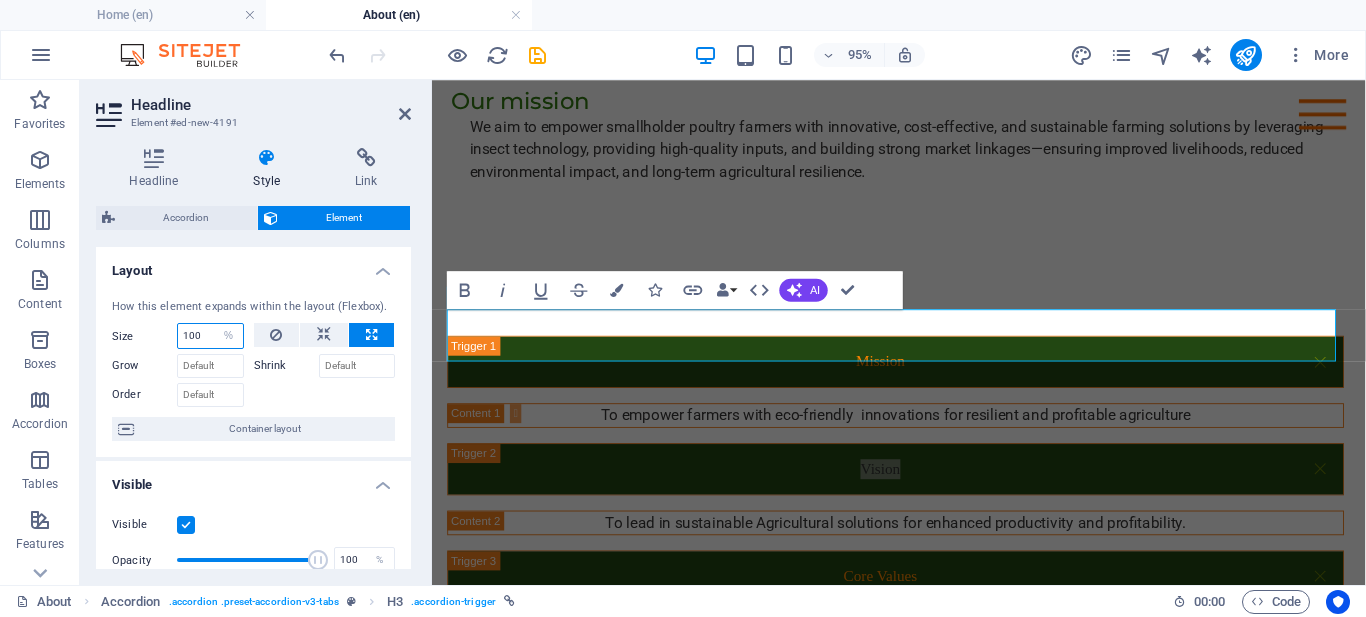 click on "100" at bounding box center [210, 336] 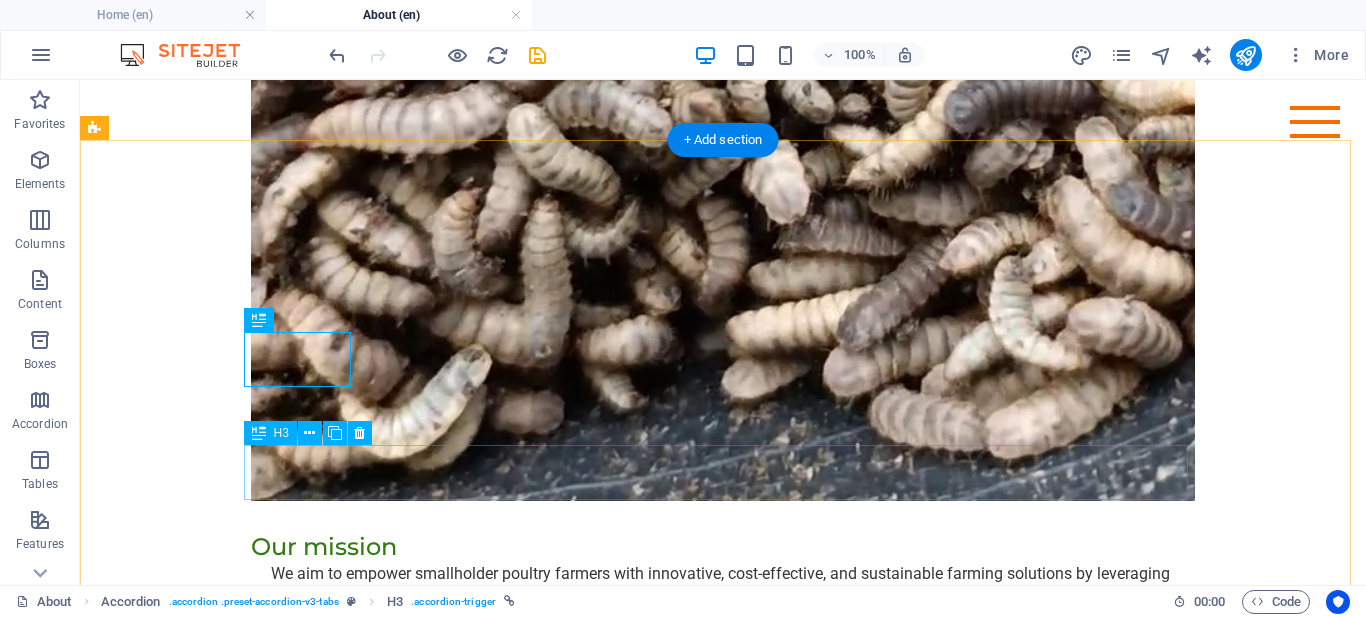 click on "Core Values" at bounding box center [568, 1047] 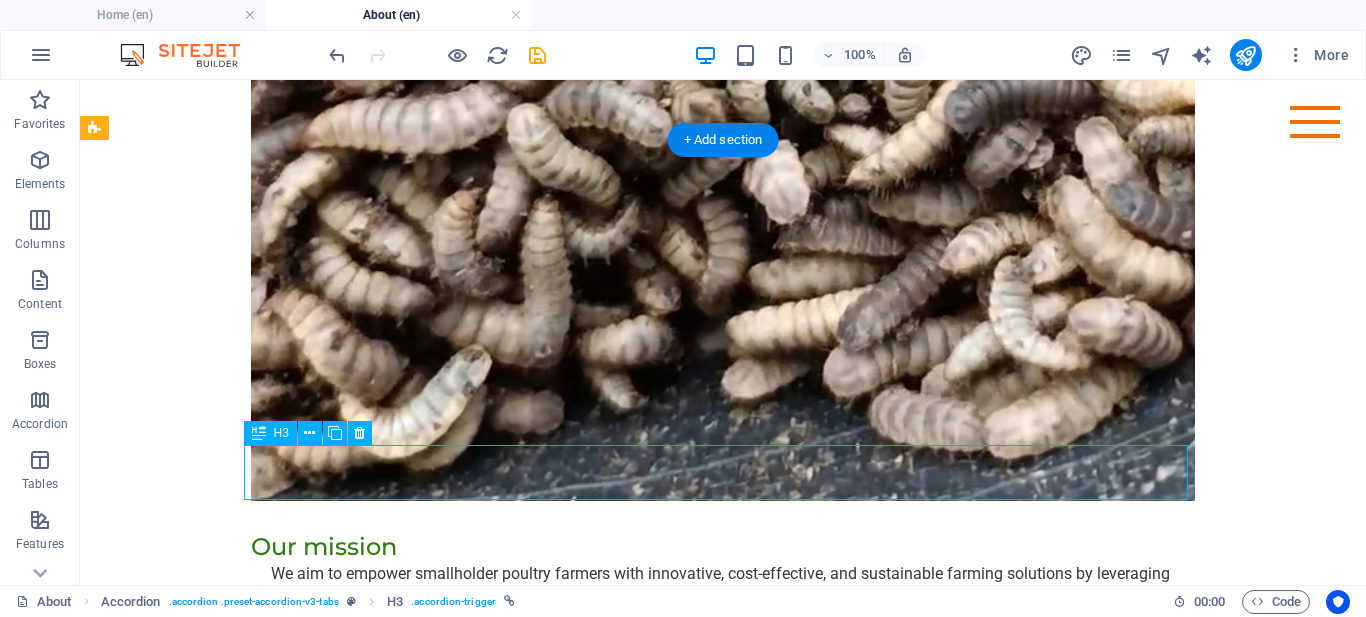 click on "Core Values" at bounding box center (568, 1047) 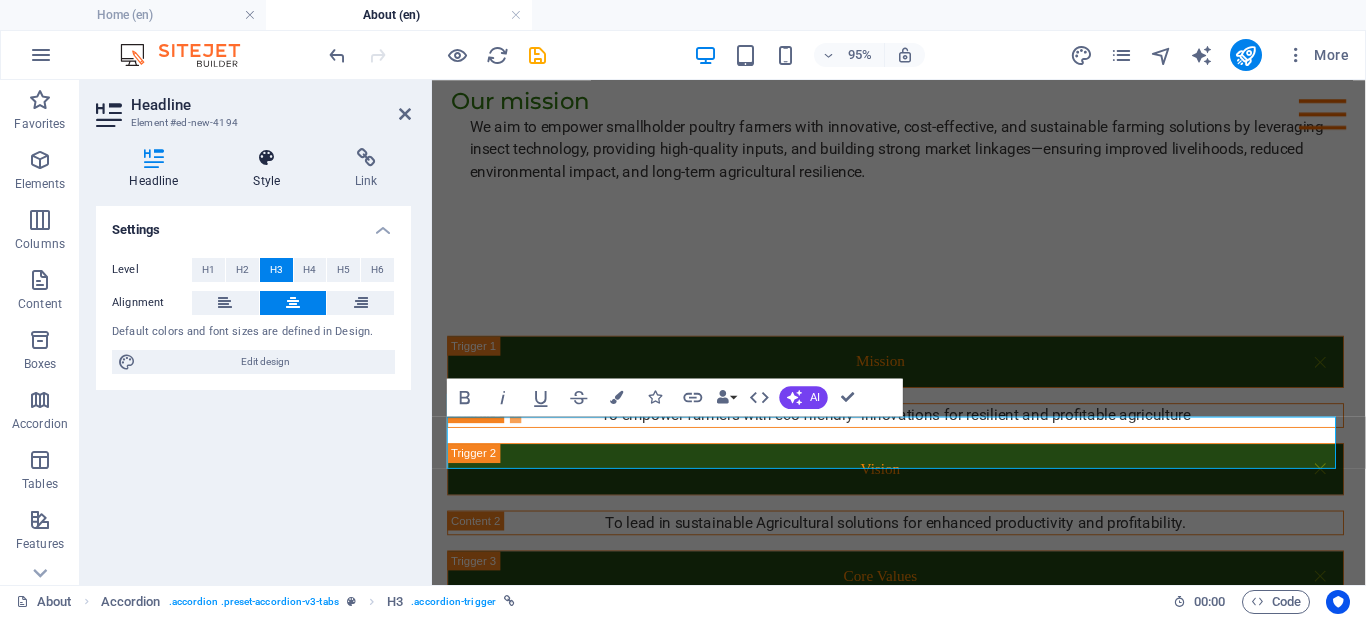 click on "Style" at bounding box center [271, 169] 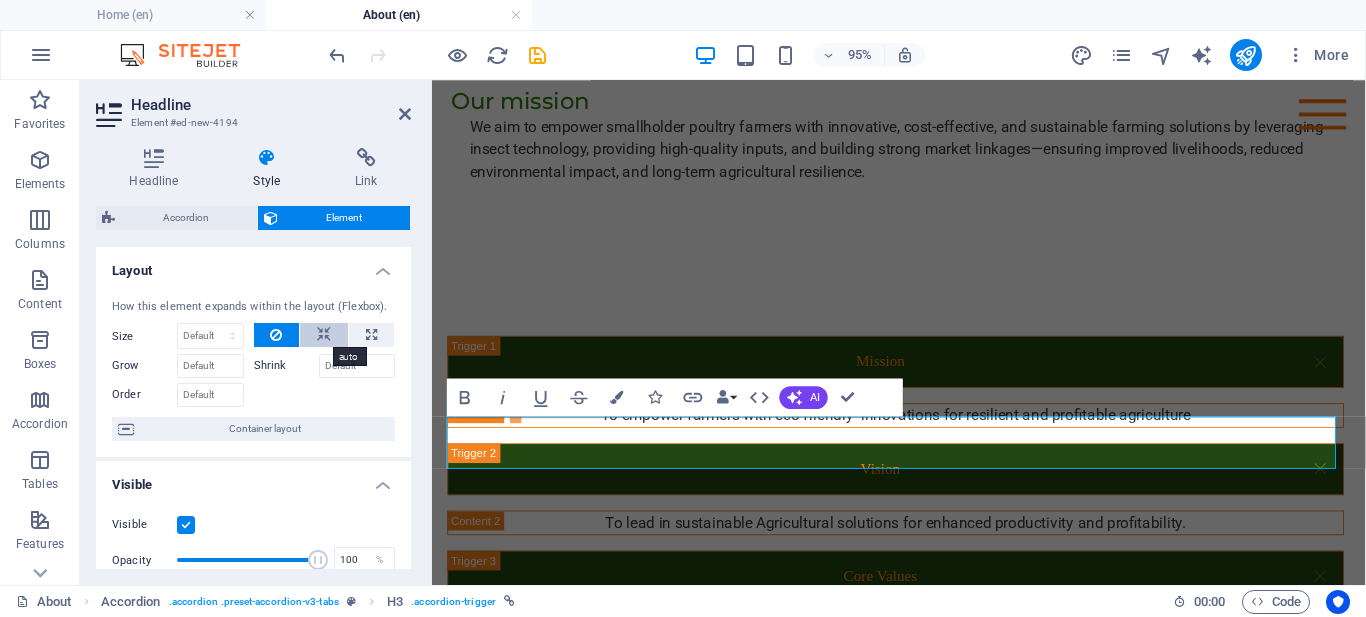 click at bounding box center (324, 335) 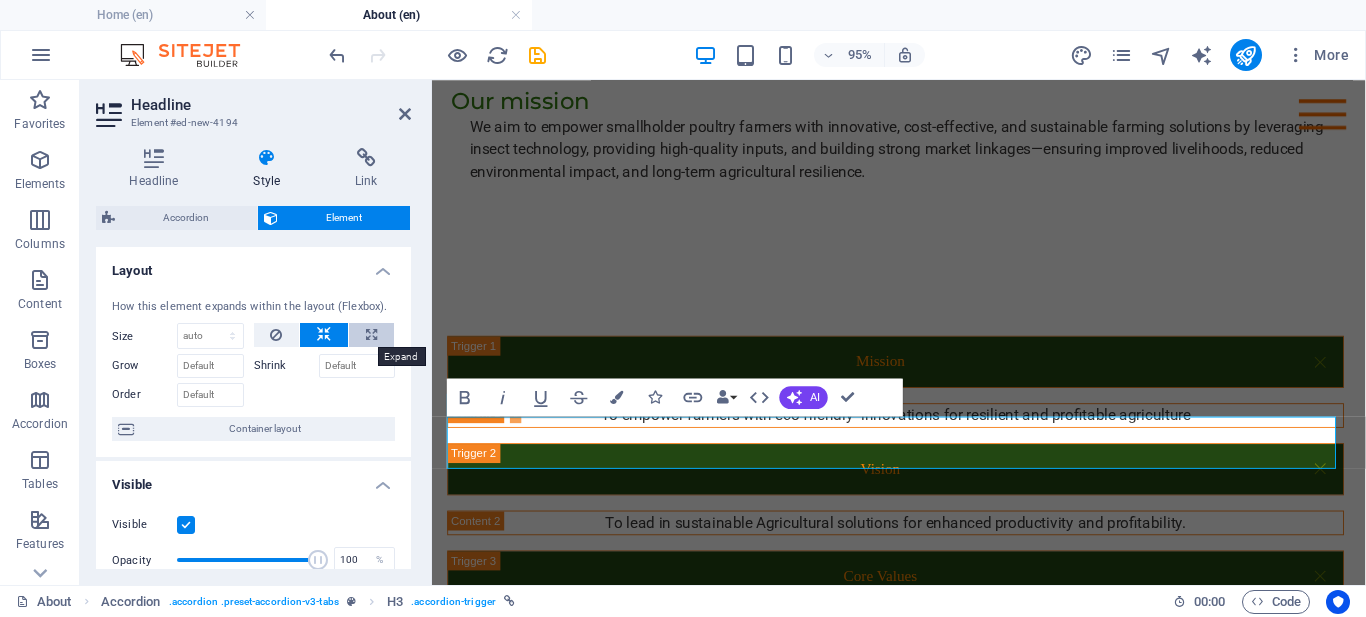 click at bounding box center [371, 335] 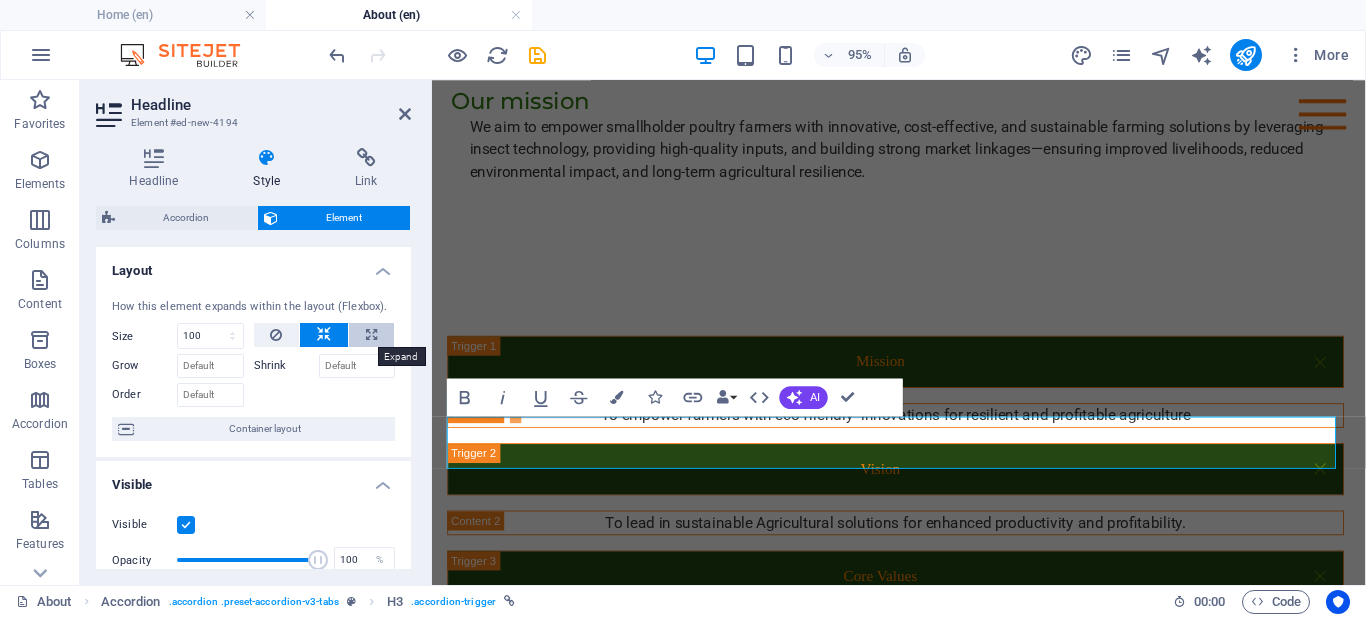 select on "%" 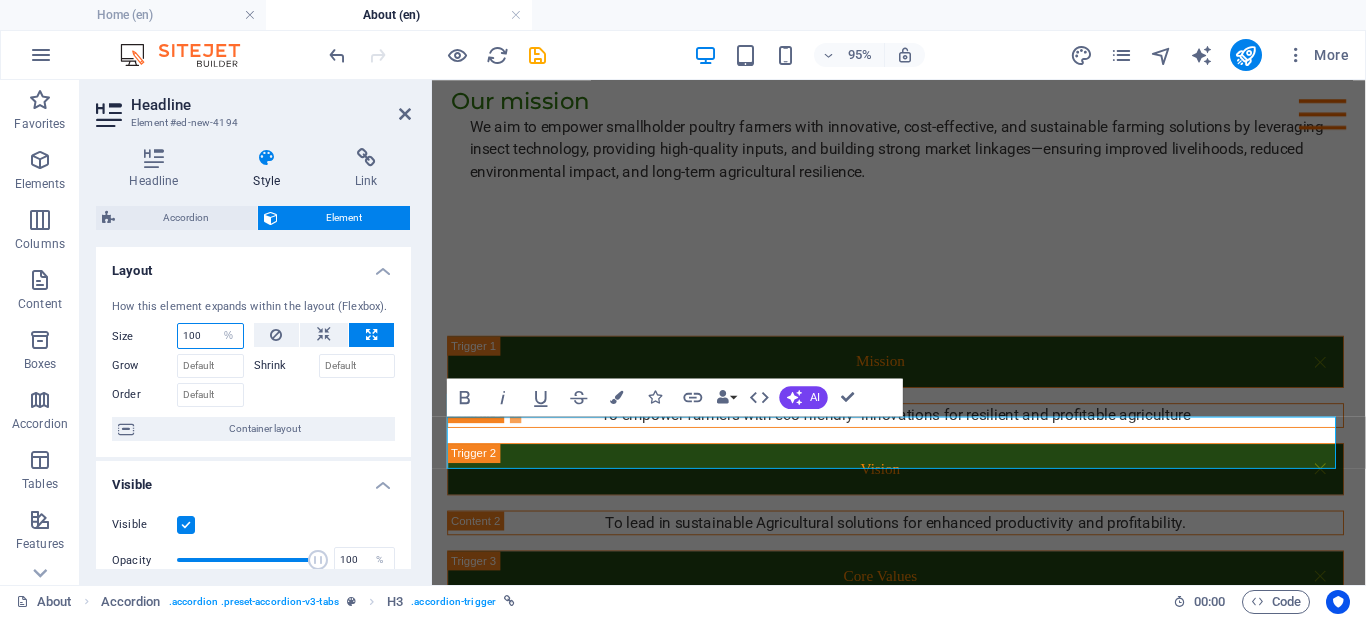 click on "100" at bounding box center (210, 336) 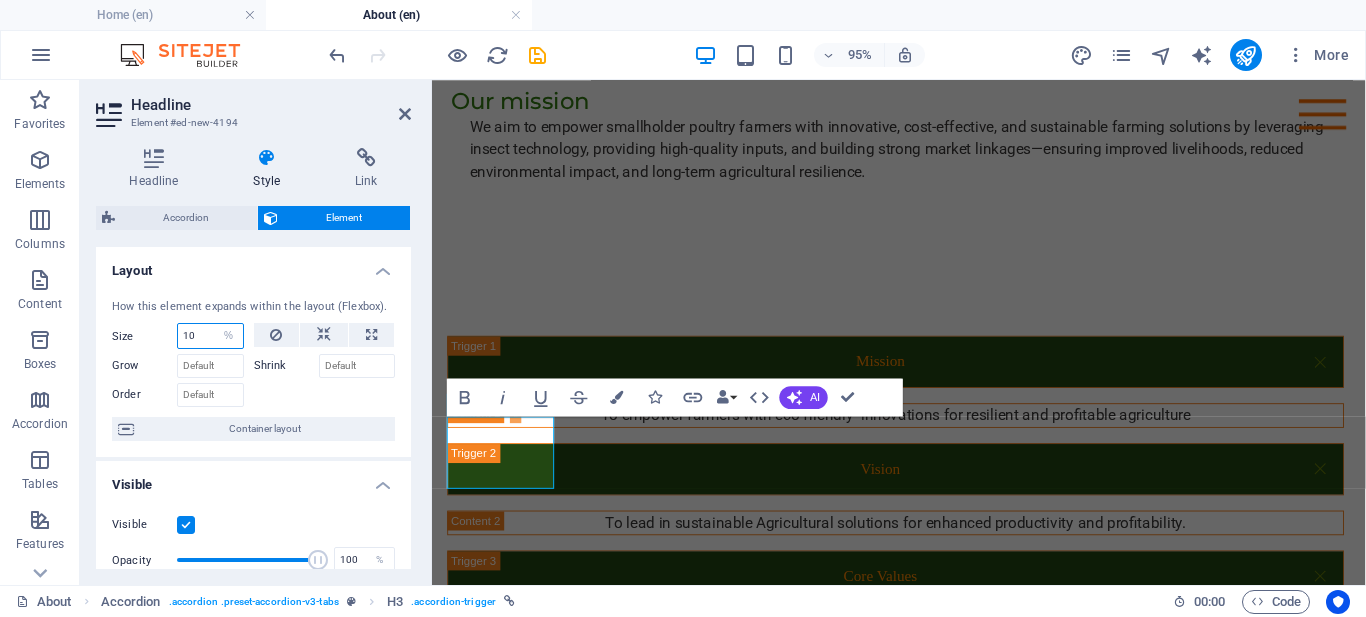 type on "1" 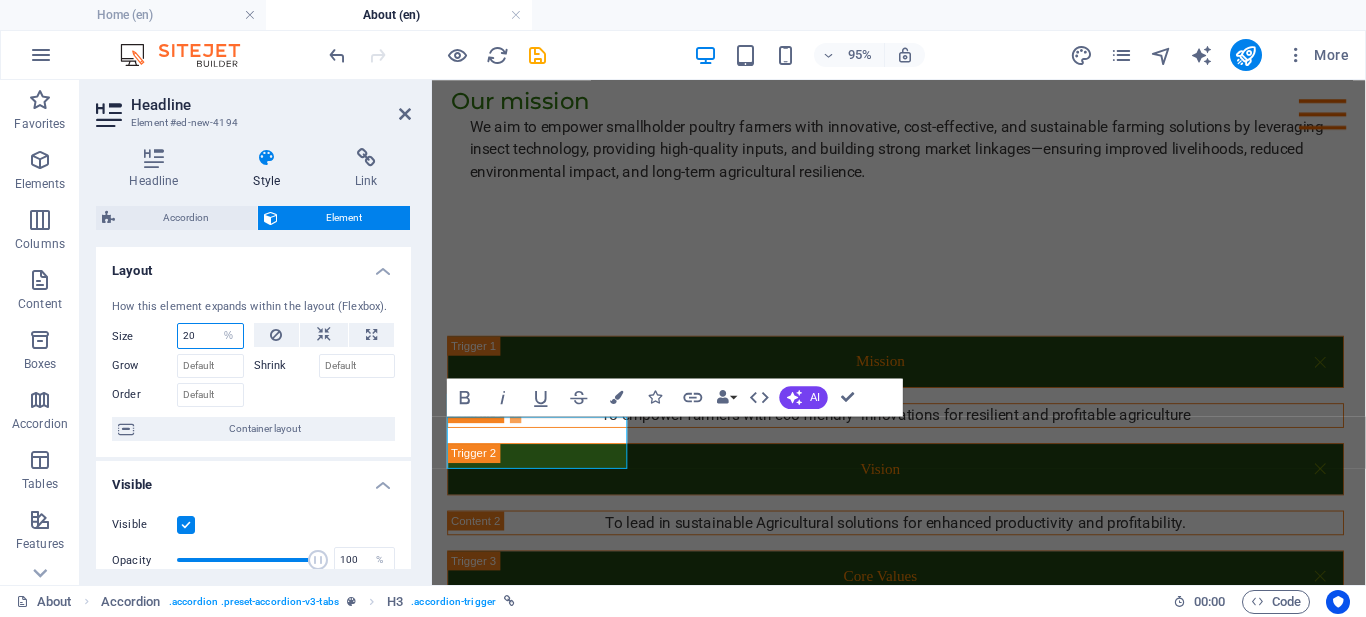 type on "2" 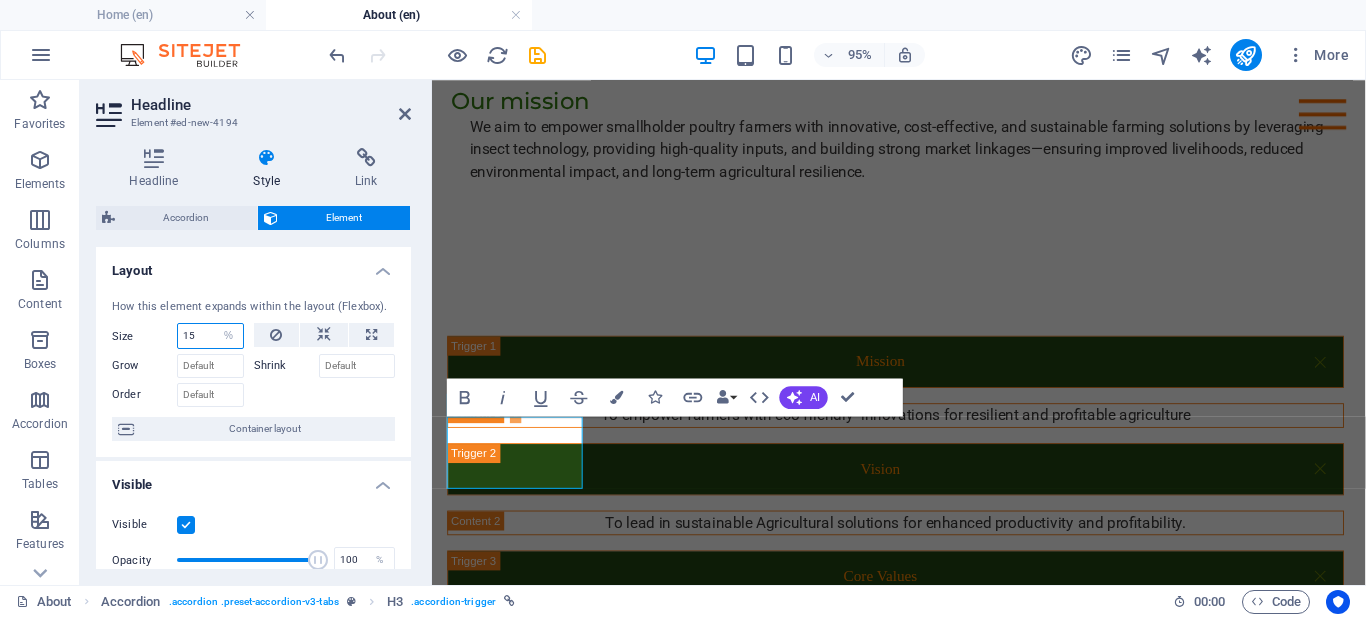 type on "1" 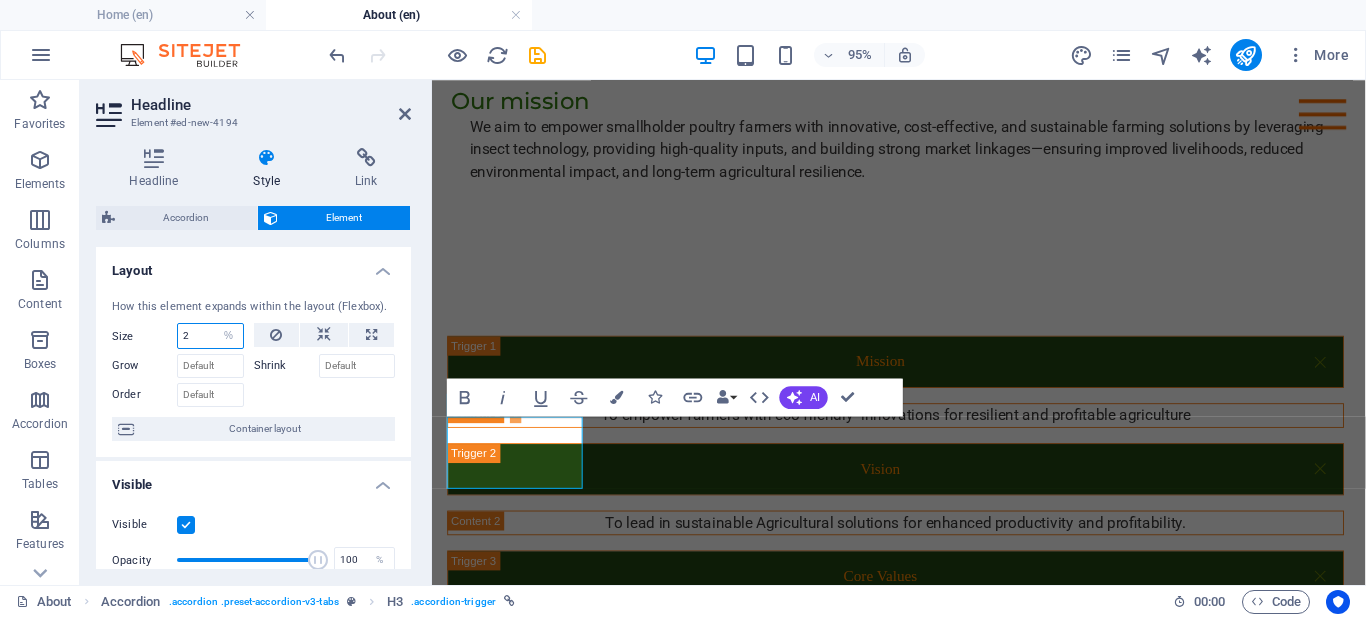 type on "20" 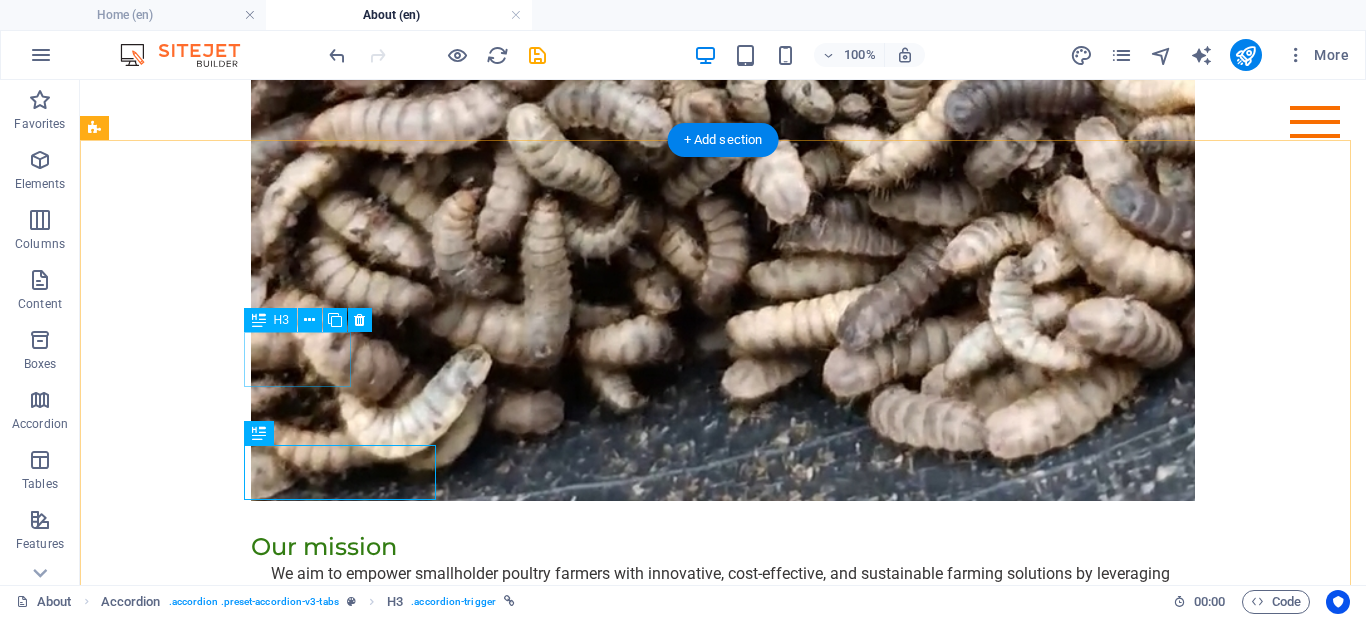 click on "Vision" at bounding box center (568, 934) 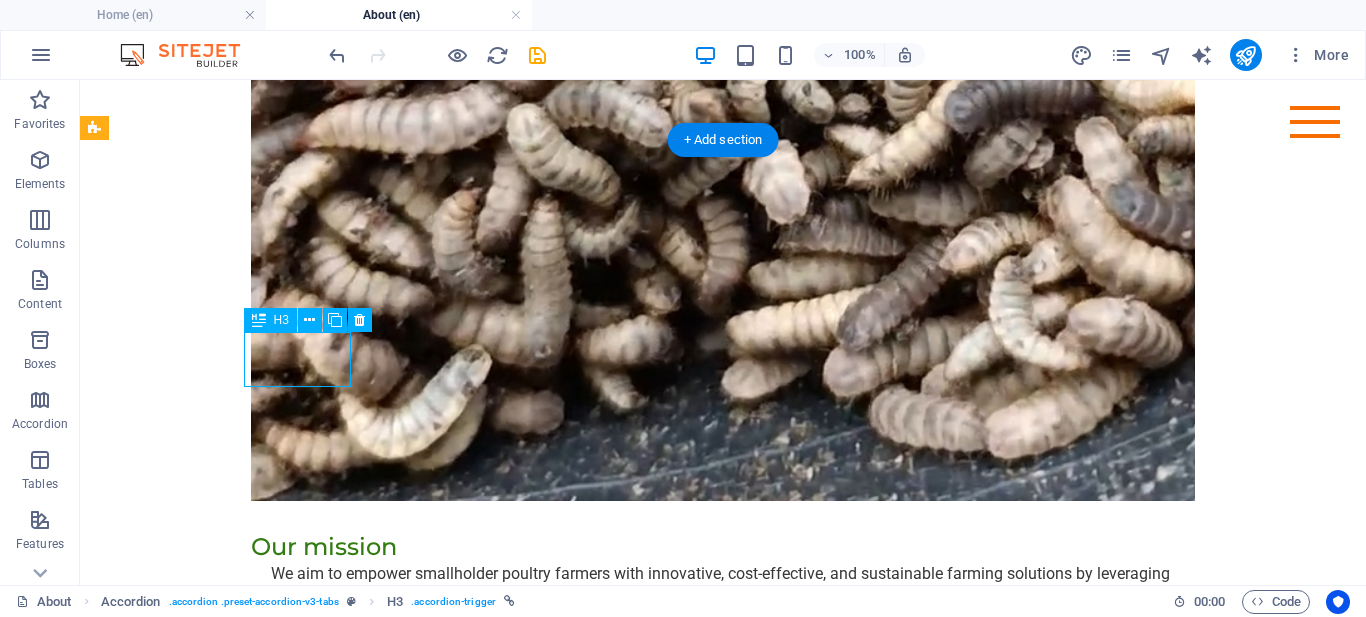 click on "Vision" at bounding box center (568, 934) 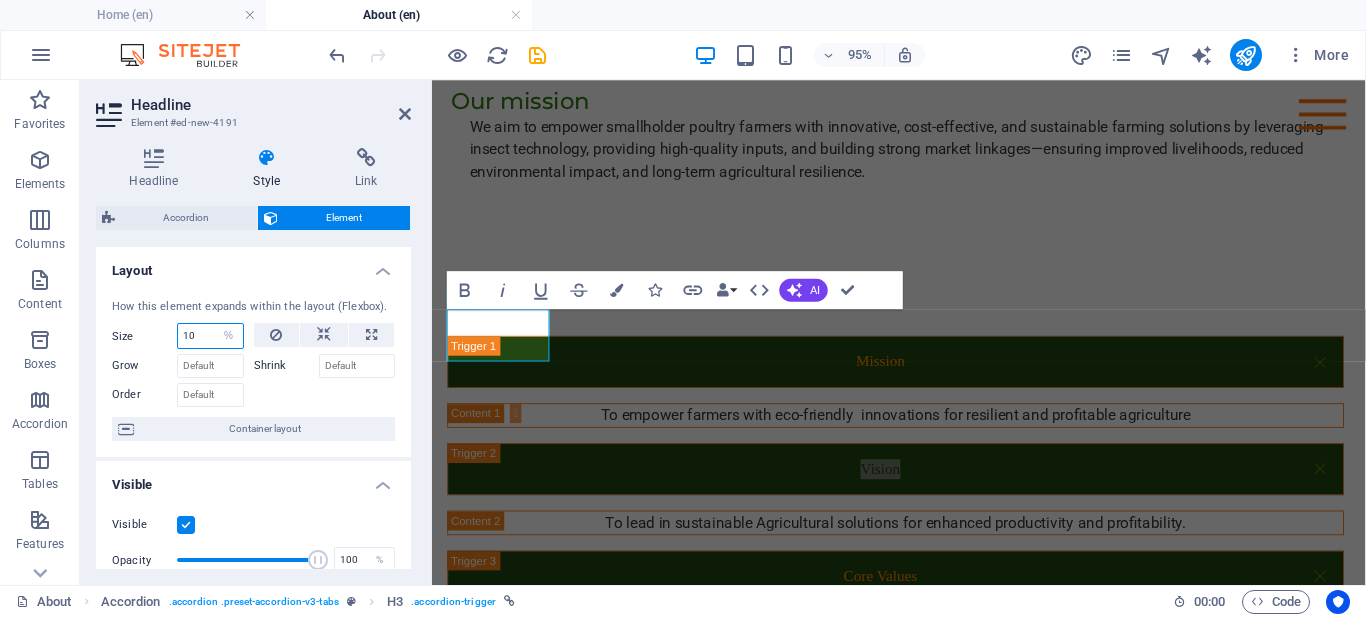 click on "10" at bounding box center (210, 336) 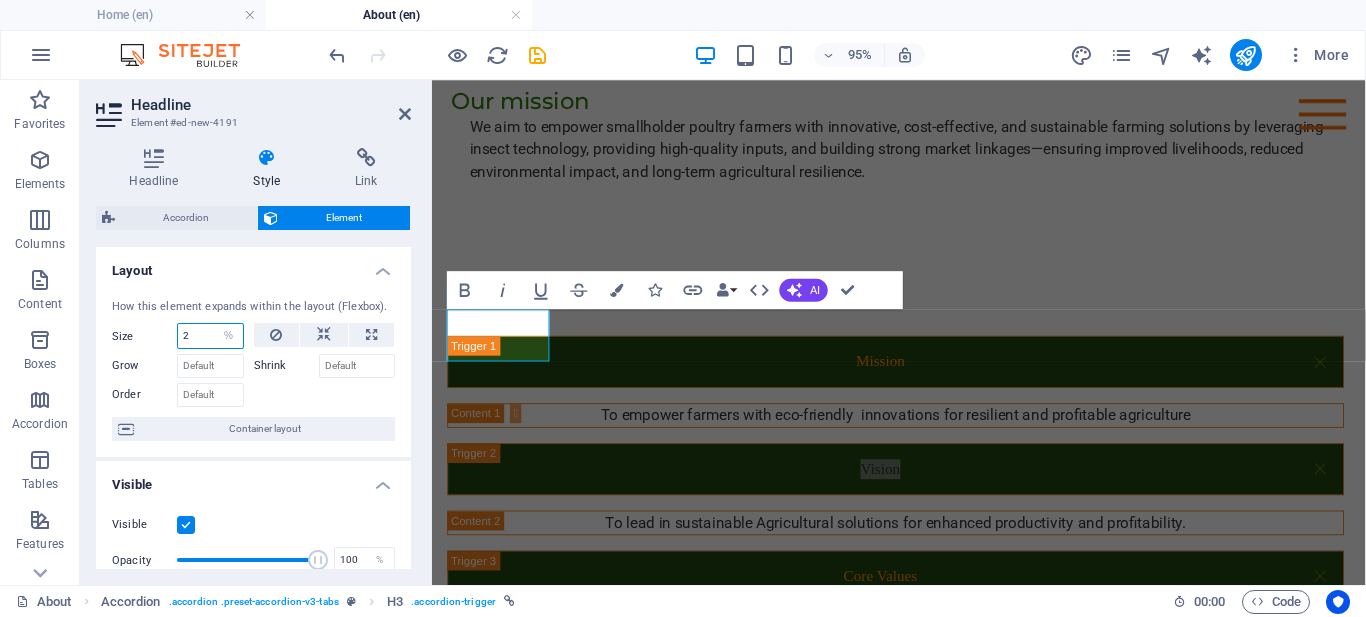 type on "20" 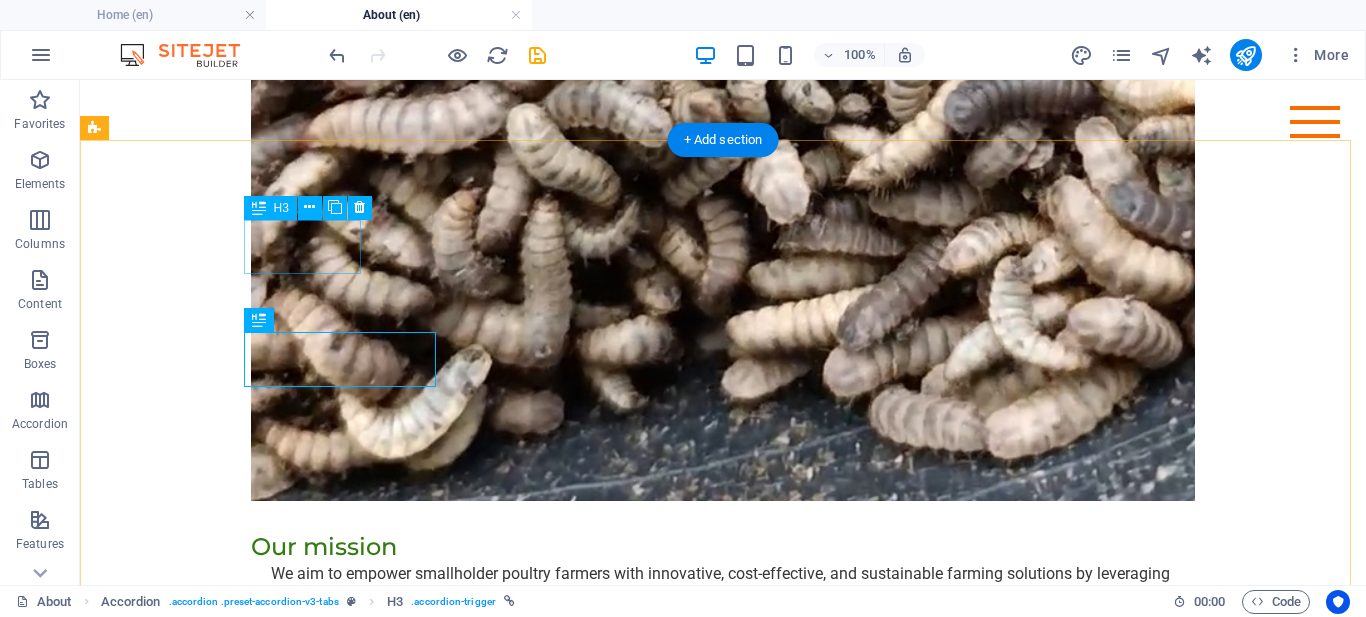 click on "Mission" at bounding box center [568, 821] 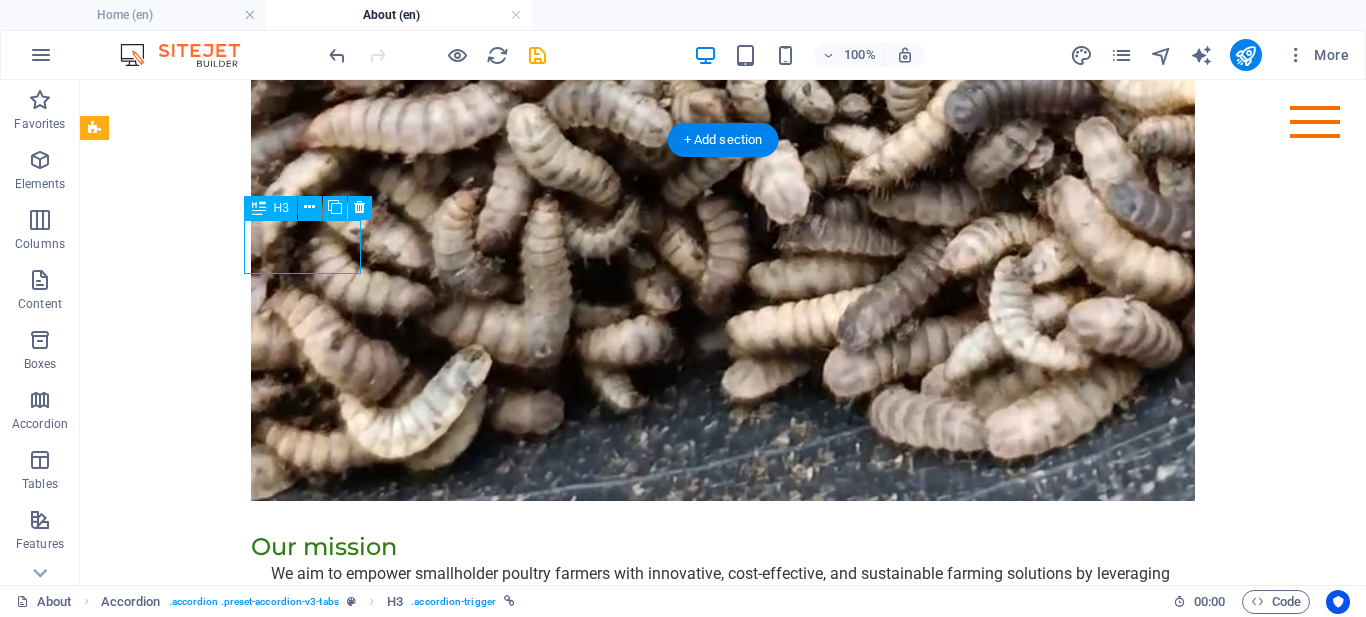 click on "Mission" at bounding box center [568, 821] 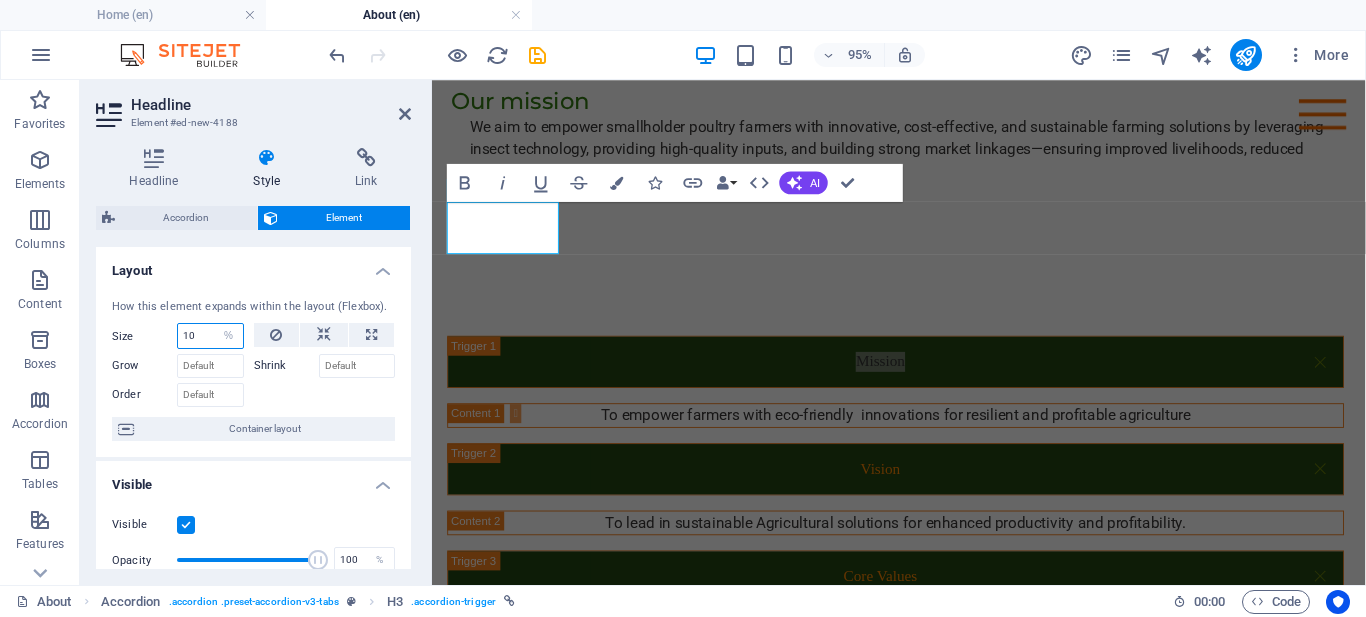 click on "10" at bounding box center (210, 336) 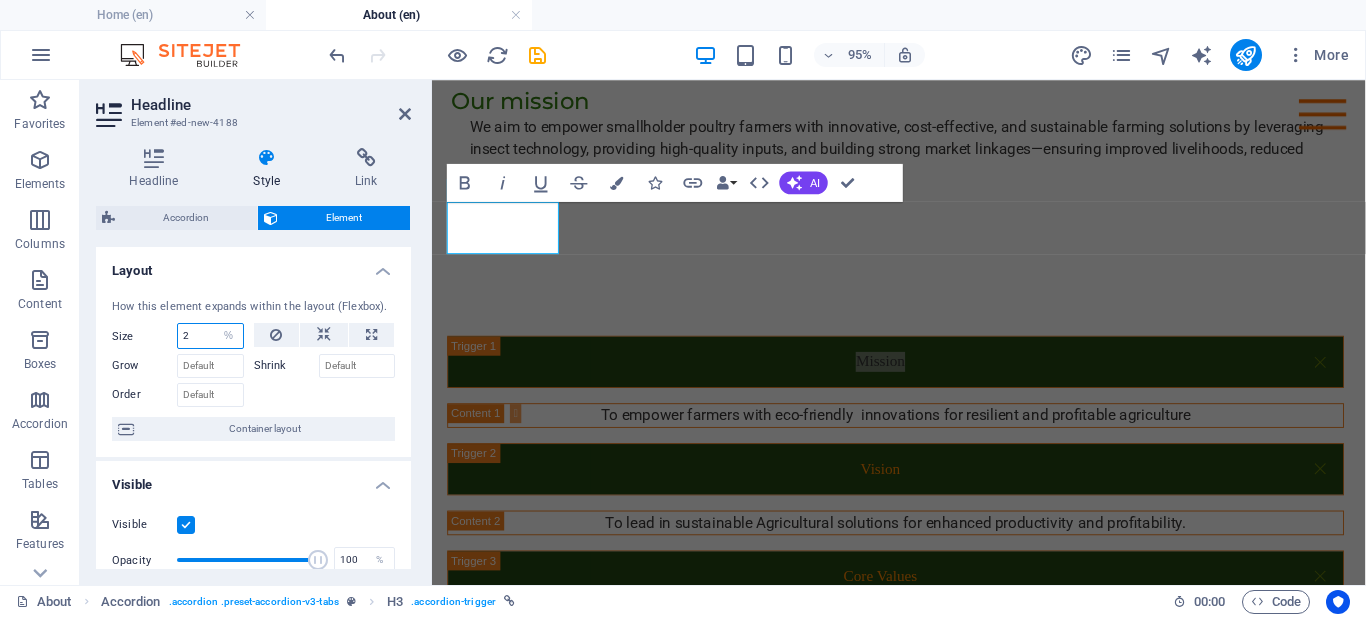 type on "20" 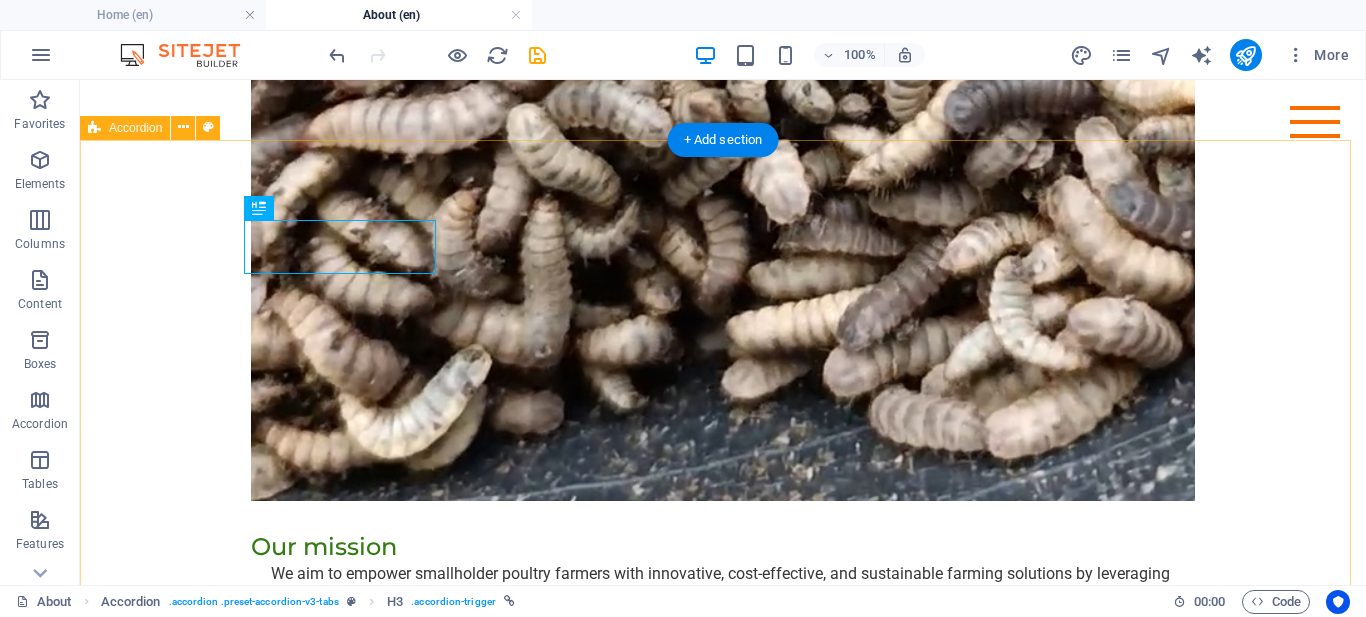click on "Mission To empower farmers with eco-friendly  innovations for resilient and profitable agriculture Vision To lead in sustainable Agricultural solutions for enhanced productivity and profitability. Core Values  Equity & Inclusion   We ensure fair access to opportunities, embracing diversity and leaving no farmer behind. Collaboration   We work together with communities, partners, and stakeholders to drive shared success. Empowerment   We build capacity and confidence among farmers to take control of their agricultural journey. Resilience   We promote sustainable practices that help farmers adapt and thrive in the face of challenges. Integrity   We uphold honesty, transparency, and accountability in all our actions. Respect   We value every individual and treat all people and the environment with dignity and care." at bounding box center [723, 1143] 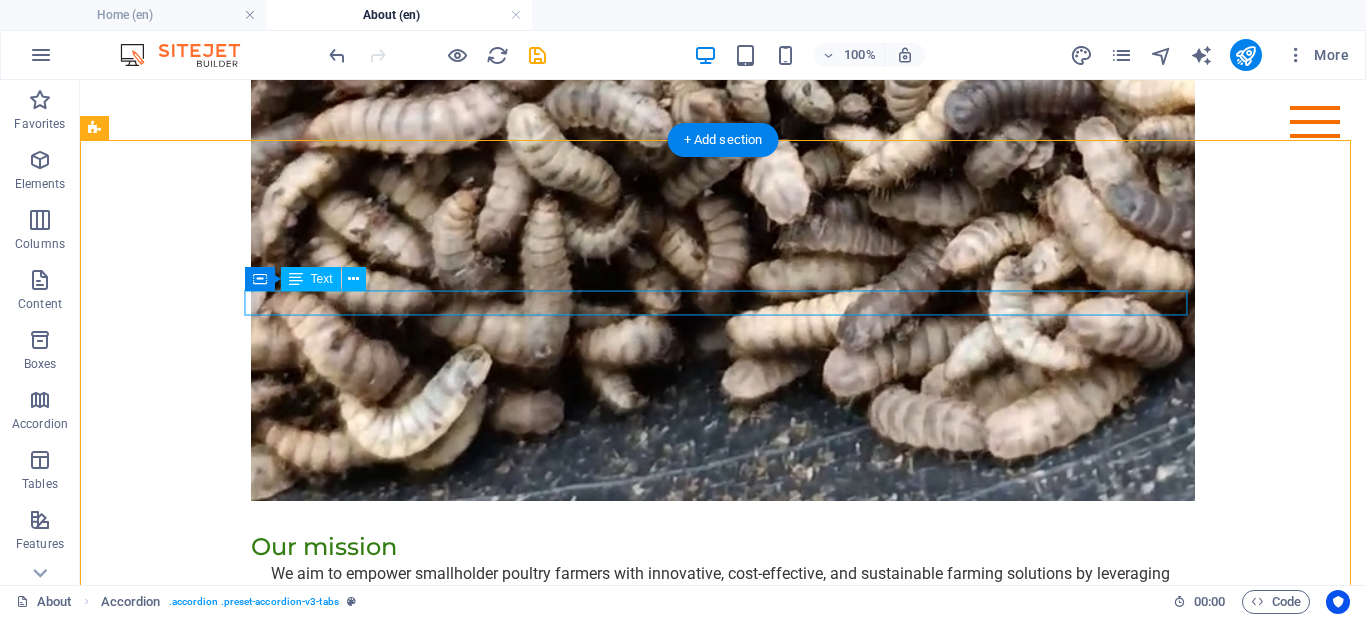 click on "To empower farmers with eco-friendly  innovations for resilient and profitable agriculture" at bounding box center [568, 878] 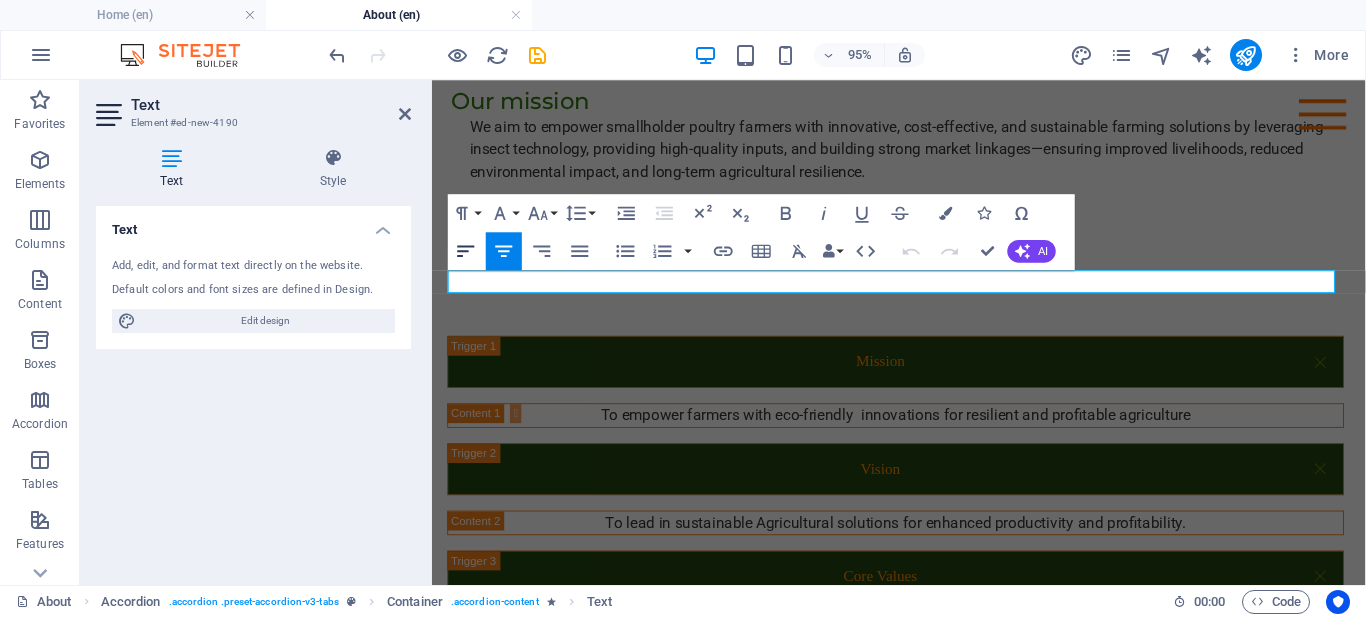 click 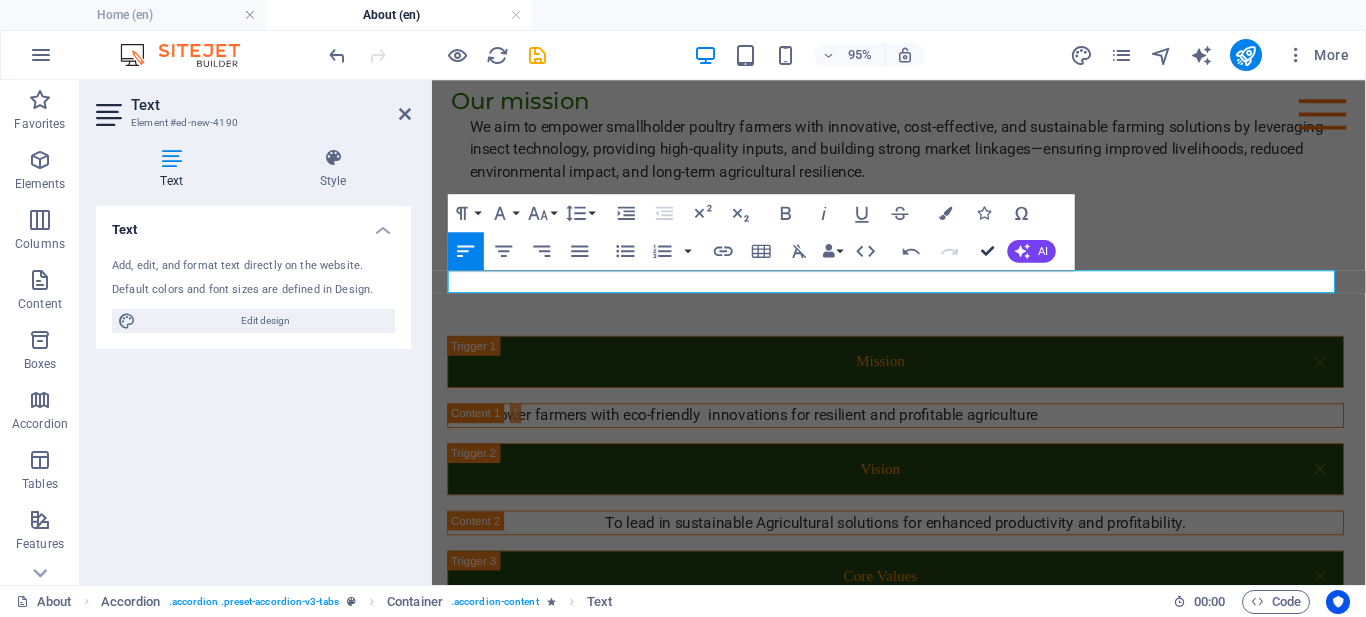 scroll, scrollTop: 2307, scrollLeft: 0, axis: vertical 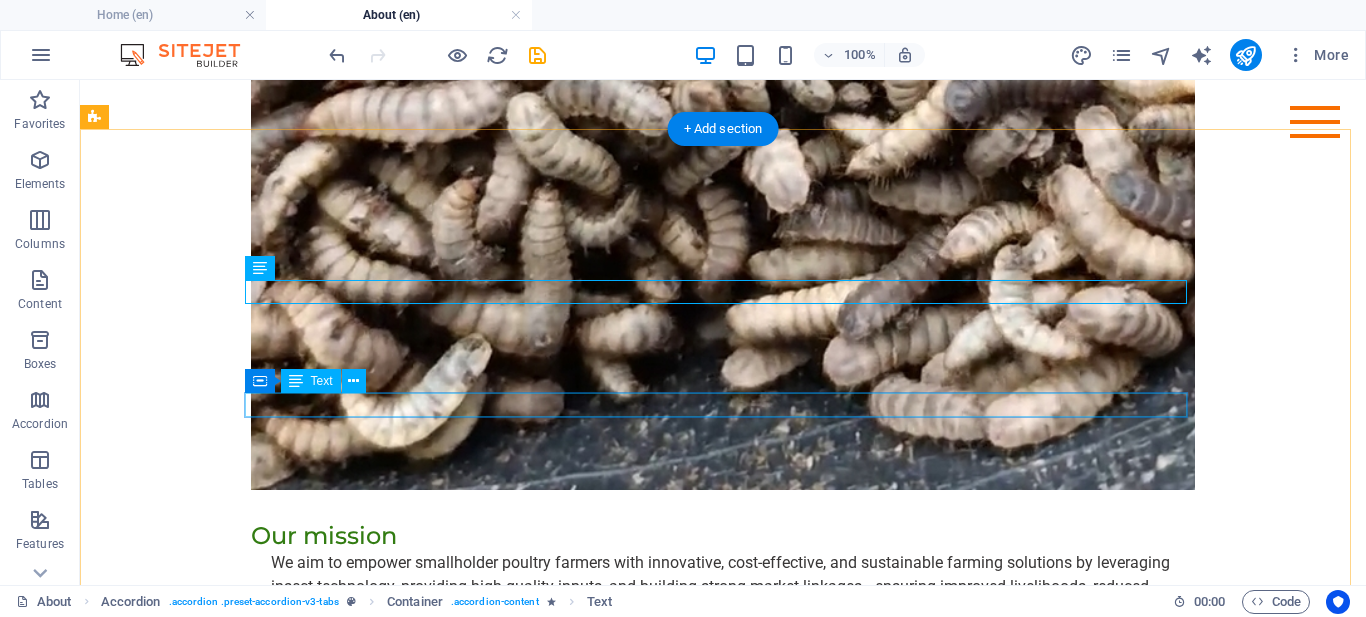 click on "To lead in sustainable Agricultural solutions for enhanced productivity and profitability." at bounding box center [568, 980] 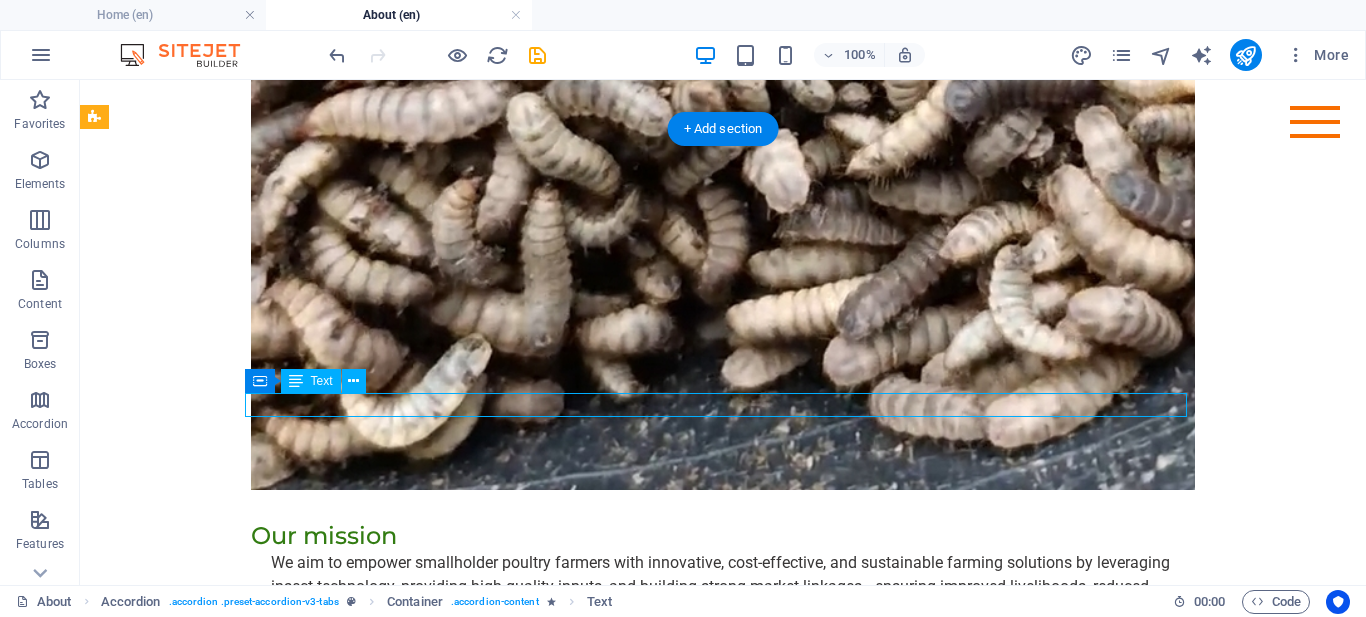 click on "To lead in sustainable Agricultural solutions for enhanced productivity and profitability." at bounding box center (568, 980) 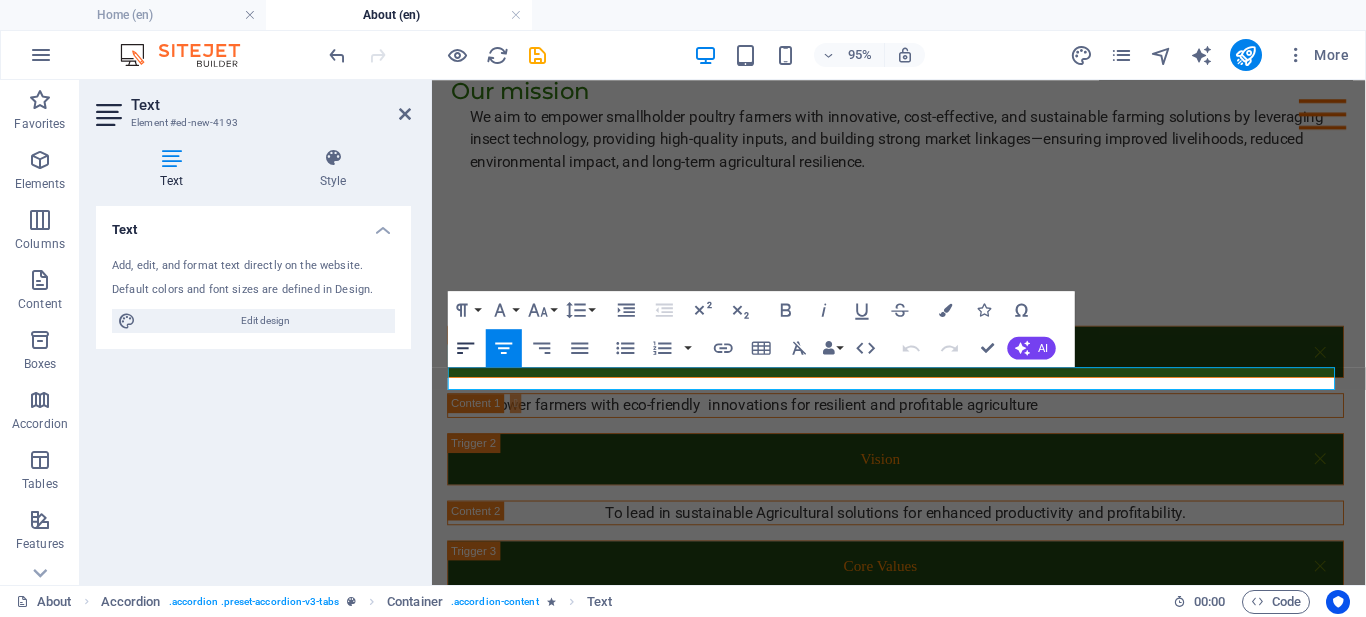 click 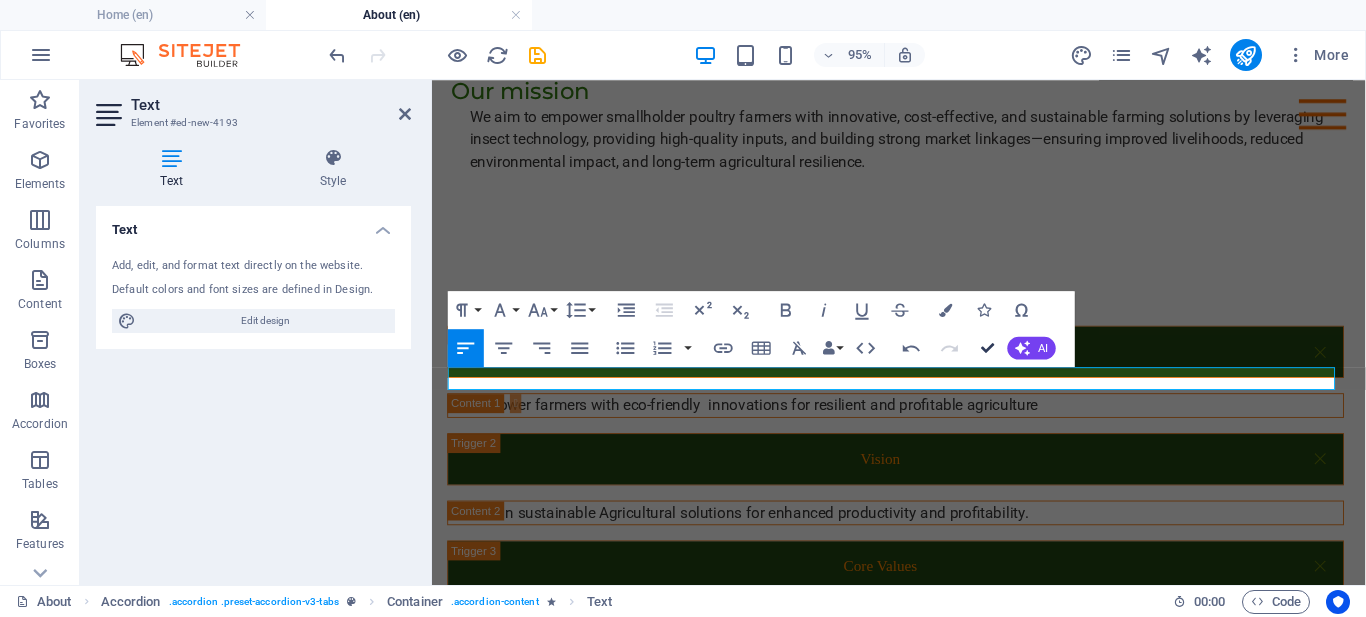 scroll, scrollTop: 2318, scrollLeft: 0, axis: vertical 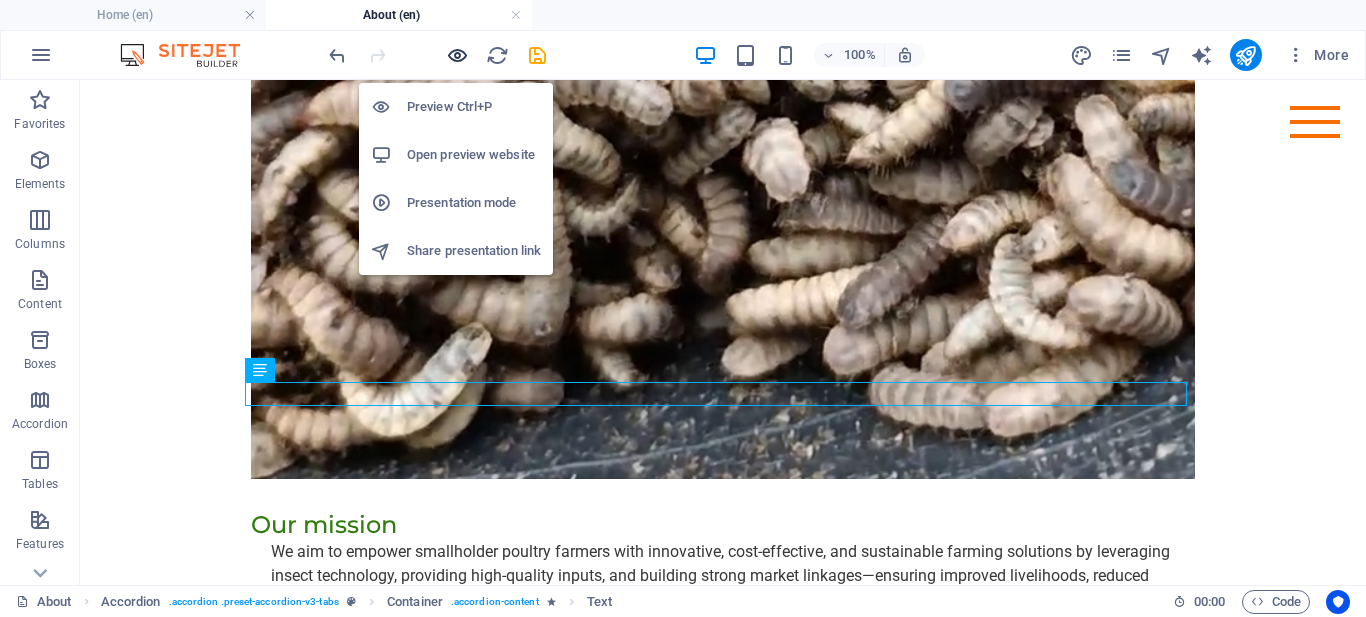 click at bounding box center (457, 55) 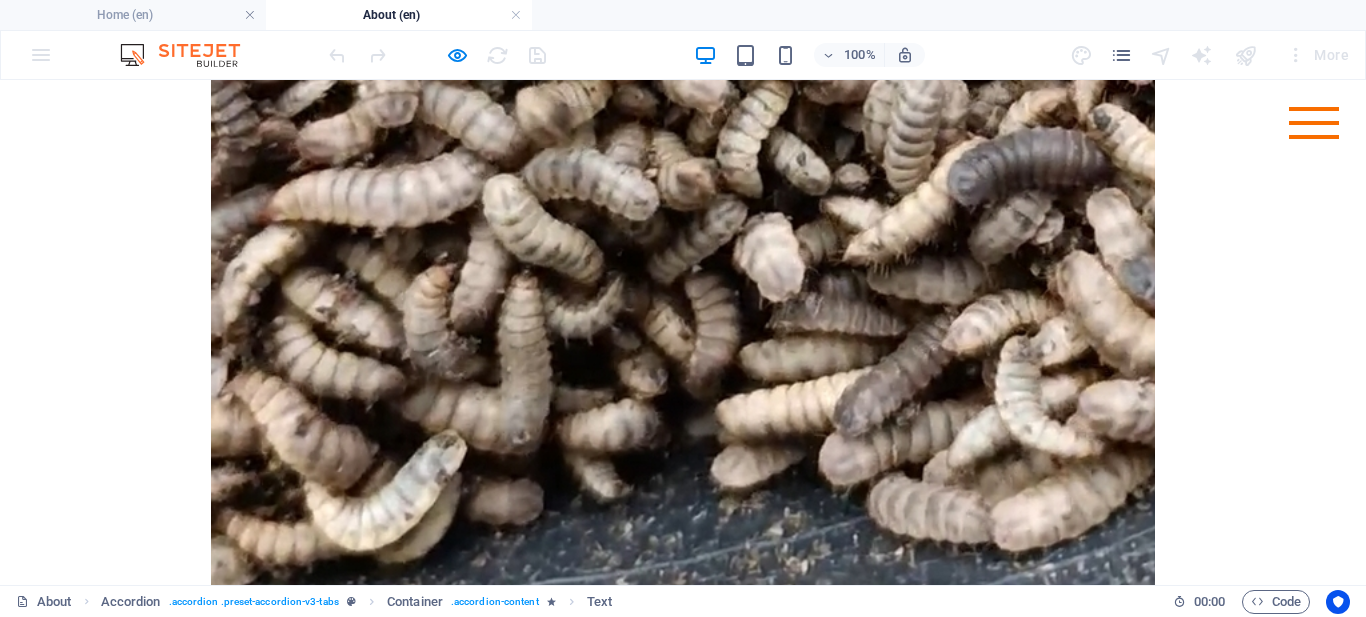 click on "Mission To empower farmers with eco-friendly  innovations for resilient and profitable agriculture Vision To lead in sustainable Agricultural solutions for enhanced productivity and profitability. Core Values  Equity & Inclusion   We ensure fair access to opportunities, embracing diversity and leaving no farmer behind. Collaboration   We work together with communities, partners, and stakeholders to drive shared success. Empowerment   We build capacity and confidence among farmers to take control of their agricultural journey. Resilience   We promote sustainable practices that help farmers adapt and thrive in the face of challenges. Integrity   We uphold honesty, transparency, and accountability in all our actions. Respect   We value every individual and treat all people and the environment with dignity and care." at bounding box center [683, 1005] 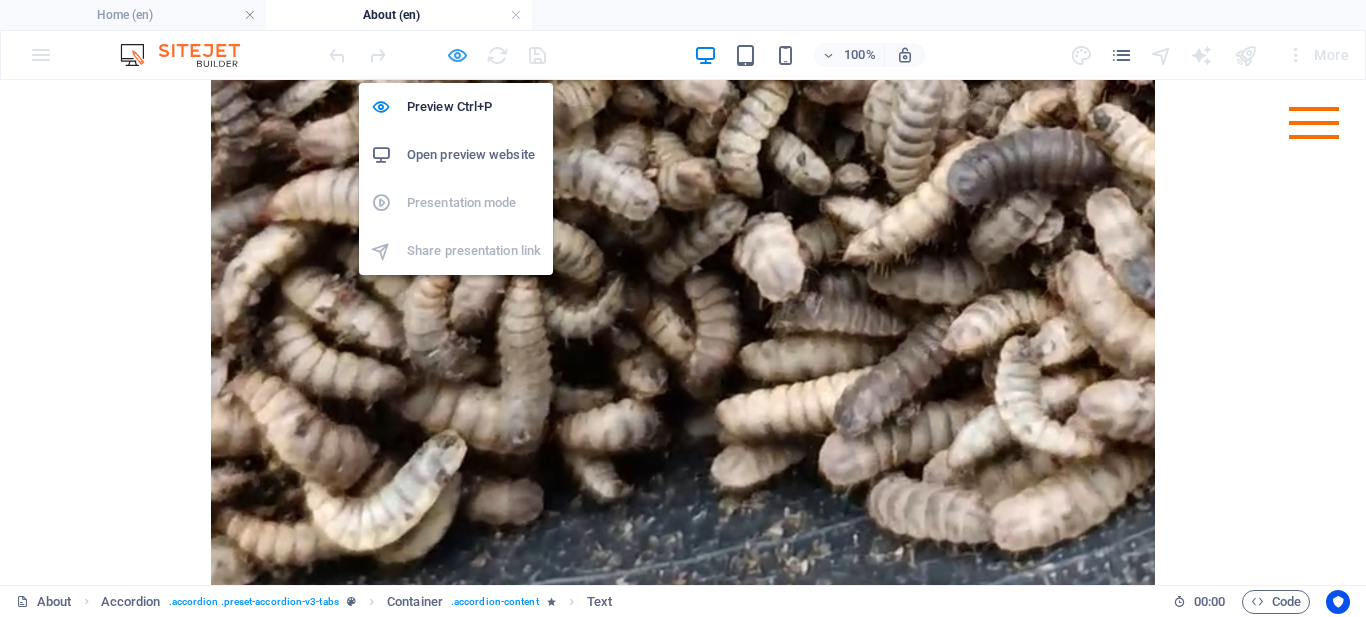 click at bounding box center [457, 55] 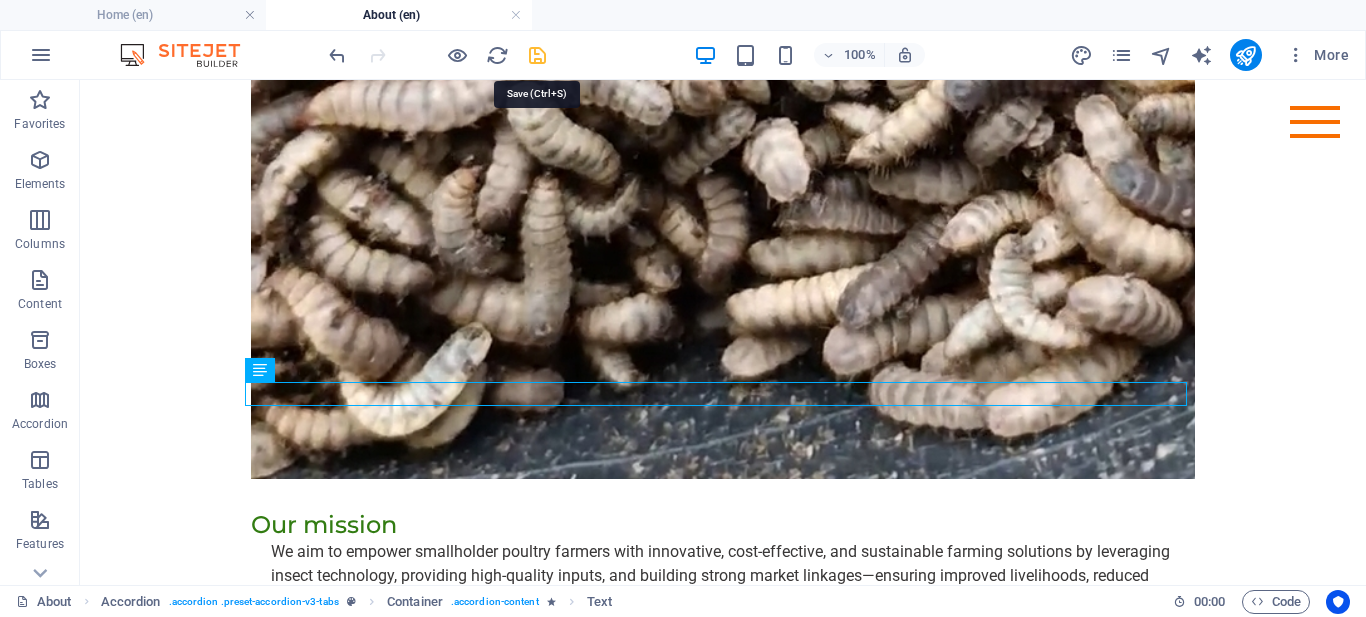 click at bounding box center (537, 55) 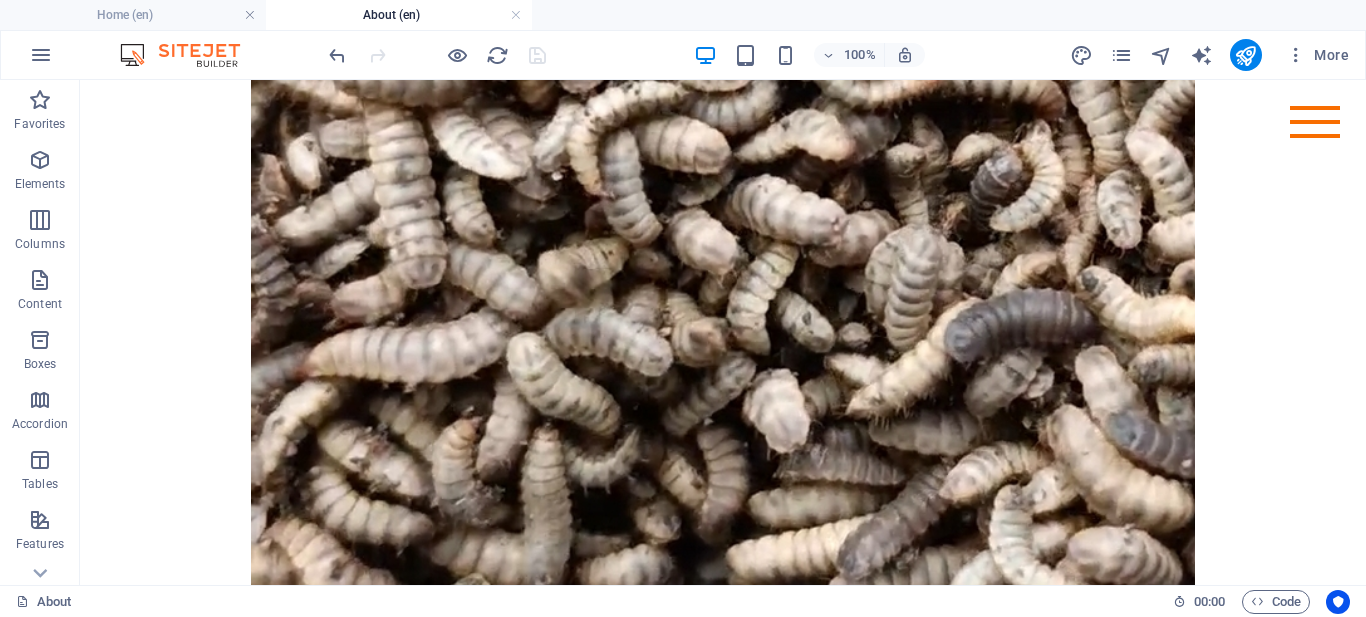 scroll, scrollTop: 2031, scrollLeft: 0, axis: vertical 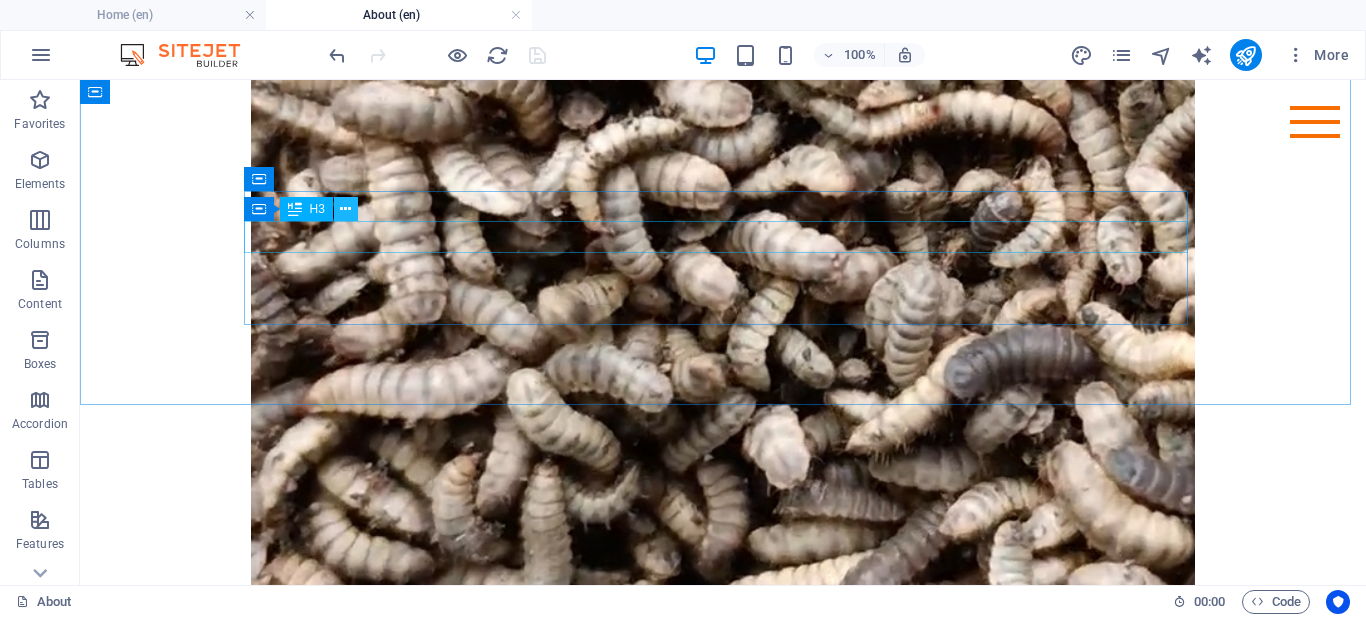 click at bounding box center [345, 209] 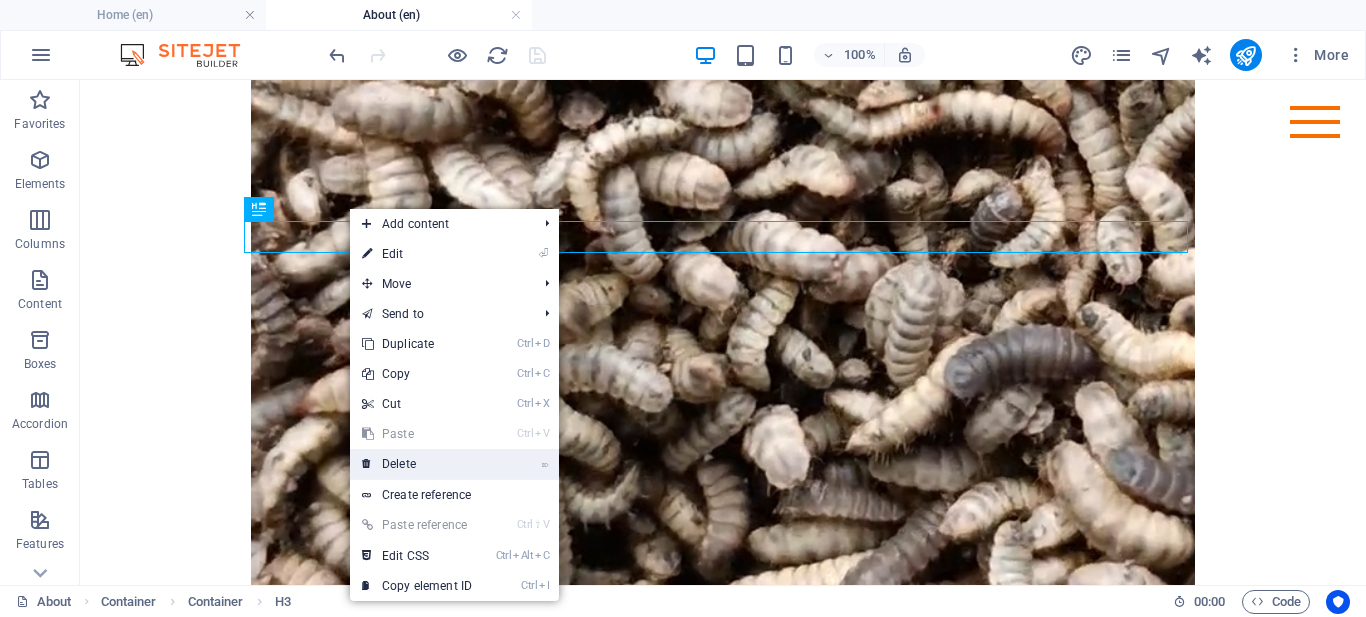click on "⌦  Delete" at bounding box center (417, 464) 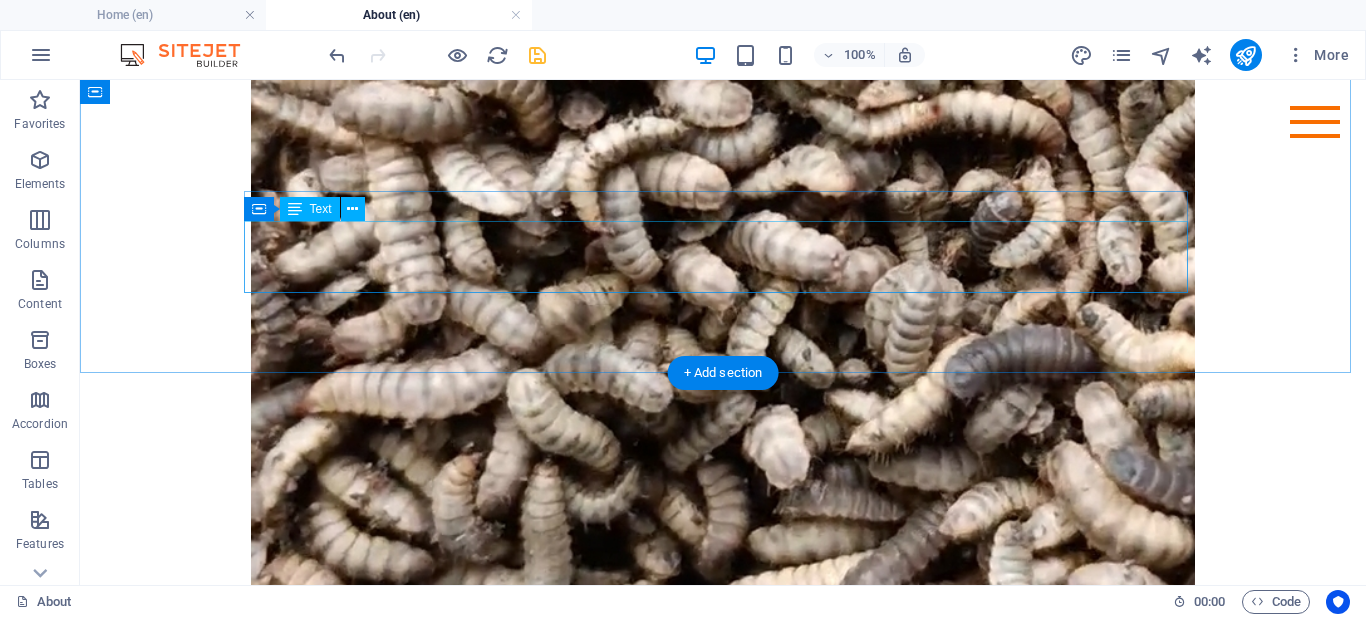 click on "We aim to empower smallholder poultry farmers with innovative, cost-effective, and sustainable farming solutions by leveraging insect technology, providing high-quality inputs, and building strong market linkages—ensuring improved livelihoods, reduced environmental impact, and long-term agricultural resilience ." at bounding box center (723, 832) 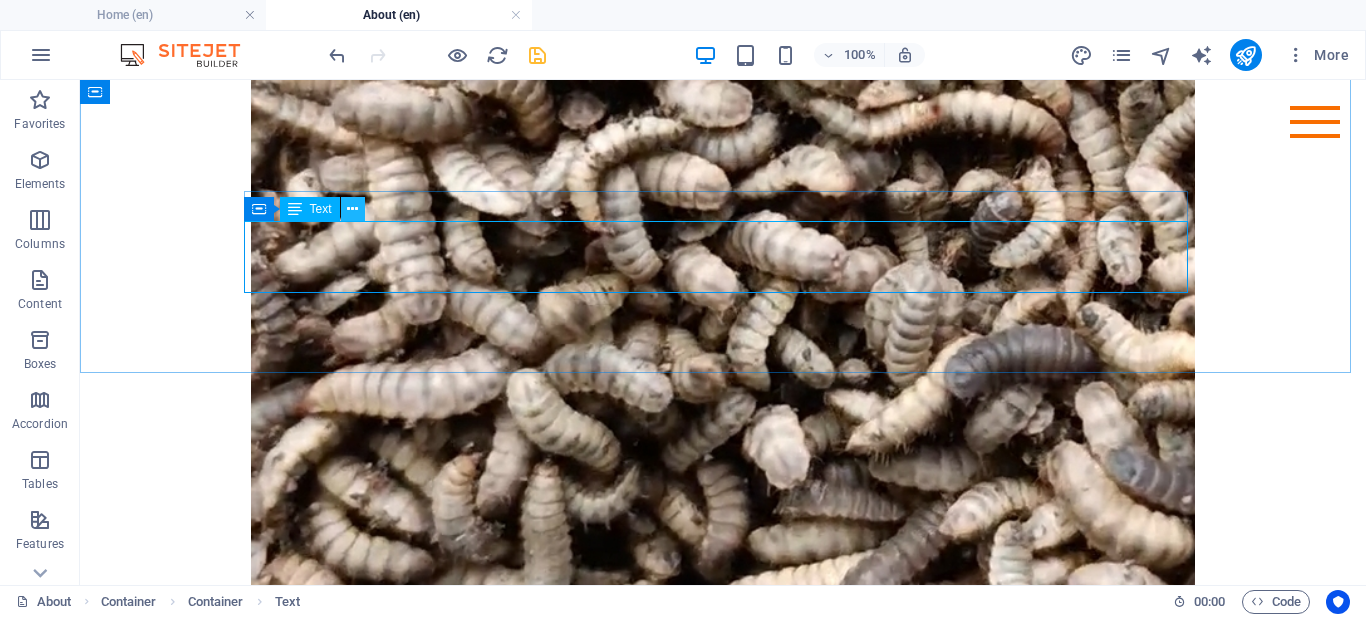 click at bounding box center [352, 209] 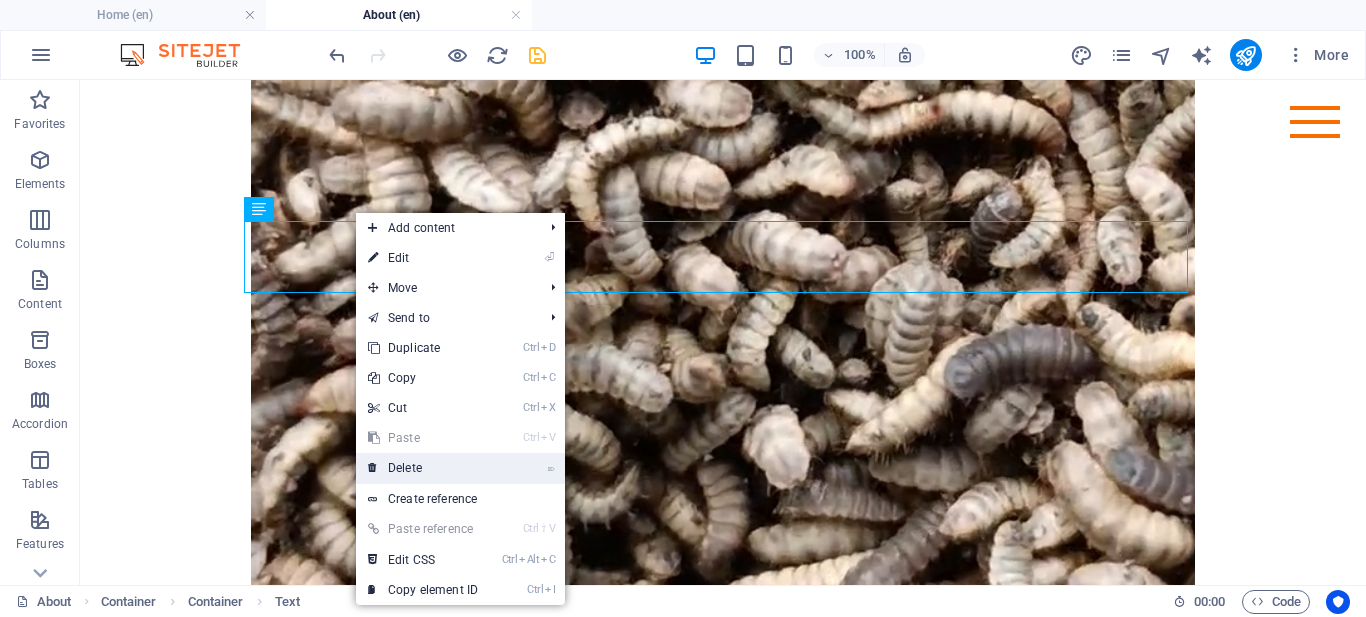 click on "⌦  Delete" at bounding box center (423, 468) 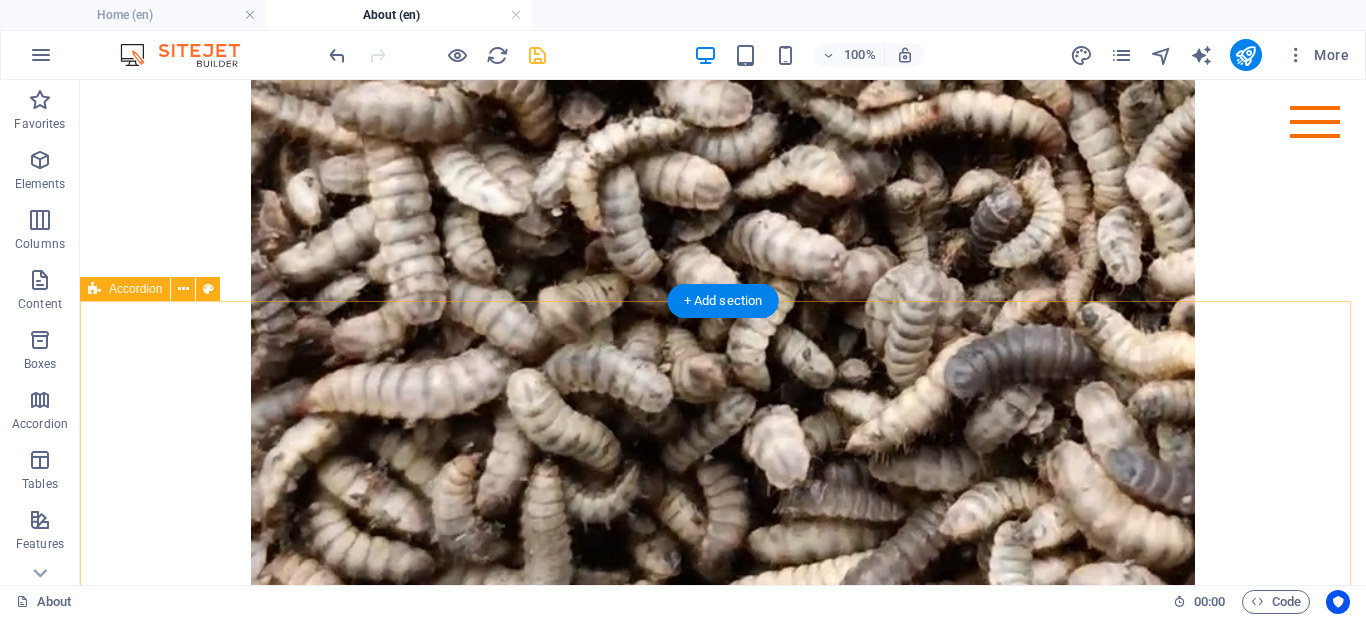 click on "Mission To empower farmers with eco-friendly  innovations for resilient and profitable agriculture Vision To lead in sustainable Agricultural solutions for enhanced productivity and profitability. Core Values  Equity & Inclusion   We ensure fair access to opportunities, embracing diversity and leaving no farmer behind. Collaboration   We work together with communities, partners, and stakeholders to drive shared success. Empowerment   We build capacity and confidence among farmers to take control of their agricultural journey. Resilience   We promote sustainable practices that help farmers adapt and thrive in the face of challenges. Integrity   We uphold honesty, transparency, and accountability in all our actions. Respect   We value every individual and treat all people and the environment with dignity and care." at bounding box center [723, 1305] 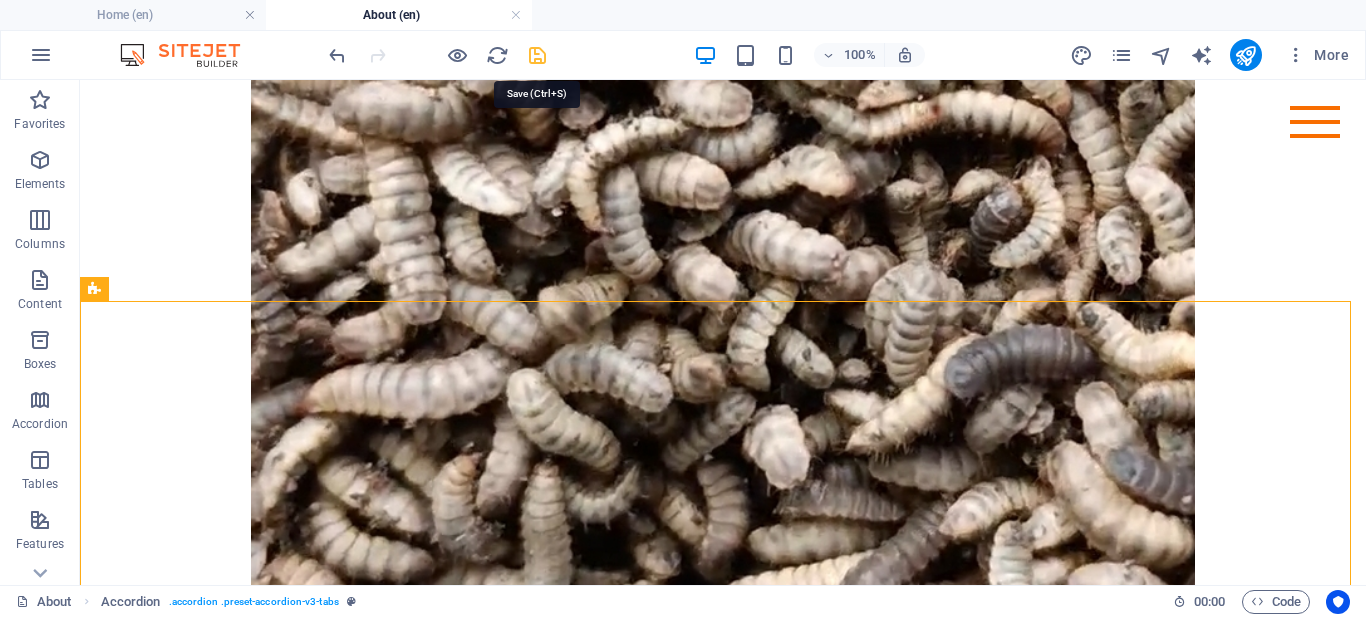 click at bounding box center [537, 55] 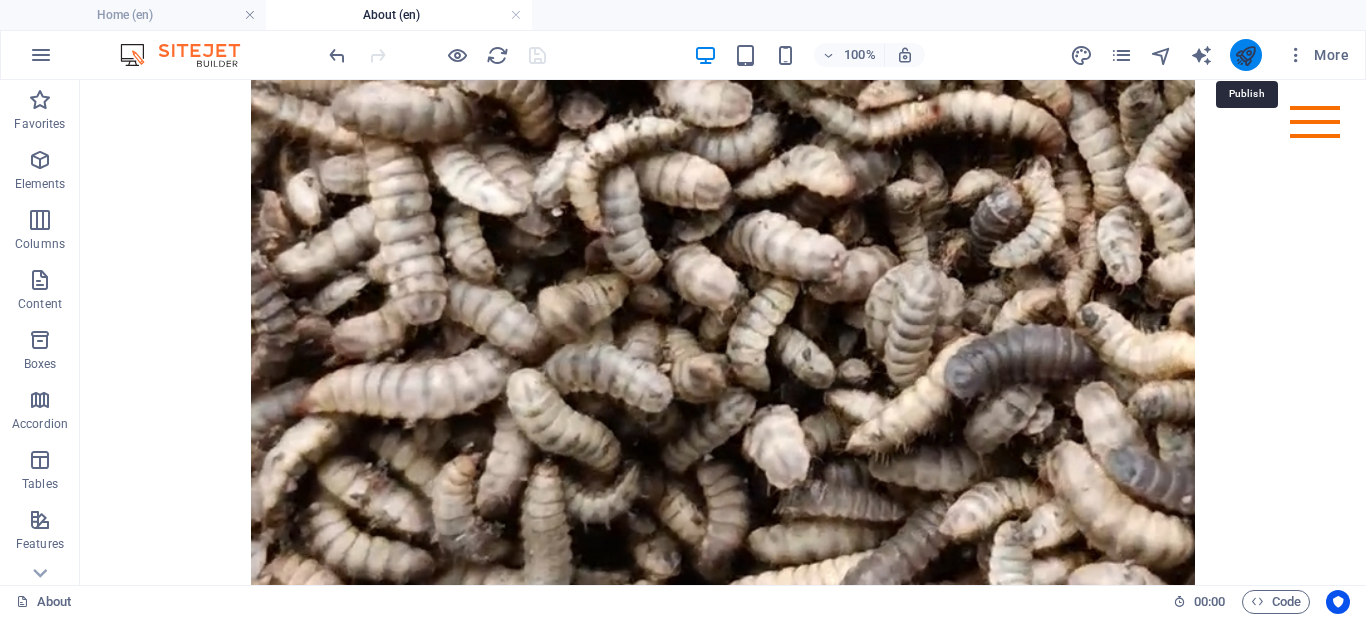 click at bounding box center [1245, 55] 